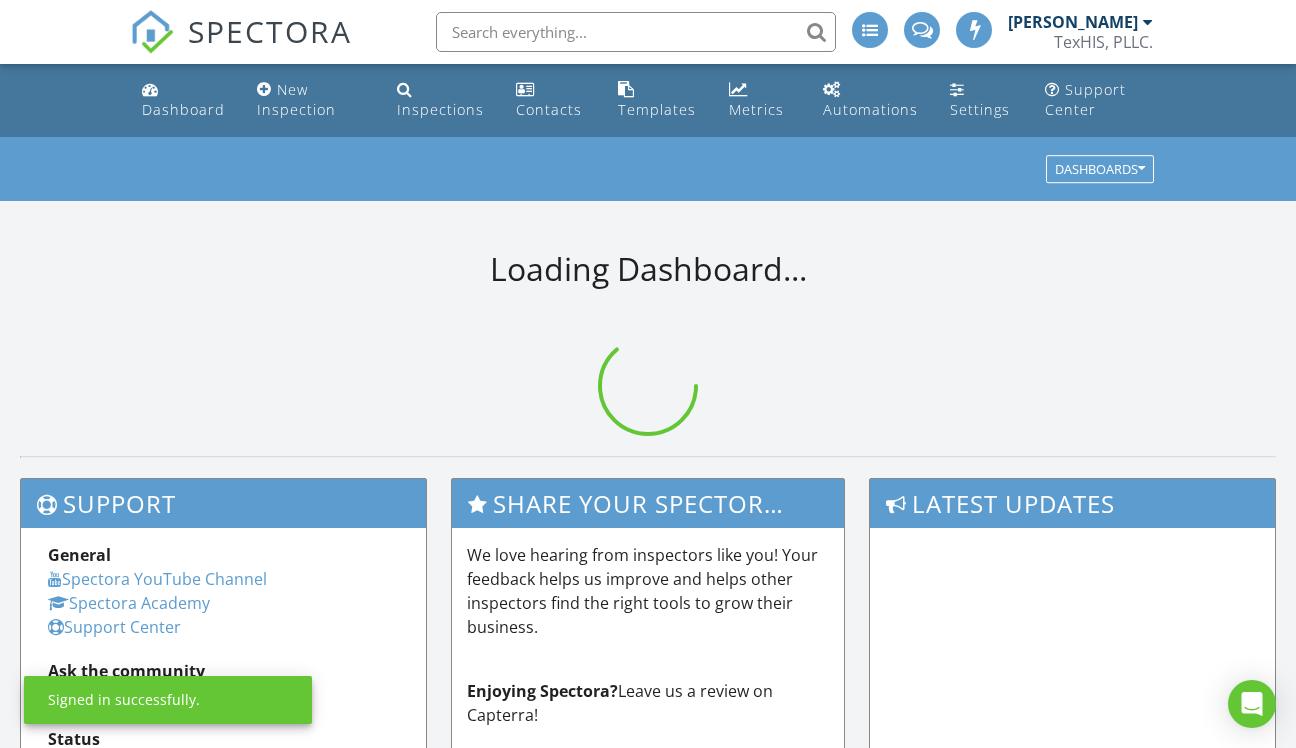 scroll, scrollTop: 0, scrollLeft: 0, axis: both 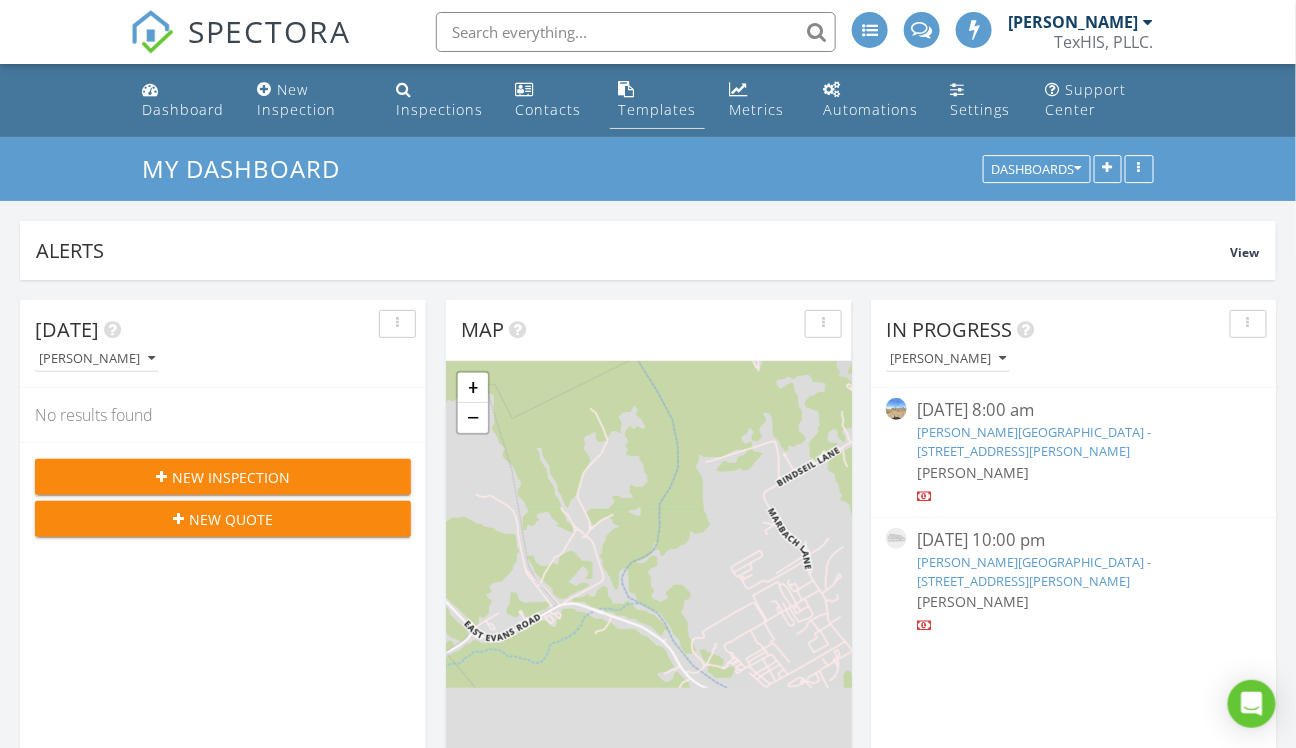click on "Templates" at bounding box center [657, 109] 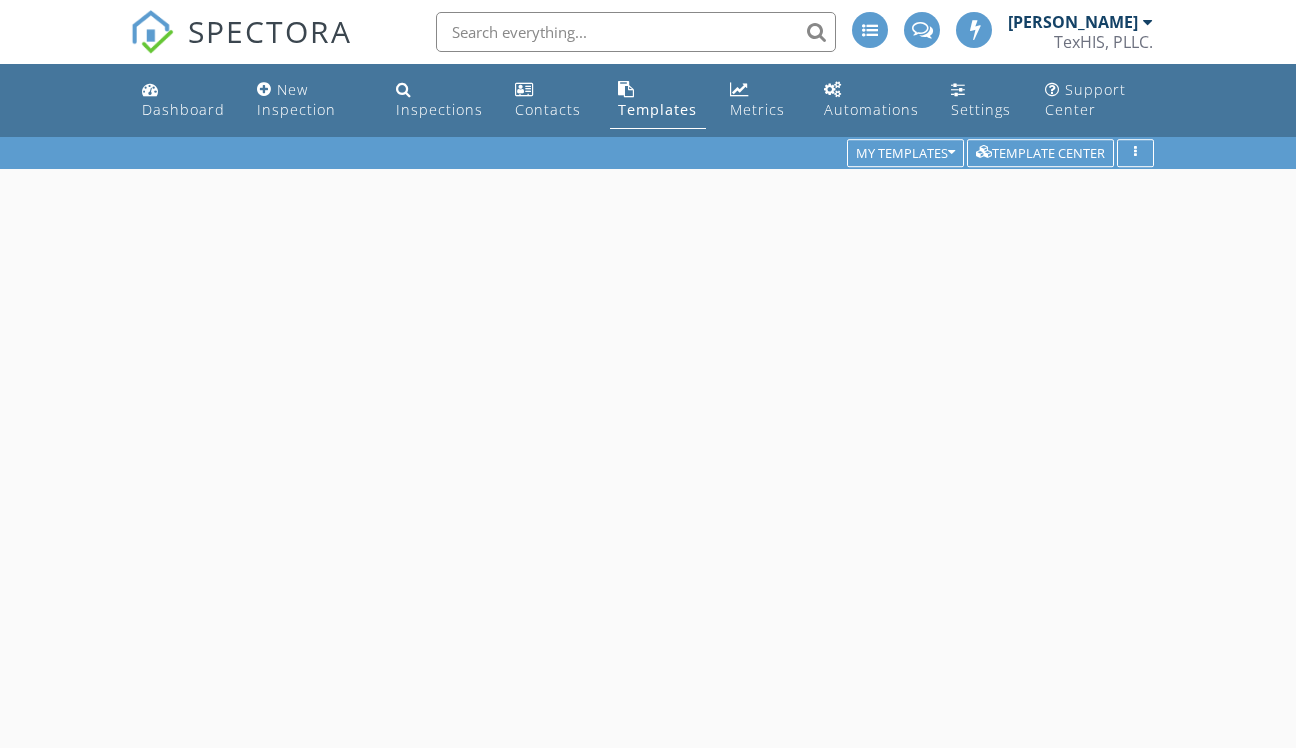 scroll, scrollTop: 0, scrollLeft: 0, axis: both 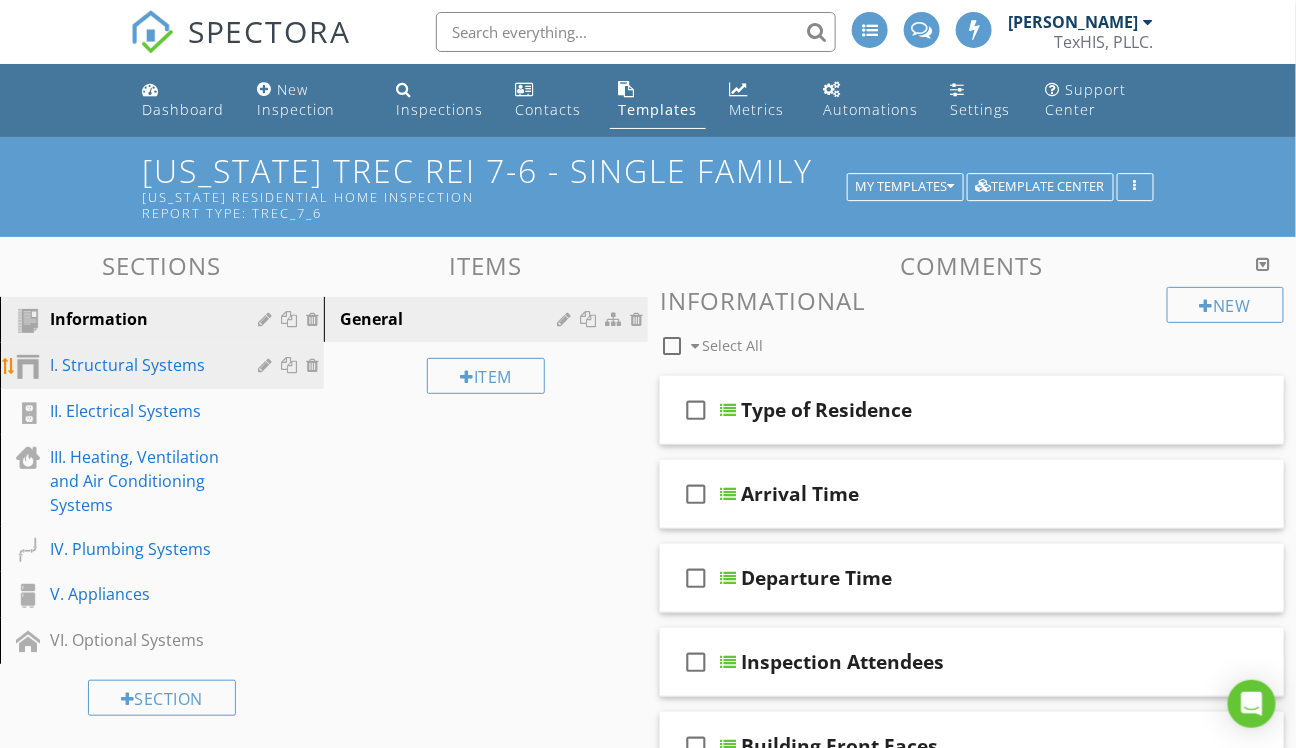 click on "I. Structural Systems" at bounding box center (139, 365) 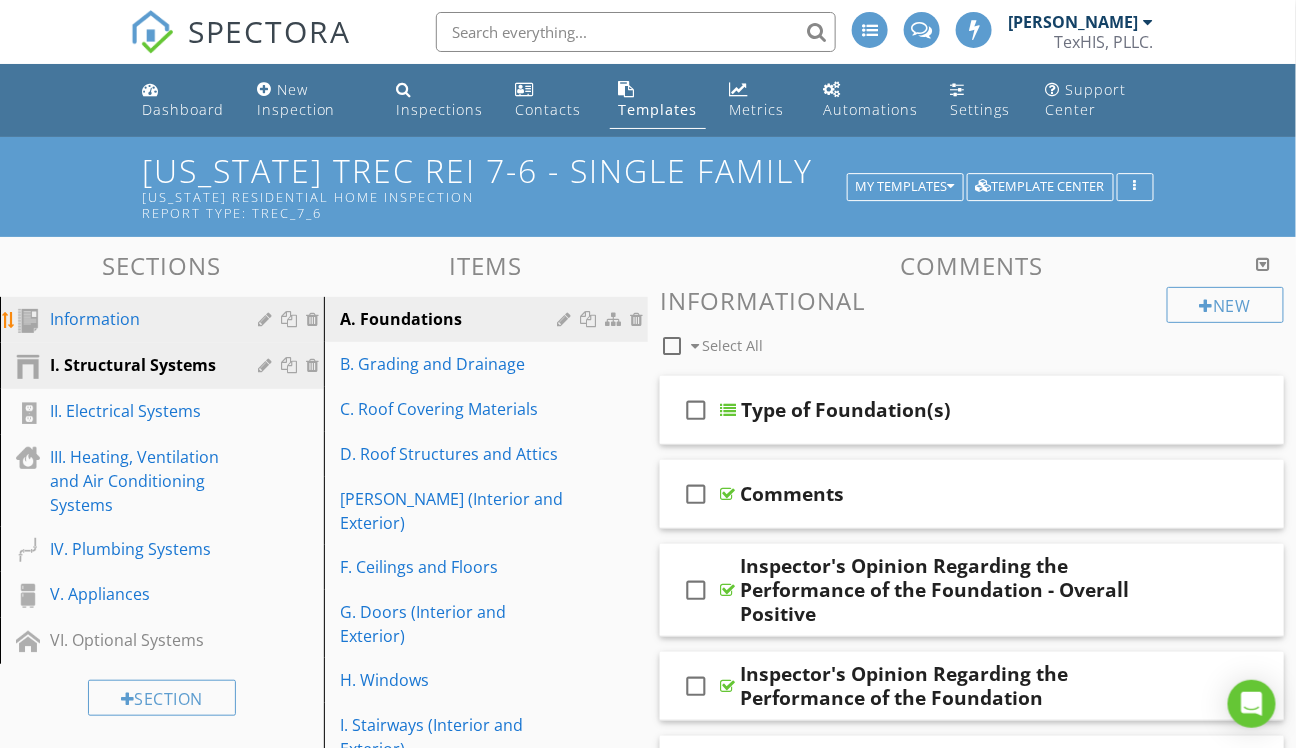 click on "Information" at bounding box center [139, 319] 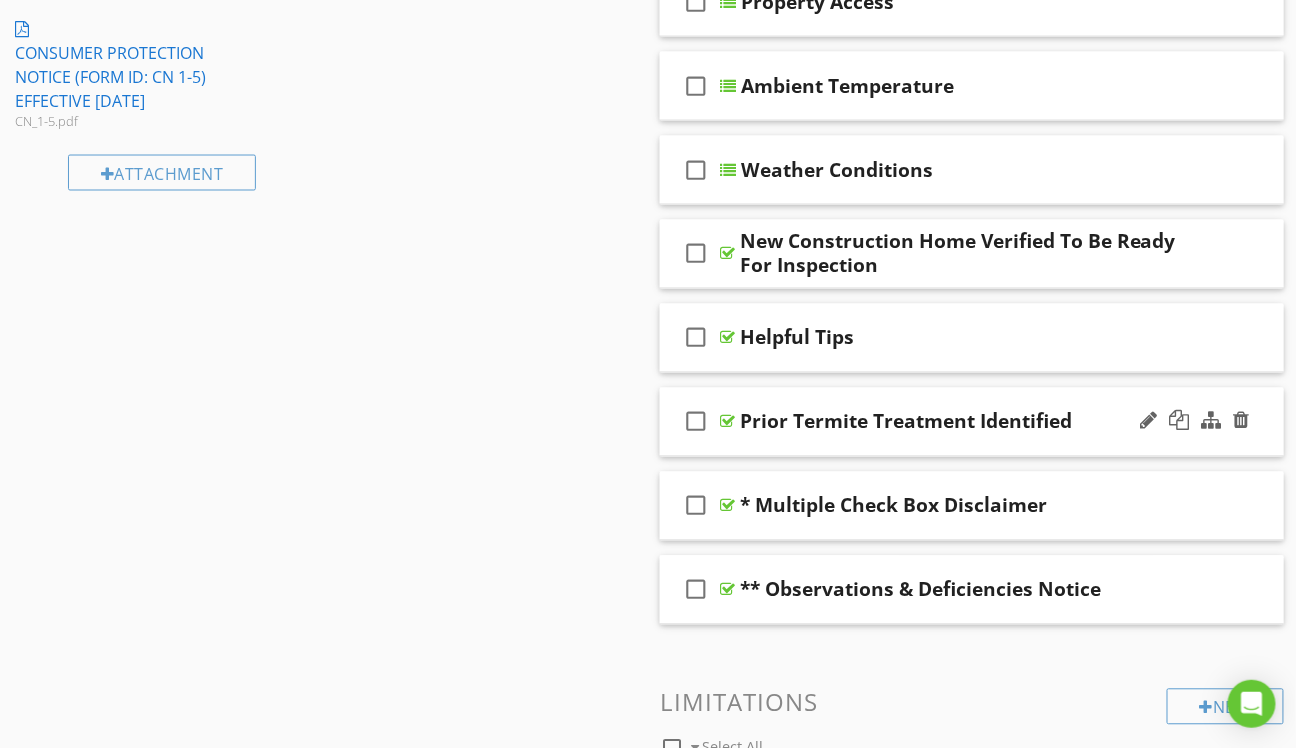 scroll, scrollTop: 1000, scrollLeft: 0, axis: vertical 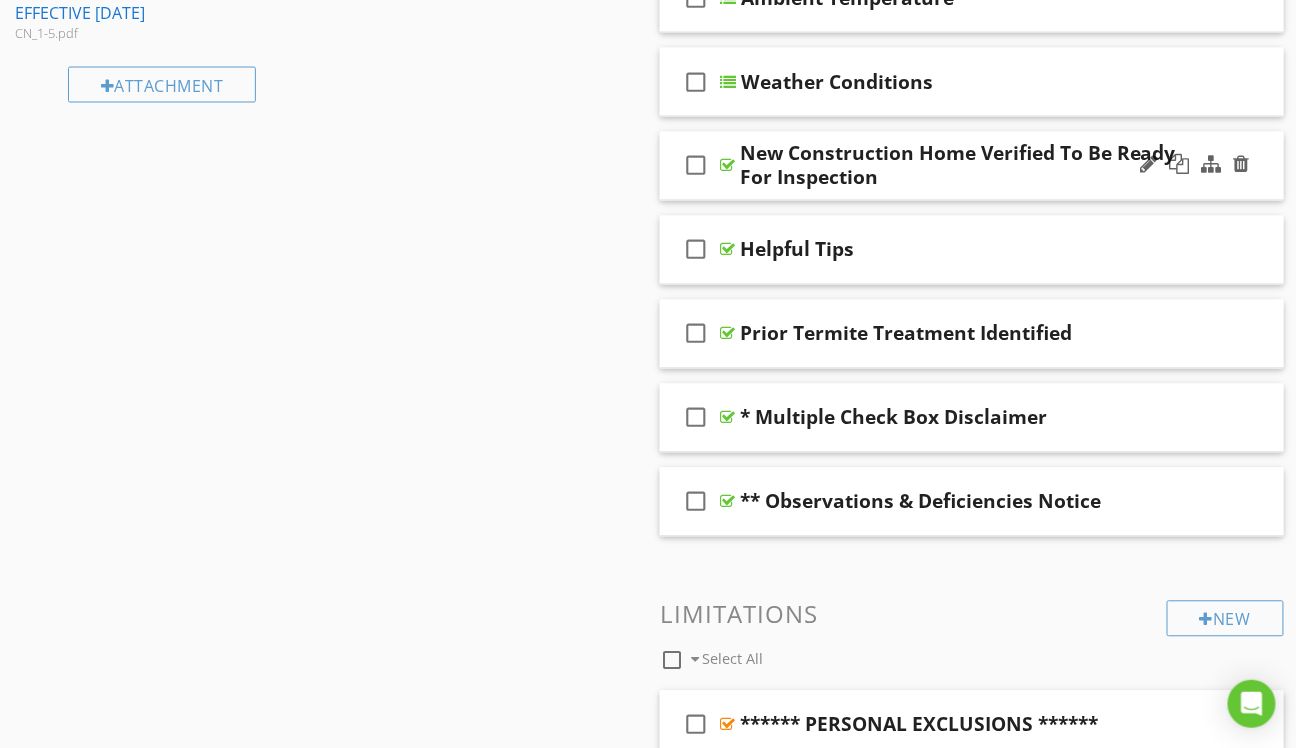 click on "New Construction Home Verified To Be Ready For Inspection" at bounding box center [959, 166] 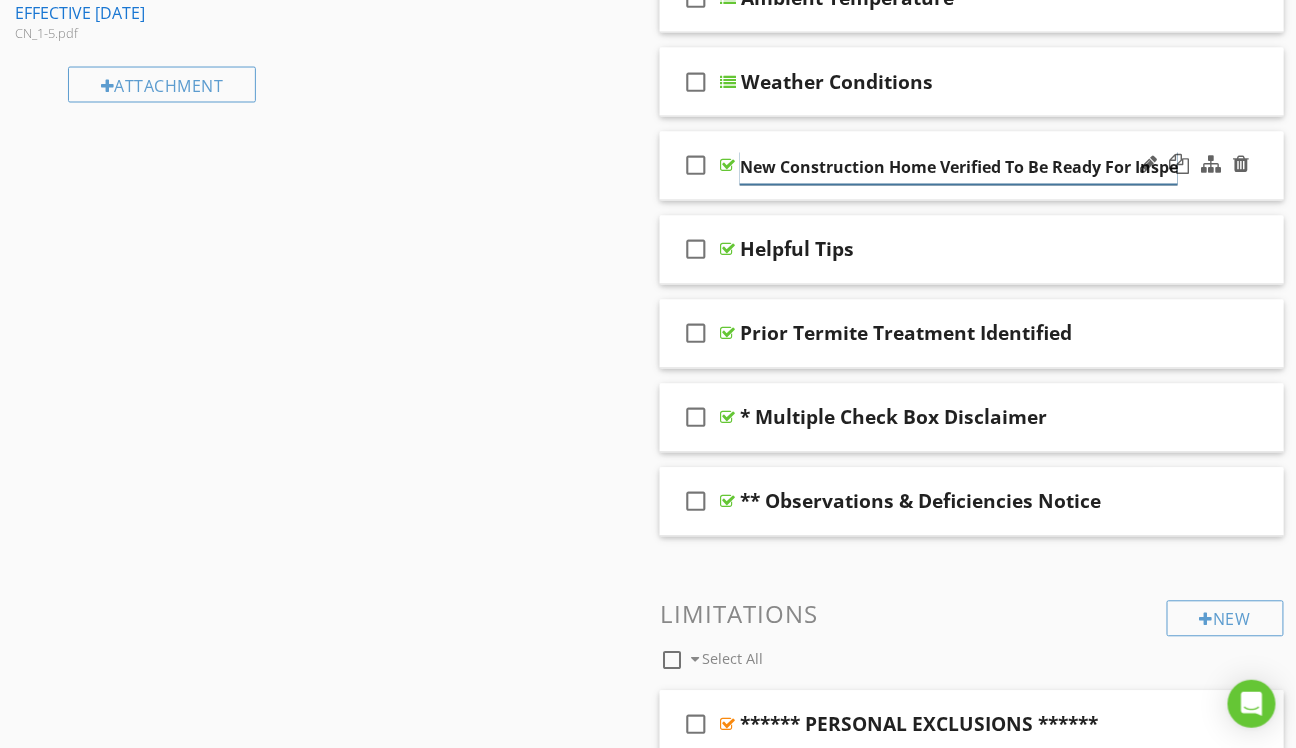 scroll, scrollTop: 0, scrollLeft: 46, axis: horizontal 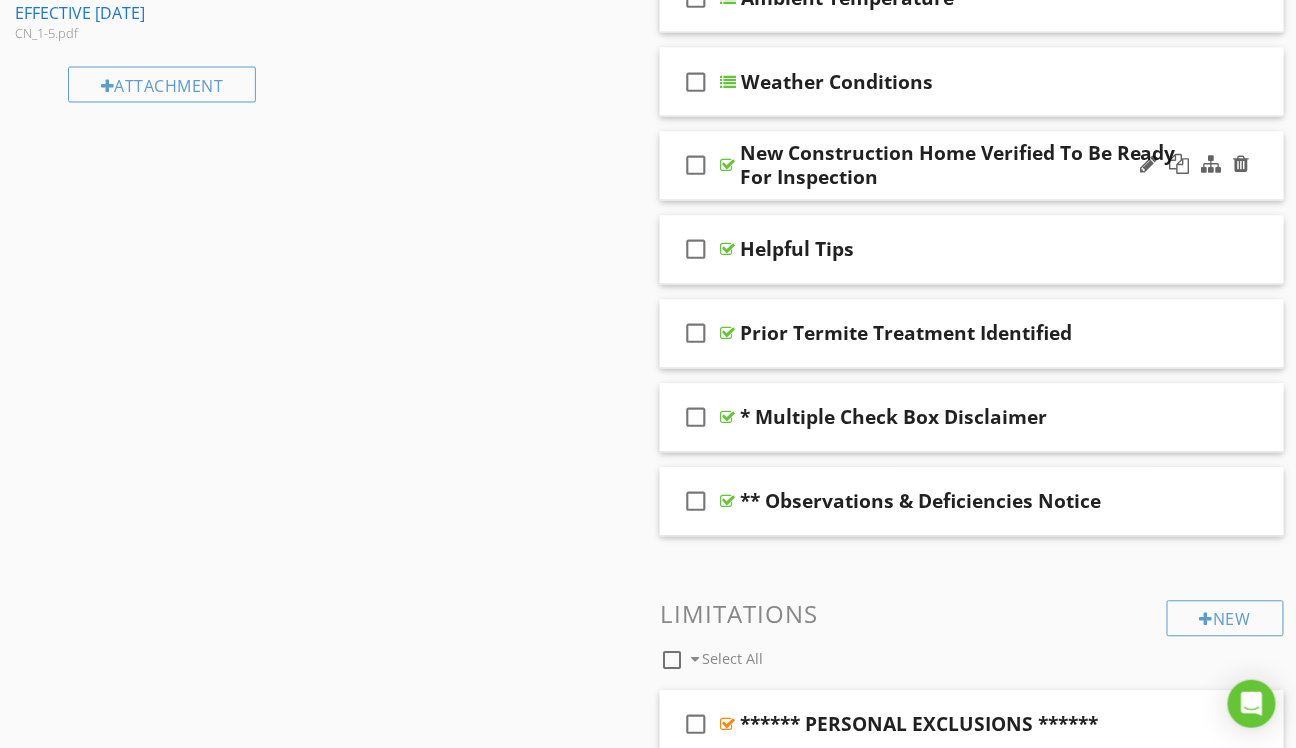 click on "check_box_outline_blank
New Construction Home Verified To Be Ready For Inspection" at bounding box center [972, 166] 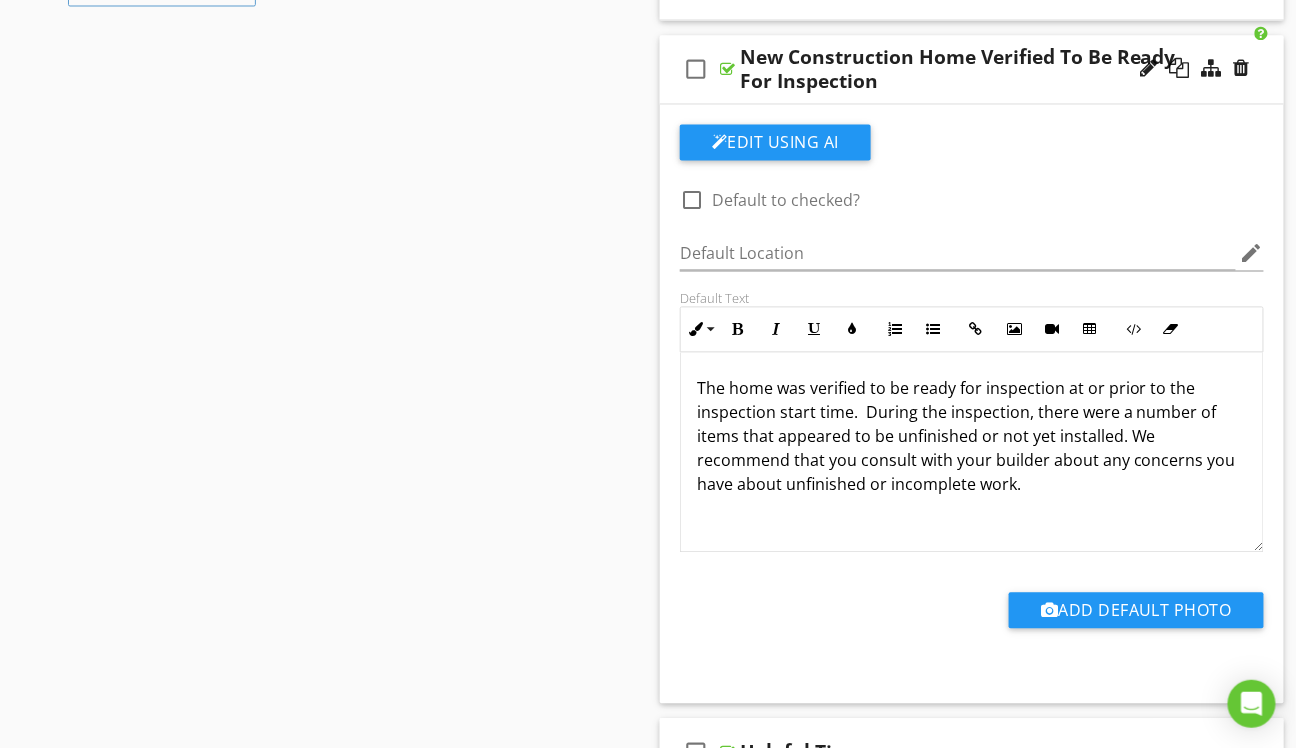scroll, scrollTop: 1100, scrollLeft: 0, axis: vertical 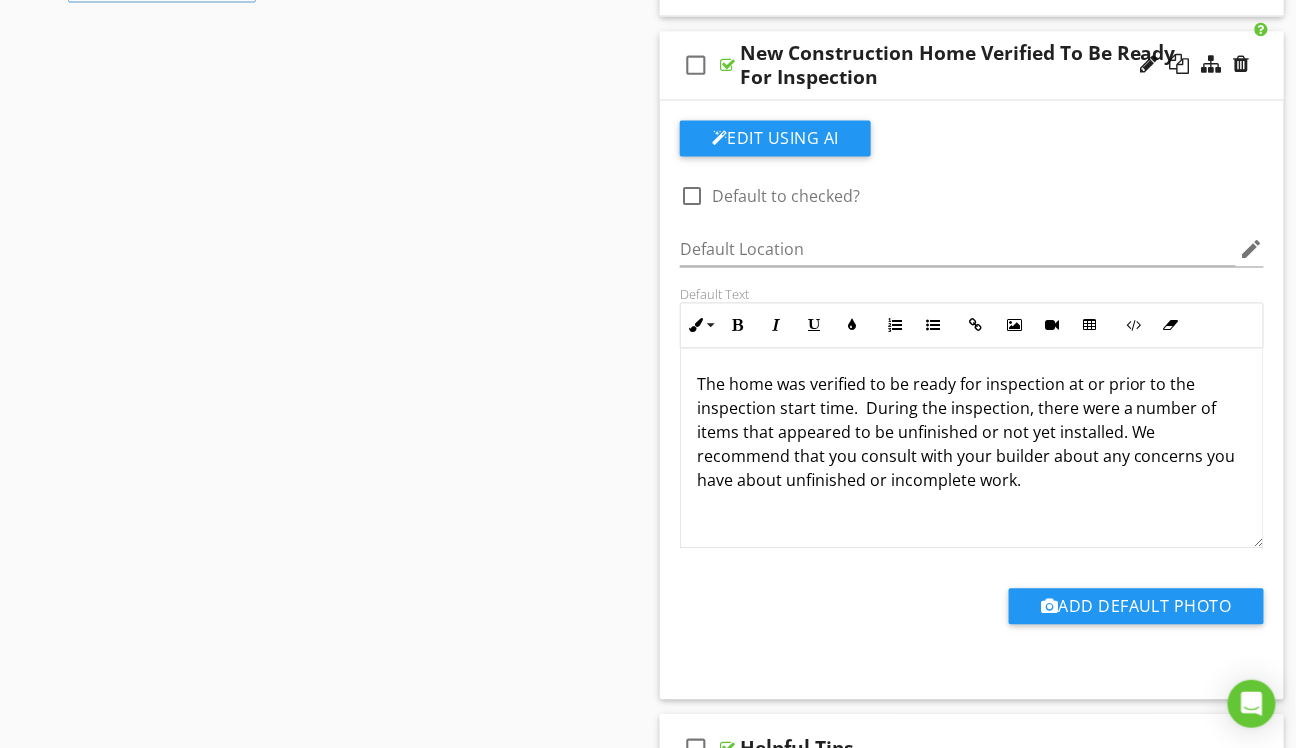 click on "The home was verified to be ready for inspection at or prior to the inspection start time.  During the inspection, there were a number of items that appeared to be unfinished or not yet installed. We recommend that you consult with your builder about any concerns you have about unfinished or incomplete work." at bounding box center (972, 433) 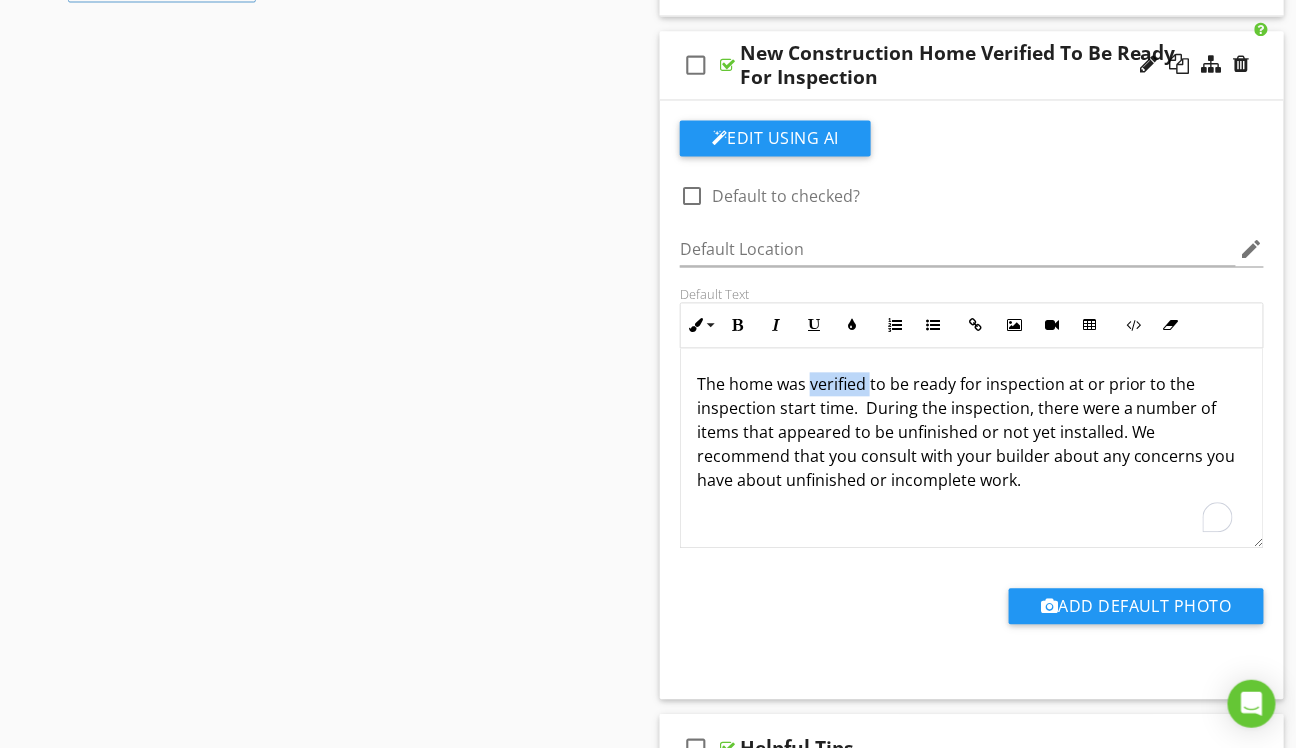 click on "The home was verified to be ready for inspection at or prior to the inspection start time.  During the inspection, there were a number of items that appeared to be unfinished or not yet installed. We recommend that you consult with your builder about any concerns you have about unfinished or incomplete work." at bounding box center (972, 433) 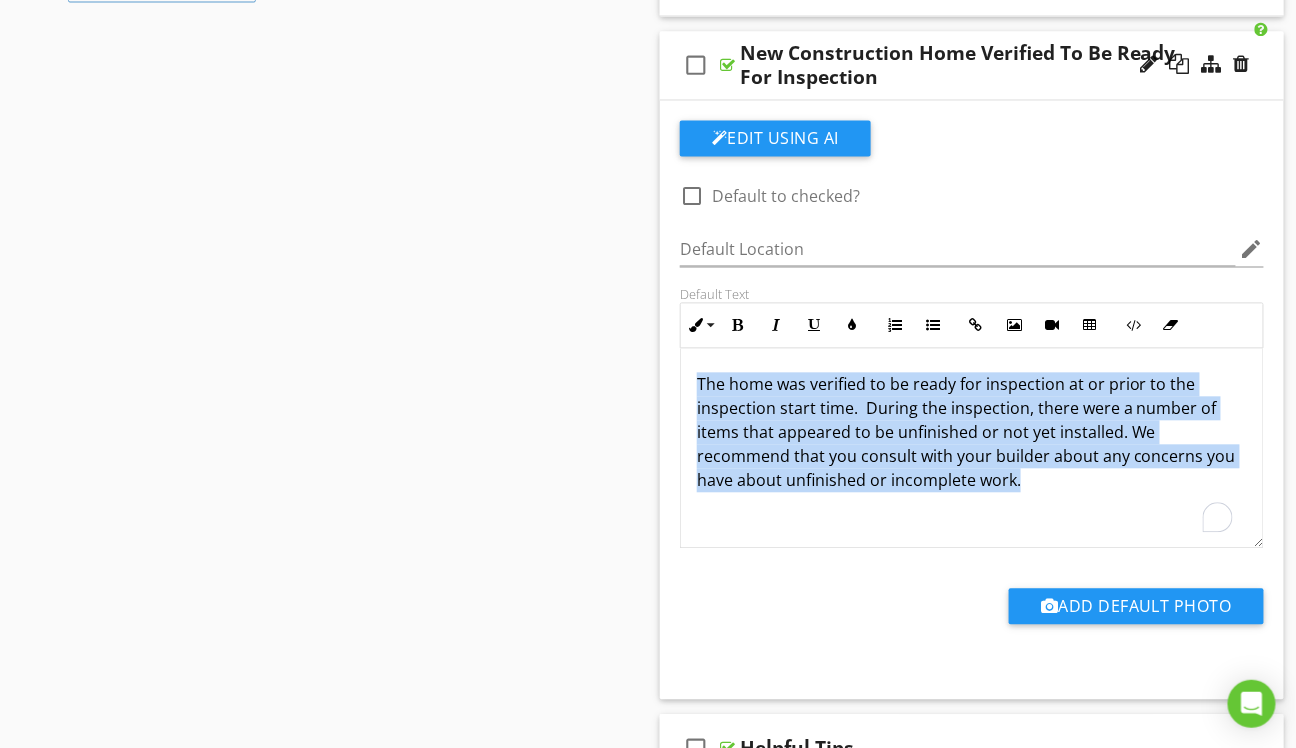 click on "The home was verified to be ready for inspection at or prior to the inspection start time.  During the inspection, there were a number of items that appeared to be unfinished or not yet installed. We recommend that you consult with your builder about any concerns you have about unfinished or incomplete work." at bounding box center (972, 433) 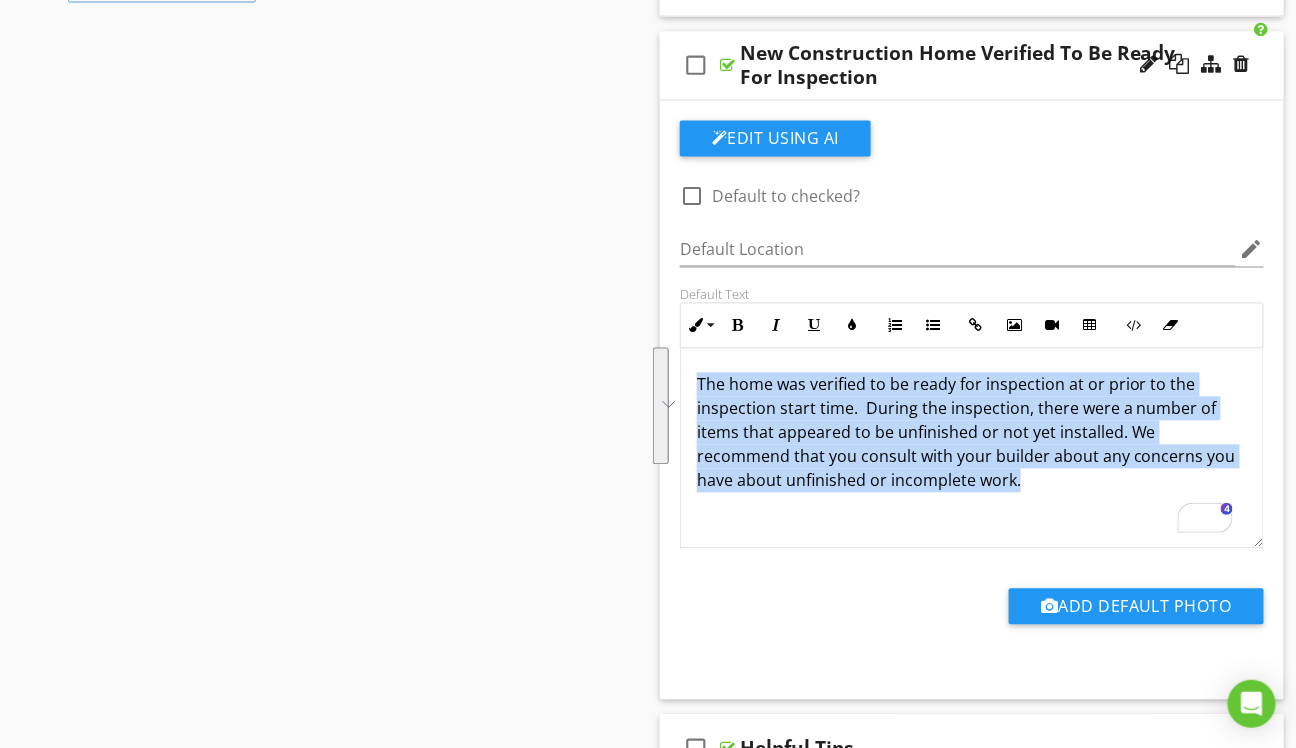 copy on "The home was verified to be ready for inspection at or prior to the inspection start time.  During the inspection, there were a number of items that appeared to be unfinished or not yet installed. We recommend that you consult with your builder about any concerns you have about unfinished or incomplete work." 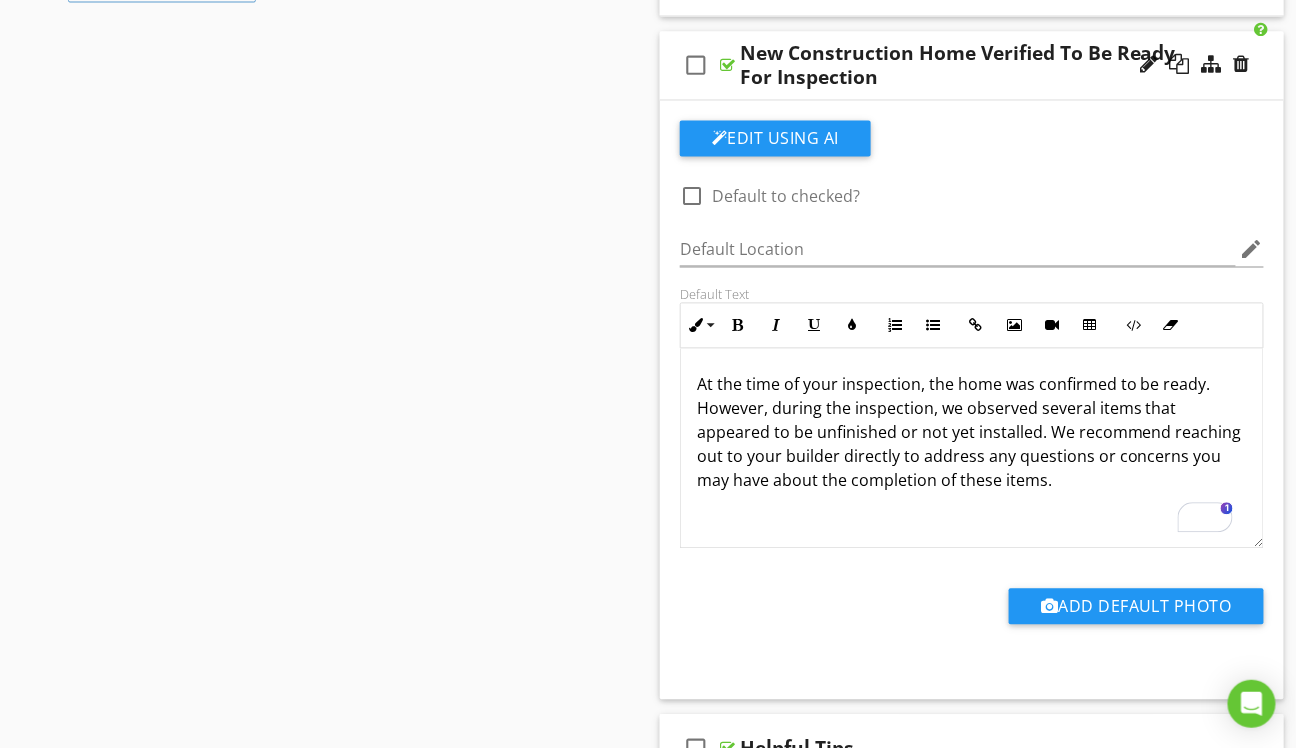 click on "At the time of your inspection, the home was confirmed to be ready. However, during the inspection, we observed several items that appeared to be unfinished or not yet installed. We recommend reaching out to your builder directly to address any questions or concerns you may have about the completion of these items." at bounding box center (972, 433) 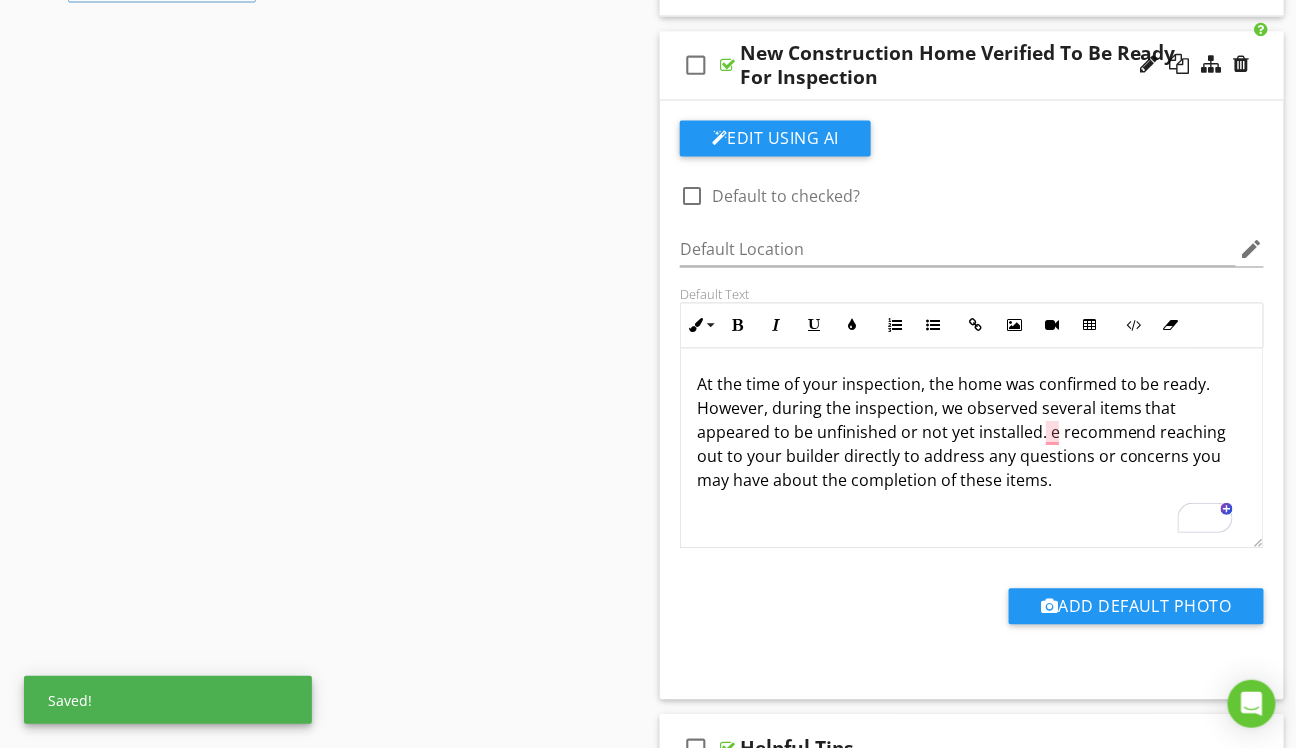 type 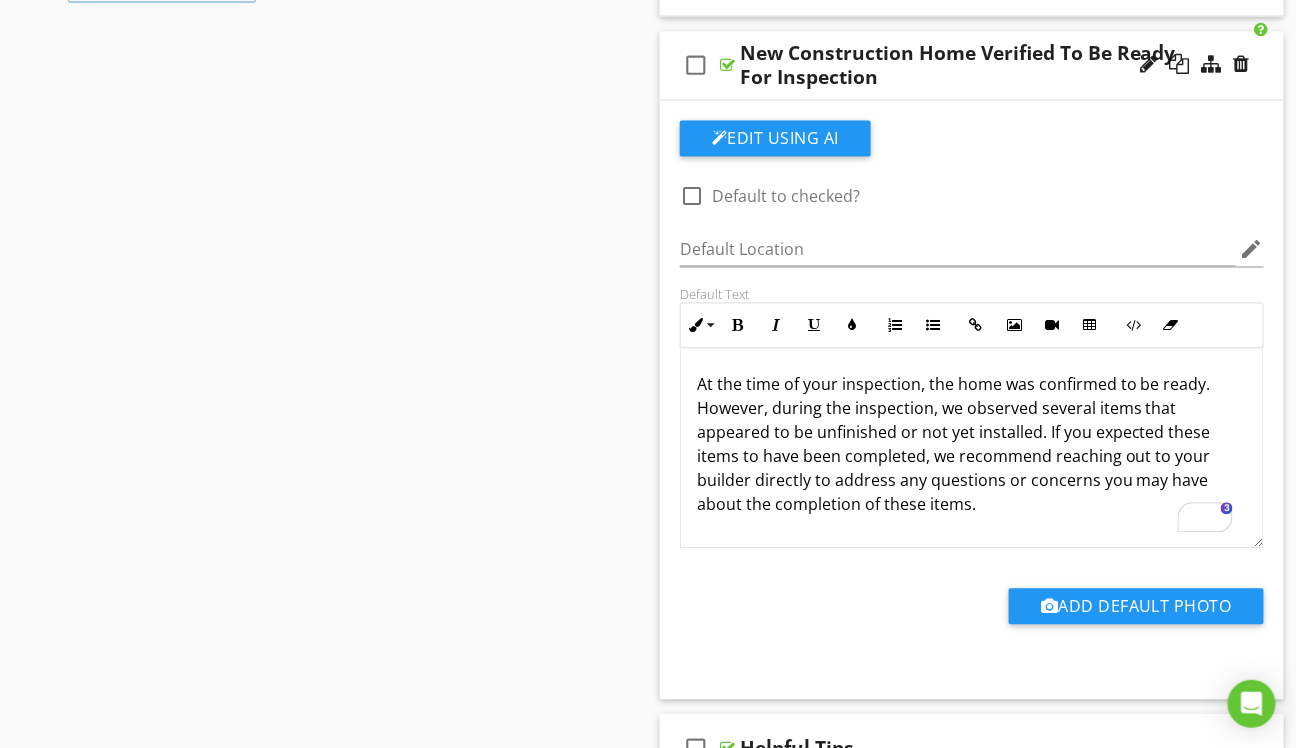 click on "At the time of your inspection, the home was confirmed to be ready. However, during the inspection, we observed several items that appeared to be unfinished or not yet installed. If you expected these items to have been completed, we recommend reaching out to your builder directly to address any questions or concerns you may have about the completion of these items." at bounding box center (972, 445) 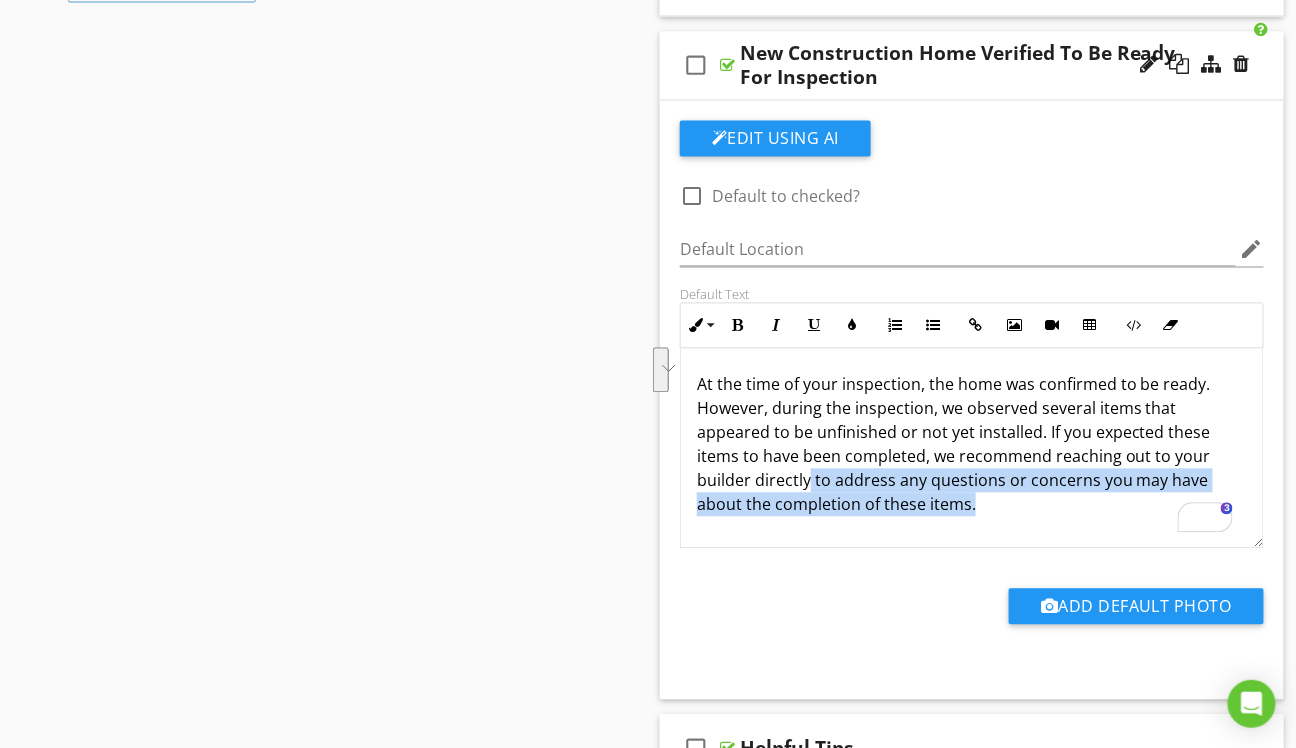 drag, startPoint x: 974, startPoint y: 499, endPoint x: 807, endPoint y: 483, distance: 167.76471 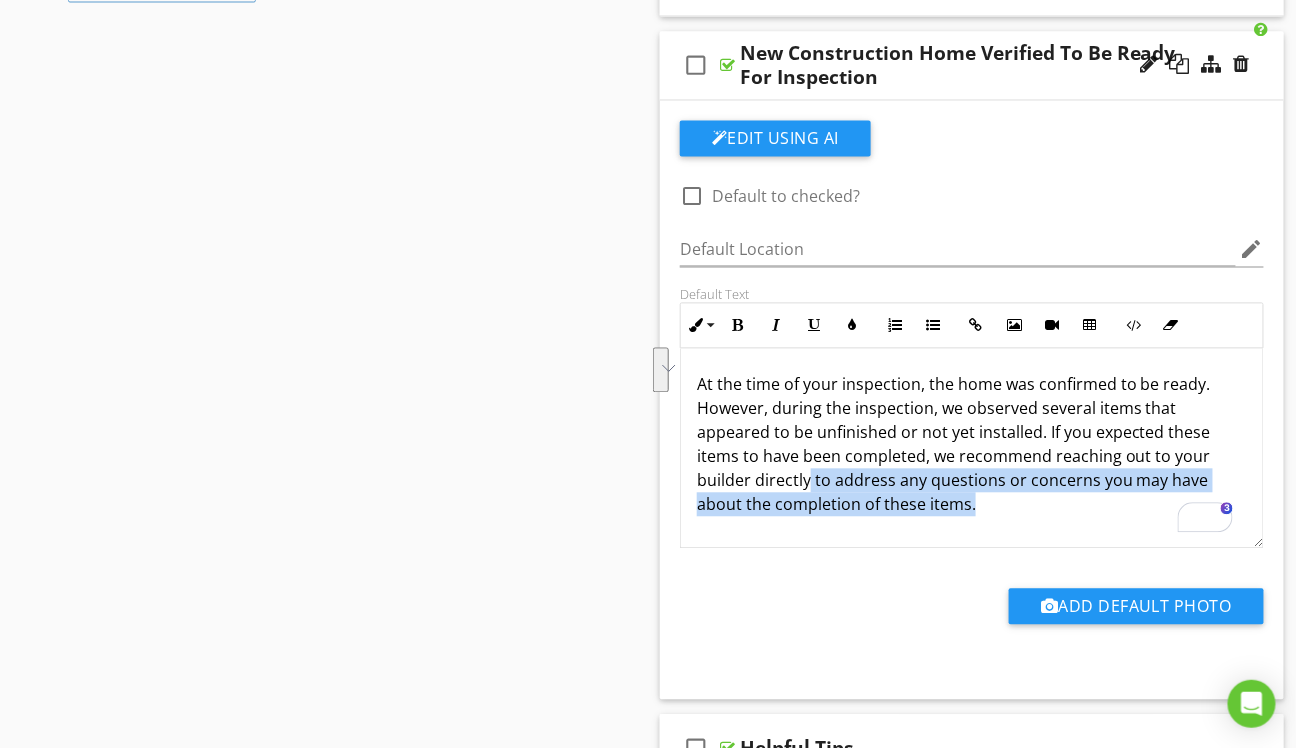 click on "At the time of your inspection, the home was confirmed to be ready. However, during the inspection, we observed several items that appeared to be unfinished or not yet installed. If you expected these items to have been completed, we recommend reaching out to your builder directly to address any questions or concerns you may have about the completion of these items." at bounding box center (972, 445) 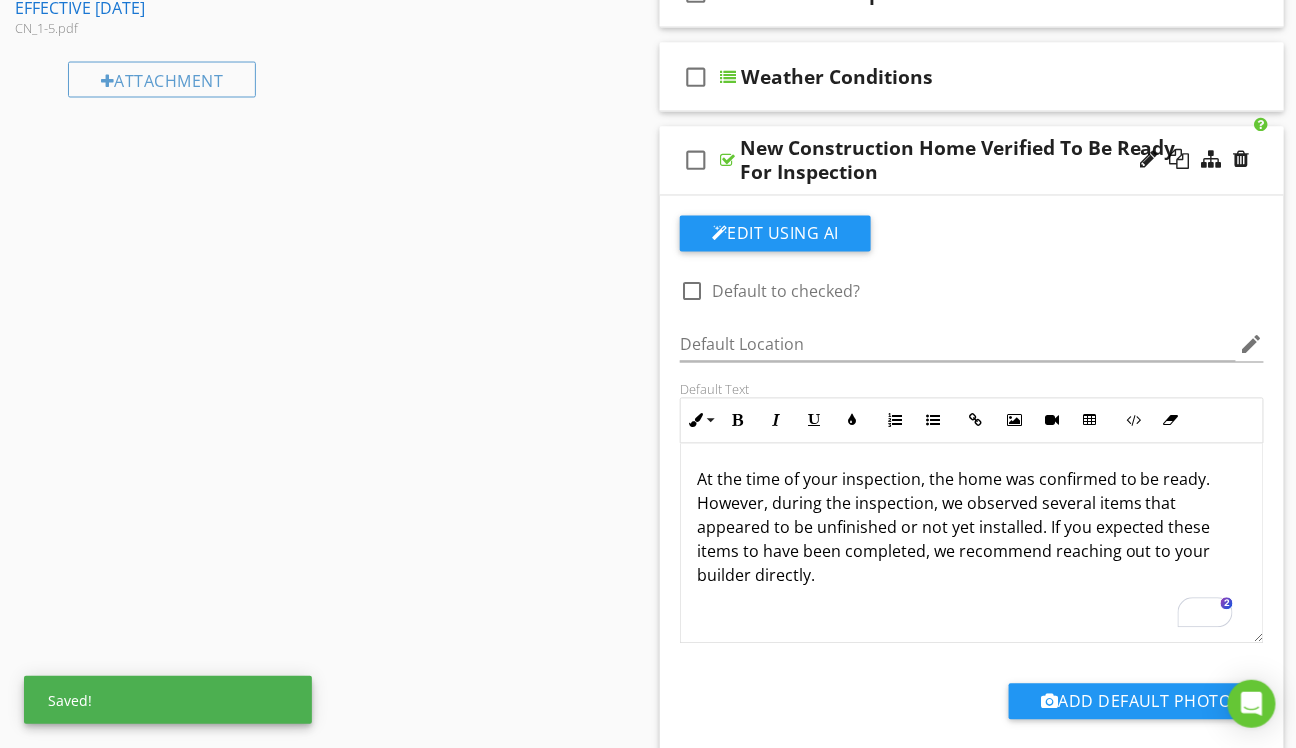 scroll, scrollTop: 1000, scrollLeft: 0, axis: vertical 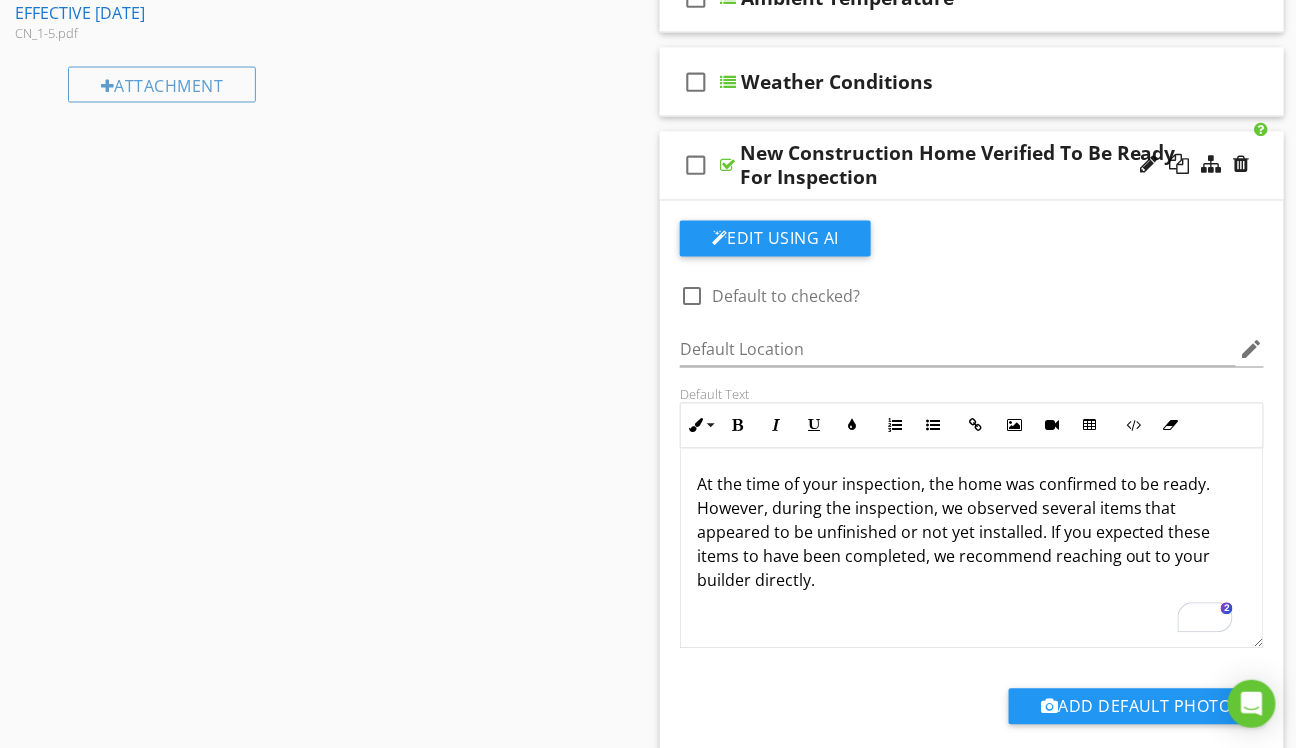click on "New Construction Home Verified To Be Ready For Inspection" at bounding box center (959, 166) 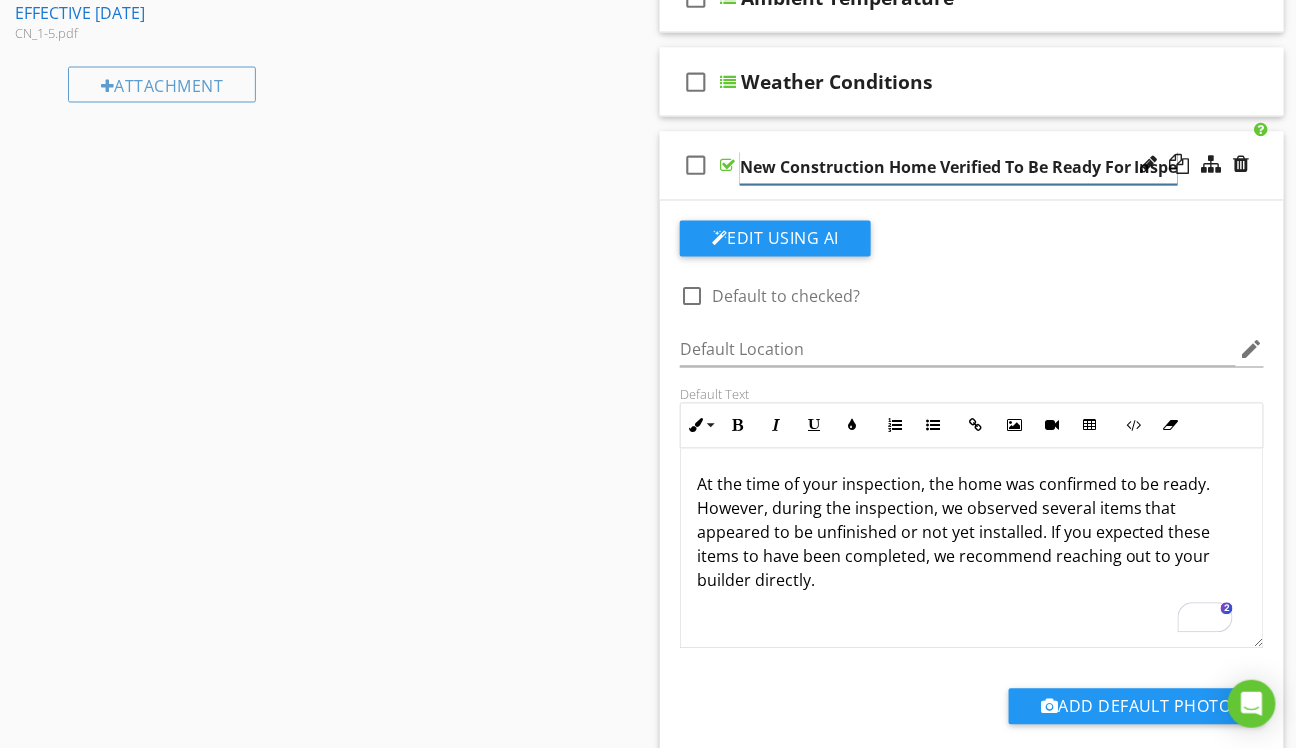 scroll, scrollTop: 0, scrollLeft: 46, axis: horizontal 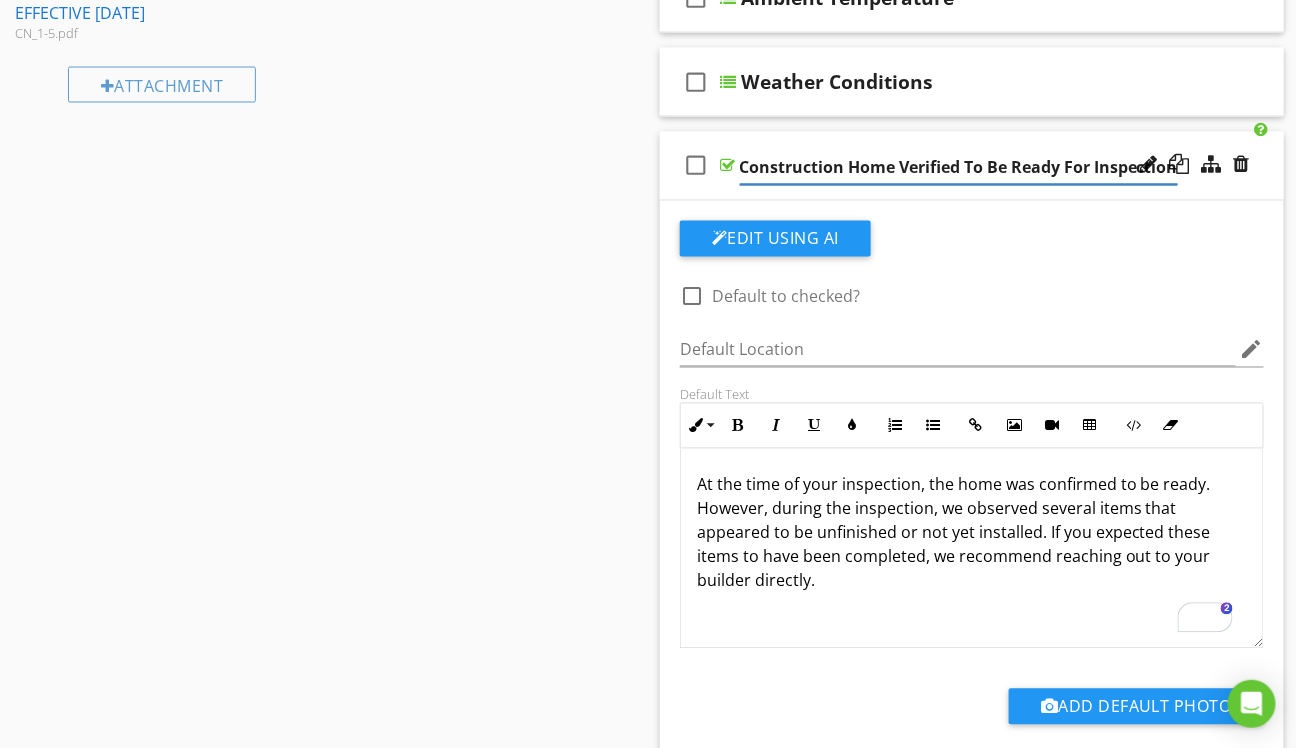 click on "check_box_outline_blank         New Construction Home Verified To Be Ready For Inspection" at bounding box center [972, 166] 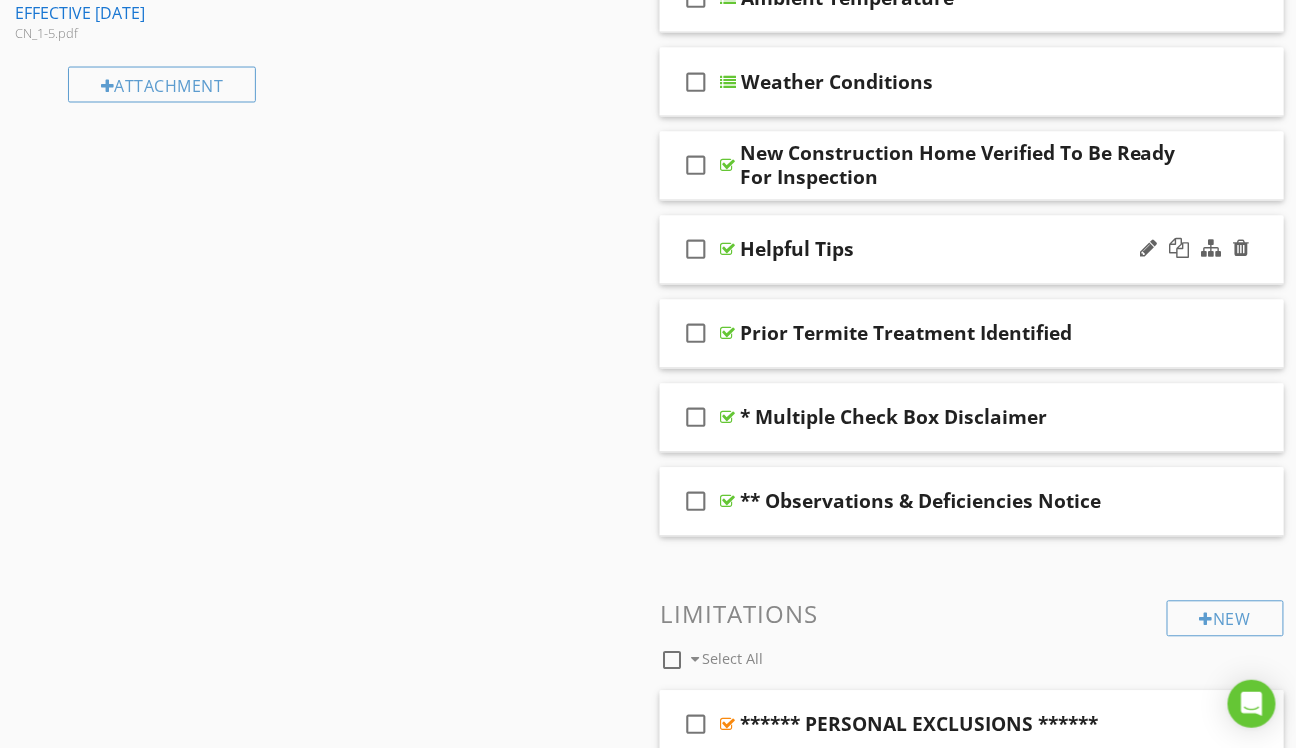 click on "check_box_outline_blank
Helpful Tips" at bounding box center [972, 250] 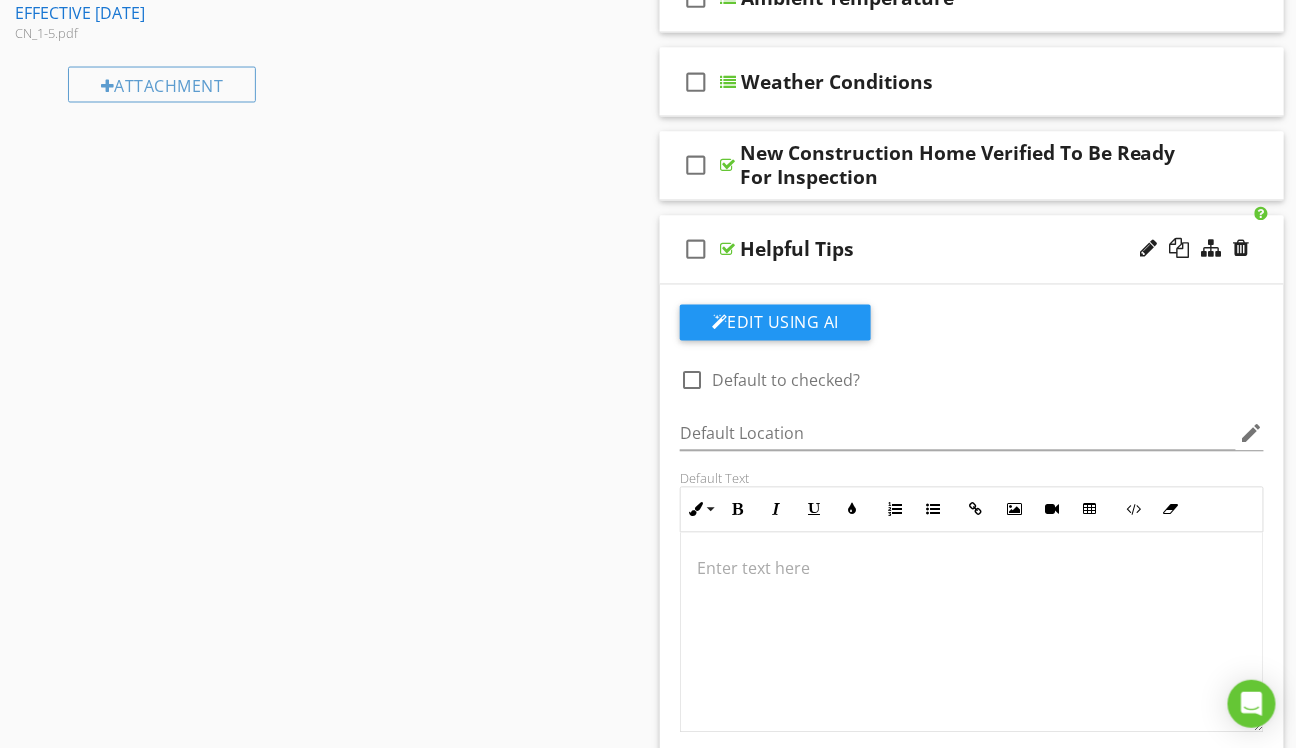 click on "check_box_outline_blank
Helpful Tips" at bounding box center [972, 250] 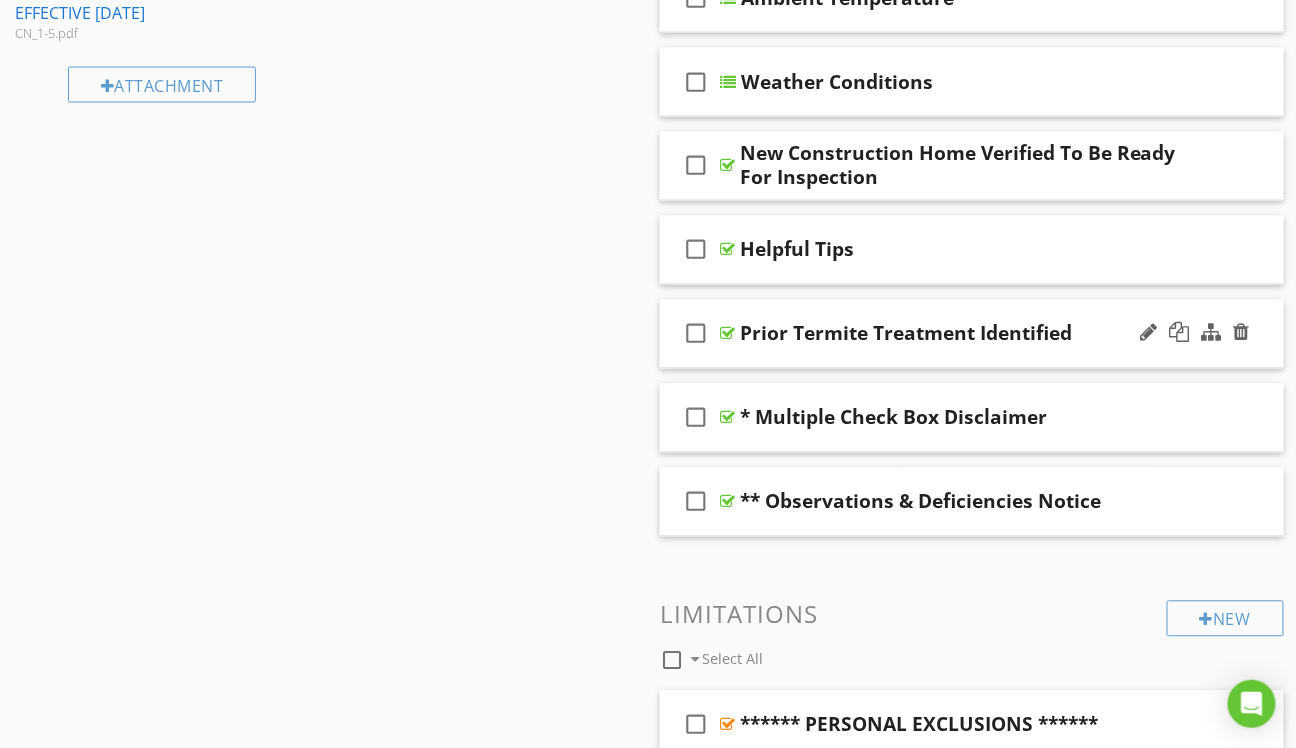 click on "check_box_outline_blank
Prior Termite Treatment Identified" at bounding box center (972, 334) 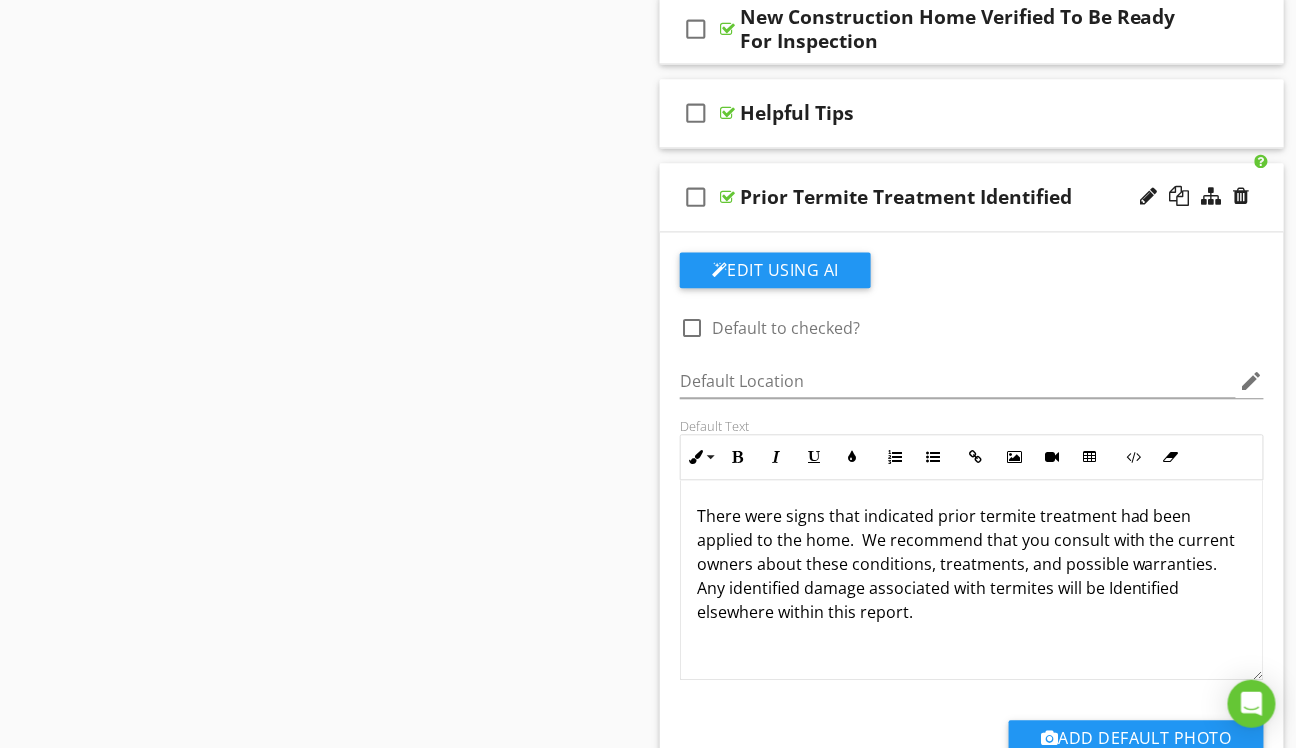 scroll, scrollTop: 1300, scrollLeft: 0, axis: vertical 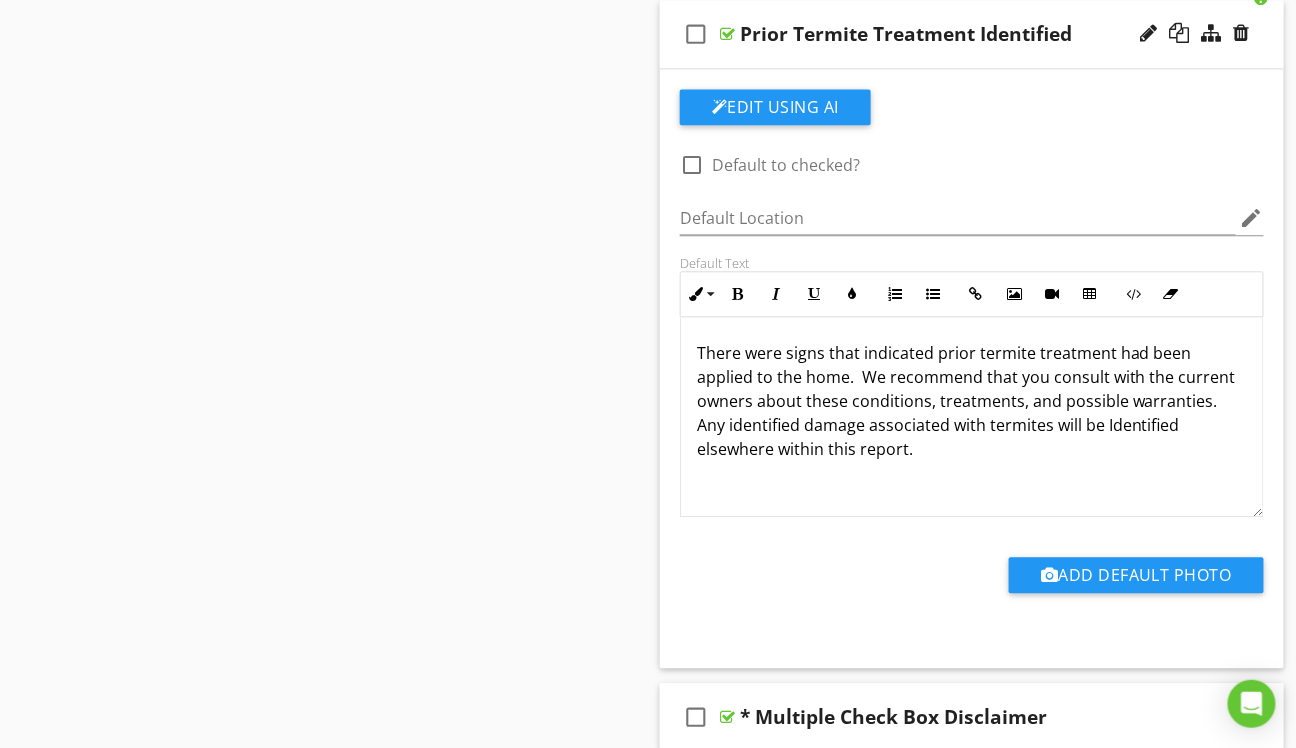click on "There were signs that indicated prior termite treatment had been applied to the home.  We recommend that you consult with the current owners about these conditions, treatments, and possible warranties. Any identified damage associated with termites will be Identified elsewhere within this report." at bounding box center [972, 401] 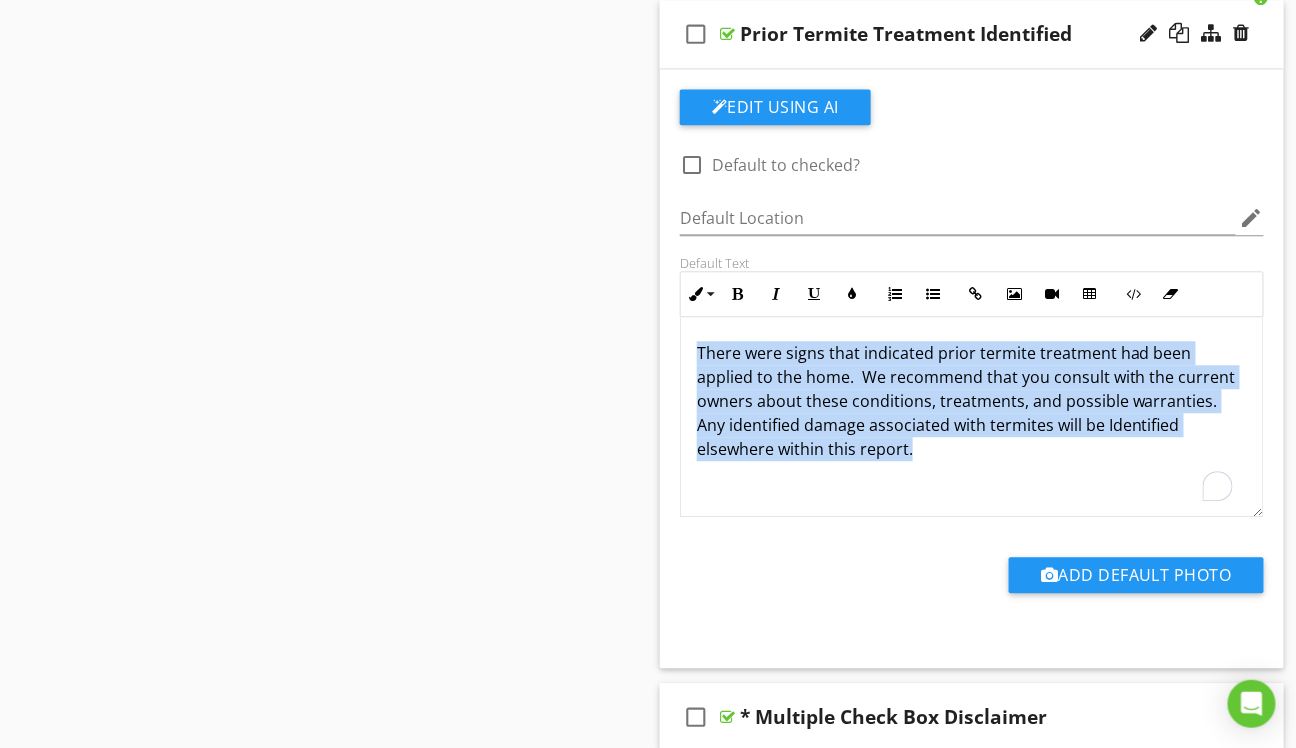 click on "There were signs that indicated prior termite treatment had been applied to the home.  We recommend that you consult with the current owners about these conditions, treatments, and possible warranties. Any identified damage associated with termites will be Identified elsewhere within this report." at bounding box center (972, 401) 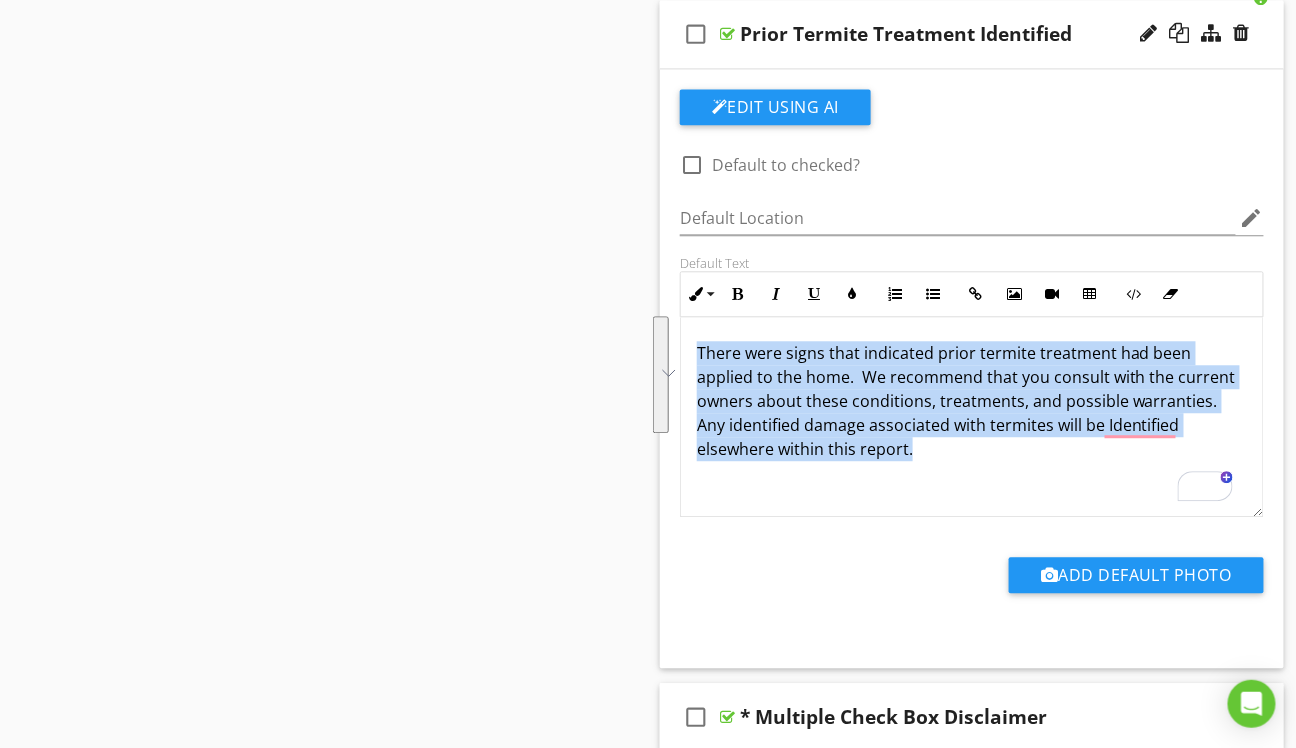 copy on "There were signs that indicated prior termite treatment had been applied to the home.  We recommend that you consult with the current owners about these conditions, treatments, and possible warranties. Any identified damage associated with termites will be Identified elsewhere within this report." 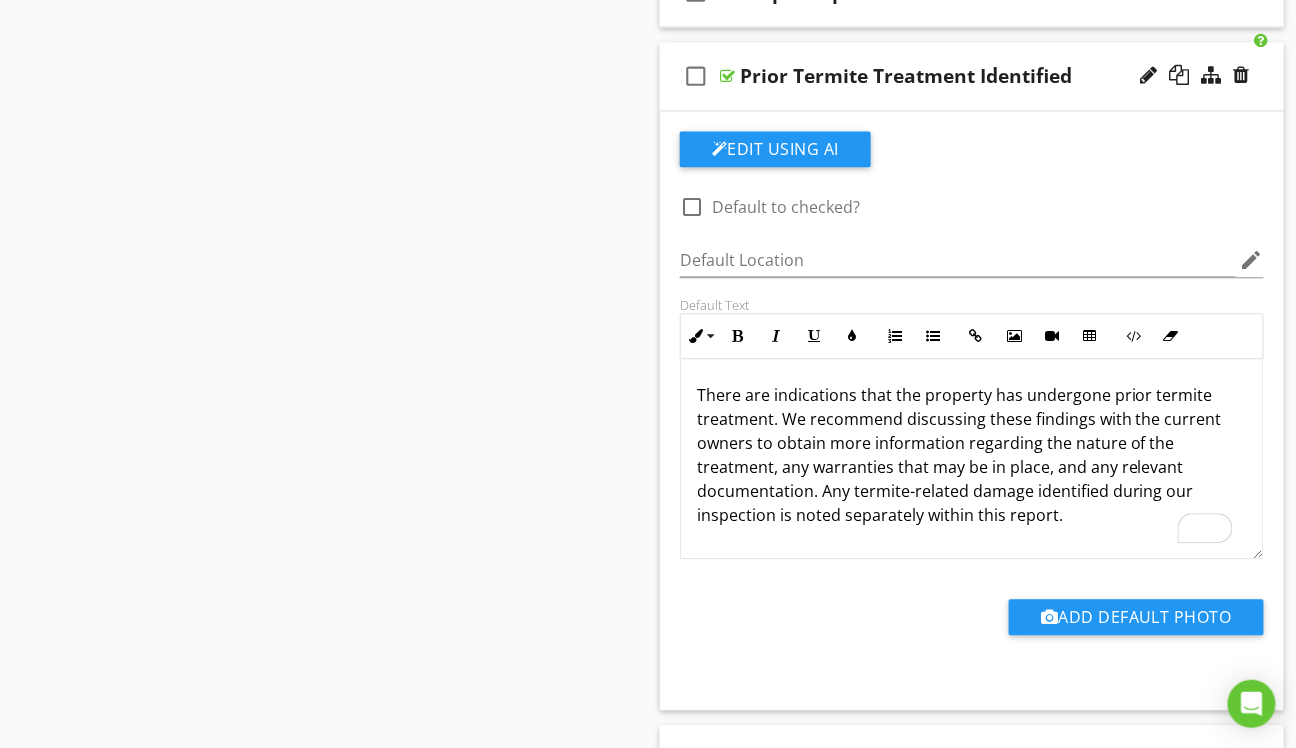 scroll, scrollTop: 1100, scrollLeft: 0, axis: vertical 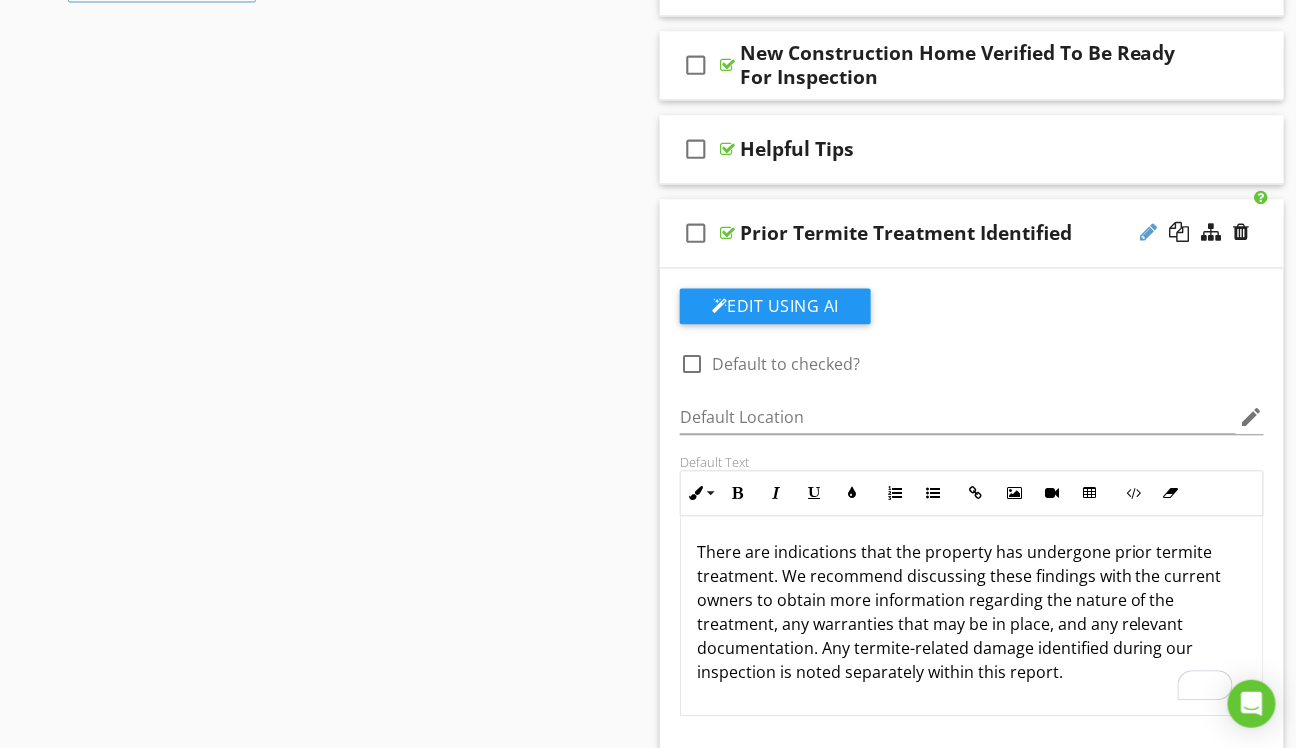 click at bounding box center (1149, 233) 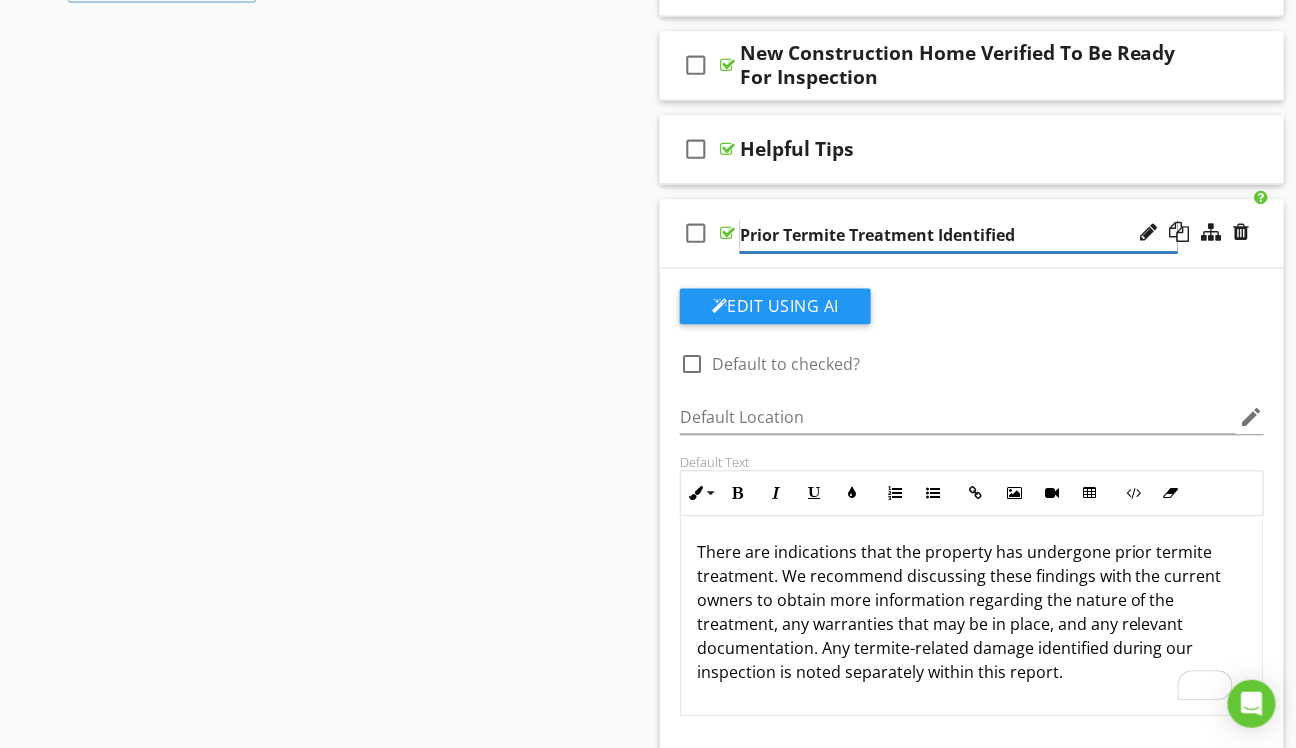 click on "Prior Termite Treatment Identified" at bounding box center (959, 236) 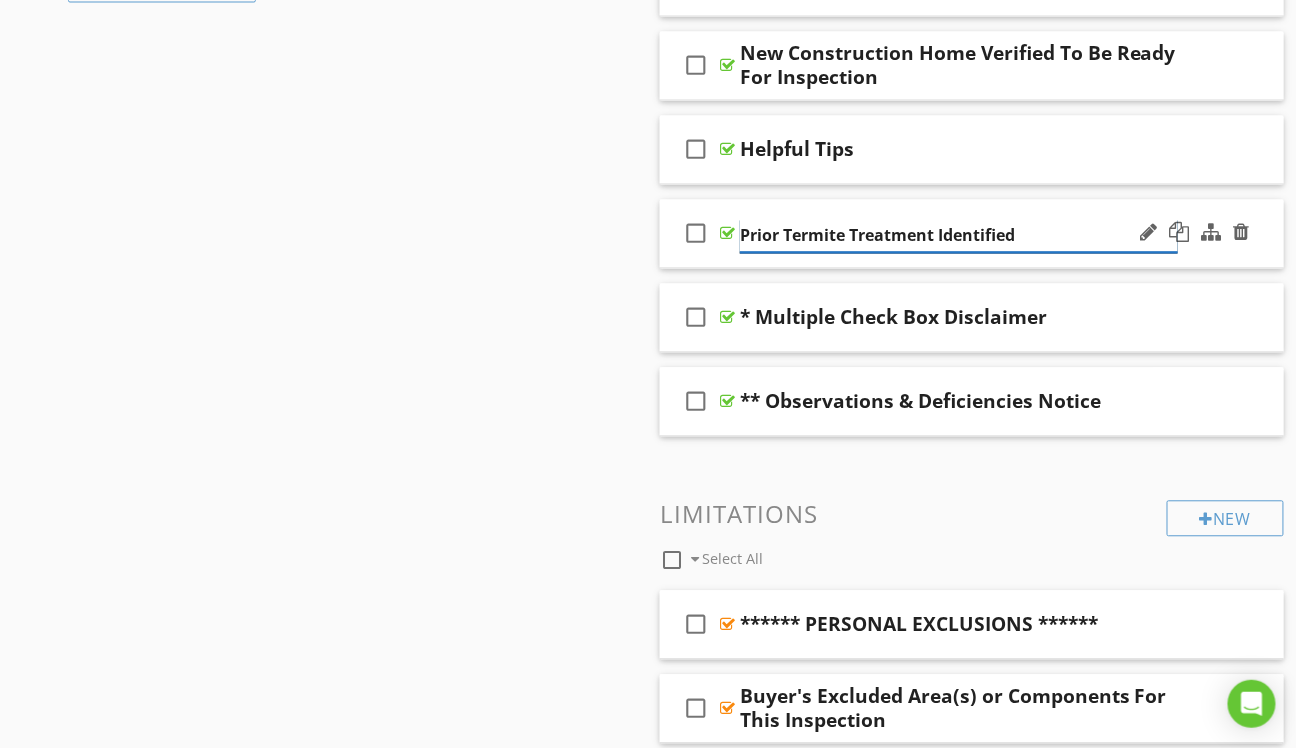 paste on "Termite Treatment Evidence" 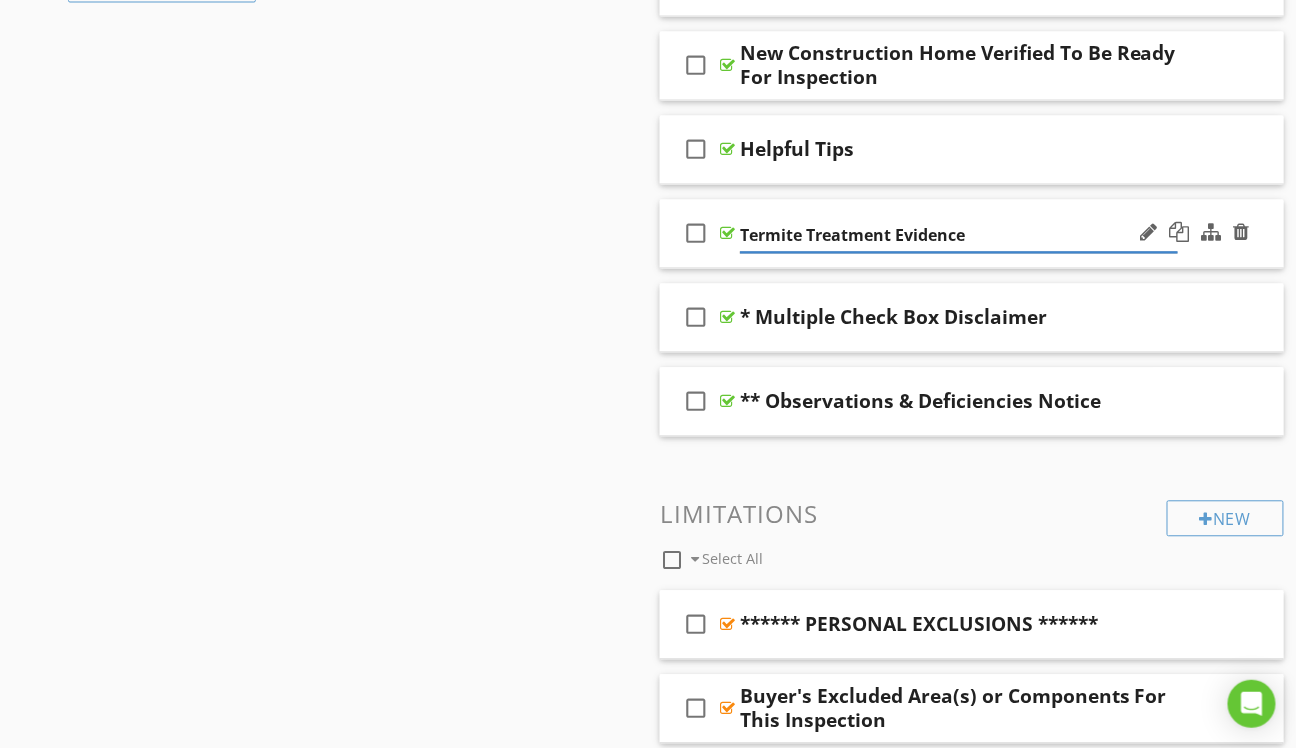click on "check_box_outline_blank         Termite Treatment Evidence" at bounding box center (972, 234) 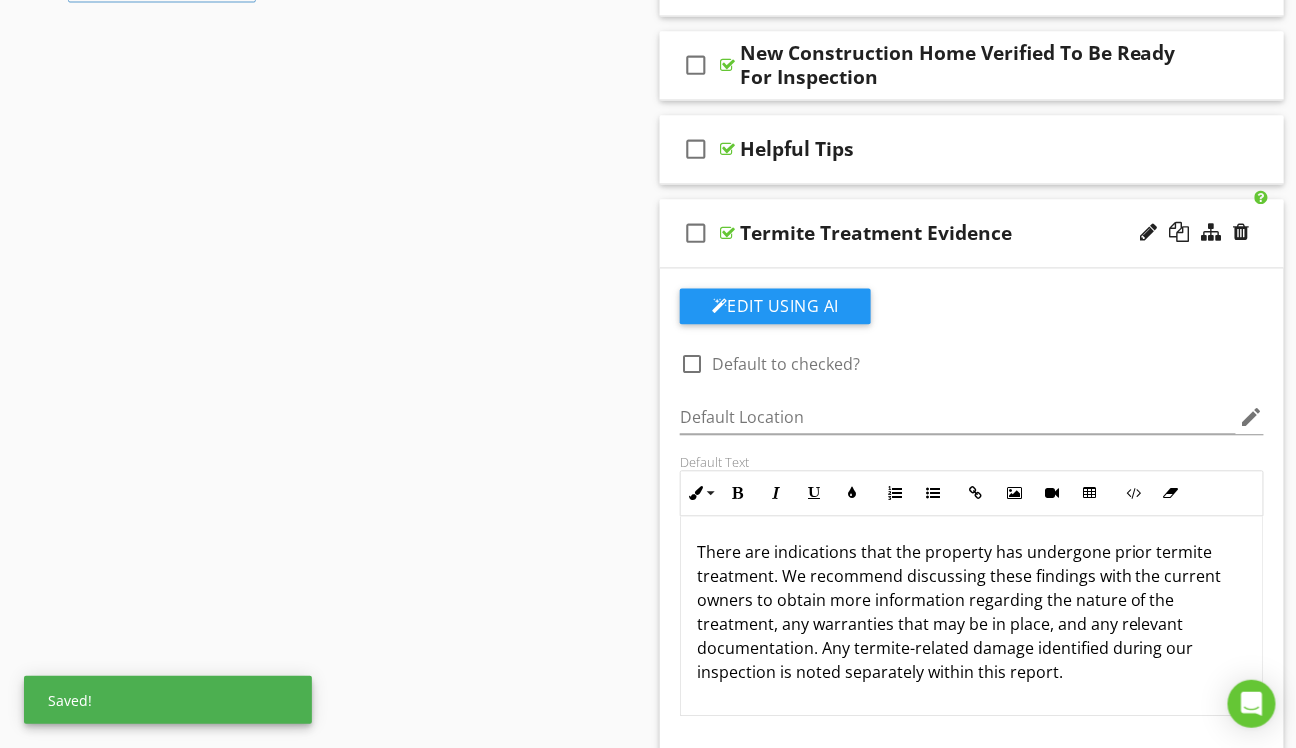 scroll, scrollTop: 0, scrollLeft: 0, axis: both 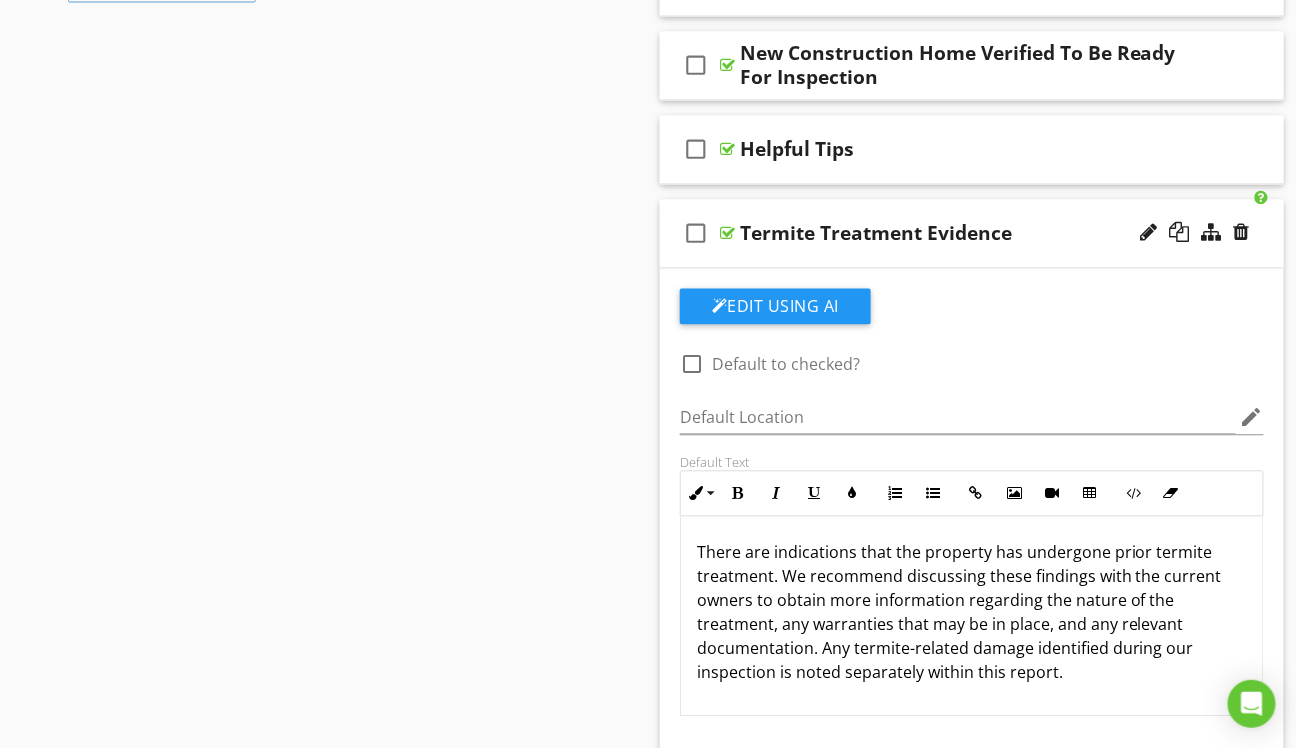 click on "check_box_outline_blank
Termite Treatment Evidence" at bounding box center (972, 234) 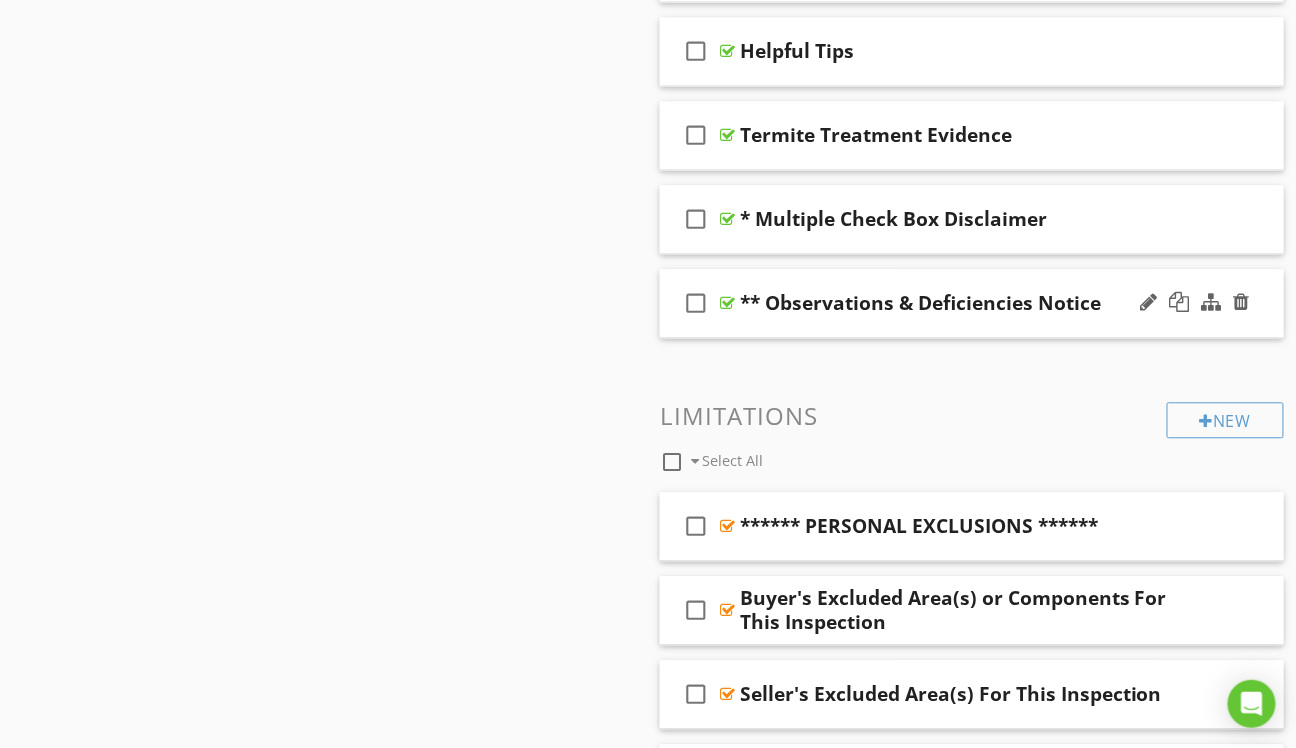 scroll, scrollTop: 1200, scrollLeft: 0, axis: vertical 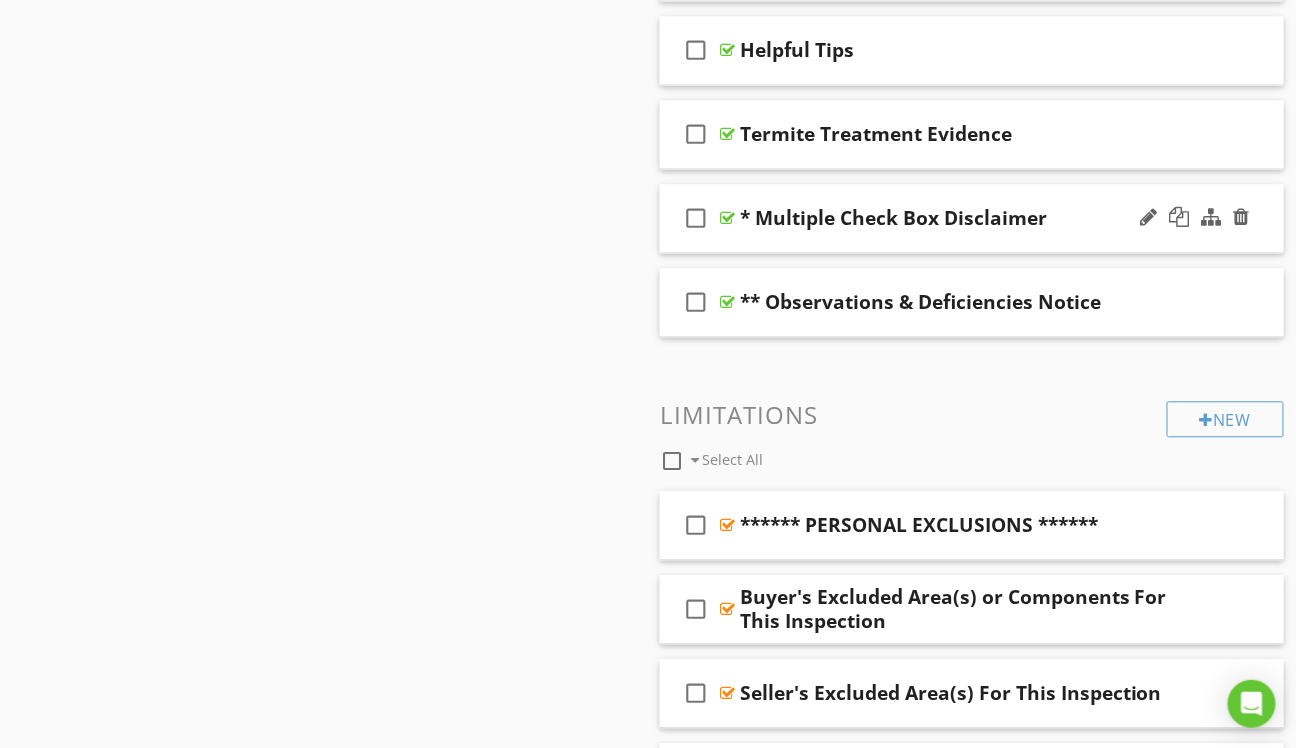 click on "check_box_outline_blank
* Multiple Check Box Disclaimer" at bounding box center [972, 218] 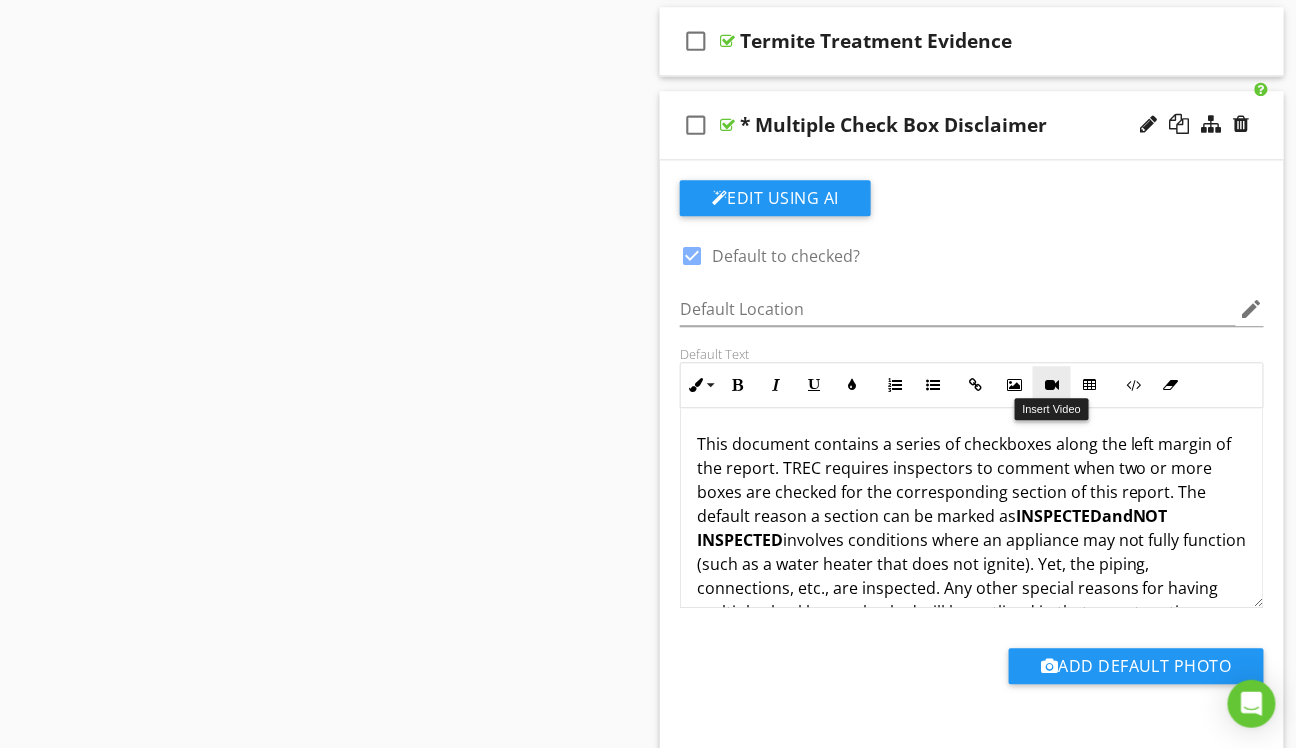 scroll, scrollTop: 1300, scrollLeft: 0, axis: vertical 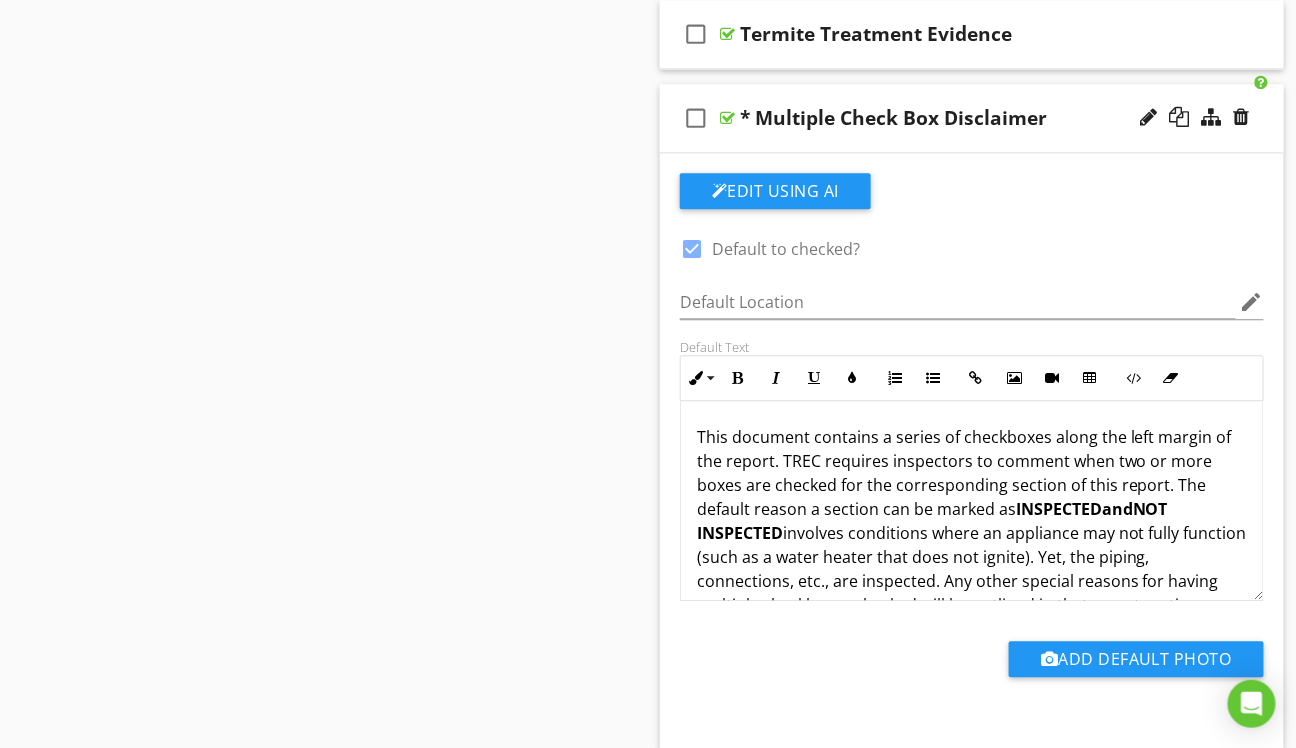 click on "This document contains a series of checkboxes along the left margin of the report. TREC requires inspectors to comment when two or more boxes are checked for the corresponding section of this report. The default reason a section can be marked as   INSPECTED  and  NOT INSPECTED  involves conditions where an appliance may not fully function (such as a water heater that does not ignite). Yet, the piping, connections, etc., are inspected. Any other special reasons for having multiple checkboxes checked will be outlined in that report section. In an effort to maintain consistency with all reports provided by this company, some (or all) sections may contain checked boxes of  Inspected and Deficient . This is to indicate both that the item was inspected and that there was one or more items that were found to be deficient." at bounding box center (972, 569) 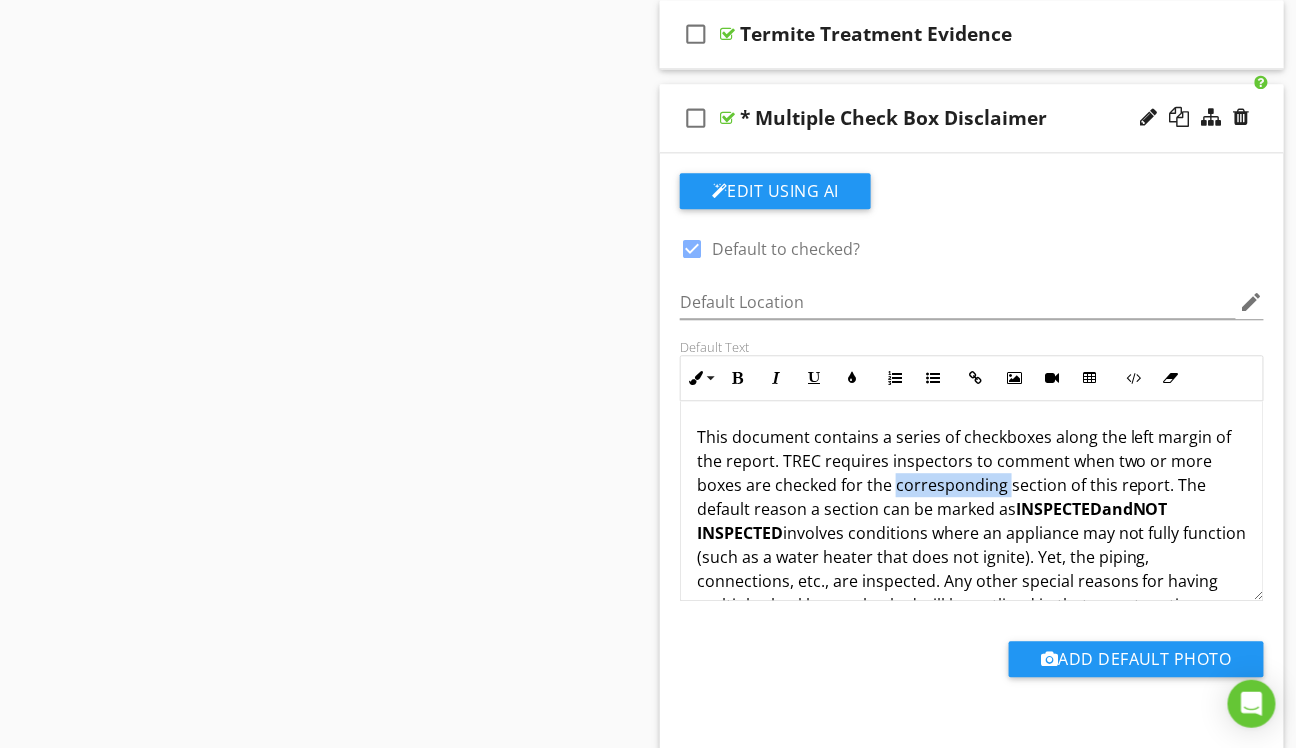 click on "This document contains a series of checkboxes along the left margin of the report. TREC requires inspectors to comment when two or more boxes are checked for the corresponding section of this report. The default reason a section can be marked as   INSPECTED  and  NOT INSPECTED  involves conditions where an appliance may not fully function (such as a water heater that does not ignite). Yet, the piping, connections, etc., are inspected. Any other special reasons for having multiple checkboxes checked will be outlined in that report section. In an effort to maintain consistency with all reports provided by this company, some (or all) sections may contain checked boxes of  Inspected and Deficient . This is to indicate both that the item was inspected and that there was one or more items that were found to be deficient." at bounding box center [972, 569] 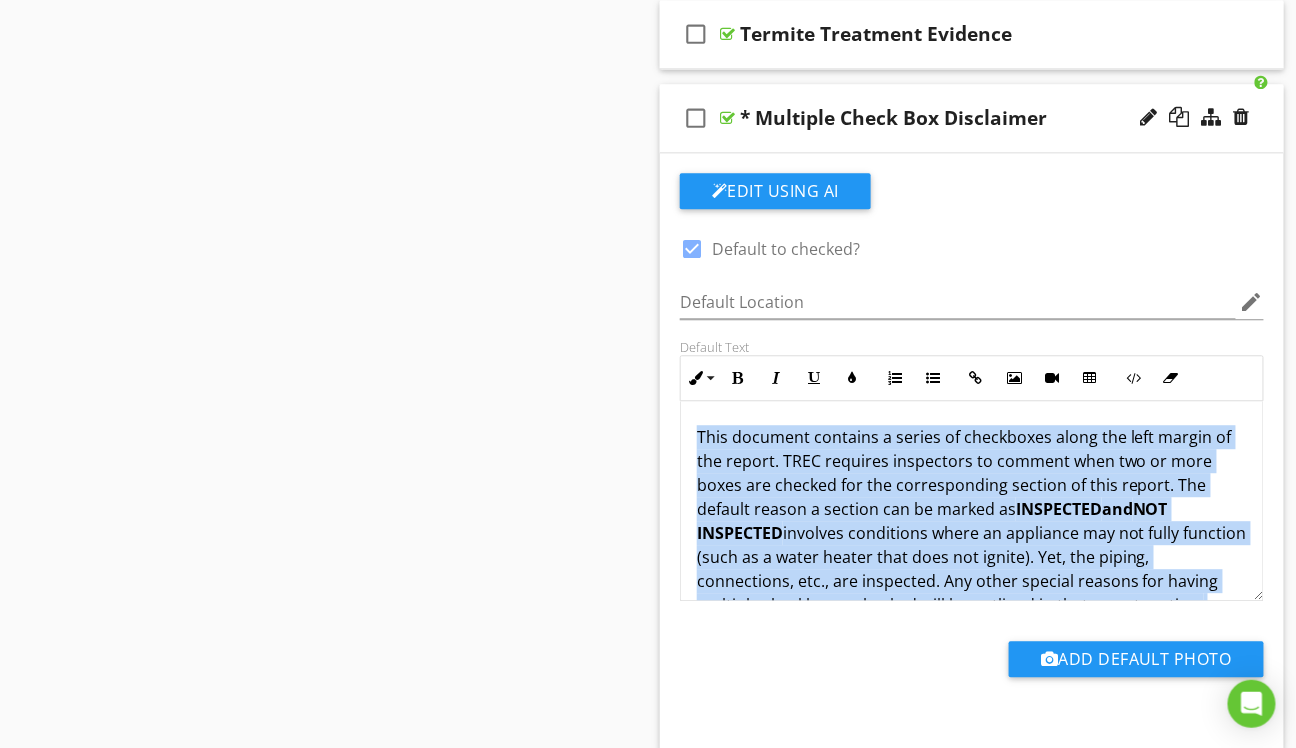 click on "This document contains a series of checkboxes along the left margin of the report. TREC requires inspectors to comment when two or more boxes are checked for the corresponding section of this report. The default reason a section can be marked as   INSPECTED  and  NOT INSPECTED  involves conditions where an appliance may not fully function (such as a water heater that does not ignite). Yet, the piping, connections, etc., are inspected. Any other special reasons for having multiple checkboxes checked will be outlined in that report section. In an effort to maintain consistency with all reports provided by this company, some (or all) sections may contain checked boxes of  Inspected and Deficient . This is to indicate both that the item was inspected and that there was one or more items that were found to be deficient." at bounding box center [972, 569] 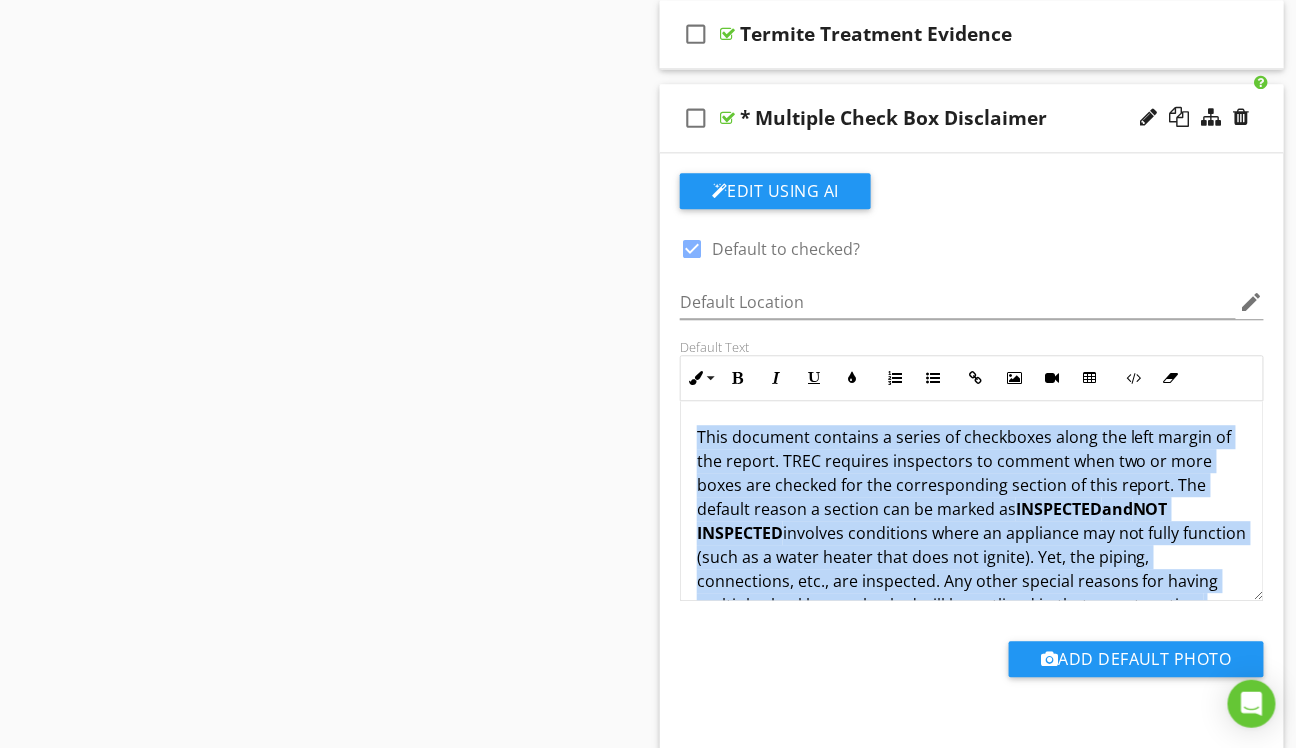 copy on "This document contains a series of checkboxes along the left margin of the report. TREC requires inspectors to comment when two or more boxes are checked for the corresponding section of this report. The default reason a section can be marked as   INSPECTED  and  NOT INSPECTED  involves conditions where an appliance may not fully function (such as a water heater that does not ignite). Yet, the piping, connections, etc., are inspected. Any other special reasons for having multiple checkboxes checked will be outlined in that report section." 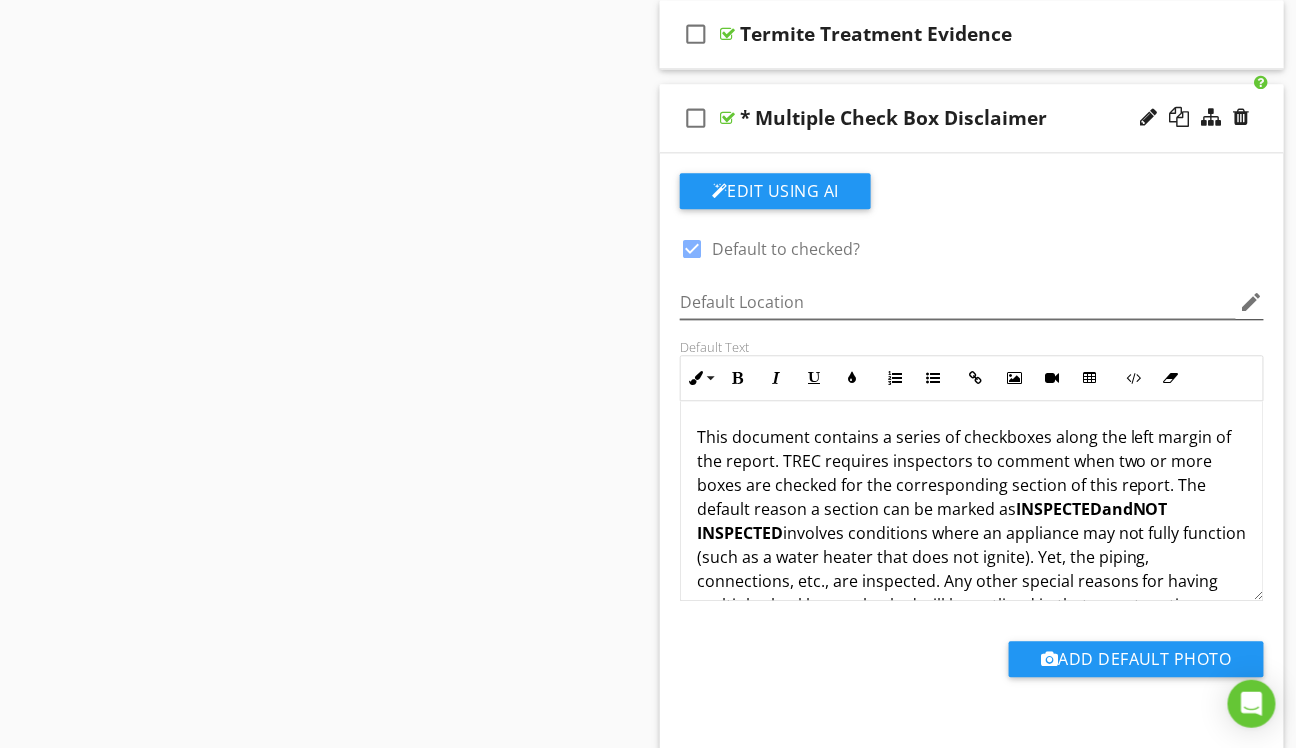 scroll, scrollTop: 37, scrollLeft: 0, axis: vertical 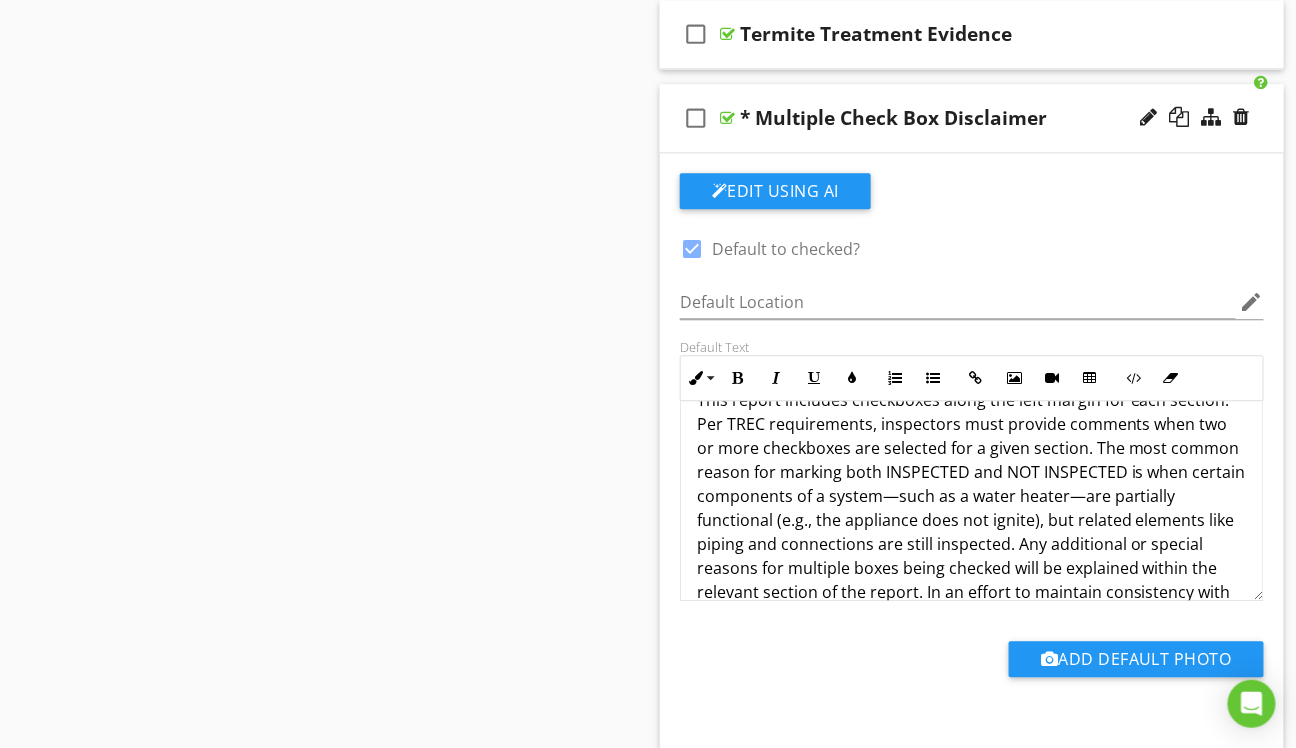 click on "This report includes checkboxes along the left margin for each section. Per TREC requirements, inspectors must provide comments when two or more checkboxes are selected for a given section. The most common reason for marking both INSPECTED and NOT INSPECTED is when certain components of a system—such as a water heater—are partially functional (e.g., the appliance does not ignite), but related elements like piping and connections are still inspected. Any additional or special reasons for multiple boxes being checked will be explained within the relevant section of the report. In an effort to maintain consistency with all reports provided by this company, some (or all) sections may contain checked boxes of  Inspected and Deficient . This is to indicate both that the item was inspected and that there was one or more items that were found to be deficient." at bounding box center [972, 544] 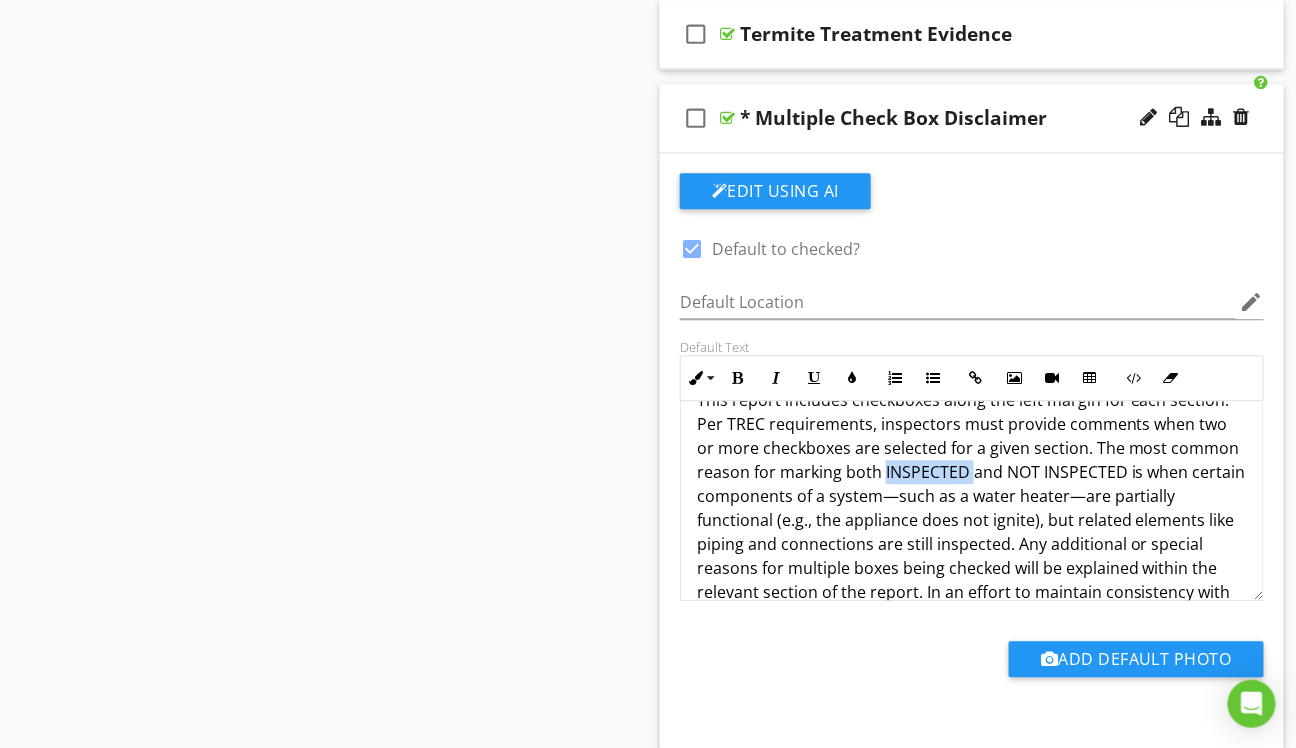 click on "This report includes checkboxes along the left margin for each section. Per TREC requirements, inspectors must provide comments when two or more checkboxes are selected for a given section. The most common reason for marking both INSPECTED and NOT INSPECTED is when certain components of a system—such as a water heater—are partially functional (e.g., the appliance does not ignite), but related elements like piping and connections are still inspected. Any additional or special reasons for multiple boxes being checked will be explained within the relevant section of the report. In an effort to maintain consistency with all reports provided by this company, some (or all) sections may contain checked boxes of  Inspected and Deficient . This is to indicate both that the item was inspected and that there was one or more items that were found to be deficient." at bounding box center (972, 544) 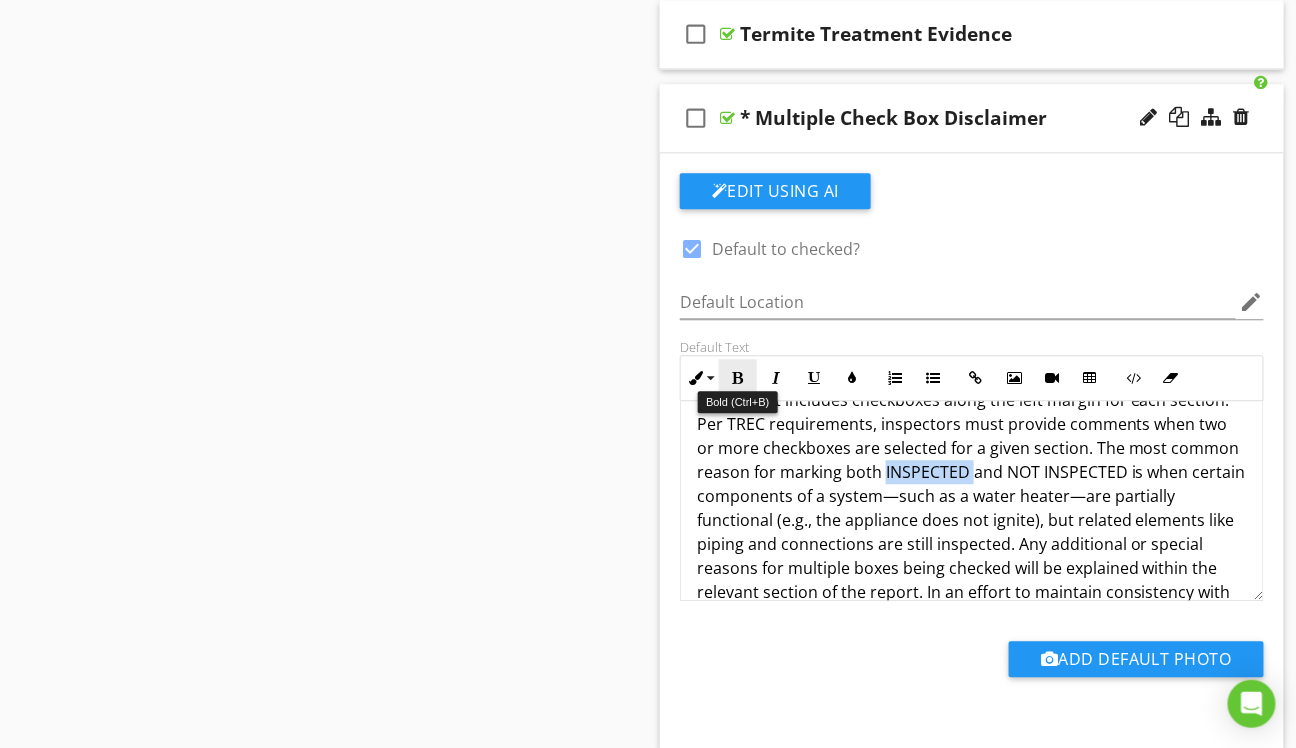 click at bounding box center (738, 378) 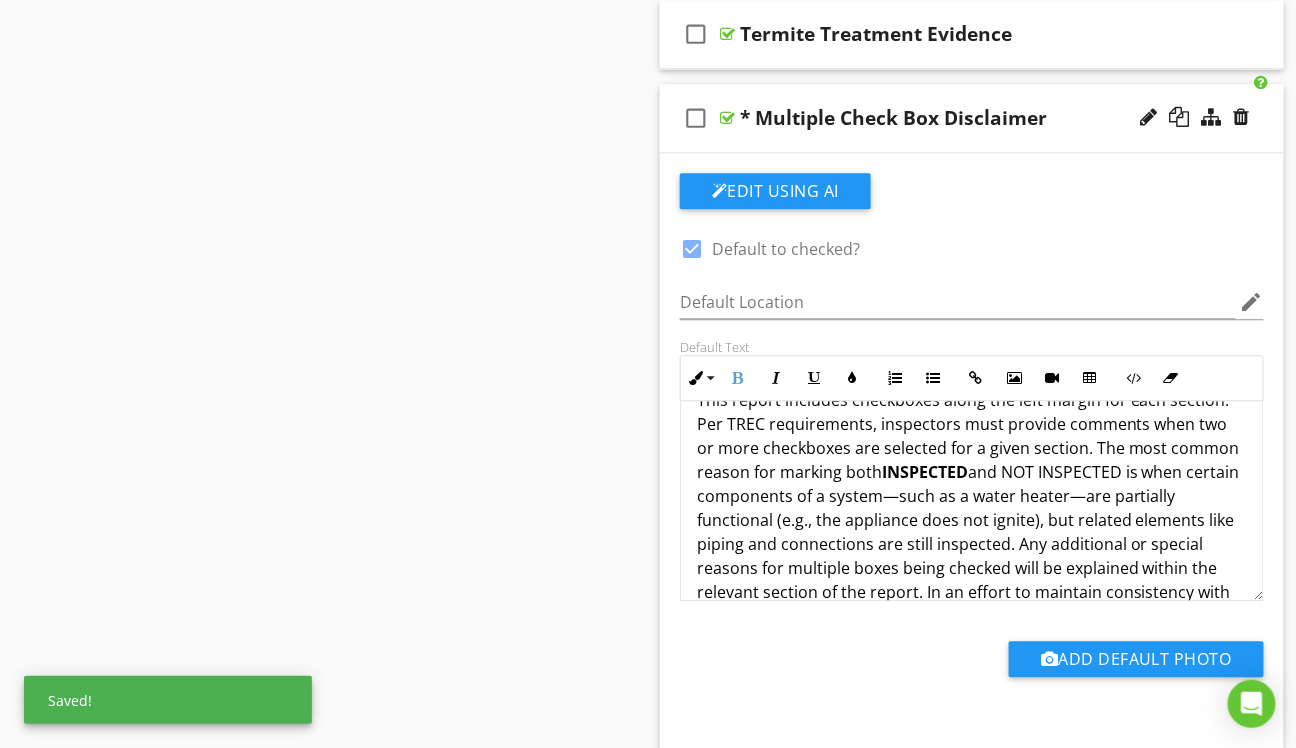 click on "This report includes checkboxes along the left margin for each section. Per TREC requirements, inspectors must provide comments when two or more checkboxes are selected for a given section. The most common reason for marking both  INSPECTED  and NOT INSPECTED is when certain components of a system—such as a water heater—are partially functional (e.g., the appliance does not ignite), but related elements like piping and connections are still inspected. Any additional or special reasons for multiple boxes being checked will be explained within the relevant section of the report. In an effort to maintain consistency with all reports provided by this company, some (or all) sections may contain checked boxes of  Inspected and Deficient . This is to indicate both that the item was inspected and that there was one or more items that were found to be deficient." at bounding box center (972, 544) 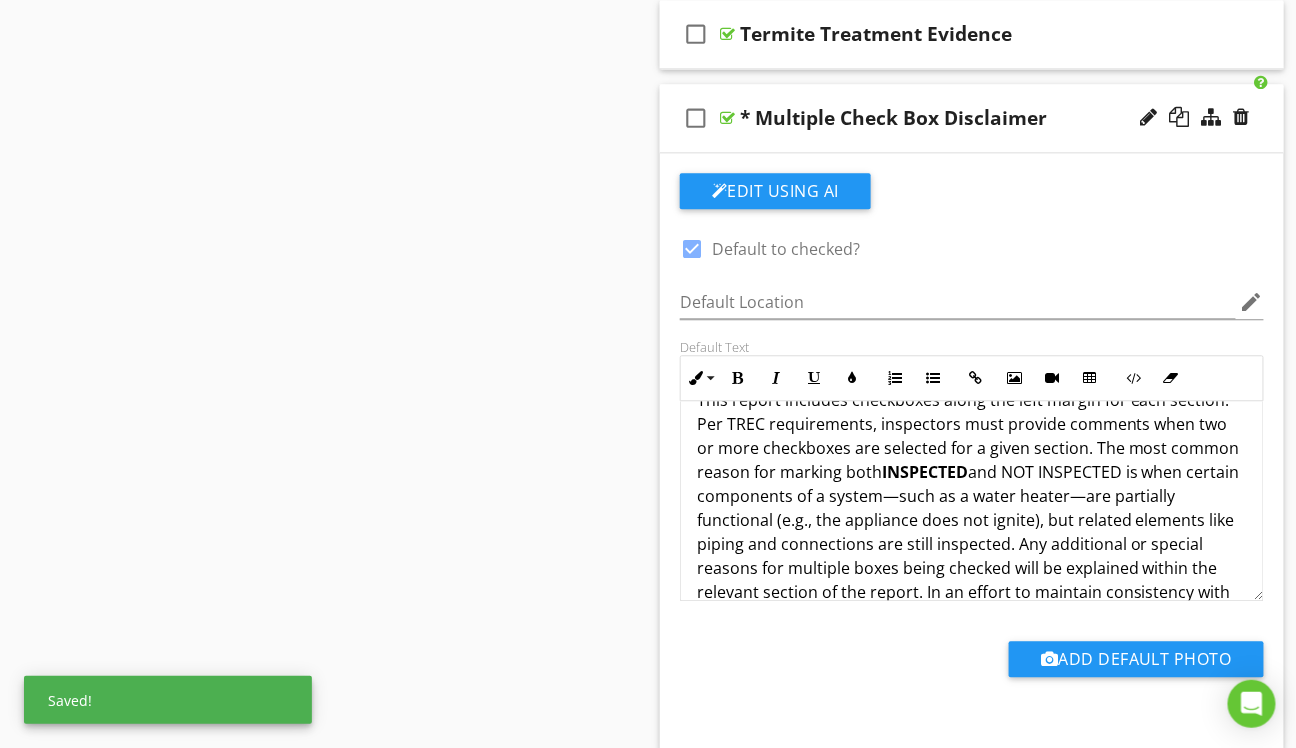click on "This report includes checkboxes along the left margin for each section. Per TREC requirements, inspectors must provide comments when two or more checkboxes are selected for a given section. The most common reason for marking both  INSPECTED  and NOT INSPECTED is when certain components of a system—such as a water heater—are partially functional (e.g., the appliance does not ignite), but related elements like piping and connections are still inspected. Any additional or special reasons for multiple boxes being checked will be explained within the relevant section of the report. In an effort to maintain consistency with all reports provided by this company, some (or all) sections may contain checked boxes of  Inspected and Deficient . This is to indicate both that the item was inspected and that there was one or more items that were found to be deficient." at bounding box center (972, 544) 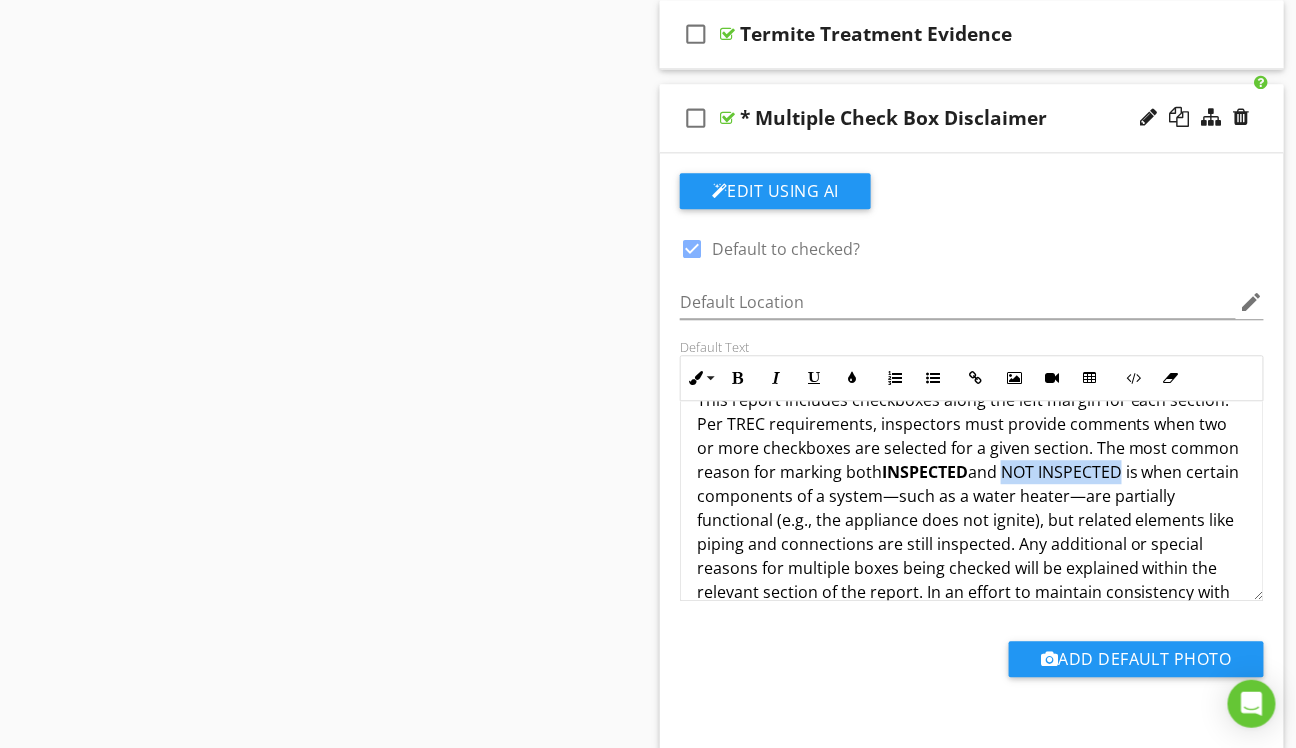 drag, startPoint x: 1017, startPoint y: 461, endPoint x: 1096, endPoint y: 469, distance: 79.40403 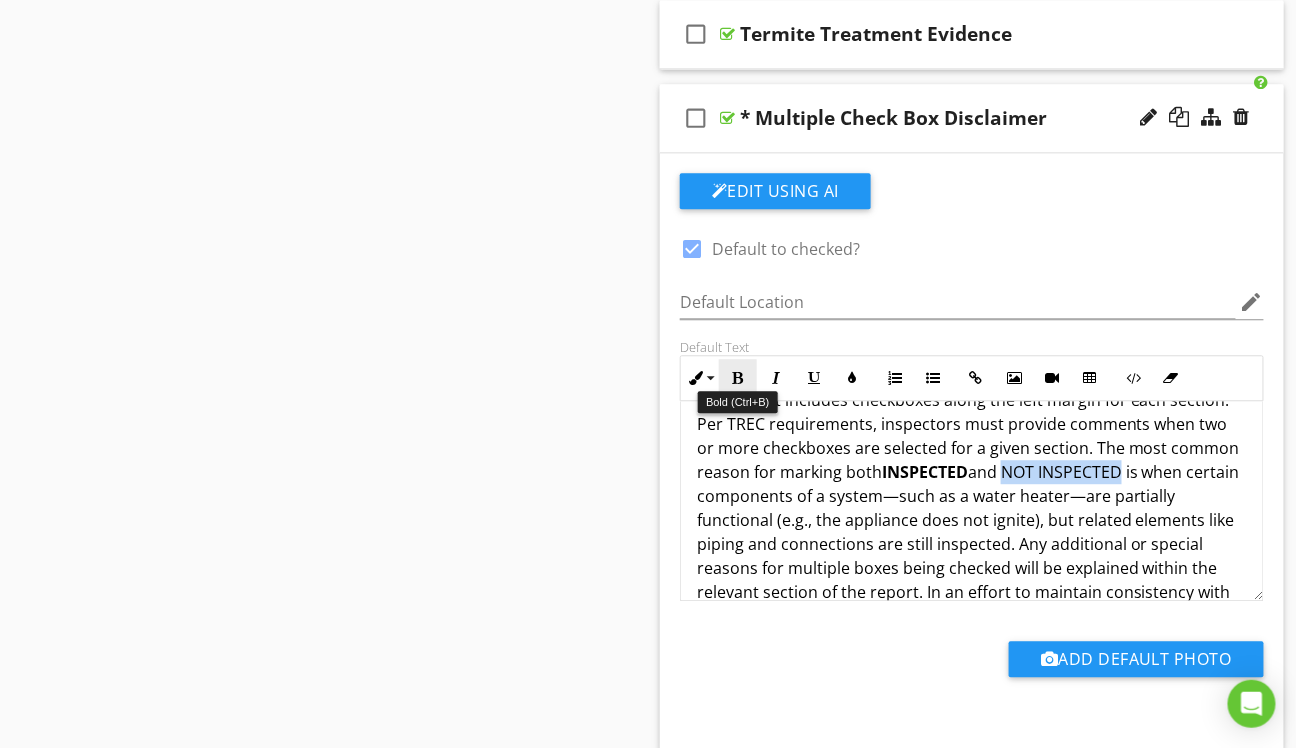 click on "Bold" at bounding box center [738, 378] 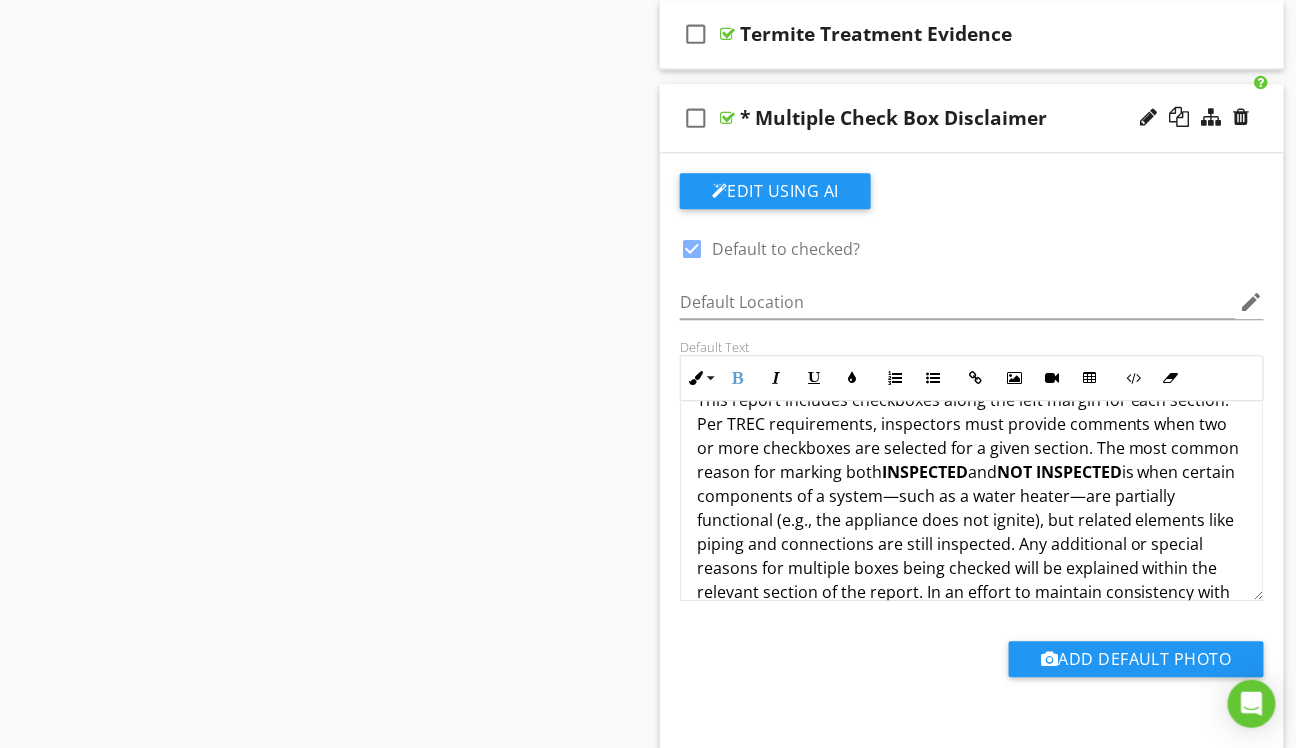click on "This report includes checkboxes along the left margin for each section. Per TREC requirements, inspectors must provide comments when two or more checkboxes are selected for a given section. The most common reason for marking both  INSPECTED  and  NOT INSPECTED  is when certain components of a system—such as a water heater—are partially functional (e.g., the appliance does not ignite), but related elements like piping and connections are still inspected. Any additional or special reasons for multiple boxes being checked will be explained within the relevant section of the report. In an effort to maintain consistency with all reports provided by this company, some (or all) sections may contain checked boxes of  Inspected and Deficient . This is to indicate both that the item was inspected and that there was one or more items that were found to be deficient." at bounding box center (972, 544) 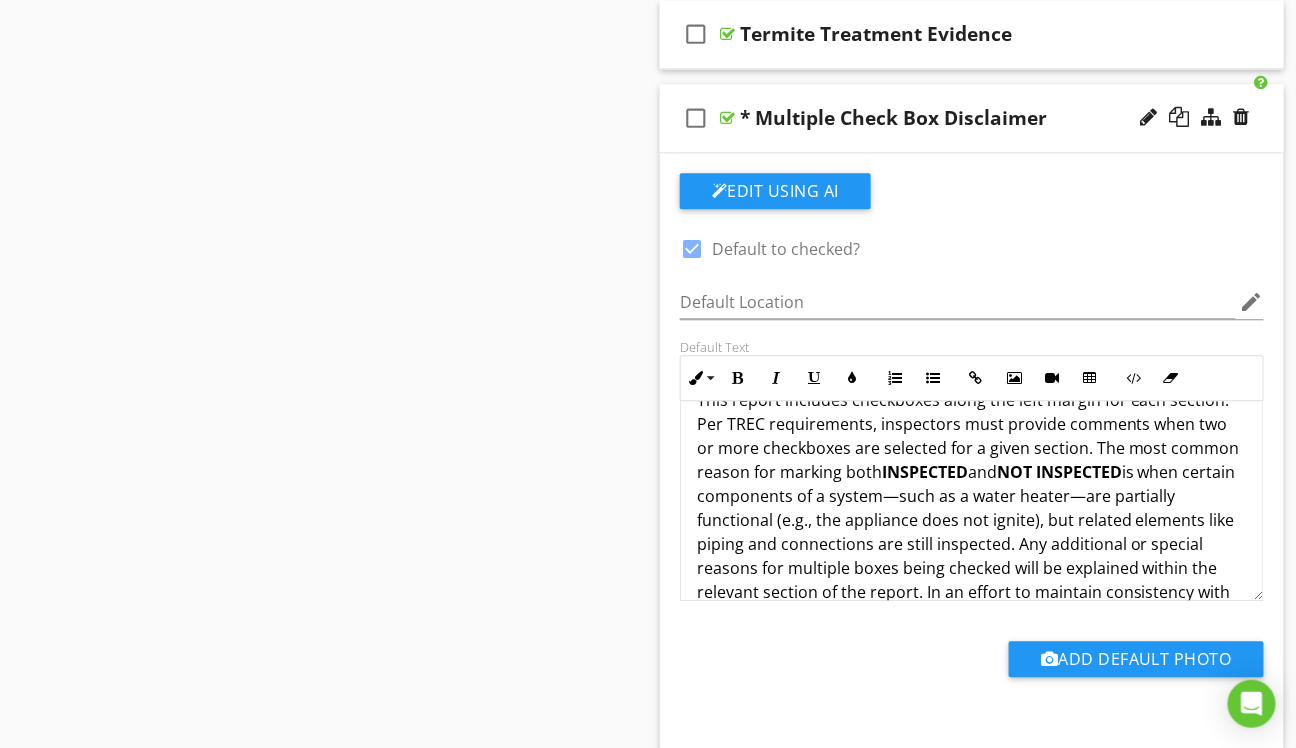 scroll, scrollTop: 24, scrollLeft: 0, axis: vertical 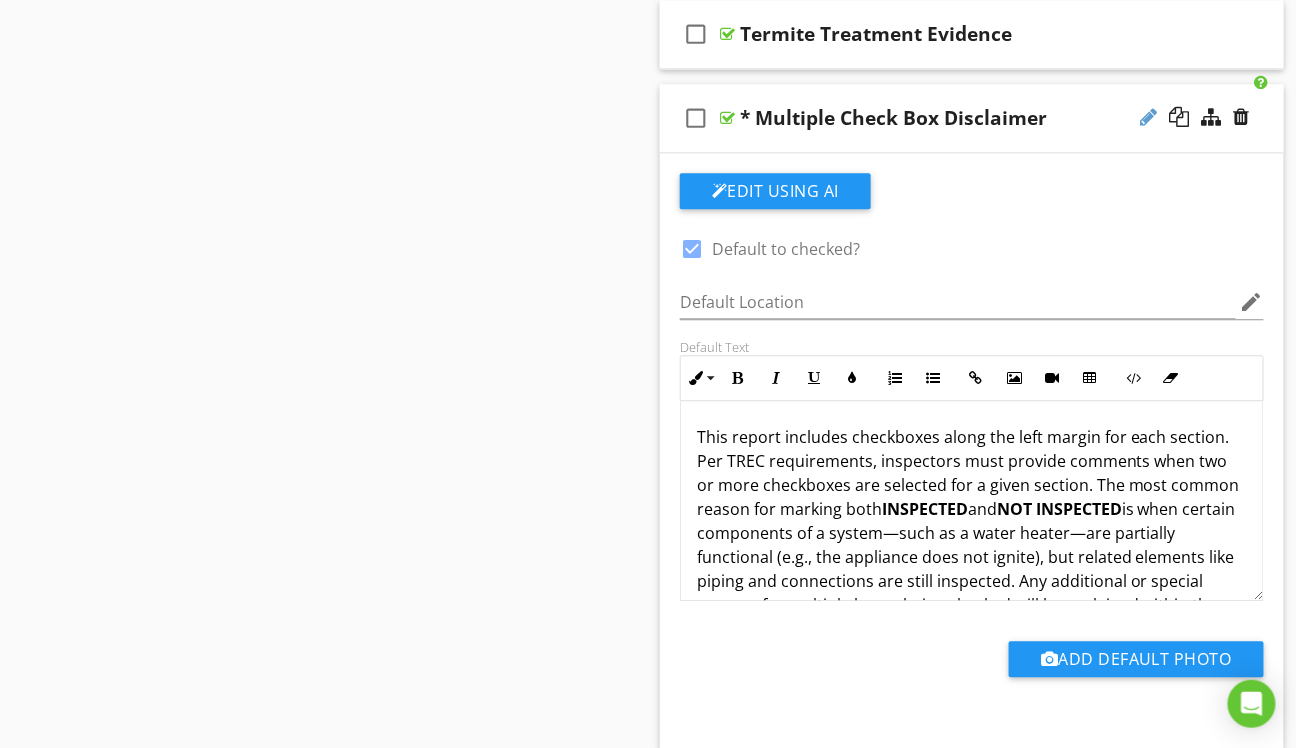 click at bounding box center (1149, 117) 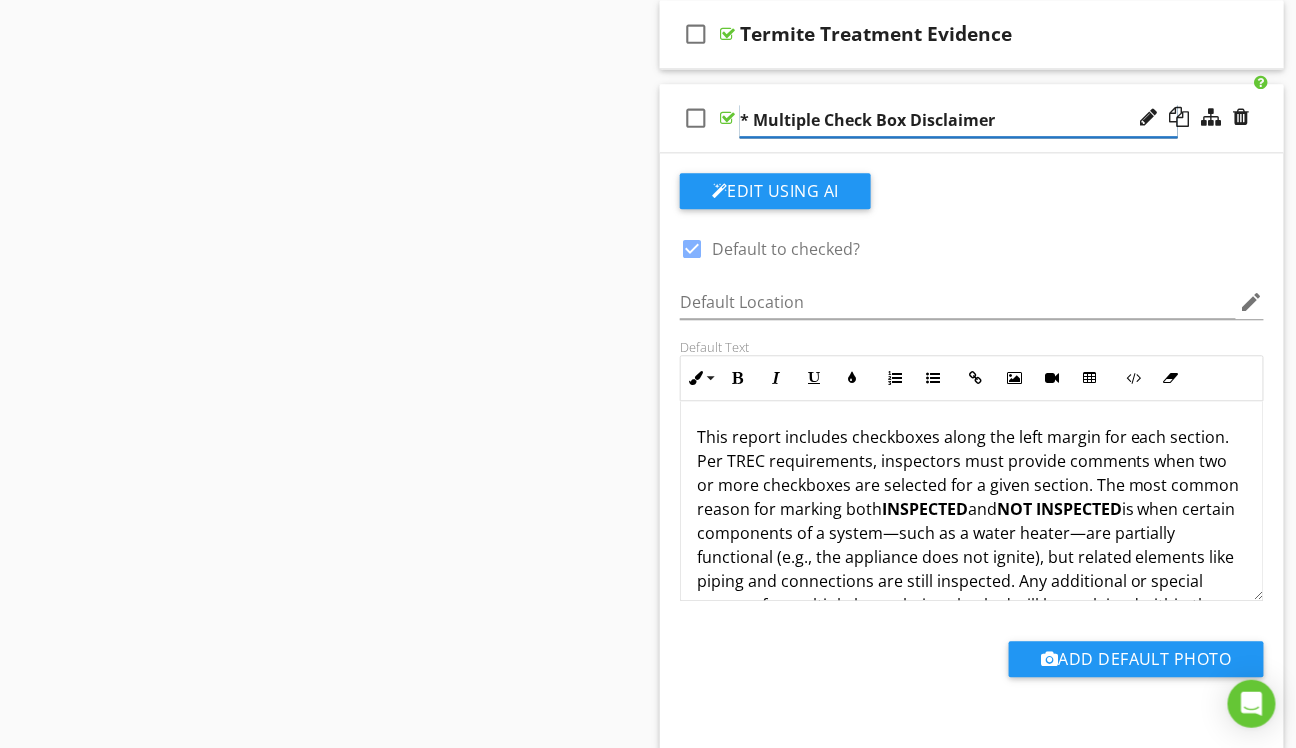 click on "* Multiple Check Box Disclaimer" at bounding box center [959, 120] 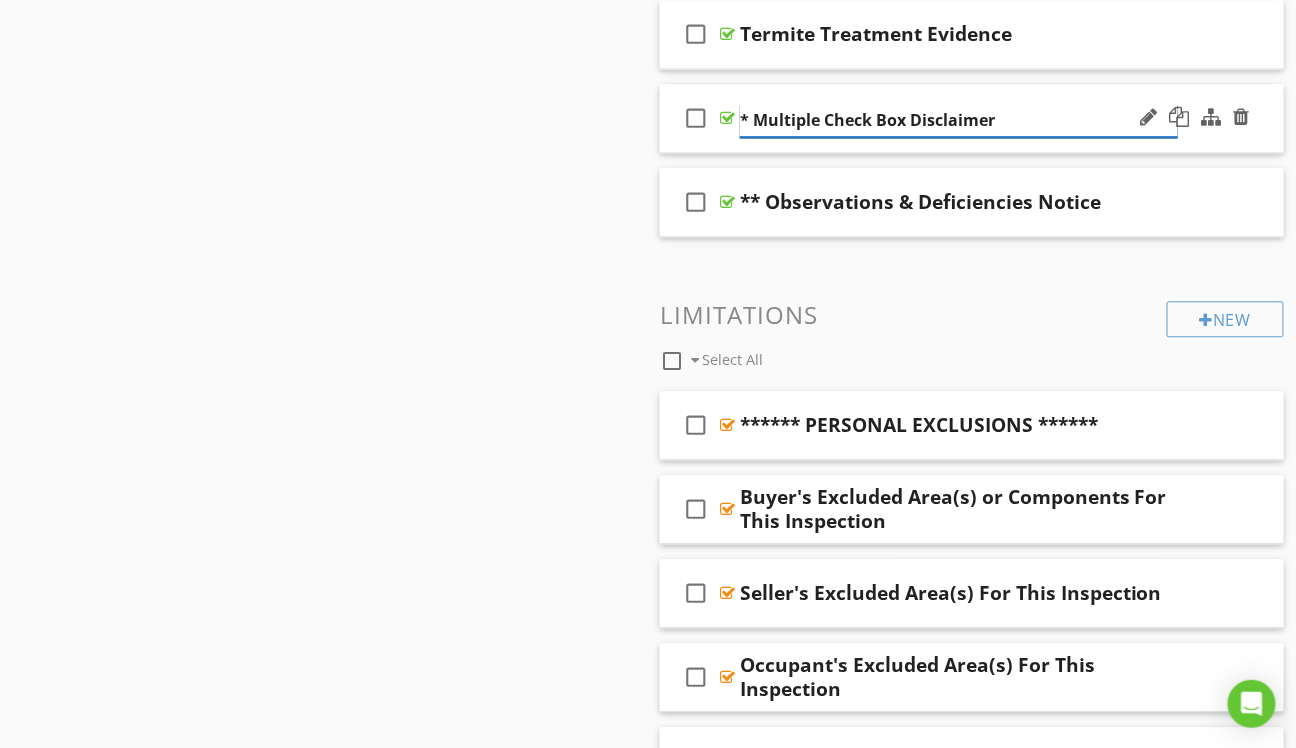 paste on "Clarification on Multiple Checkboxes in Report Sections" 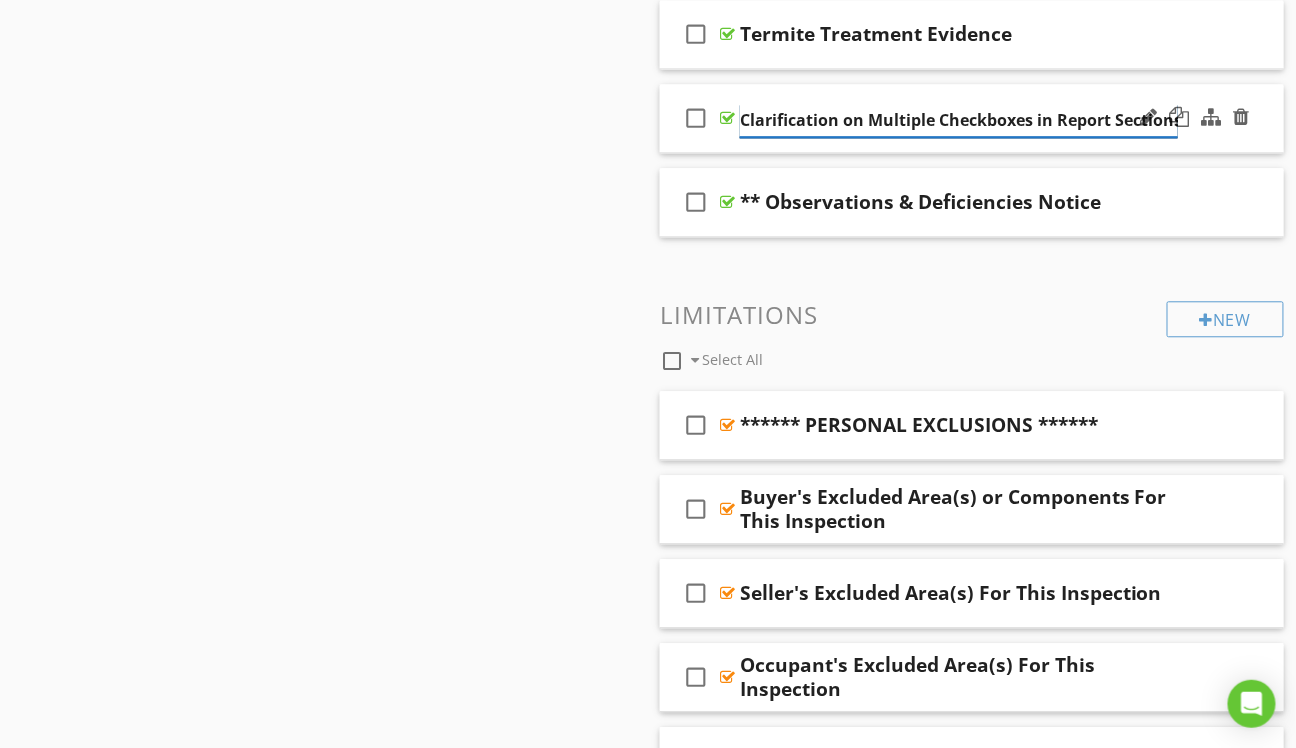 scroll, scrollTop: 0, scrollLeft: 3, axis: horizontal 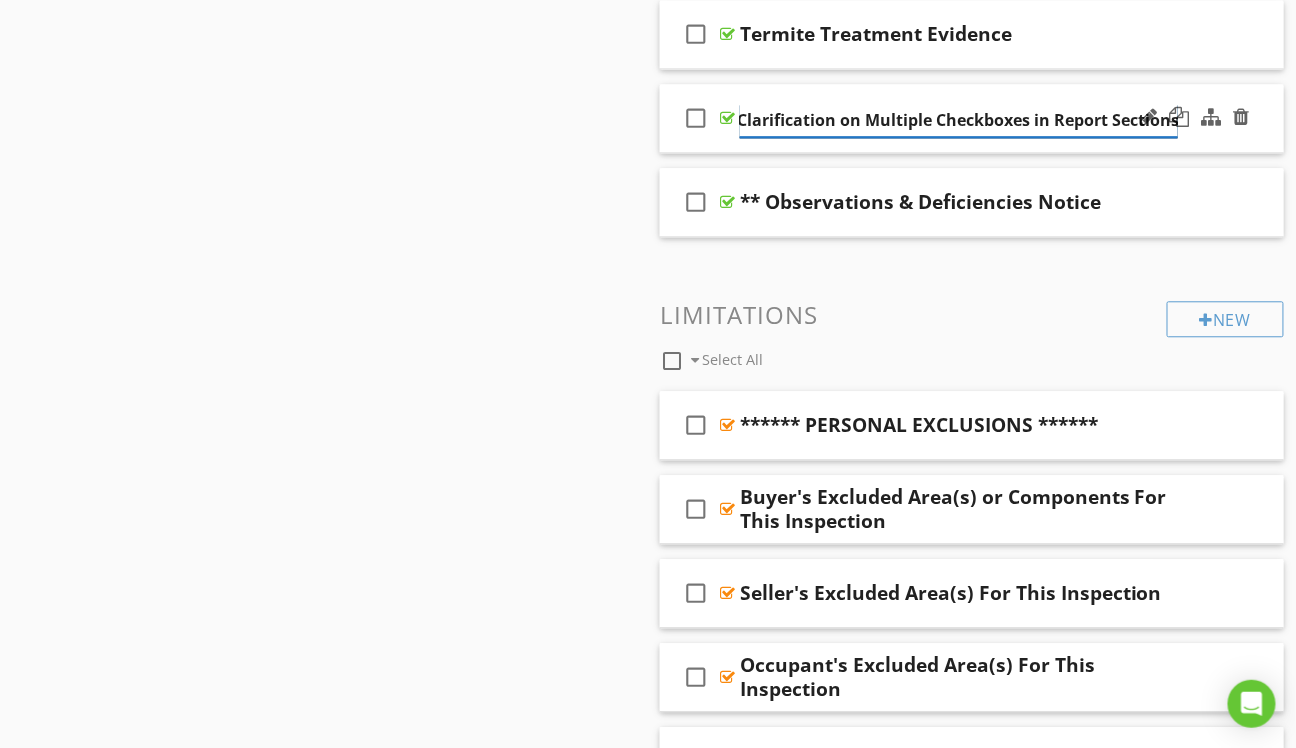 click on "Clarification on Multiple Checkboxes in Report Sections" at bounding box center [959, 120] 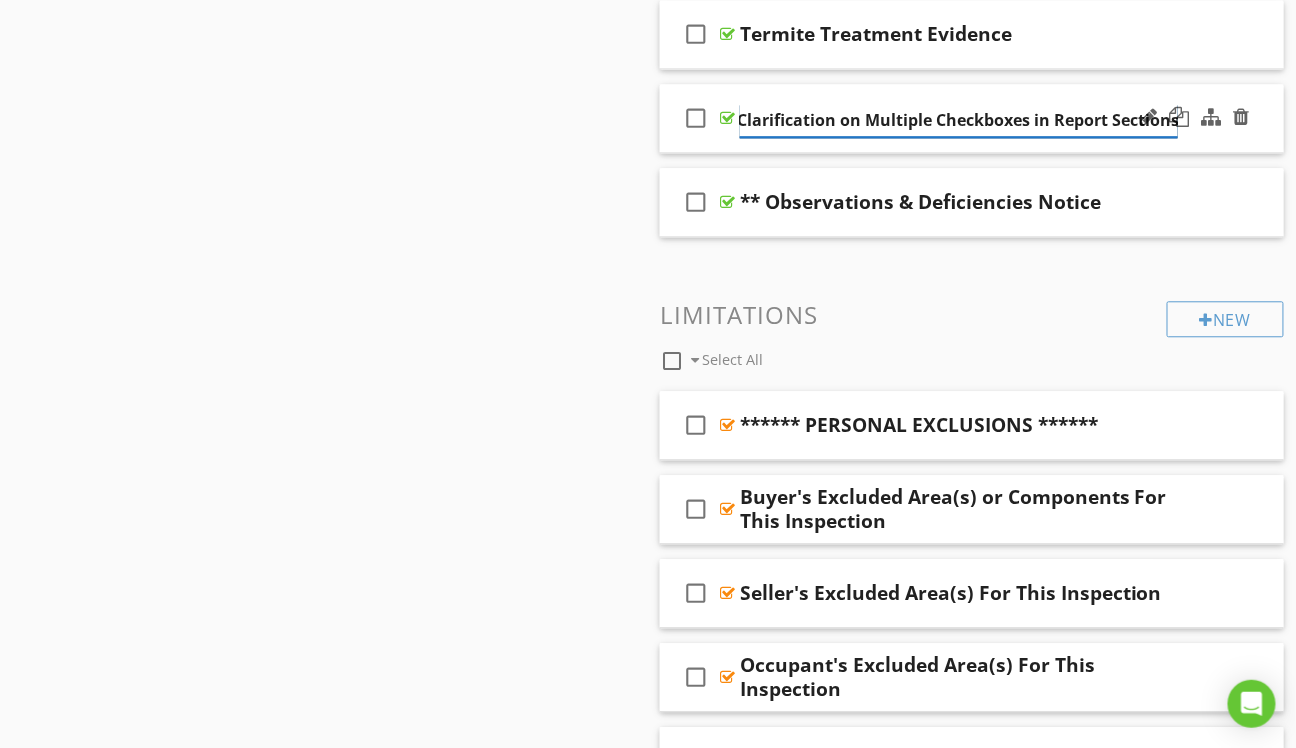 scroll, scrollTop: 0, scrollLeft: 0, axis: both 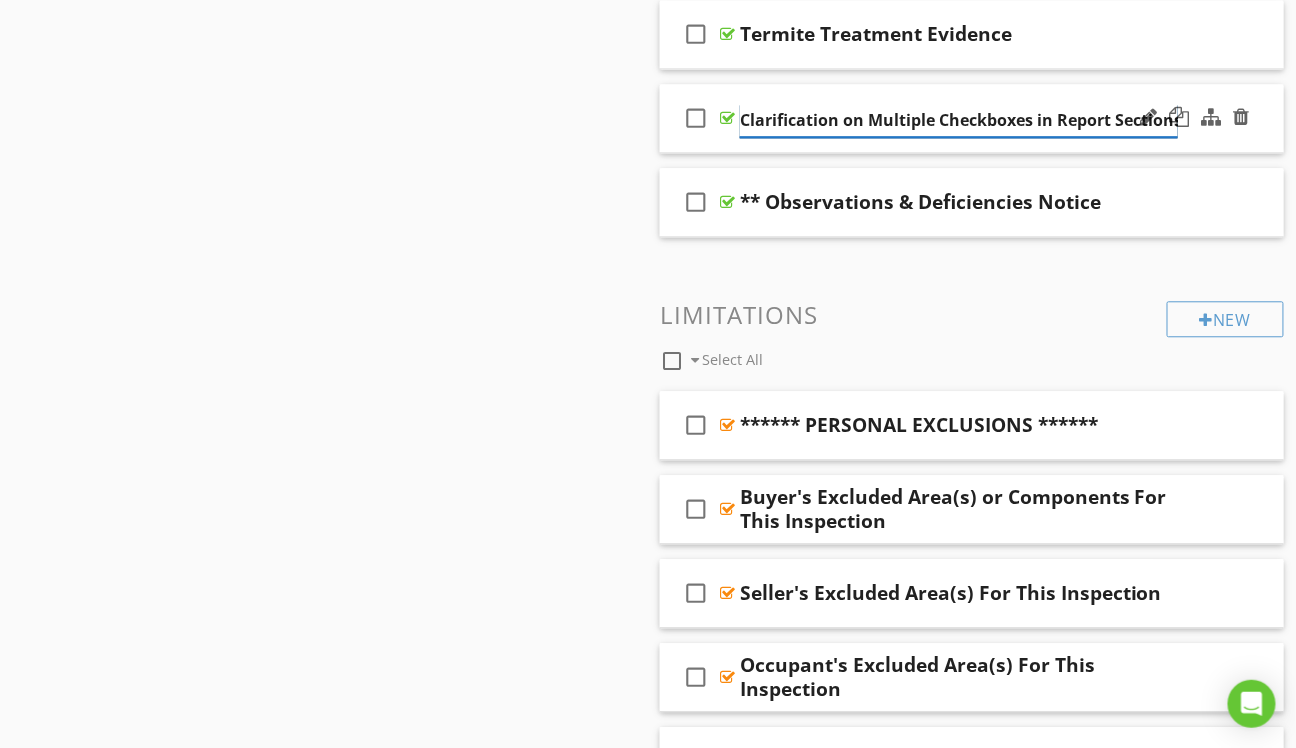 drag, startPoint x: 760, startPoint y: 117, endPoint x: 714, endPoint y: 113, distance: 46.173584 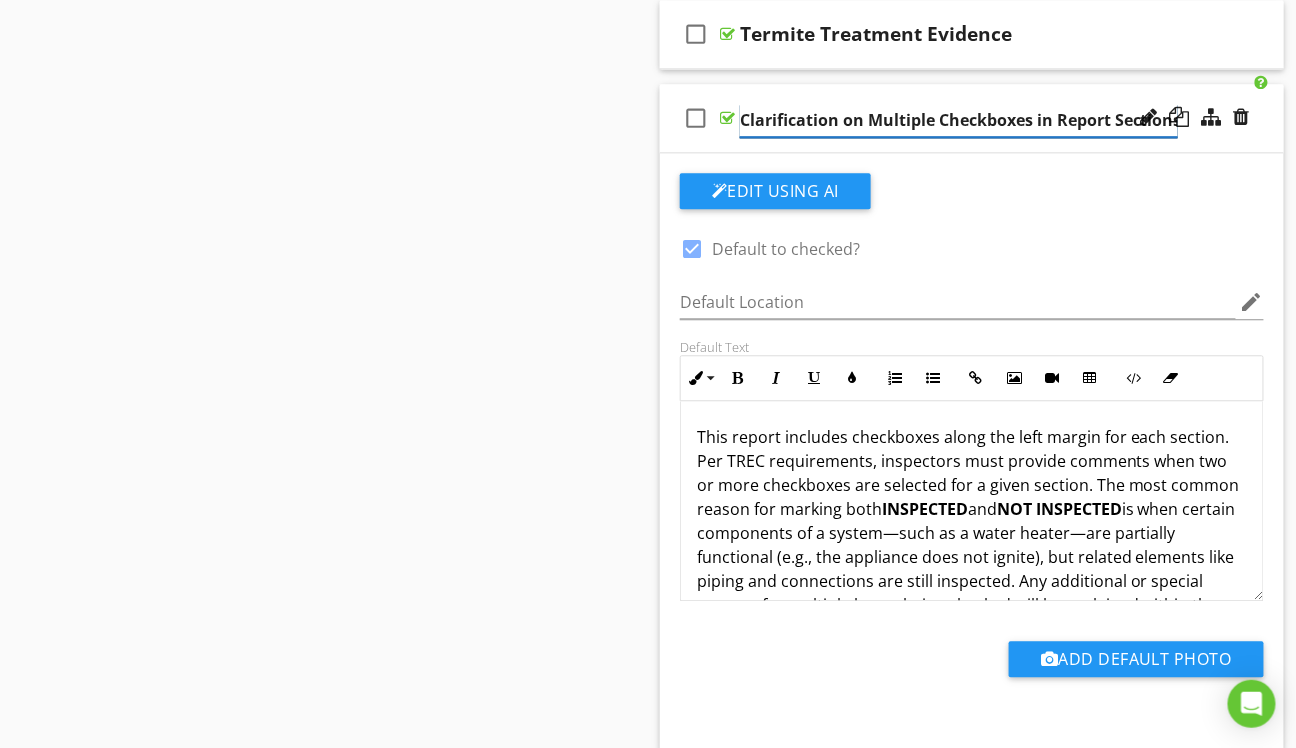 click on "Clarification on Multiple Checkboxes in Report Sections" at bounding box center (959, 120) 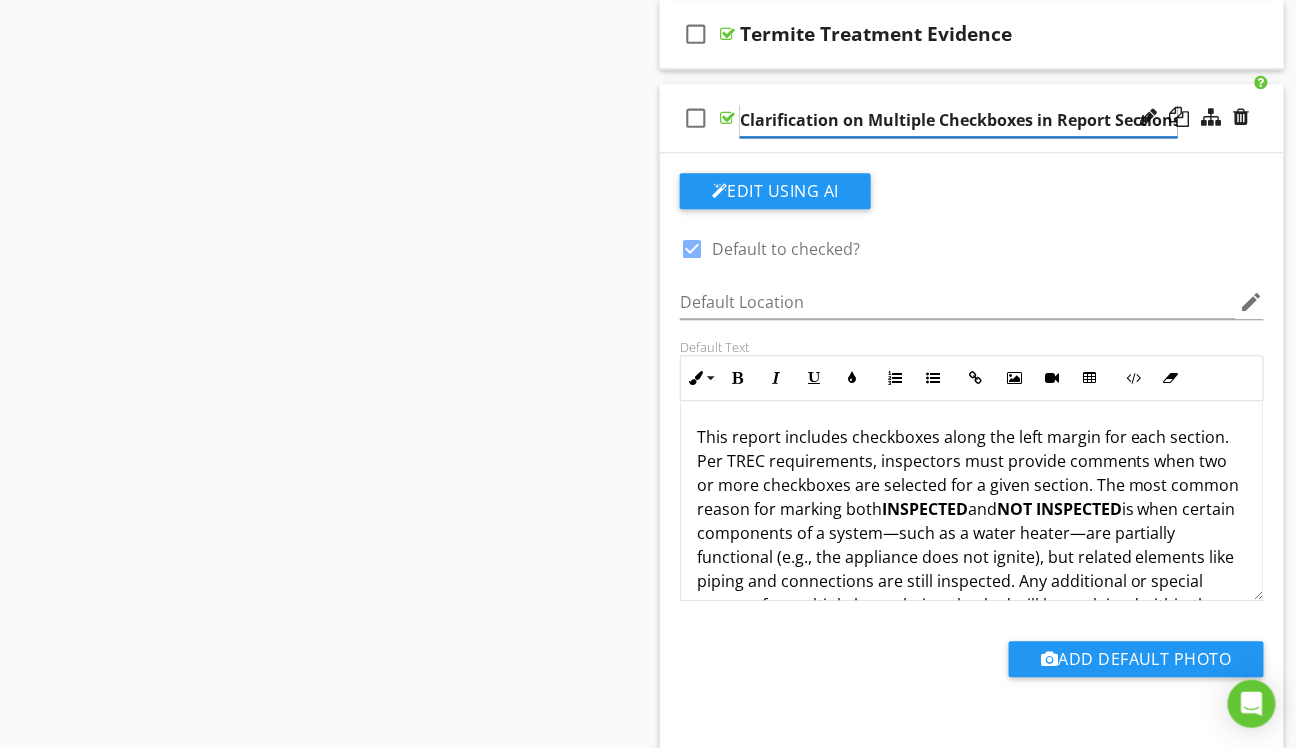 type on "*Clarification on Multiple Checkboxes in Report Sections" 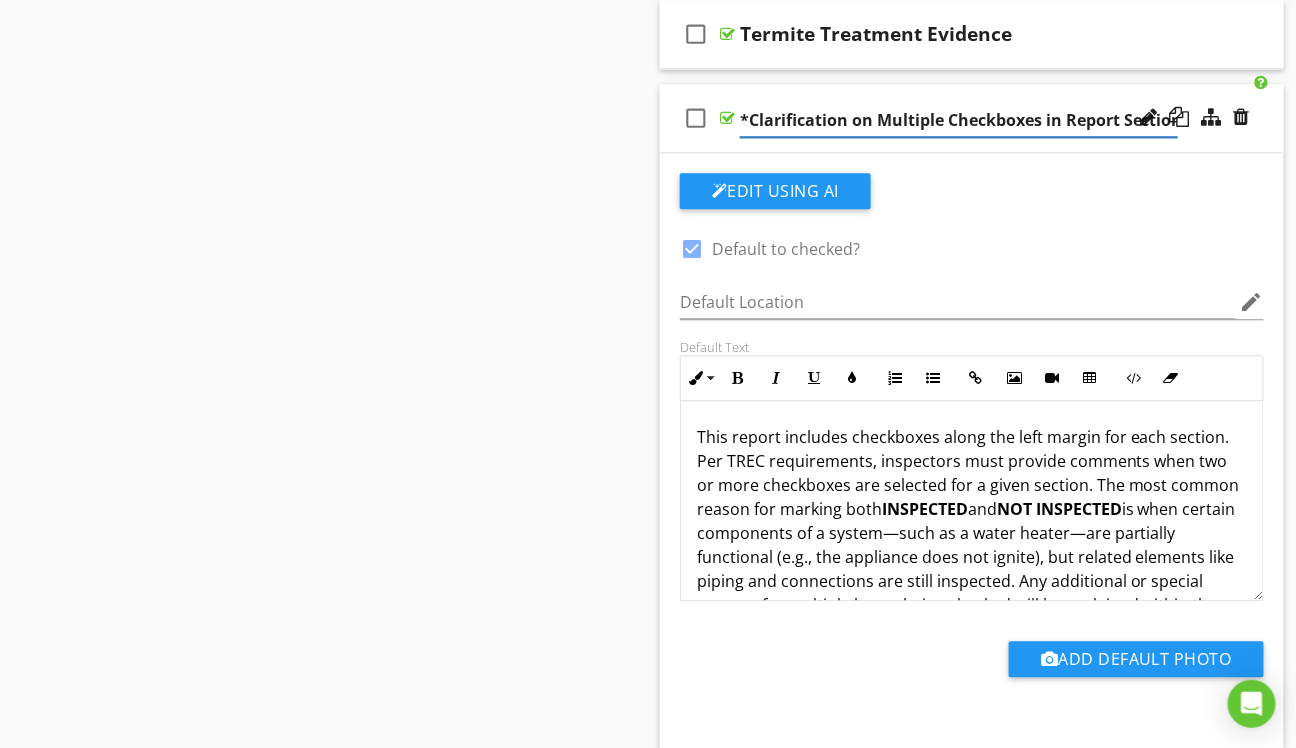click on "check_box_outline_blank         *Clarification on Multiple Checkboxes in Report Sections" at bounding box center (972, 118) 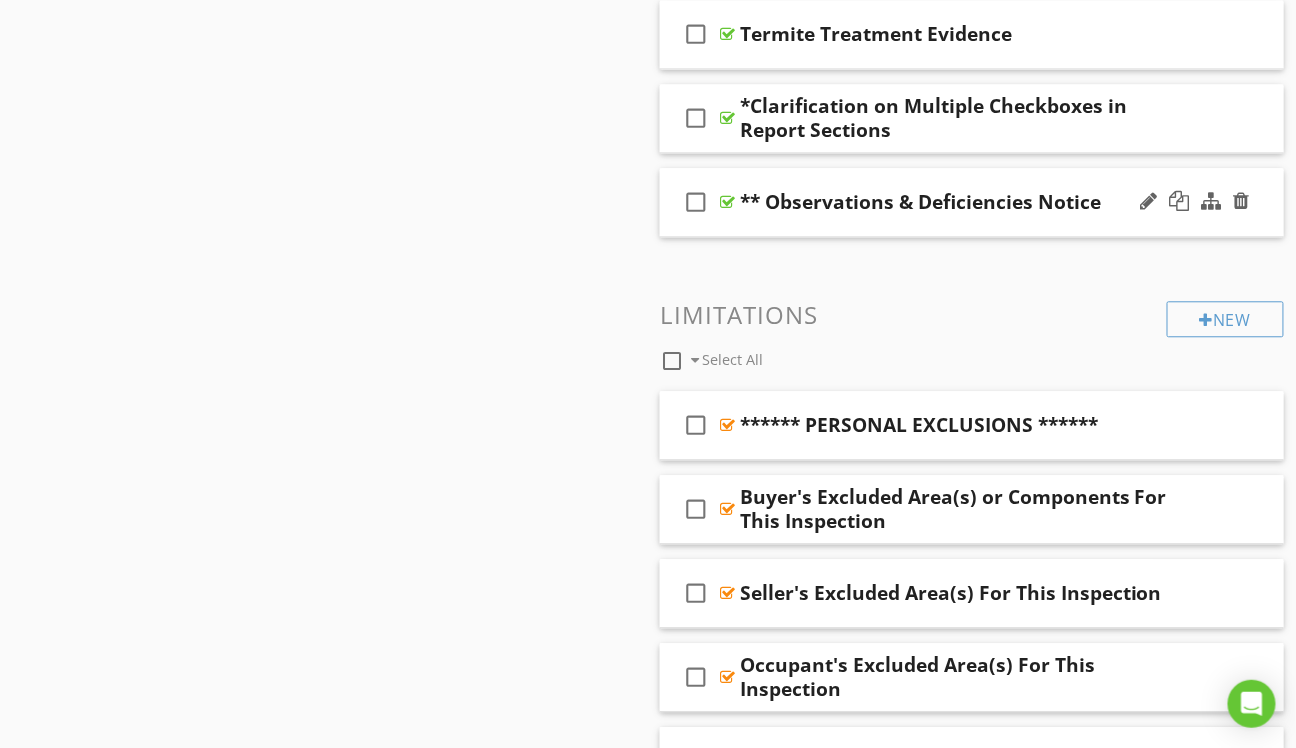 click on "check_box_outline_blank
** Observations & Deficiencies Notice" at bounding box center (972, 202) 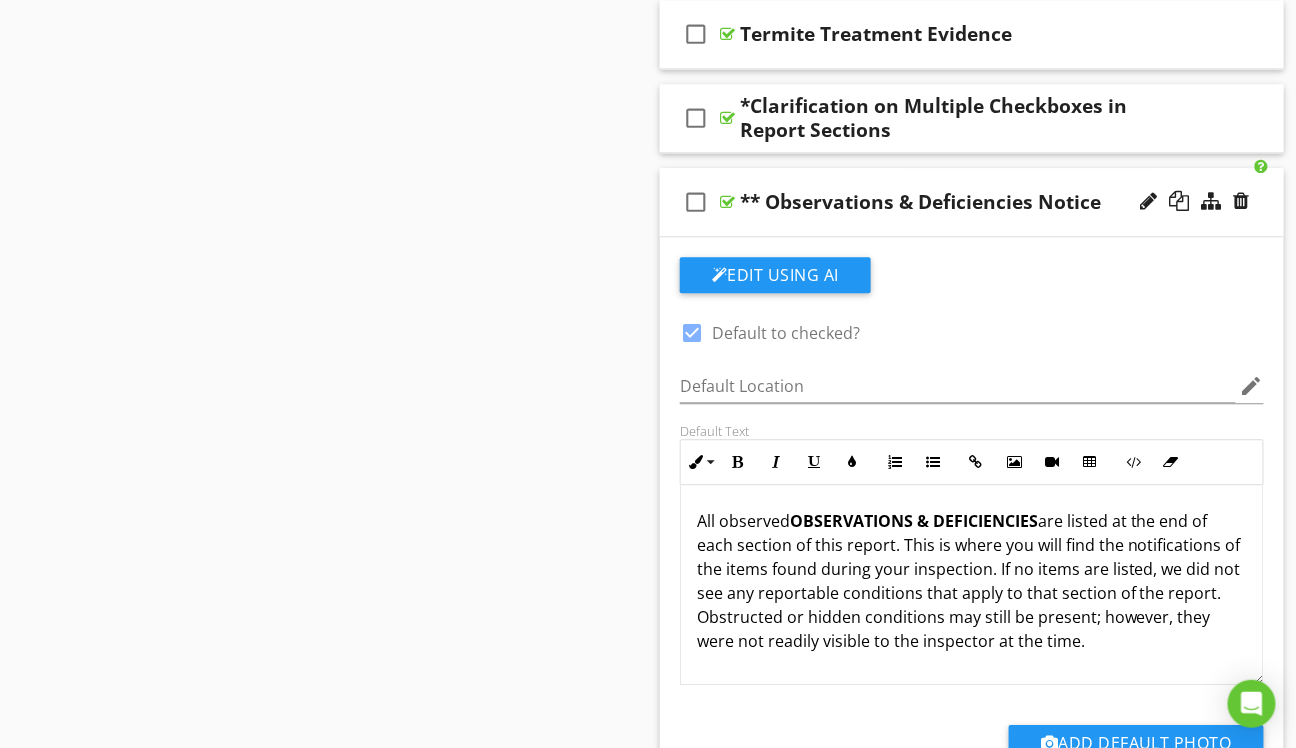 scroll, scrollTop: 0, scrollLeft: 0, axis: both 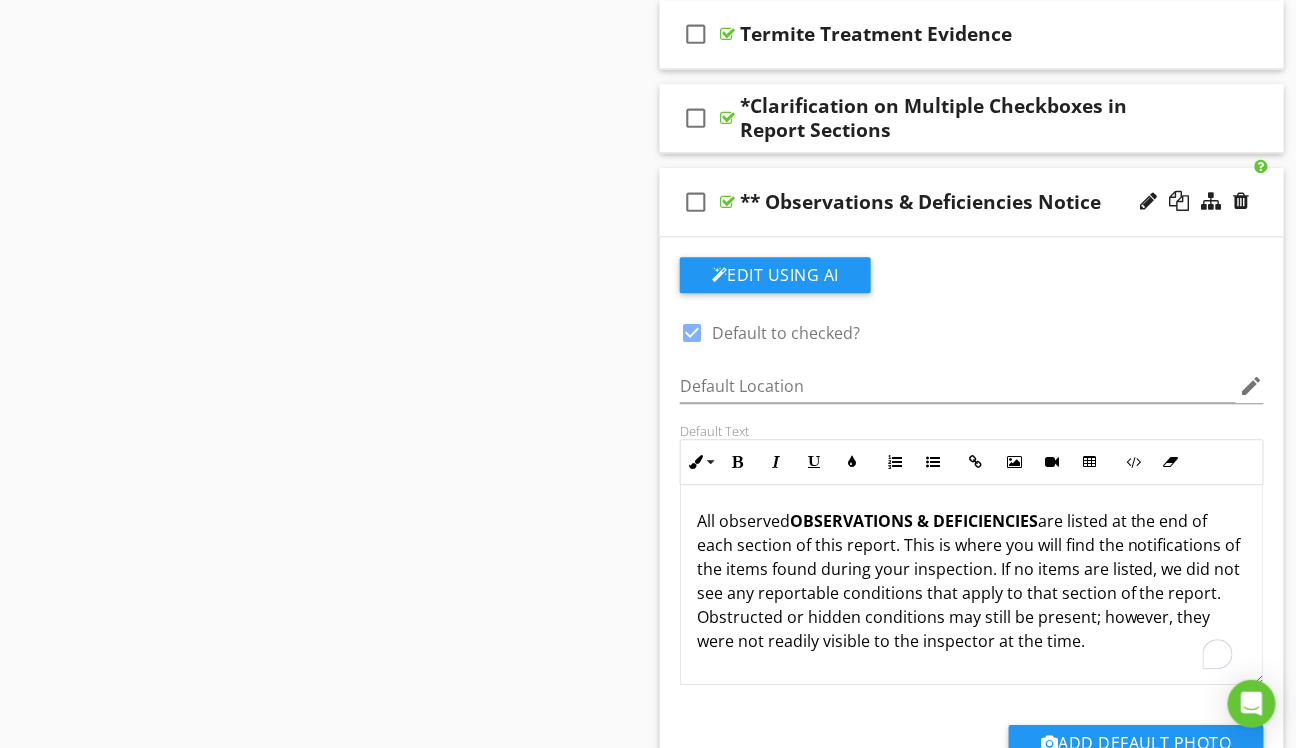 click on "All observed  OBSERVATIONS & DEFICIENCIES  are listed at the end of each section of this report. This is where you will find the notifications of the items found during your inspection. If no items are listed, we did not see any reportable conditions that apply to that section of the report. Obstructed or hidden conditions may still be present; however, they were not readily visible to the inspector at the time." at bounding box center (972, 581) 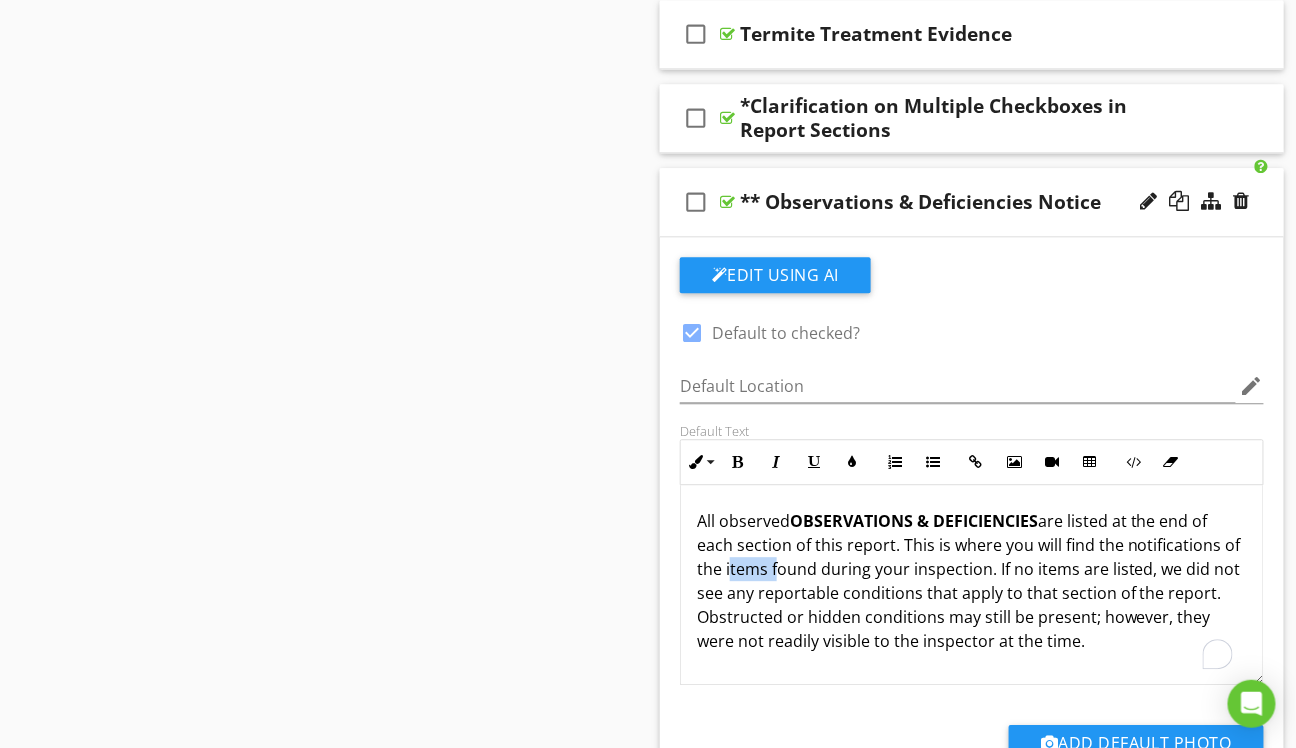 click on "All observed  OBSERVATIONS & DEFICIENCIES  are listed at the end of each section of this report. This is where you will find the notifications of the items found during your inspection. If no items are listed, we did not see any reportable conditions that apply to that section of the report. Obstructed or hidden conditions may still be present; however, they were not readily visible to the inspector at the time." at bounding box center (972, 581) 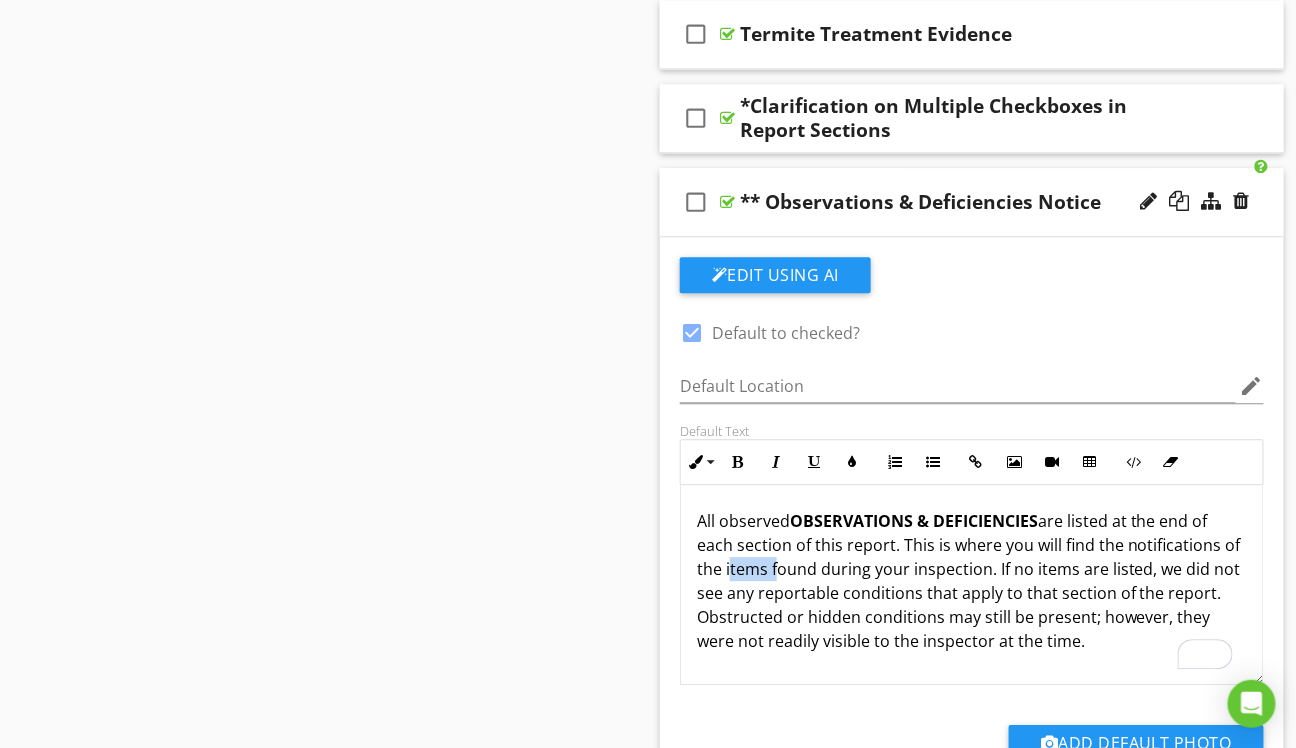 click on "All observed  OBSERVATIONS & DEFICIENCIES  are listed at the end of each section of this report. This is where you will find the notifications of the items found during your inspection. If no items are listed, we did not see any reportable conditions that apply to that section of the report. Obstructed or hidden conditions may still be present; however, they were not readily visible to the inspector at the time." at bounding box center (972, 581) 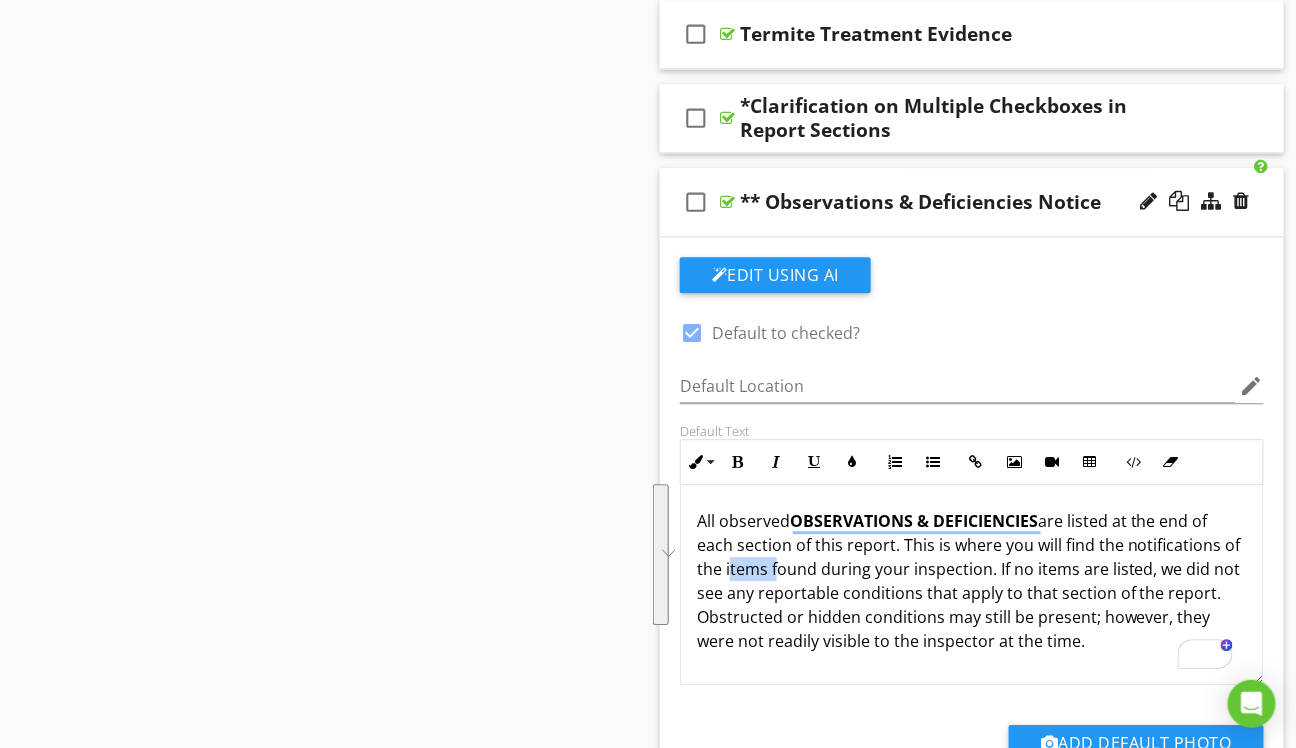 scroll, scrollTop: 0, scrollLeft: 0, axis: both 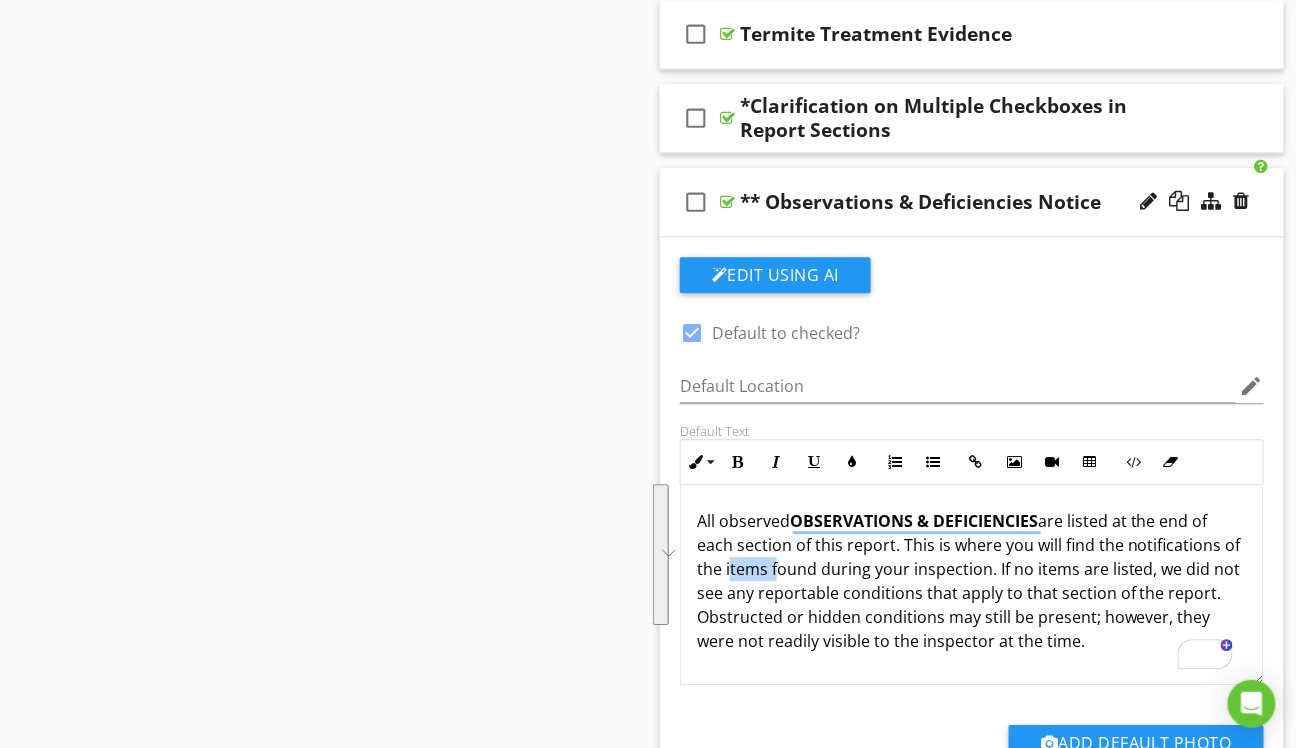 copy on "All observed  OBSERVATIONS & DEFICIENCIES  are listed at the end of each section of this report. This is where you will find the notifications of the items found during your inspection. If no items are listed, we did not see any reportable conditions that apply to that section of the report. Obstructed or hidden conditions may still be present; however, they were not readily visible to the inspector at the time." 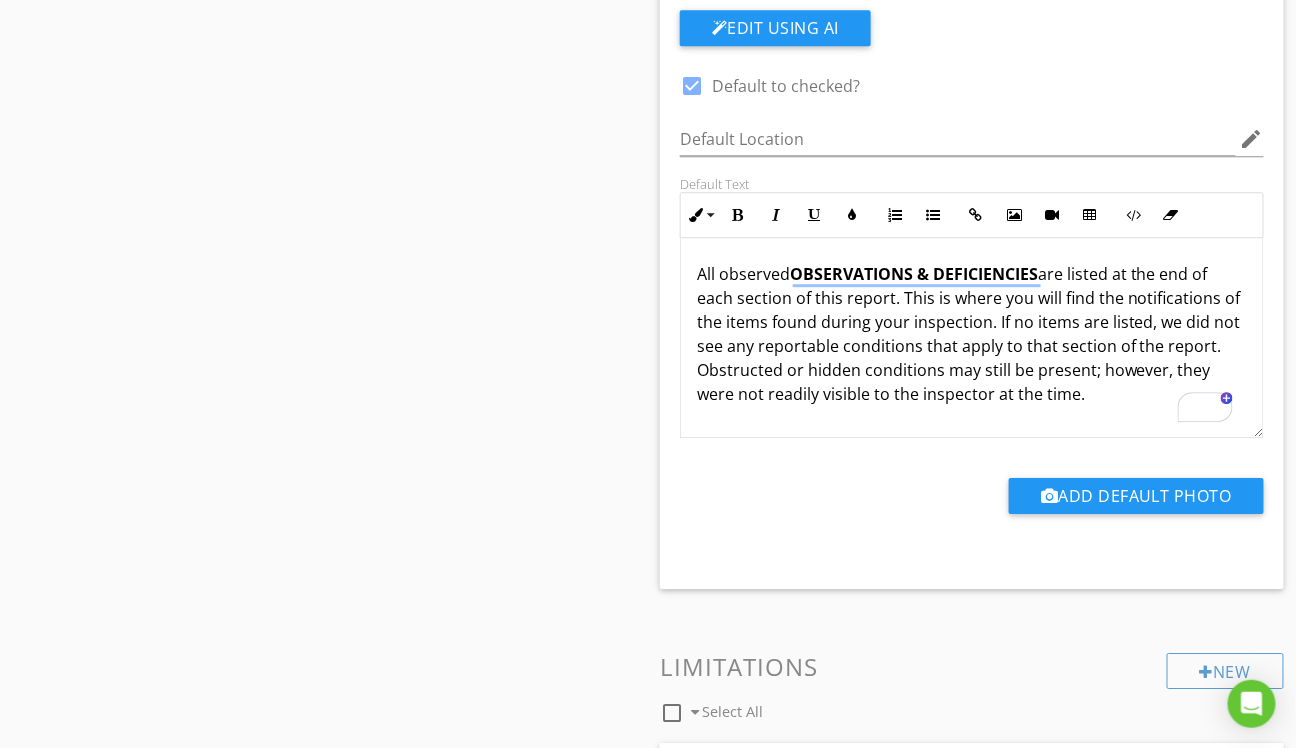 scroll, scrollTop: 1400, scrollLeft: 0, axis: vertical 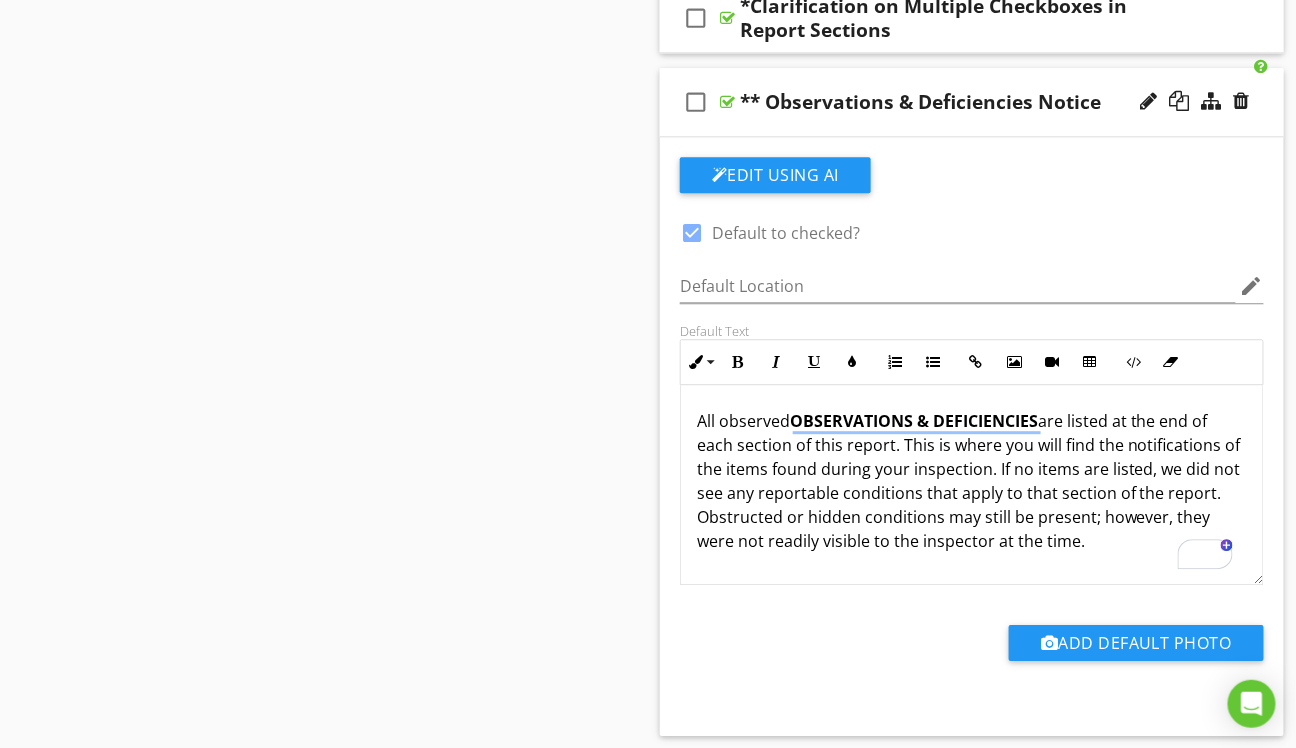 click on "All observed  OBSERVATIONS & DEFICIENCIES  are listed at the end of each section of this report. This is where you will find the notifications of the items found during your inspection. If no items are listed, we did not see any reportable conditions that apply to that section of the report. Obstructed or hidden conditions may still be present; however, they were not readily visible to the inspector at the time." at bounding box center (972, 481) 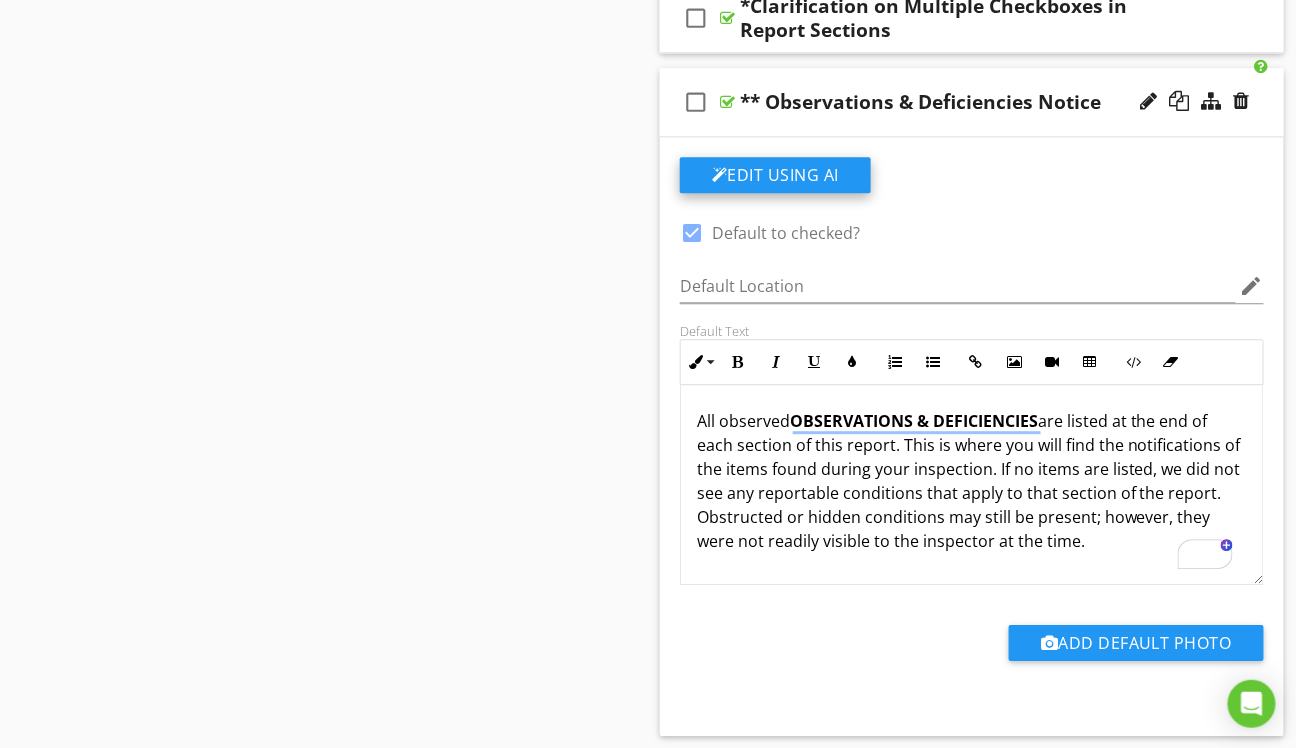 click on "Edit Using AI" at bounding box center (775, 175) 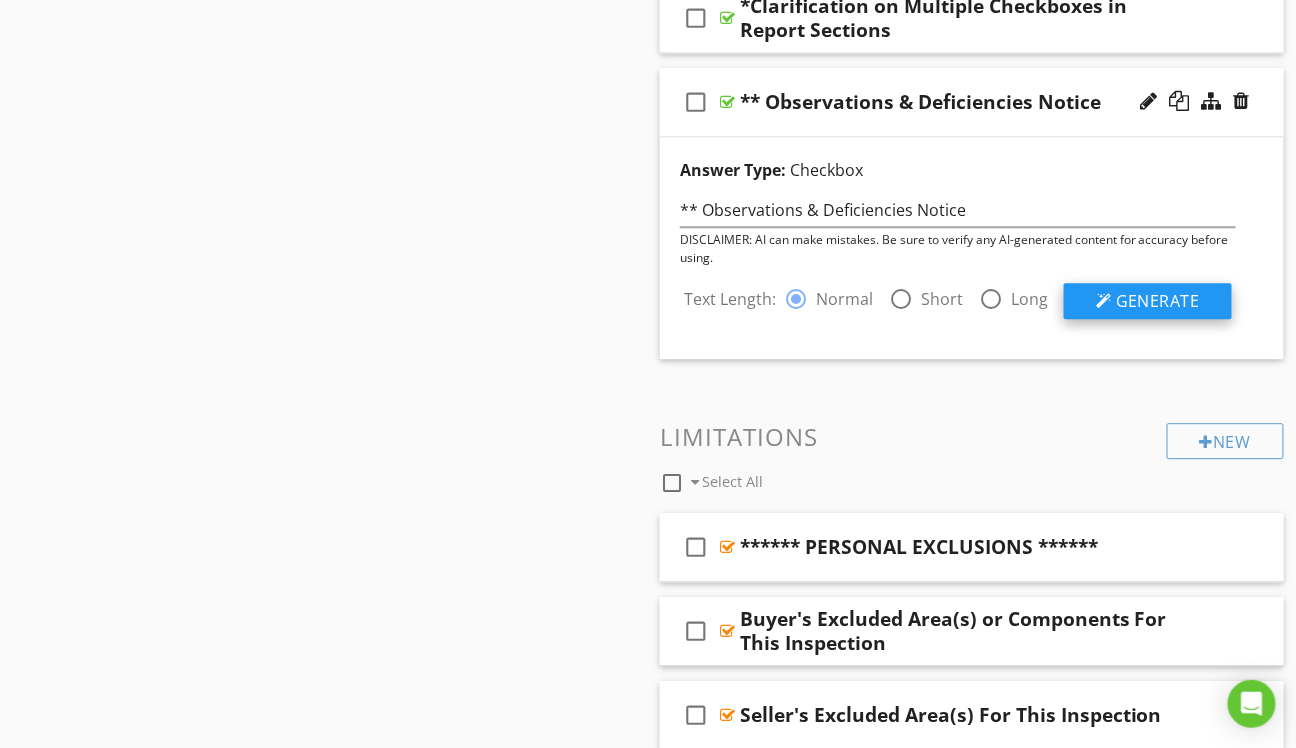 click on "Generate" at bounding box center (1158, 301) 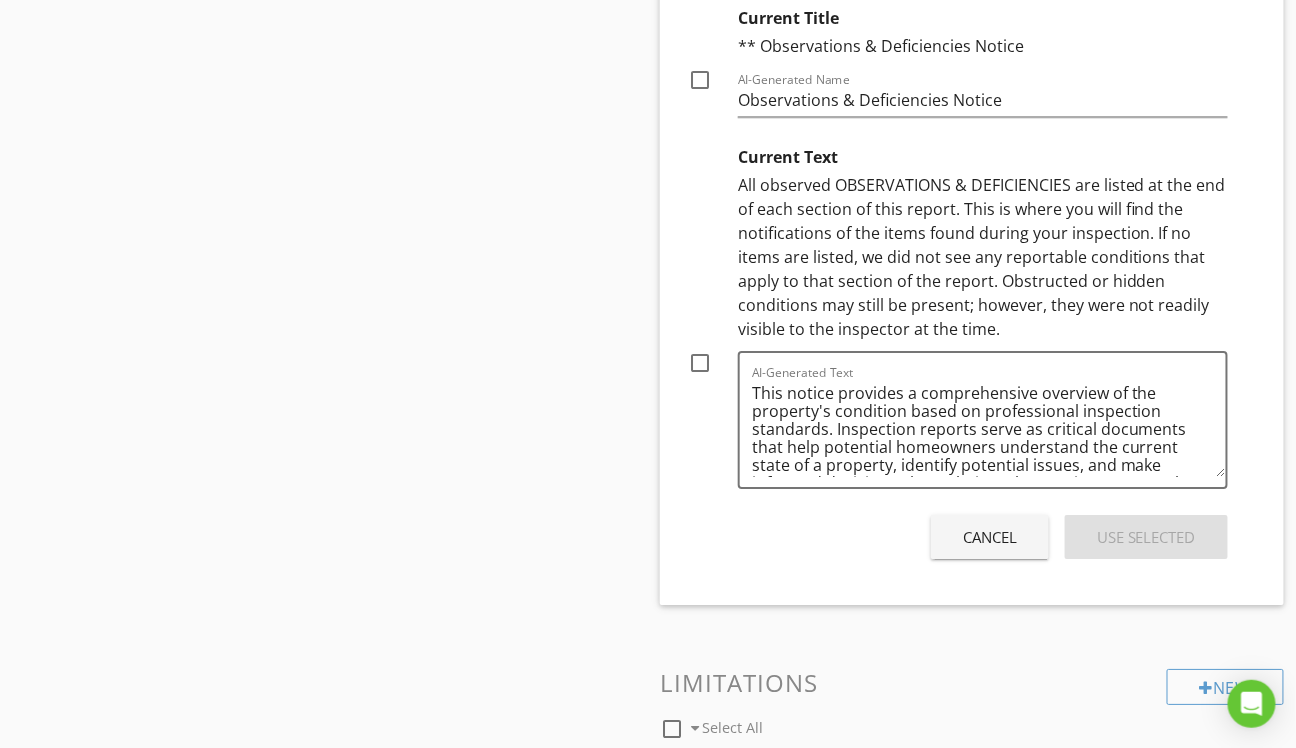 scroll, scrollTop: 1800, scrollLeft: 0, axis: vertical 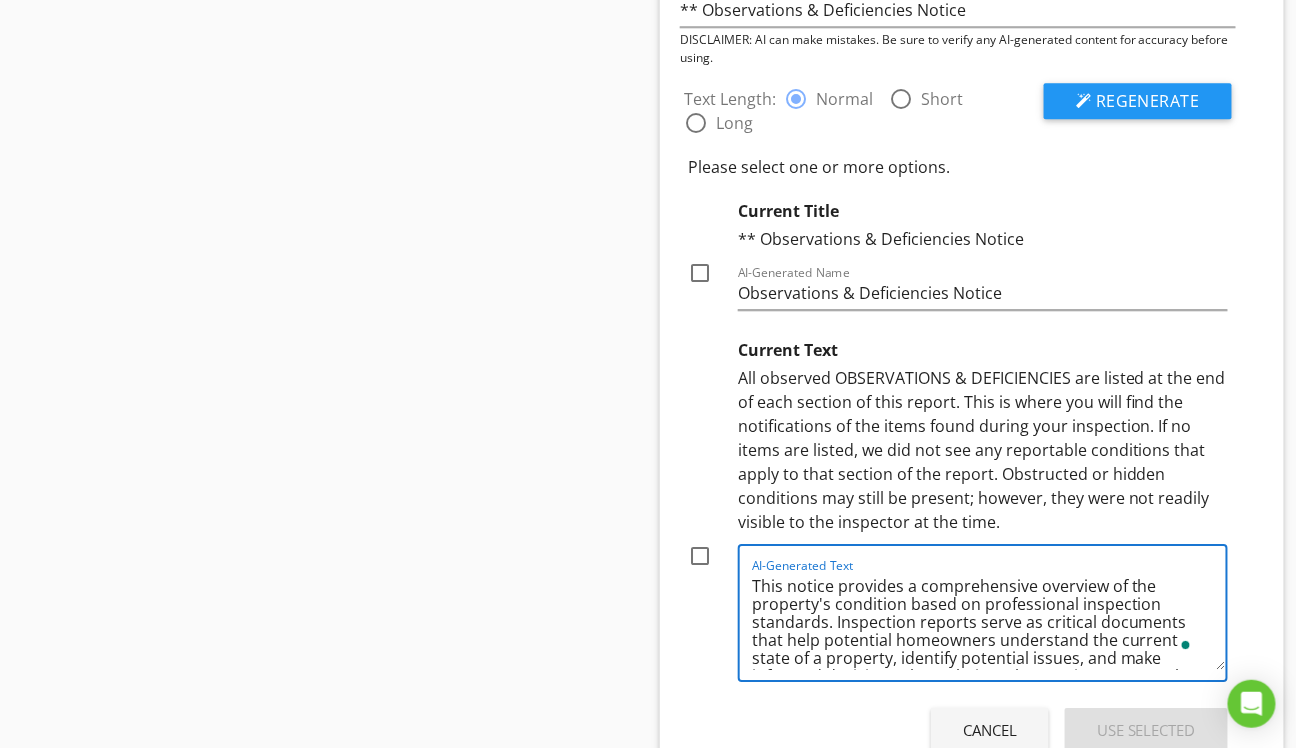 click at bounding box center (901, 99) 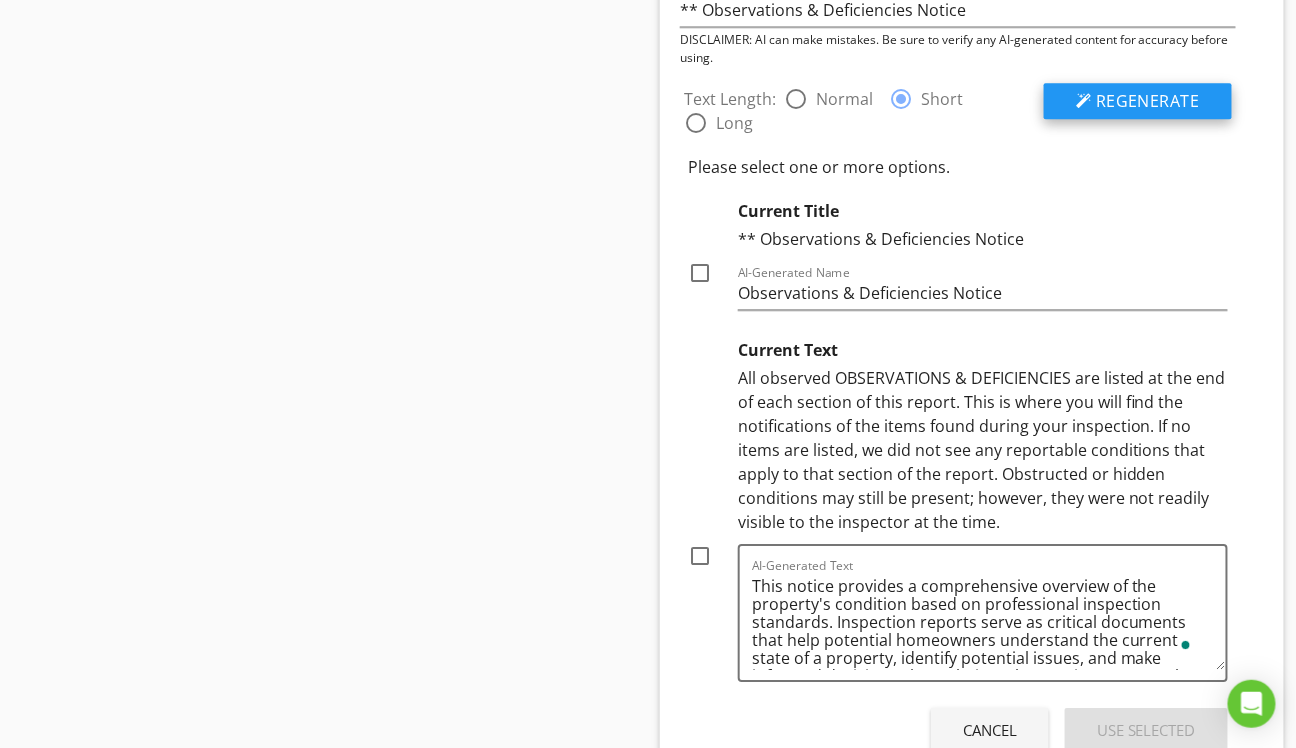 click on "Regenerate" at bounding box center (1148, 101) 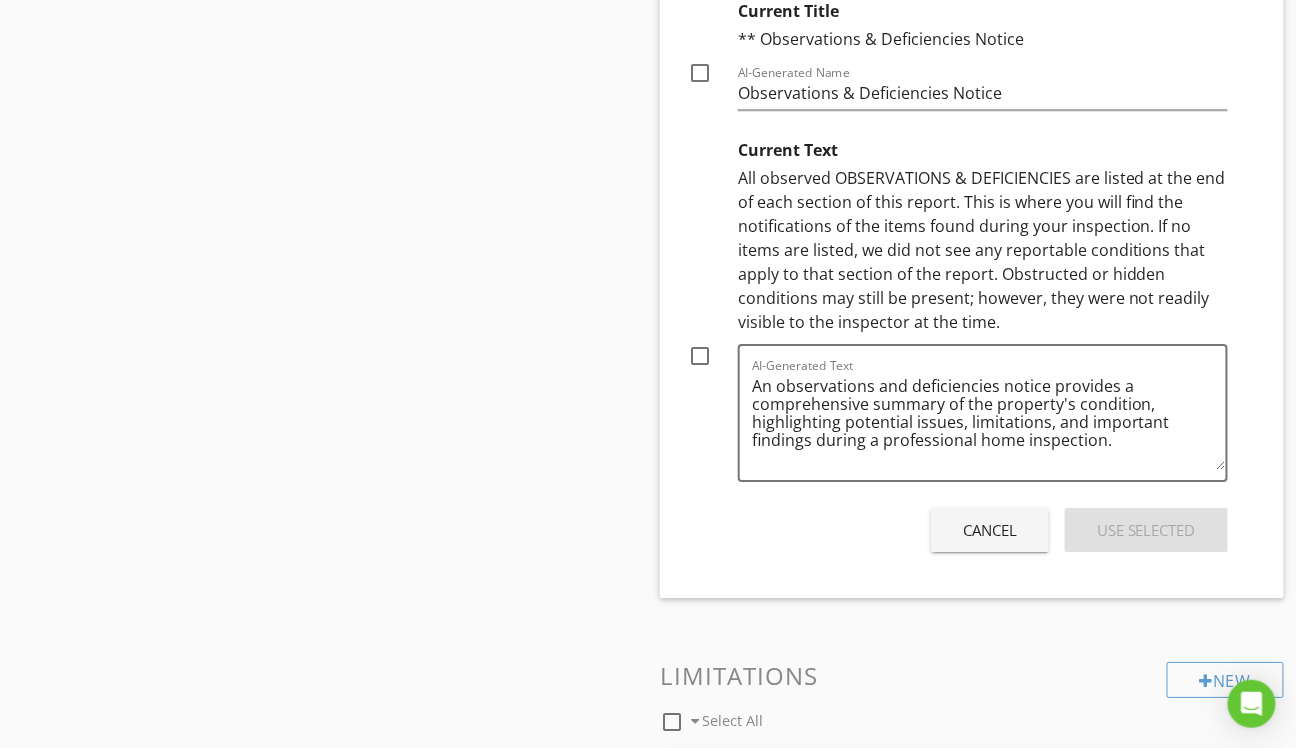 click on "Cancel" at bounding box center [990, 530] 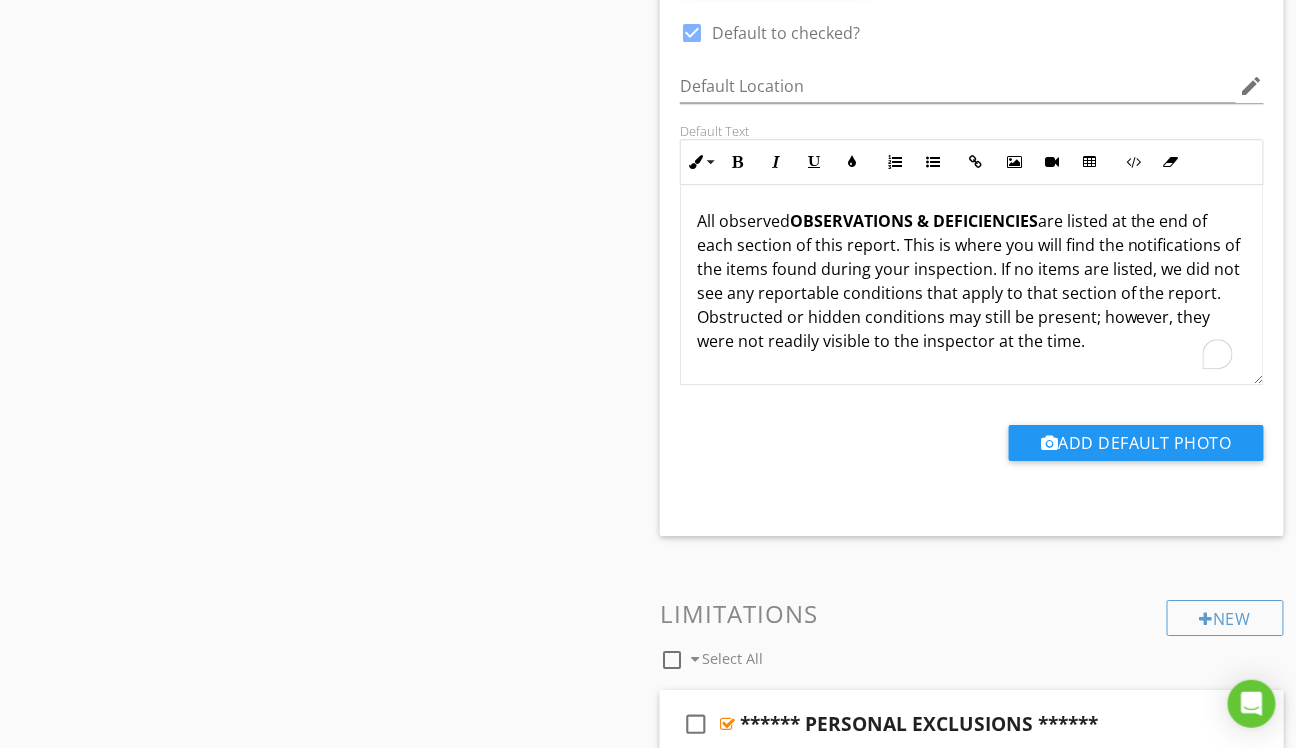 click on "All observed  OBSERVATIONS & DEFICIENCIES  are listed at the end of each section of this report. This is where you will find the notifications of the items found during your inspection. If no items are listed, we did not see any reportable conditions that apply to that section of the report. Obstructed or hidden conditions may still be present; however, they were not readily visible to the inspector at the time." at bounding box center (972, 281) 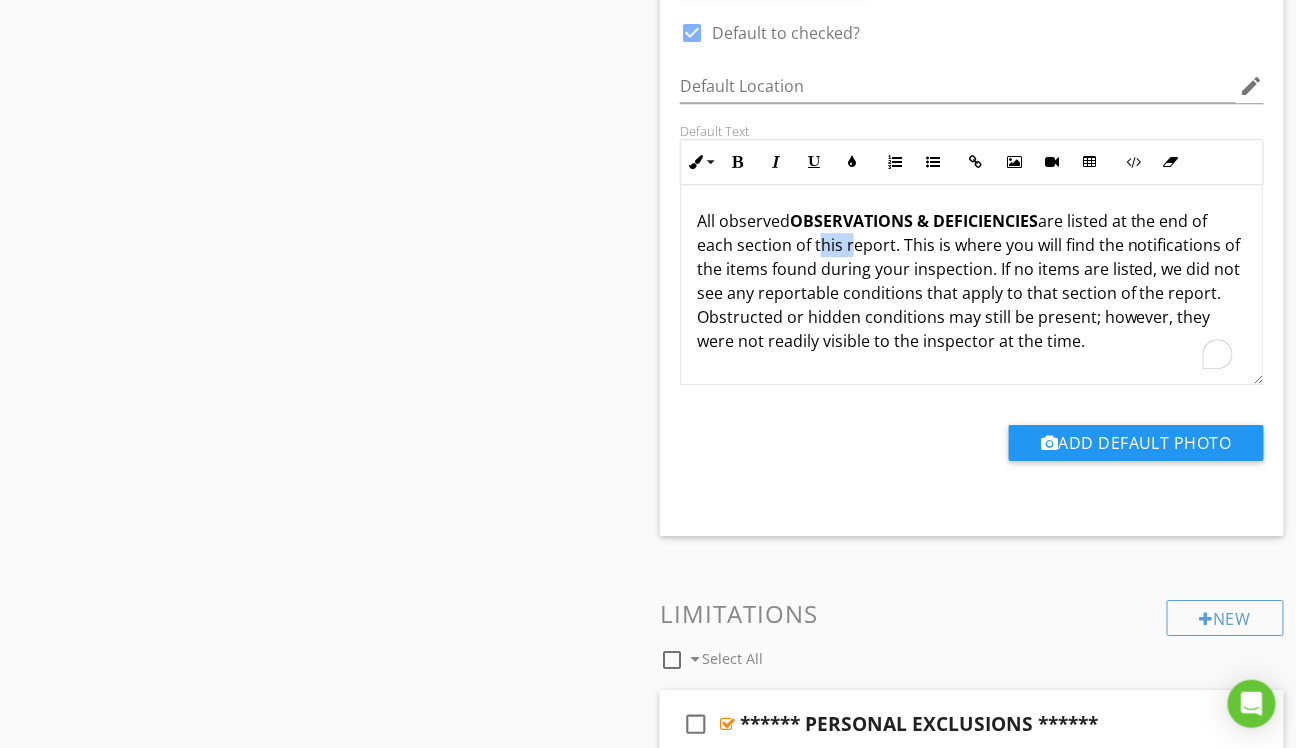 click on "All observed  OBSERVATIONS & DEFICIENCIES  are listed at the end of each section of this report. This is where you will find the notifications of the items found during your inspection. If no items are listed, we did not see any reportable conditions that apply to that section of the report. Obstructed or hidden conditions may still be present; however, they were not readily visible to the inspector at the time." at bounding box center [972, 281] 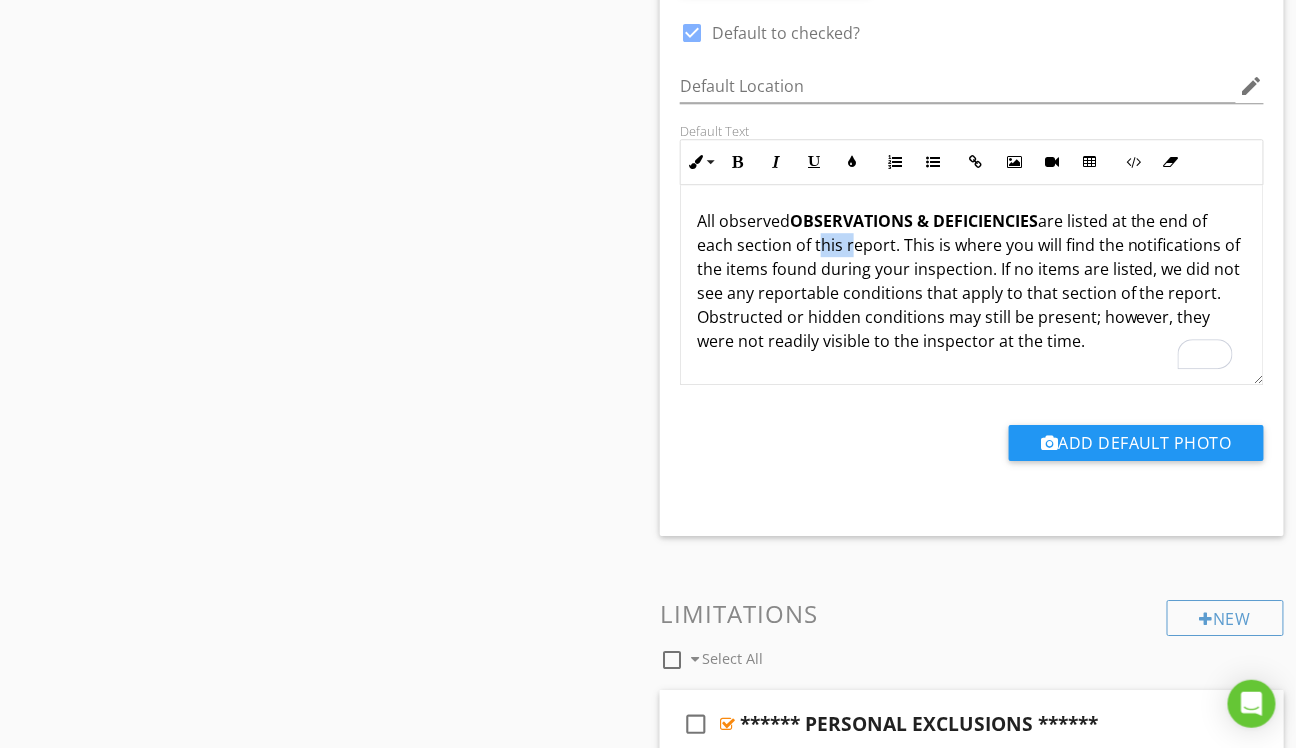 click on "All observed  OBSERVATIONS & DEFICIENCIES  are listed at the end of each section of this report. This is where you will find the notifications of the items found during your inspection. If no items are listed, we did not see any reportable conditions that apply to that section of the report. Obstructed or hidden conditions may still be present; however, they were not readily visible to the inspector at the time." at bounding box center (972, 281) 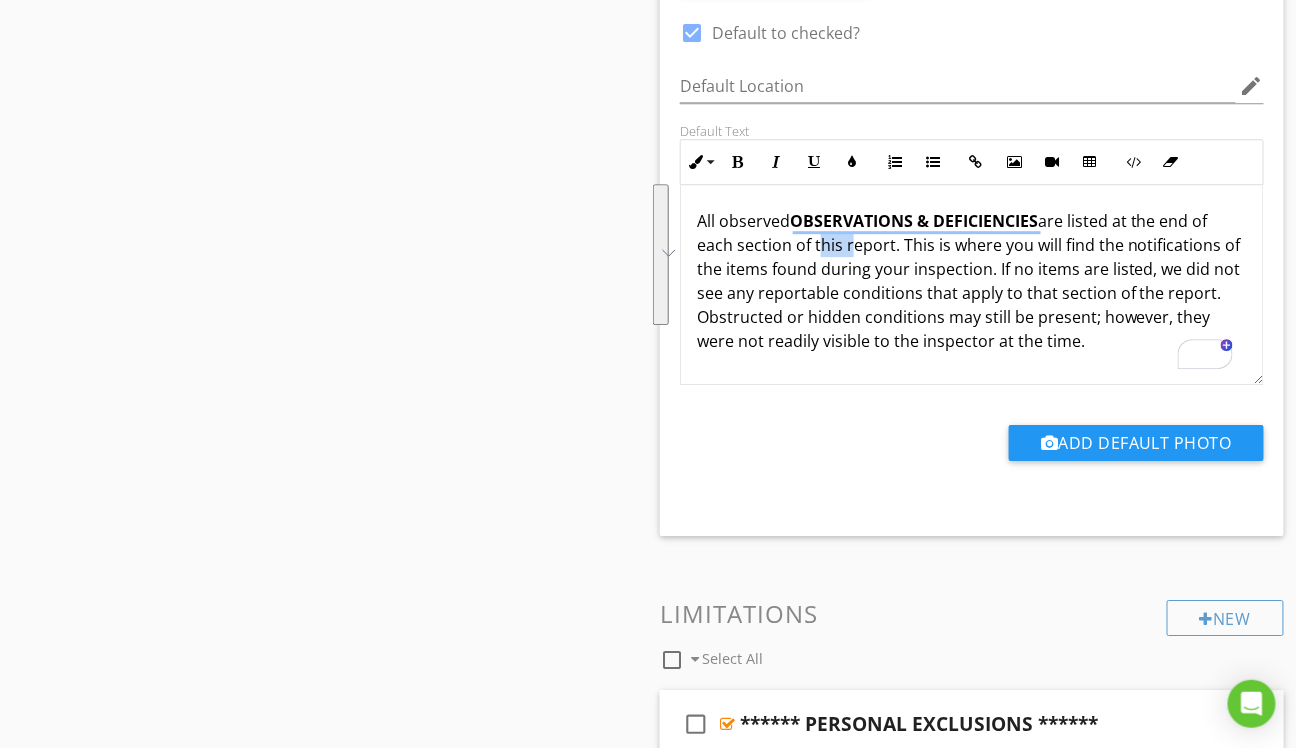 copy on "All observed  OBSERVATIONS & DEFICIENCIES  are listed at the end of each section of this report. This is where you will find the notifications of the items found during your inspection. If no items are listed, we did not see any reportable conditions that apply to that section of the report. Obstructed or hidden conditions may still be present; however, they were not readily visible to the inspector at the time." 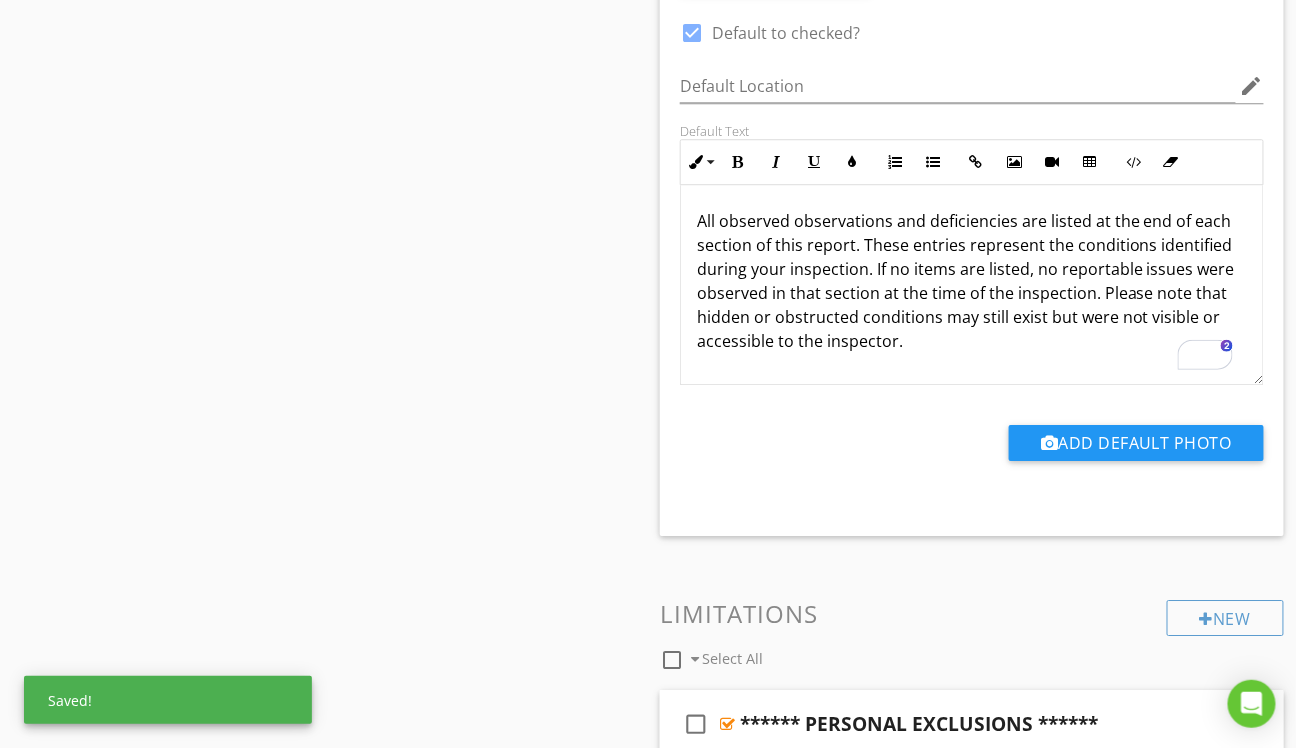click on "All observed observations and deficiencies are listed at the end of each section of this report. These entries represent the conditions identified during your inspection. If no items are listed, no reportable issues were observed in that section at the time of the inspection. Please note that hidden or obstructed conditions may still exist but were not visible or accessible to the inspector." at bounding box center (972, 281) 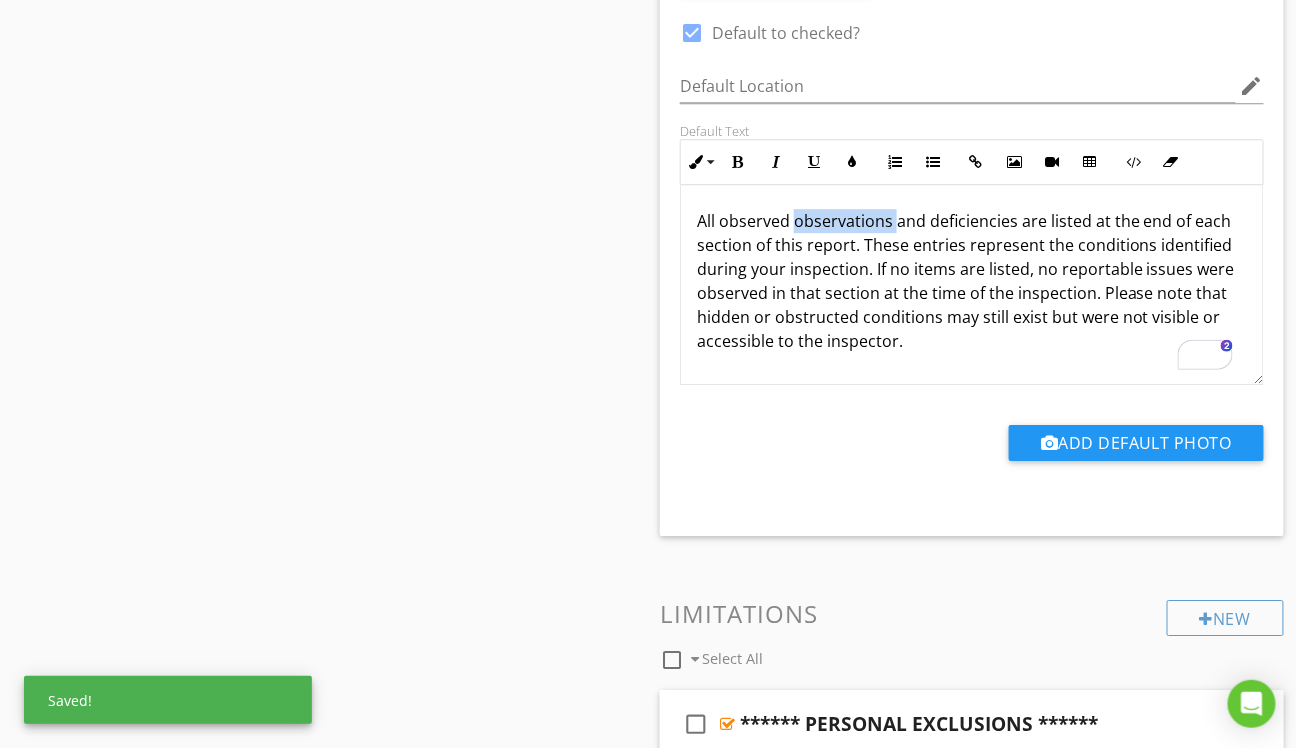 click on "All observed observations and deficiencies are listed at the end of each section of this report. These entries represent the conditions identified during your inspection. If no items are listed, no reportable issues were observed in that section at the time of the inspection. Please note that hidden or obstructed conditions may still exist but were not visible or accessible to the inspector." at bounding box center [972, 281] 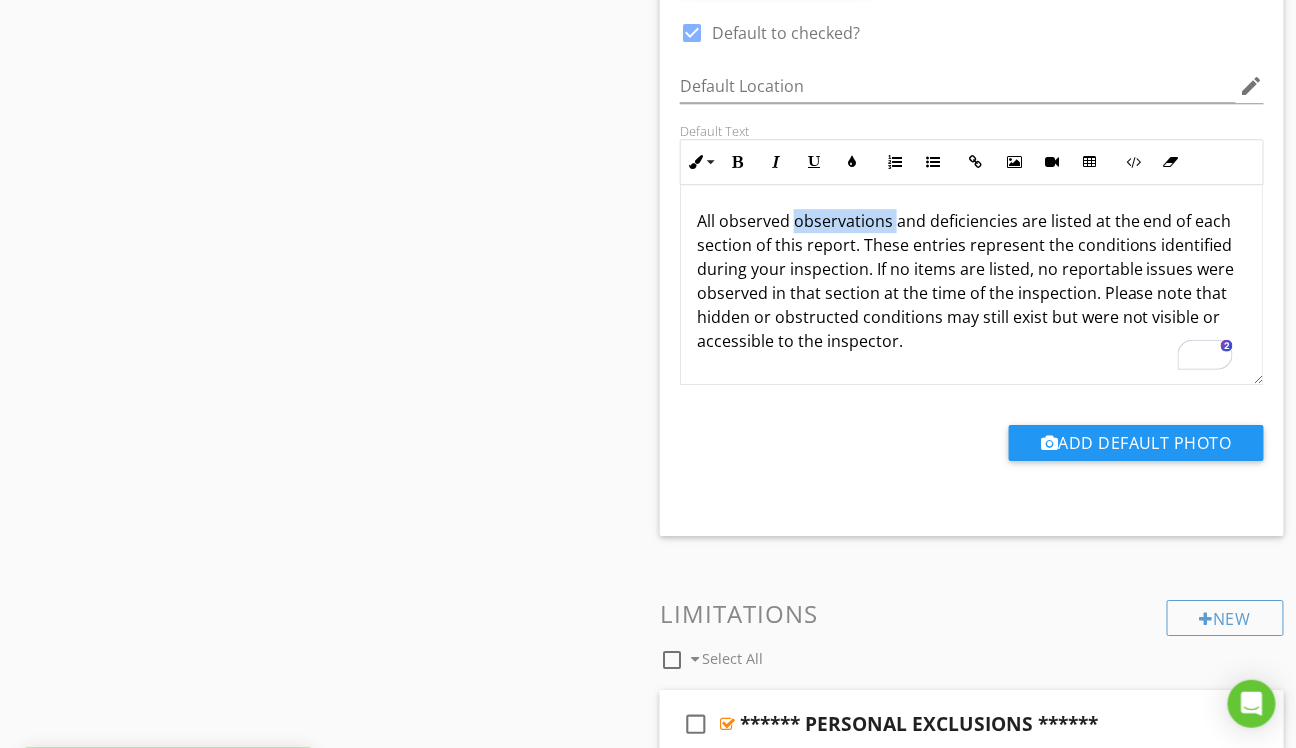 click on "All observed observations and deficiencies are listed at the end of each section of this report. These entries represent the conditions identified during your inspection. If no items are listed, no reportable issues were observed in that section at the time of the inspection. Please note that hidden or obstructed conditions may still exist but were not visible or accessible to the inspector." at bounding box center (972, 281) 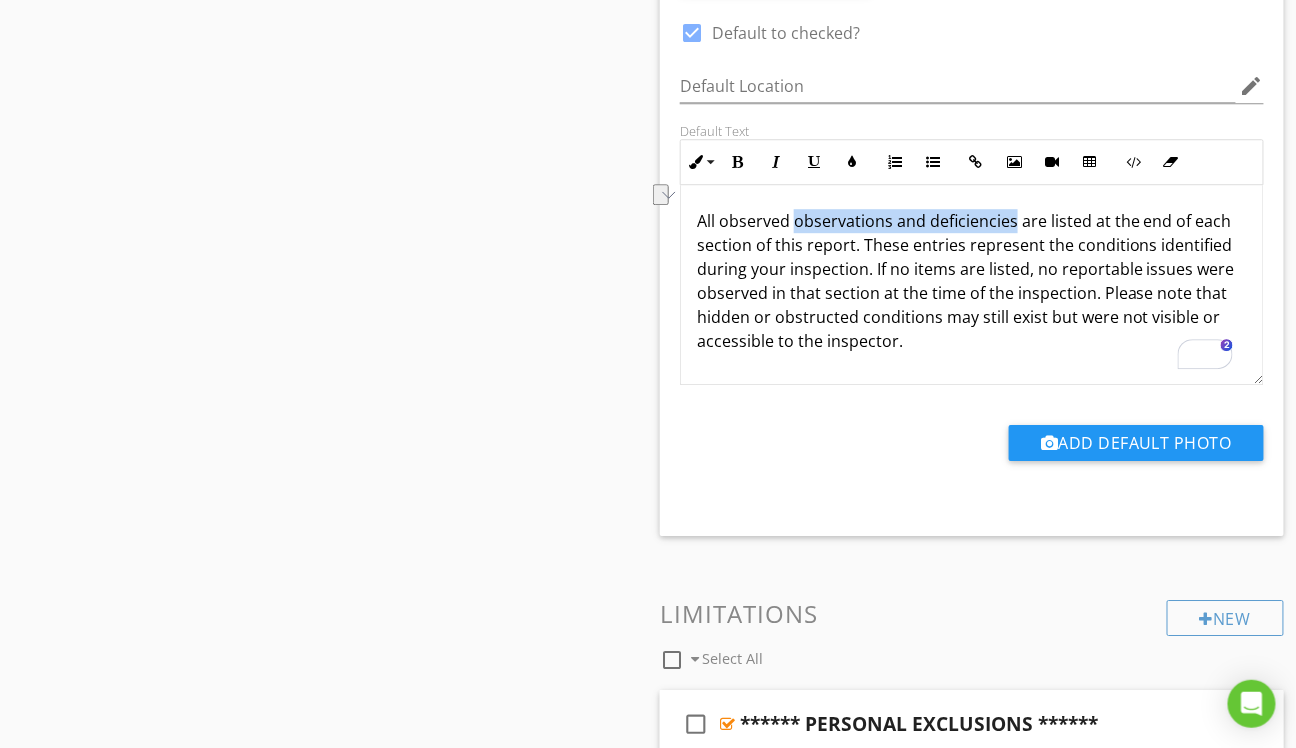 drag, startPoint x: 829, startPoint y: 211, endPoint x: 928, endPoint y: 210, distance: 99.00505 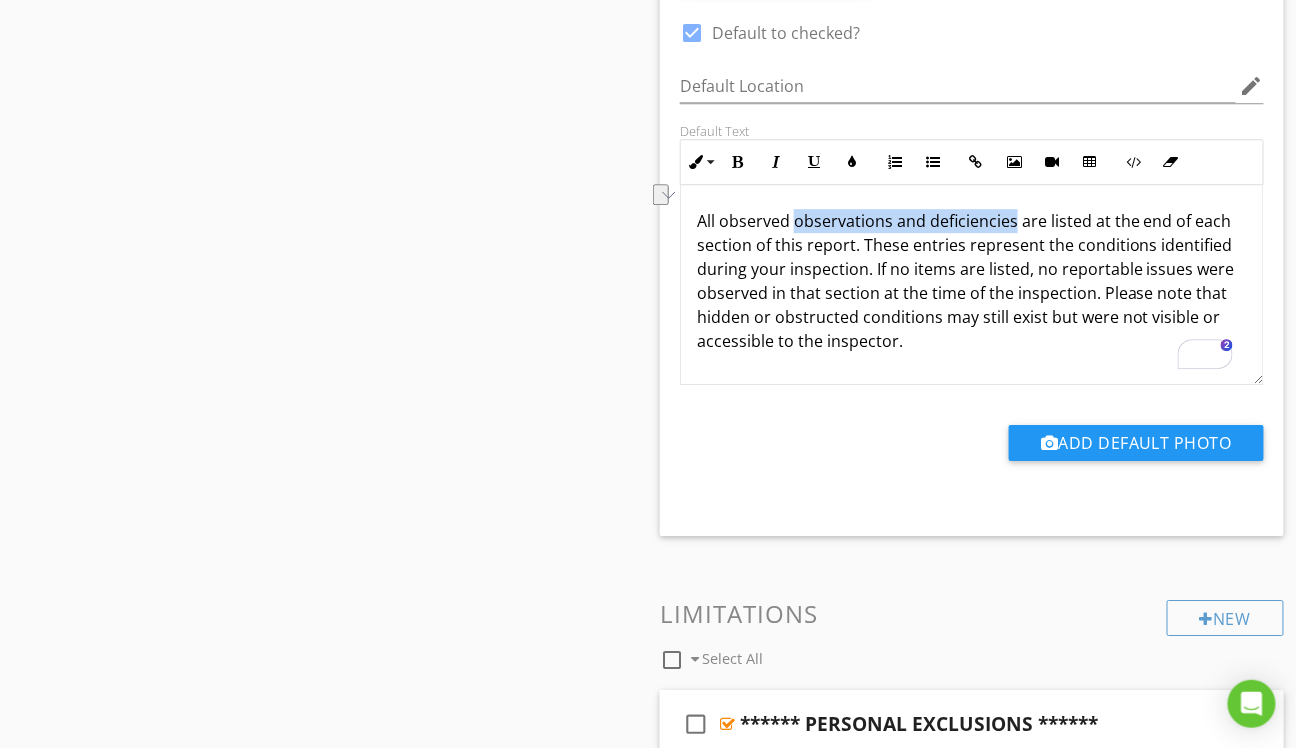 click on "All observed observations and deficiencies are listed at the end of each section of this report. These entries represent the conditions identified during your inspection. If no items are listed, no reportable issues were observed in that section at the time of the inspection. Please note that hidden or obstructed conditions may still exist but were not visible or accessible to the inspector." at bounding box center [972, 281] 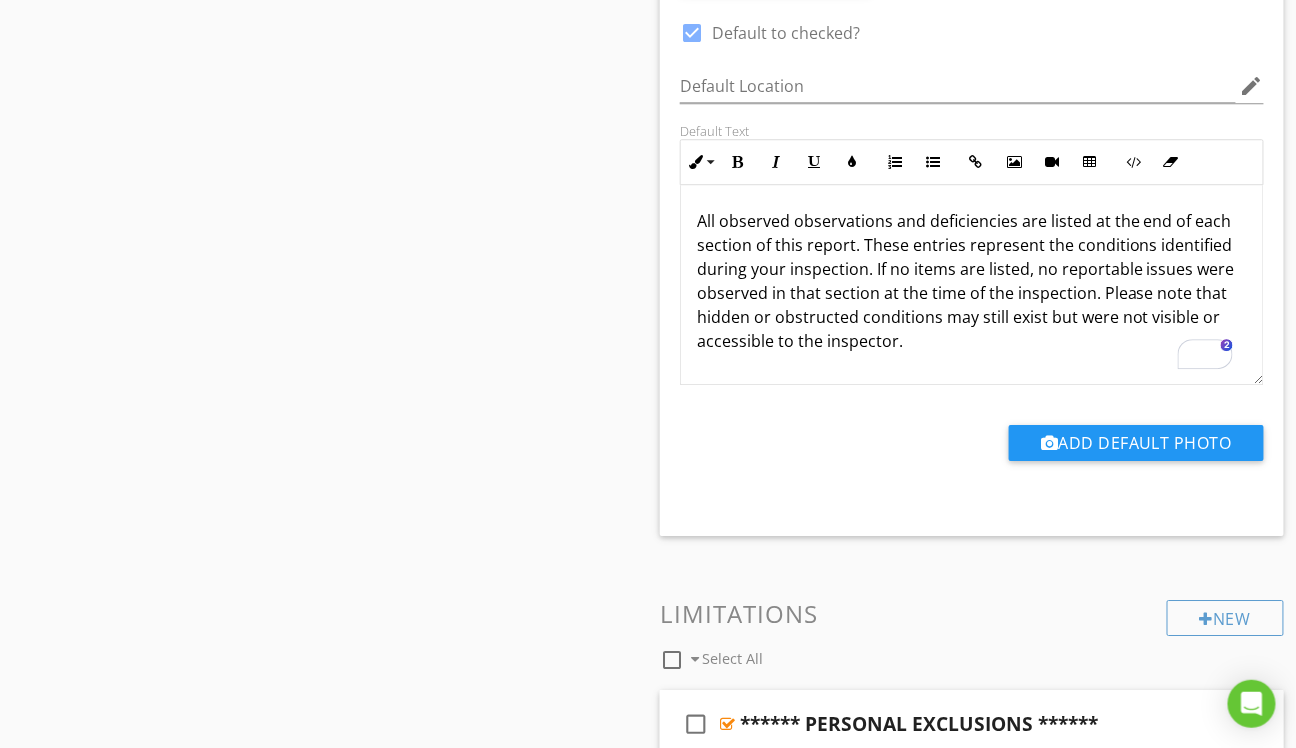 click on "All observed observations and deficiencies are listed at the end of each section of this report. These entries represent the conditions identified during your inspection. If no items are listed, no reportable issues were observed in that section at the time of the inspection. Please note that hidden or obstructed conditions may still exist but were not visible or accessible to the inspector." at bounding box center [972, 281] 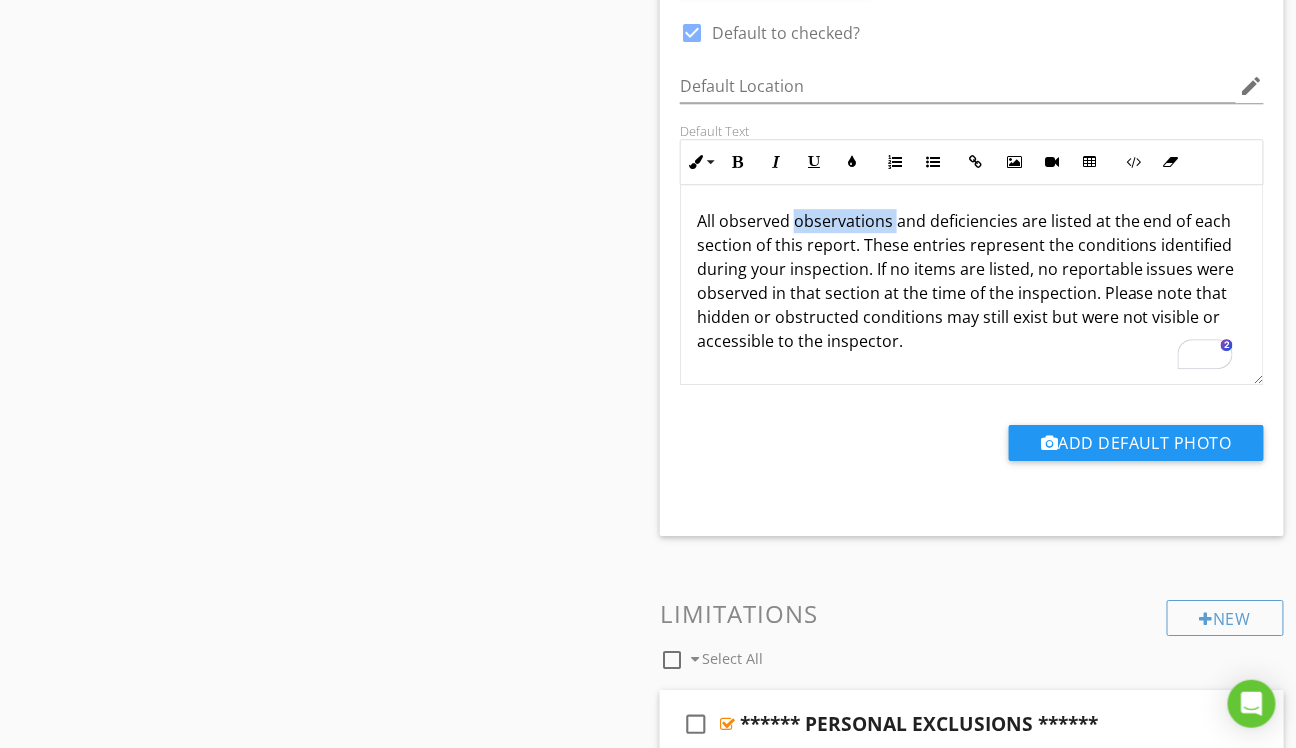 click on "All observed observations and deficiencies are listed at the end of each section of this report. These entries represent the conditions identified during your inspection. If no items are listed, no reportable issues were observed in that section at the time of the inspection. Please note that hidden or obstructed conditions may still exist but were not visible or accessible to the inspector." at bounding box center [972, 281] 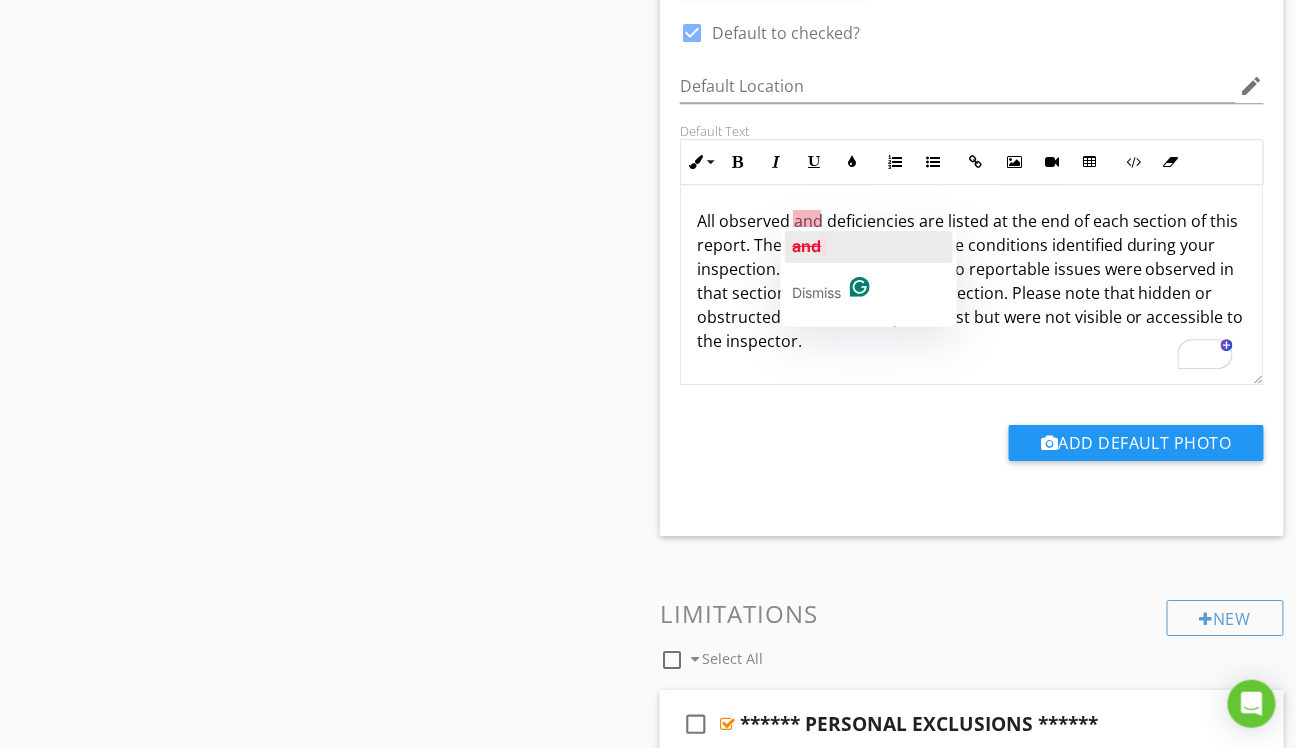 click on "and" 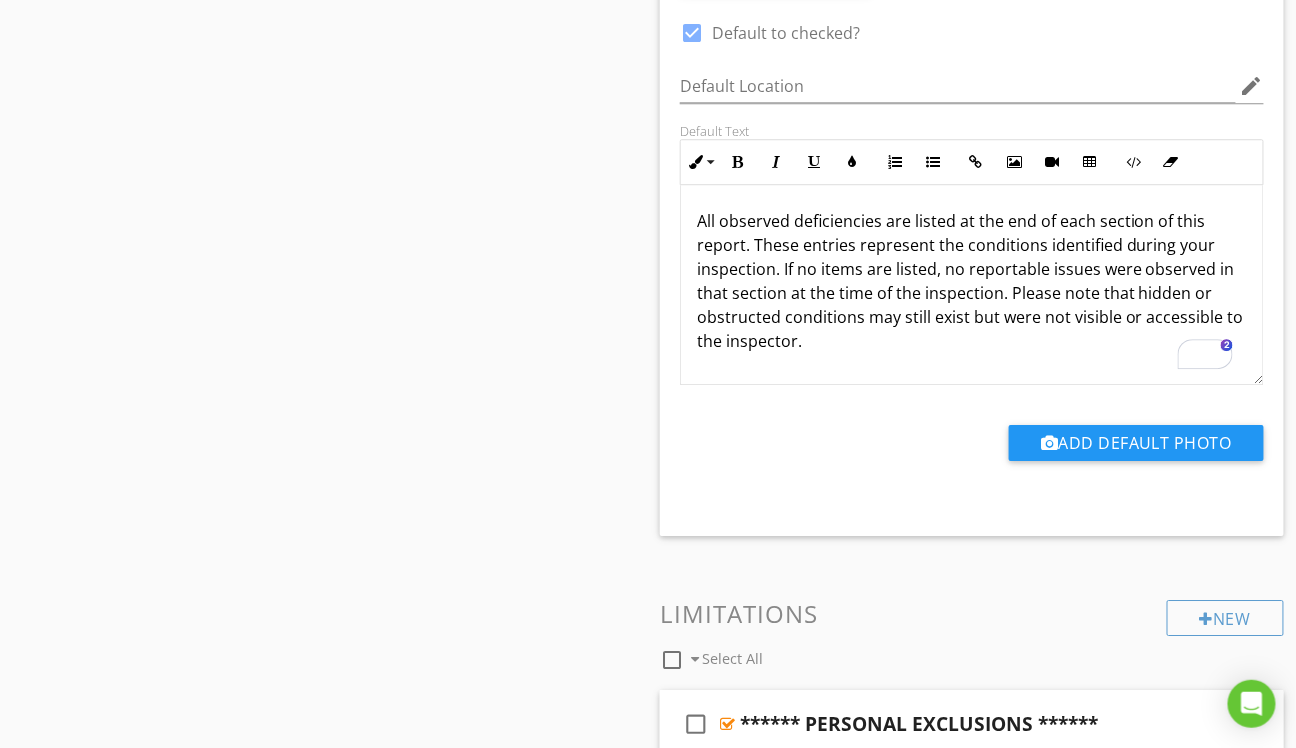 click on "All observed deficiencies are listed at the end of each section of this report. These entries represent the conditions identified during your inspection. If no items are listed, no reportable issues were observed in that section at the time of the inspection. Please note that hidden or obstructed conditions may still exist but were not visible or accessible to the inspector." at bounding box center [972, 281] 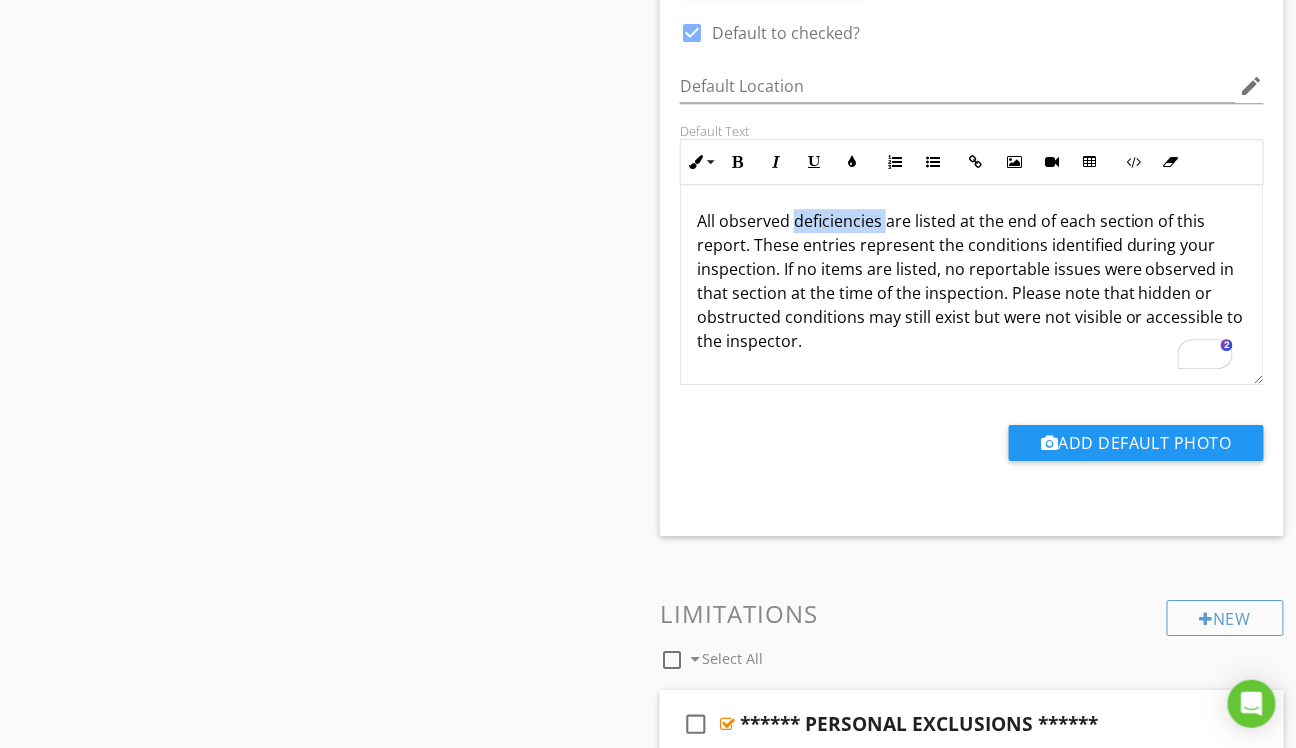 click on "All observed deficiencies are listed at the end of each section of this report. These entries represent the conditions identified during your inspection. If no items are listed, no reportable issues were observed in that section at the time of the inspection. Please note that hidden or obstructed conditions may still exist but were not visible or accessible to the inspector." at bounding box center [972, 281] 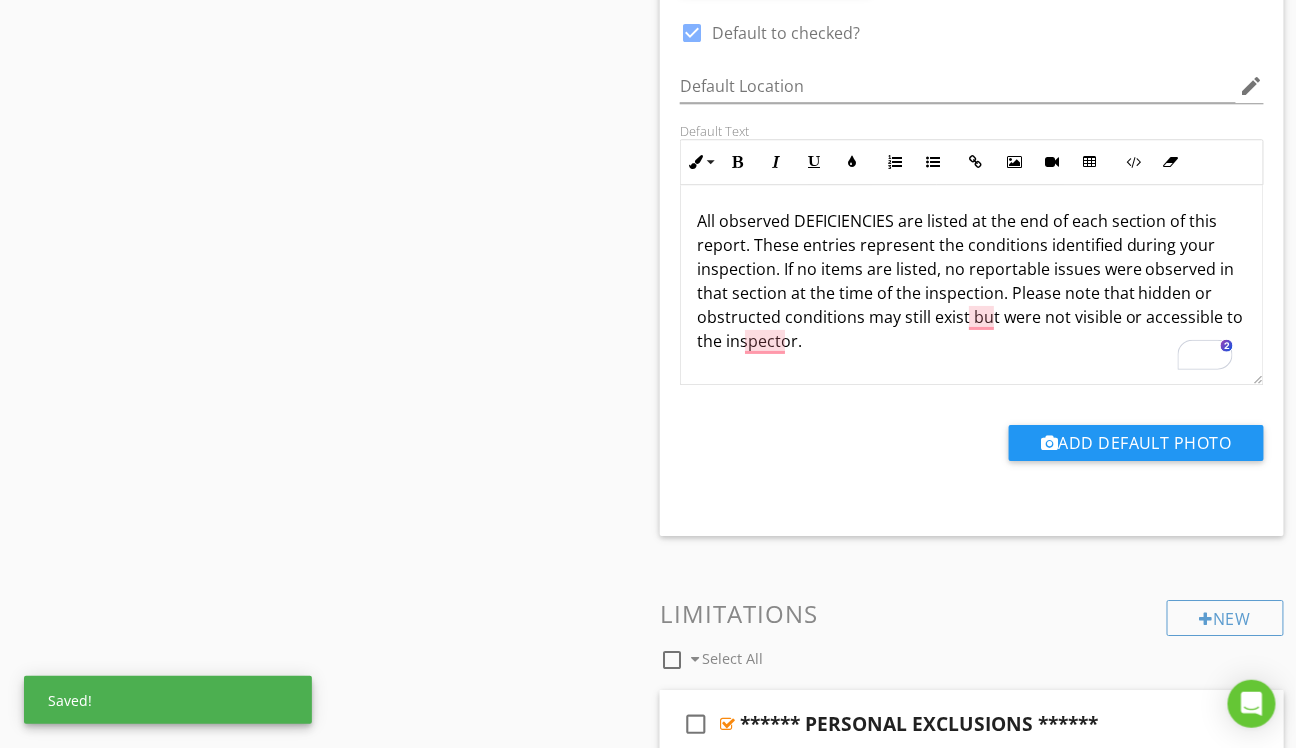 click on "All observed DEFICIENCIES are listed at the end of each section of this report. These entries represent the conditions identified during your inspection. If no items are listed, no reportable issues were observed in that section at the time of the inspection. Please note that hidden or obstructed conditions may still exist but were not visible or accessible to the inspector." at bounding box center (972, 281) 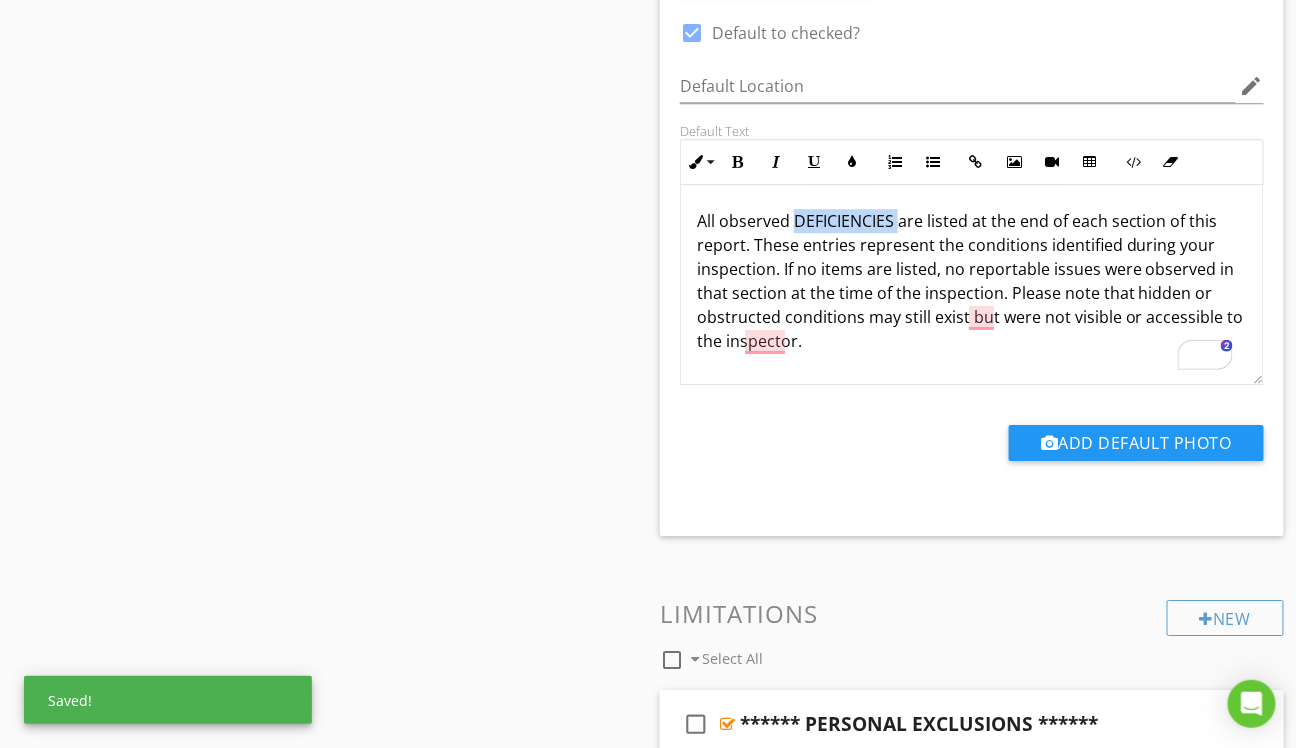 click on "All observed DEFICIENCIES are listed at the end of each section of this report. These entries represent the conditions identified during your inspection. If no items are listed, no reportable issues were observed in that section at the time of the inspection. Please note that hidden or obstructed conditions may still exist but were not visible or accessible to the inspector." at bounding box center (972, 281) 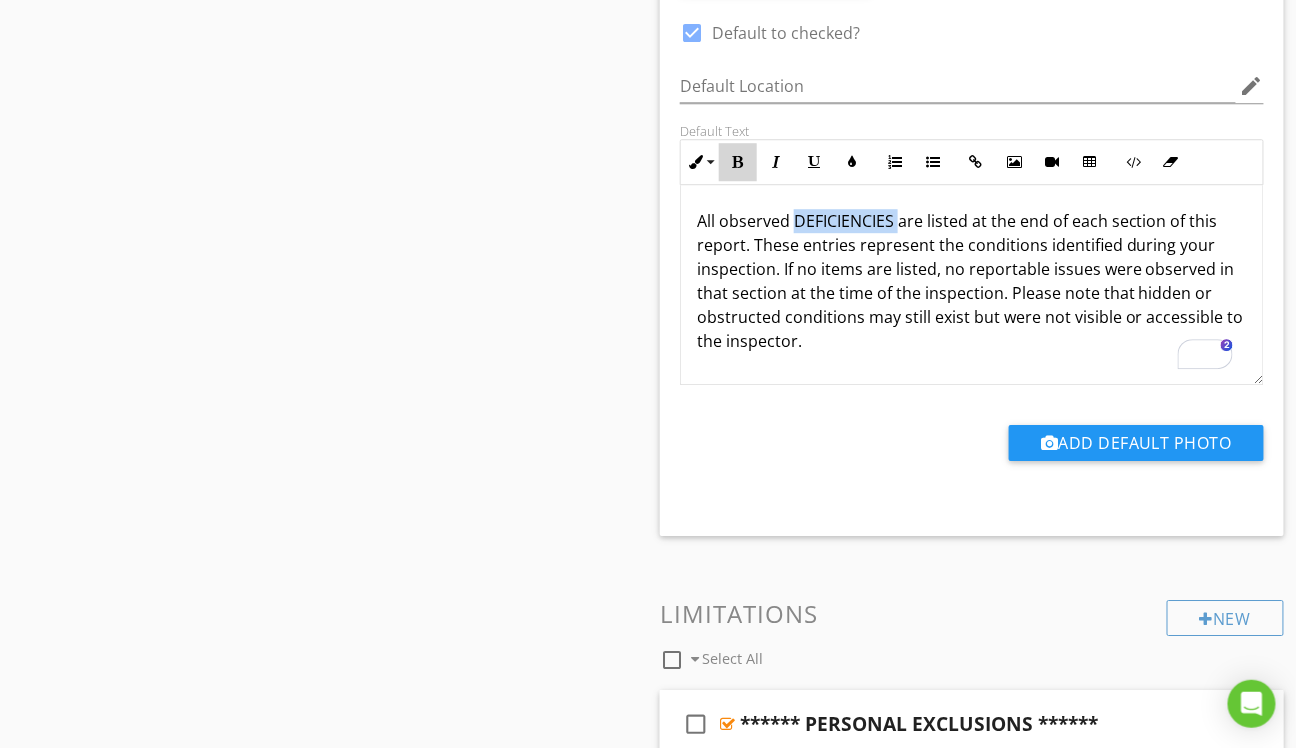 click at bounding box center (738, 162) 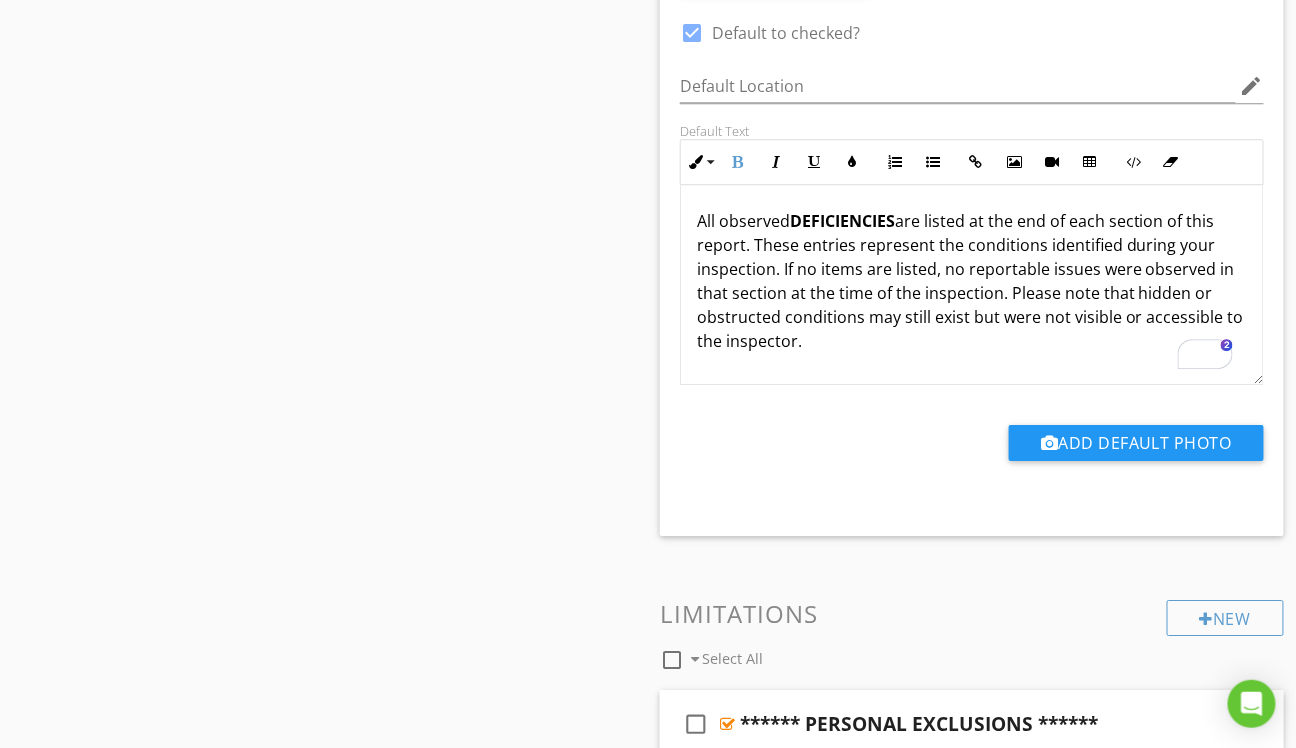 click on "All observed  DEFICIENCIES  are listed at the end of each section of this report. These entries represent the conditions identified during your inspection. If no items are listed, no reportable issues were observed in that section at the time of the inspection. Please note that hidden or obstructed conditions may still exist but were not visible or accessible to the inspector." at bounding box center (972, 281) 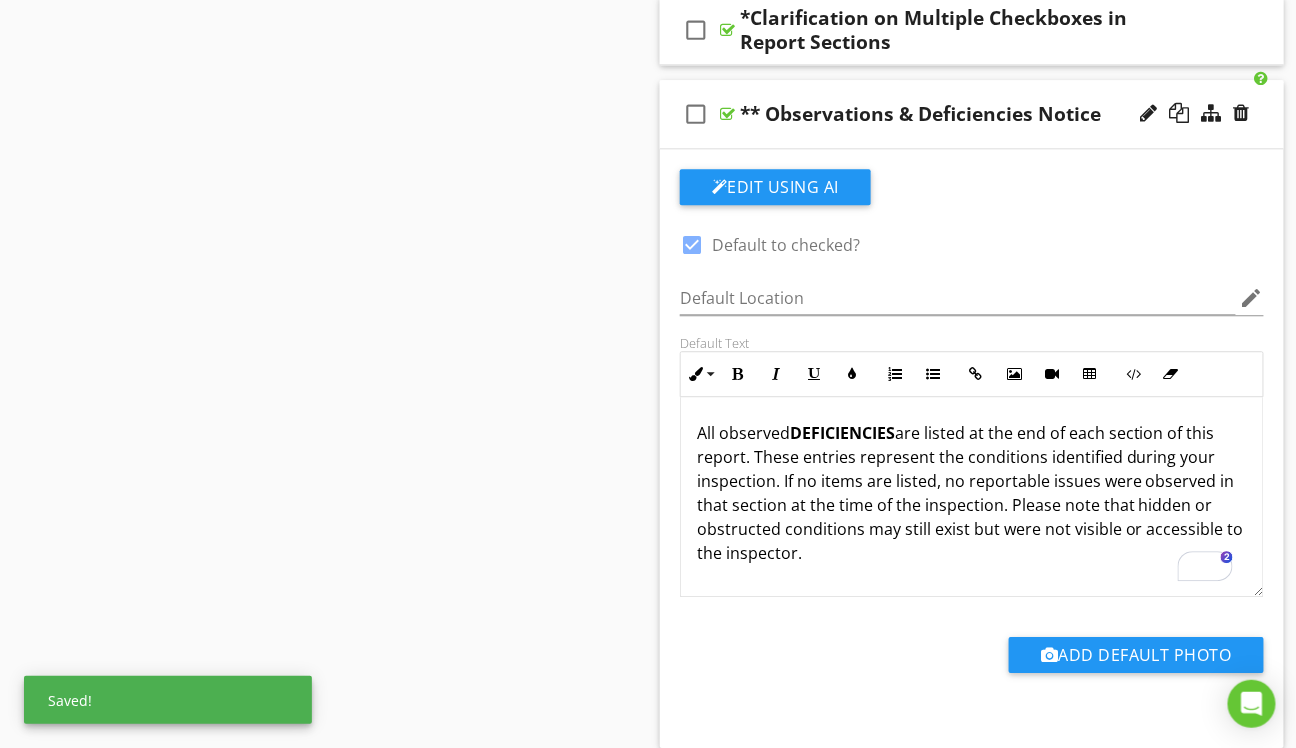 scroll, scrollTop: 1300, scrollLeft: 0, axis: vertical 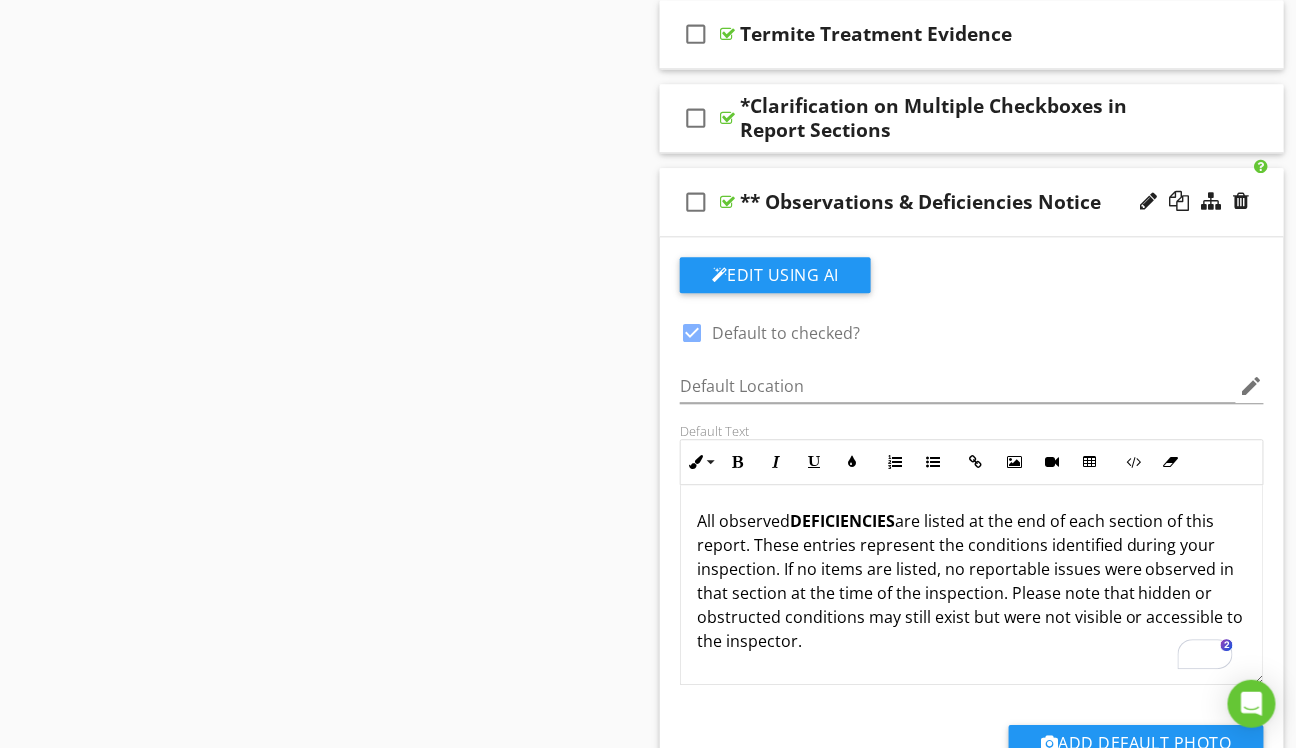 click on "check_box_outline_blank
** Observations & Deficiencies Notice" at bounding box center (972, 202) 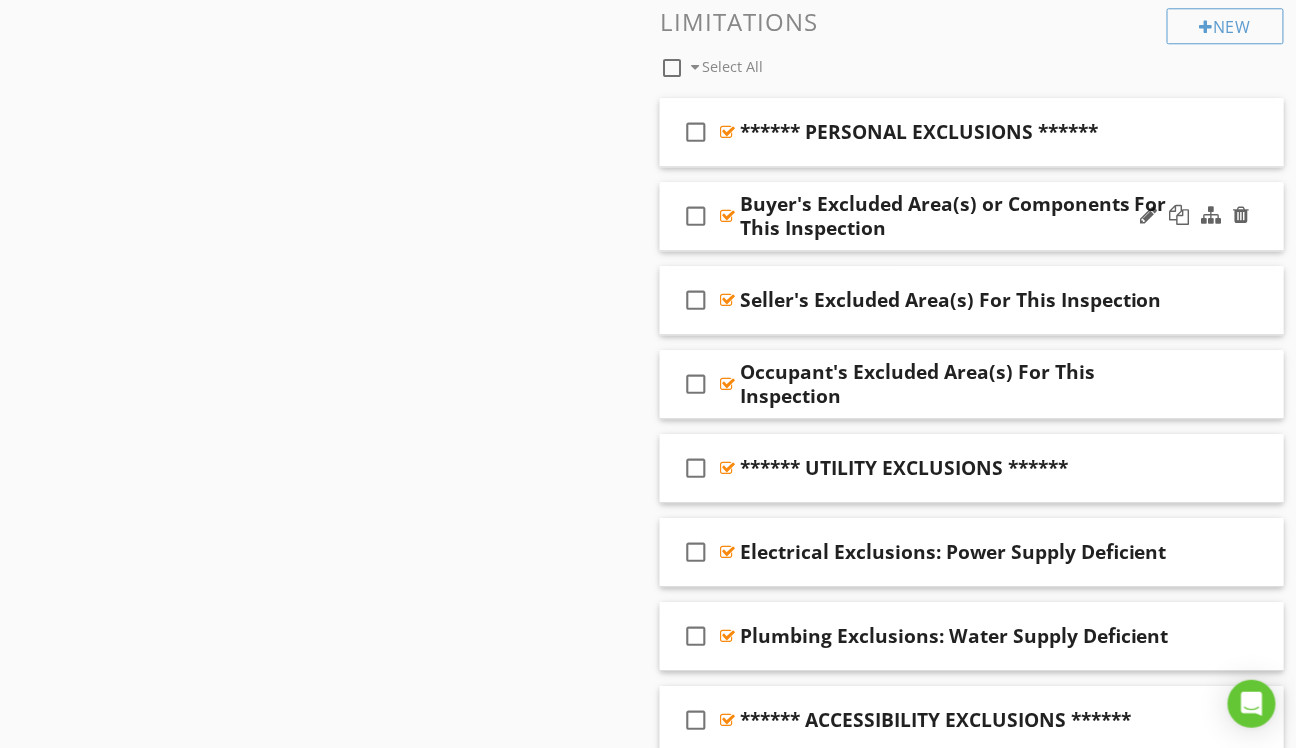 scroll, scrollTop: 1600, scrollLeft: 0, axis: vertical 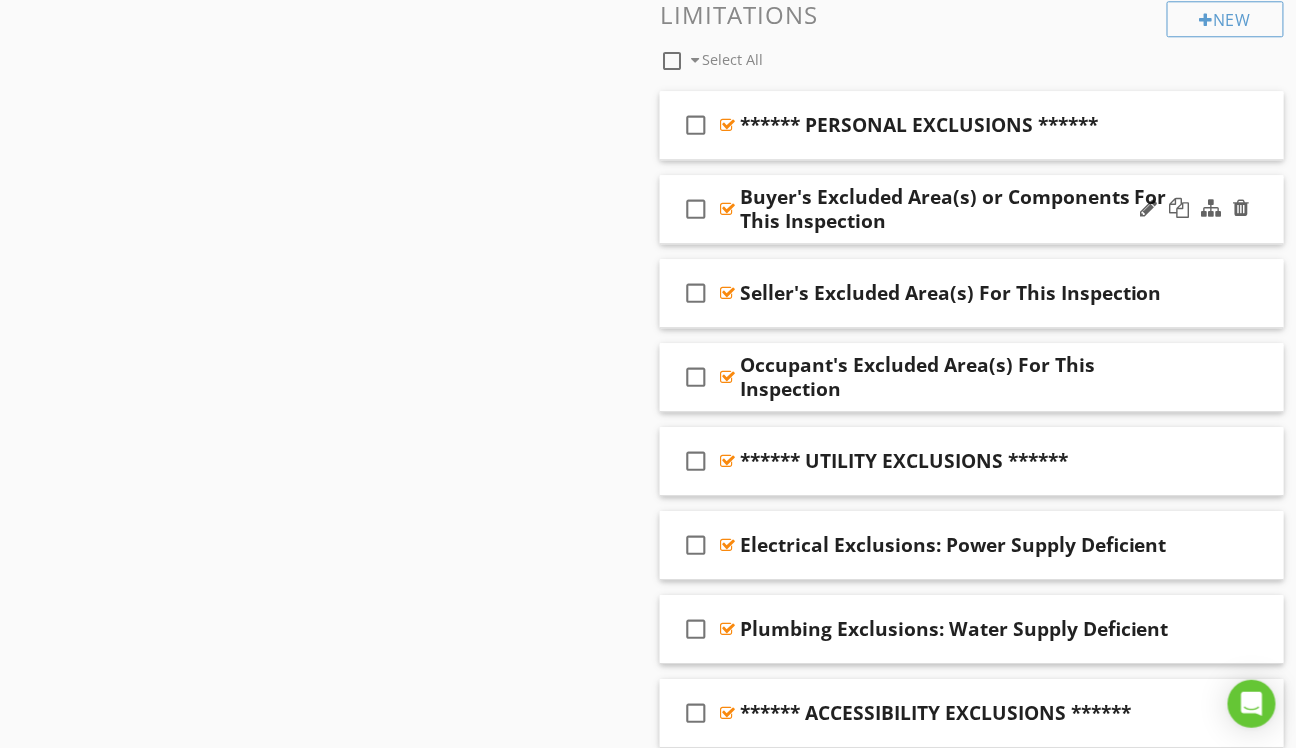 click on "check_box_outline_blank
Buyer's Excluded Area(s) or Components For This Inspection" at bounding box center (972, 209) 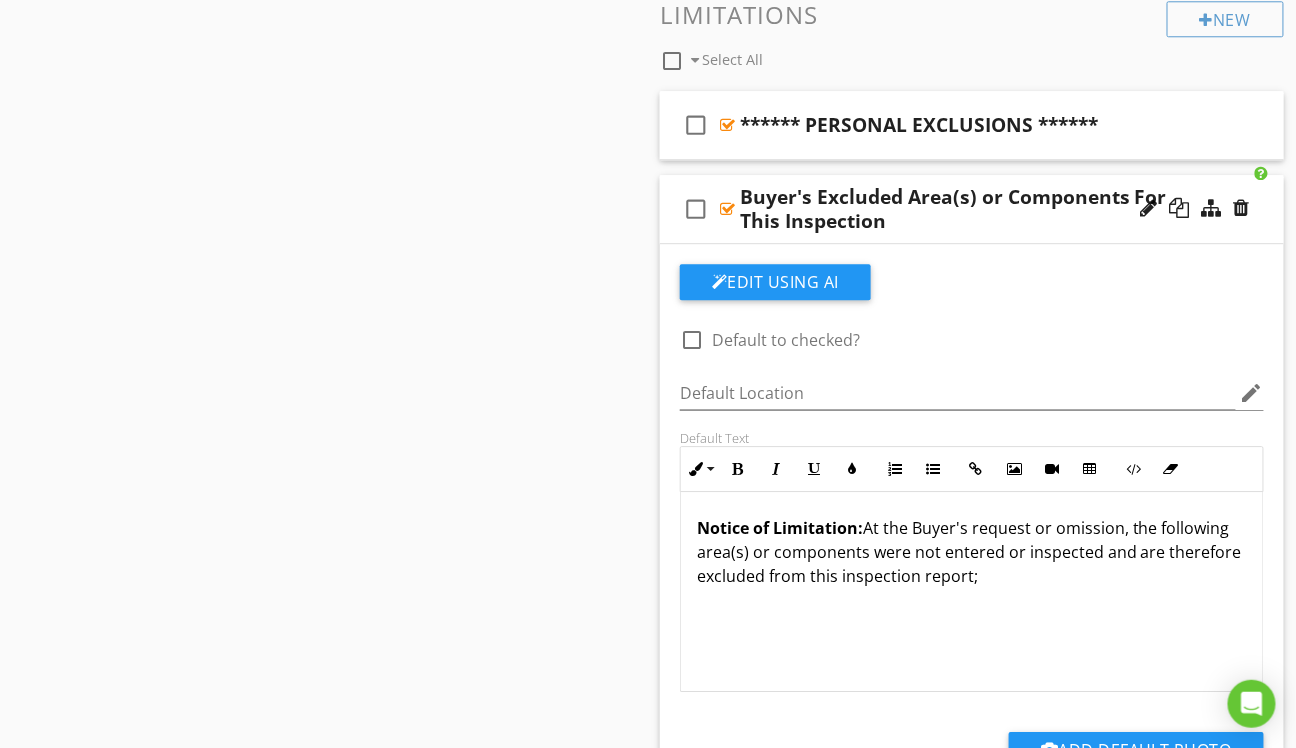 click on "Notice of Limitation:  At the Buyer's request or omission, the following area(s) or components were not entered or inspected and are therefore excluded from this inspection report;" at bounding box center [972, 552] 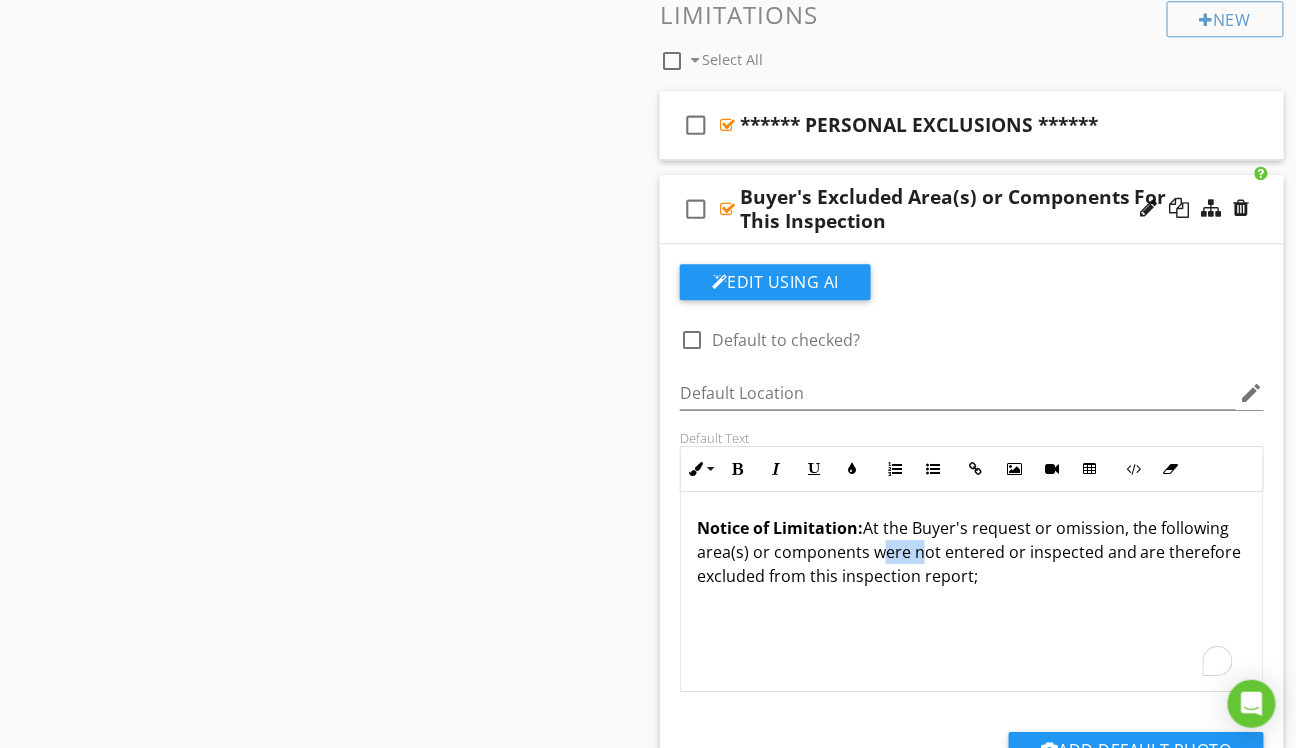 click on "Notice of Limitation:  At the Buyer's request or omission, the following area(s) or components were not entered or inspected and are therefore excluded from this inspection report;" at bounding box center (972, 552) 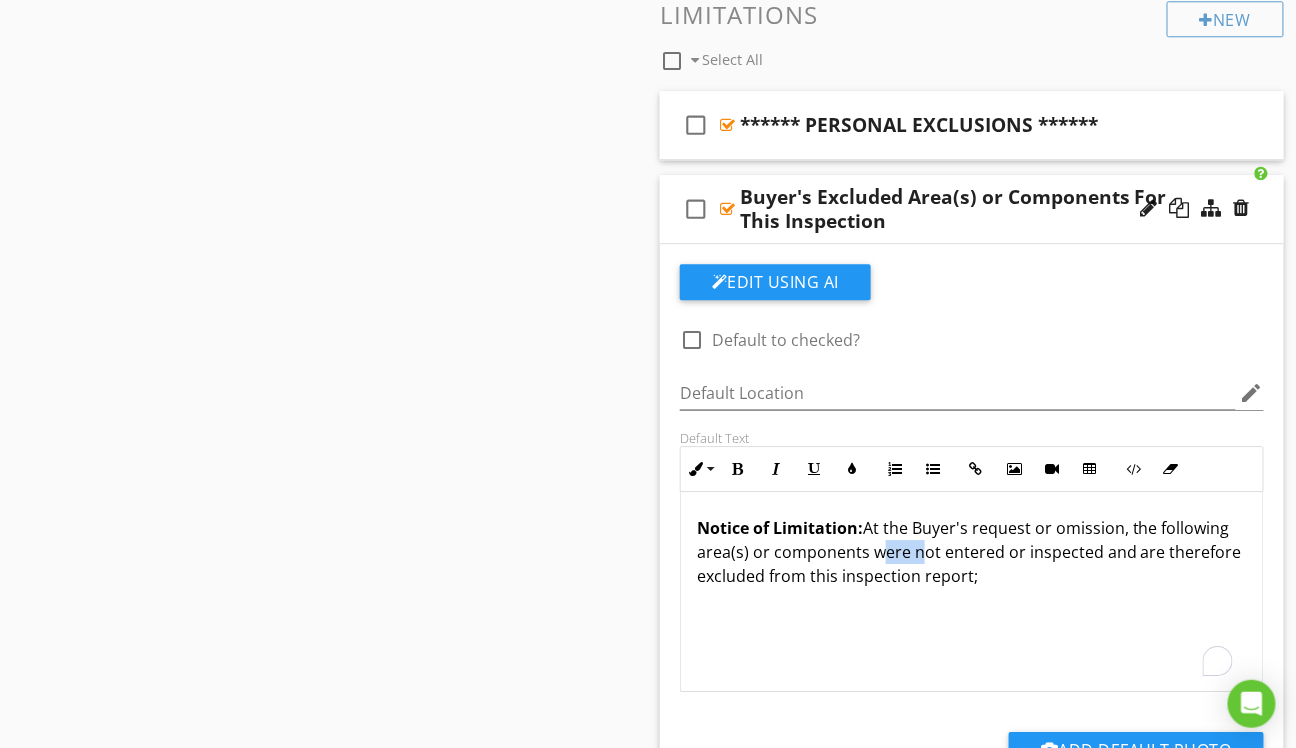 click on "Notice of Limitation:  At the Buyer's request or omission, the following area(s) or components were not entered or inspected and are therefore excluded from this inspection report;" at bounding box center [972, 552] 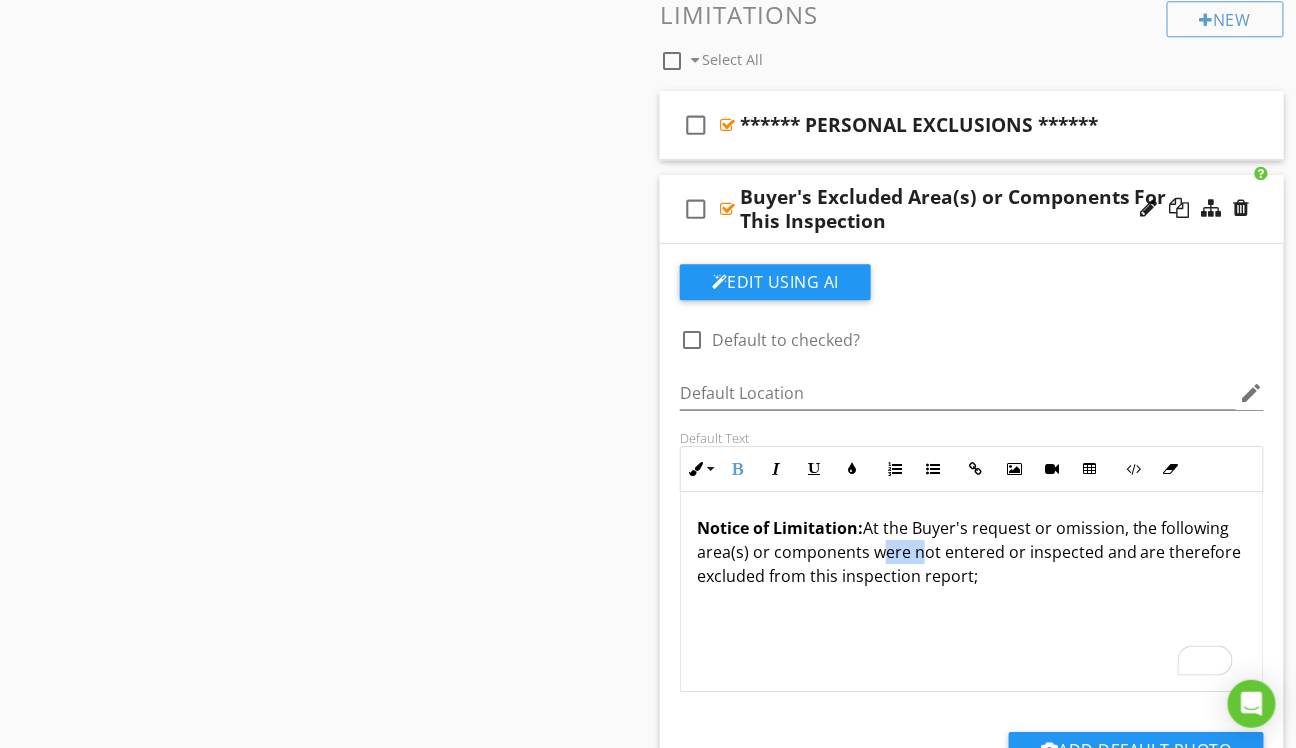 copy on "Notice of Limitation:  At the Buyer's request or omission, the following area(s) or components were not entered or inspected and are therefore excluded from this inspection report;" 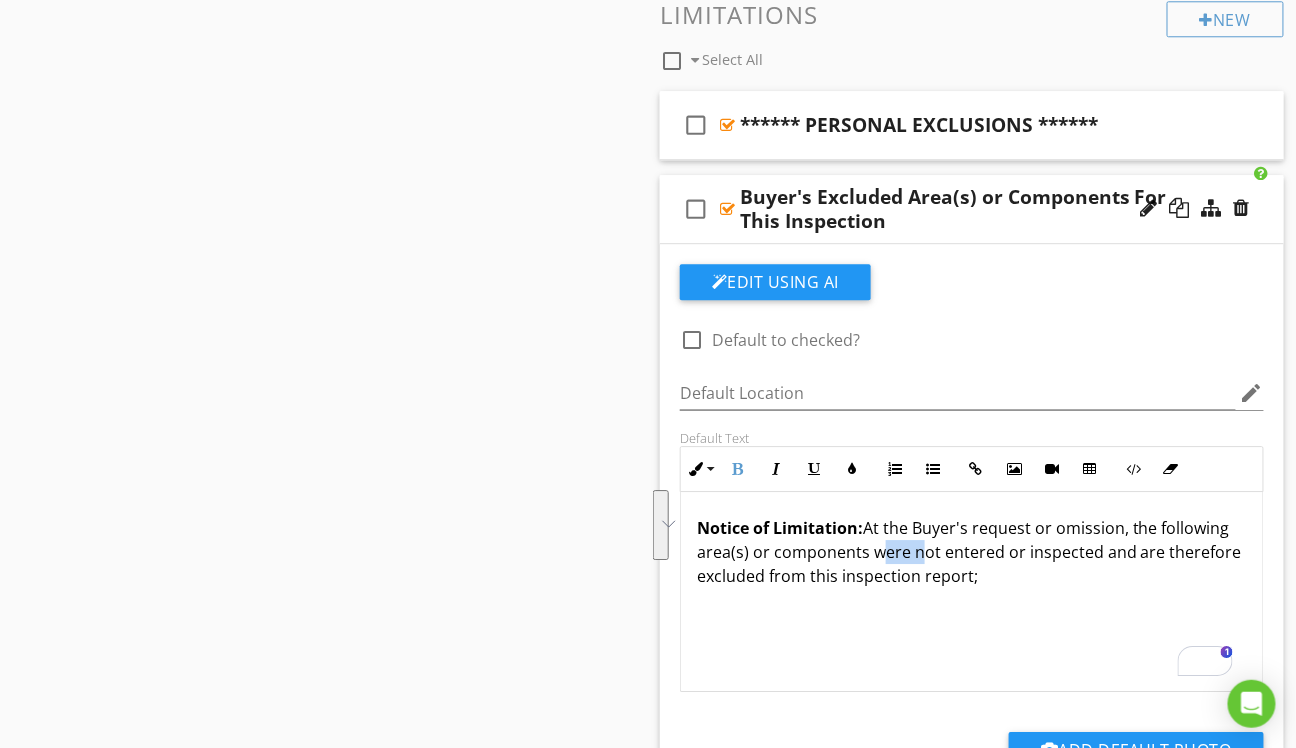 click on "Notice of Limitation:  At the Buyer's request or omission, the following area(s) or components were not entered or inspected and are therefore excluded from this inspection report;" at bounding box center [972, 552] 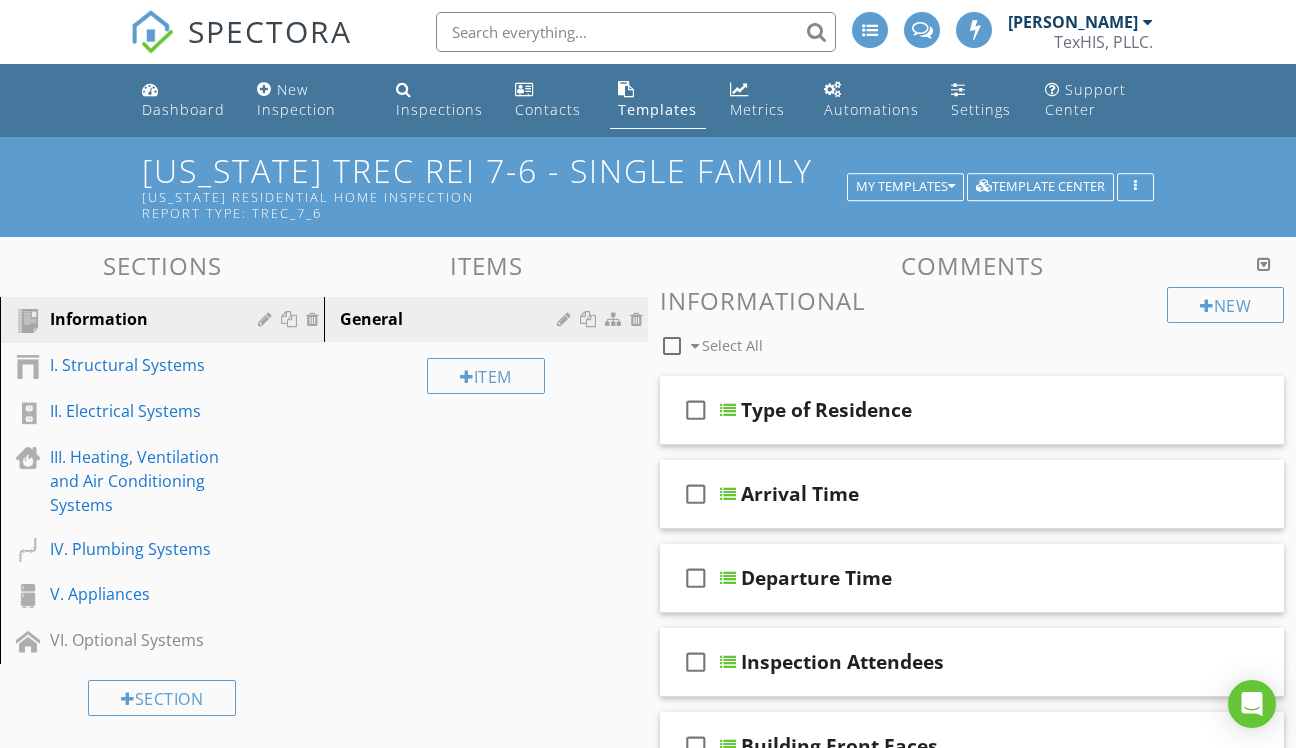 scroll, scrollTop: 1600, scrollLeft: 0, axis: vertical 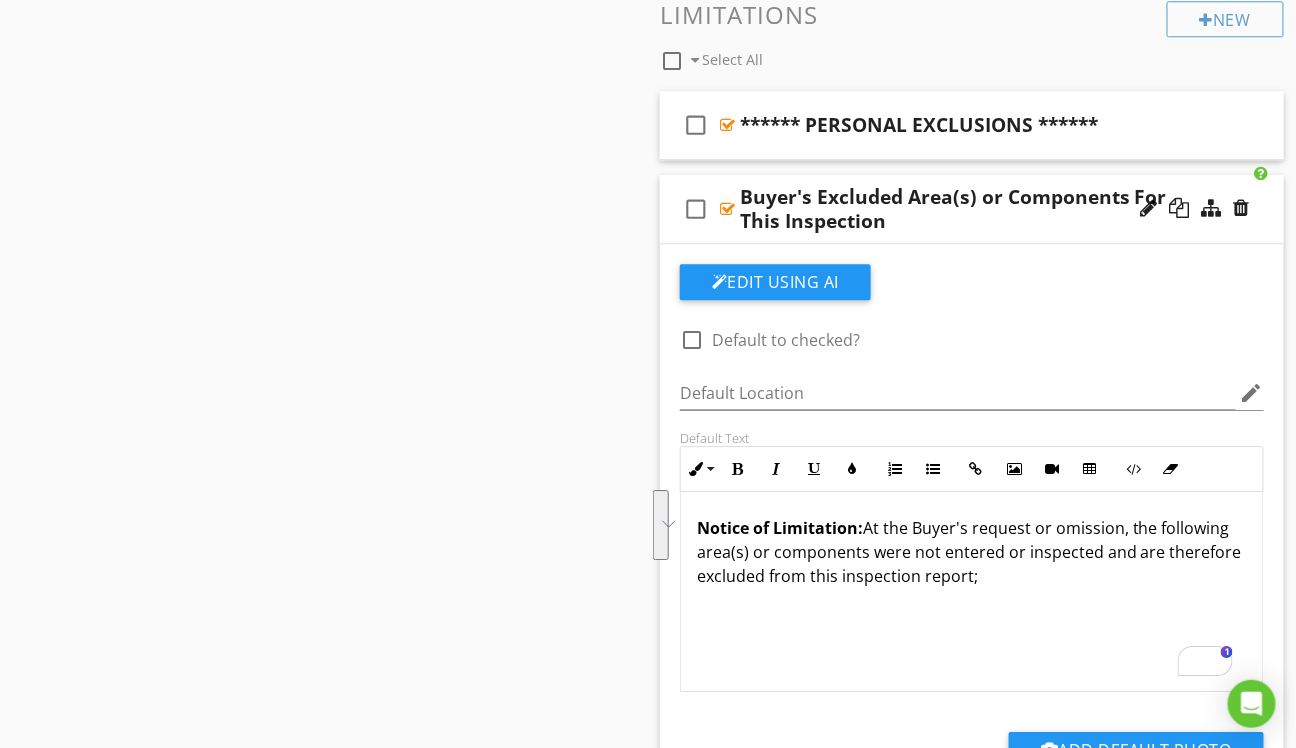 click on "Notice of Limitation:  At the Buyer's request or omission, the following area(s) or components were not entered or inspected and are therefore excluded from this inspection report;" at bounding box center [972, 552] 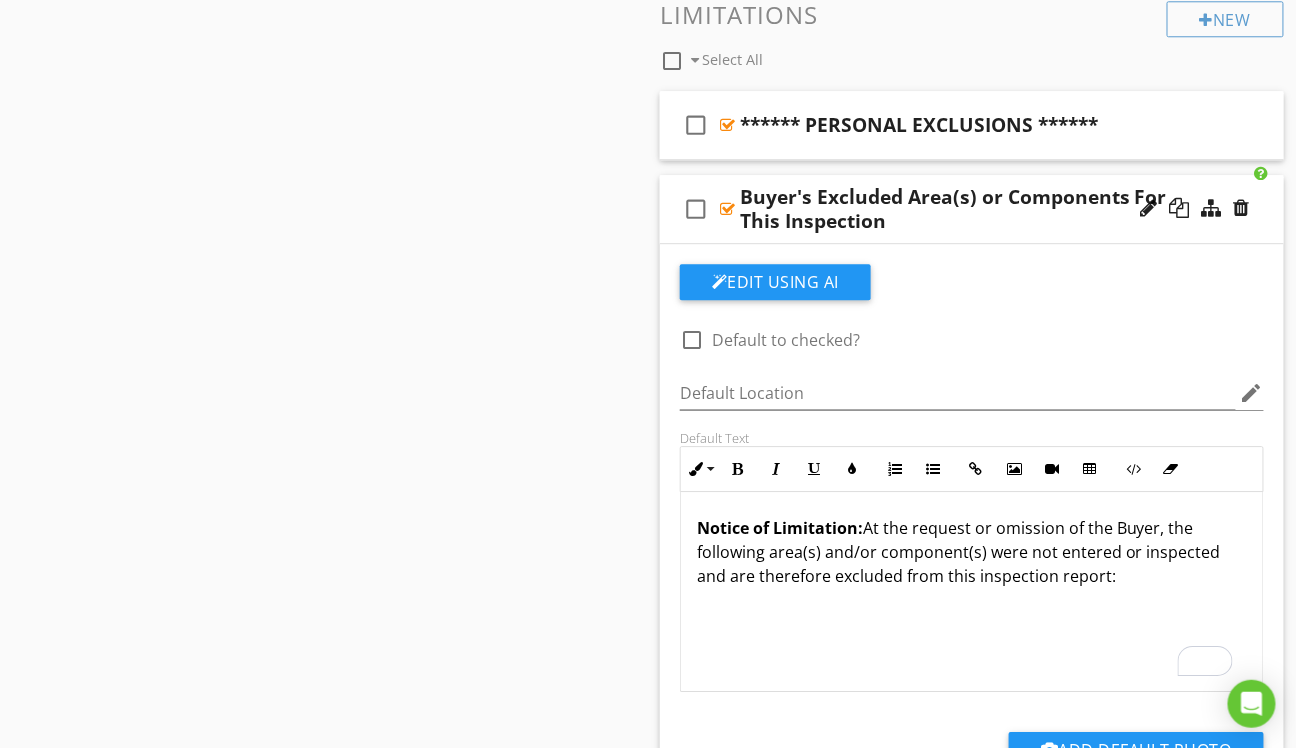 click on "check_box_outline_blank
Buyer's Excluded Area(s) or Components For This Inspection" at bounding box center (972, 209) 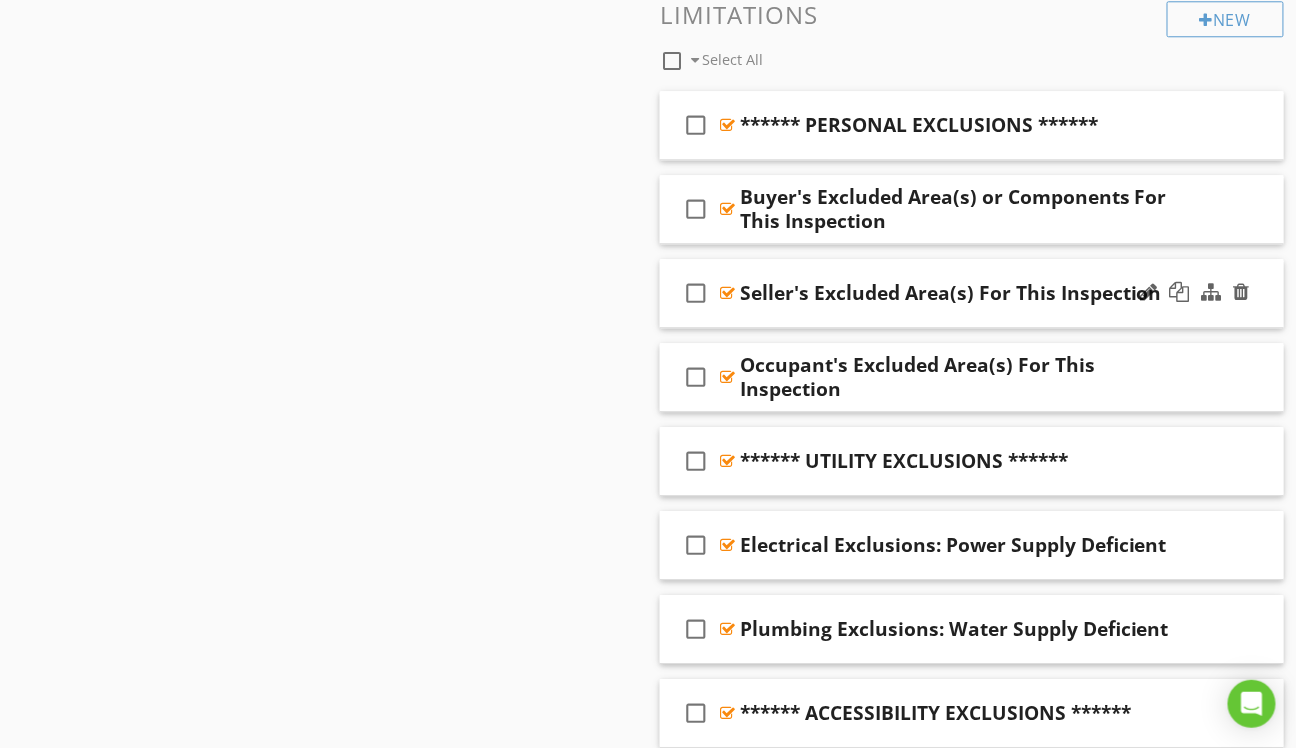 click on "check_box_outline_blank
Seller's Excluded Area(s) For This Inspection" at bounding box center (972, 293) 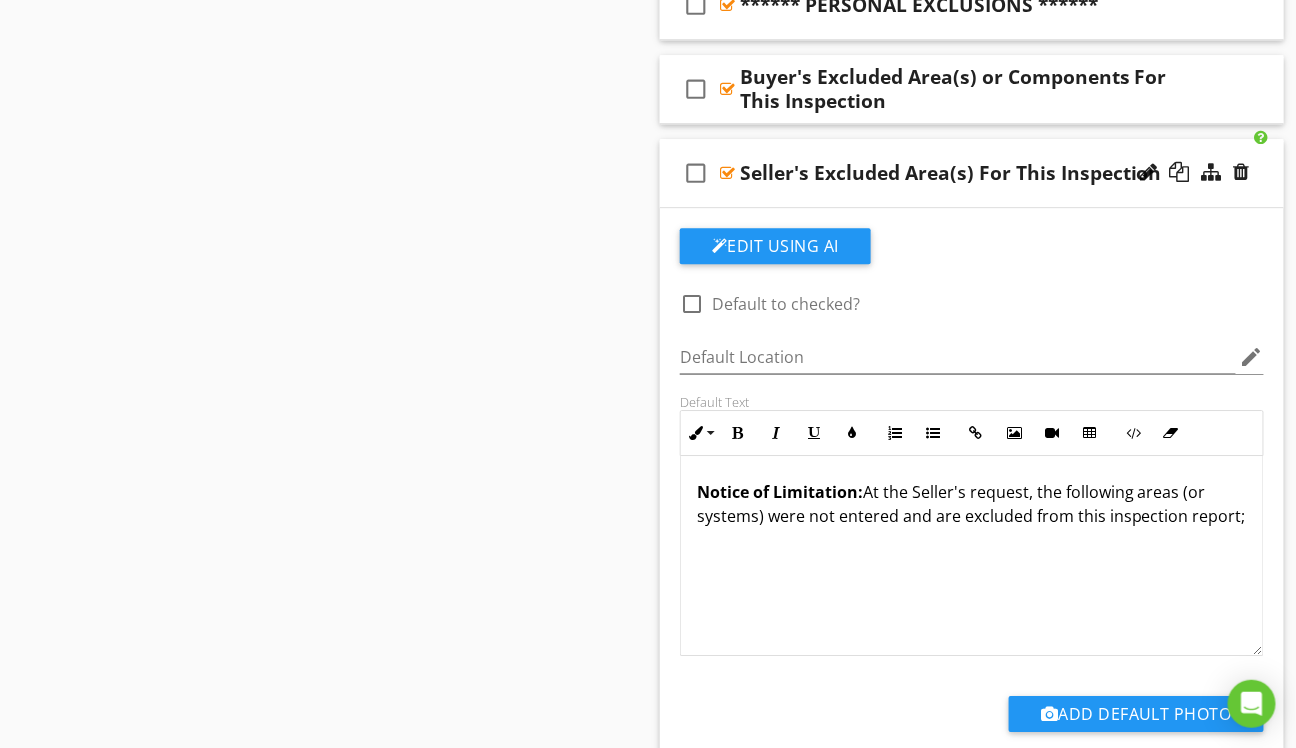 scroll, scrollTop: 1800, scrollLeft: 0, axis: vertical 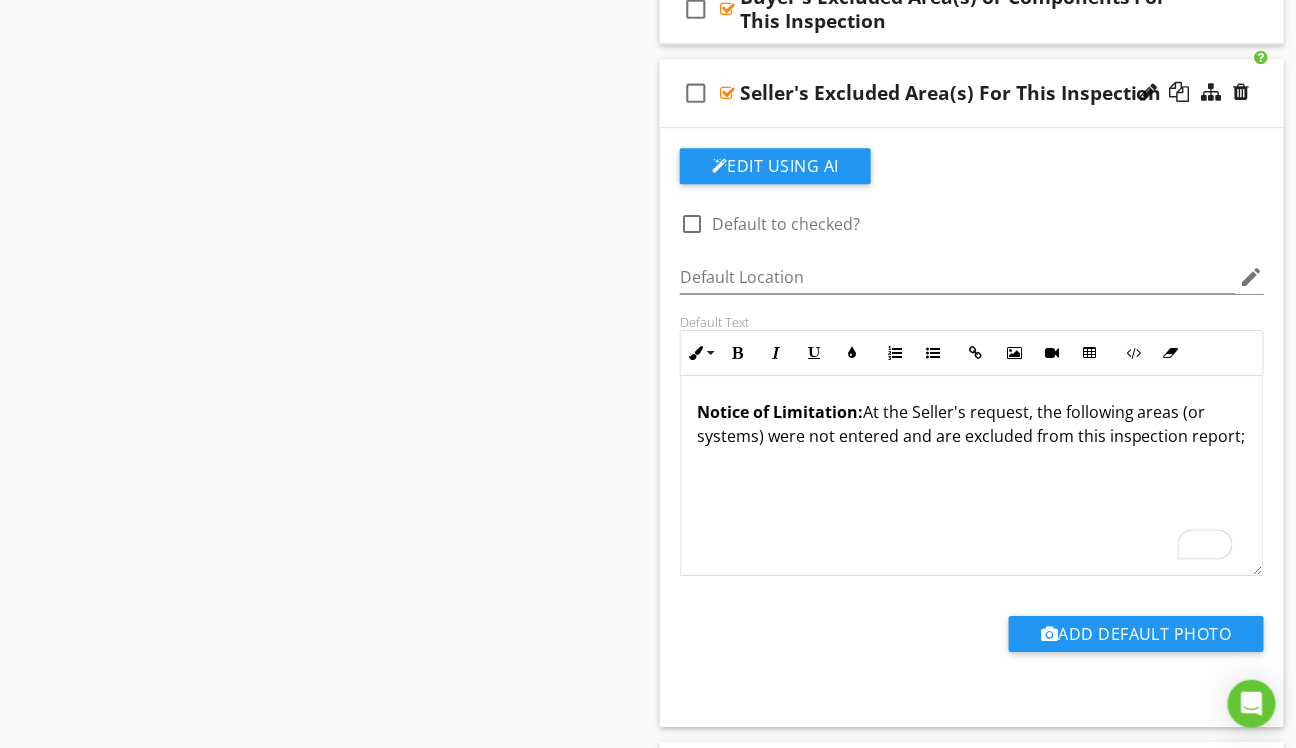 drag, startPoint x: 833, startPoint y: 458, endPoint x: 869, endPoint y: 410, distance: 60 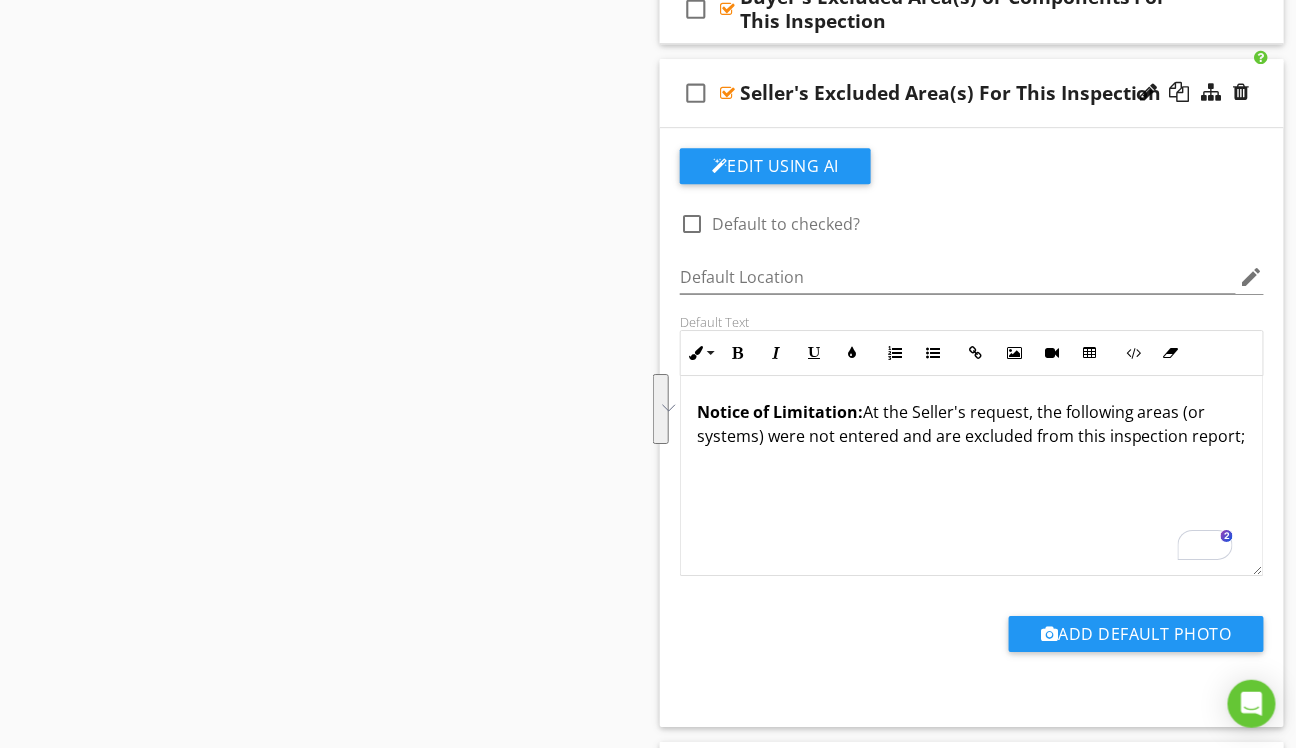 copy on "At the Seller's request, the following areas (or systems) were not entered and are excluded from this inspection report;" 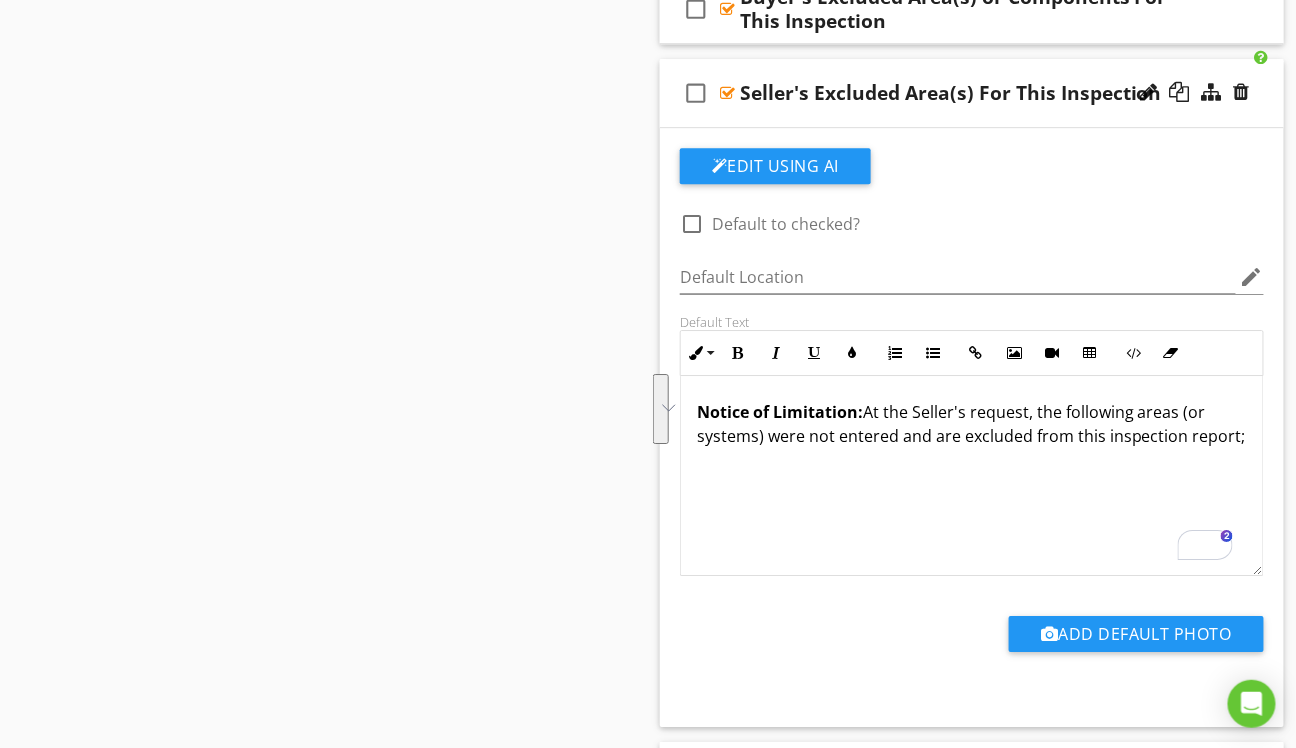 click on "Notice of Limitation:  At the Seller's request, the following areas (or systems) were not entered and are excluded from this inspection report;" at bounding box center (972, 476) 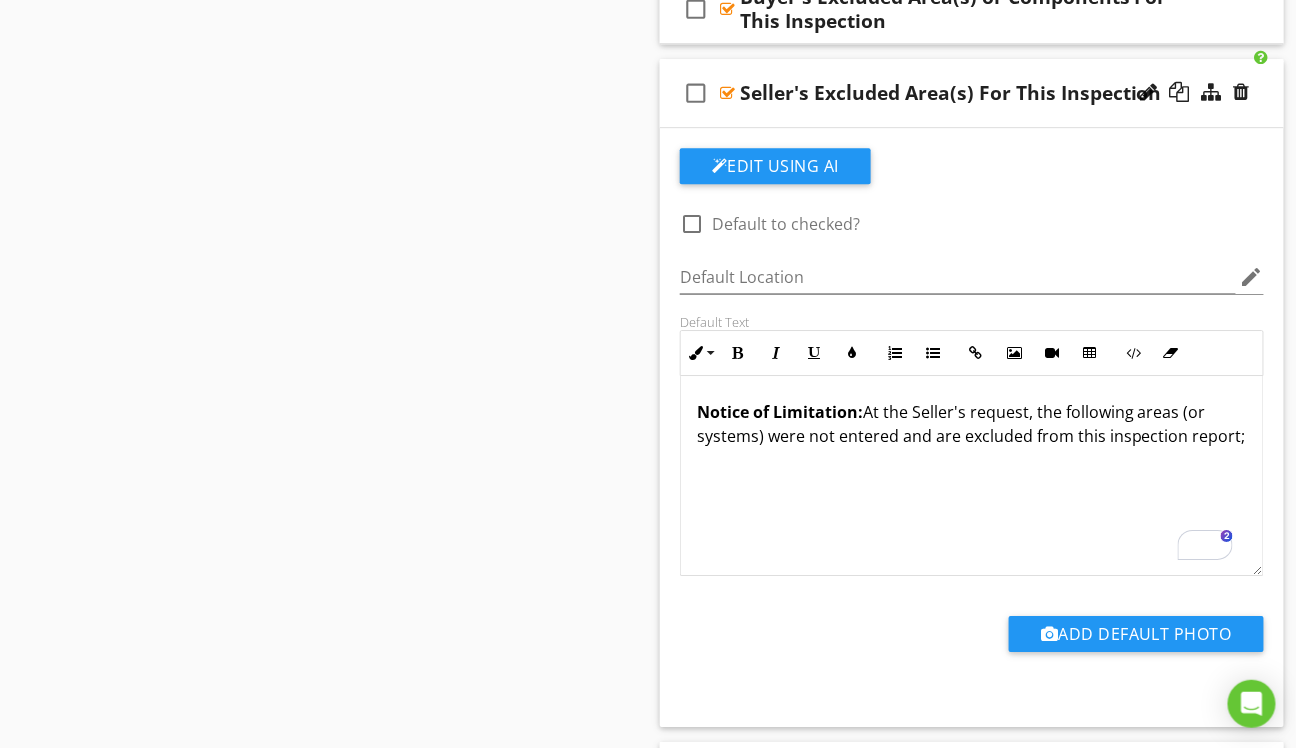 click on "Notice of Limitation:  At the Seller's request, the following areas (or systems) were not entered and are excluded from this inspection report;" at bounding box center (972, 424) 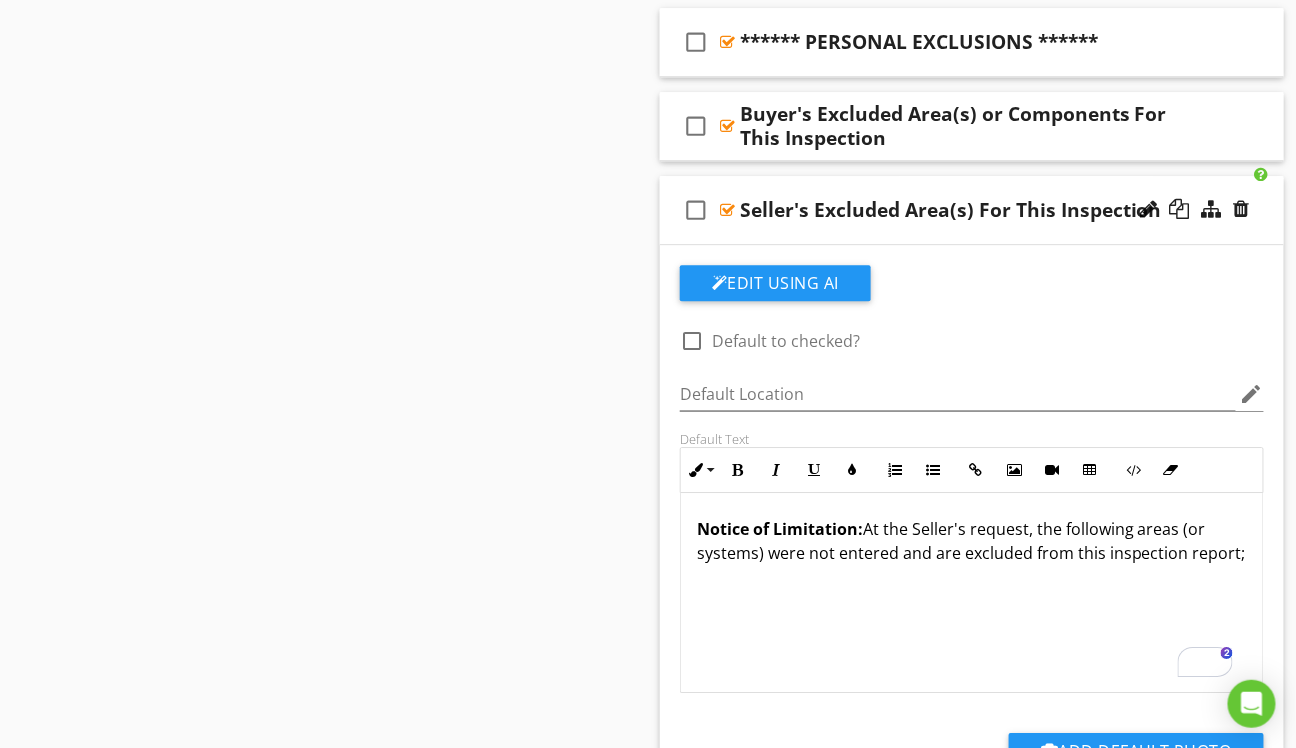 scroll, scrollTop: 1500, scrollLeft: 0, axis: vertical 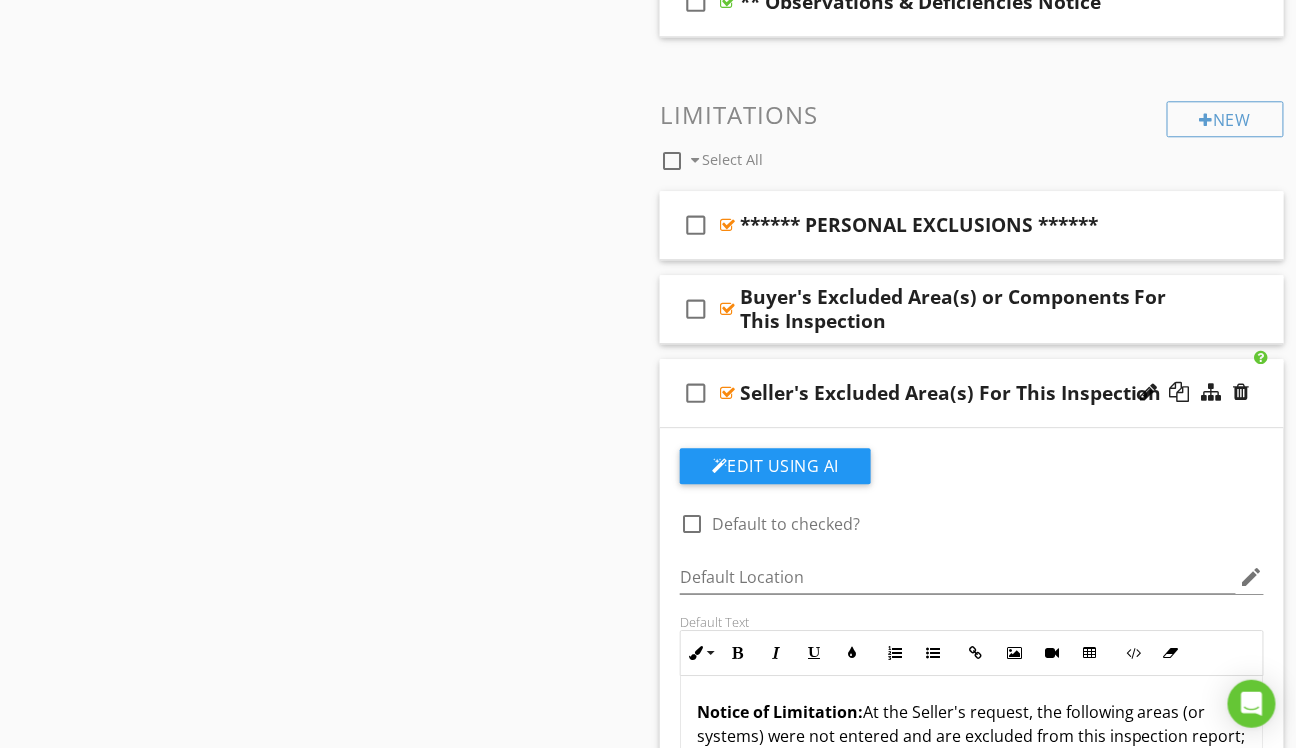 click on "check_box_outline_blank
Seller's Excluded Area(s) For This Inspection" at bounding box center [972, 393] 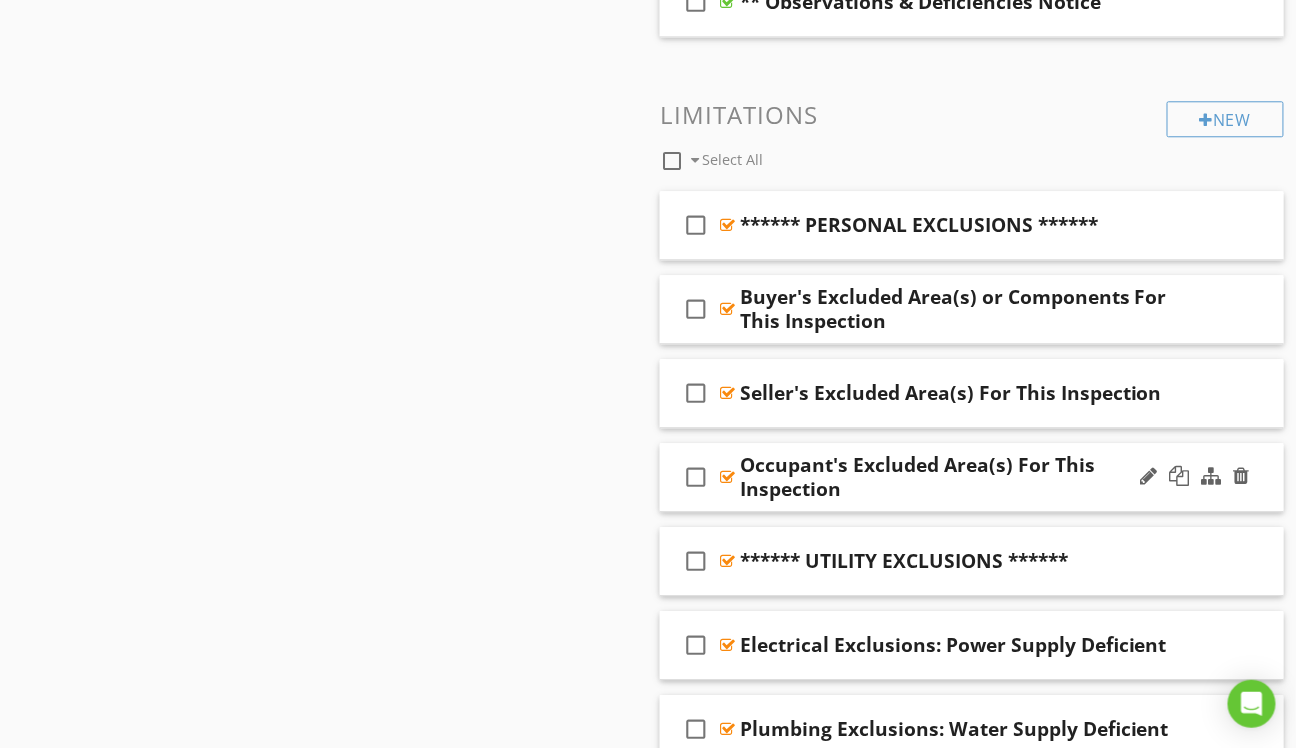 click on "check_box_outline_blank
Occupant's Excluded Area(s) For This Inspection" at bounding box center (972, 477) 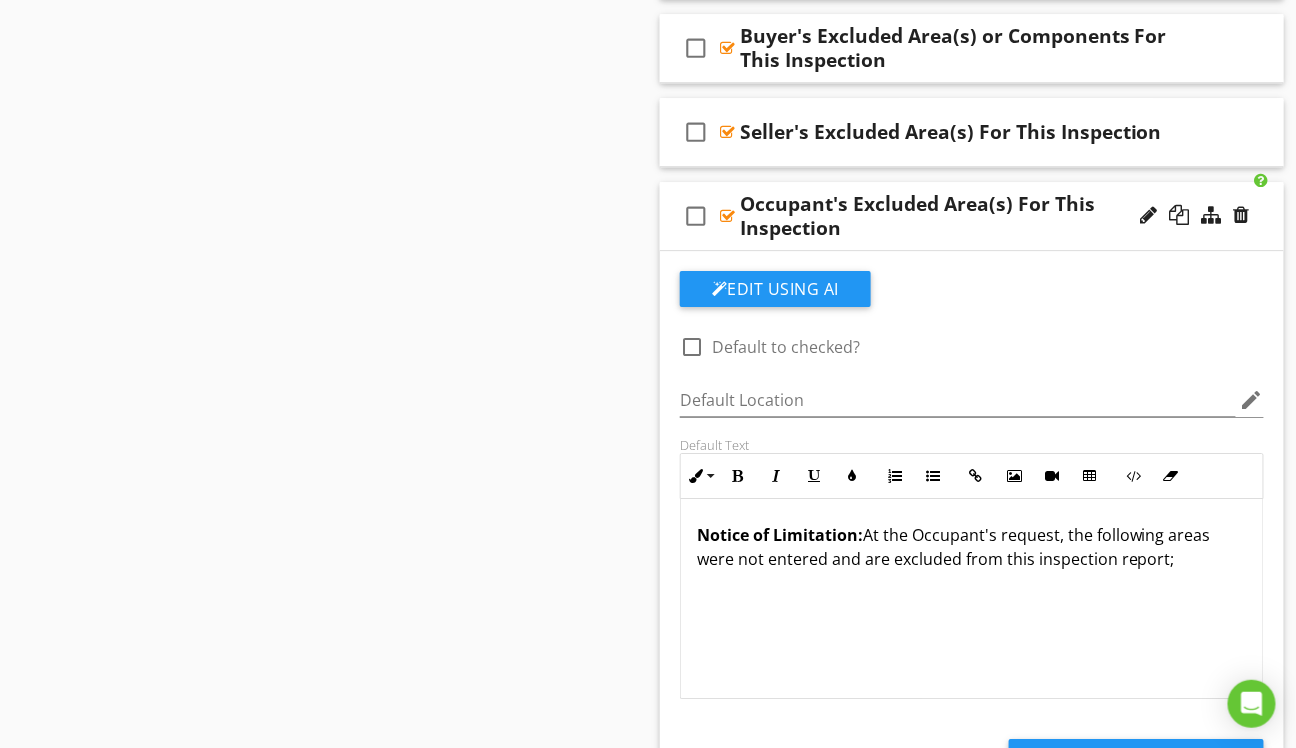 scroll, scrollTop: 1800, scrollLeft: 0, axis: vertical 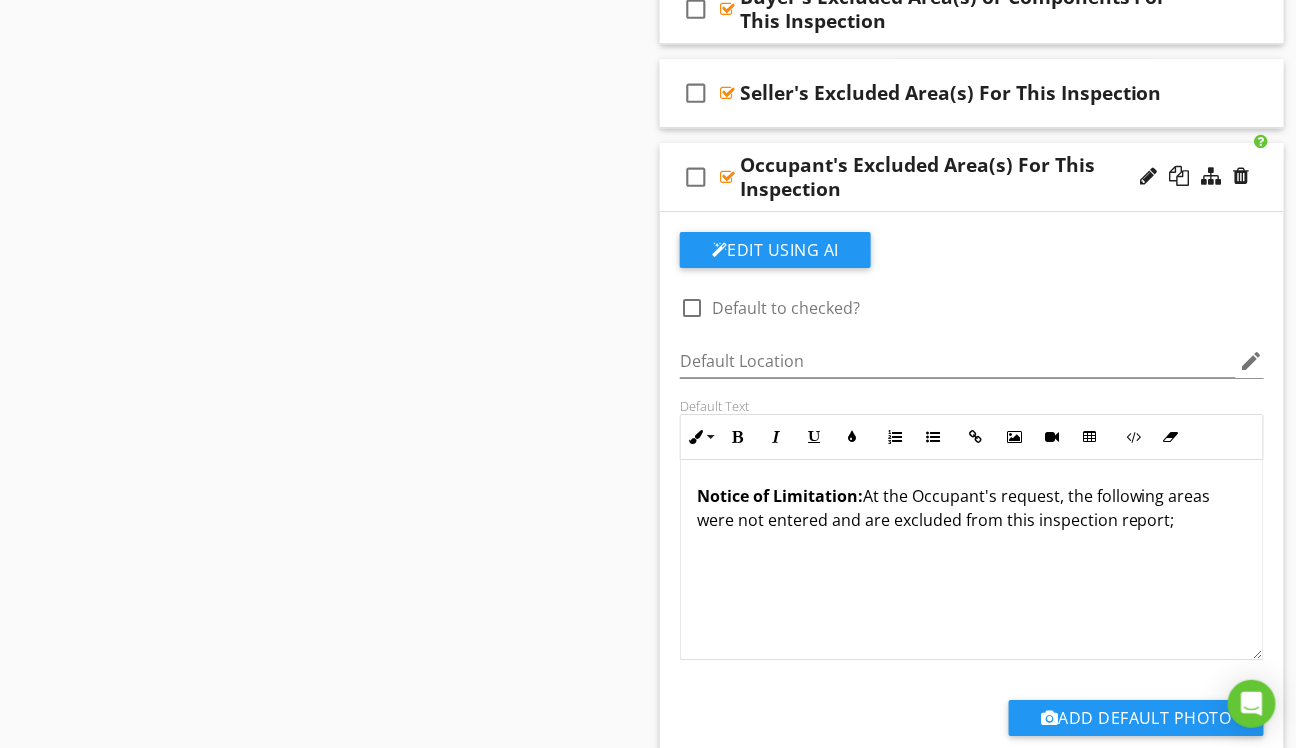 click on "check_box_outline_blank
Occupant's Excluded Area(s) For This Inspection" at bounding box center (972, 177) 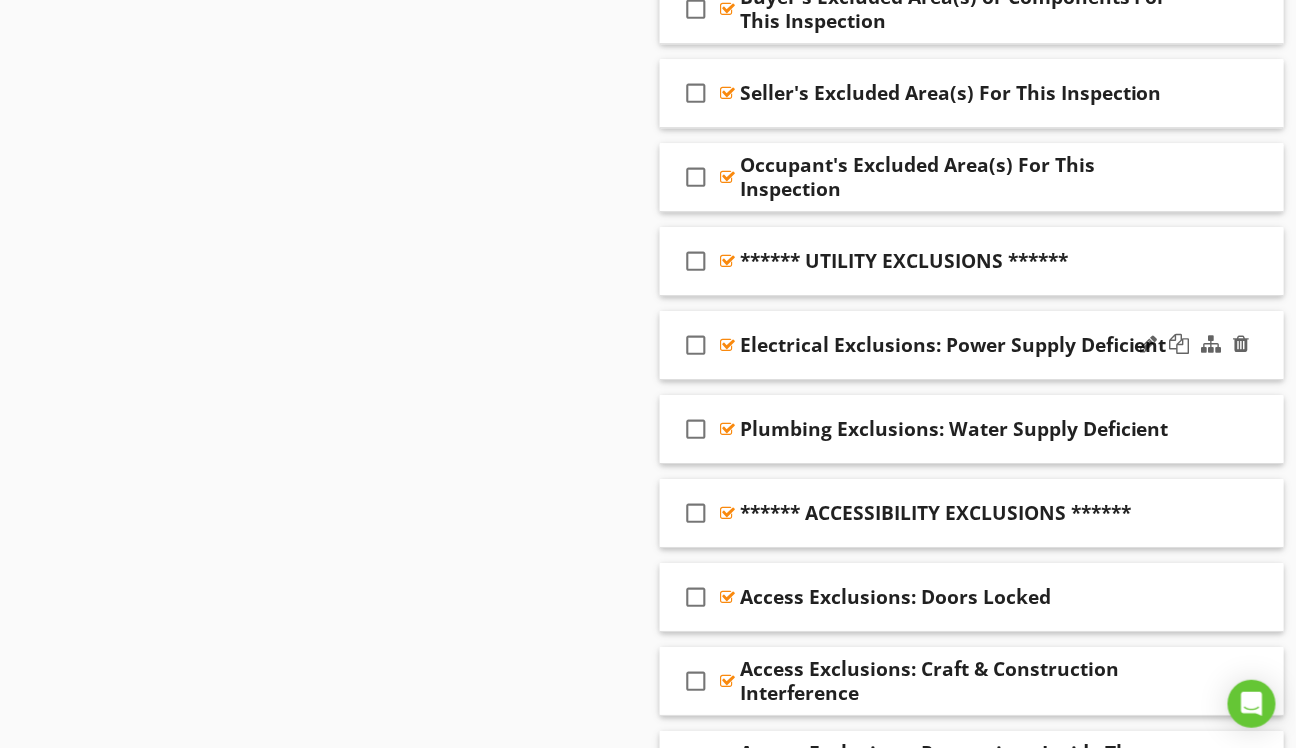 click on "check_box_outline_blank
Electrical Exclusions: Power Supply Deficient" at bounding box center [972, 345] 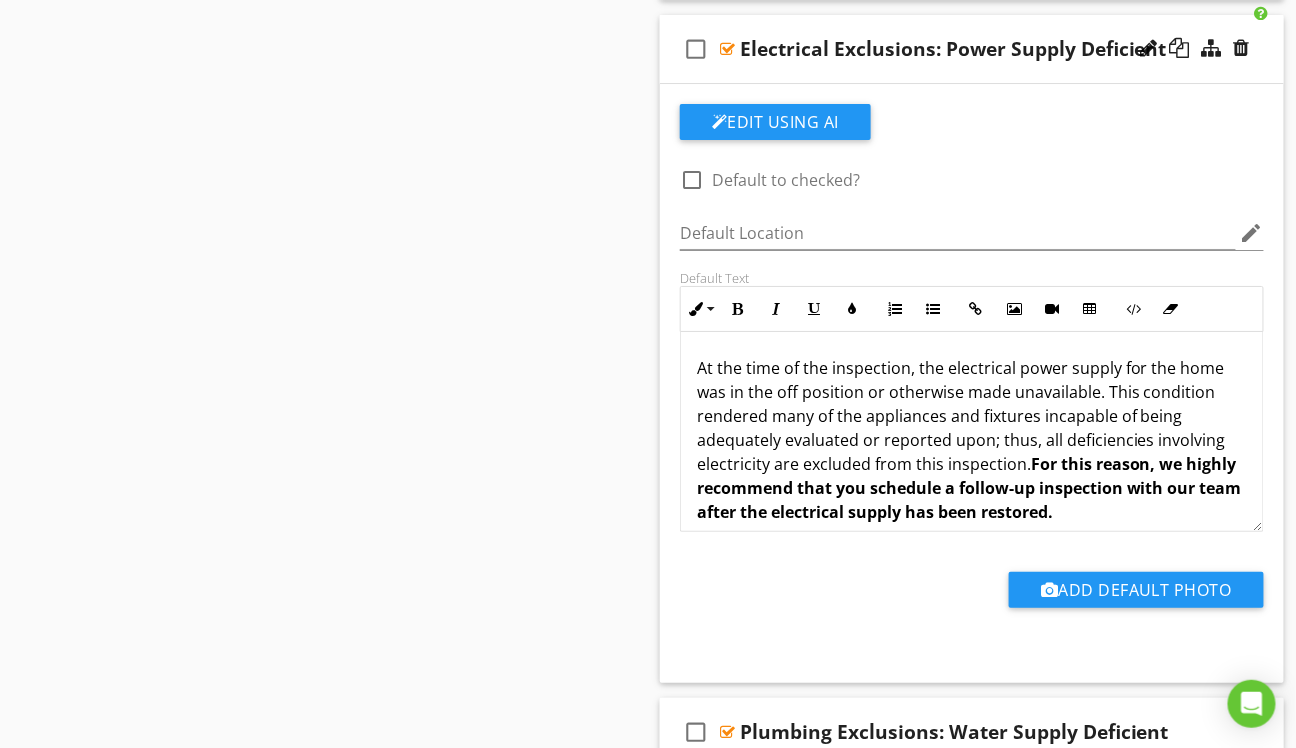 scroll, scrollTop: 2100, scrollLeft: 0, axis: vertical 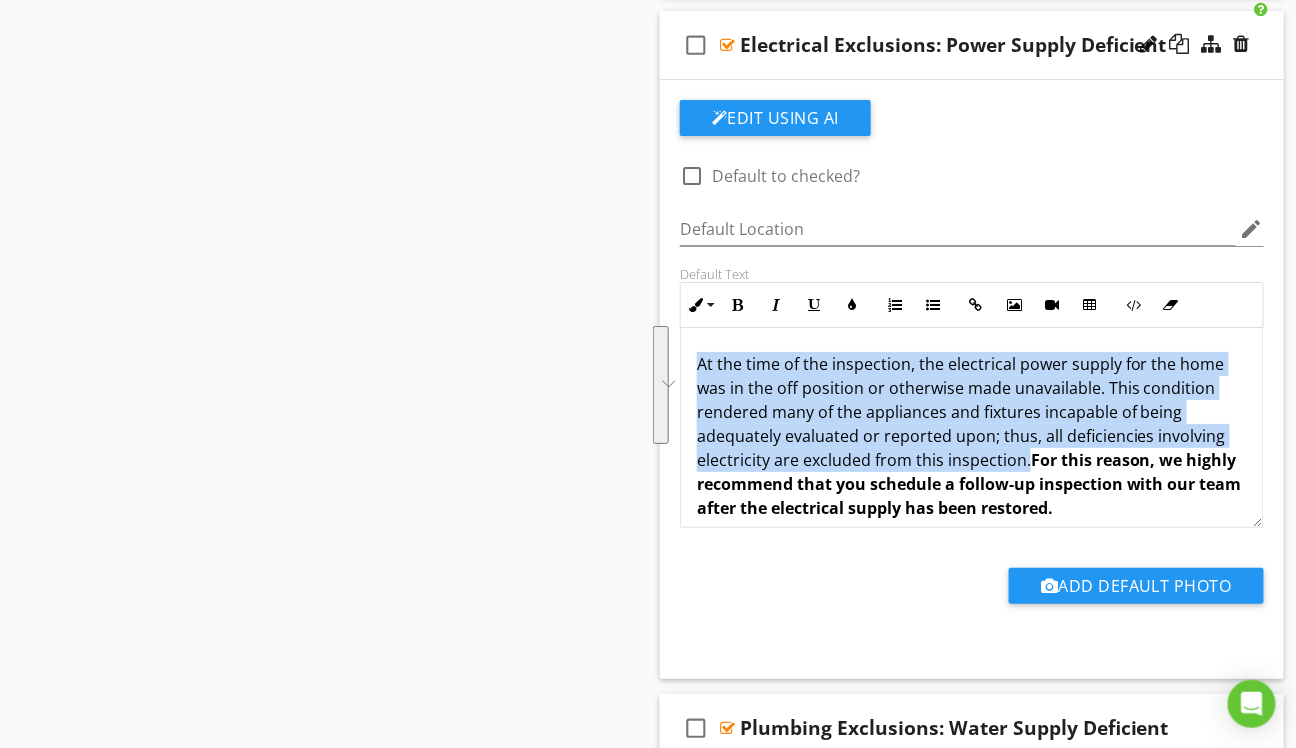 drag, startPoint x: 1024, startPoint y: 452, endPoint x: 697, endPoint y: 357, distance: 340.5202 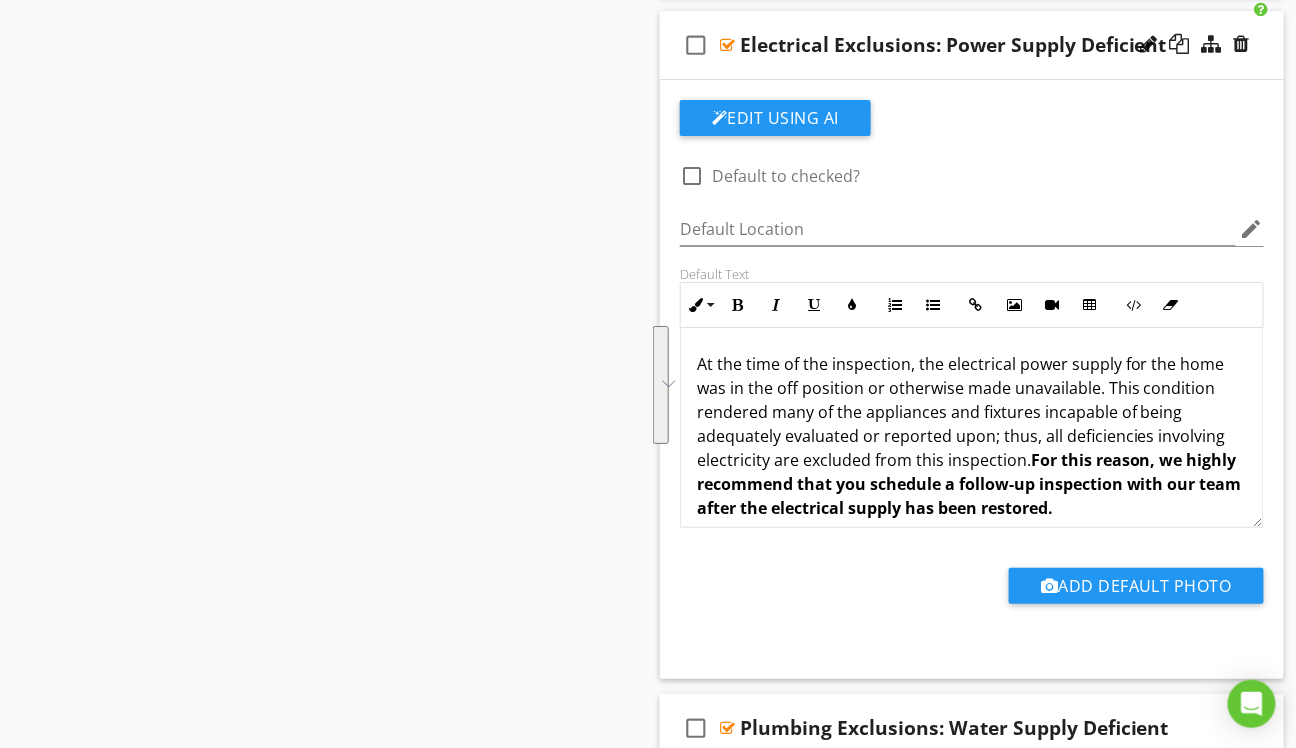 click on "At the time of the inspection, the electrical power supply for the home was in the off position or otherwise made unavailable. This condition rendered many of the appliances and fixtures incapable of being adequately evaluated or reported upon; thus, all deficiencies involving electricity are excluded from this inspection.  For this reason, we highly recommend that you schedule a follow-up inspection with our team after the electrical supply has been restored." at bounding box center (972, 436) 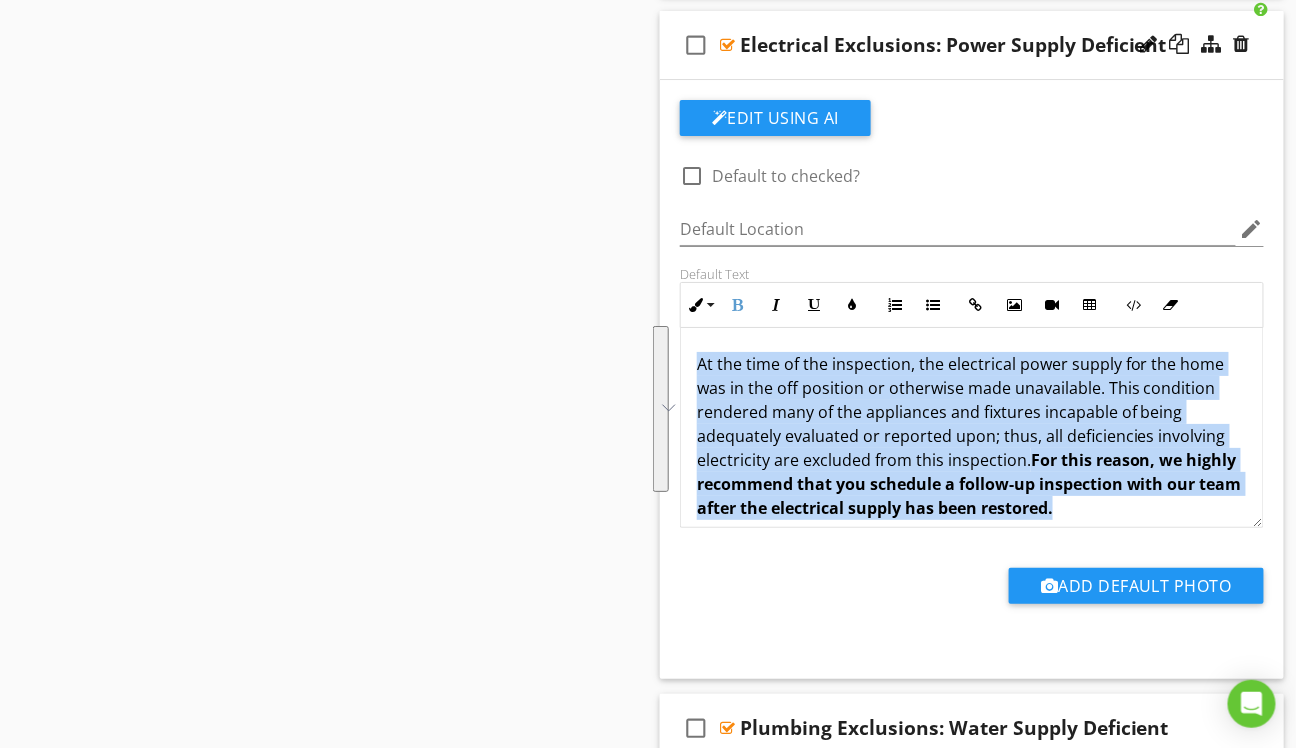drag, startPoint x: 1145, startPoint y: 497, endPoint x: 693, endPoint y: 360, distance: 472.30603 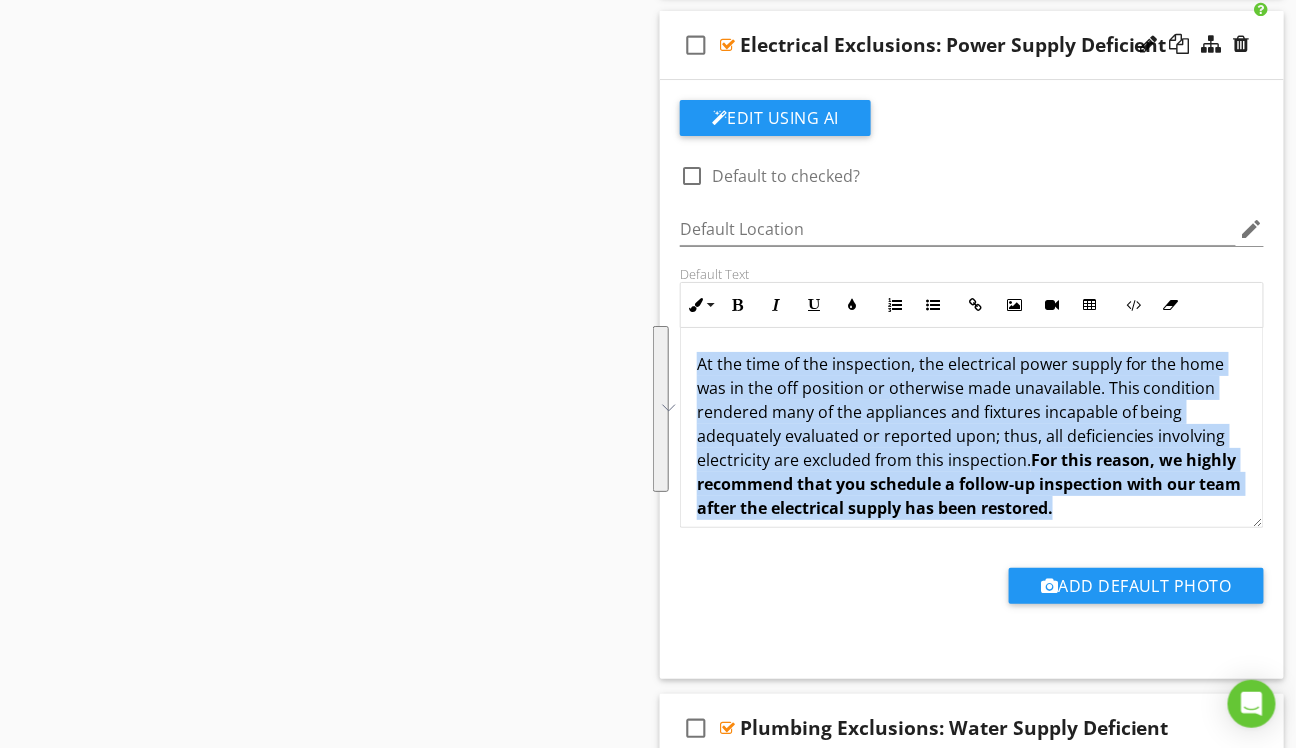 copy on "At the time of the inspection, the electrical power supply for the home was in the off position or otherwise made unavailable. This condition rendered many of the appliances and fixtures incapable of being adequately evaluated or reported upon; thus, all deficiencies involving electricity are excluded from this inspection.  For this reason, we highly recommend that you schedule a follow-up inspection with our team after the electrical supply has been restored." 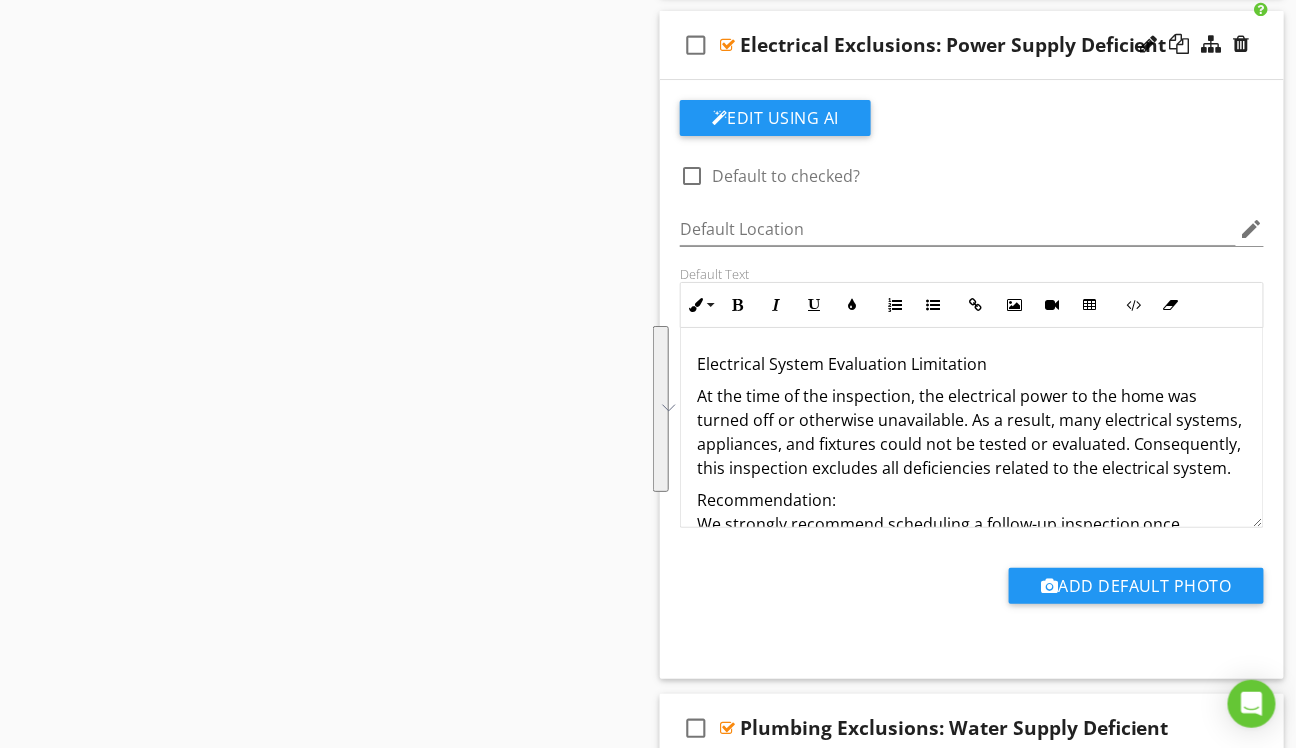 scroll, scrollTop: 77, scrollLeft: 0, axis: vertical 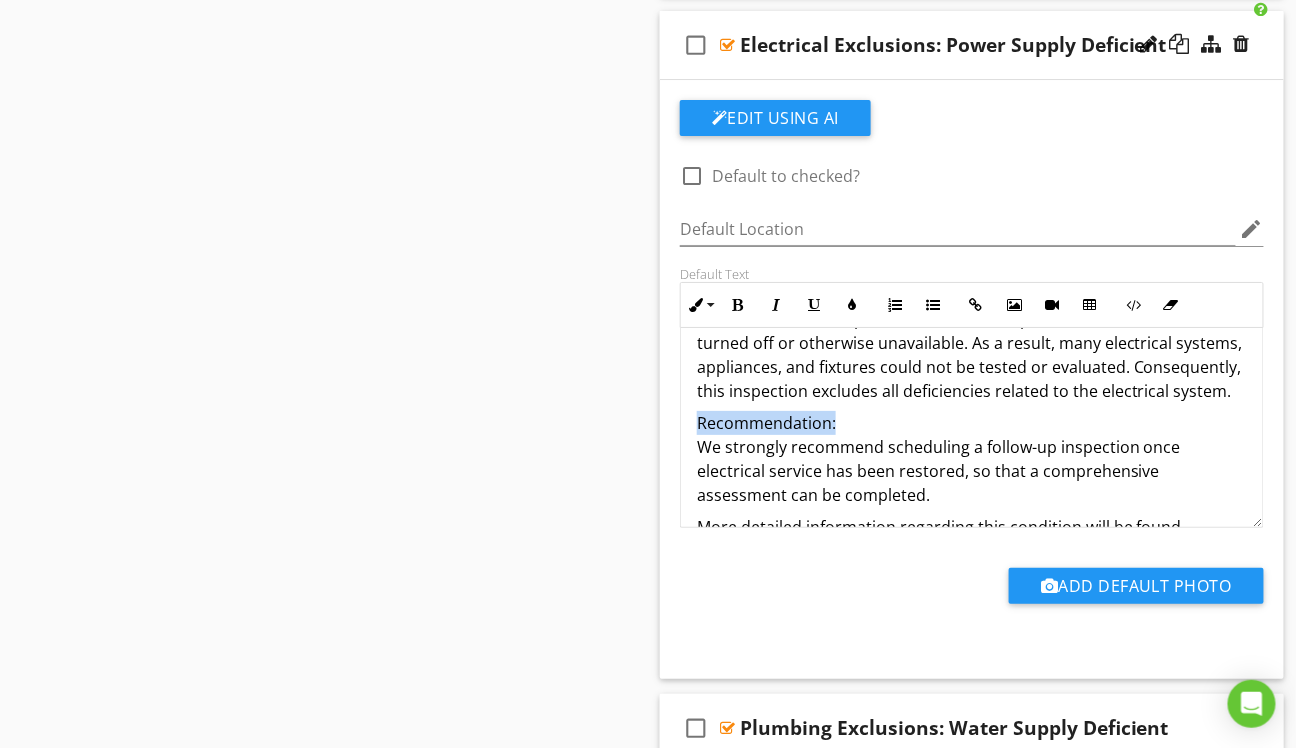 drag, startPoint x: 837, startPoint y: 440, endPoint x: 697, endPoint y: 440, distance: 140 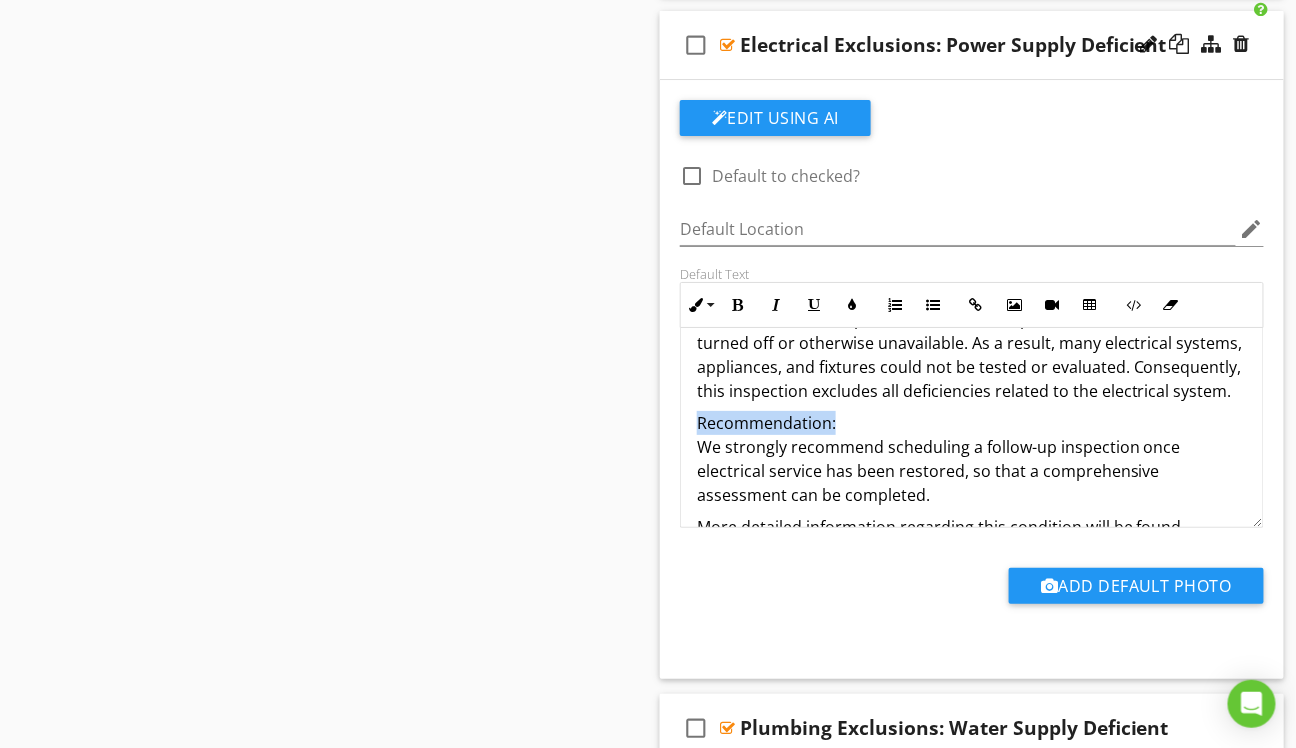 click on "Recommendation: We strongly recommend scheduling a follow-up inspection once electrical service has been restored, so that a comprehensive assessment can be completed." 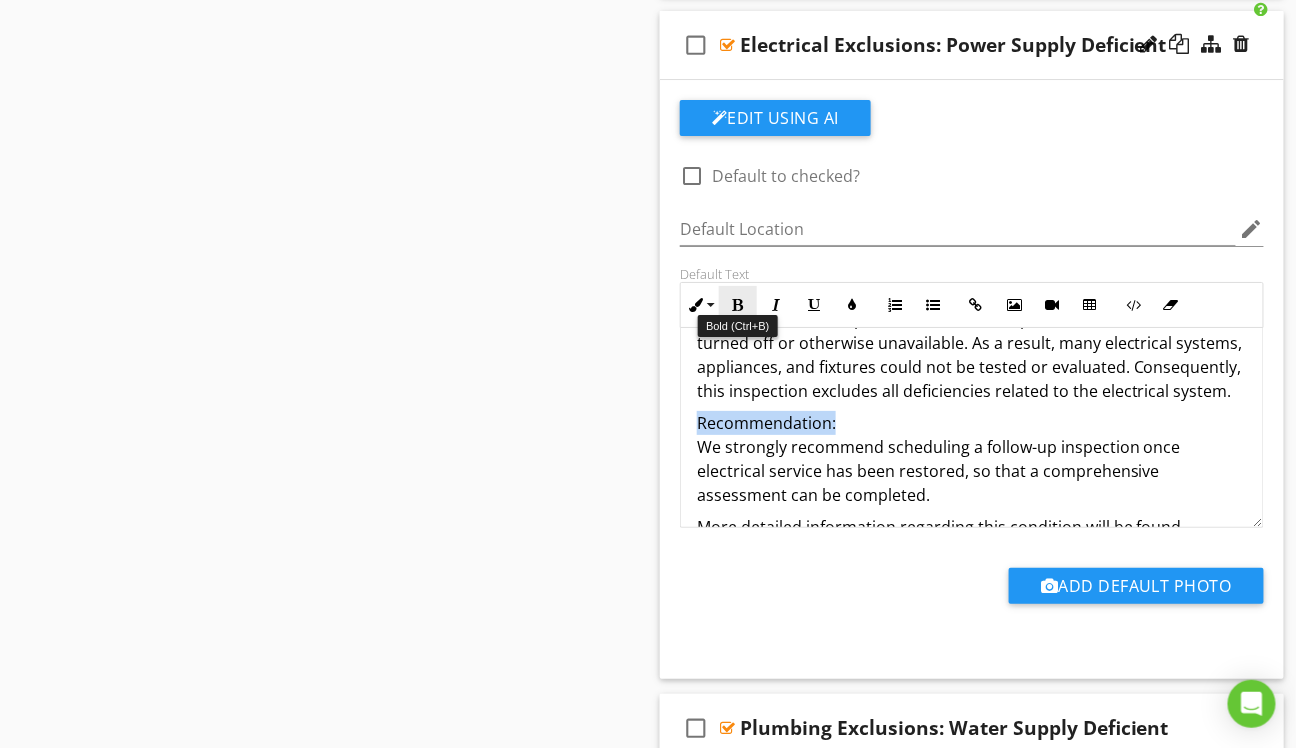 click on "Bold" at bounding box center (738, 305) 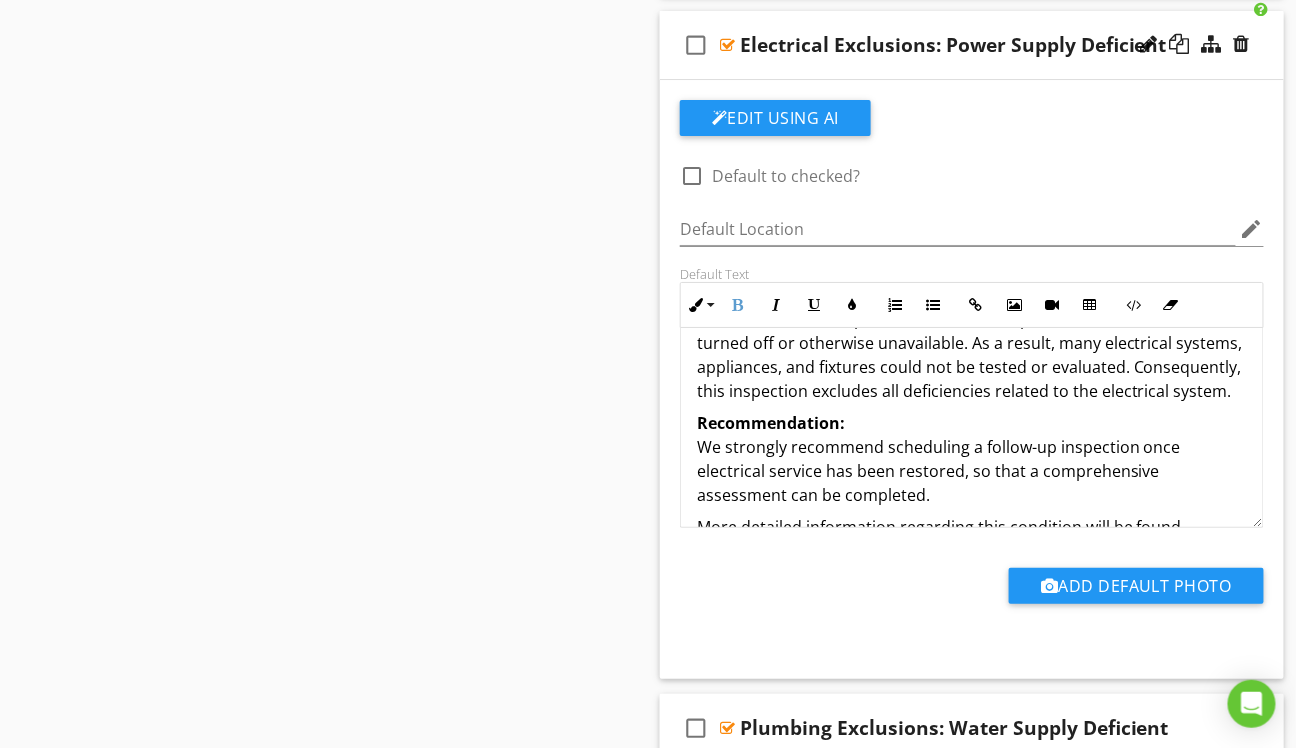 scroll, scrollTop: 50, scrollLeft: 0, axis: vertical 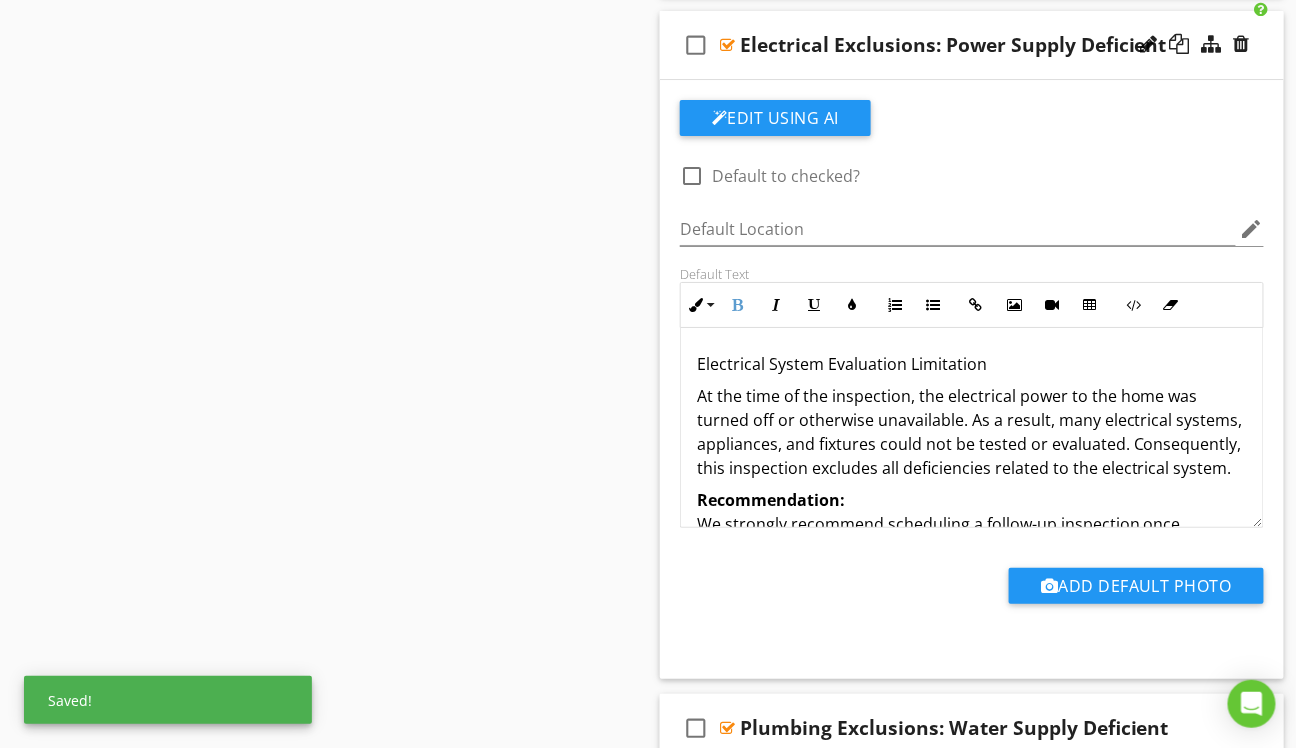 click on "Electrical System Evaluation Limitation" at bounding box center (972, 364) 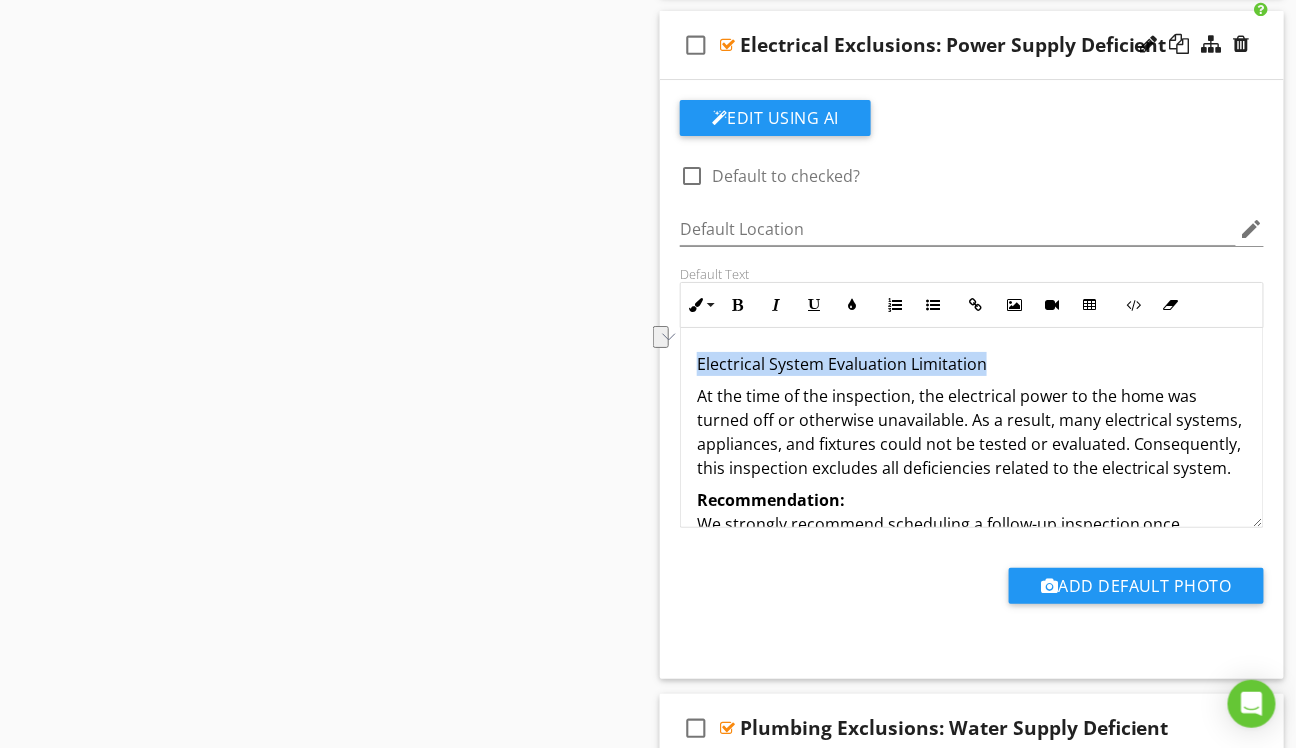 drag, startPoint x: 990, startPoint y: 350, endPoint x: 700, endPoint y: 362, distance: 290.24817 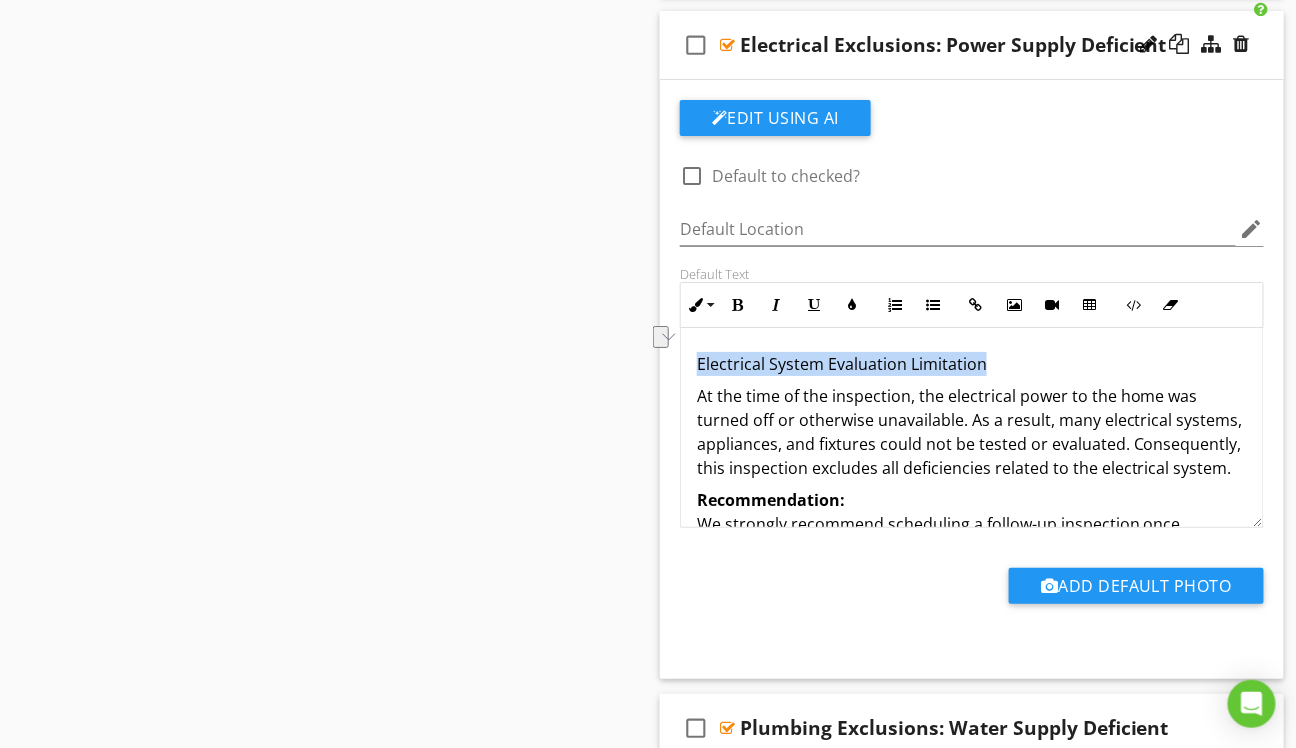 click on "Electrical System Evaluation Limitation" at bounding box center (972, 364) 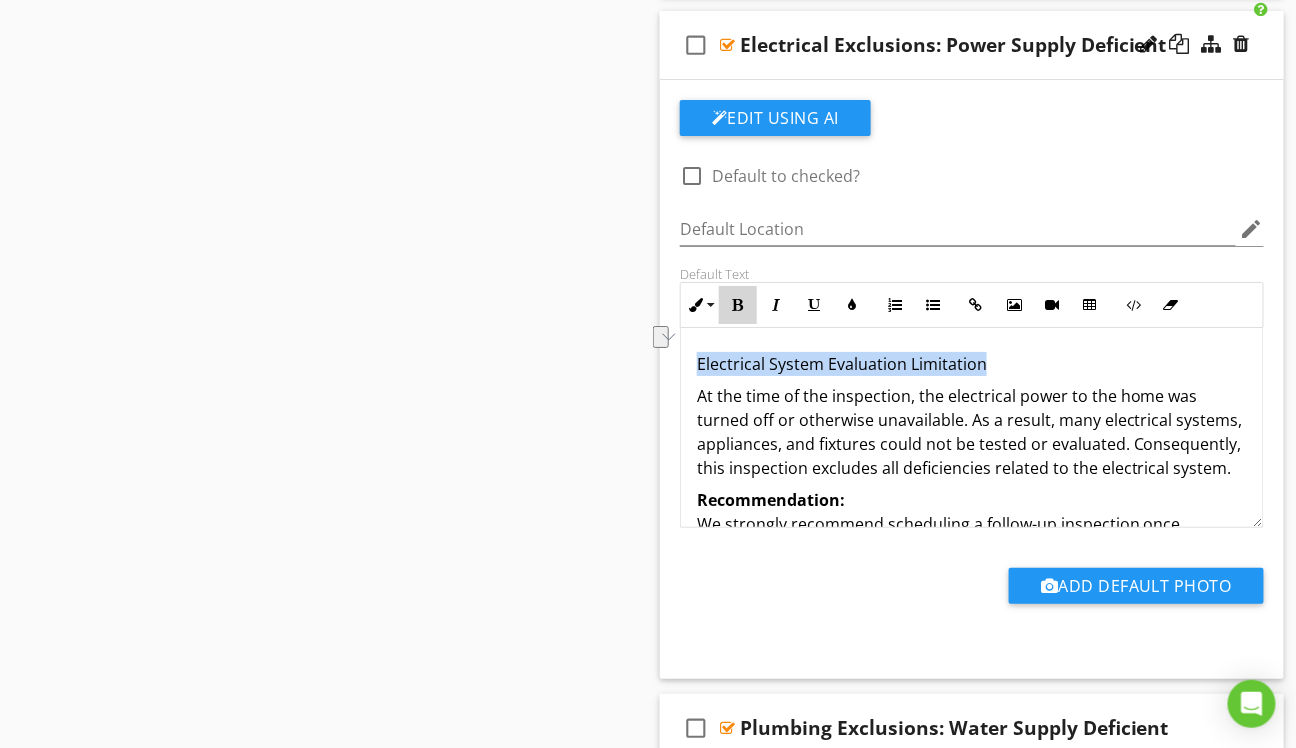 click at bounding box center [738, 305] 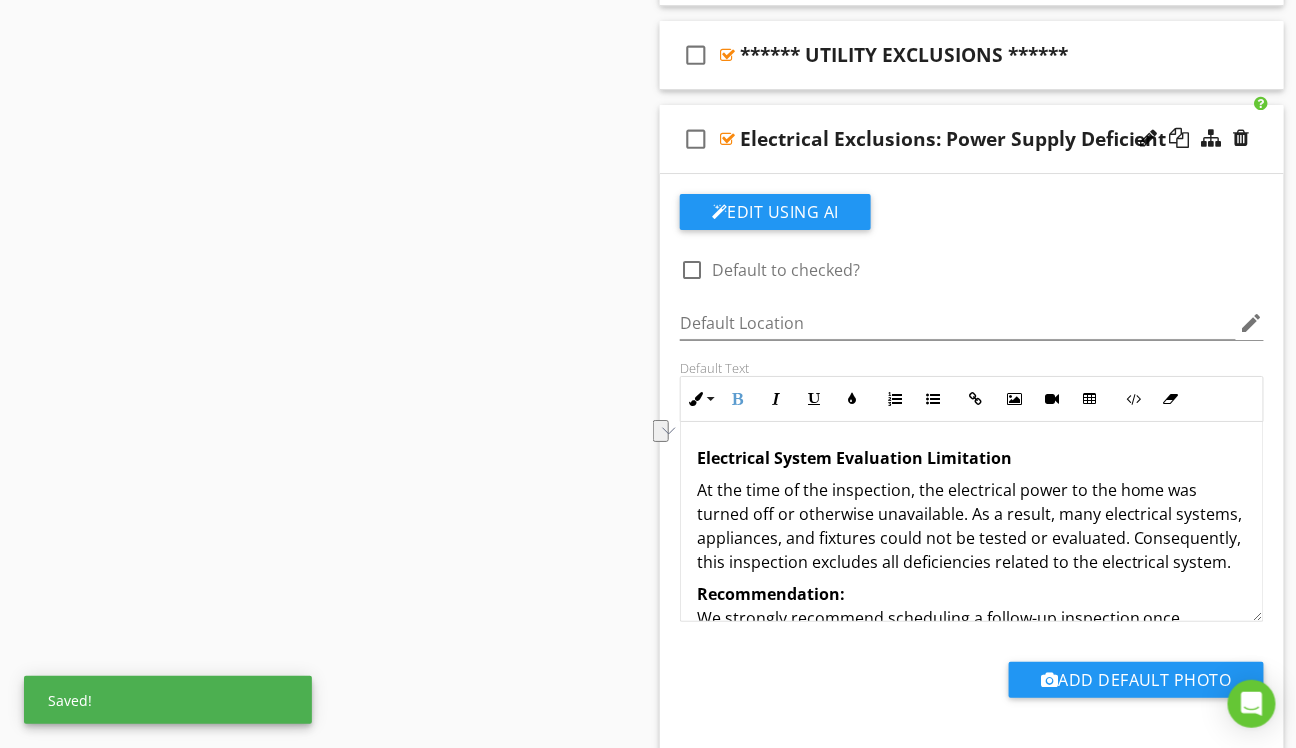 scroll, scrollTop: 2000, scrollLeft: 0, axis: vertical 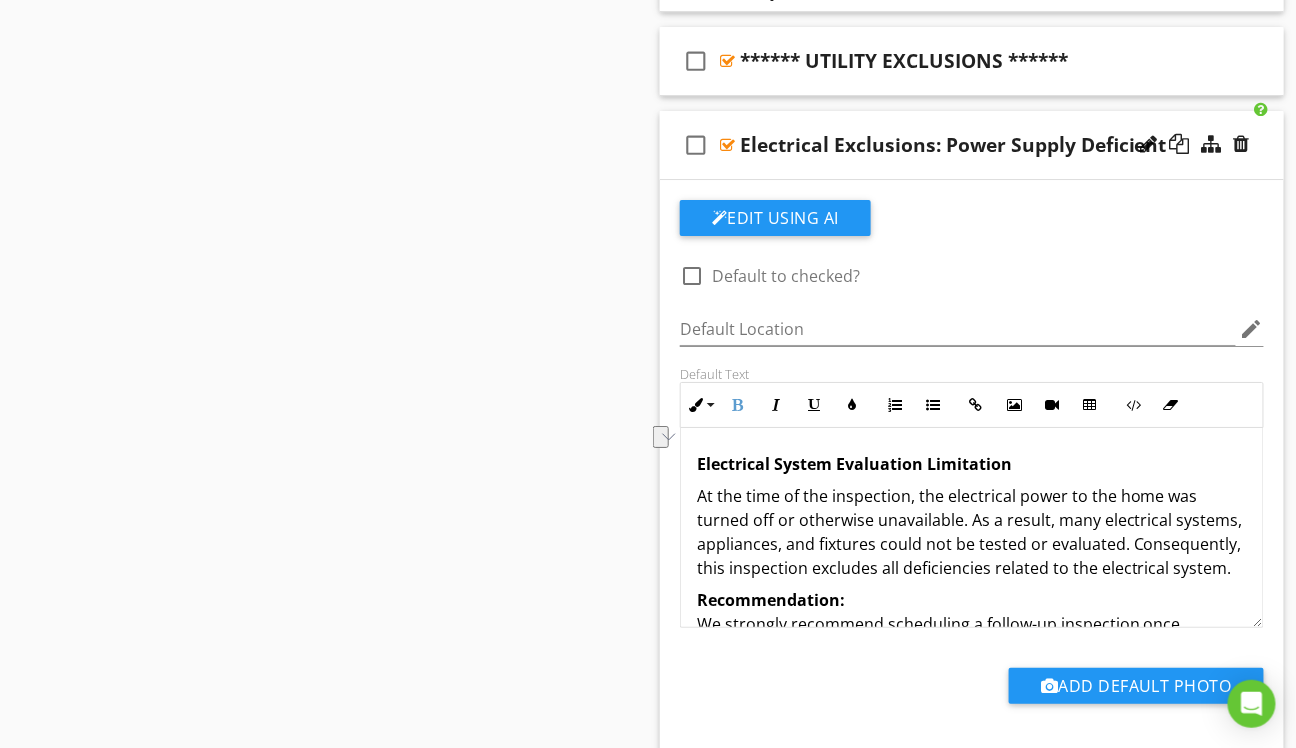 click on "Electrical Exclusions: Power Supply Deficient" at bounding box center (953, 145) 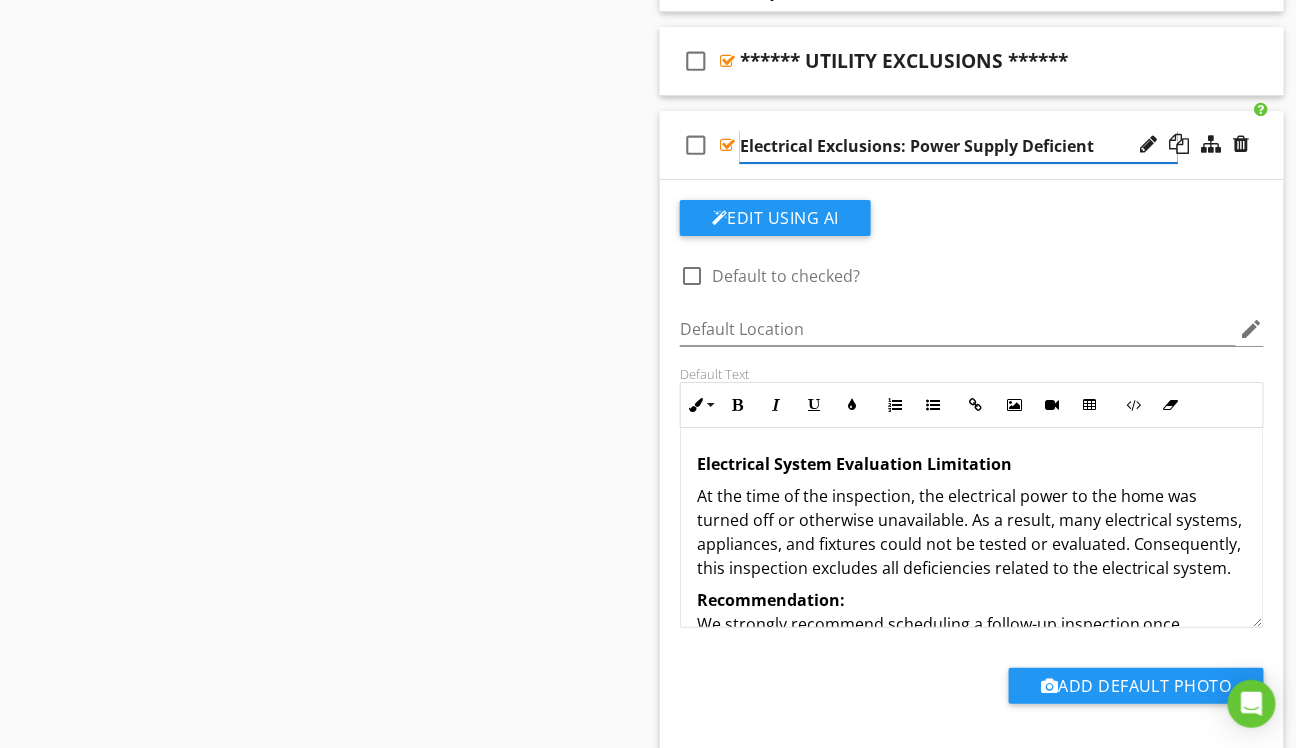click on "Electrical Exclusions: Power Supply Deficient" at bounding box center (959, 146) 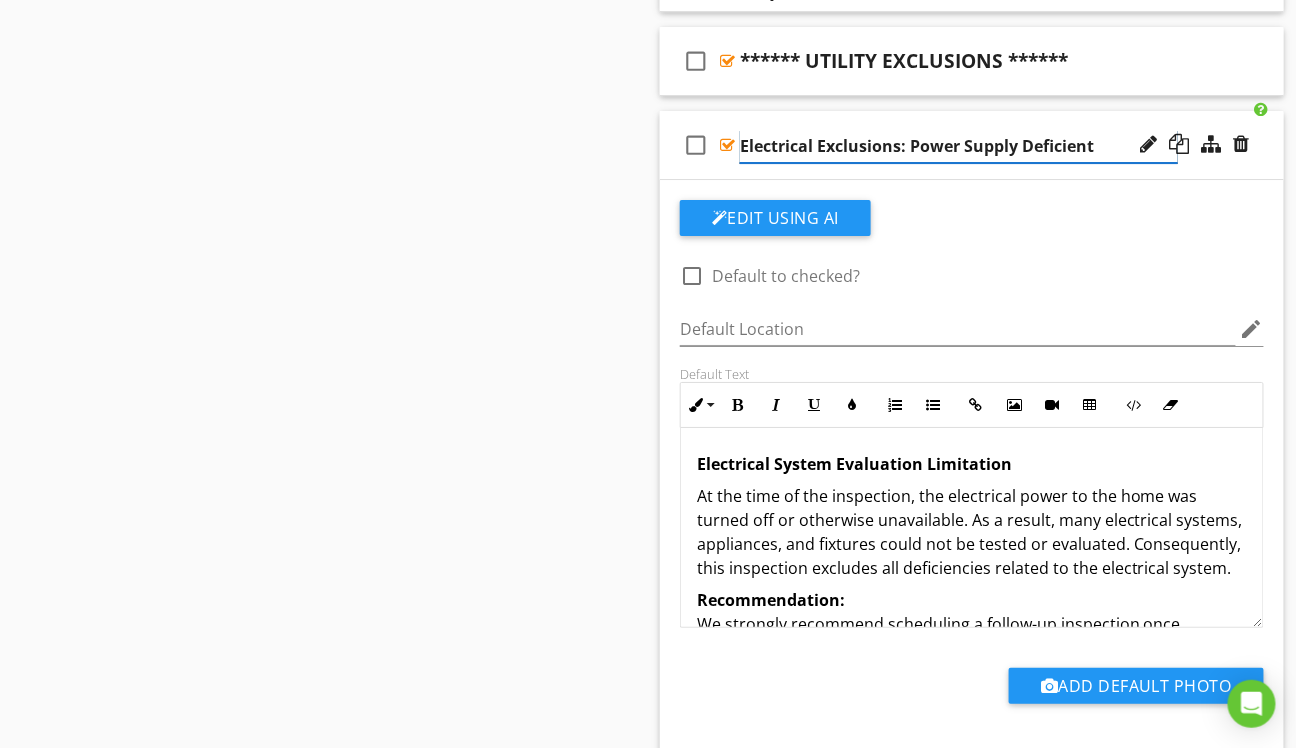 drag, startPoint x: 1061, startPoint y: 140, endPoint x: 939, endPoint y: 145, distance: 122.10242 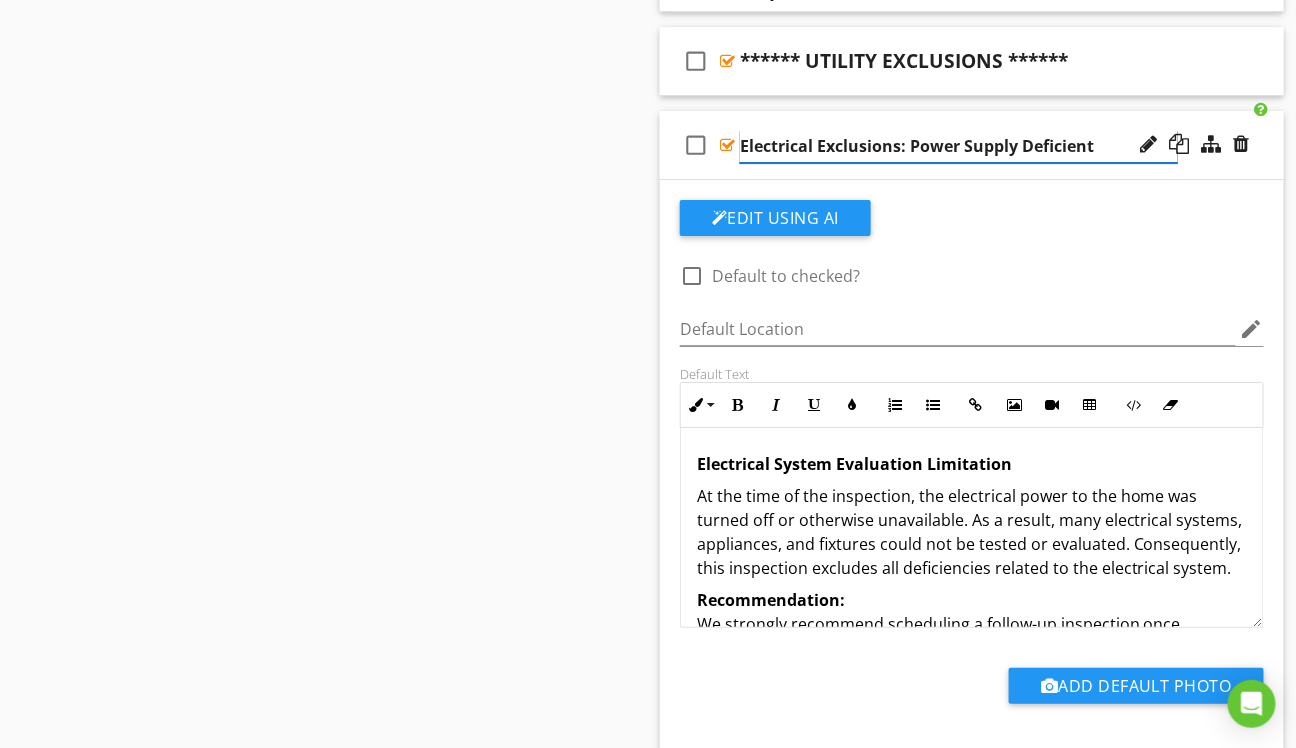 click on "Electrical Exclusions: Power Supply Deficient" at bounding box center (959, 146) 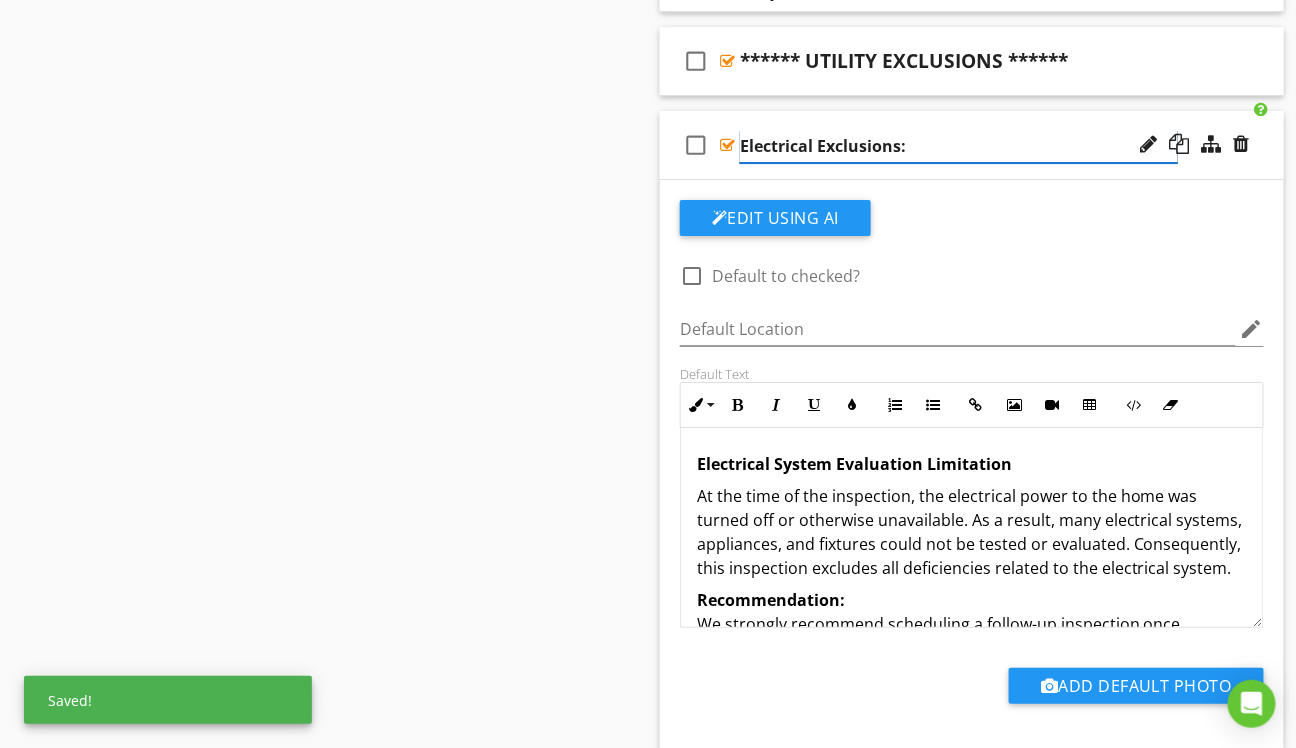 type on "Electrical Exclusions" 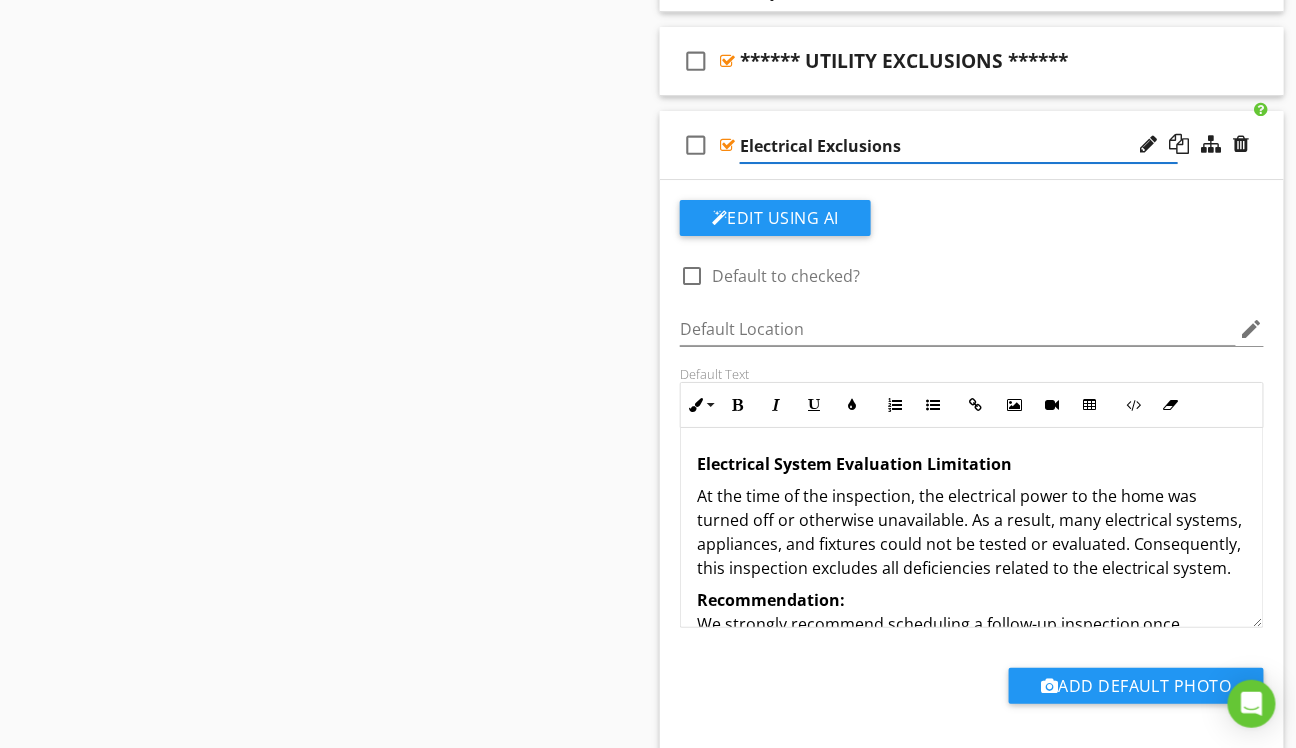 click on "At the time of the inspection, the electrical power to the home was turned off or otherwise unavailable. As a result, many electrical systems, appliances, and fixtures could not be tested or evaluated. Consequently, this inspection excludes all deficiencies related to the electrical system." at bounding box center (972, 532) 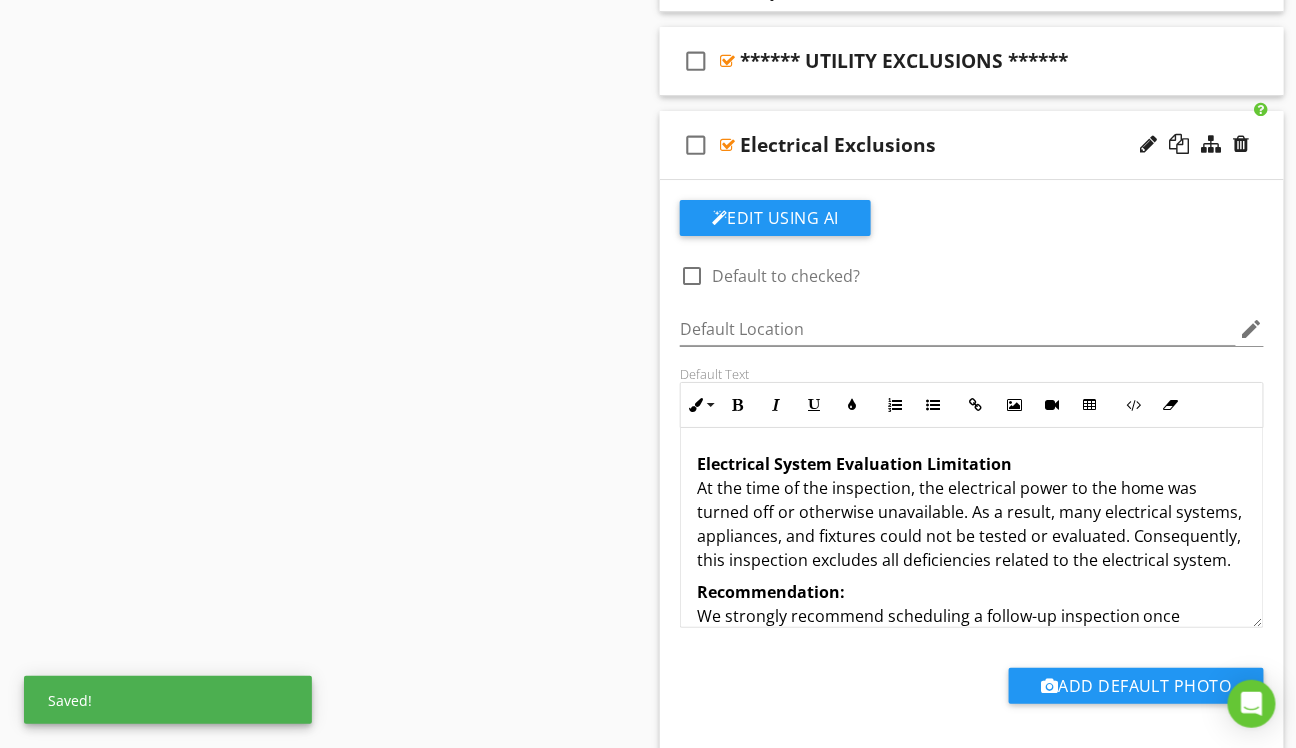 scroll, scrollTop: 38, scrollLeft: 0, axis: vertical 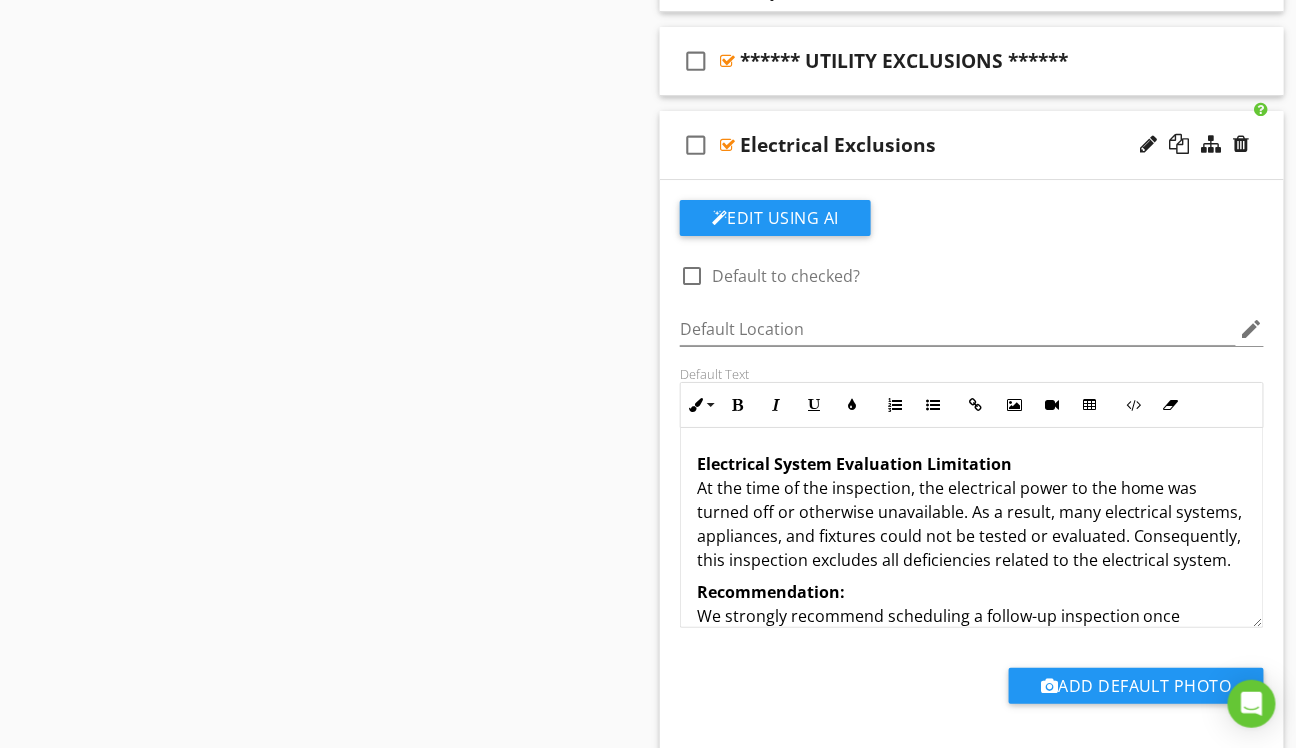 click on "Electrical System Evaluation Limitation" at bounding box center (854, 464) 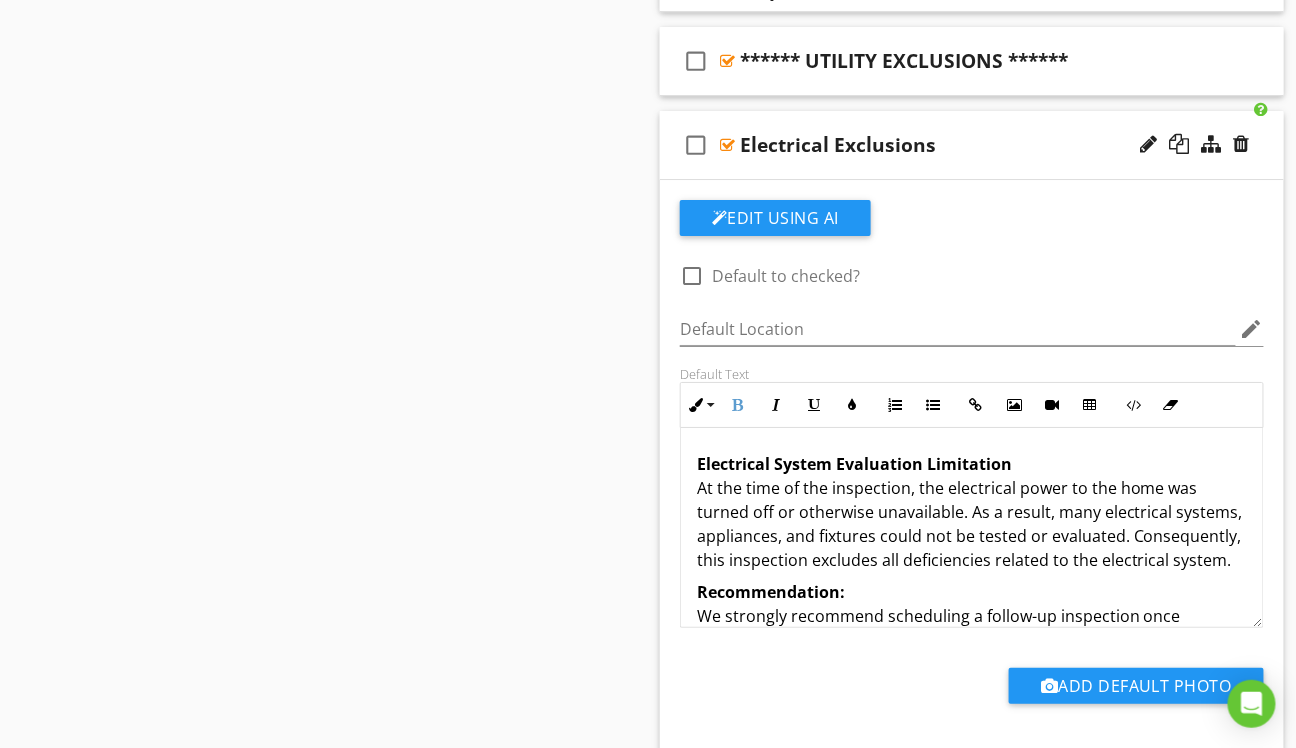 type 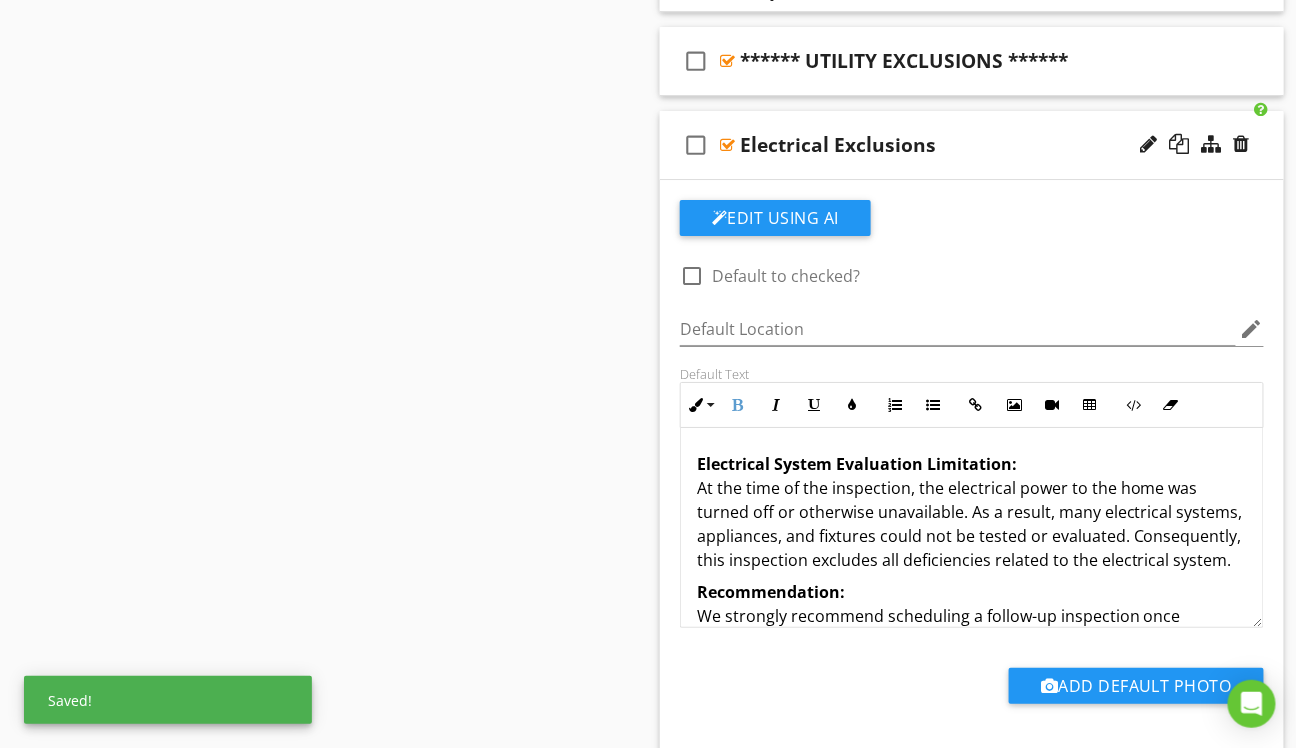 scroll, scrollTop: 40, scrollLeft: 0, axis: vertical 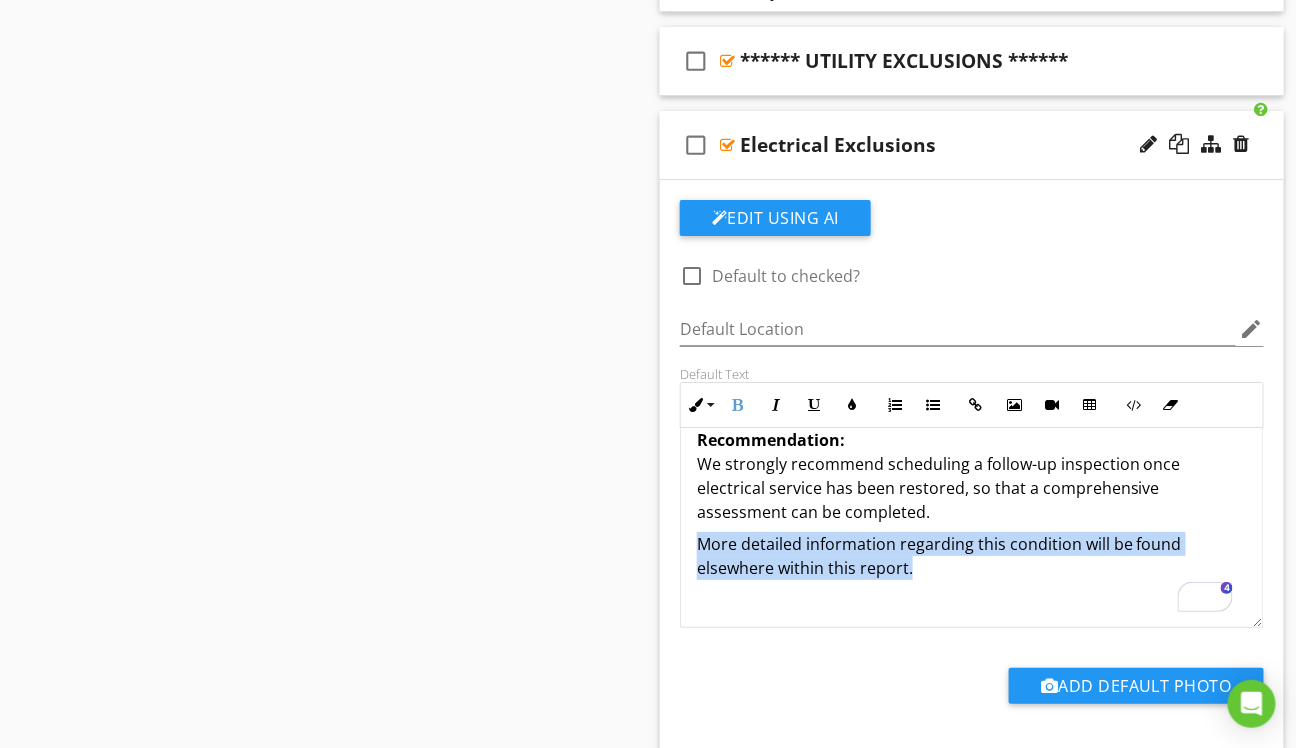 drag, startPoint x: 912, startPoint y: 581, endPoint x: 698, endPoint y: 560, distance: 215.02791 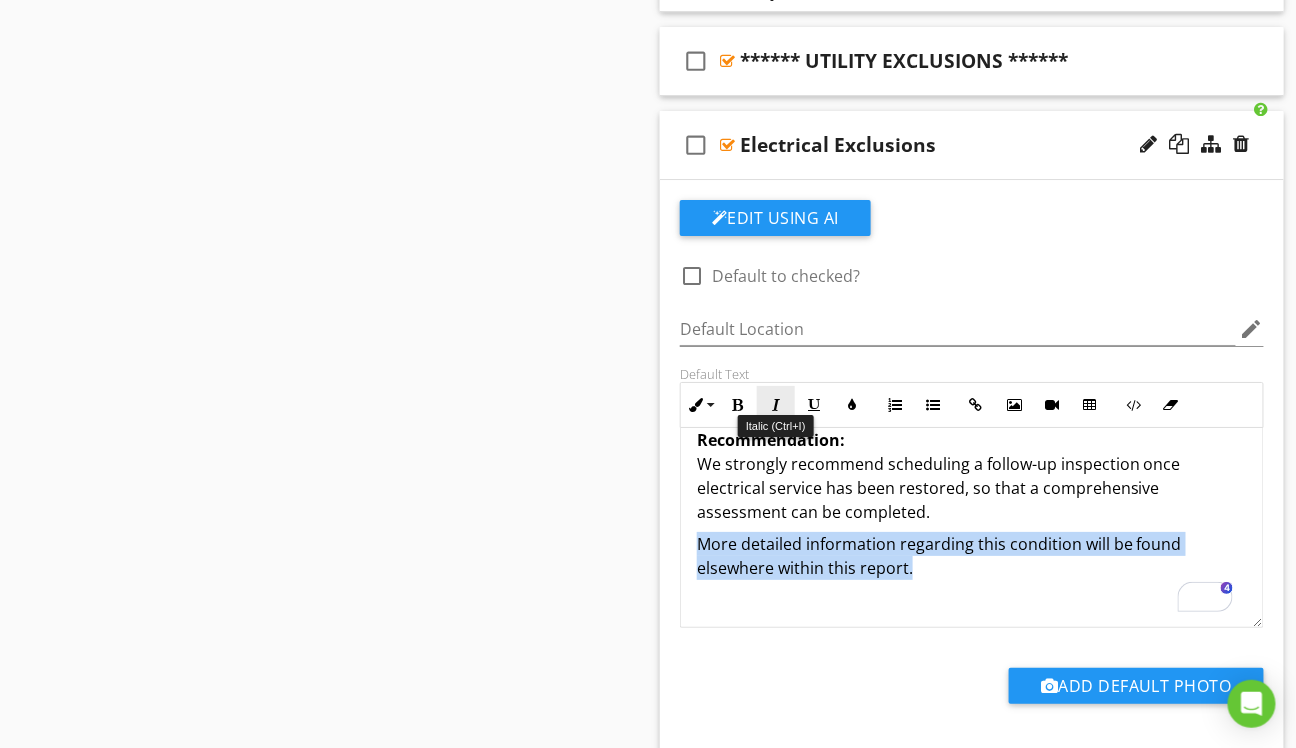 click on "Italic" at bounding box center [776, 405] 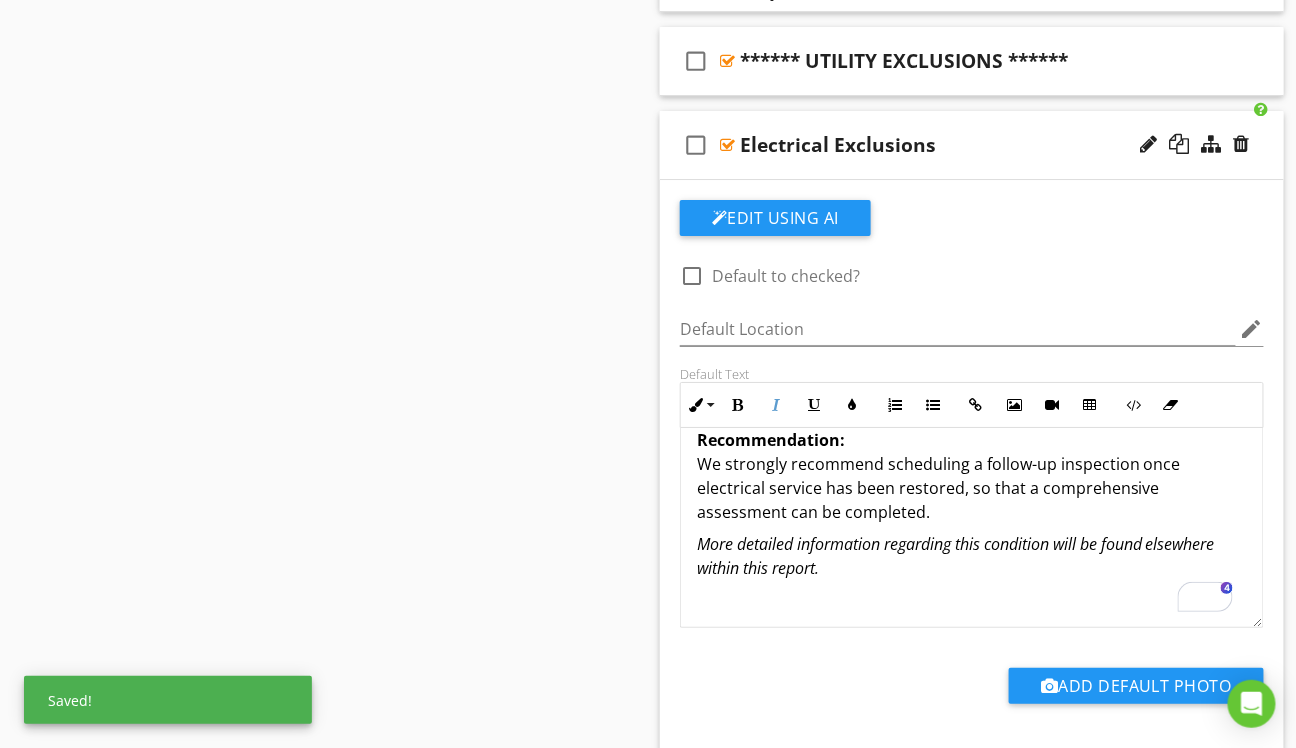 click on "More detailed information regarding this condition will be found elsewhere within this report." at bounding box center [972, 556] 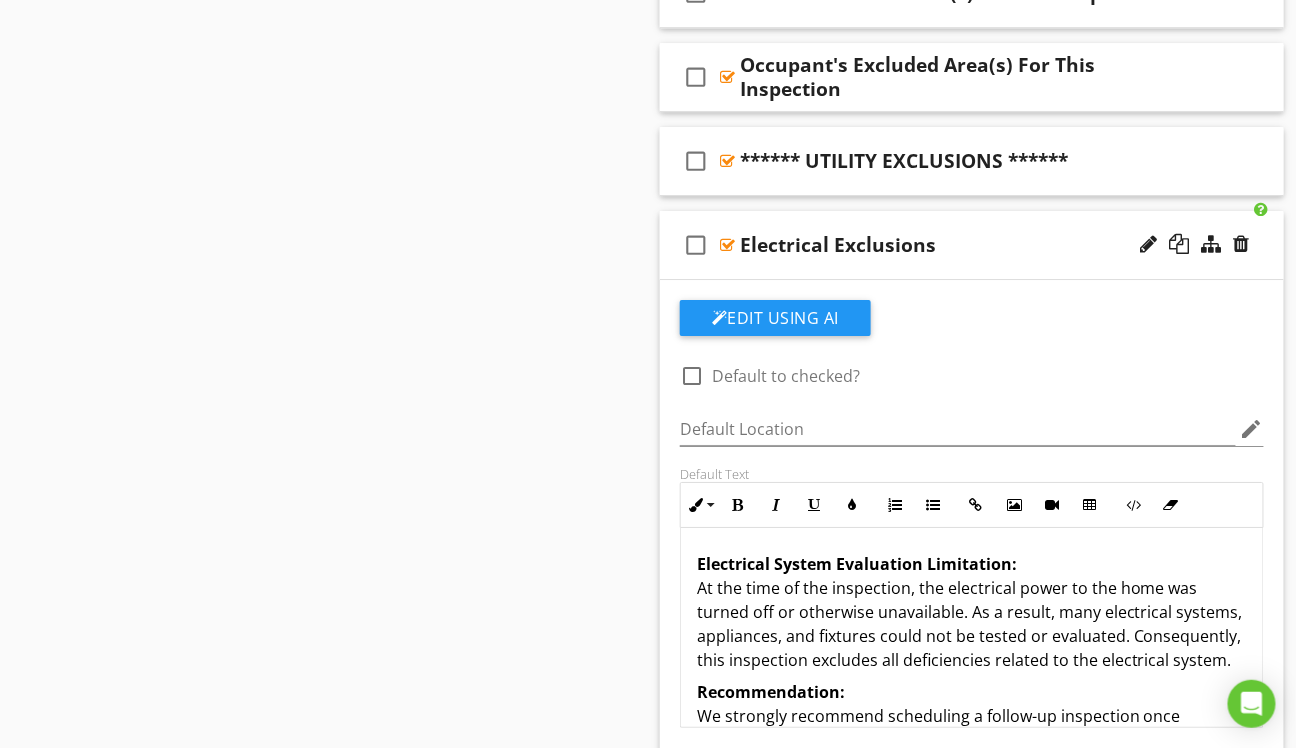 click on "check_box_outline_blank
Electrical Exclusions" at bounding box center [972, 245] 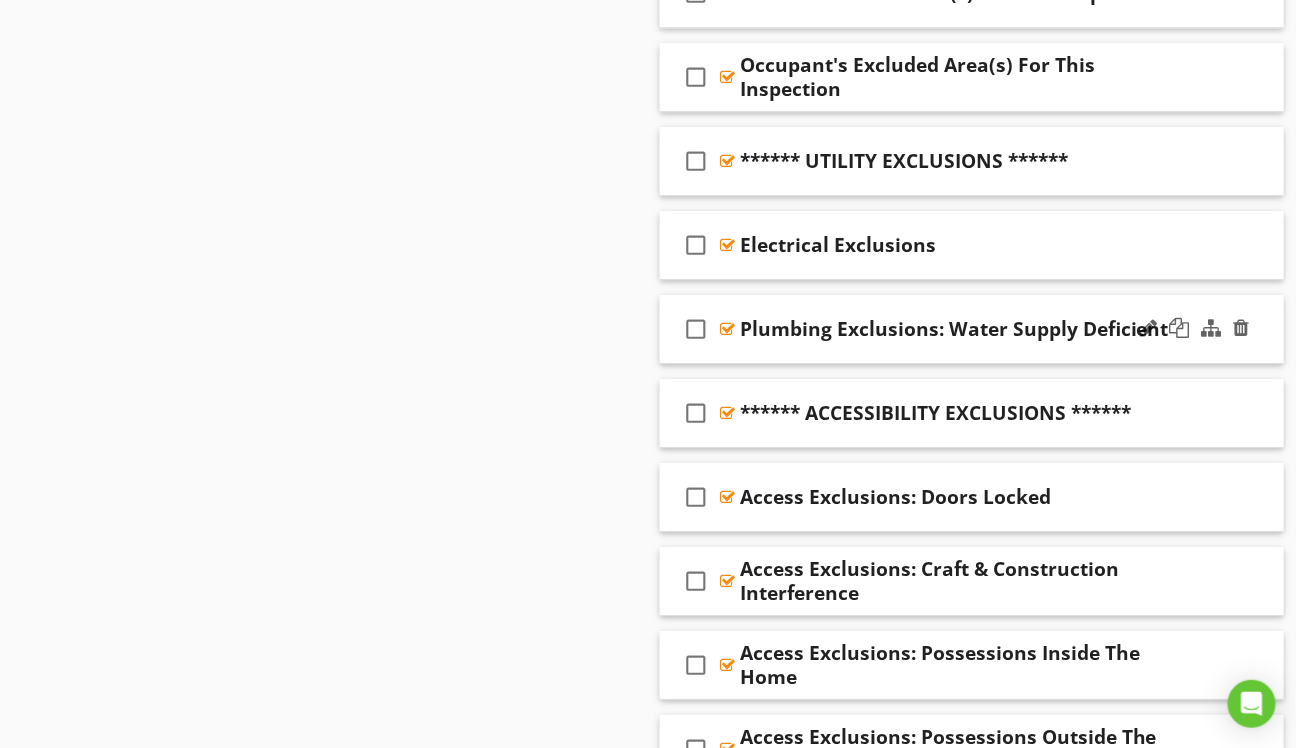 click on "check_box_outline_blank
Plumbing Exclusions: Water Supply Deficient" at bounding box center (972, 329) 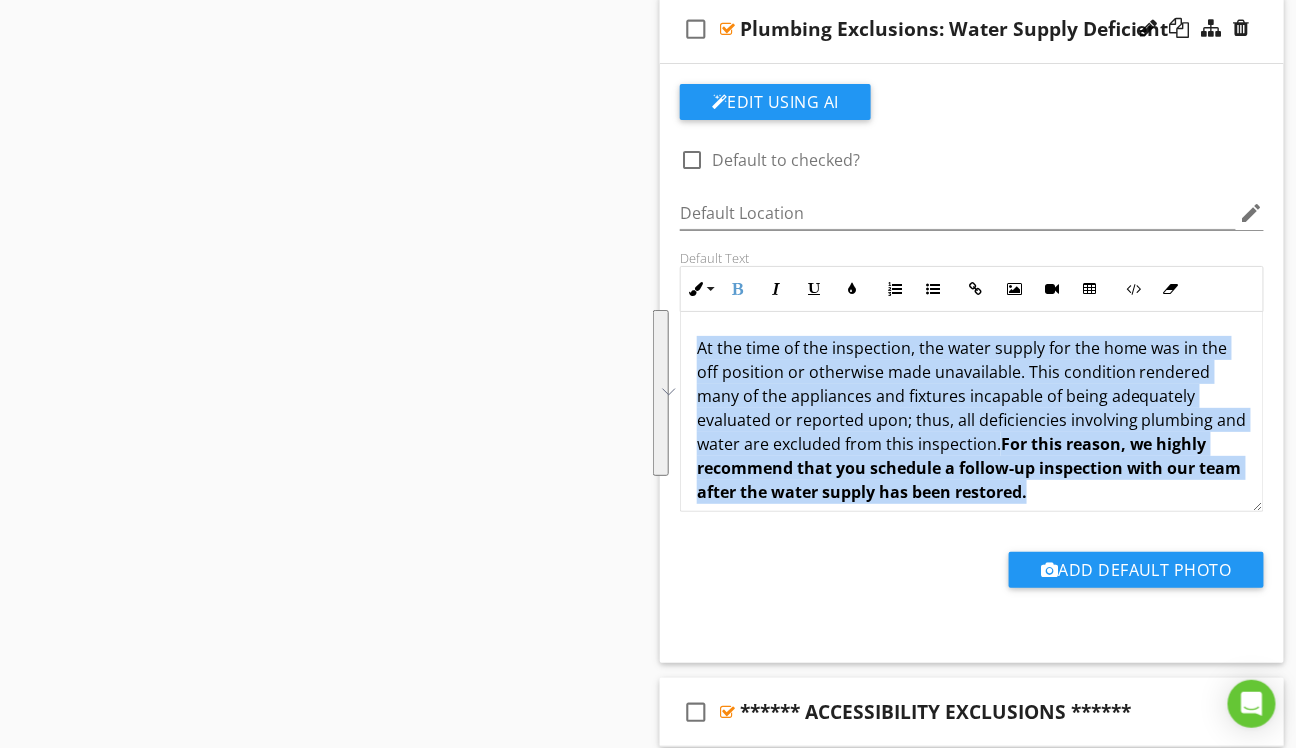 drag, startPoint x: 1120, startPoint y: 486, endPoint x: 705, endPoint y: 352, distance: 436.09747 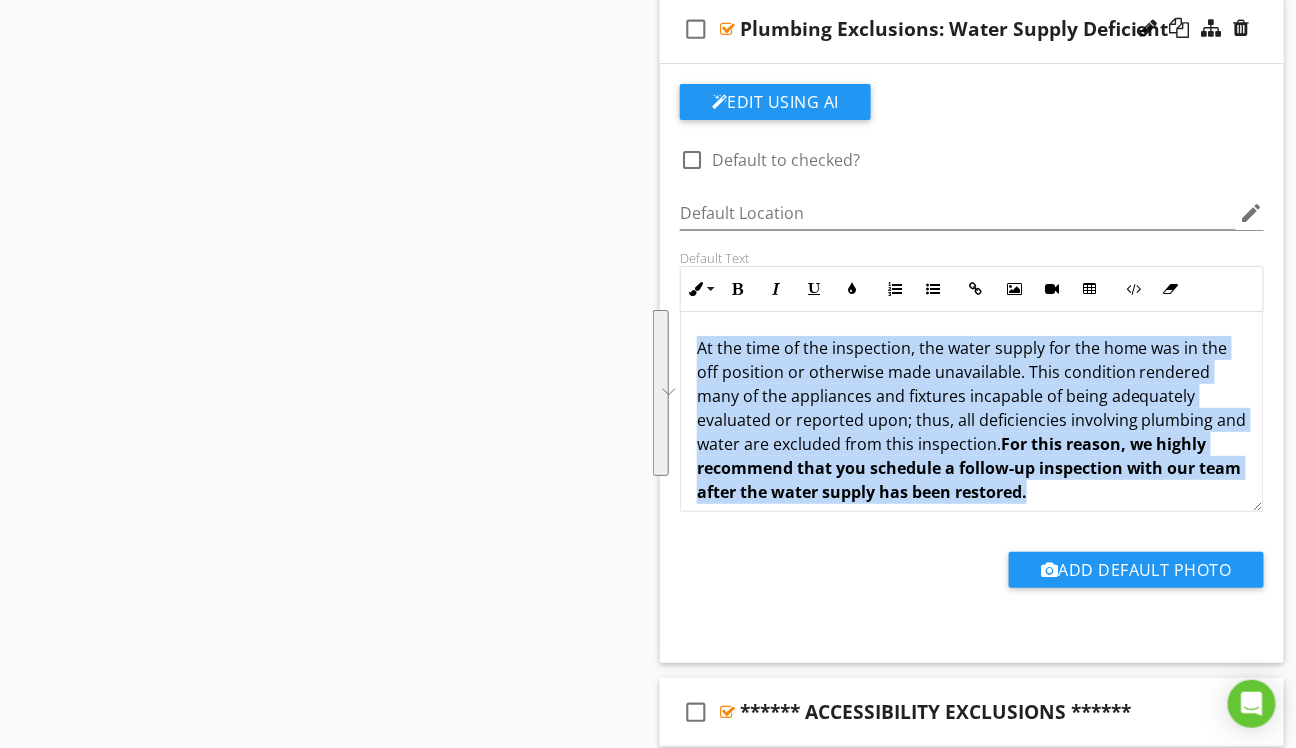 copy on "At the time of the inspection, the water supply for the home was in the off position or otherwise made unavailable. This condition rendered many of the appliances and fixtures incapable of being adequately evaluated or reported upon; thus, all deficiencies involving plumbing and water are excluded from this inspection.  For this reason, we highly recommend that you schedule a follow-up inspection with our team after the water supply has been restored." 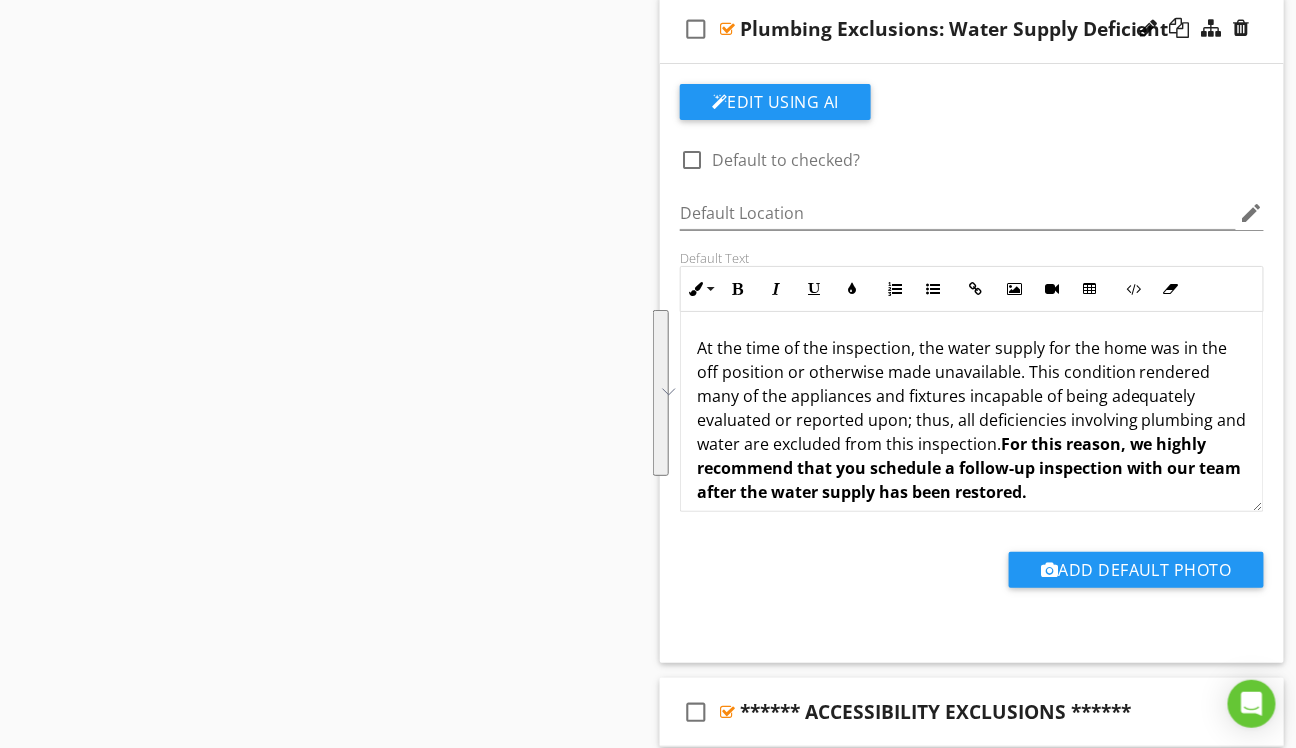 scroll, scrollTop: 77, scrollLeft: 0, axis: vertical 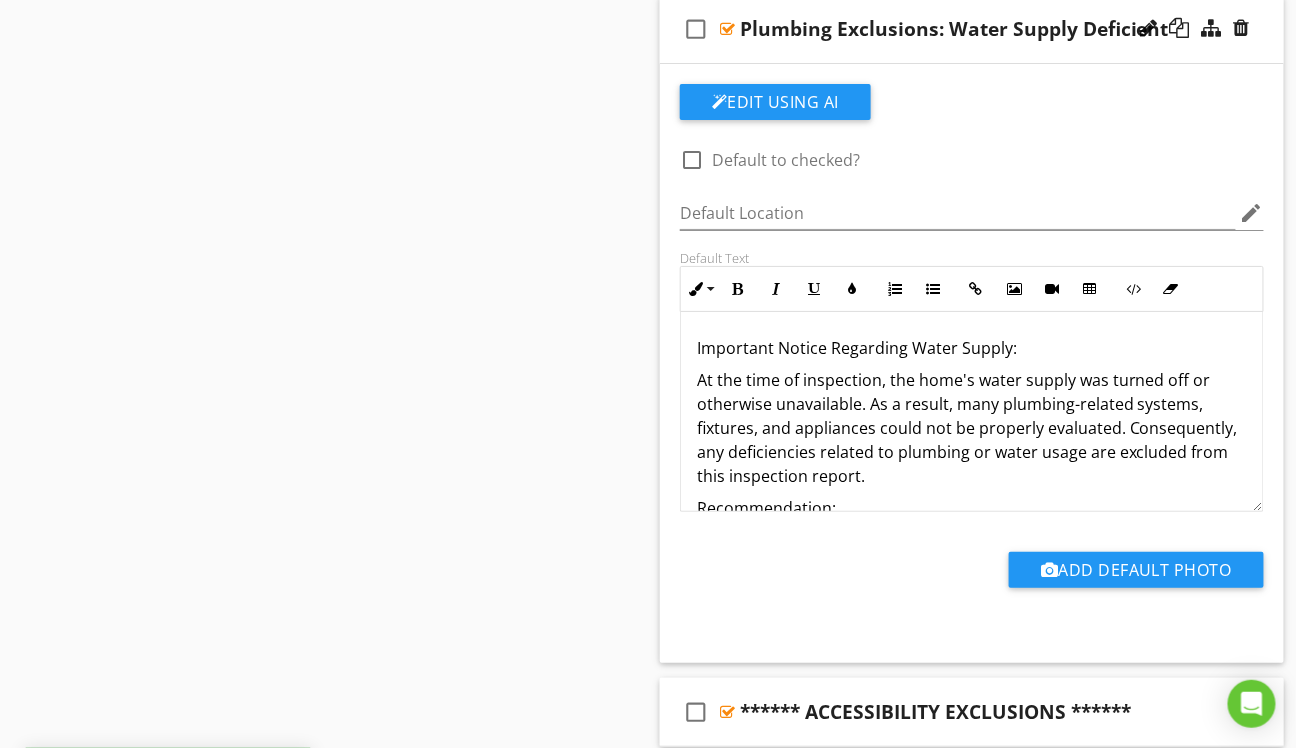 click on "At the time of inspection, the home's water supply was turned off or otherwise unavailable. As a result, many plumbing-related systems, fixtures, and appliances could not be properly evaluated. Consequently, any deficiencies related to plumbing or water usage are excluded from this inspection report." 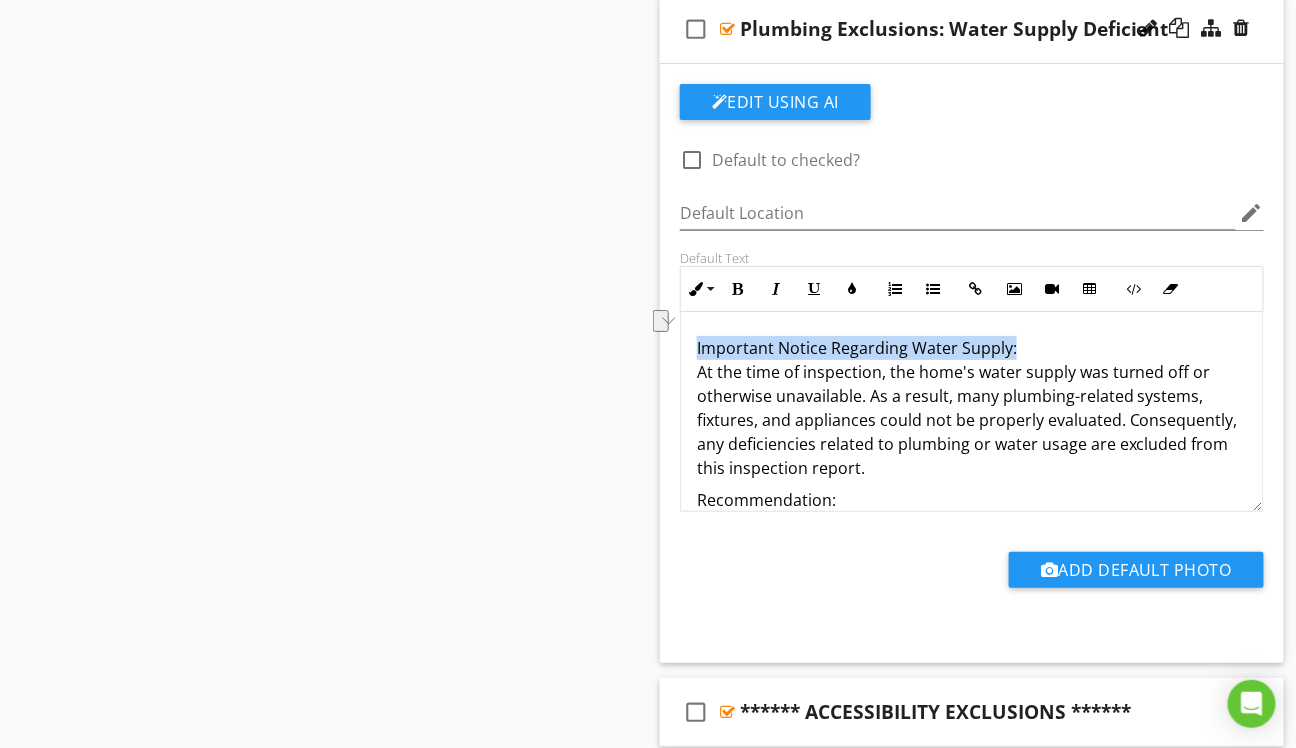 drag, startPoint x: 1021, startPoint y: 335, endPoint x: 698, endPoint y: 348, distance: 323.2615 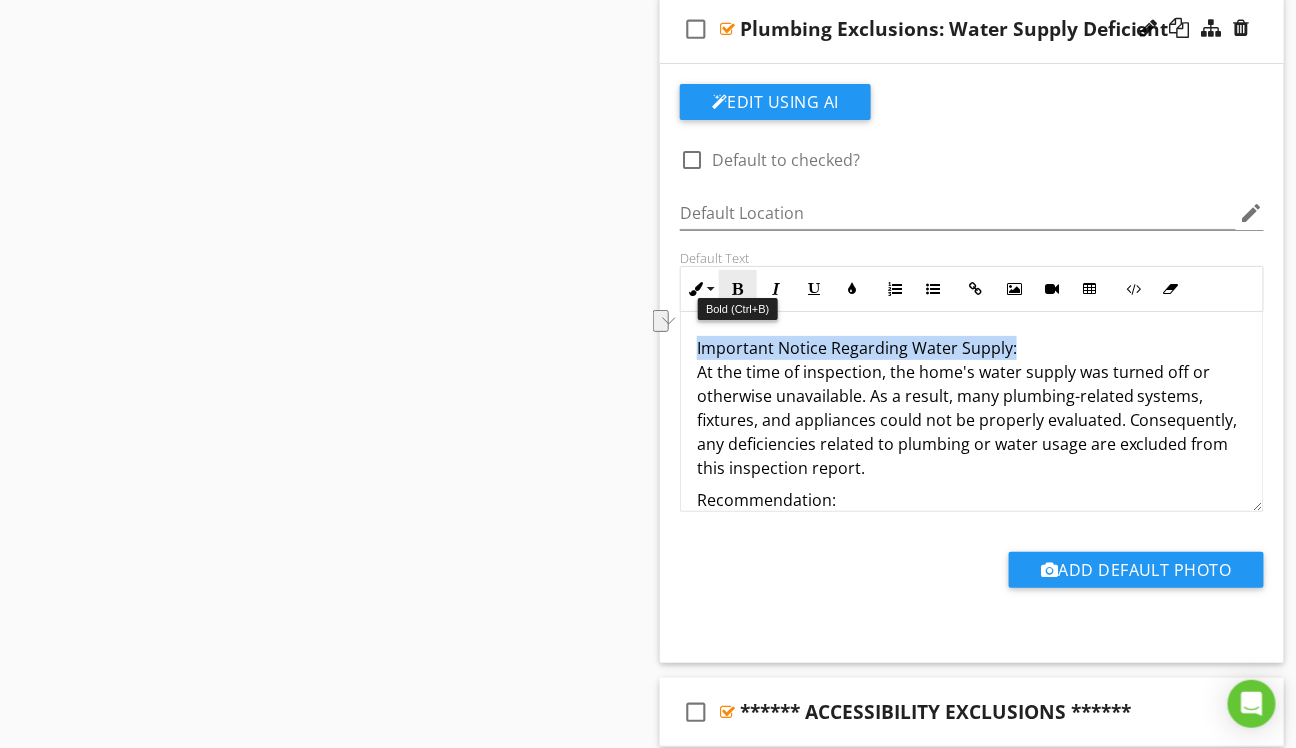 click at bounding box center [738, 289] 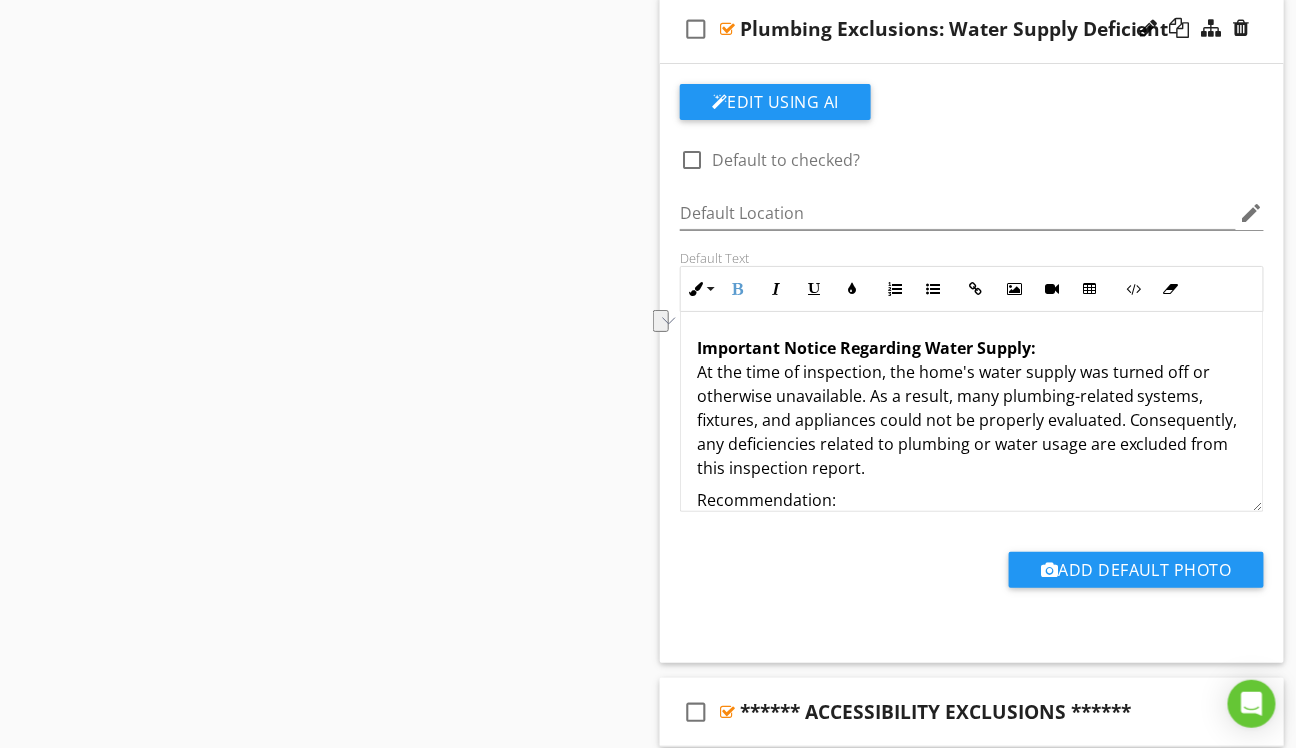scroll, scrollTop: 37, scrollLeft: 0, axis: vertical 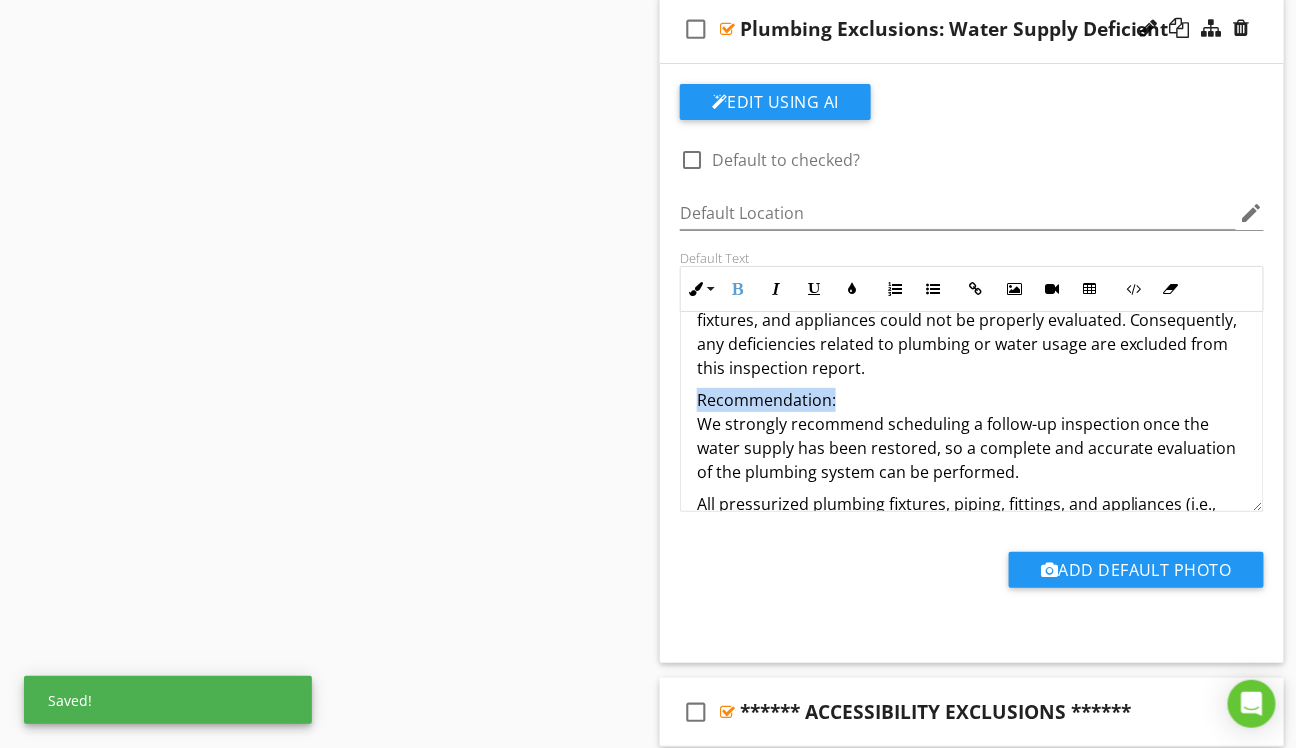 drag, startPoint x: 844, startPoint y: 387, endPoint x: 700, endPoint y: 392, distance: 144.08678 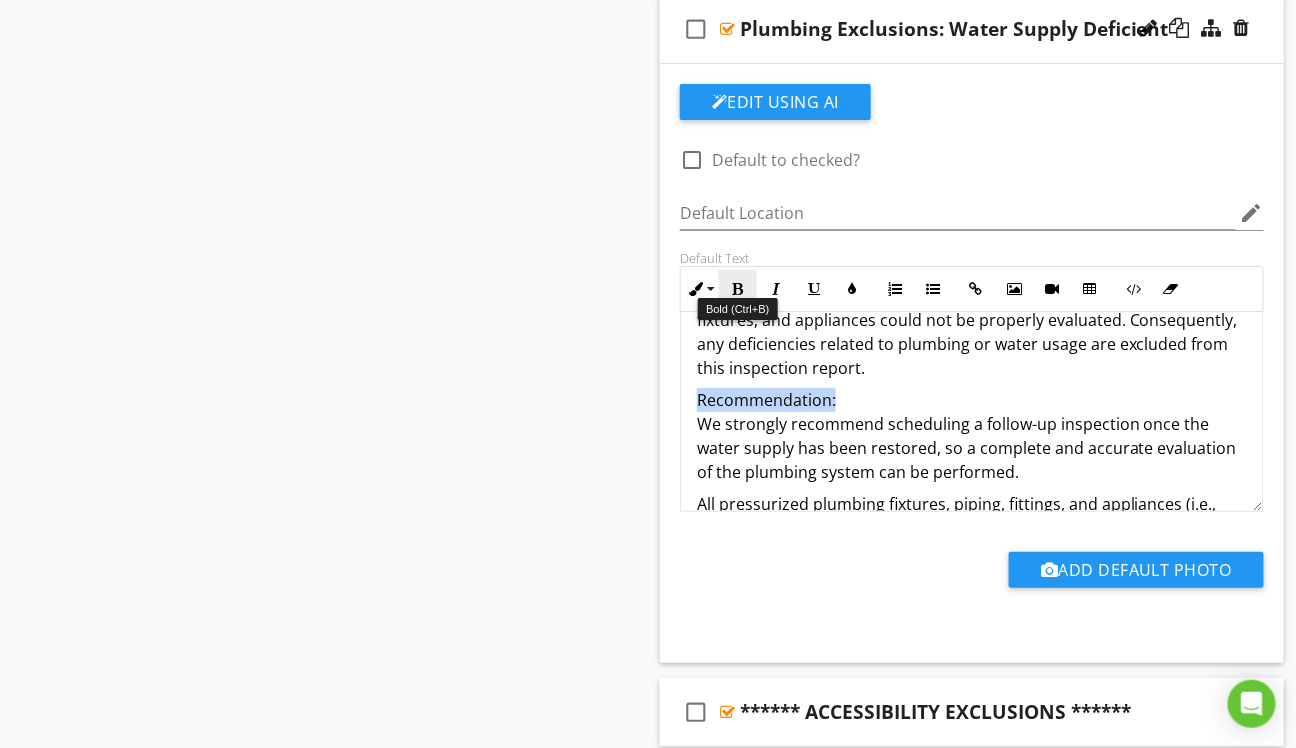 click at bounding box center (738, 289) 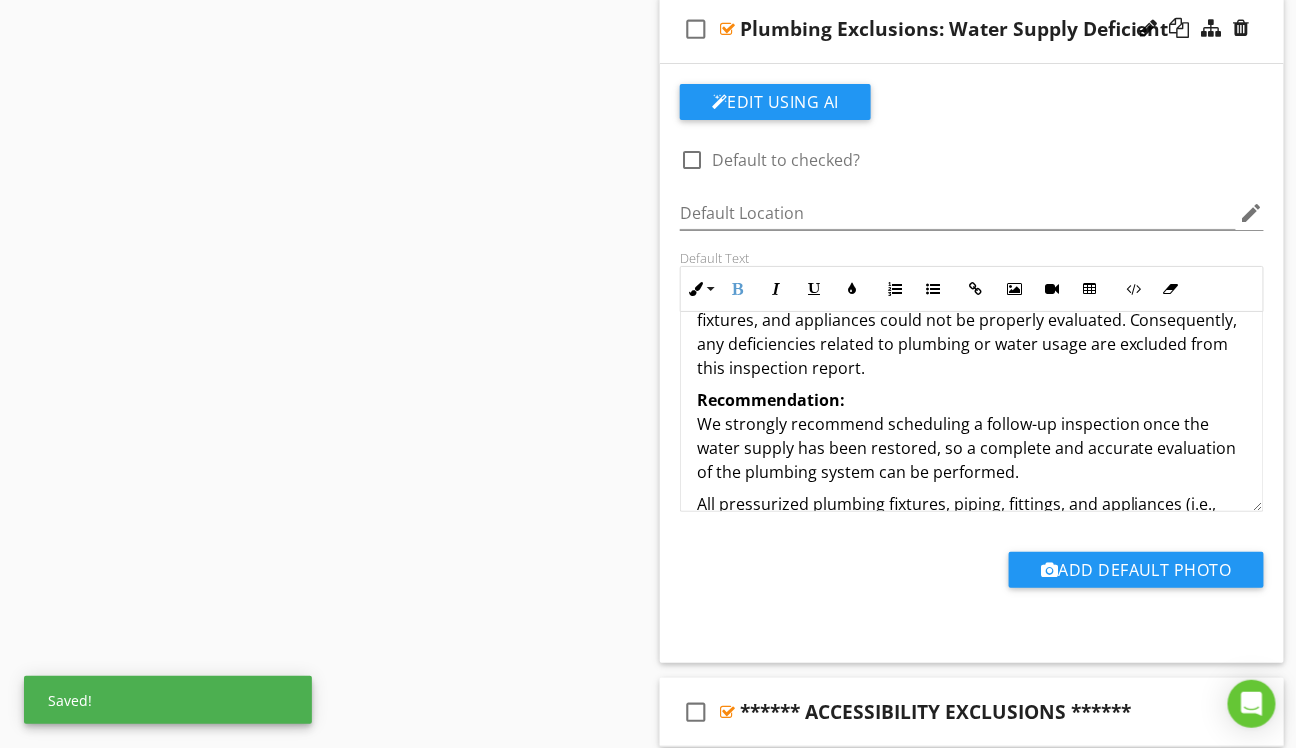 click on "Recommendation: We strongly recommend scheduling a follow-up inspection once the water supply has been restored, so a complete and accurate evaluation of the plumbing system can be performed." at bounding box center [972, 436] 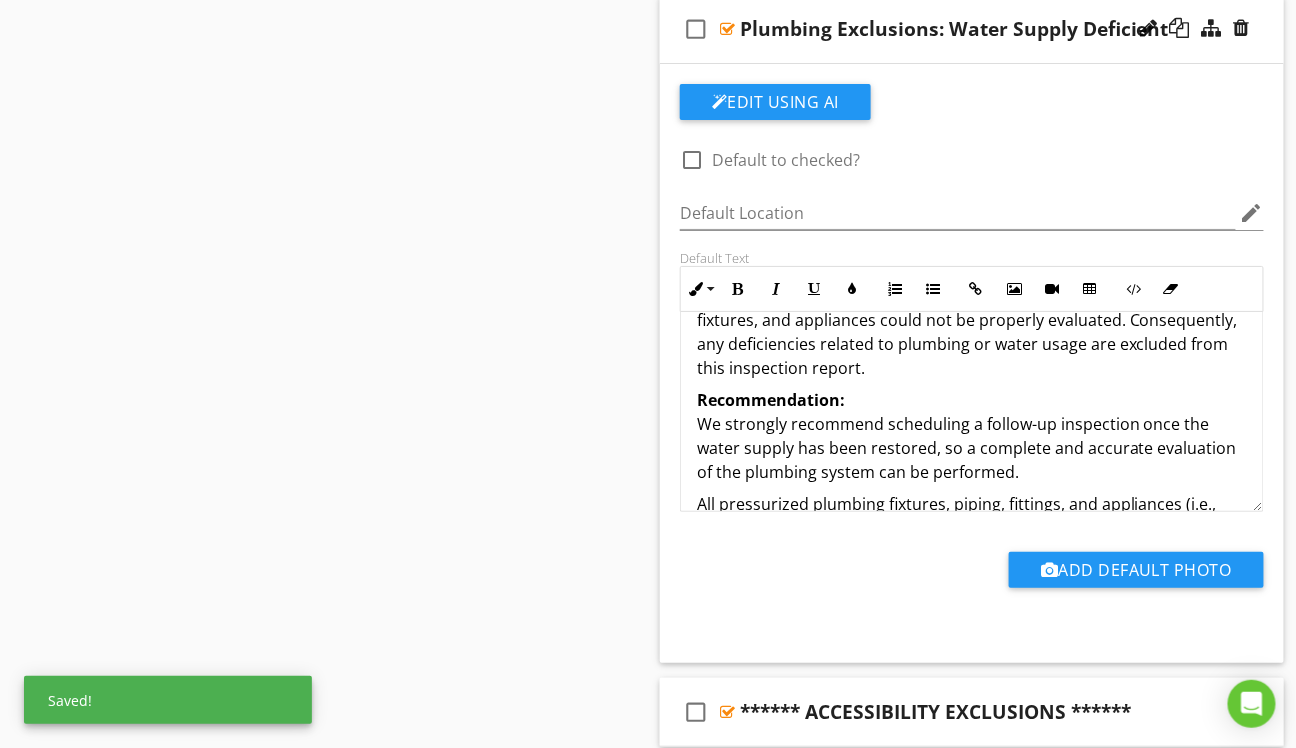 scroll, scrollTop: 196, scrollLeft: 0, axis: vertical 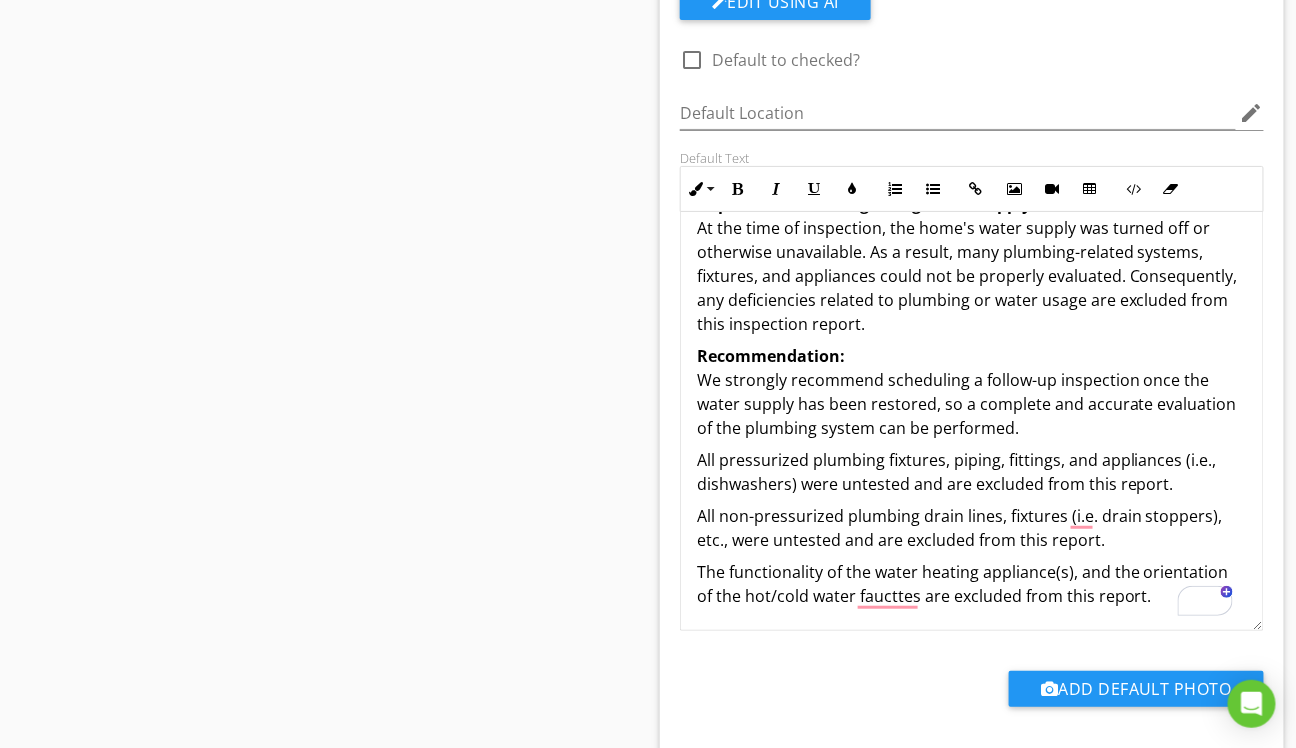 drag, startPoint x: 1257, startPoint y: 395, endPoint x: 1256, endPoint y: 615, distance: 220.00227 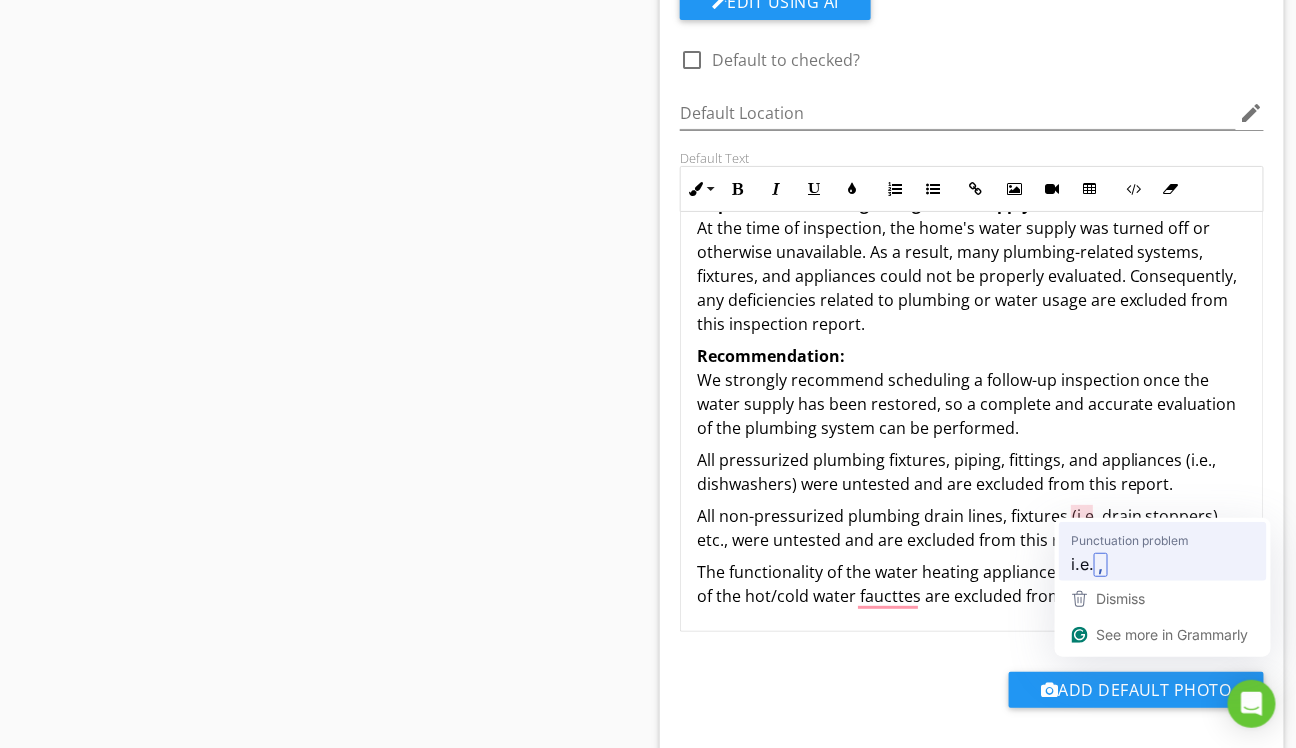 type 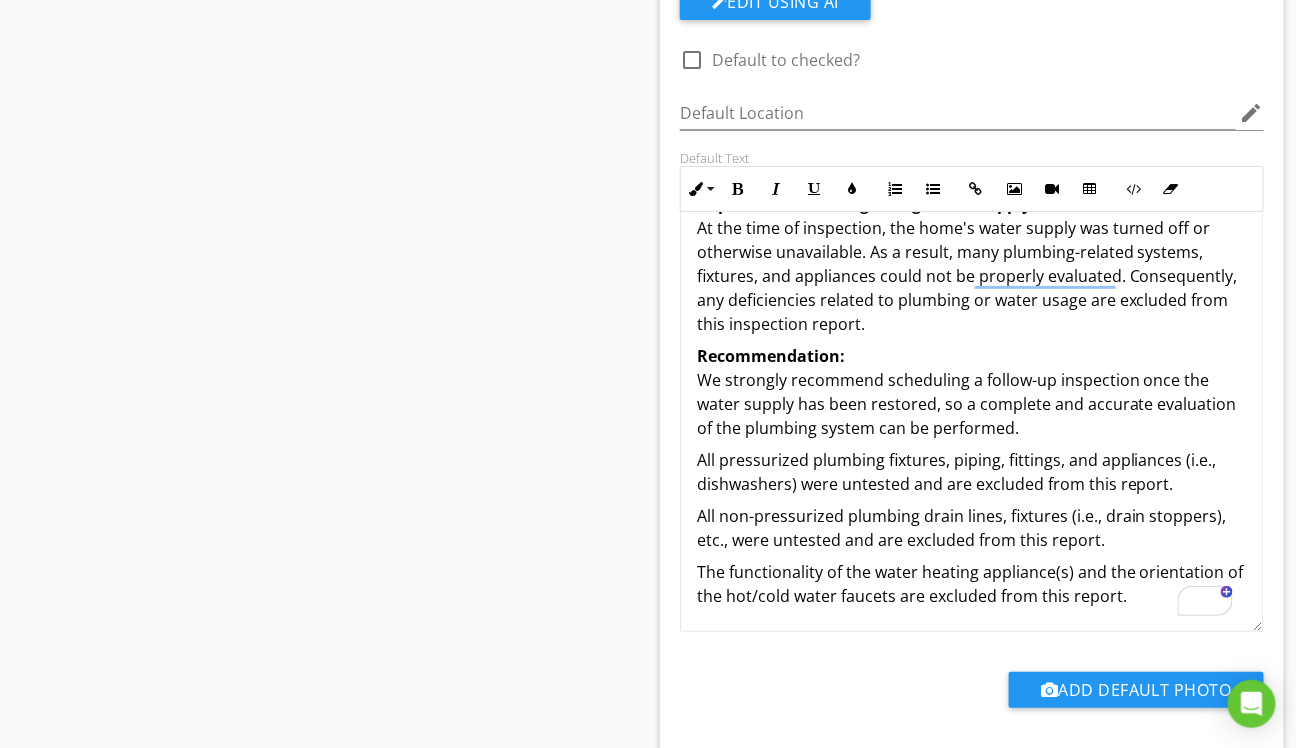 click on "The functionality of the water heating appliance(s) and the orientation of the hot/cold water faucets are excluded from this report." at bounding box center (972, 584) 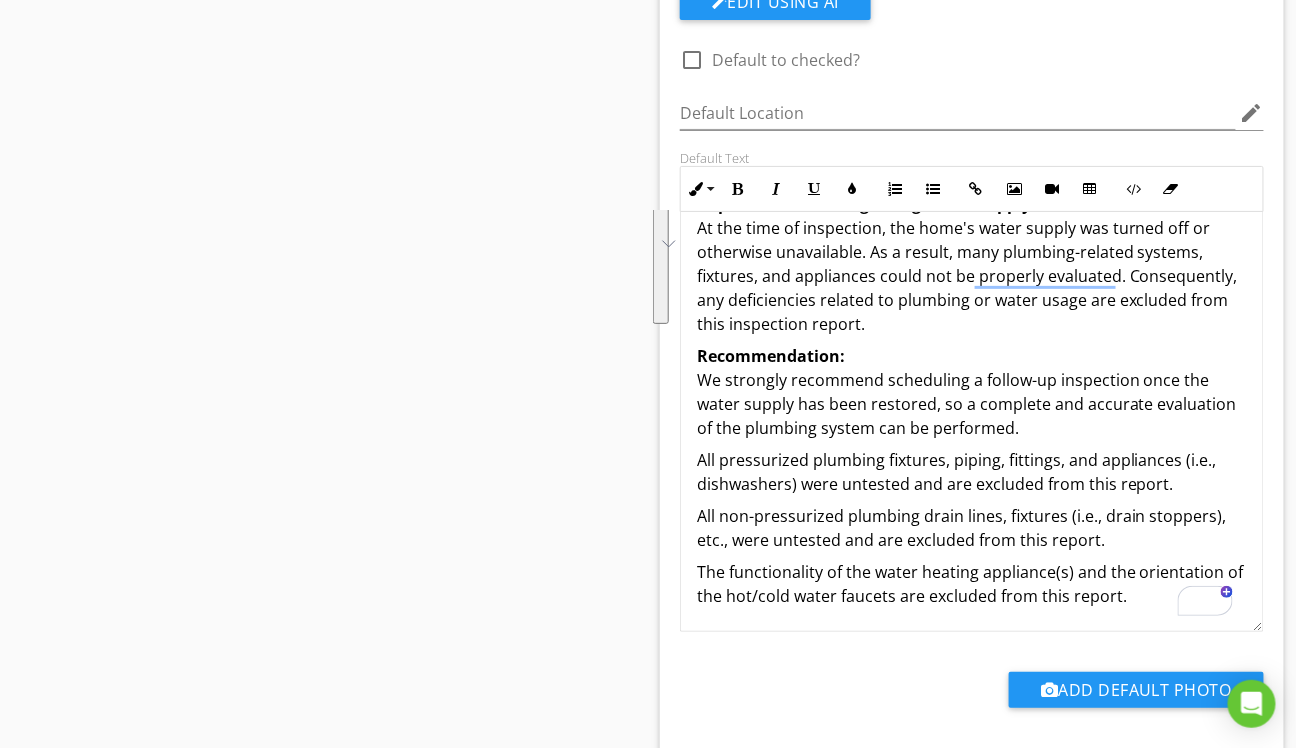 drag, startPoint x: 1144, startPoint y: 587, endPoint x: 692, endPoint y: 457, distance: 470.3233 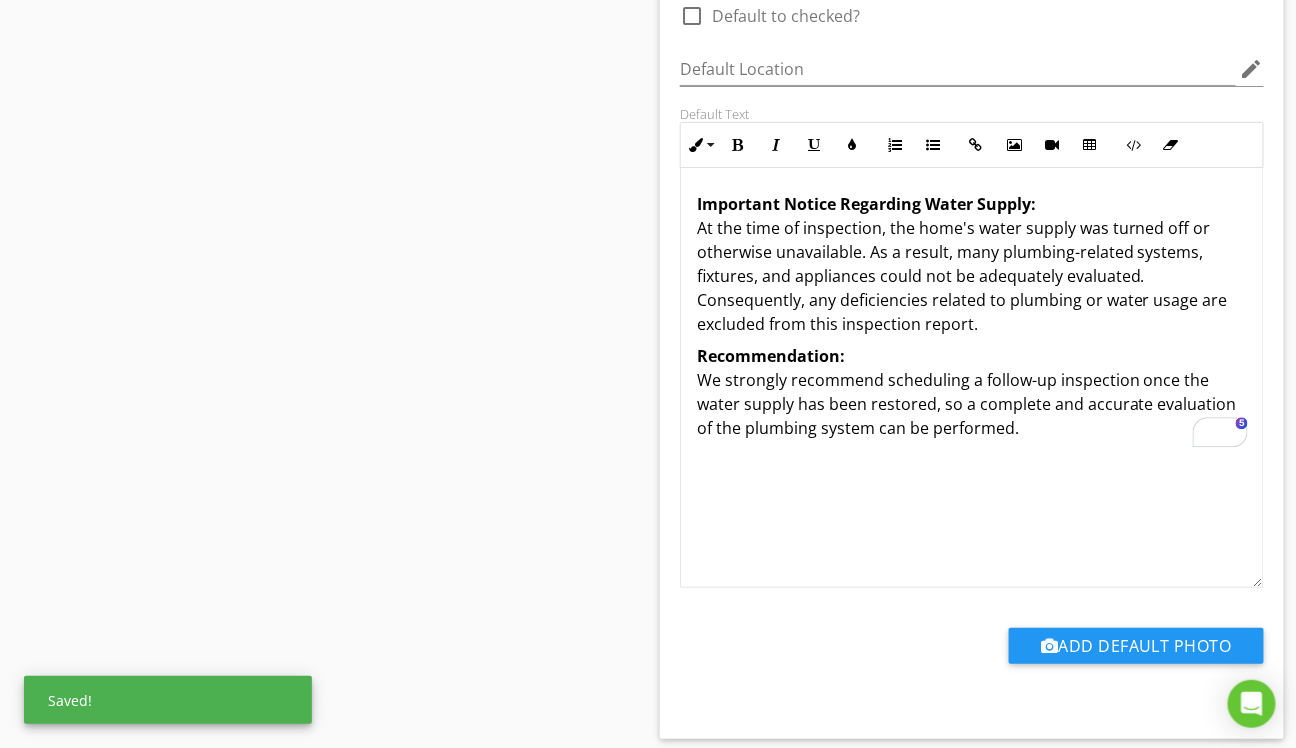click on "Important Notice Regarding Water Supply: At the time of inspection, the home's water supply was turned off or otherwise unavailable. As a result, many plumbing-related systems, fixtures, and appliances could not be adequately evaluated. Consequently, any deficiencies related to plumbing or water usage are excluded from this inspection report." at bounding box center (972, 264) 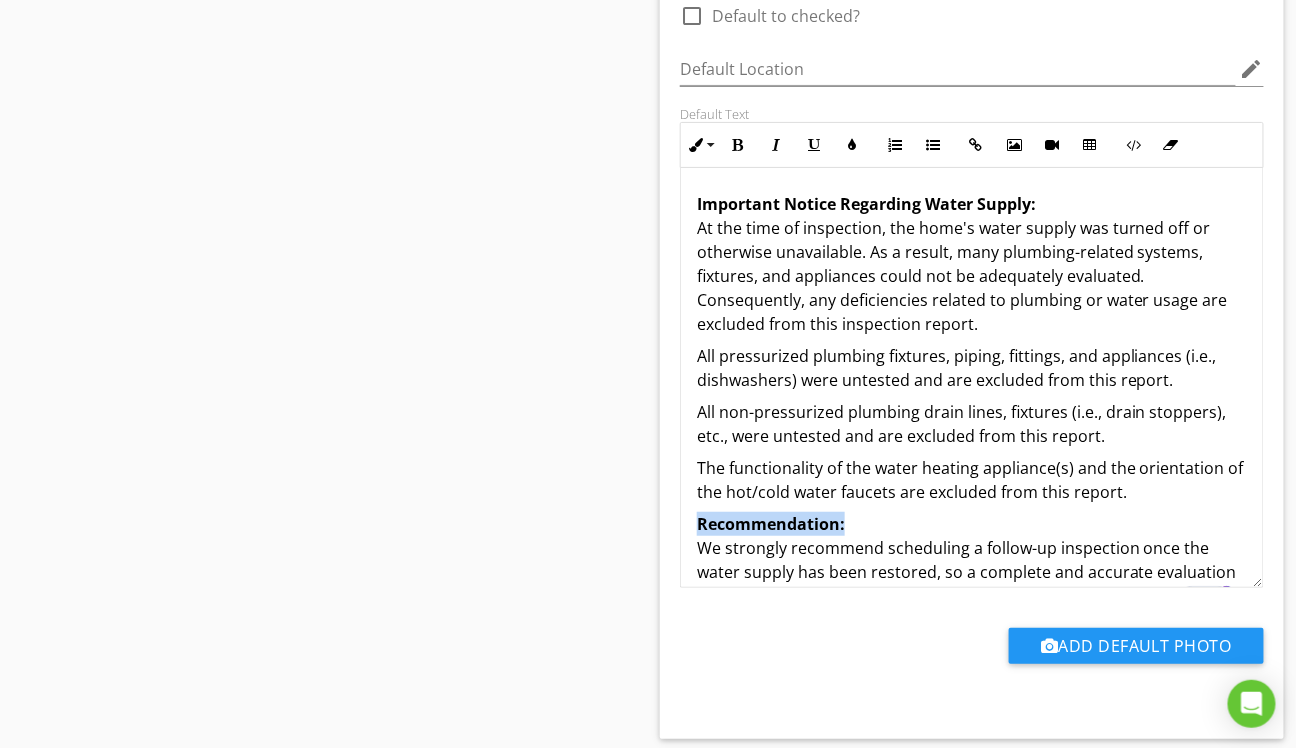 drag, startPoint x: 848, startPoint y: 515, endPoint x: 698, endPoint y: 515, distance: 150 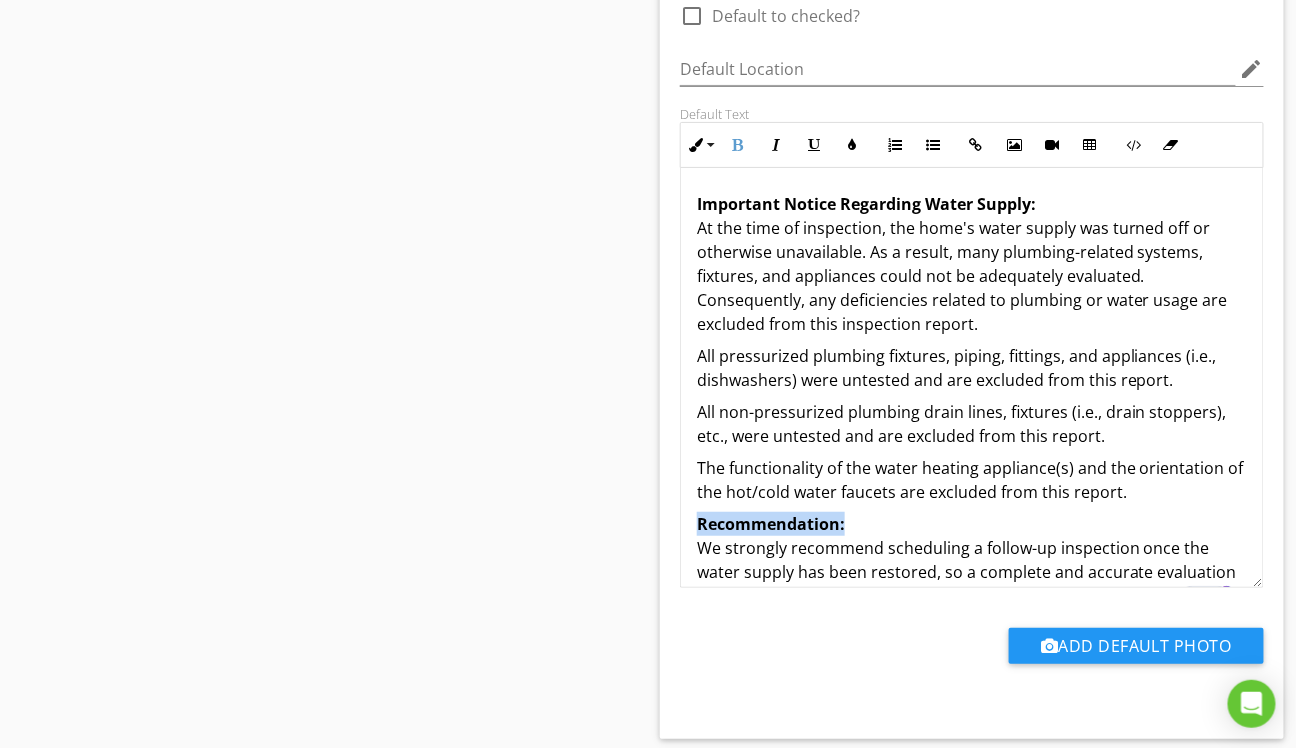 copy on "Recommendation:" 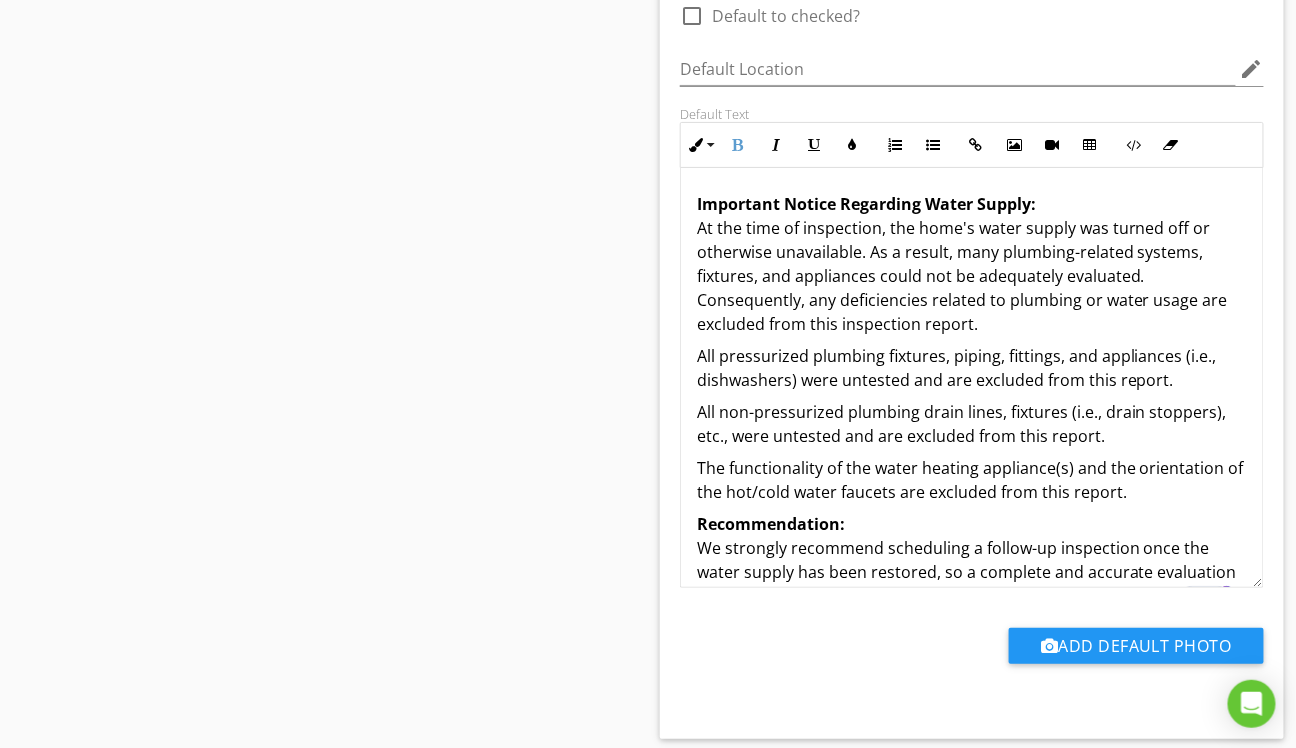 click on "All pressurized plumbing fixtures, piping, fittings, and appliances (i.e., dishwashers) were untested and are excluded from this report." at bounding box center [972, 368] 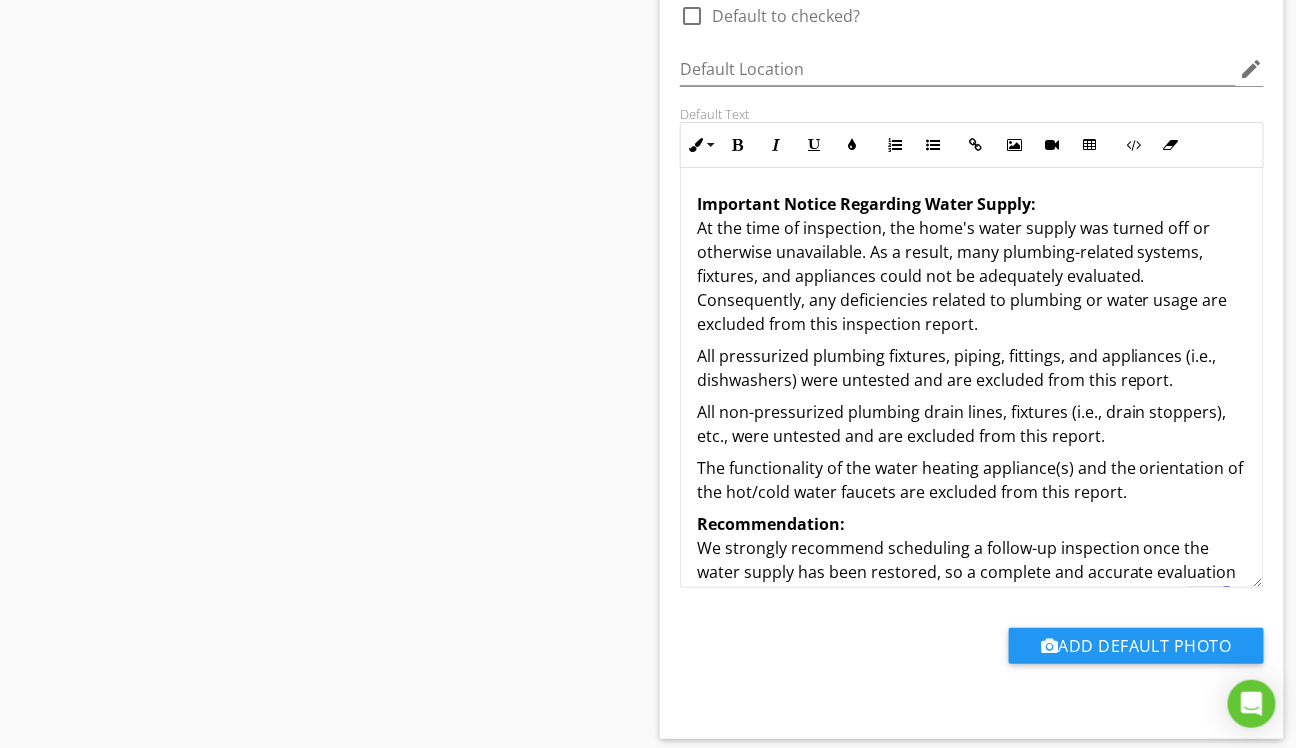 click on "Important Notice Regarding Water Supply: At the time of inspection, the home's water supply was turned off or otherwise unavailable. As a result, many plumbing-related systems, fixtures, and appliances could not be adequately evaluated. Consequently, any deficiencies related to plumbing or water usage are excluded from this inspection report. All pressurized plumbing fixtures, piping, fittings, and appliances (i.e., dishwashers) were untested and are excluded from this report. All non-pressurized plumbing drain lines, fixtures (i.e., drain stoppers), etc., were untested and are excluded from this report. The functionality of the water heating appliance(s) and the orientation of the hot/cold water faucets are excluded from this report.  Recommendation: We strongly recommend scheduling a follow-up inspection once the water supply has been restored, so a complete and accurate evaluation of the plumbing system can be performed." at bounding box center [972, 400] 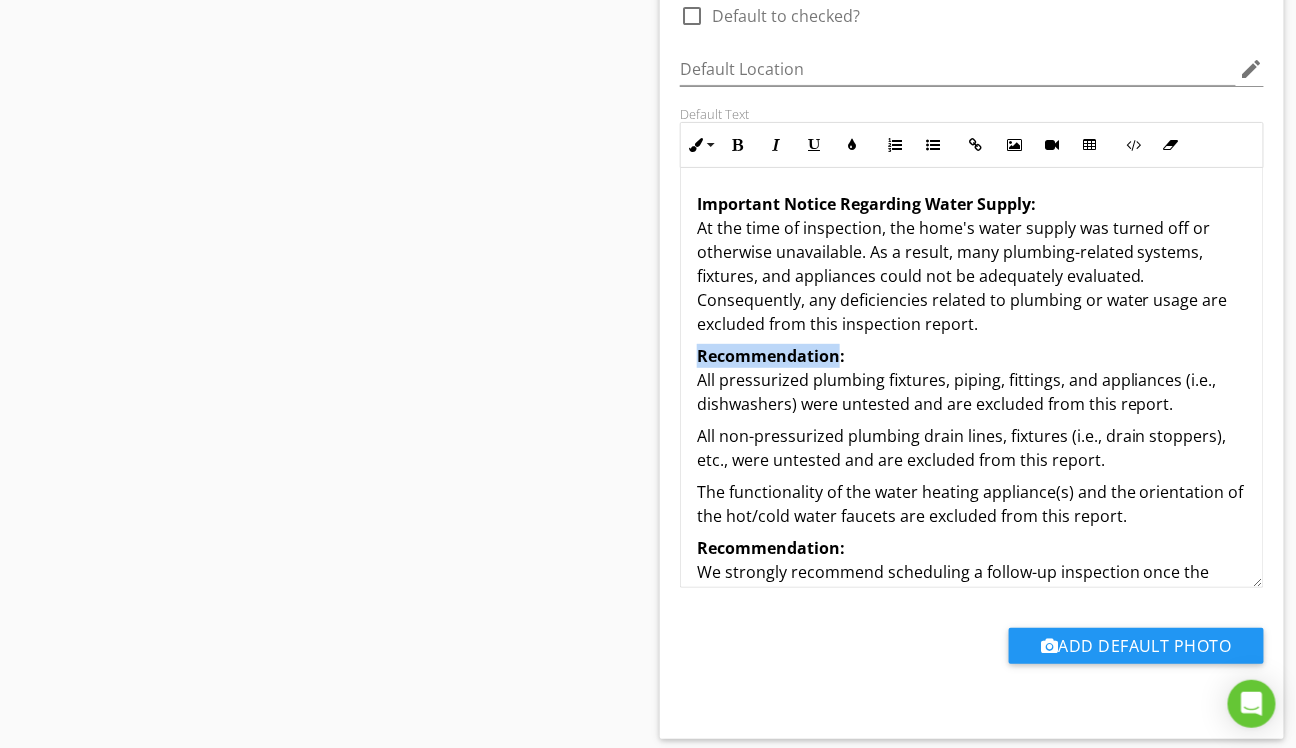 drag, startPoint x: 836, startPoint y: 341, endPoint x: 701, endPoint y: 355, distance: 135.72398 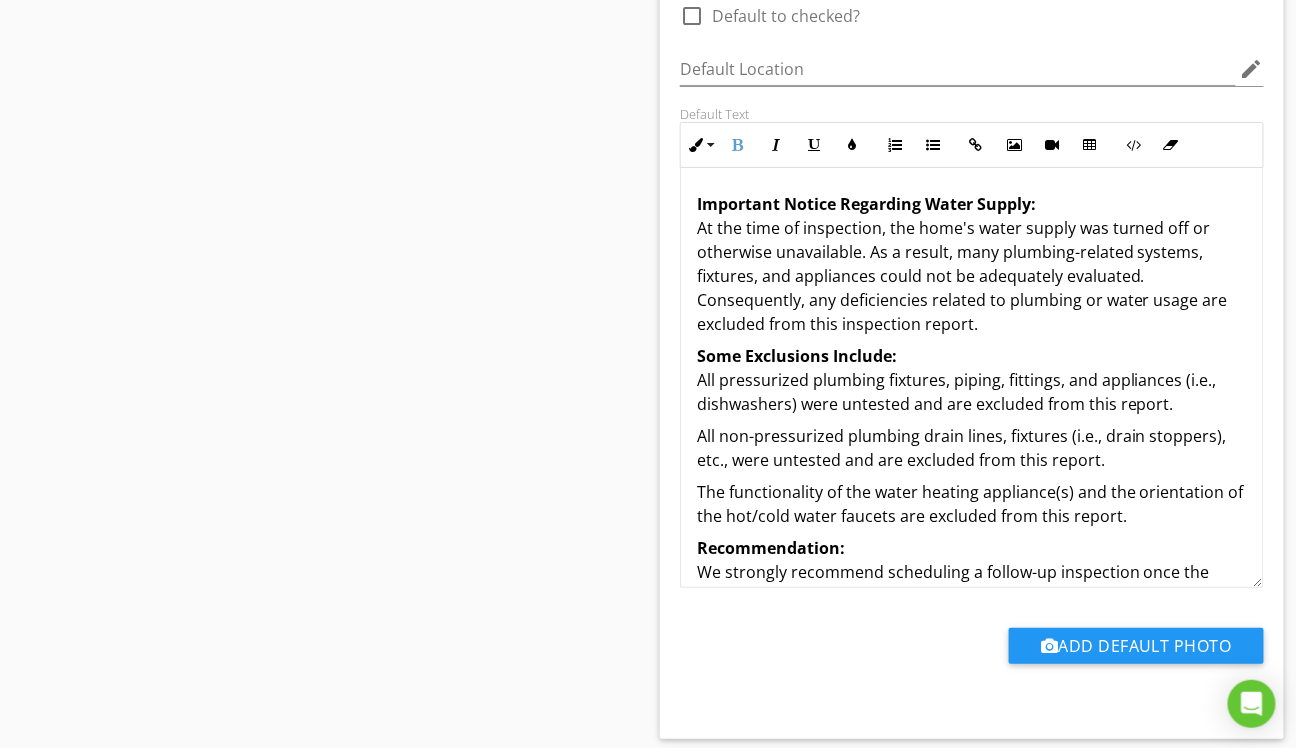 click on "Some Exclusions Include: All pressurized plumbing fixtures, piping, fittings, and appliances (i.e., dishwashers) were untested and are excluded from this report." at bounding box center [972, 380] 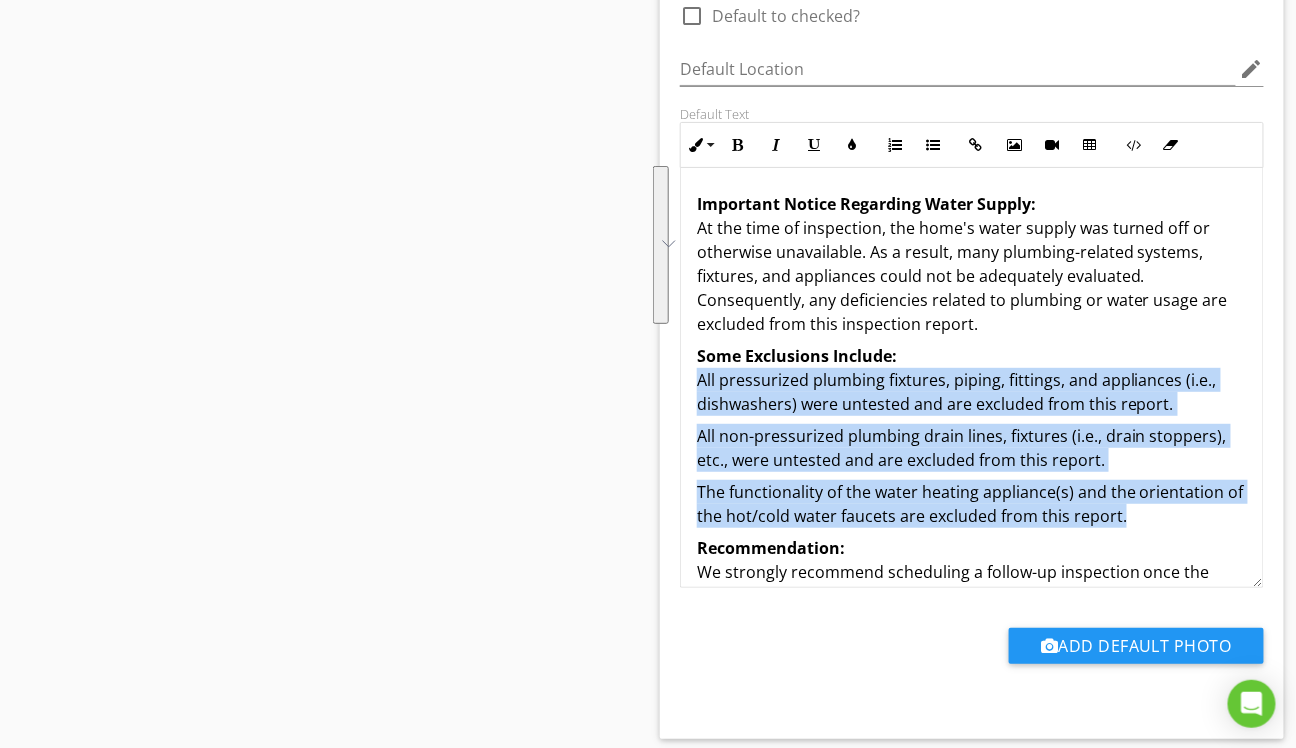 drag, startPoint x: 697, startPoint y: 374, endPoint x: 1138, endPoint y: 505, distance: 460.04565 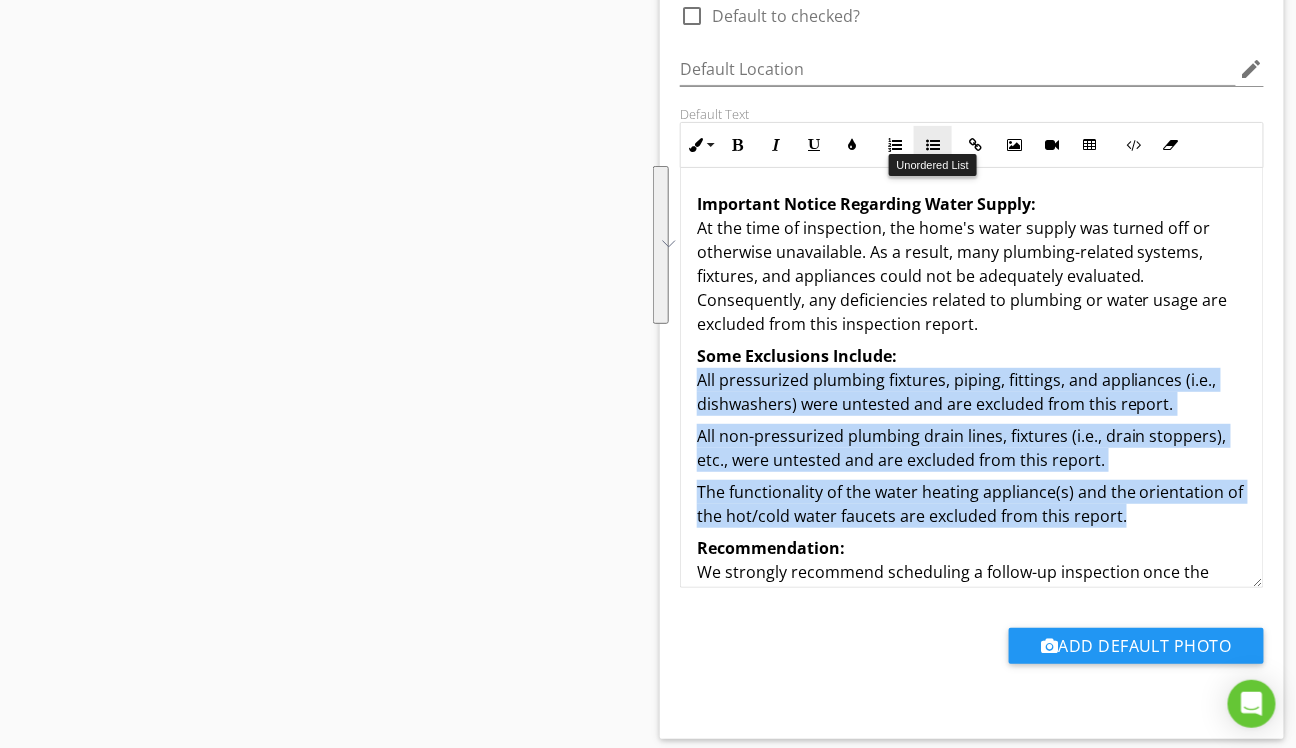 click at bounding box center [933, 145] 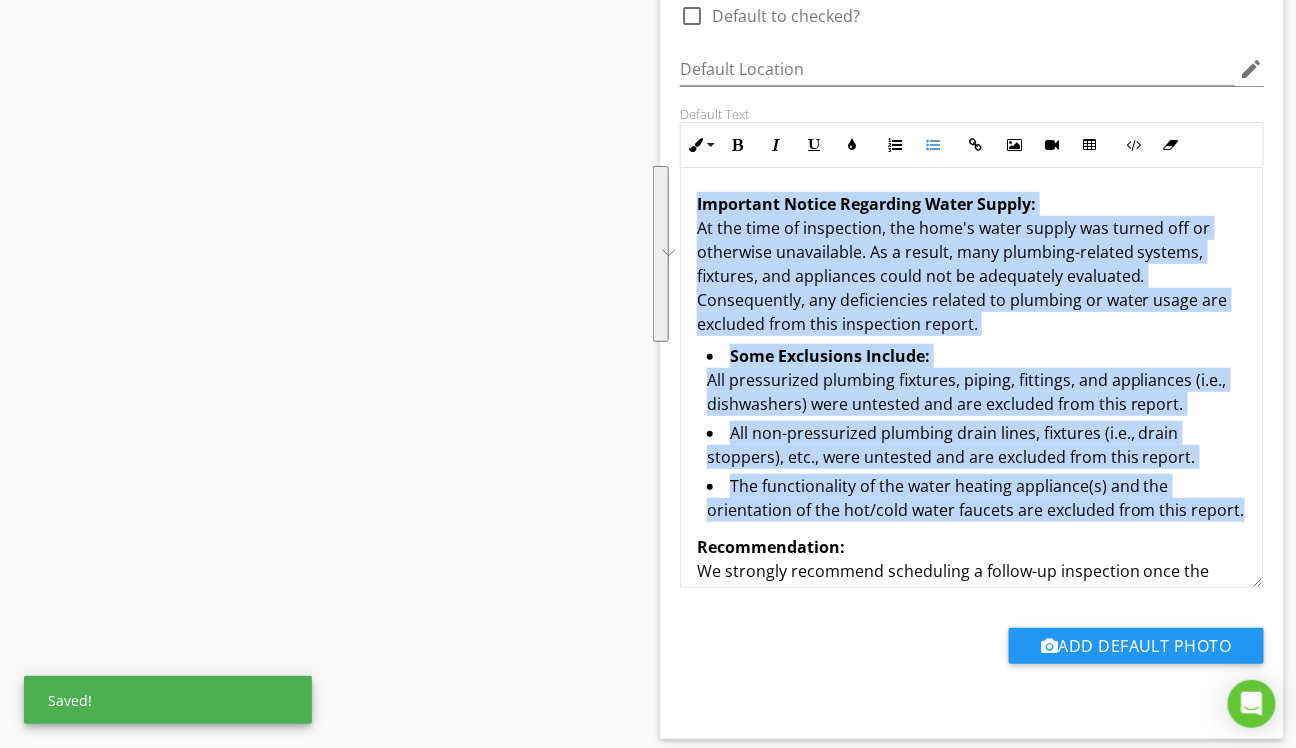 click on "All non-pressurized plumbing drain lines, fixtures (i.e., drain stoppers), etc., were untested and are excluded from this report." at bounding box center (977, 447) 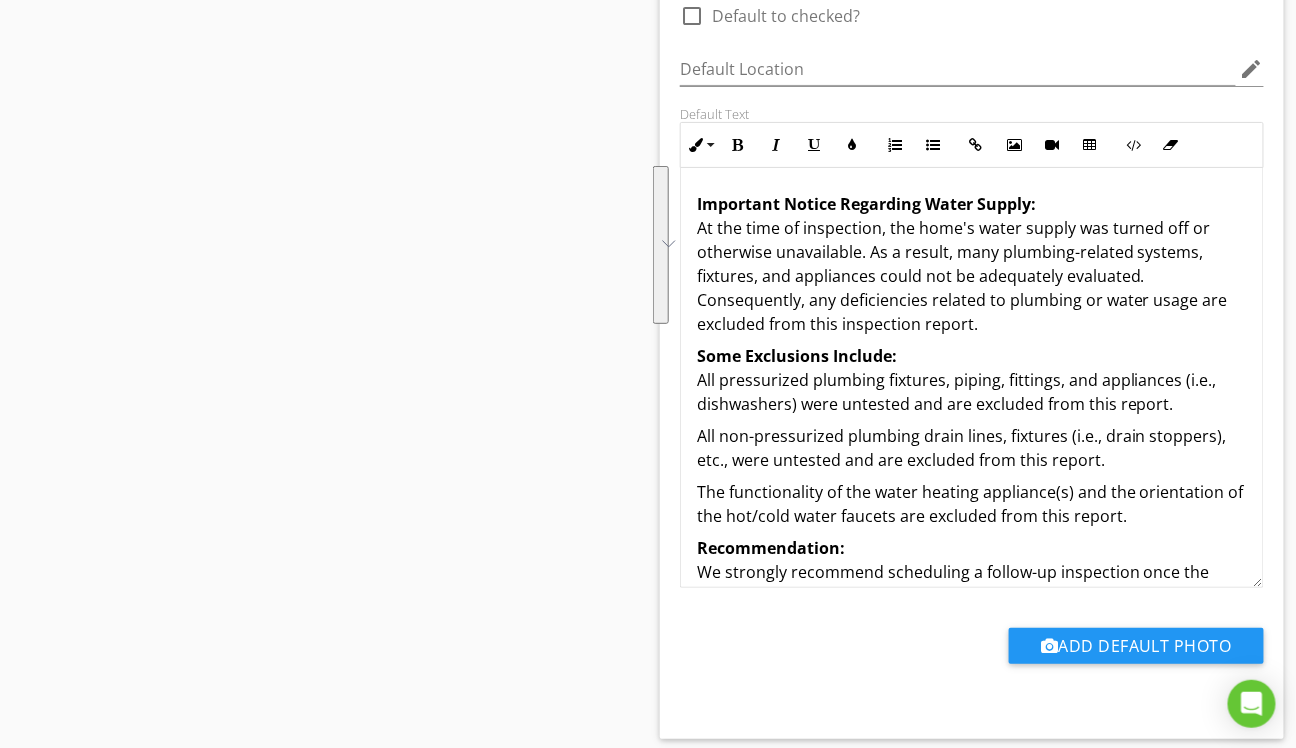 click on "Some Exclusions Include: All pressurized plumbing fixtures, piping, fittings, and appliances (i.e., dishwashers) were untested and are excluded from this report." at bounding box center (972, 380) 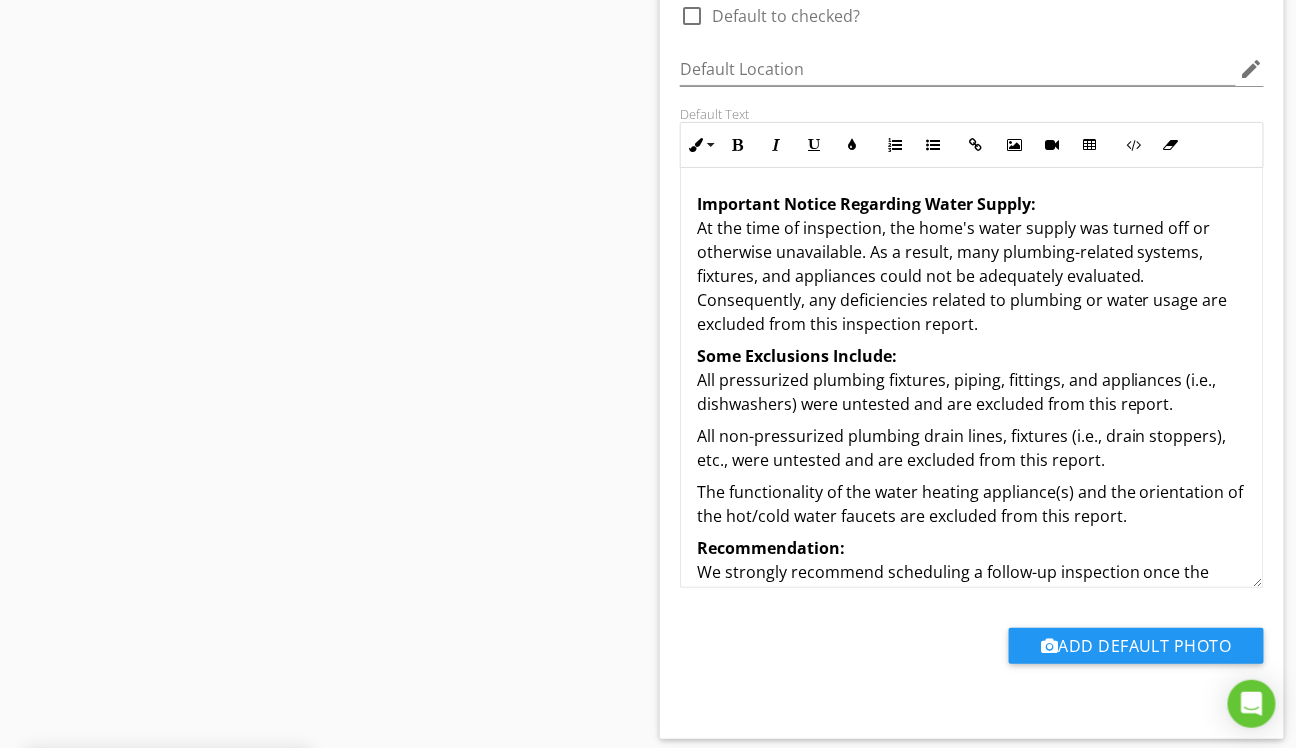 click on "Some Exclusions Include: All pressurized plumbing fixtures, piping, fittings, and appliances (i.e., dishwashers) were untested and are excluded from this report." at bounding box center [972, 380] 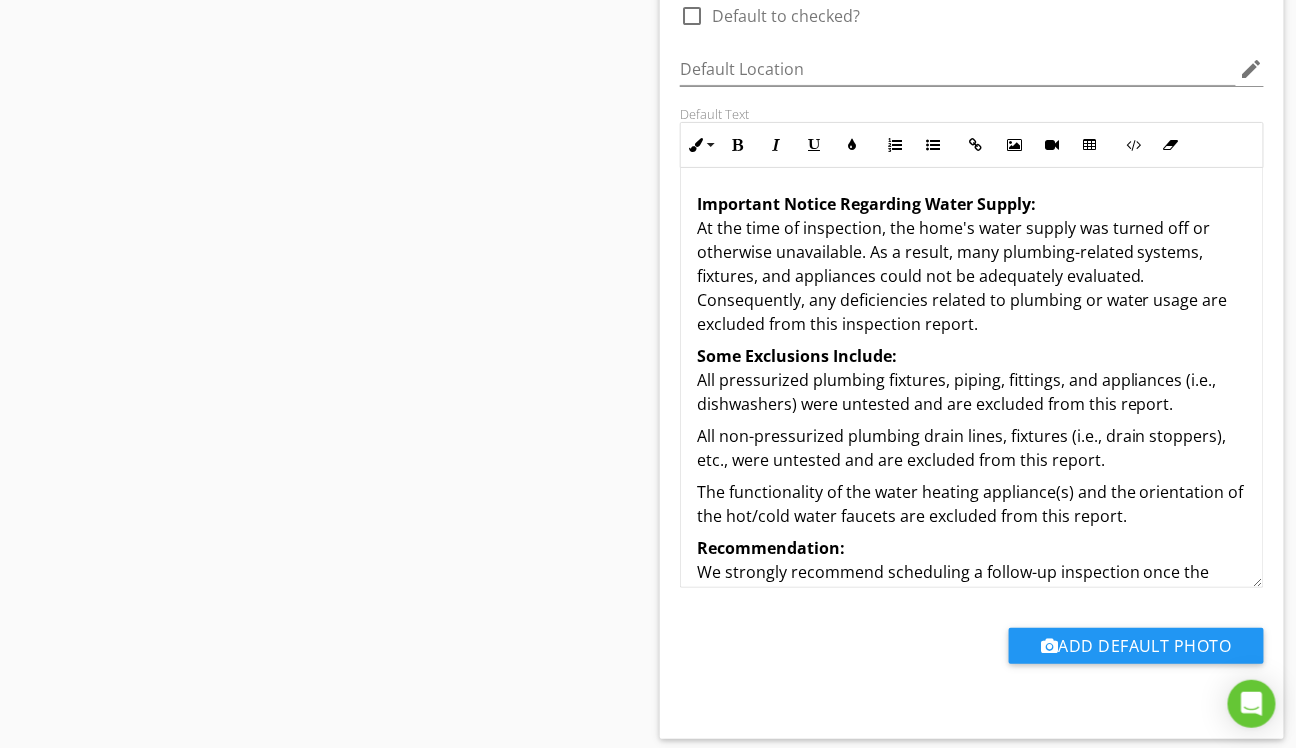type 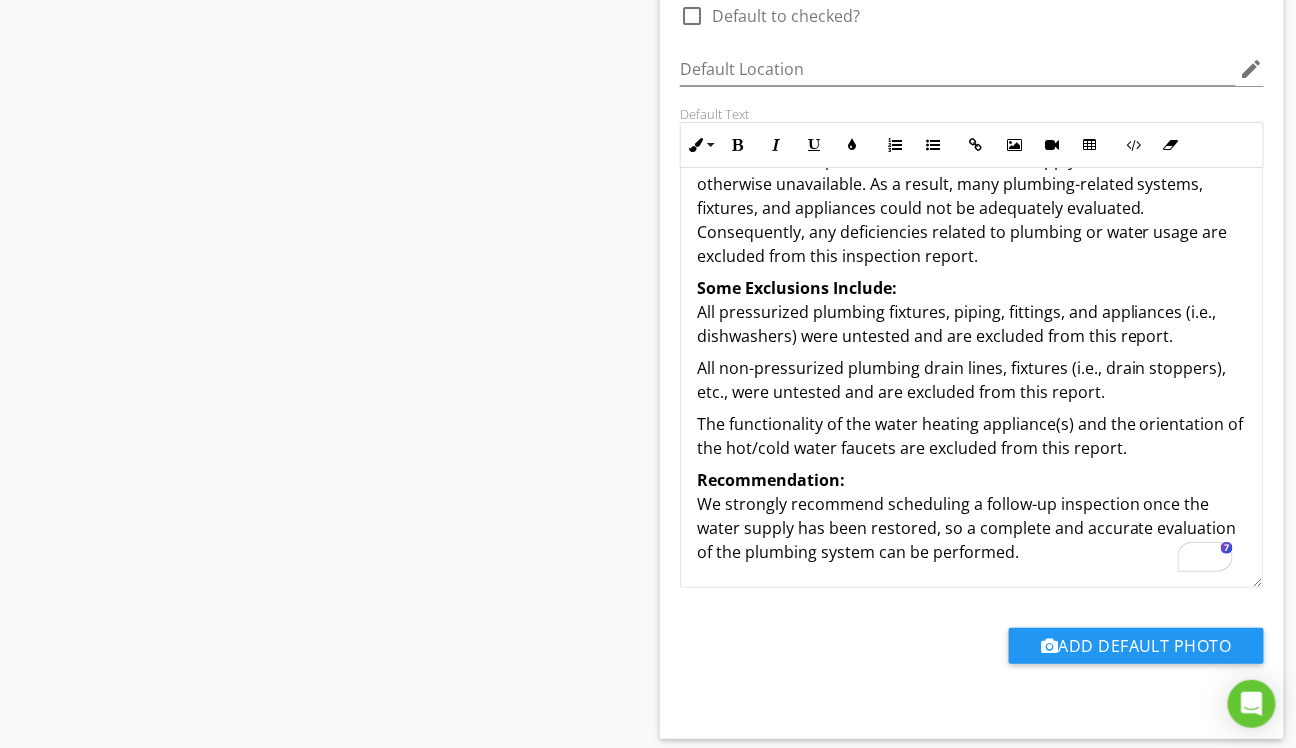 click on "Important Notice Regarding Water Supply: At the time of inspection, the home's water supply was turned off or otherwise unavailable. As a result, many plumbing-related systems, fixtures, and appliances could not be adequately evaluated. Consequently, any deficiencies related to plumbing or water usage are excluded from this inspection report. Some Exclusions Include: All pressurized plumbing fixtures, piping, fittings, and appliances (i.e., dishwashers) were untested and are excluded from this report. All non-pressurized plumbing drain lines, fixtures (i.e., drain stoppers), etc., were untested and are excluded from this report. The functionality of the water heating appliance(s) and the orientation of the hot/cold water faucets are excluded from this report.  Recommendation: We strongly recommend scheduling a follow-up inspection once the water supply has been restored, so a complete and accurate evaluation of the plumbing system can be performed." at bounding box center (972, 344) 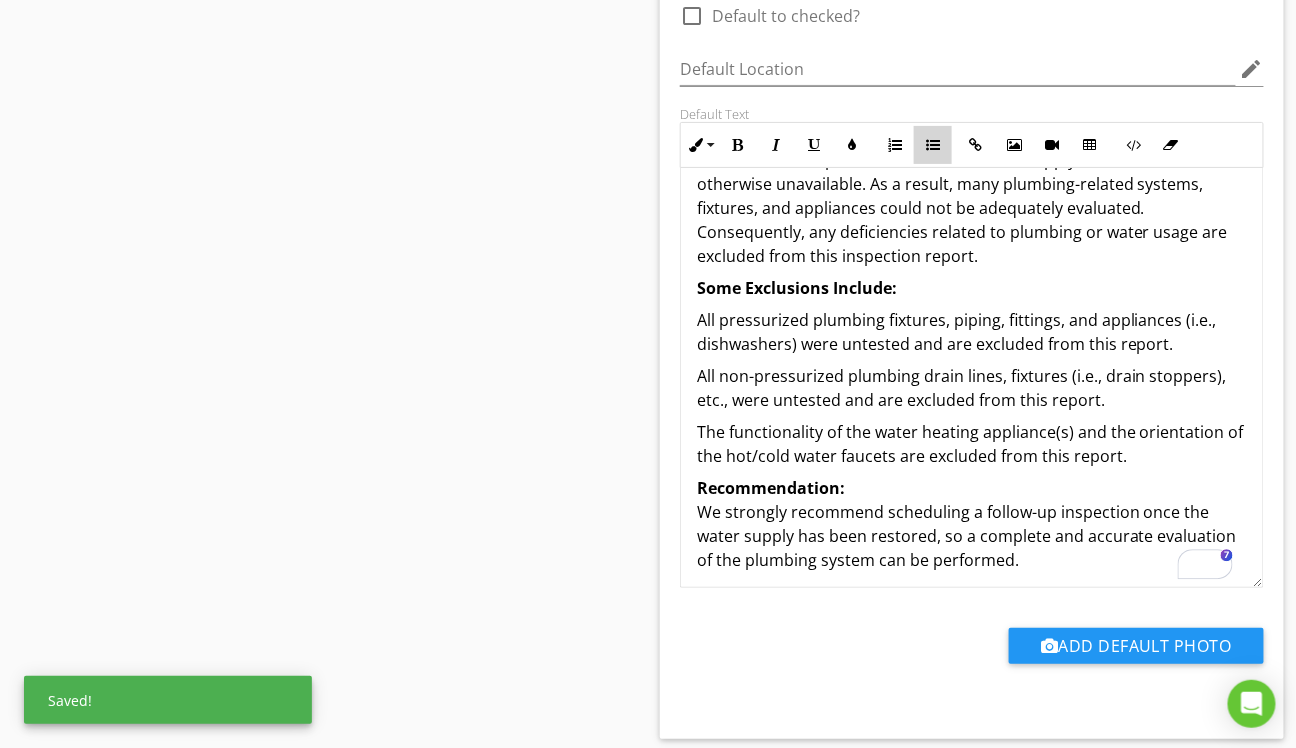 click on "Unordered List" at bounding box center [933, 145] 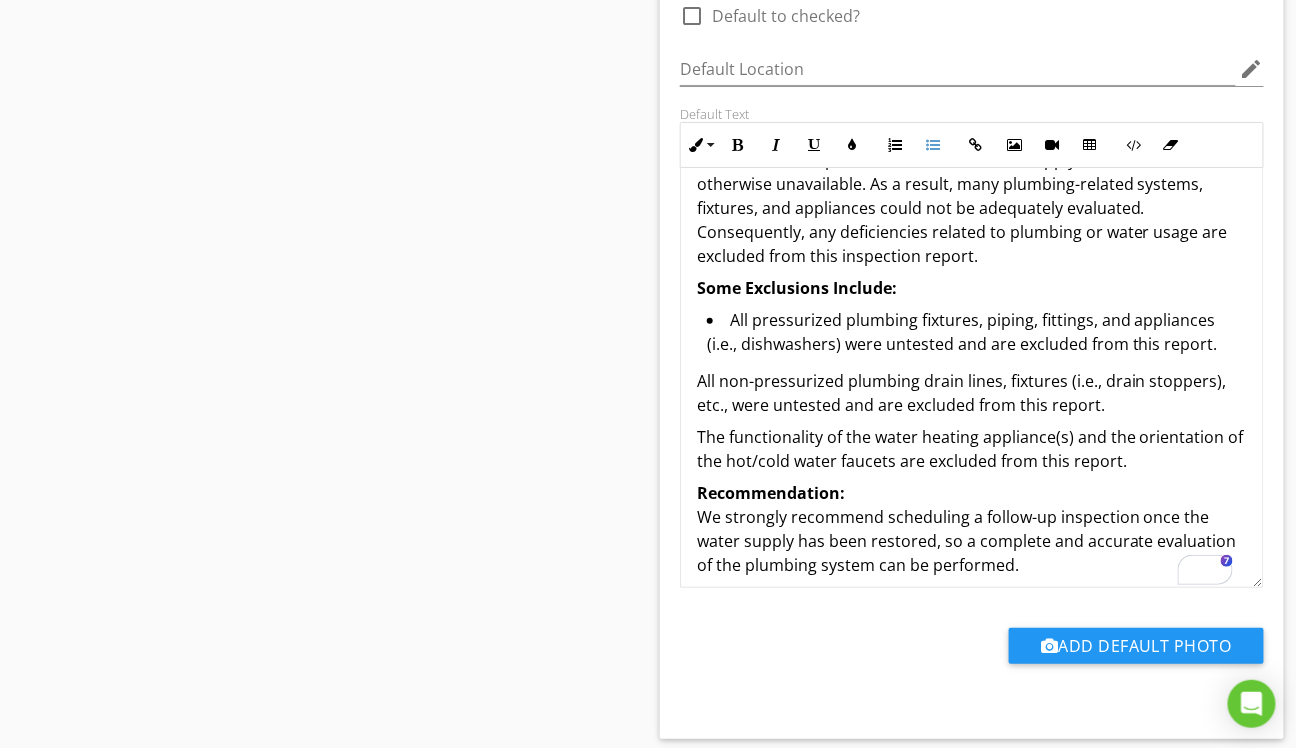 click on "All pressurized plumbing fixtures, piping, fittings, and appliances (i.e., dishwashers) were untested and are excluded from this report." at bounding box center (977, 334) 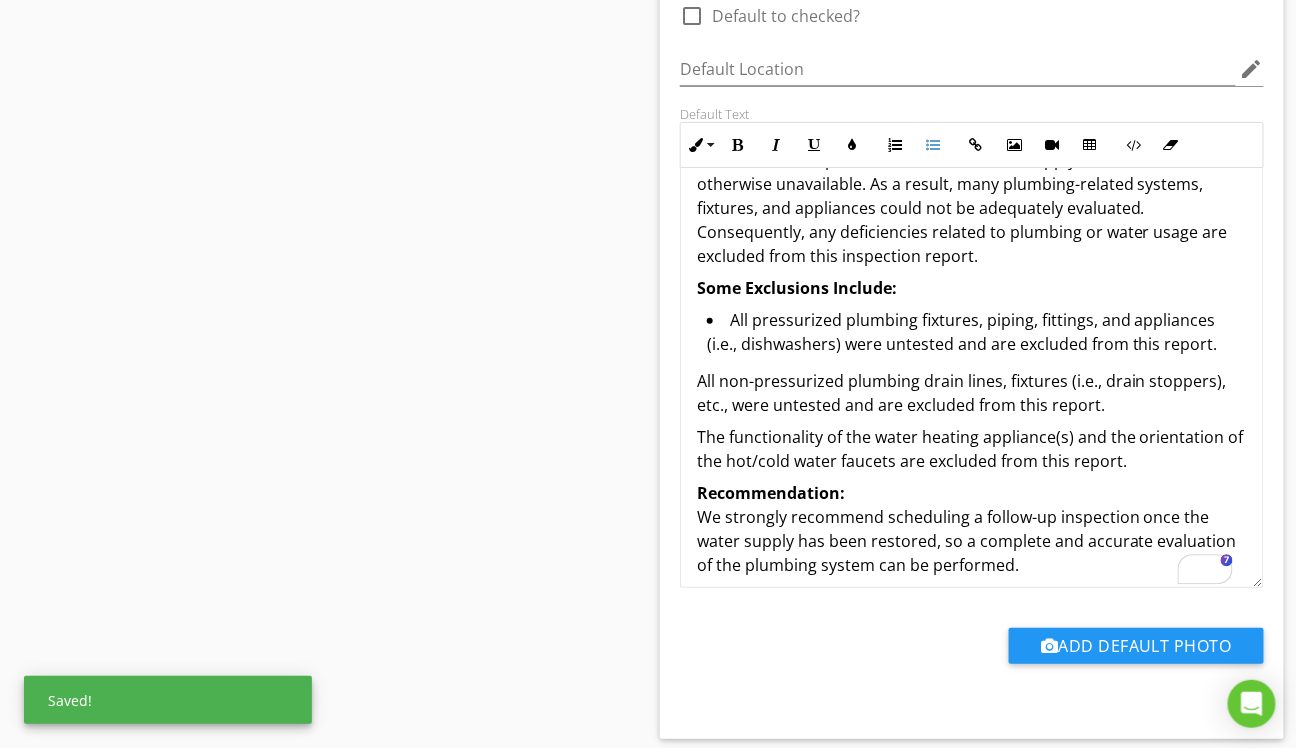 click on "Important Notice Regarding Water Supply: At the time of inspection, the home's water supply was turned off or otherwise unavailable. As a result, many plumbing-related systems, fixtures, and appliances could not be adequately evaluated. Consequently, any deficiencies related to plumbing or water usage are excluded from this inspection report. Some Exclusions Include: All pressurized plumbing fixtures, piping, fittings, and appliances (i.e., dishwashers) were untested and are excluded from this report. All non-pressurized plumbing drain lines, fixtures (i.e., drain stoppers), etc., were untested and are excluded from this report. The functionality of the water heating appliance(s) and the orientation of the hot/cold water faucets are excluded from this report.  Recommendation: We strongly recommend scheduling a follow-up inspection once the water supply has been restored, so a complete and accurate evaluation of the plumbing system can be performed." at bounding box center [972, 350] 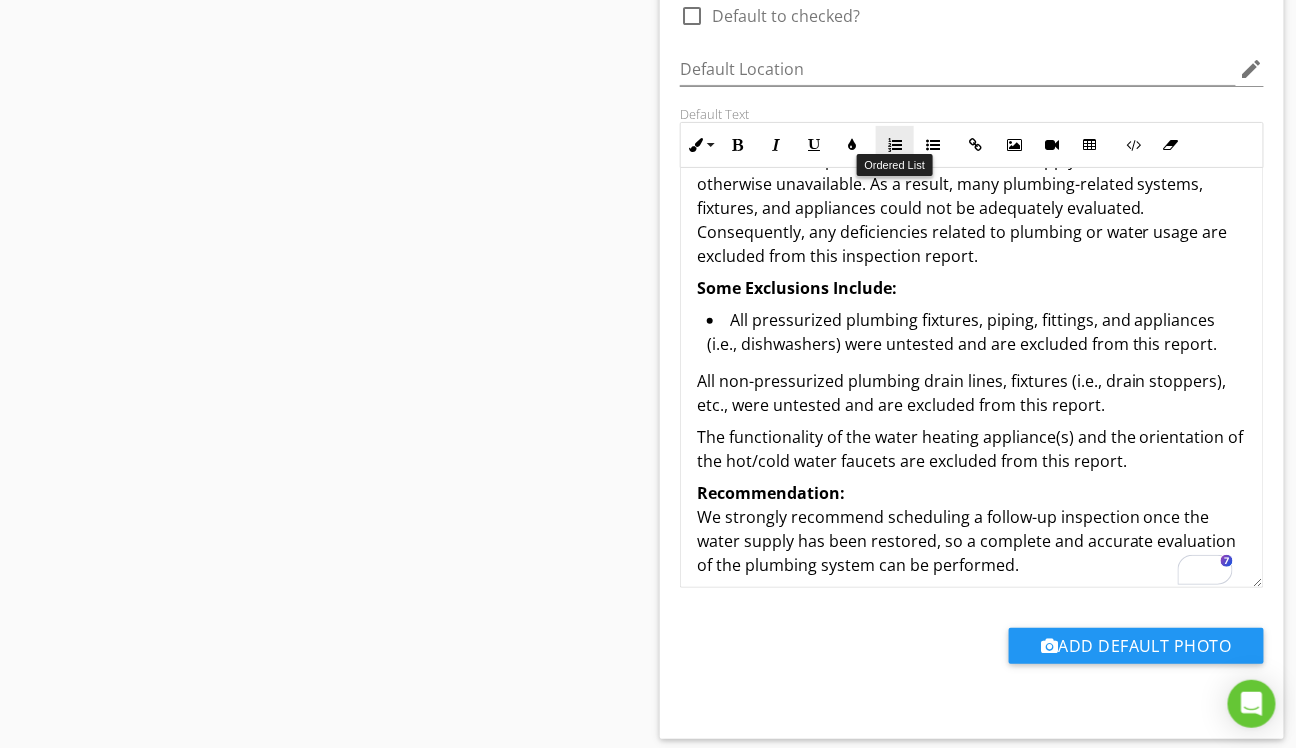 click at bounding box center (895, 145) 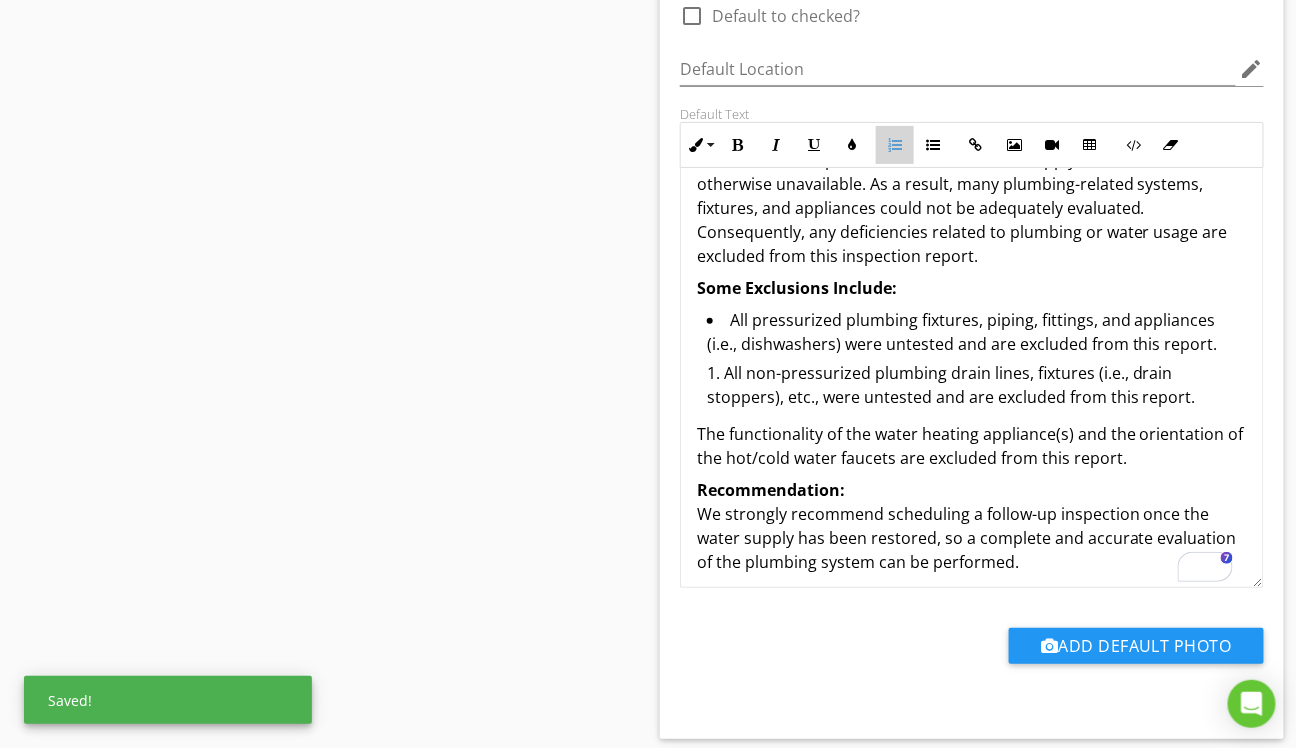 click at bounding box center [895, 145] 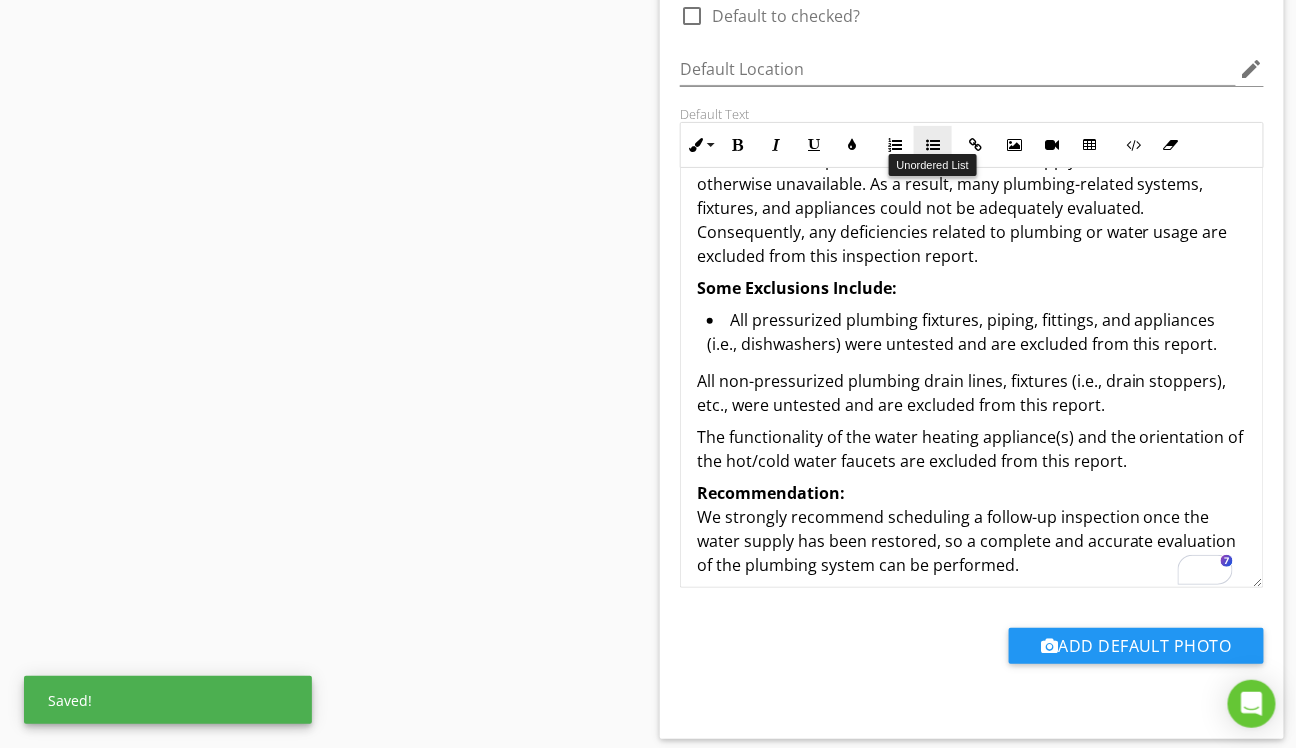 click at bounding box center (933, 145) 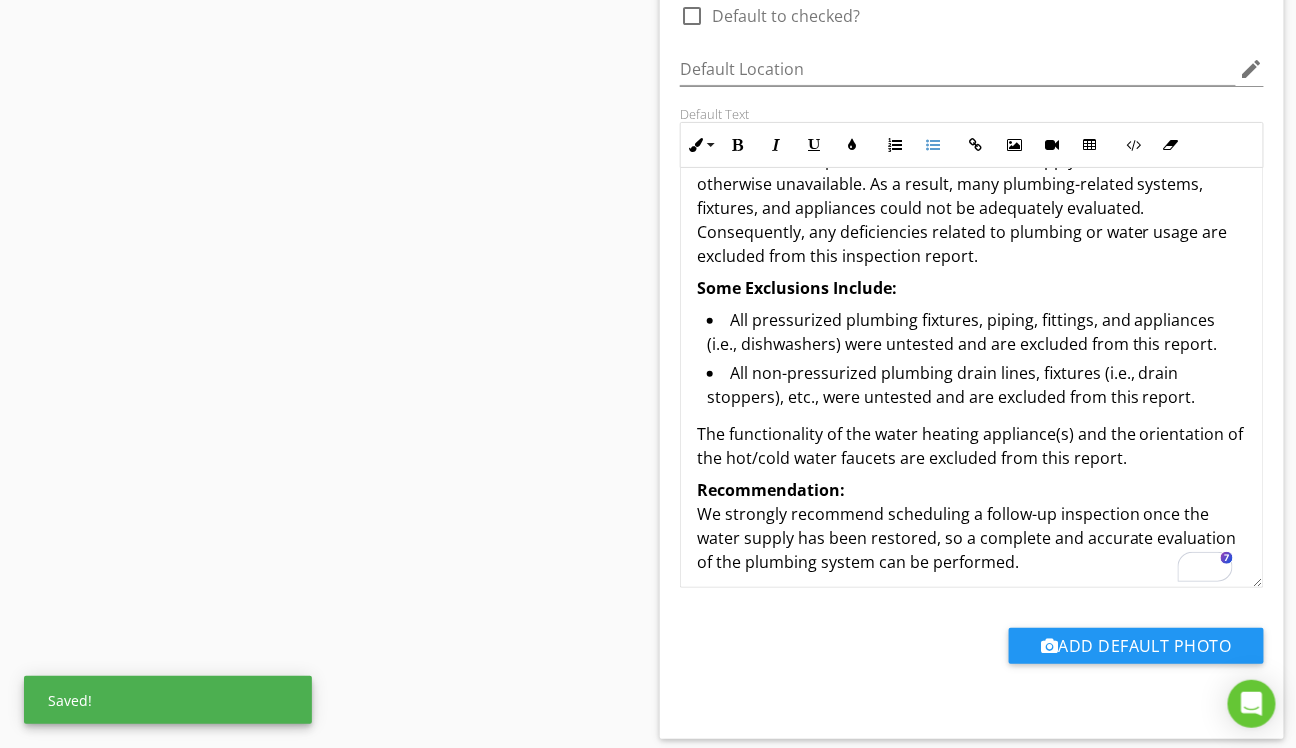 click on "The functionality of the water heating appliance(s) and the orientation of the hot/cold water faucets are excluded from this report." at bounding box center (972, 446) 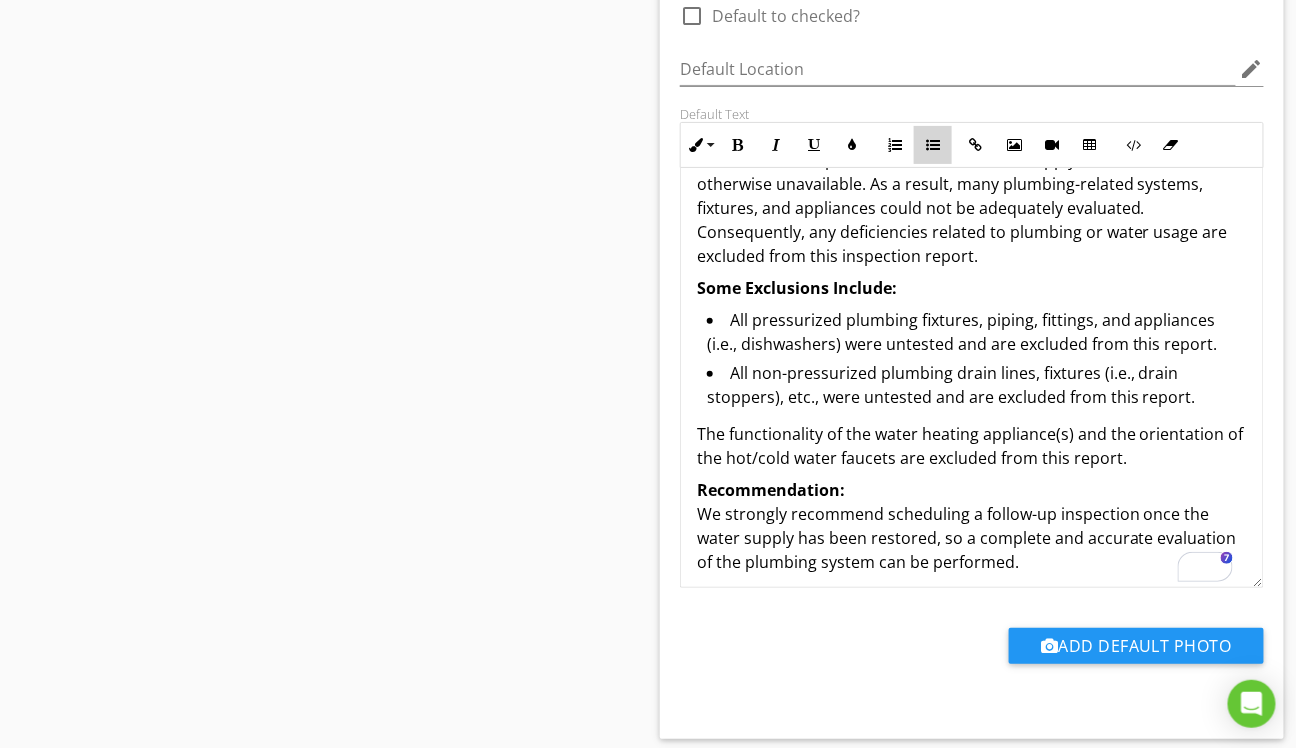 click at bounding box center [933, 145] 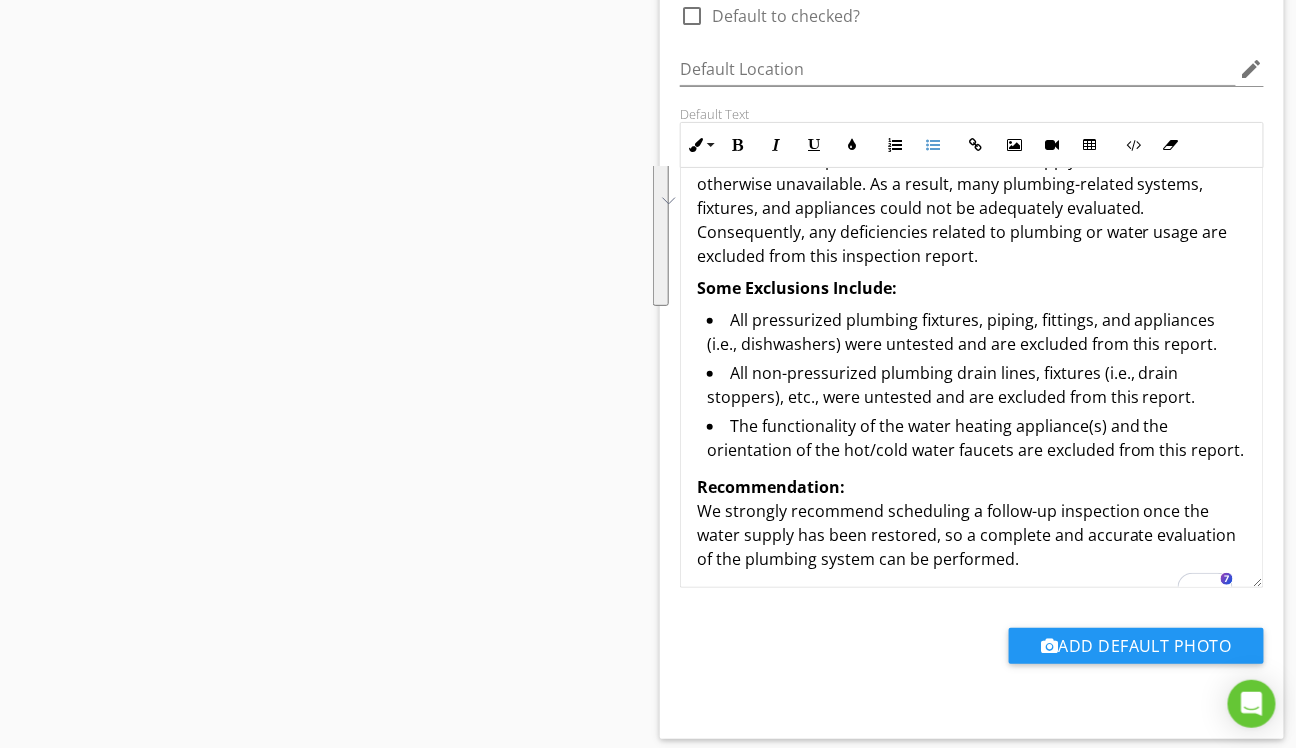 drag, startPoint x: 778, startPoint y: 465, endPoint x: 700, endPoint y: 282, distance: 198.92964 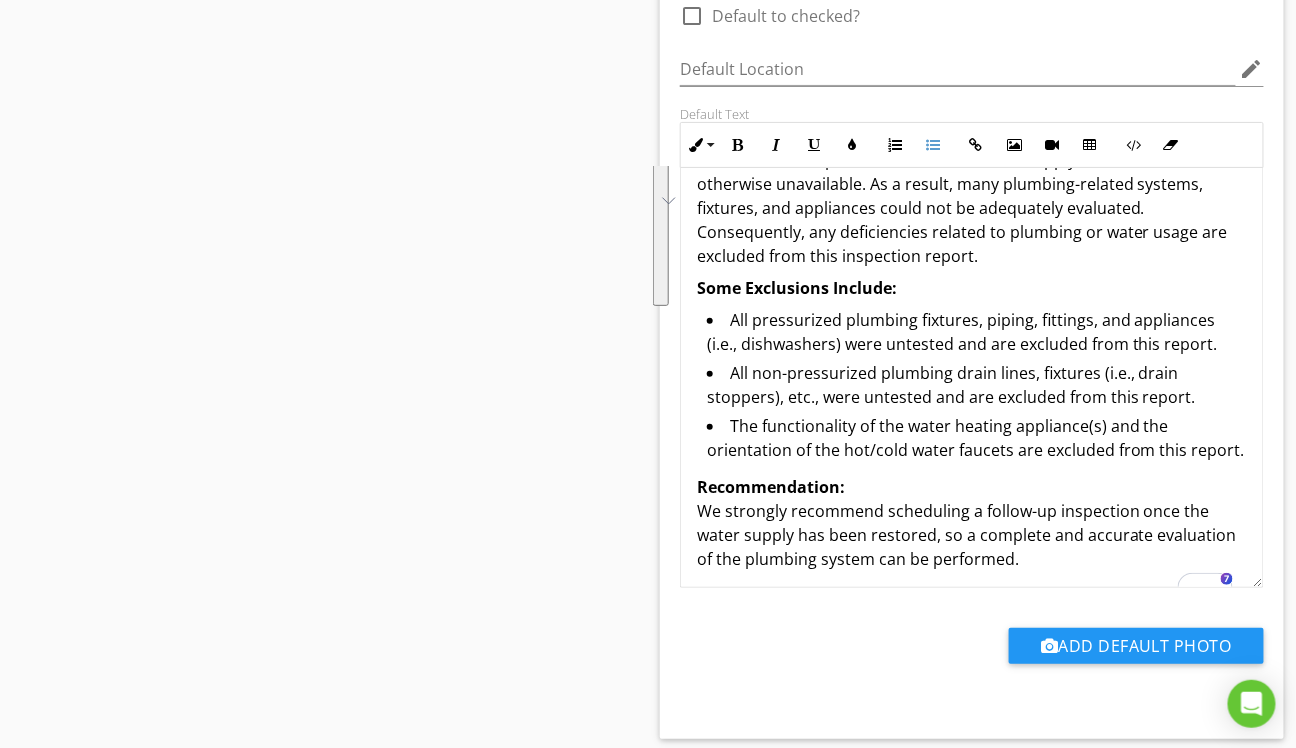 click on "Important Notice Regarding Water Supply: At the time of inspection, the home's water supply was turned off or otherwise unavailable. As a result, many plumbing-related systems, fixtures, and appliances could not be adequately evaluated. Consequently, any deficiencies related to plumbing or water usage are excluded from this inspection report. Some Exclusions Include: All pressurized plumbing fixtures, piping, fittings, and appliances (i.e., dishwashers) were untested and are excluded from this report. All non-pressurized plumbing drain lines, fixtures (i.e., drain stoppers), etc., were untested and are excluded from this report. The functionality of the water heating appliance(s) and the orientation of the hot/cold water faucets are excluded from this report.  Recommendation: We strongly recommend scheduling a follow-up inspection once the water supply has been restored, so a complete and accurate evaluation of the plumbing system can be performed." at bounding box center (972, 347) 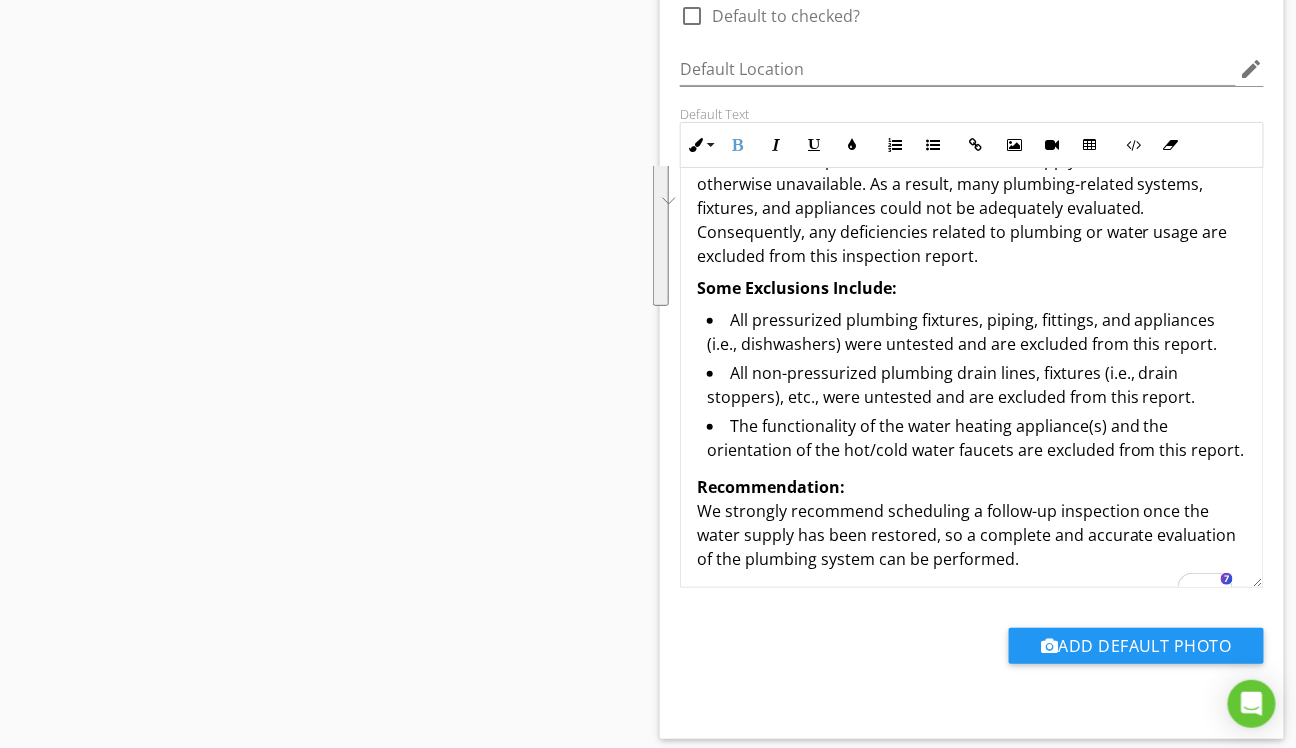 copy on "Some Exclusions Include: All pressurized plumbing fixtures, piping, fittings, and appliances (i.e., dishwashers) were untested and are excluded from this report. All non-pressurized plumbing drain lines, fixtures (i.e., drain stoppers), etc., were untested and are excluded from this report. The functionality of the water heating appliance(s) and the orientation of the hot/cold water faucets are excluded from this report." 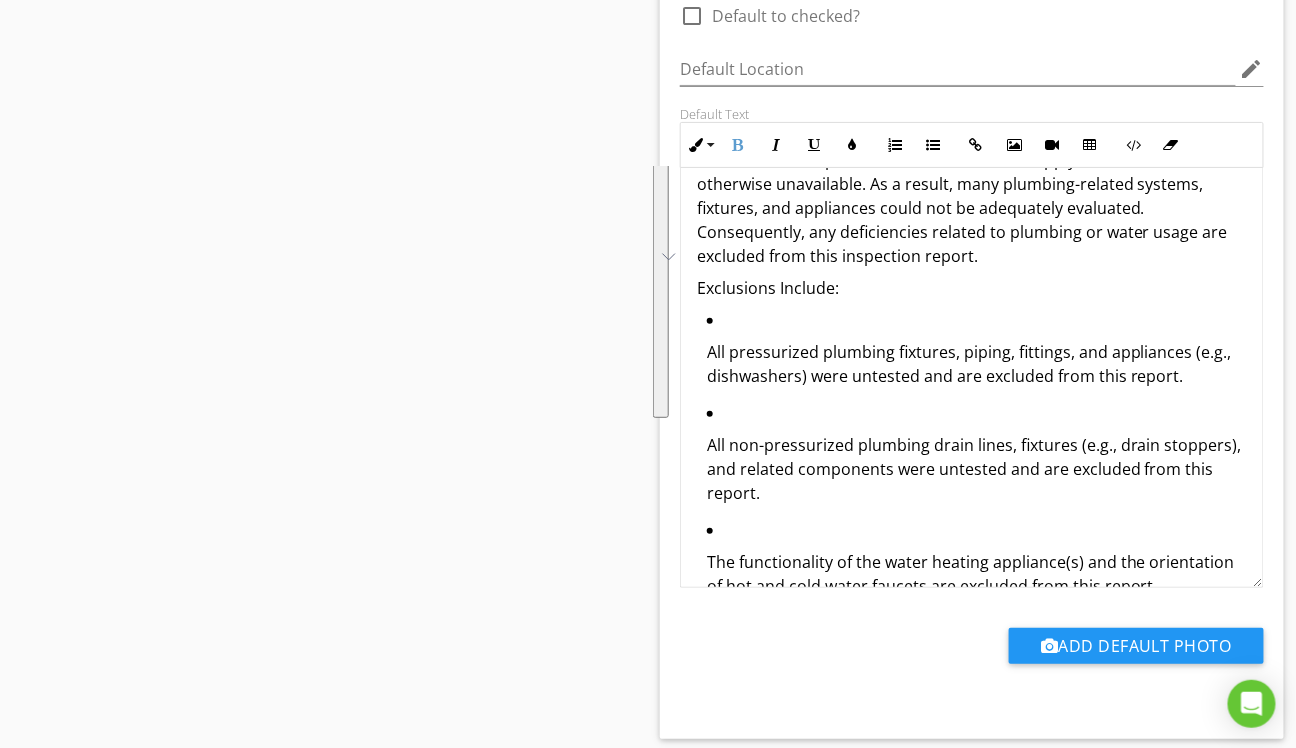 scroll, scrollTop: 76, scrollLeft: 0, axis: vertical 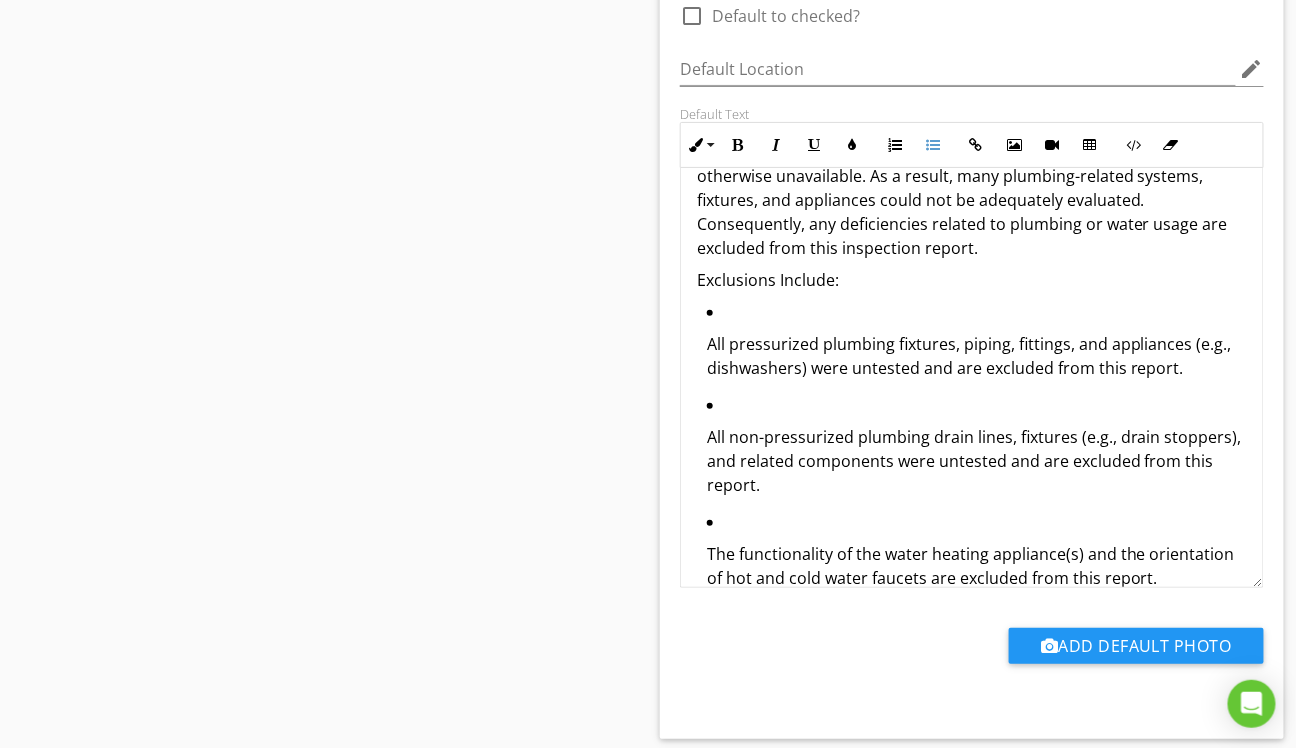 click on "All pressurized plumbing fixtures, piping, fittings, and appliances (e.g., dishwashers) were untested and are excluded from this report." at bounding box center [977, 356] 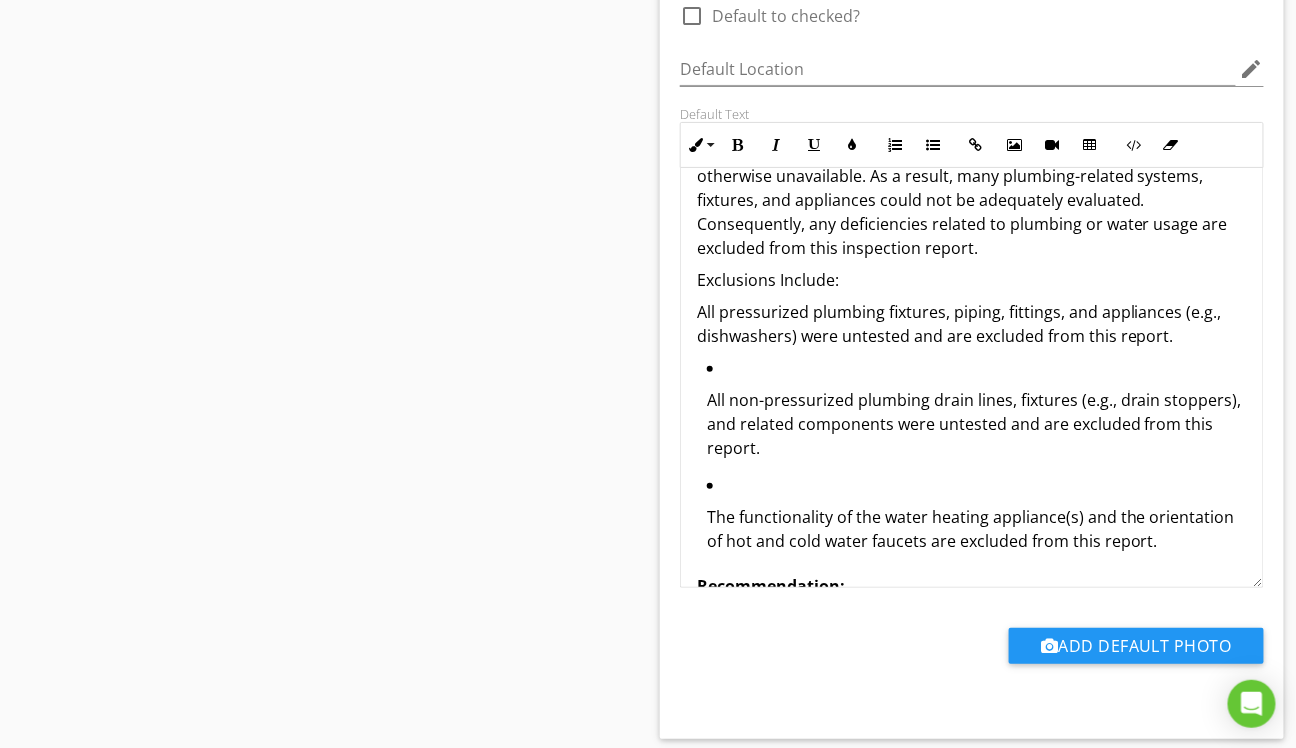 click on "All non-pressurized plumbing drain lines, fixtures (e.g., drain stoppers), and related components were untested and are excluded from this report." at bounding box center [977, 424] 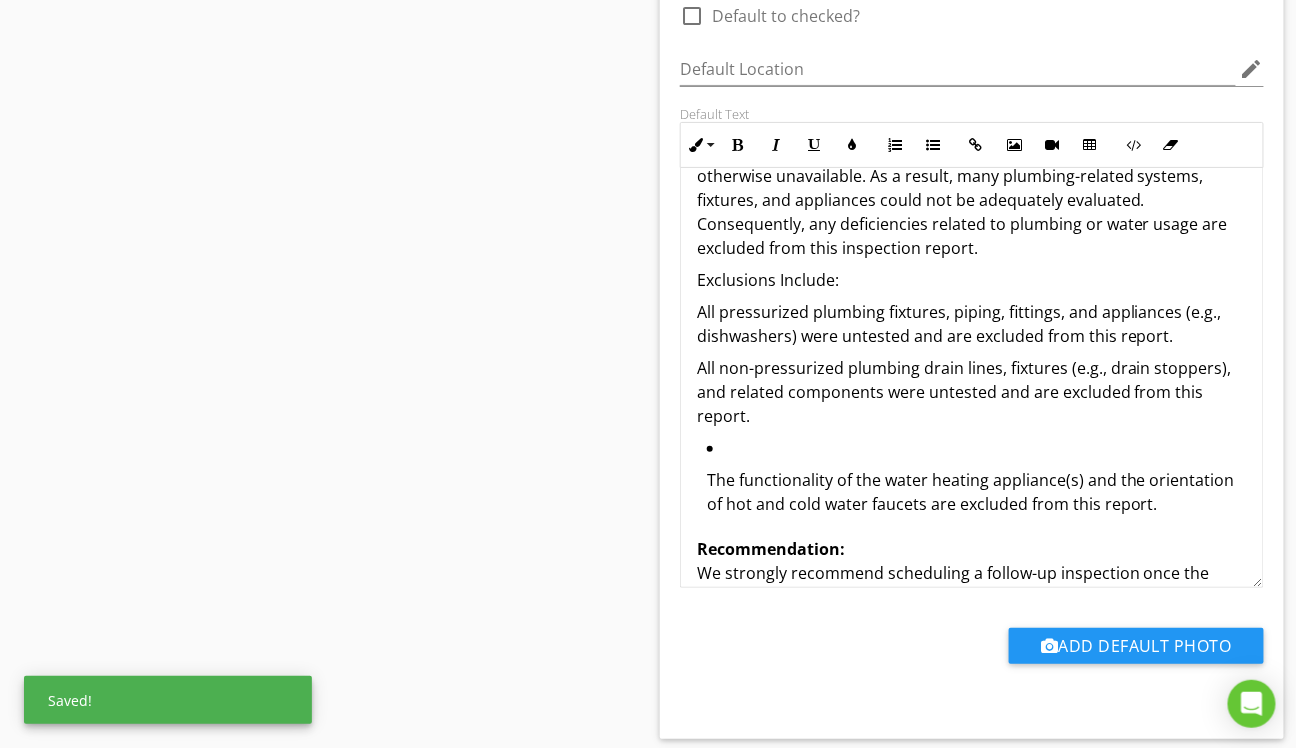 click on "The functionality of the water heating appliance(s) and the orientation of hot and cold water faucets are excluded from this report." at bounding box center [977, 492] 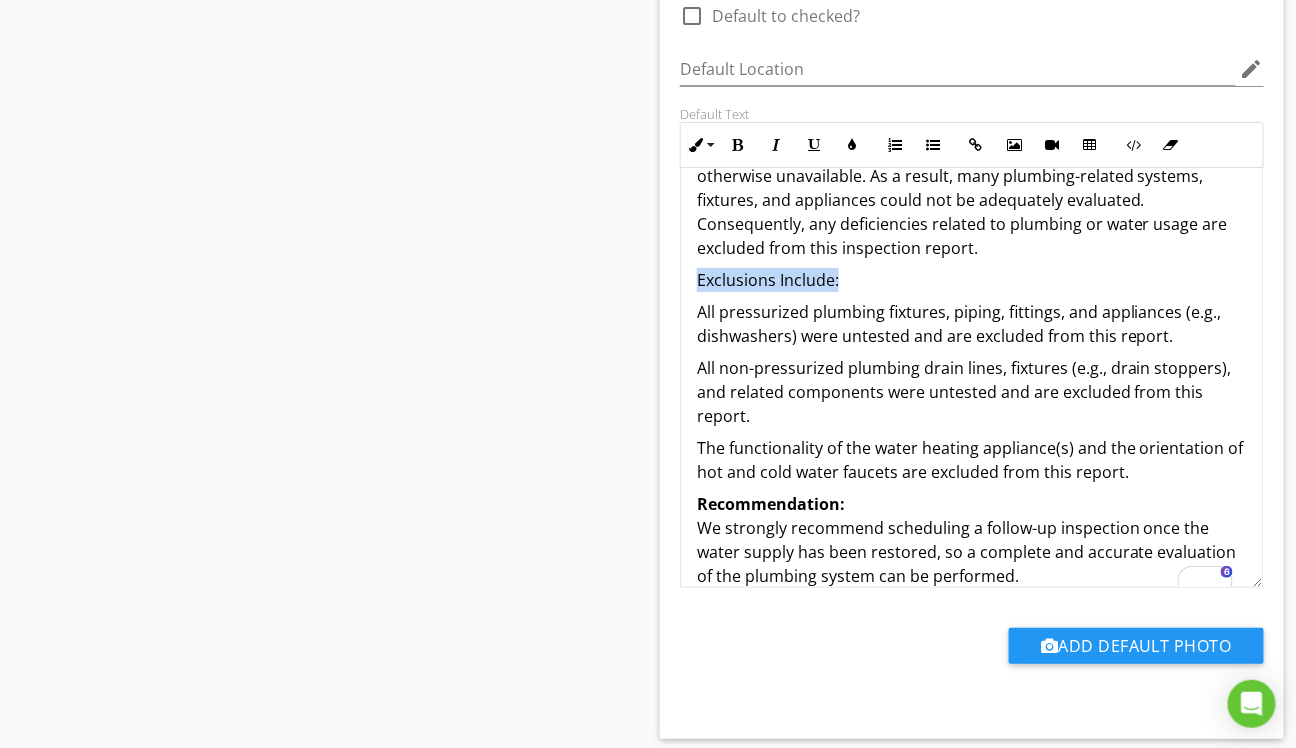 drag, startPoint x: 840, startPoint y: 268, endPoint x: 700, endPoint y: 277, distance: 140.28899 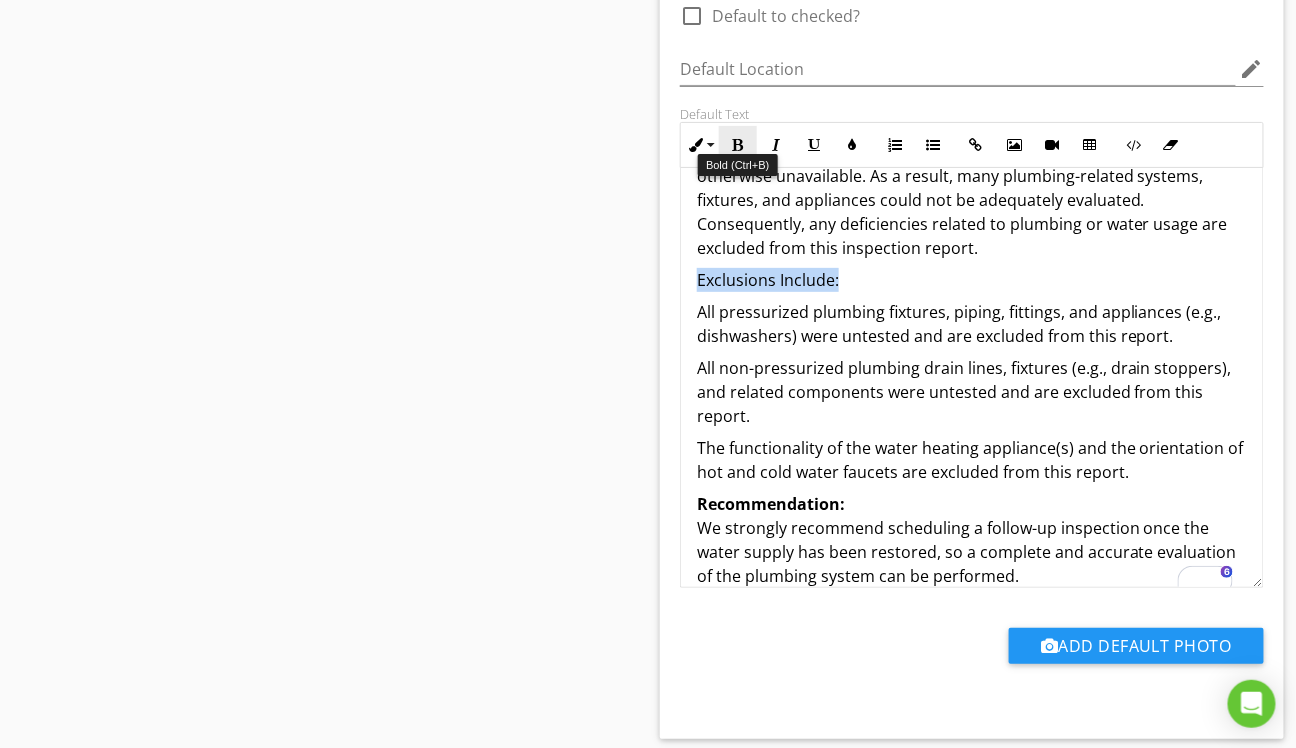 click at bounding box center [738, 145] 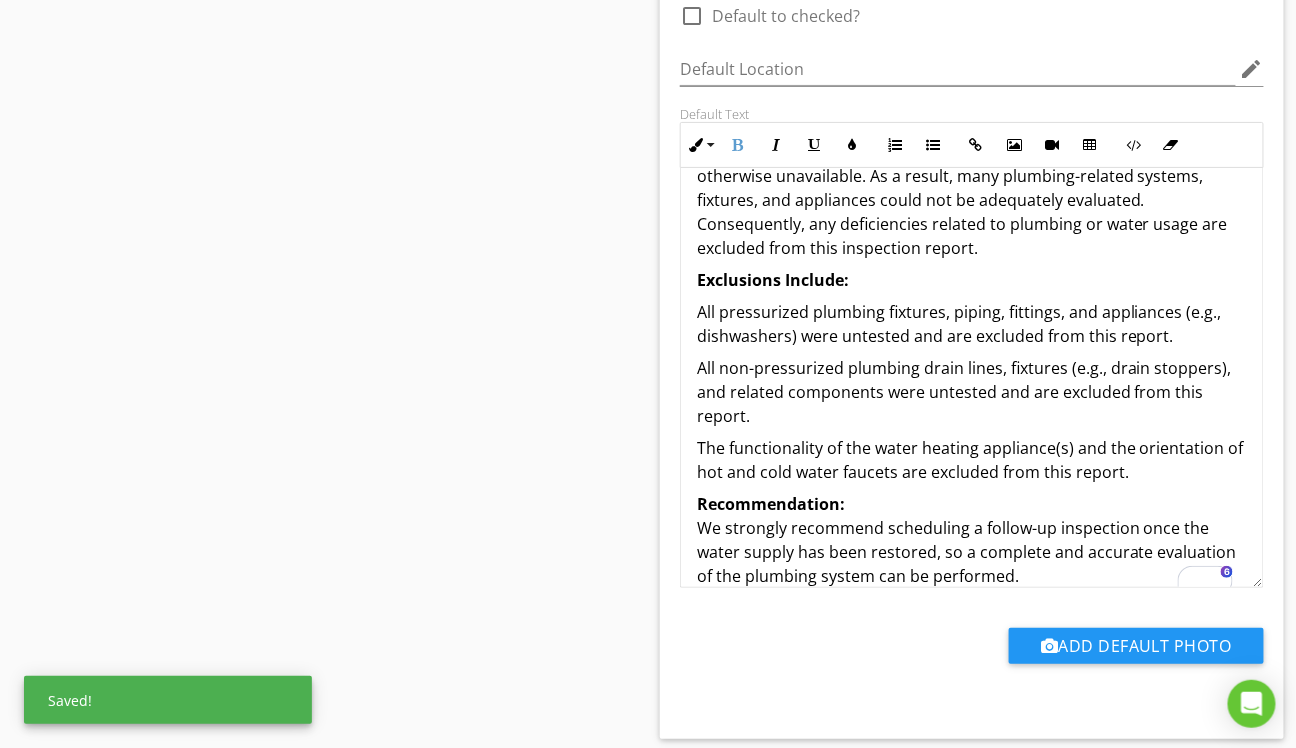 click on "Important Notice Regarding Water Supply: At the time of inspection, the home's water supply was turned off or otherwise unavailable. As a result, many plumbing-related systems, fixtures, and appliances could not be adequately evaluated. Consequently, any deficiencies related to plumbing or water usage are excluded from this inspection report. Exclusions Include: All pressurized plumbing fixtures, piping, fittings, and appliances (e.g., dishwashers) were untested and are excluded from this report. All non-pressurized plumbing drain lines, fixtures (e.g., drain stoppers), and related components were untested and are excluded from this report. The functionality of the water heating appliance(s) and the orientation of hot and cold water faucets are excluded from this report. Recommendation: We strongly recommend scheduling a follow-up inspection once the water supply has been restored, so a complete and accurate evaluation of the plumbing system can be performed." at bounding box center [972, 352] 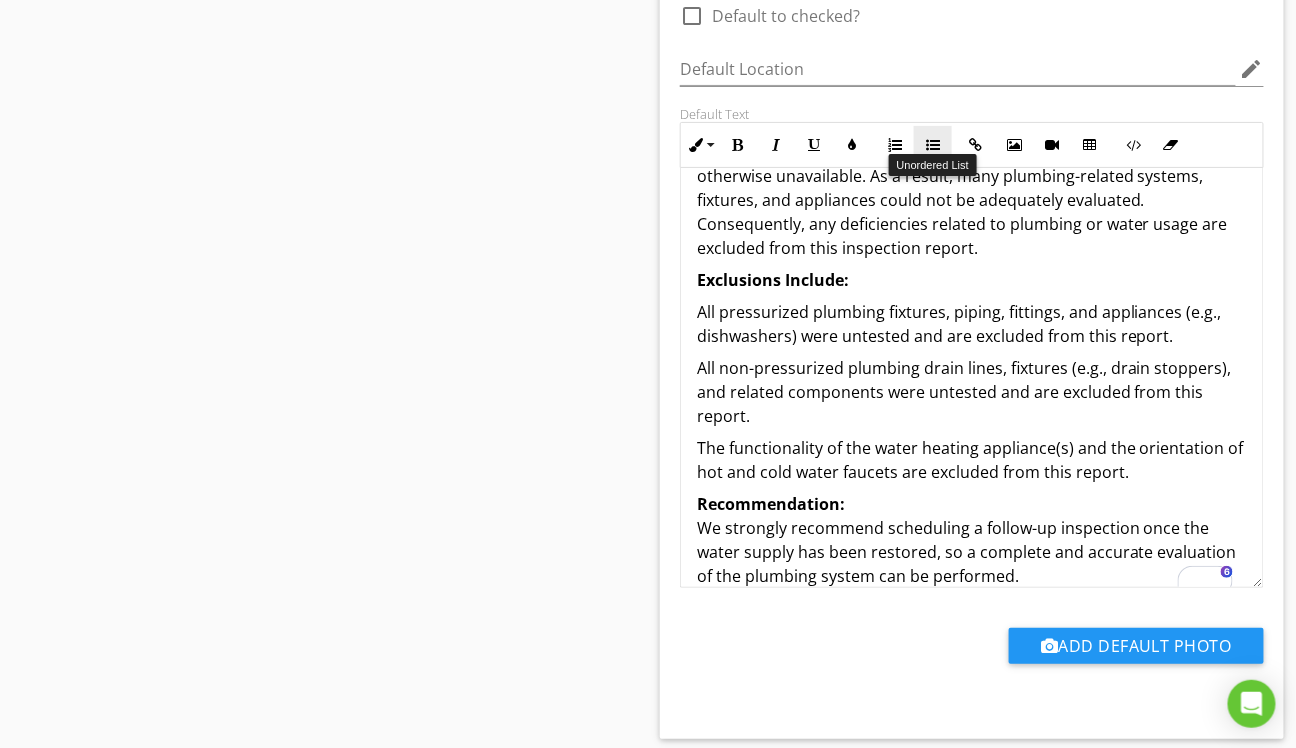 click at bounding box center (933, 145) 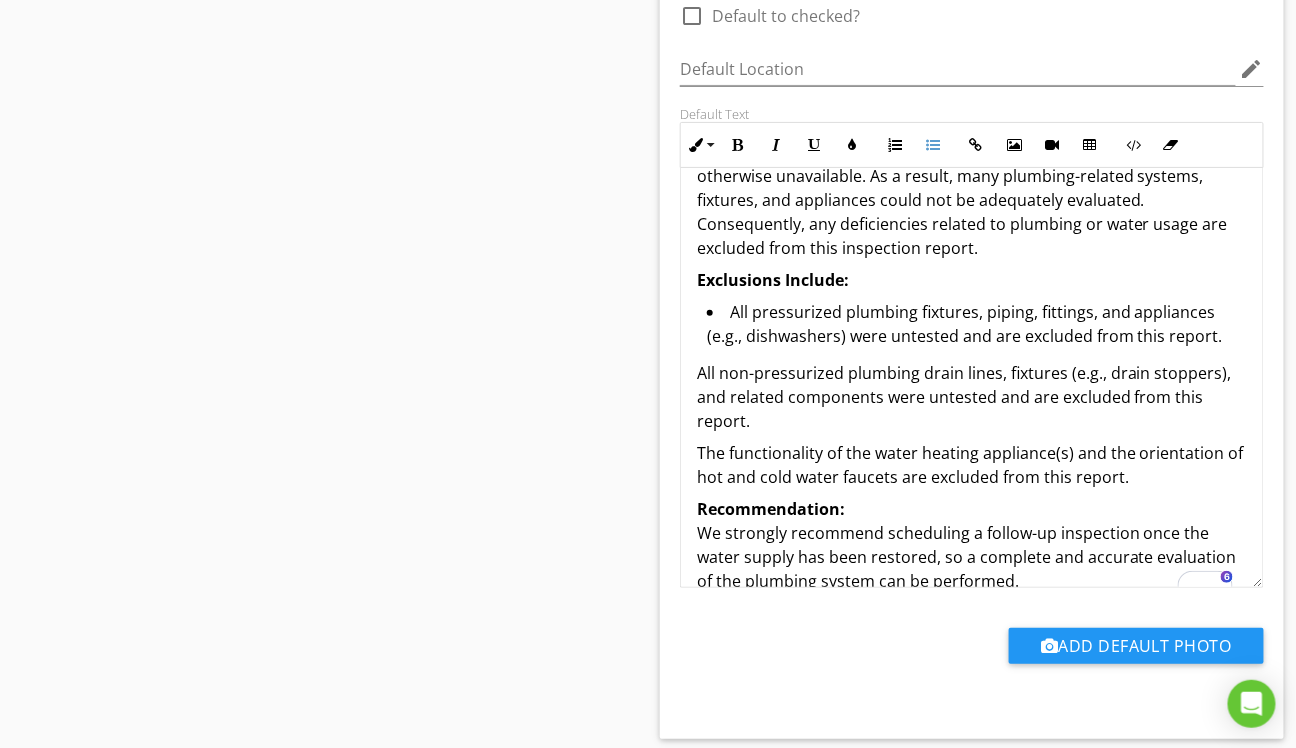 click on "Important Notice Regarding Water Supply: At the time of inspection, the home's water supply was turned off or otherwise unavailable. As a result, many plumbing-related systems, fixtures, and appliances could not be adequately evaluated. Consequently, any deficiencies related to plumbing or water usage are excluded from this inspection report. Exclusions Include: All pressurized plumbing fixtures, piping, fittings, and appliances (e.g., dishwashers) were untested and are excluded from this report. All non-pressurized plumbing drain lines, fixtures (e.g., drain stoppers), and related components were untested and are excluded from this report. The functionality of the water heating appliance(s) and the orientation of hot and cold water faucets are excluded from this report. Recommendation: We strongly recommend scheduling a follow-up inspection once the water supply has been restored, so a complete and accurate evaluation of the plumbing system can be performed." at bounding box center [972, 354] 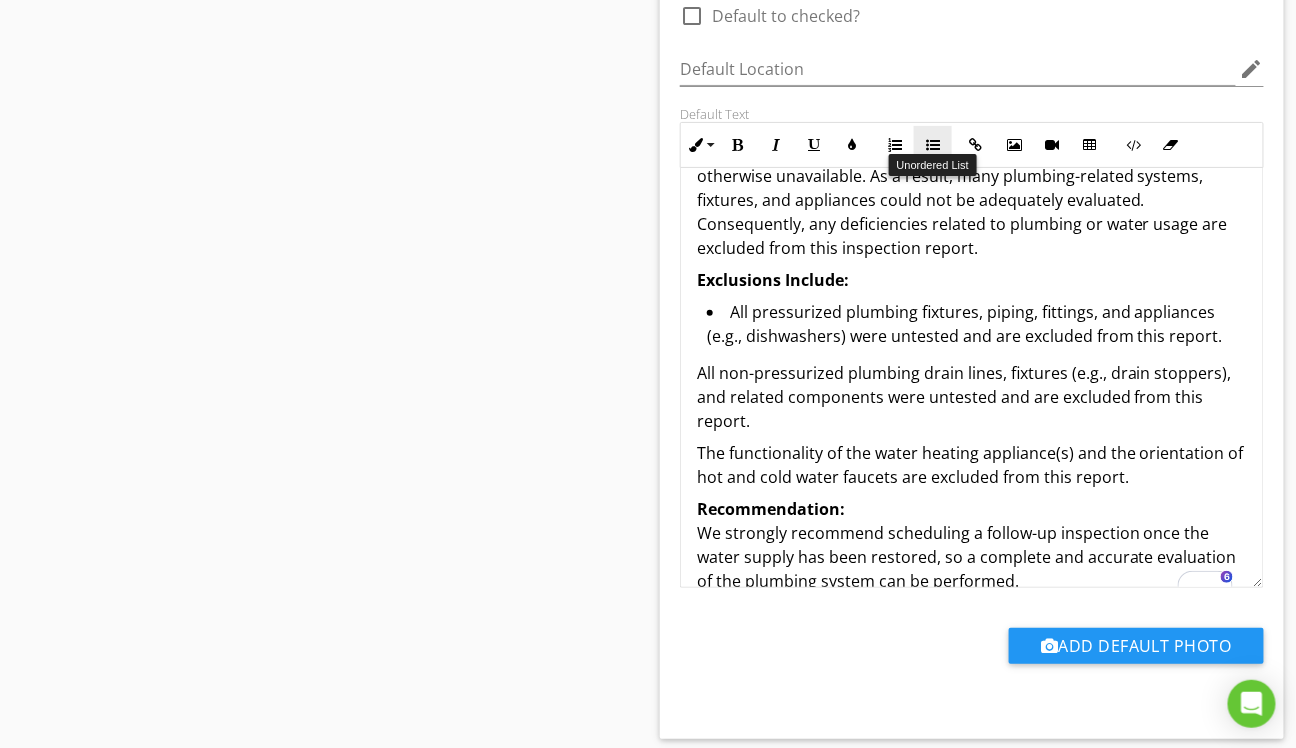 click at bounding box center [933, 145] 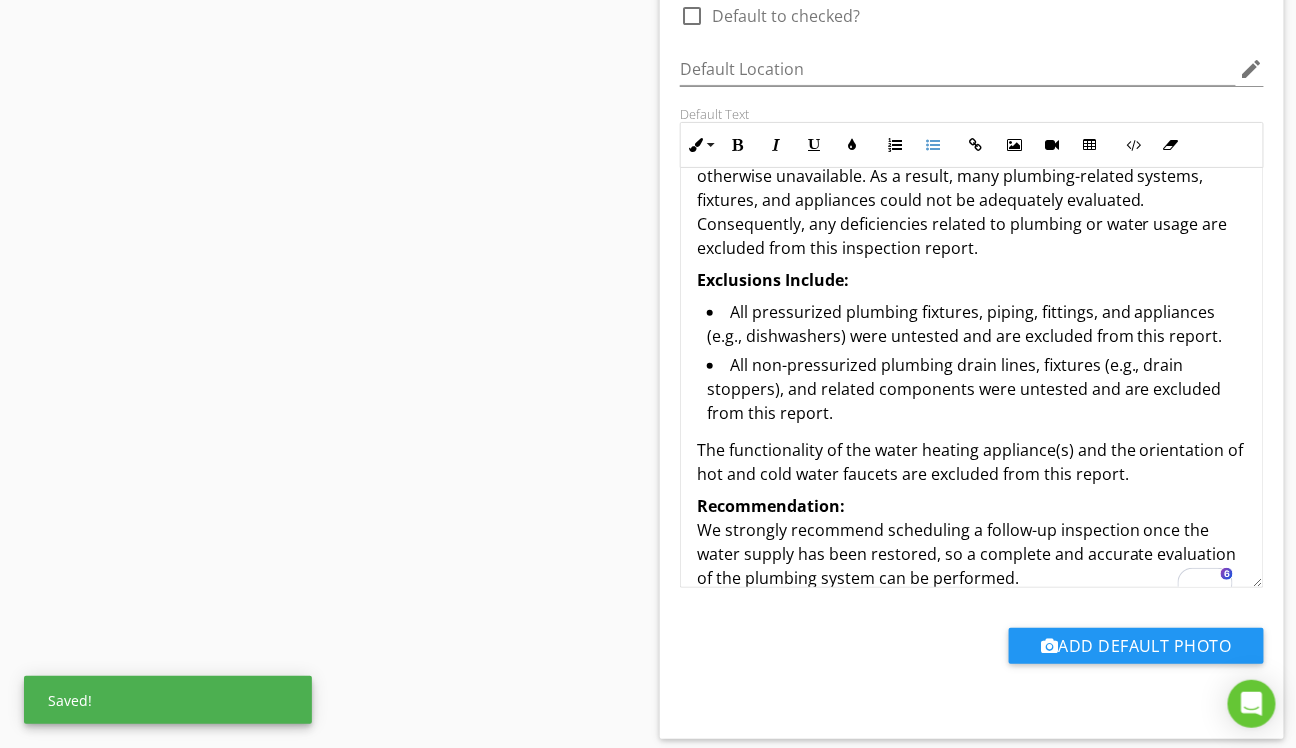 click on "The functionality of the water heating appliance(s) and the orientation of hot and cold water faucets are excluded from this report." at bounding box center (972, 462) 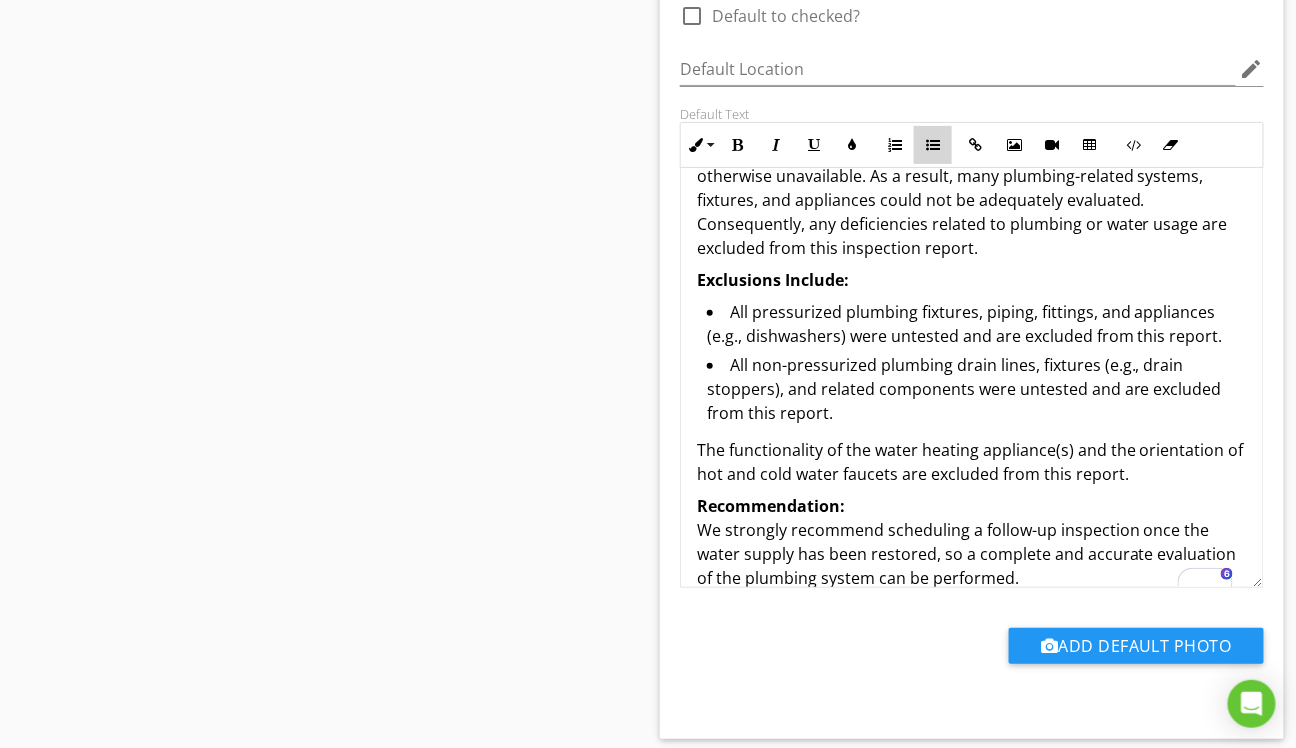 click at bounding box center (933, 145) 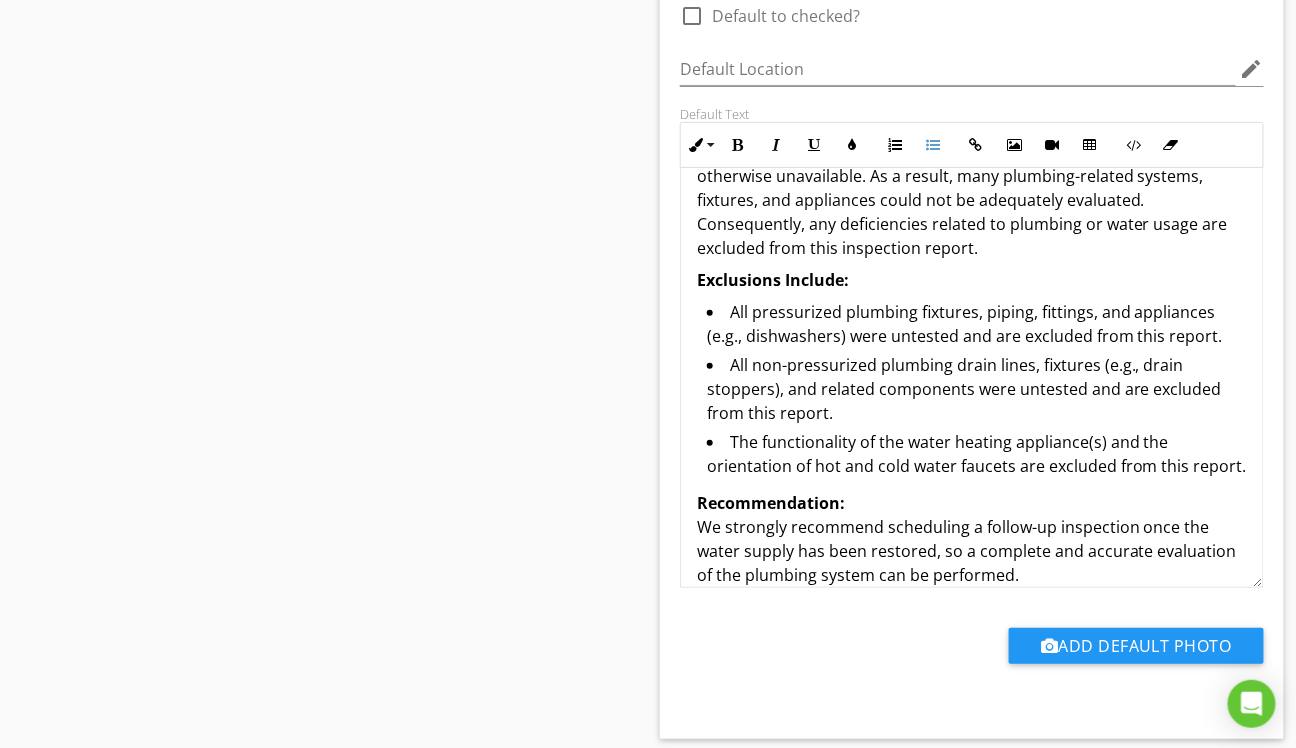 scroll, scrollTop: 42, scrollLeft: 0, axis: vertical 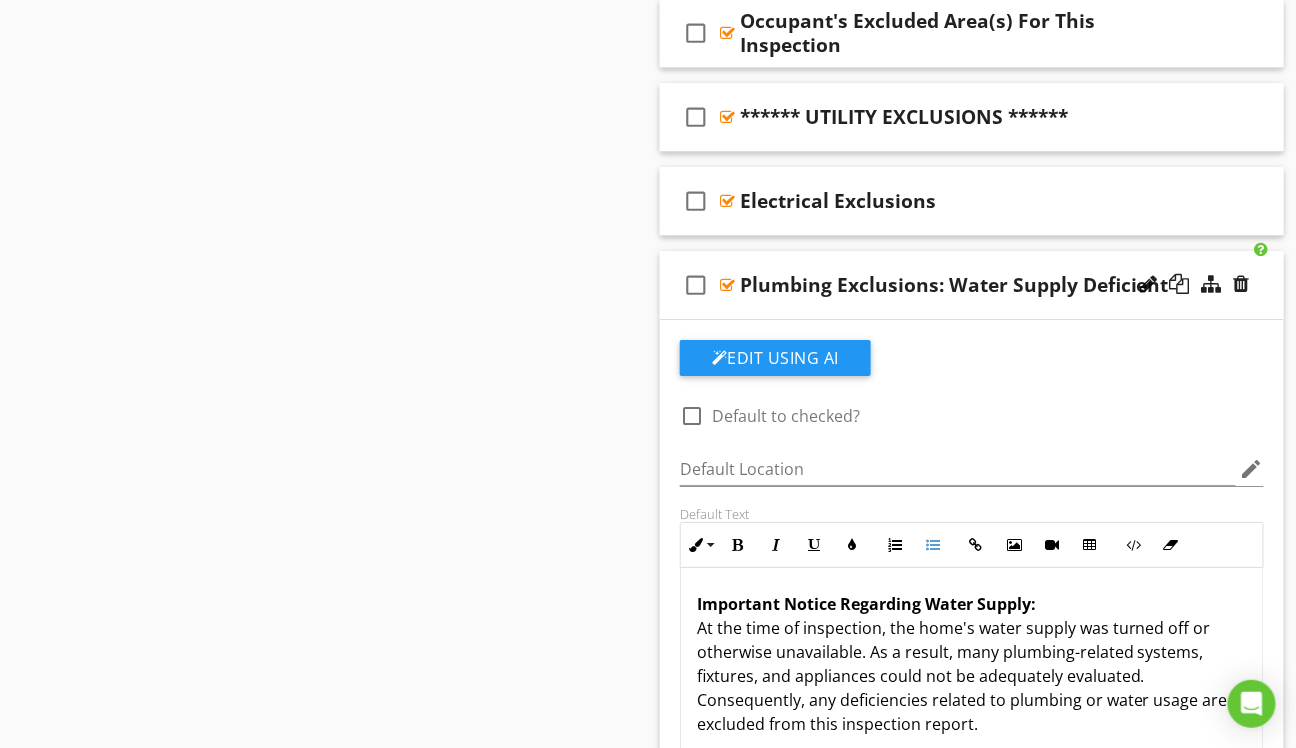 click on "check_box_outline_blank
Plumbing Exclusions: Water Supply Deficient" at bounding box center (972, 285) 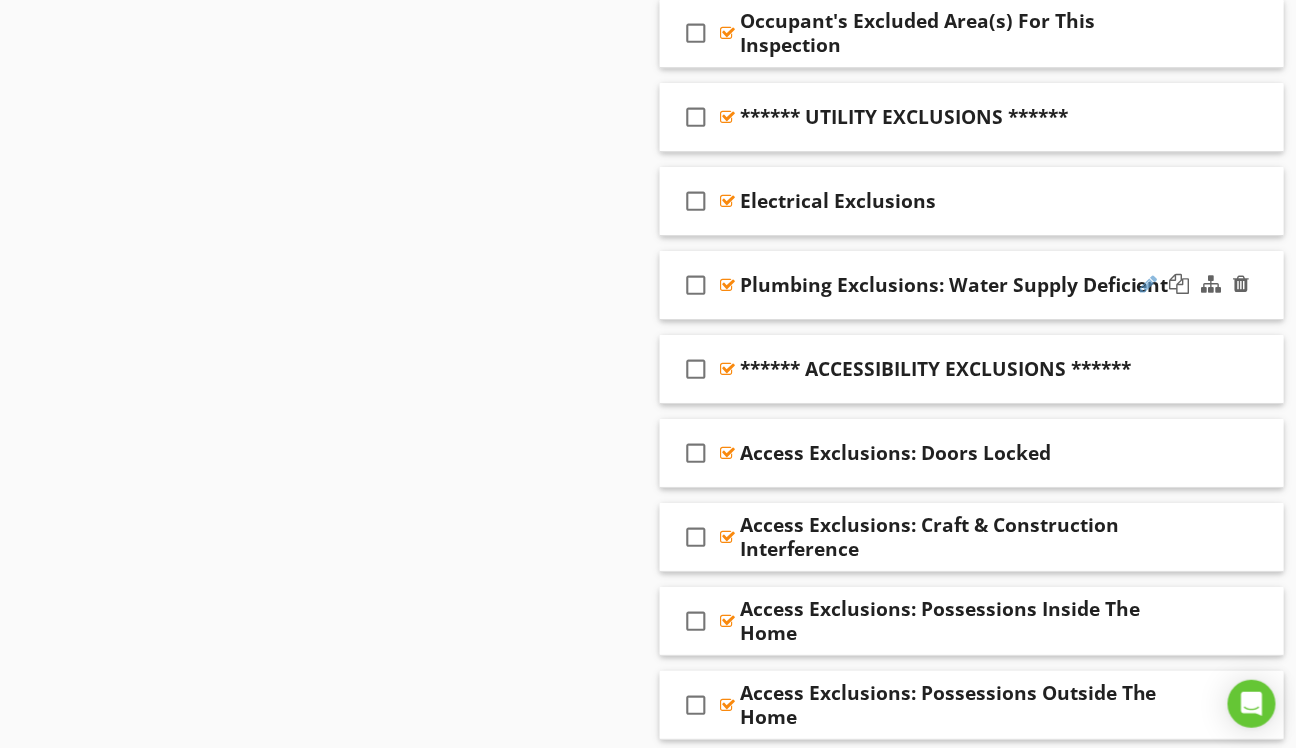click at bounding box center [1149, 284] 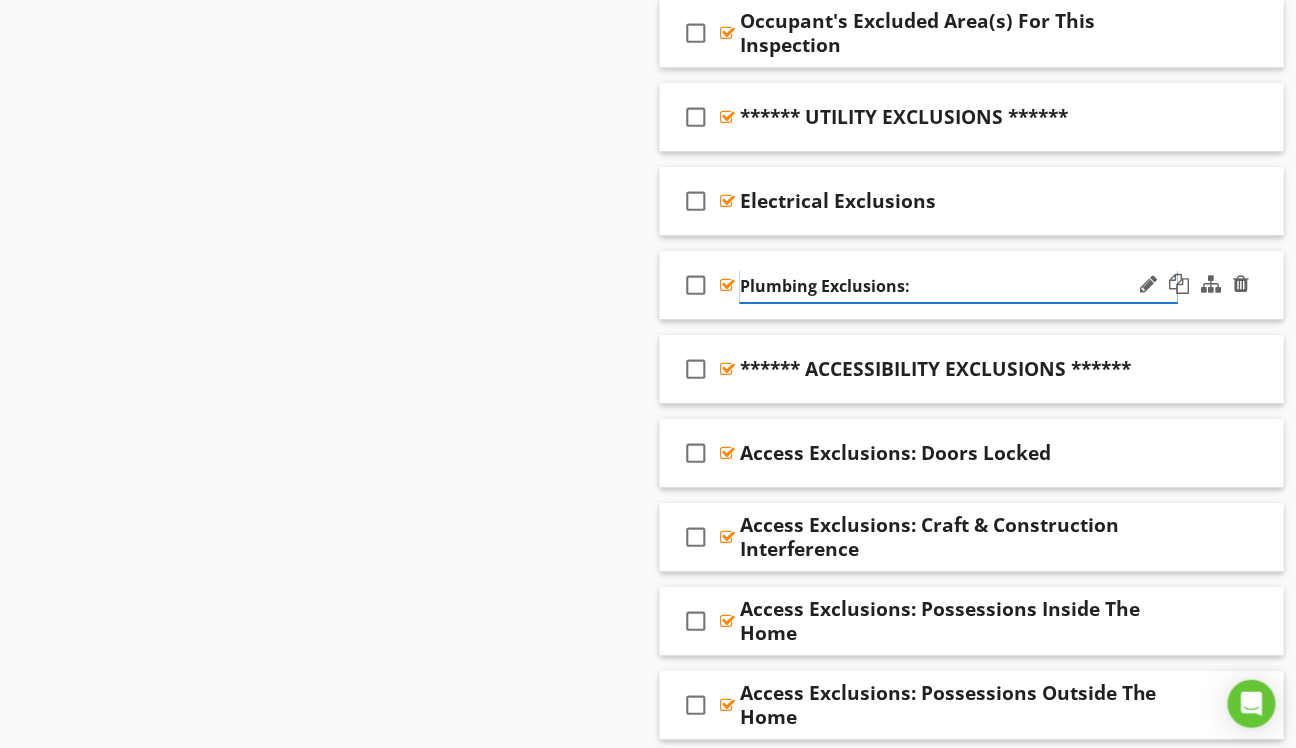 type on "Plumbing Exclusions" 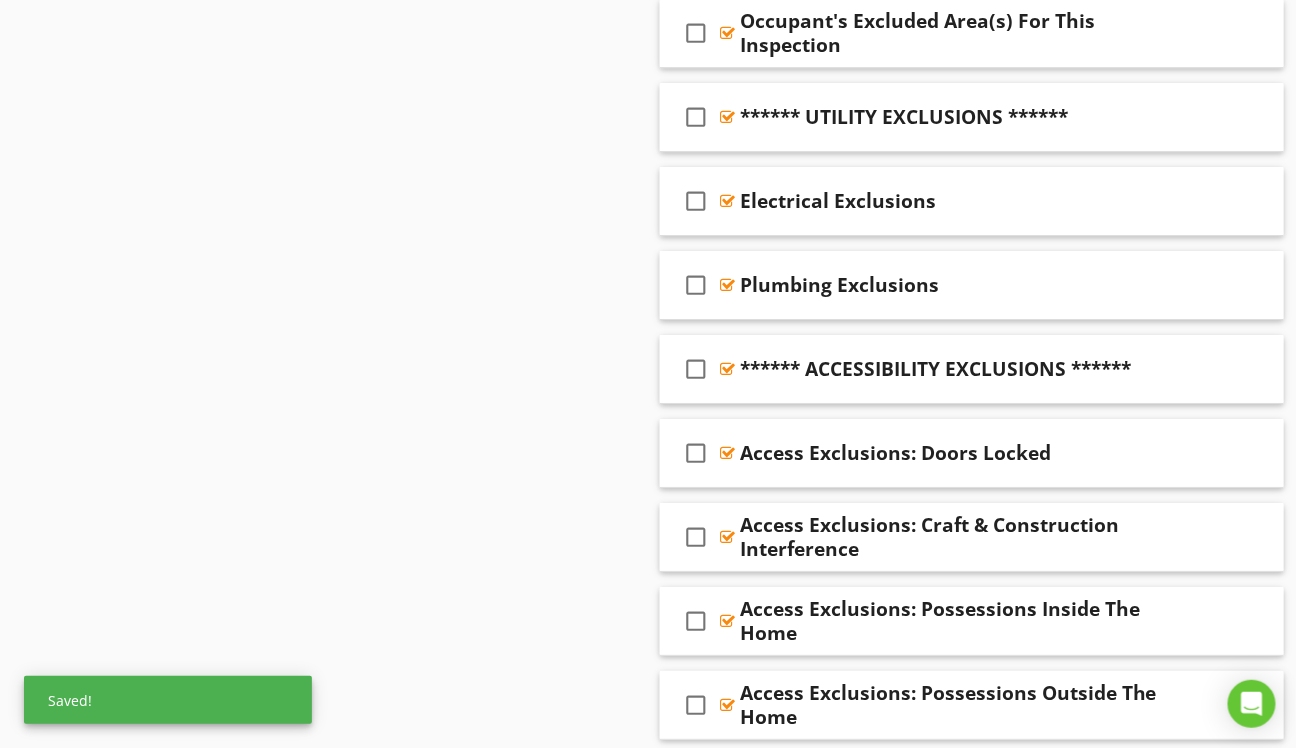 click on "Sections
Information           I. Structural Systems           II. Electrical Systems           III. Heating, Ventilation and Air Conditioning Systems           IV. Plumbing Systems           V. Appliances           VI. Optional Systems
Section
Attachments     TREC Notice of Consumer Hazards   TREC_Consumer_Notice_Concerning_Hazards_or_Deficiencies_OP-I.pdf     Consumer Protection Notice (Form ID: CN 1-5) Effective 9/1/23   CN_1-5.pdf
Attachment
Items
General
Item
Comments
New
Informational   check_box_outline_blank     Select All       check_box_outline_blank
Type of Residence
check_box_outline_blank
Arrival Time
check_box_outline_blank
Departure Time" at bounding box center (648, -284) 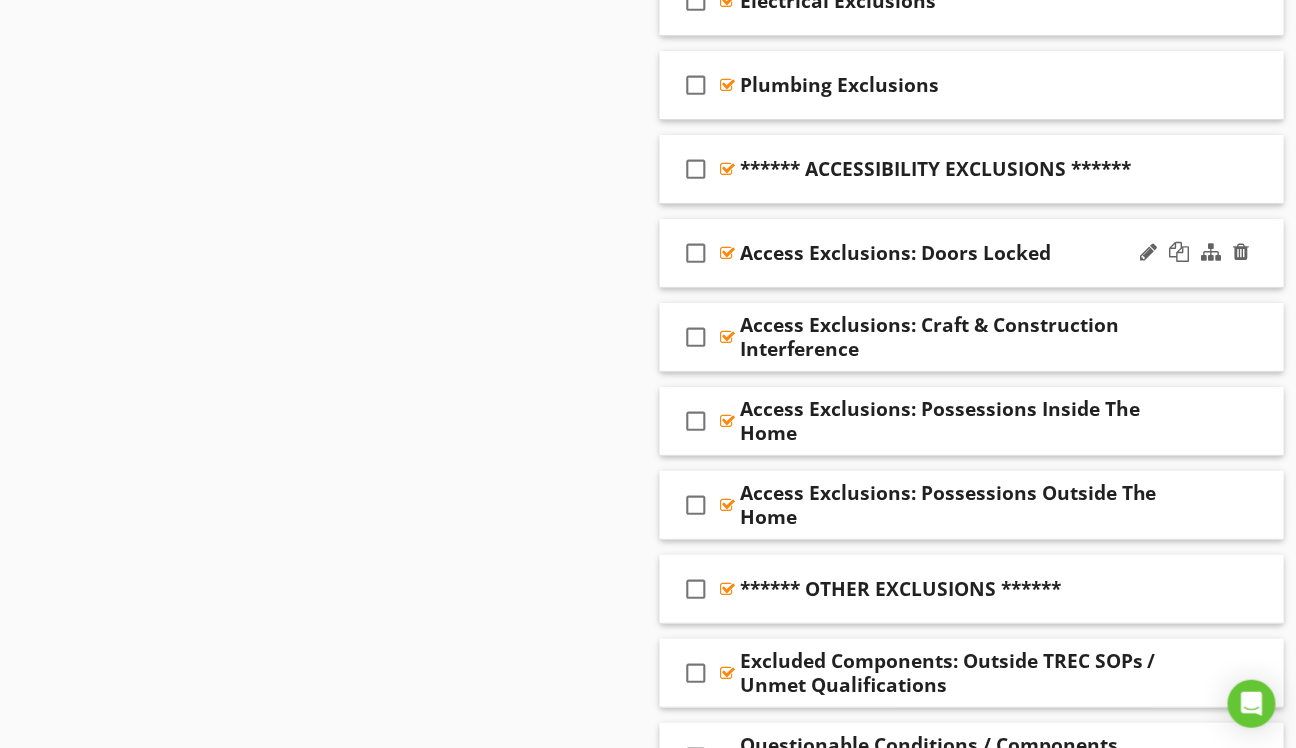 click on "check_box_outline_blank
Access Exclusions: Doors Locked" at bounding box center (972, 253) 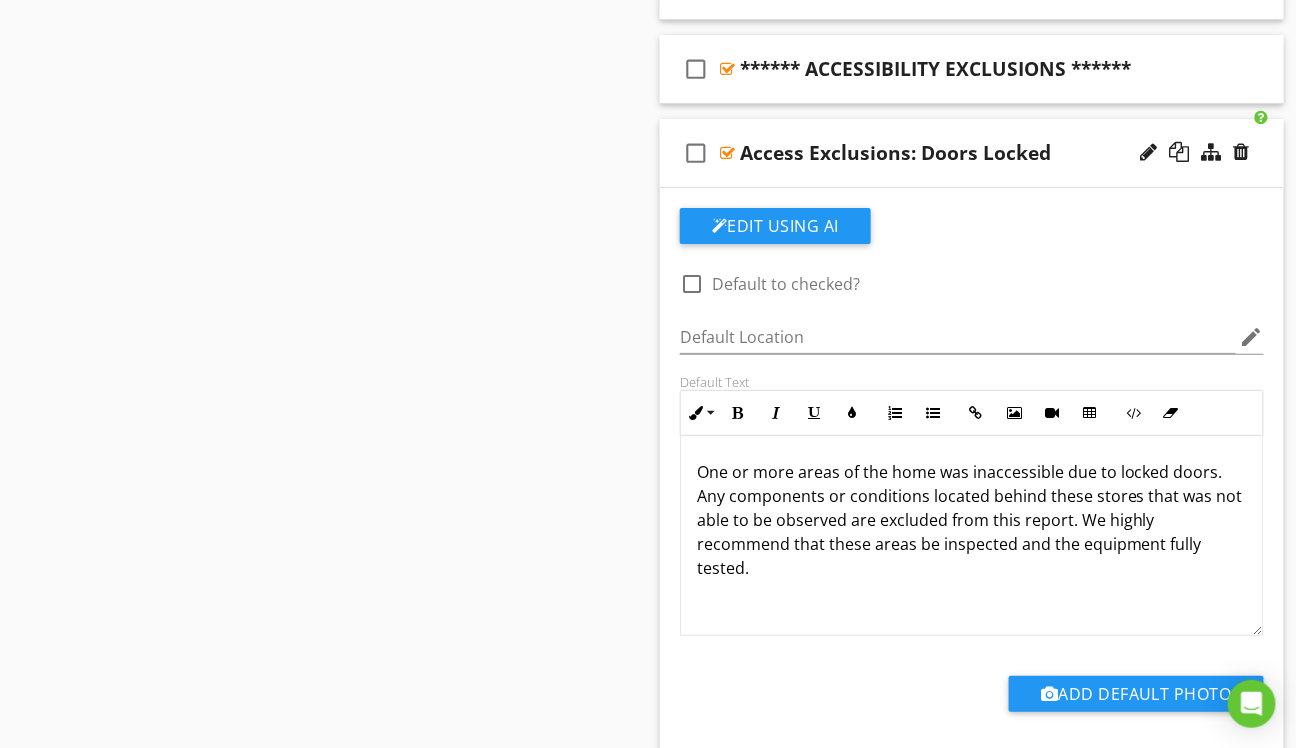 scroll, scrollTop: 2344, scrollLeft: 0, axis: vertical 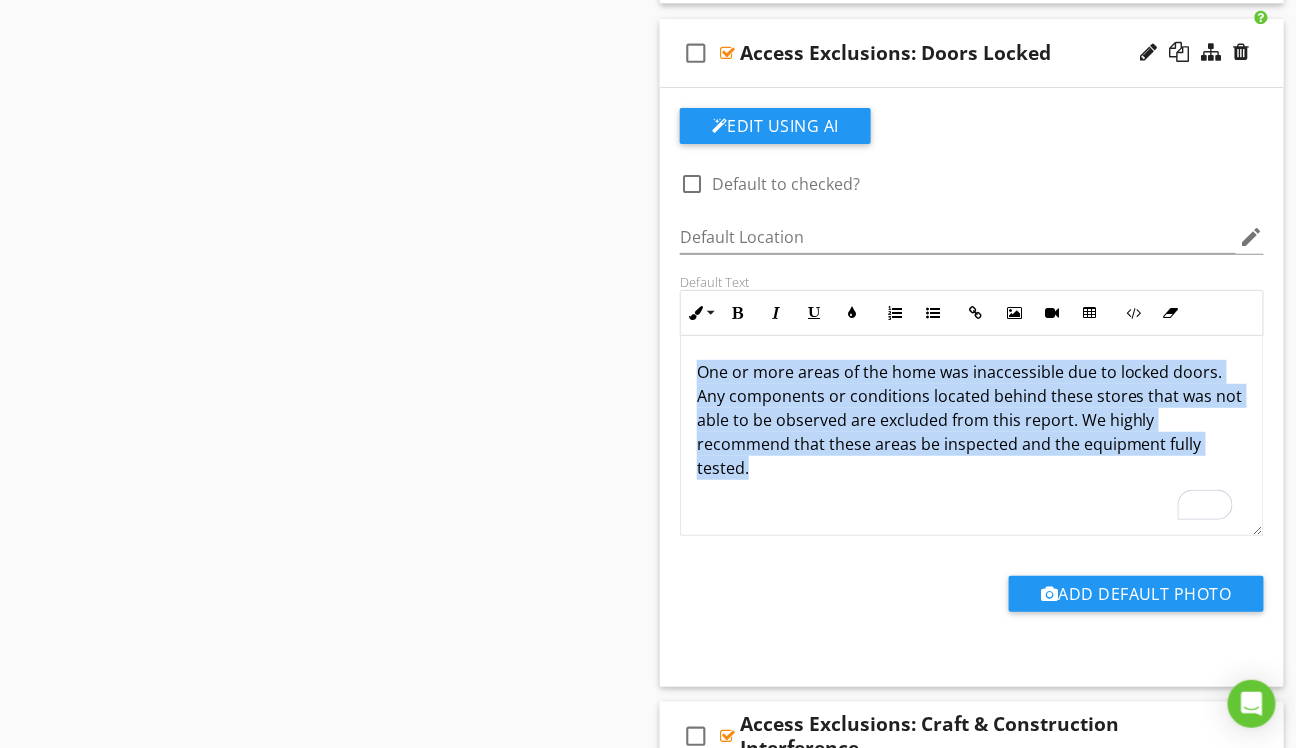 drag, startPoint x: 756, startPoint y: 458, endPoint x: 700, endPoint y: 361, distance: 112.00446 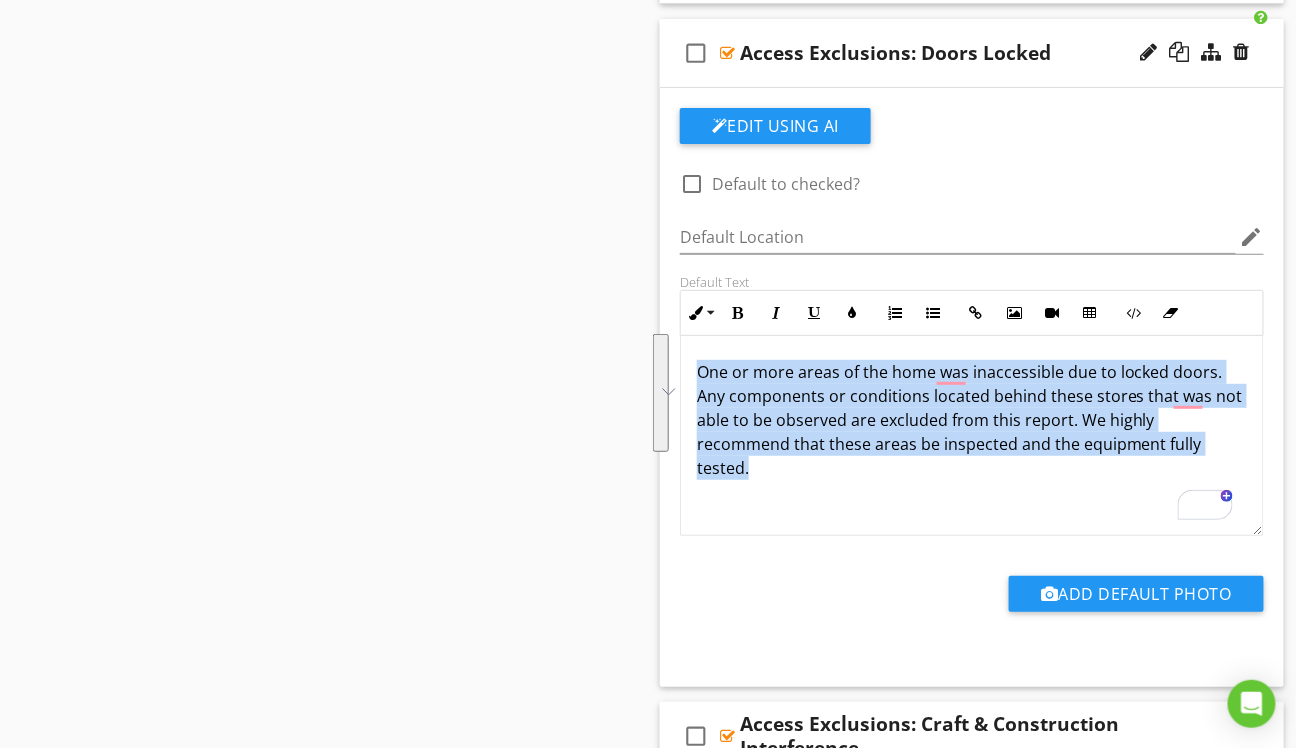 copy on "One or more areas of the home was inaccessible due to locked doors. Any components or conditions located behind these stores that was not able to be observed are excluded from this report. We highly recommend that these areas be inspected and the equipment fully tested." 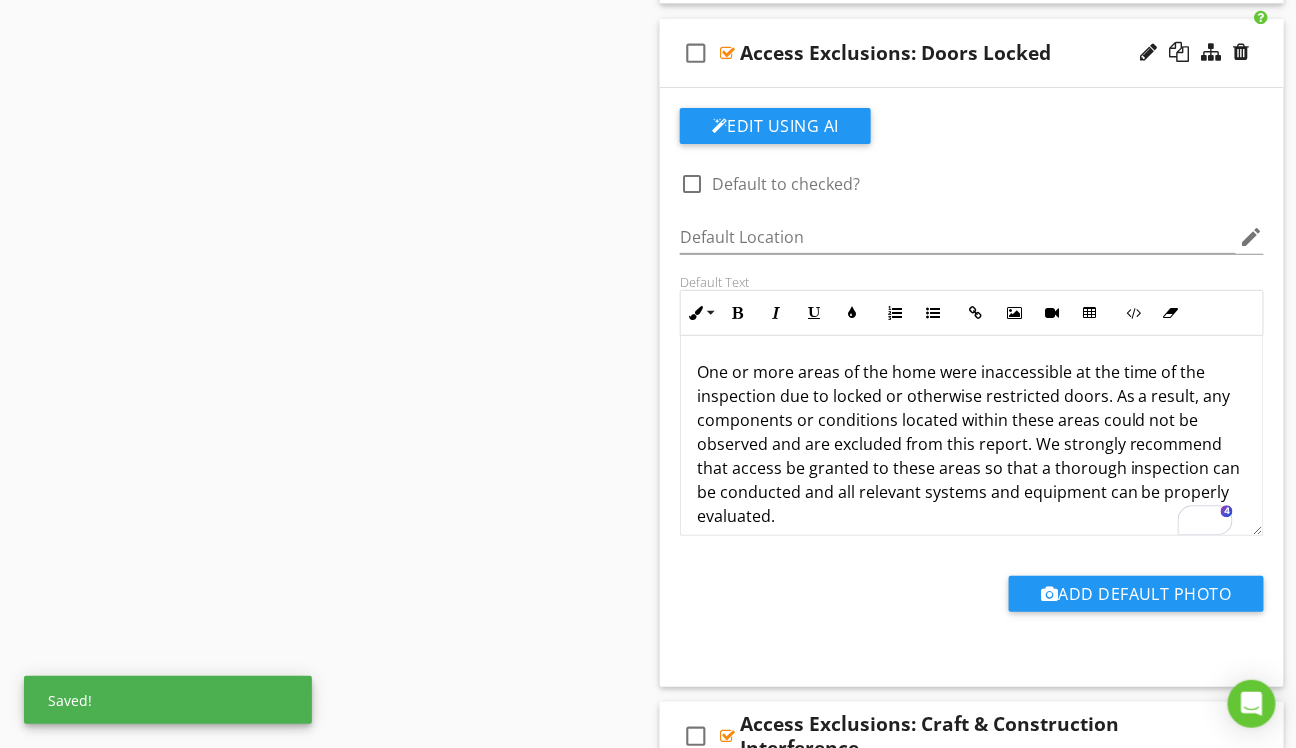 click on "One or more areas of the home were inaccessible at the time of the inspection due to locked or otherwise restricted doors. As a result, any components or conditions located within these areas could not be observed and are excluded from this report. We strongly recommend that access be granted to these areas so that a thorough inspection can be conducted and all relevant systems and equipment can be properly evaluated." at bounding box center [972, 444] 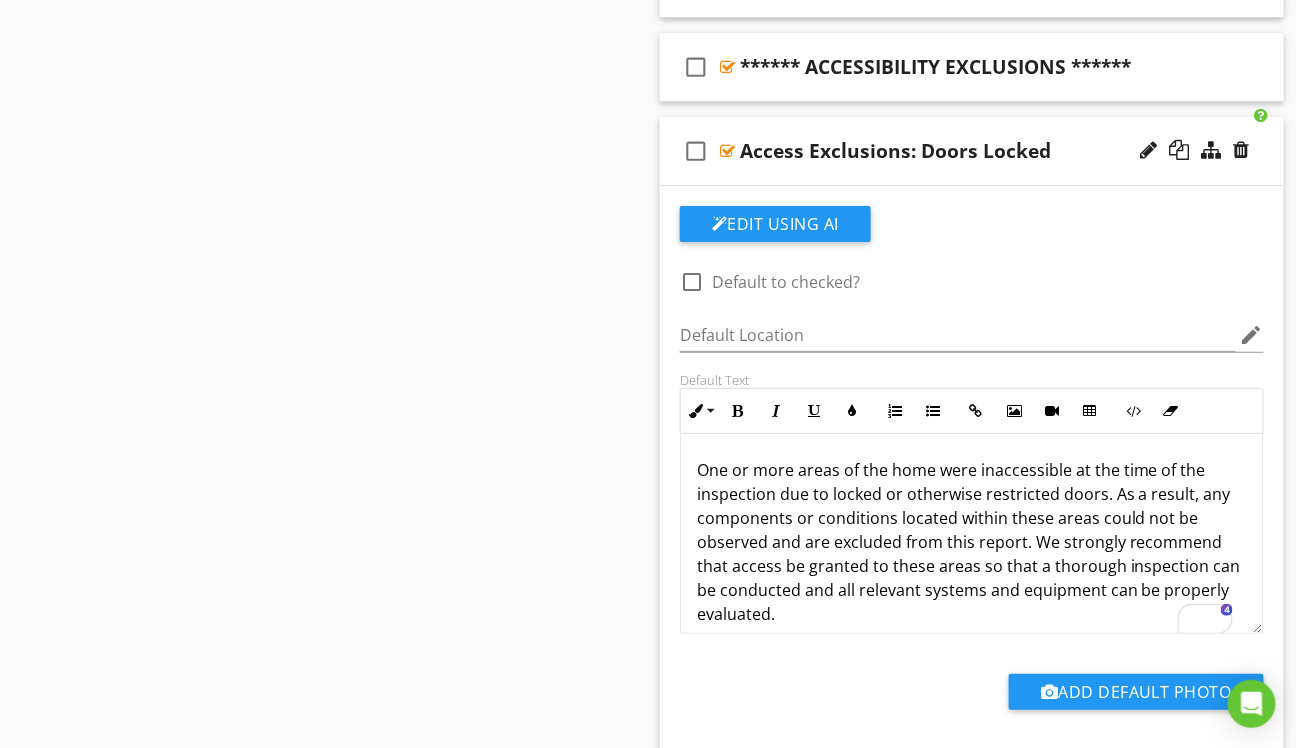 scroll, scrollTop: 2244, scrollLeft: 0, axis: vertical 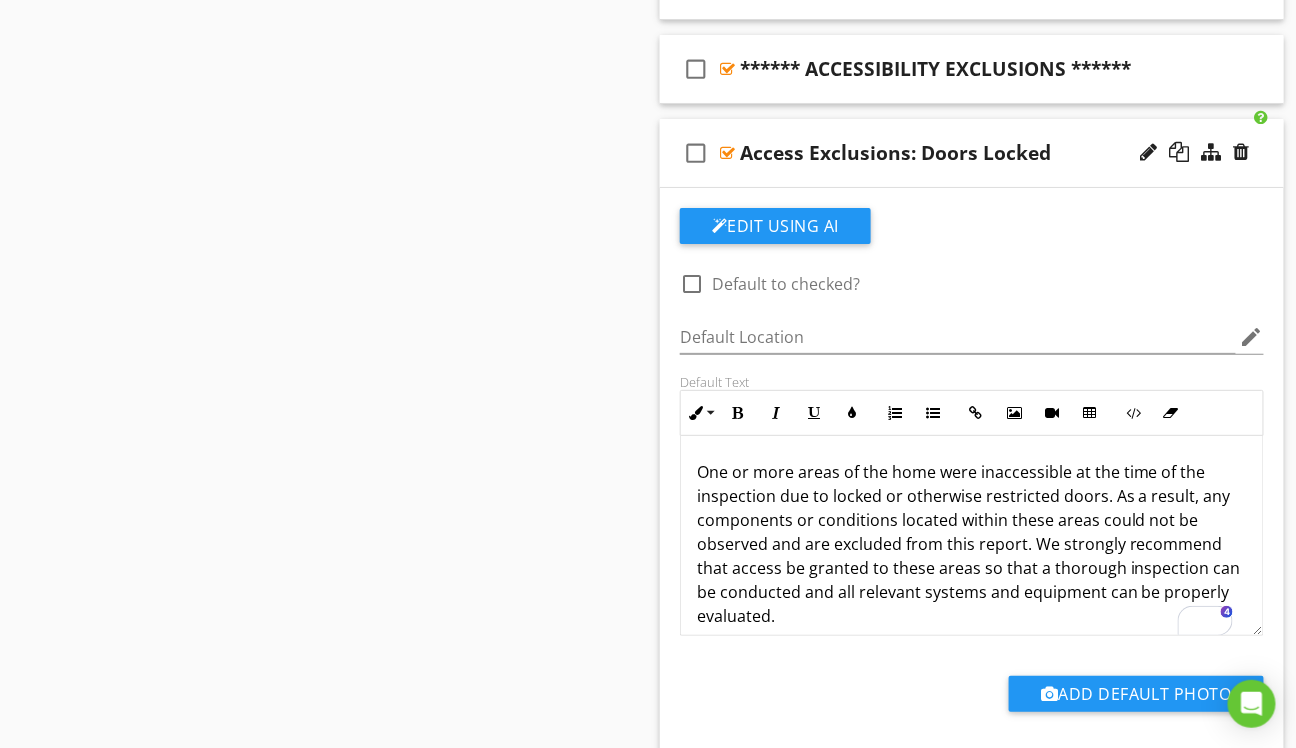 click on "check_box_outline_blank
Access Exclusions: Doors Locked" at bounding box center [972, 153] 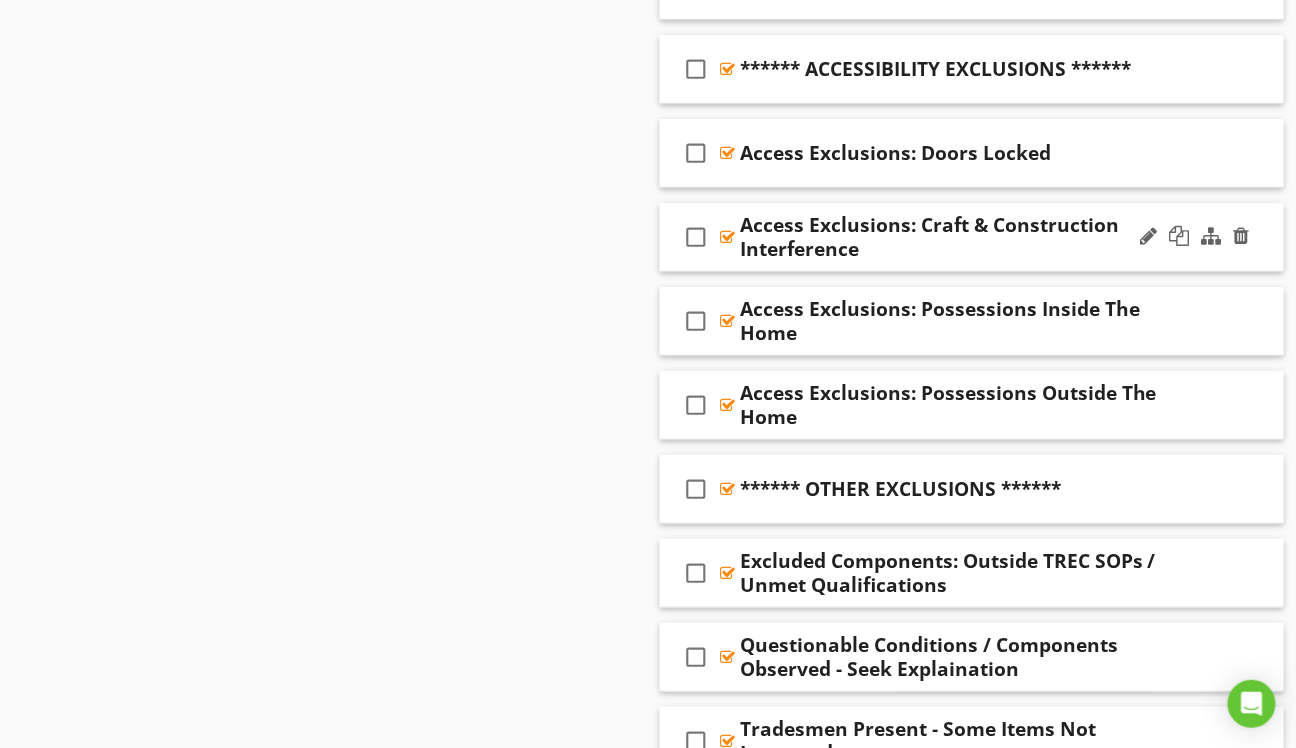 click on "check_box_outline_blank
Access Exclusions: Craft & Construction Interference" at bounding box center [972, 237] 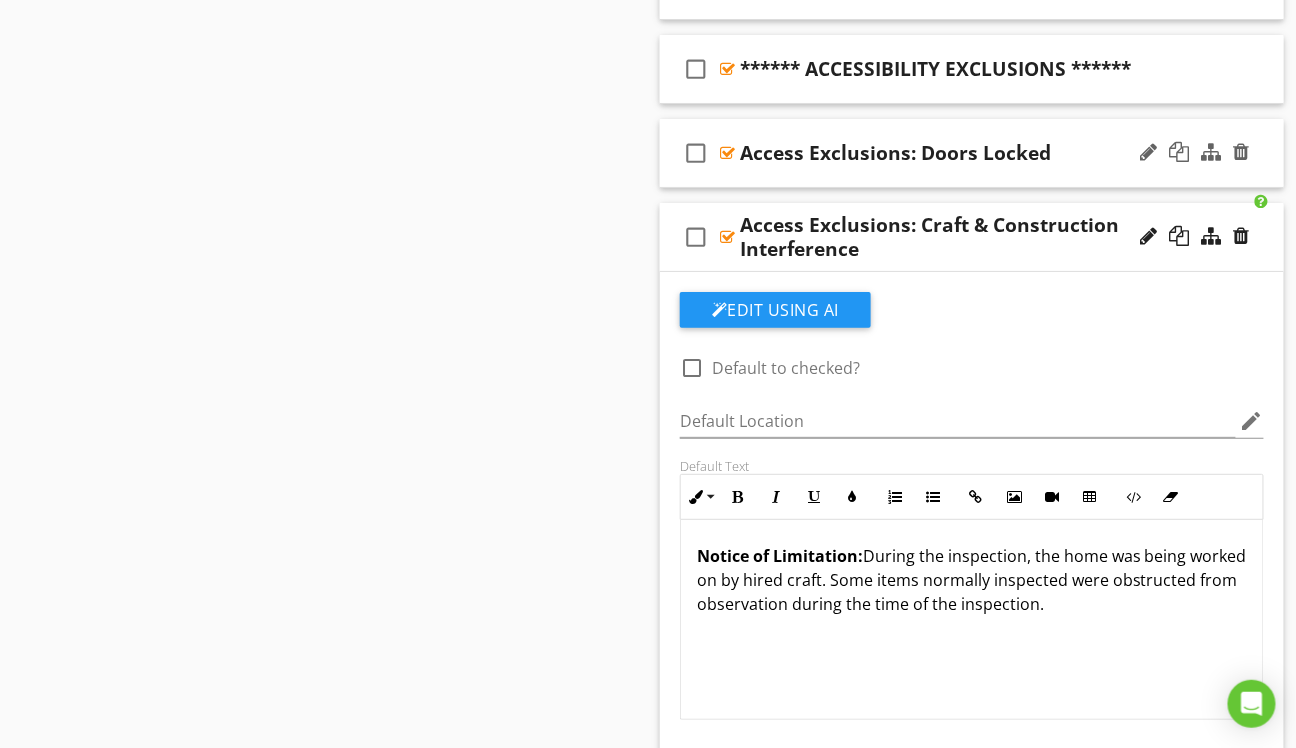 click on "check_box_outline_blank
Access Exclusions: Doors Locked" at bounding box center (972, 153) 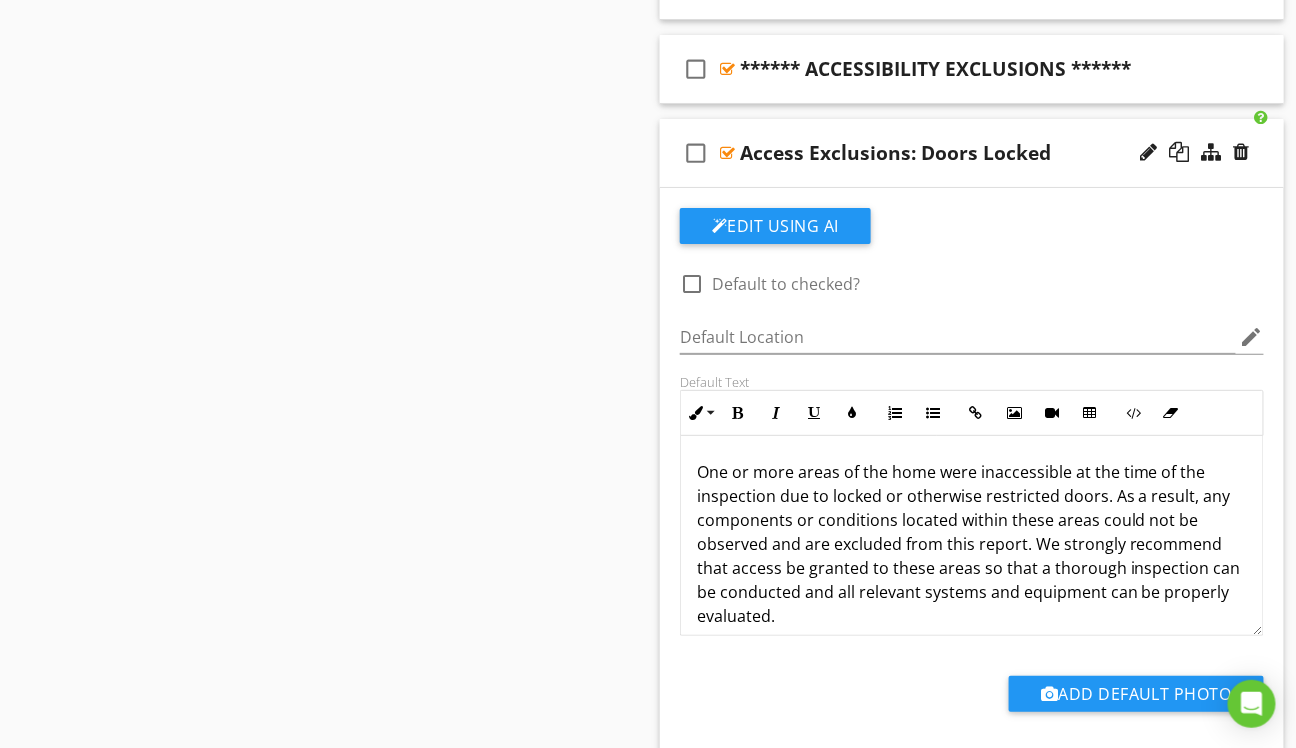 click on "check_box_outline_blank
Access Exclusions: Doors Locked" at bounding box center (972, 153) 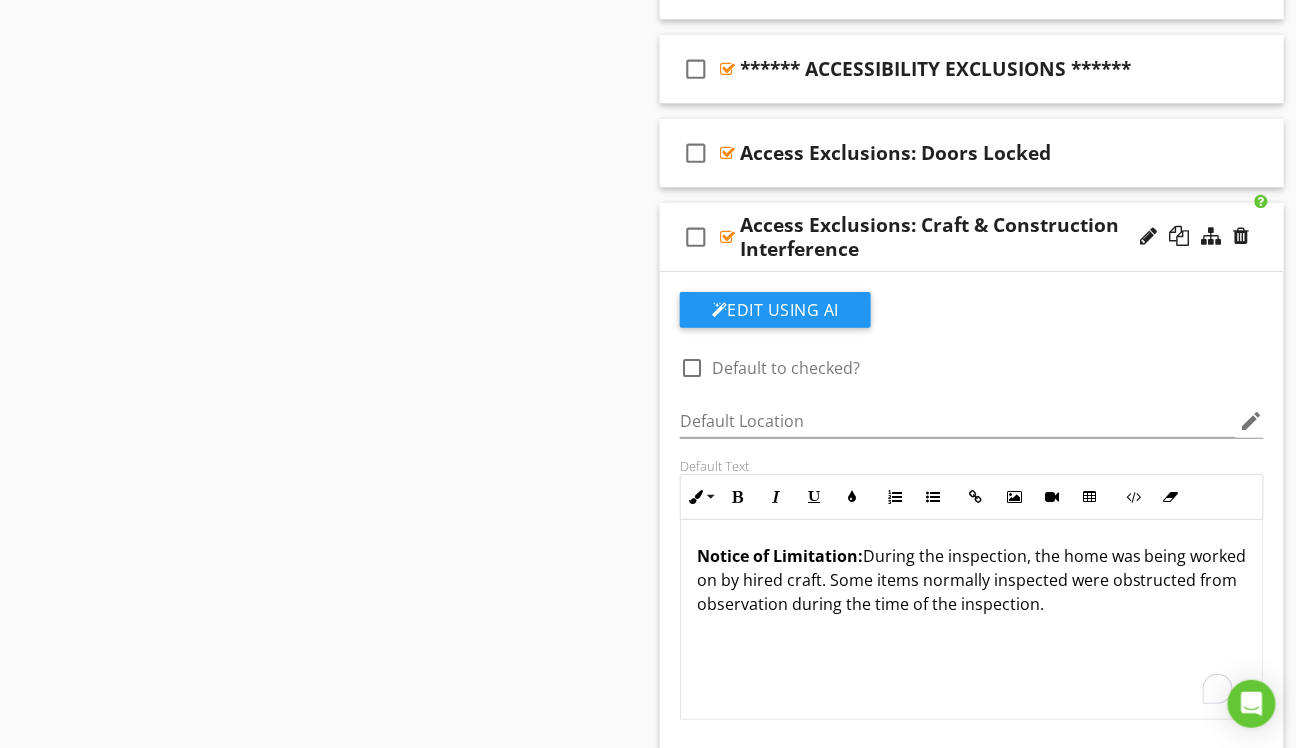 click on "Notice of Limitation:  During the inspection, the home was being worked on by hired craft. Some items normally inspected were obstructed from observation during the time of the inspection." at bounding box center (972, 580) 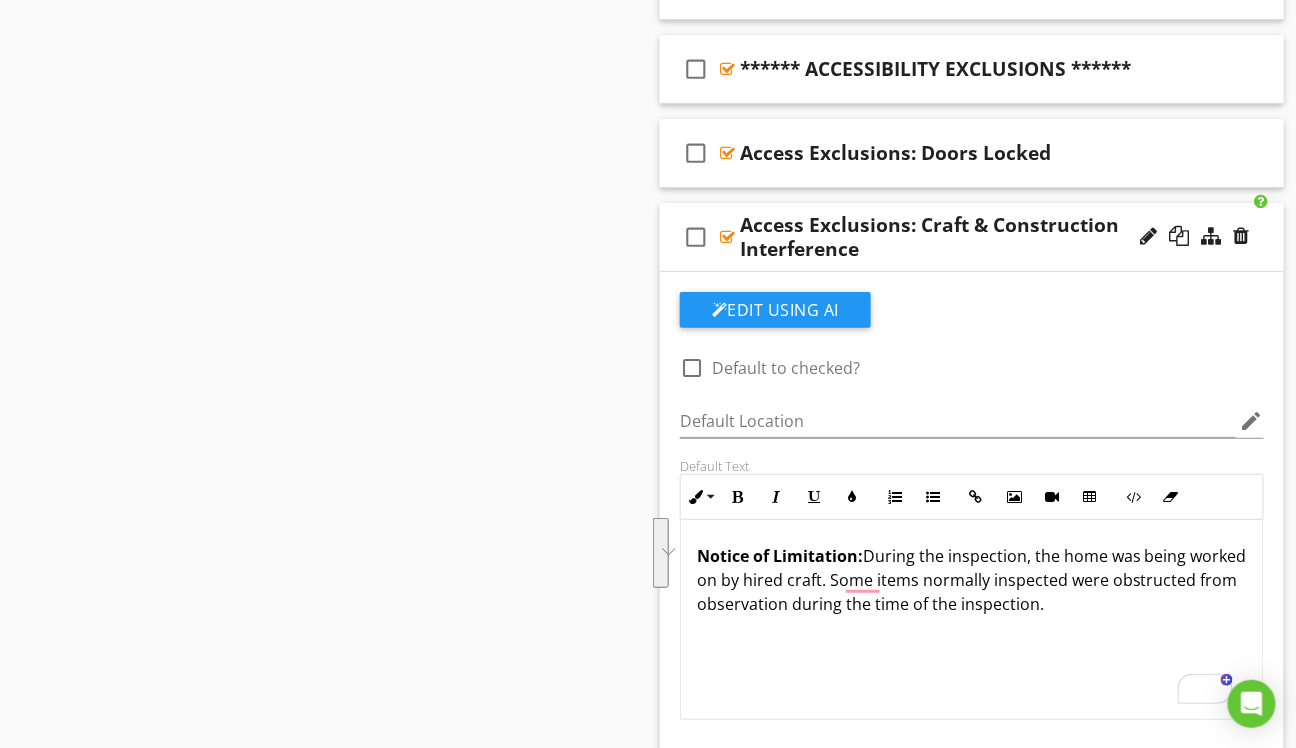 drag, startPoint x: 1181, startPoint y: 597, endPoint x: 866, endPoint y: 548, distance: 318.78833 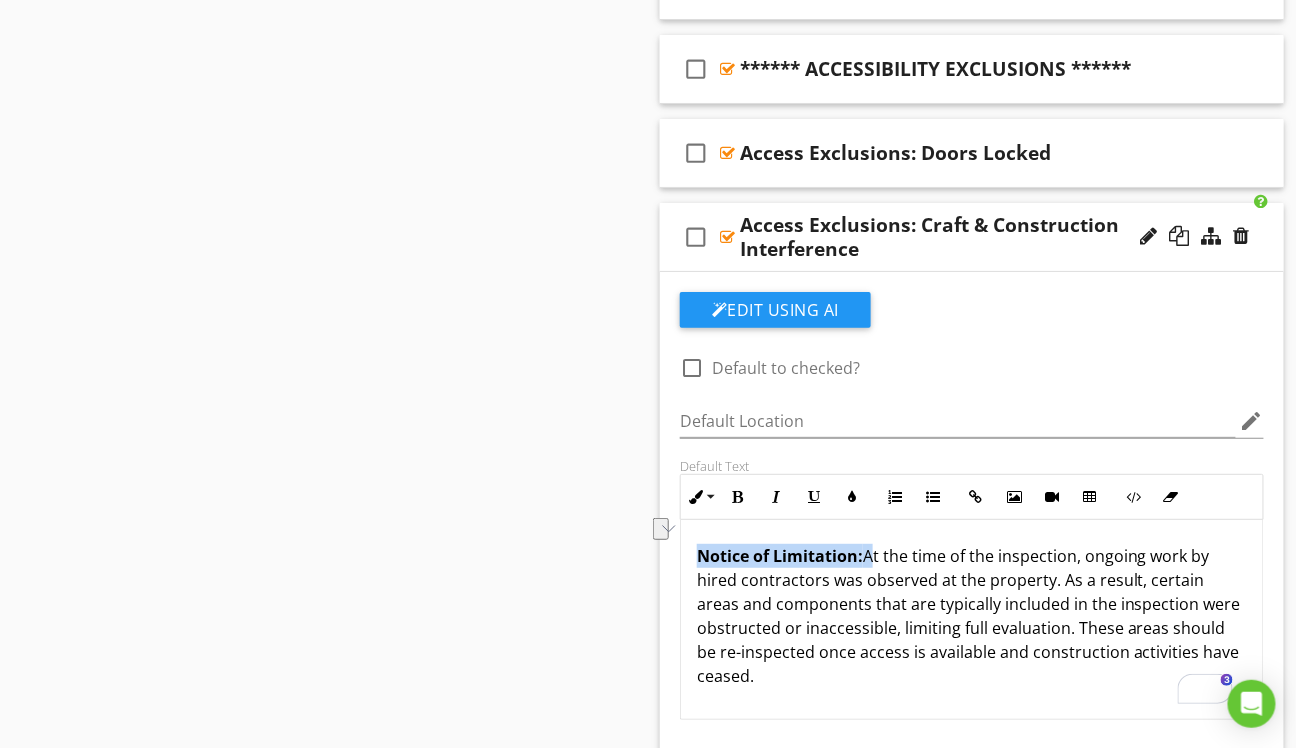 drag, startPoint x: 868, startPoint y: 545, endPoint x: 697, endPoint y: 540, distance: 171.07309 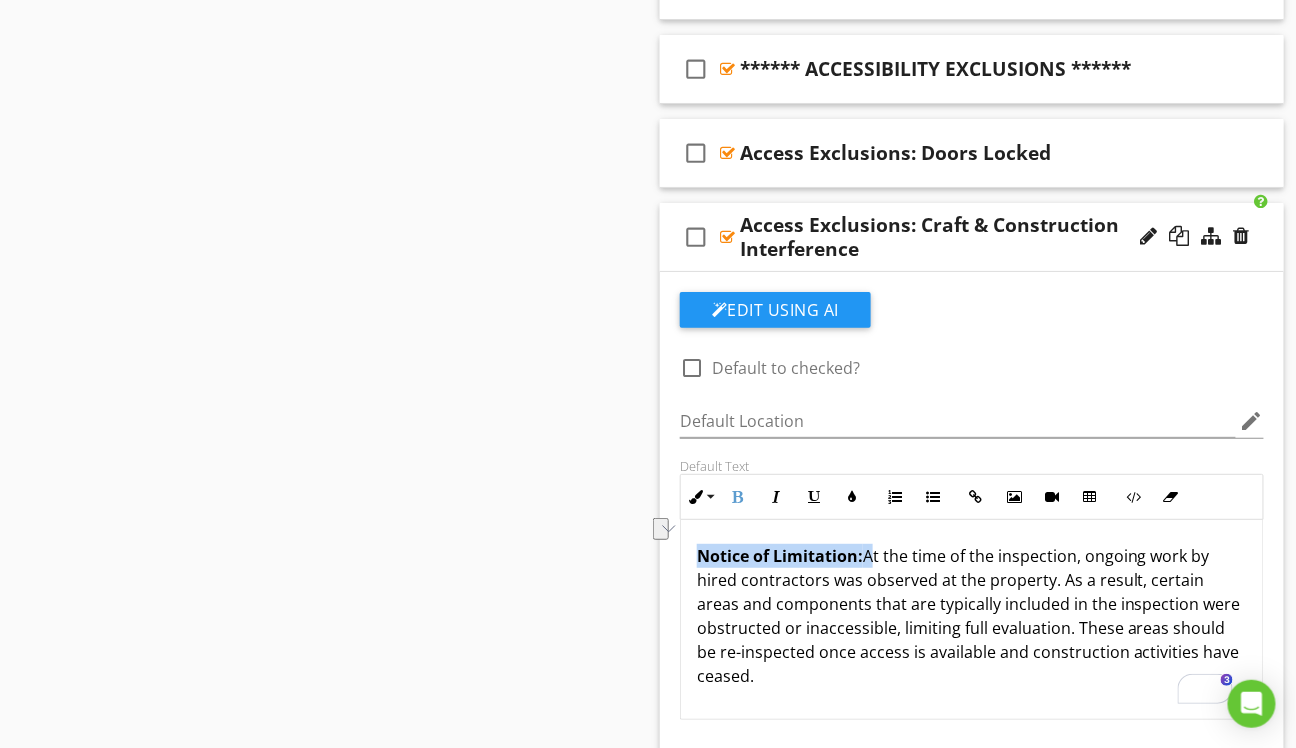 copy on "Notice of Limitation:" 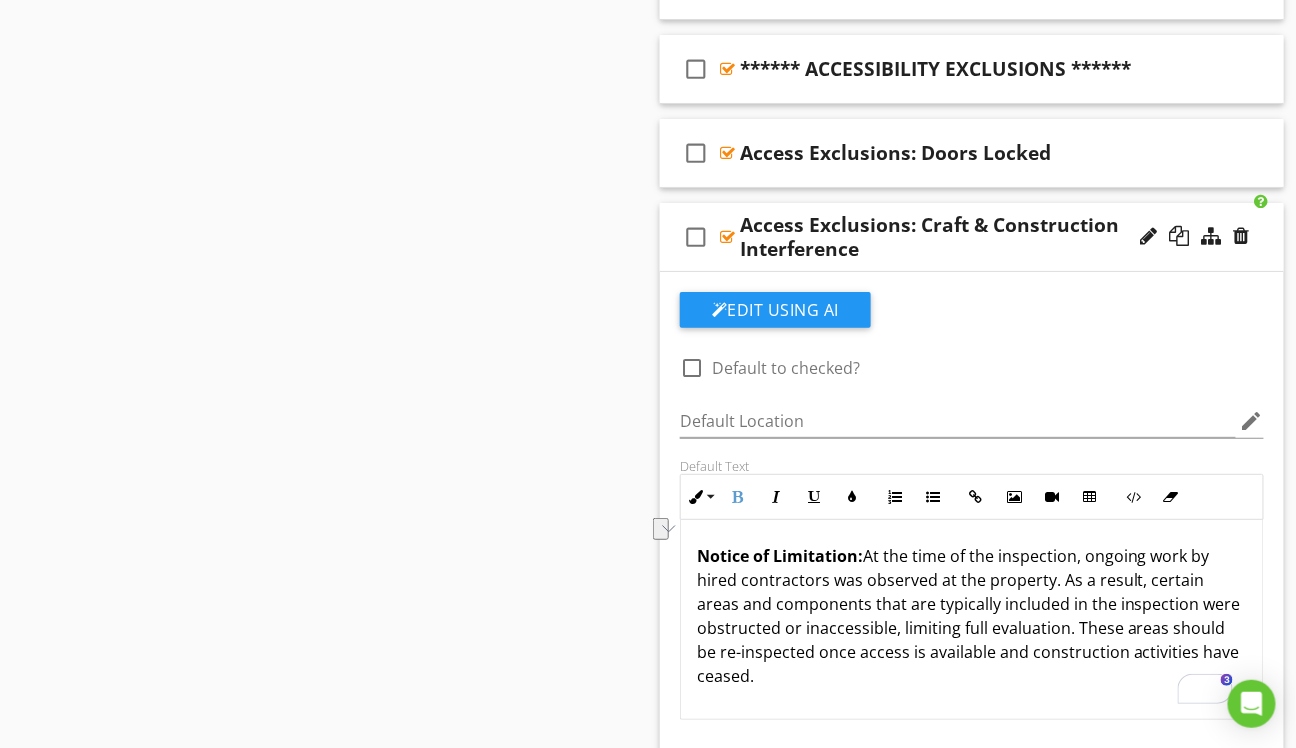 click on "check_box_outline_blank
Access Exclusions: Craft & Construction Interference" at bounding box center [972, 237] 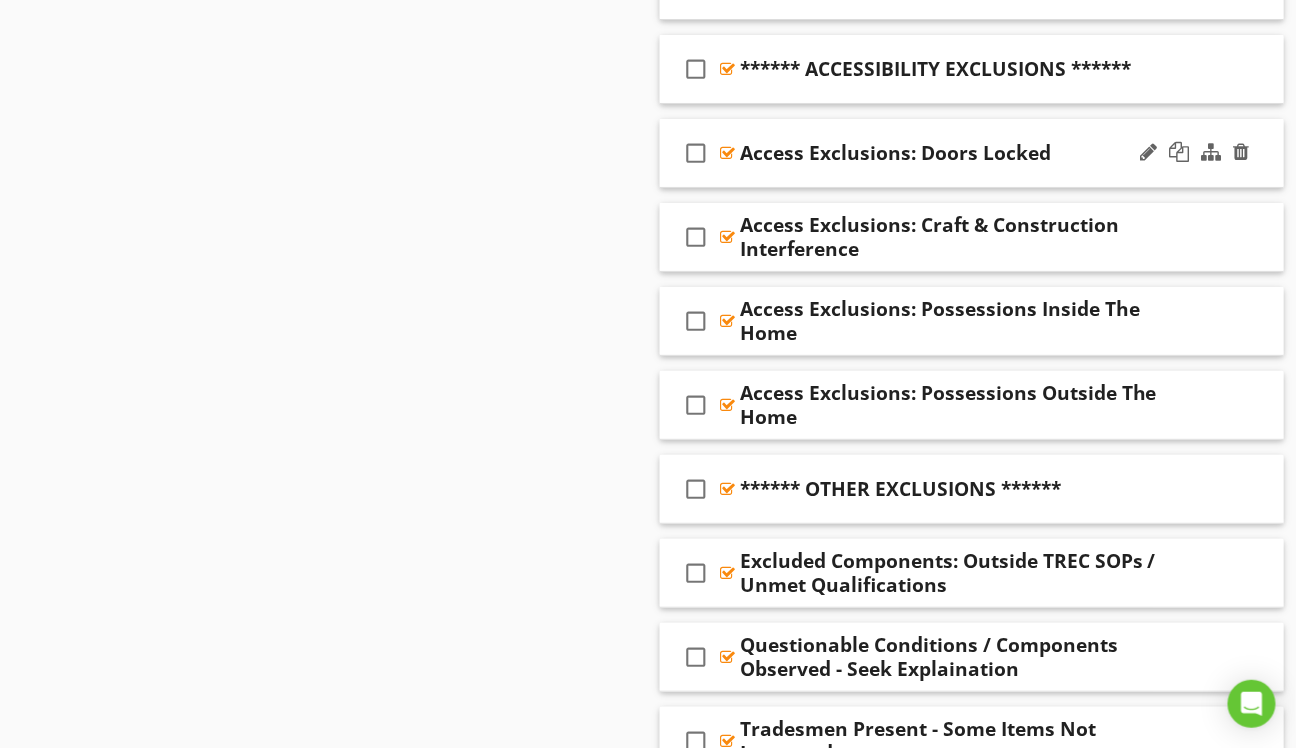 click on "check_box_outline_blank
Access Exclusions: Doors Locked" at bounding box center [972, 153] 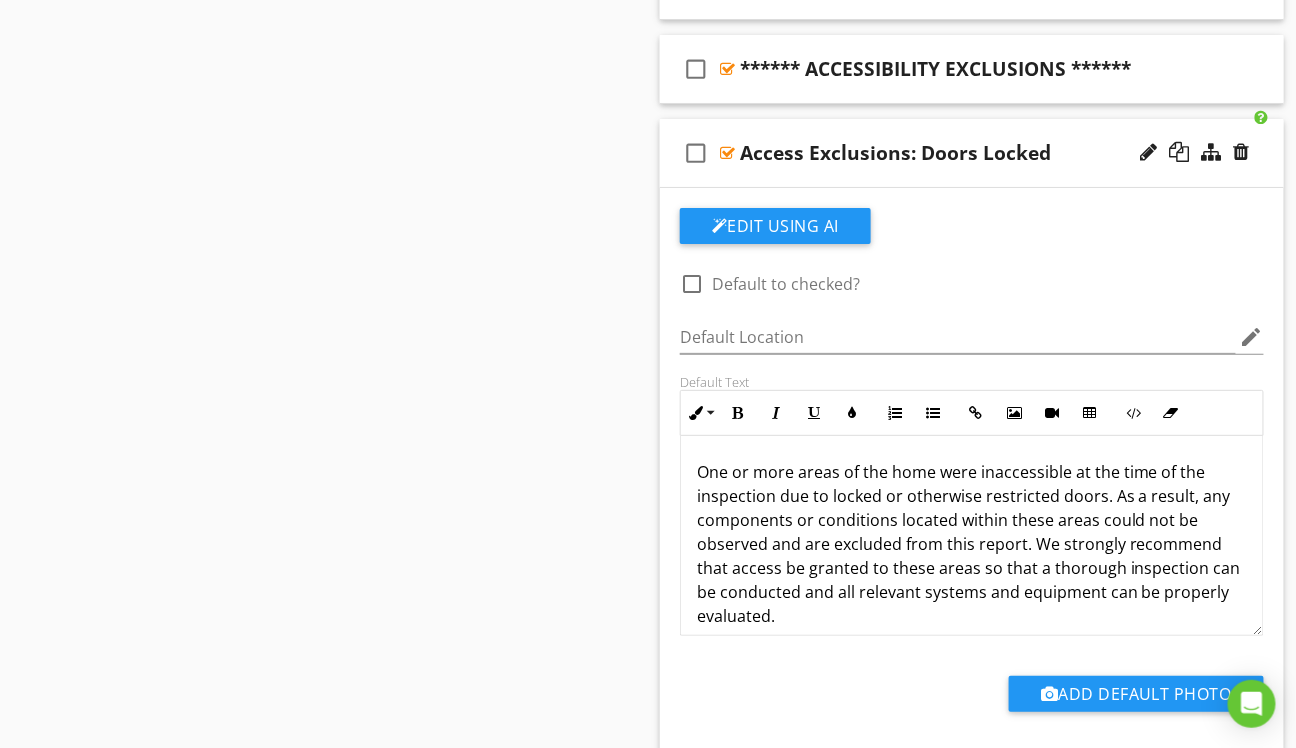 click on "One or more areas of the home were inaccessible at the time of the inspection due to locked or otherwise restricted doors. As a result, any components or conditions located within these areas could not be observed and are excluded from this report. We strongly recommend that access be granted to these areas so that a thorough inspection can be conducted and all relevant systems and equipment can be properly evaluated." at bounding box center (972, 544) 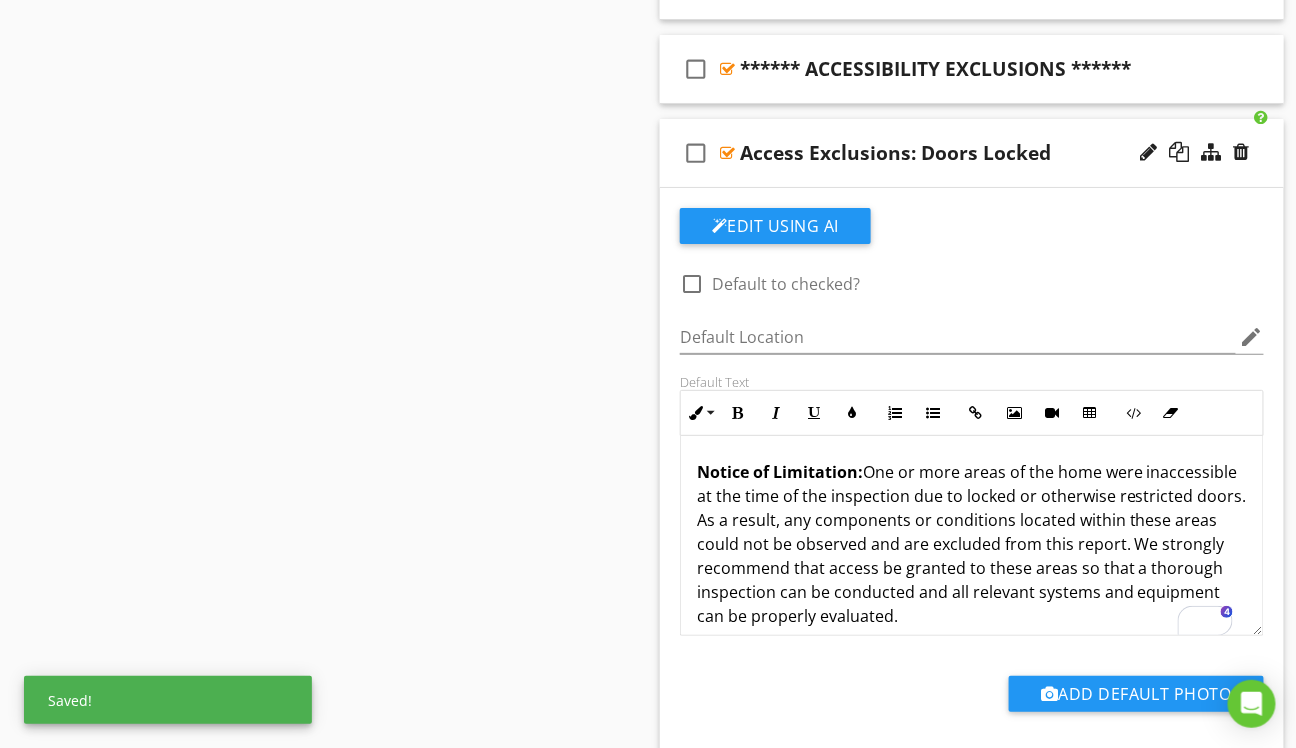click on "check_box_outline_blank
Access Exclusions: Doors Locked" at bounding box center (972, 153) 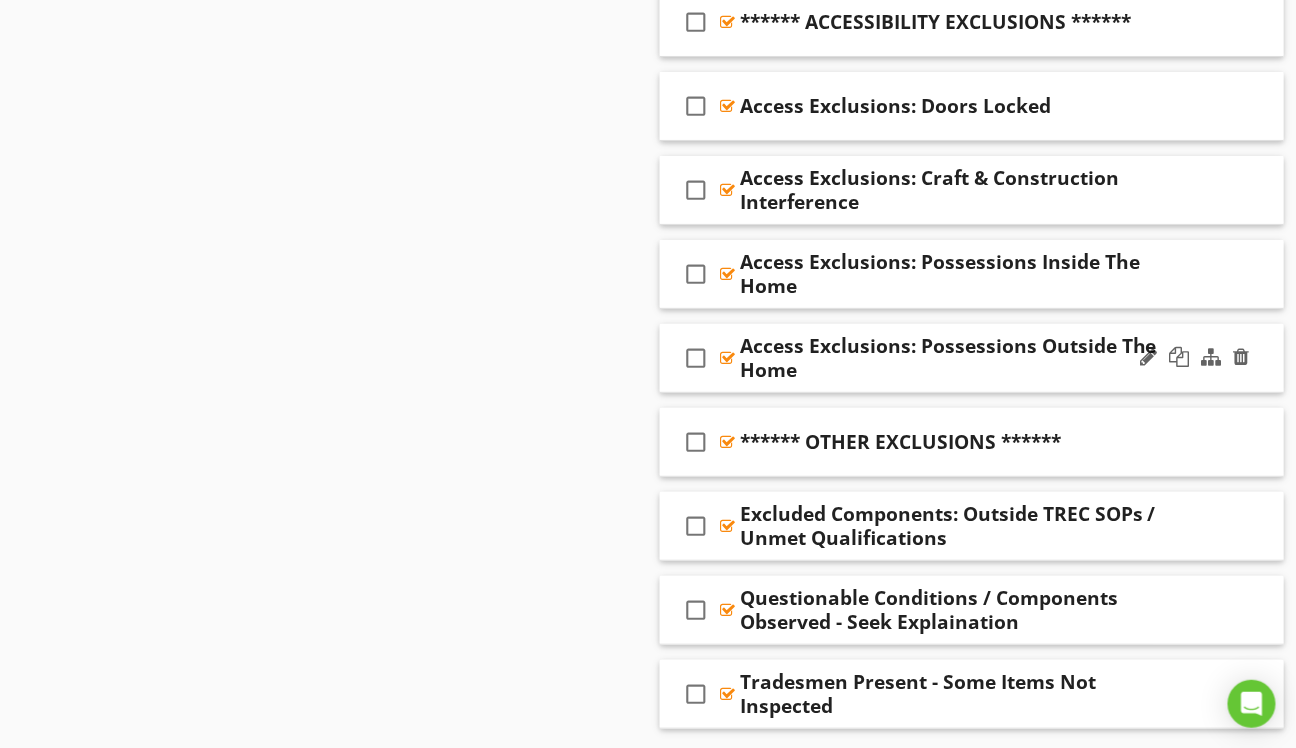 scroll, scrollTop: 2342, scrollLeft: 0, axis: vertical 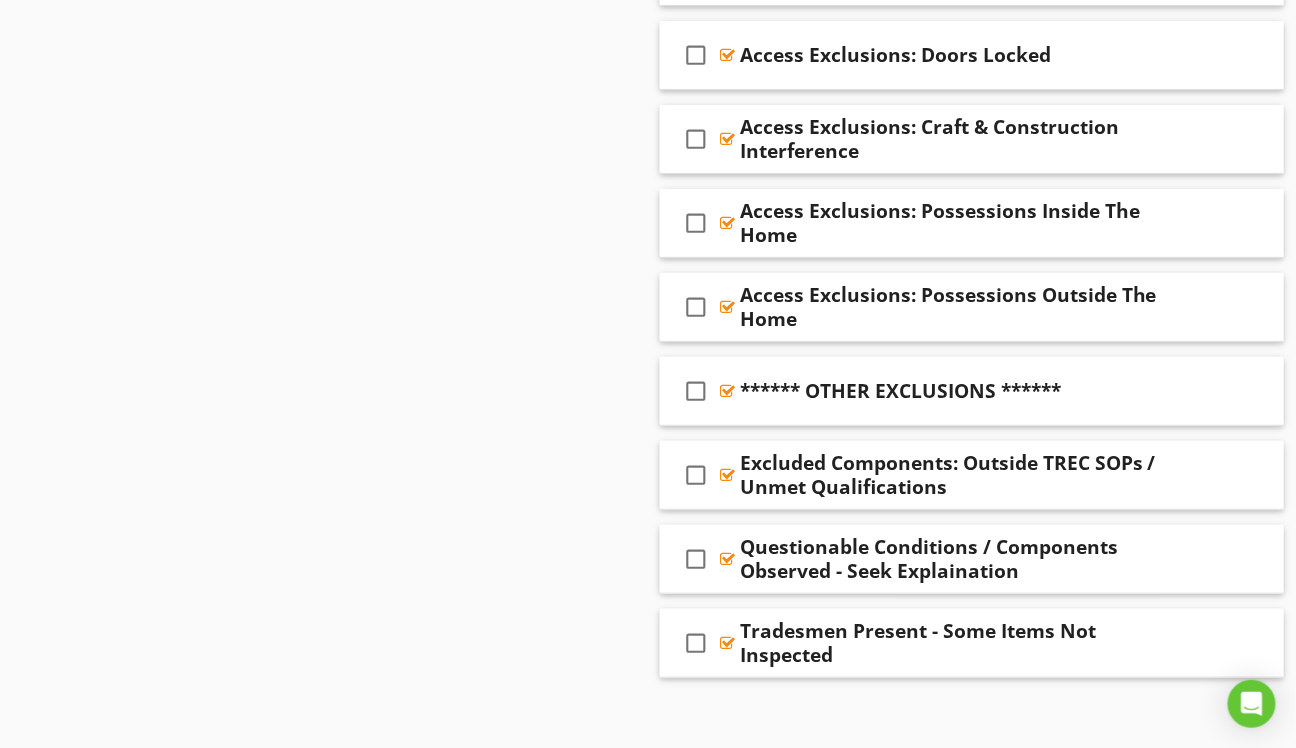 click on "check_box_outline_blank
Access Exclusions: Possessions Inside The Home" at bounding box center [972, 223] 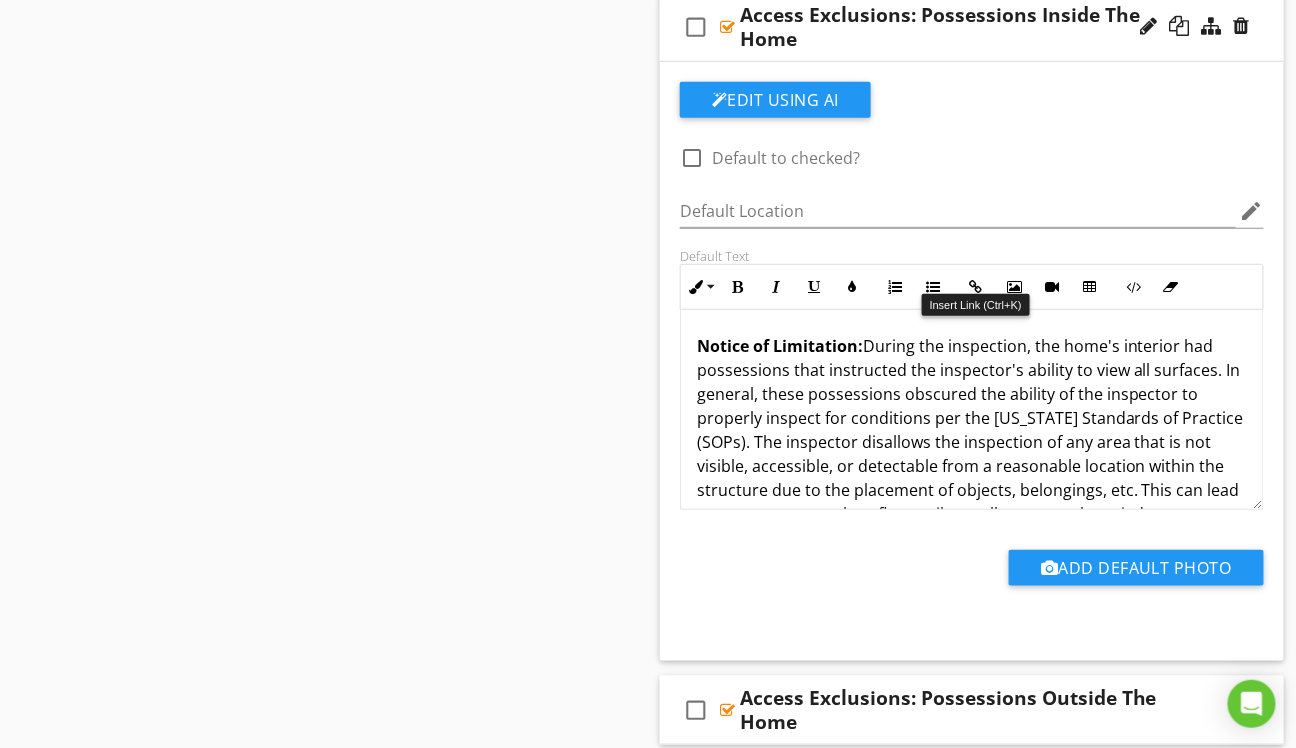 scroll, scrollTop: 2542, scrollLeft: 0, axis: vertical 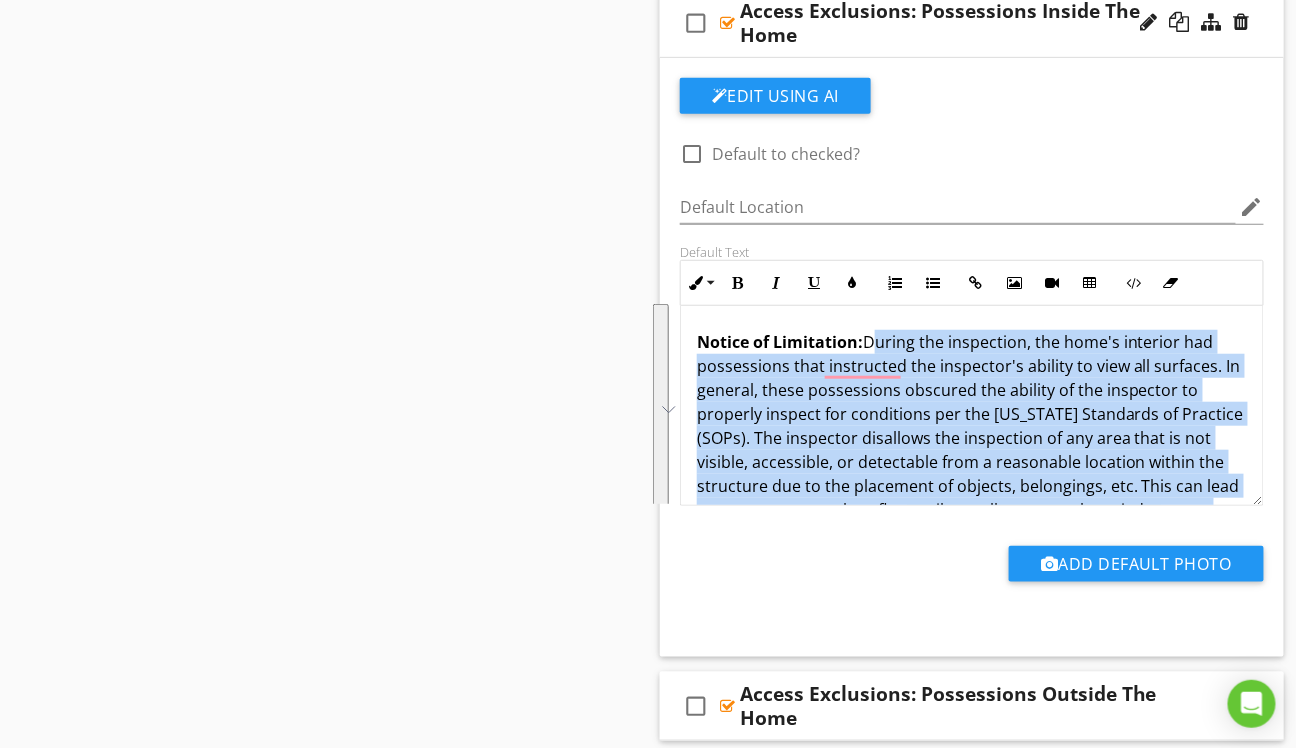 drag, startPoint x: 1131, startPoint y: 459, endPoint x: 870, endPoint y: 336, distance: 288.53076 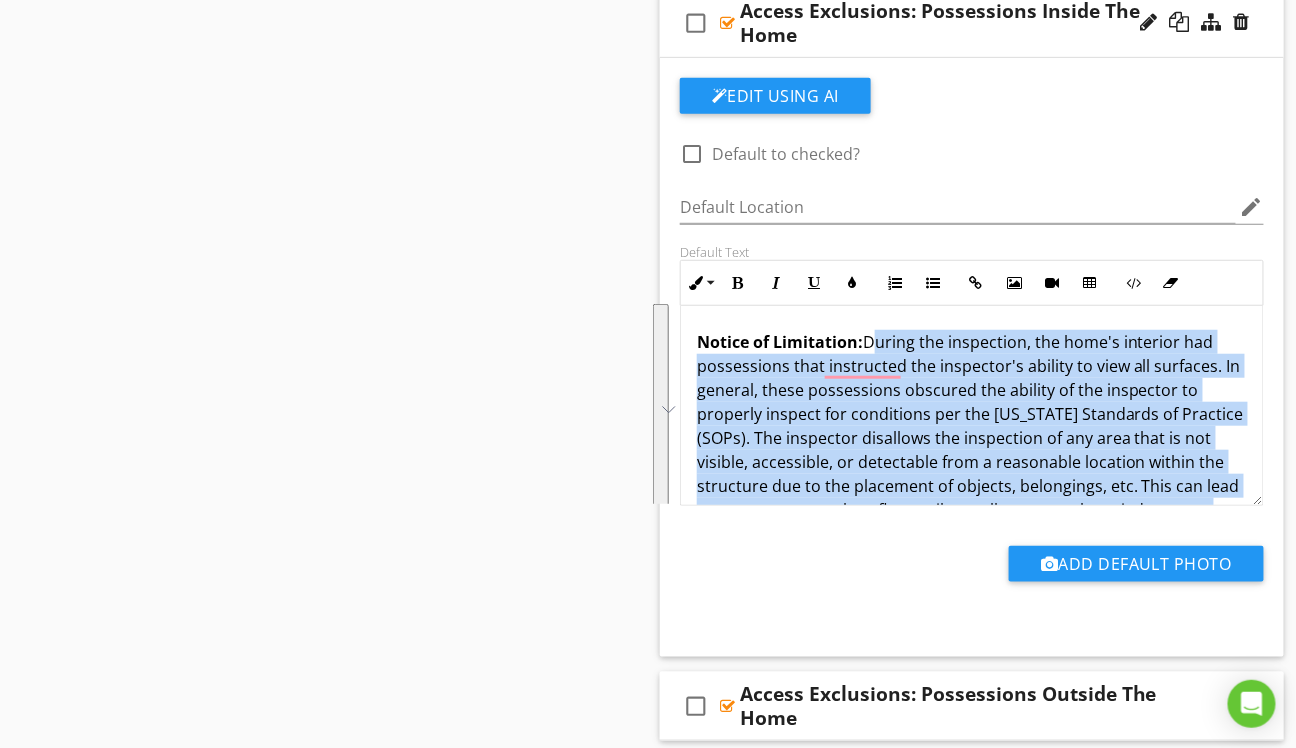 click on "Notice of Limitation:  During the inspection, the home's interior had possessions that instructed the inspector's ability to view all surfaces. In general, these possessions obscured the ability of the inspector to properly inspect for conditions per the Texas Standards of Practice (SOPs). The inspector disallows the inspection of any area that is not visible, accessible, or detectable from a reasonable location within the structure due to the placement of objects, belongings, etc. This can lead to components such as floors, tiles, walls, receptacles, windows, etc. being deficient but not being identified within this report." at bounding box center (972, 438) 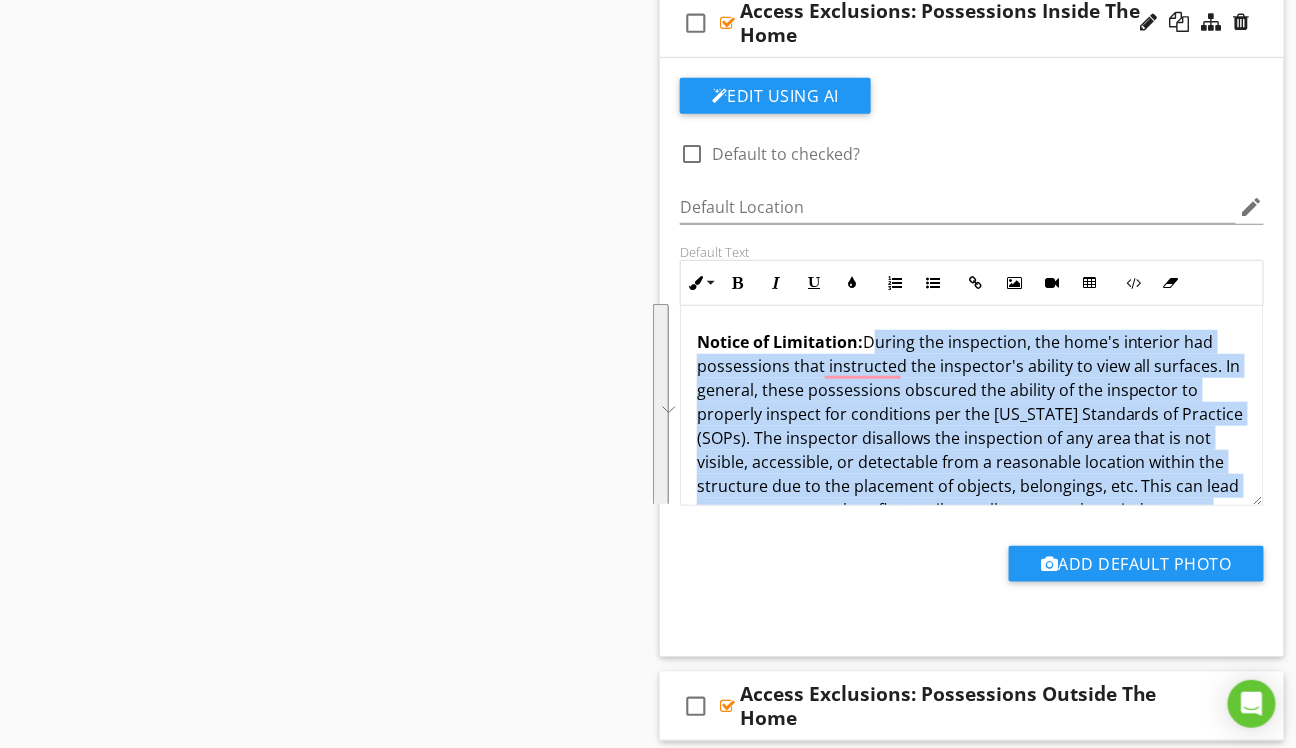 copy on "During the inspection, the home's interior had possessions that instructed the inspector's ability to view all surfaces. In general, these possessions obscured the ability of the inspector to properly inspect for conditions per the Texas Standards of Practice (SOPs). The inspector disallows the inspection of any area that is not visible, accessible, or detectable from a reasonable location within the structure due to the placement of objects, belongings, etc. This can lead to components such as floors, tiles, walls, receptacles, windows, etc. being deficient but not being identified within this report." 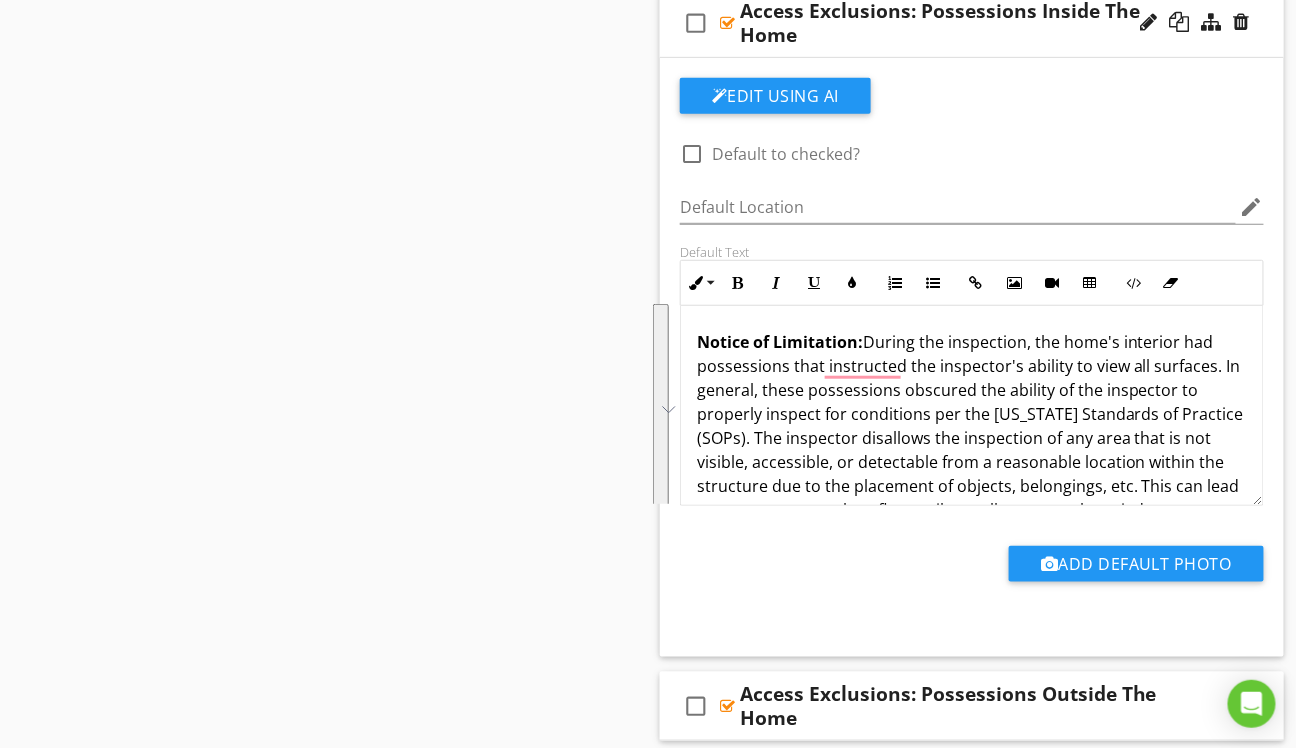 scroll, scrollTop: 61, scrollLeft: 0, axis: vertical 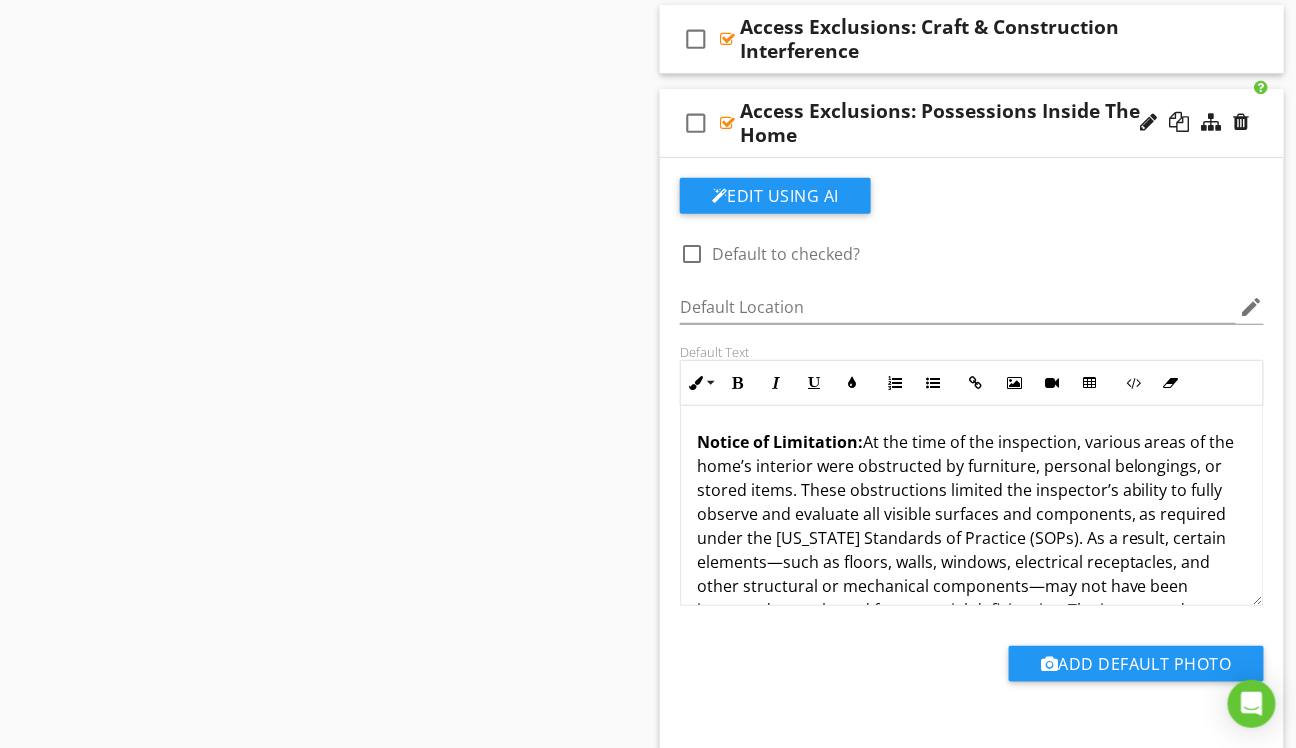 click on "check_box_outline_blank
Access Exclusions: Possessions Inside The Home" at bounding box center (972, 123) 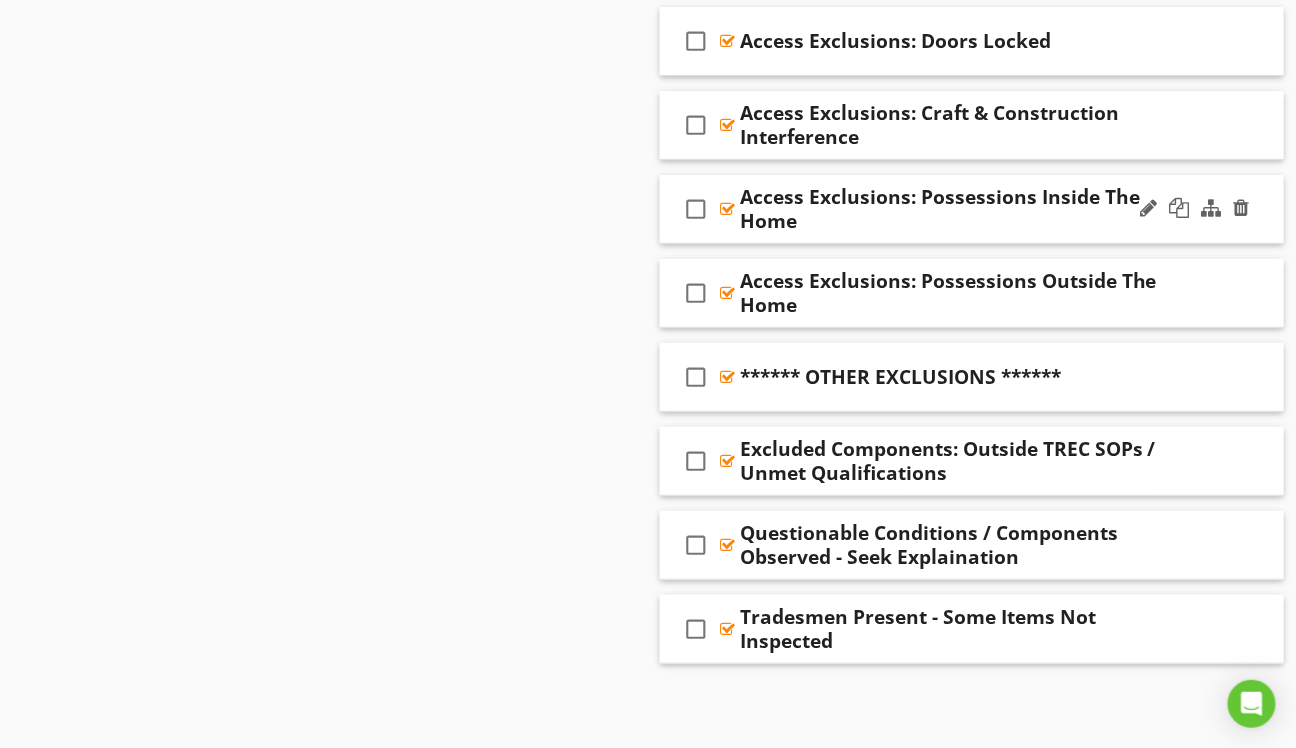 scroll, scrollTop: 2342, scrollLeft: 0, axis: vertical 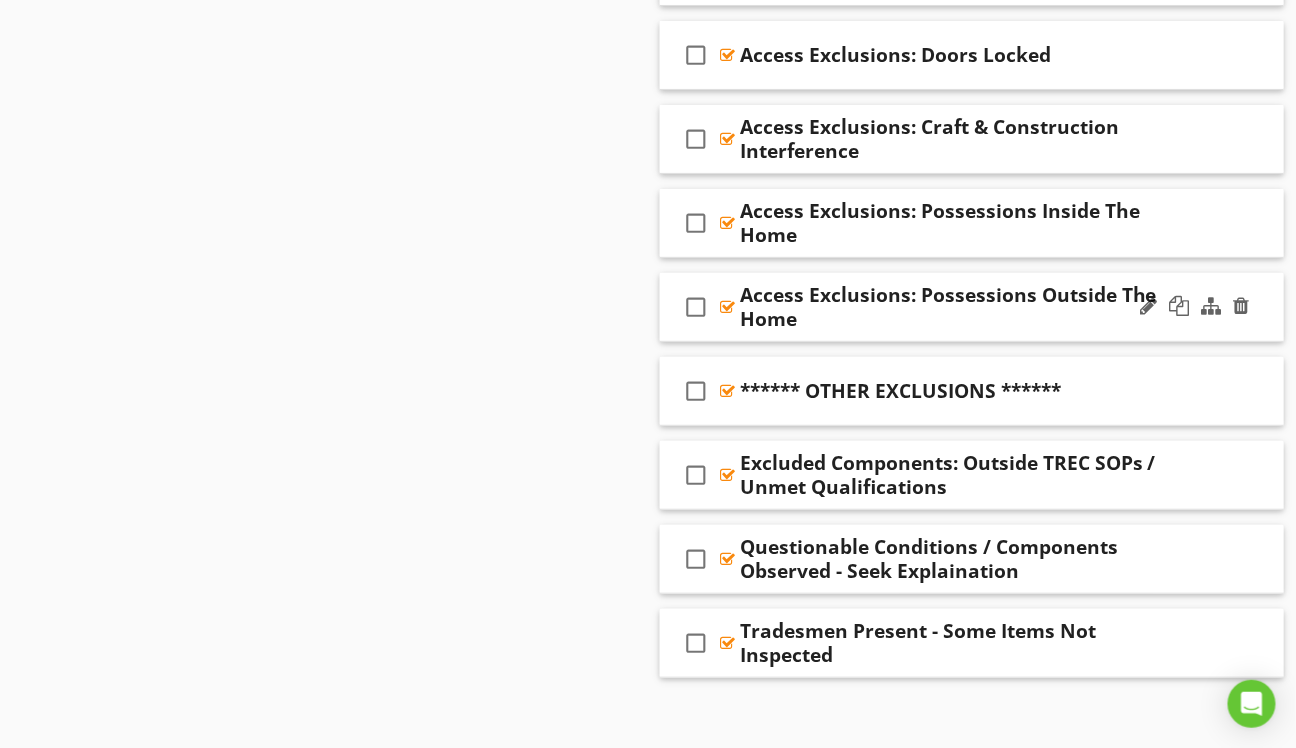 click on "check_box_outline_blank
Access Exclusions: Possessions Outside The Home" at bounding box center [972, 307] 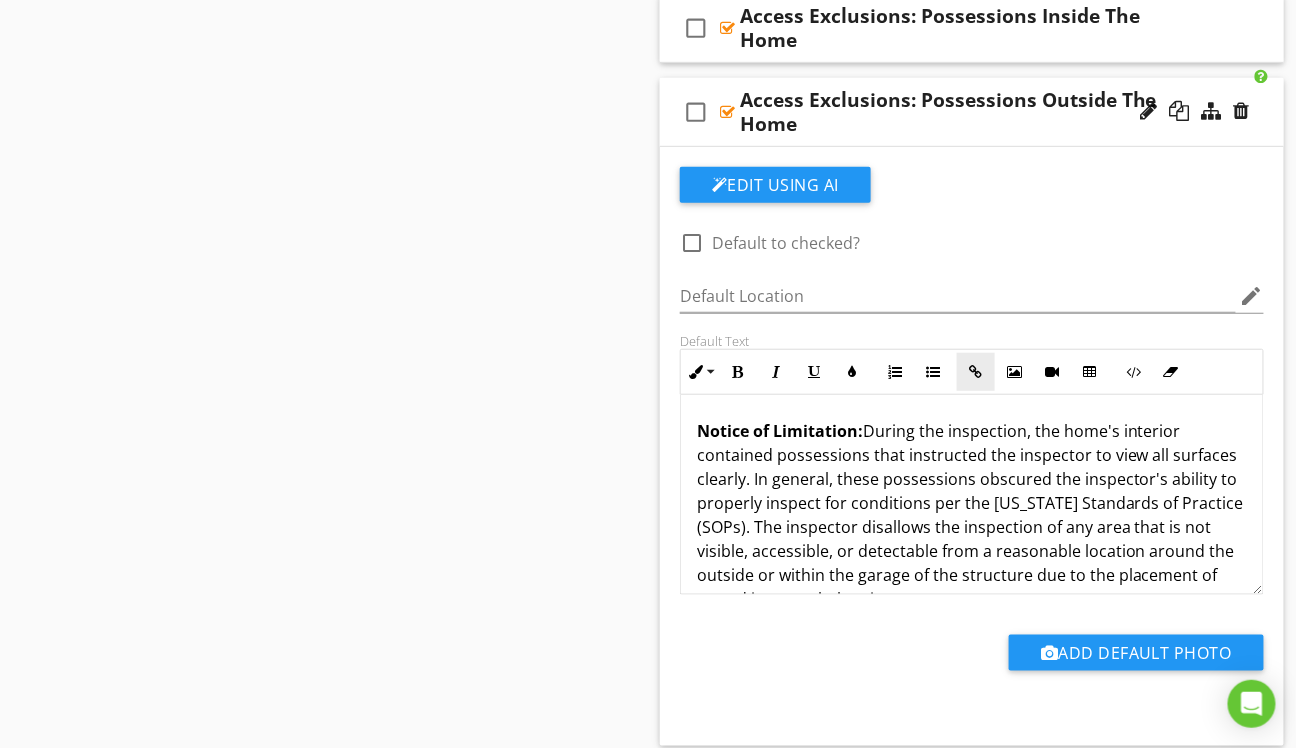 scroll, scrollTop: 2542, scrollLeft: 0, axis: vertical 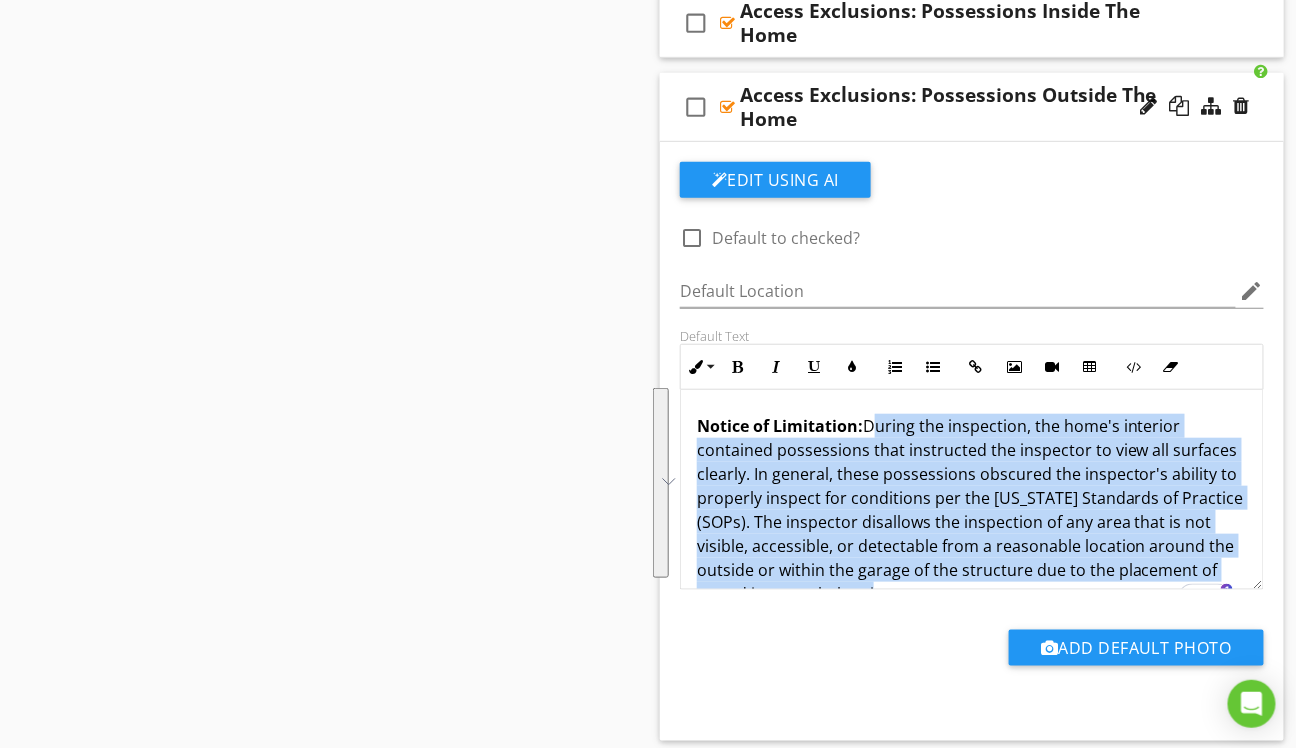 drag, startPoint x: 969, startPoint y: 544, endPoint x: 870, endPoint y: 415, distance: 162.60997 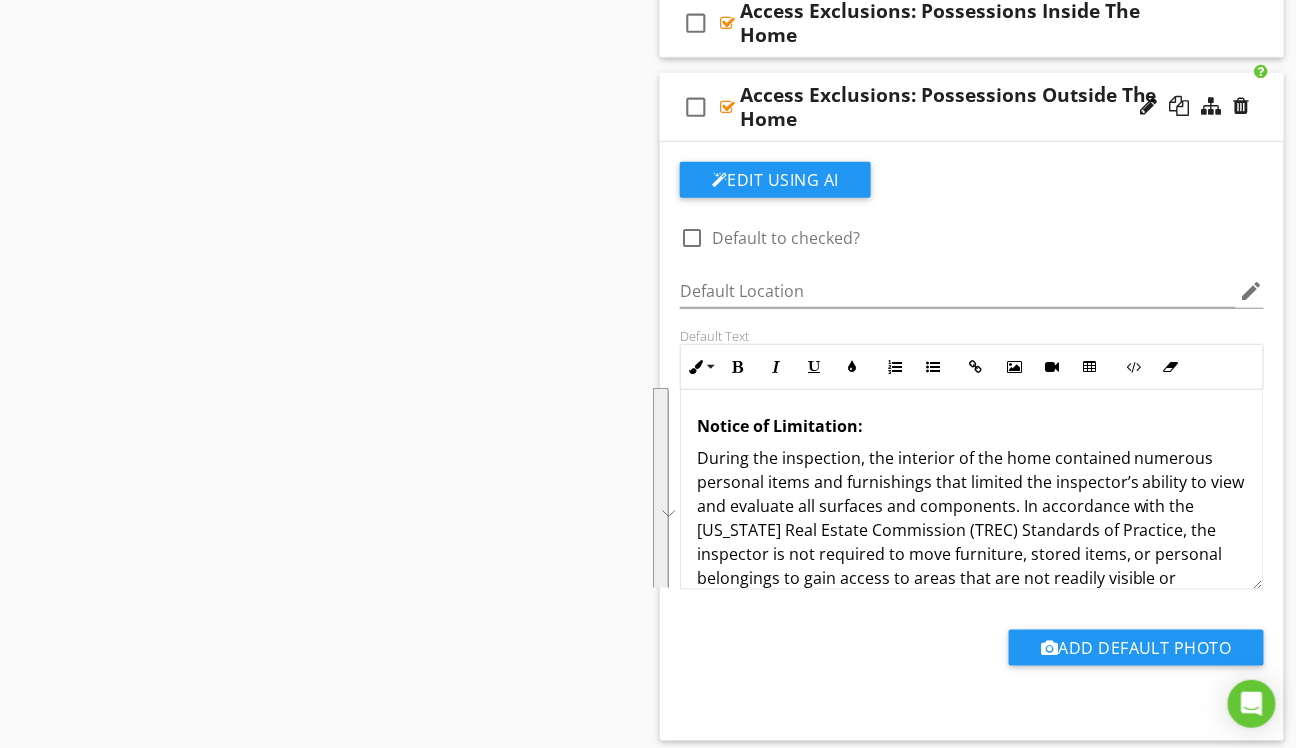 scroll, scrollTop: 173, scrollLeft: 0, axis: vertical 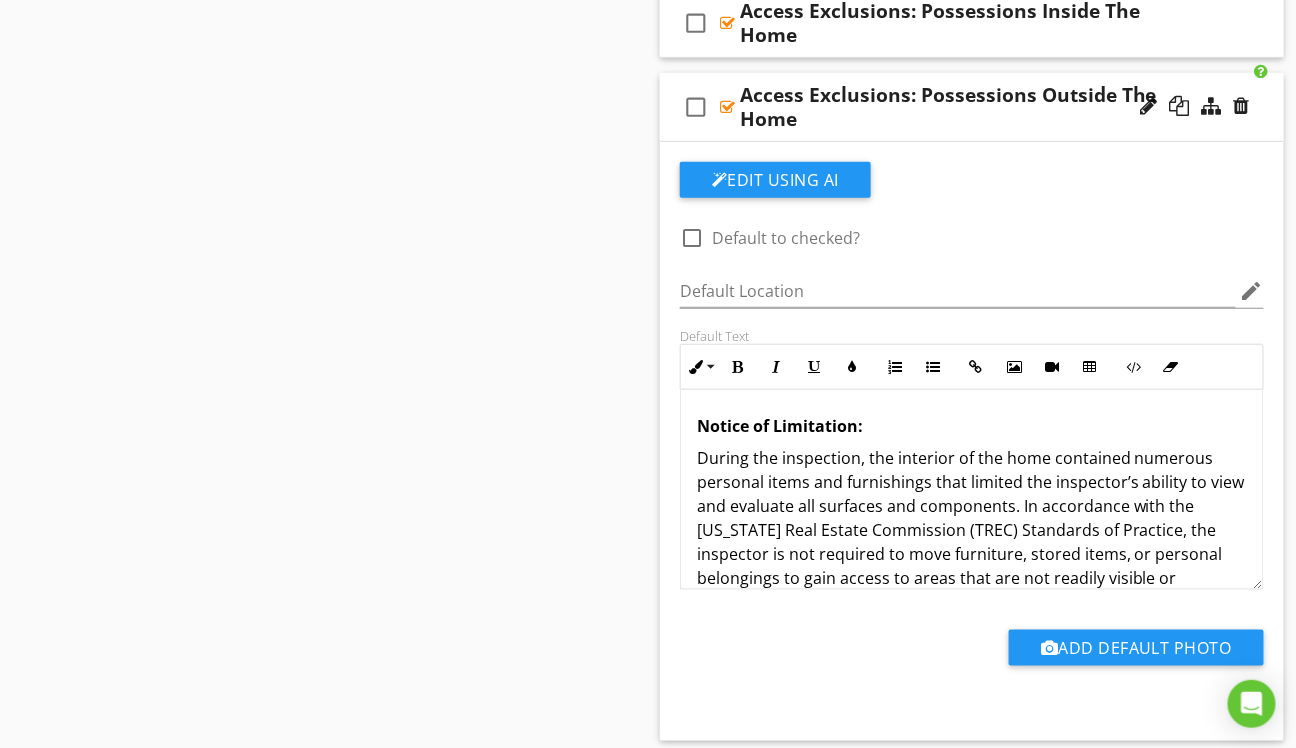 click on "Notice of Limitation:   During the inspection, the interior of the home contained numerous personal items and furnishings that limited the inspector’s ability to view and evaluate all surfaces and components. In accordance with the Texas Real Estate Commission (TREC) Standards of Practice, the inspector is not required to move furniture, stored items, or personal belongings to gain access to areas that are not readily visible or accessible. As a result, portions of the structure — including walls, floors, ceilings, and components within the garage and other areas — could not be fully inspected. These obstructions may have prevented the identification of certain deficiencies or conditions. A reinspection is recommended once the property is vacant or cleared to allow for a more comprehensive evaluation." at bounding box center [972, 590] 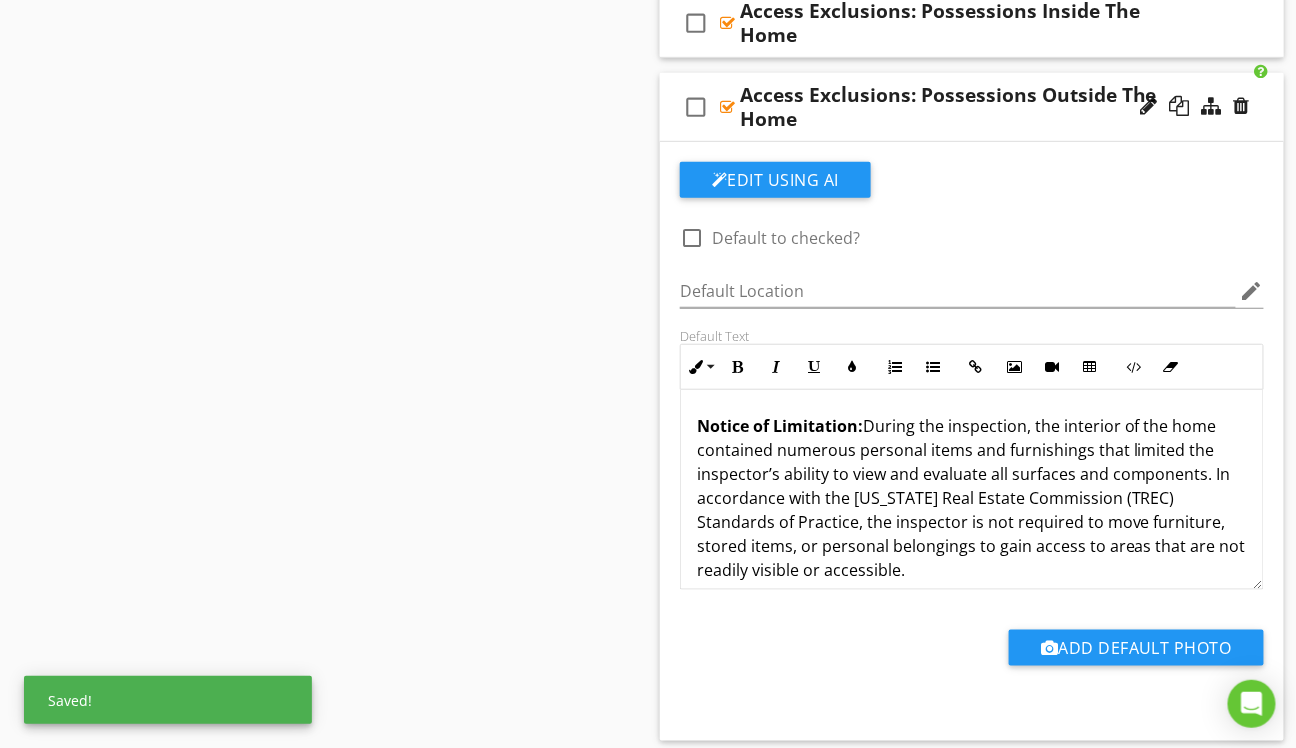 scroll, scrollTop: 94, scrollLeft: 0, axis: vertical 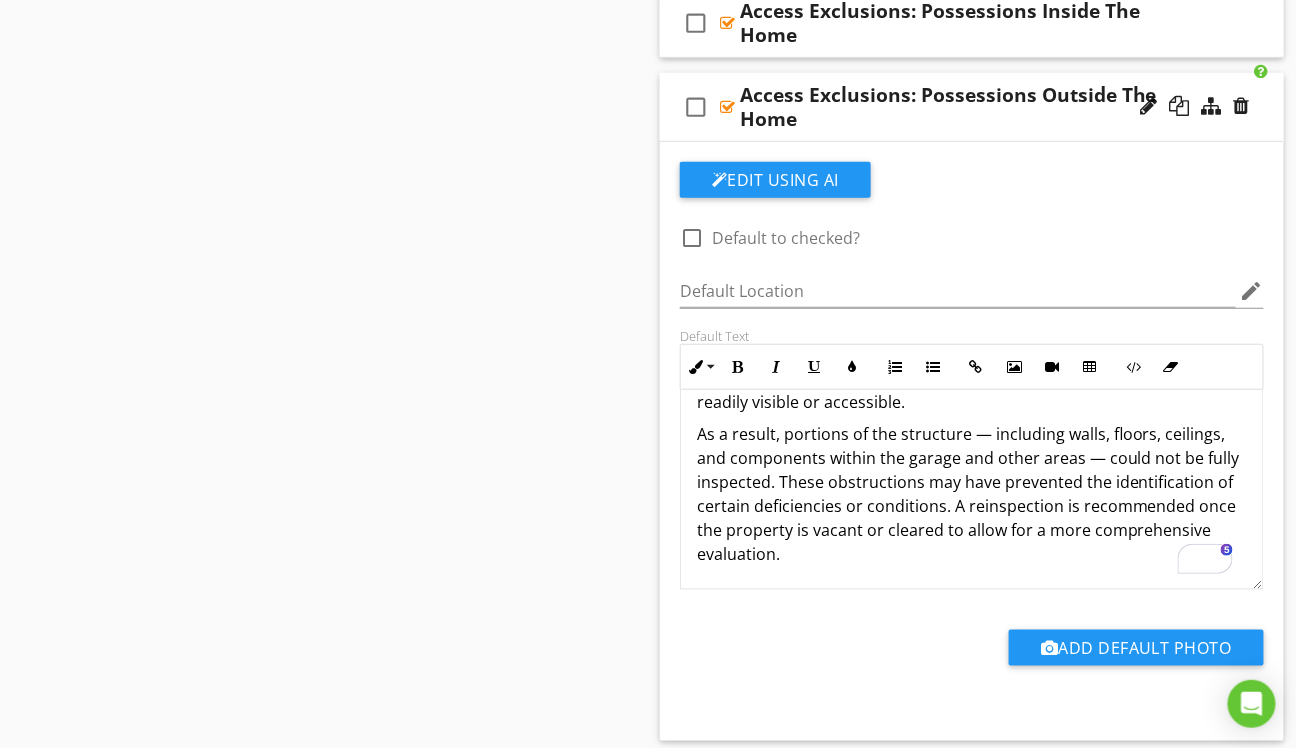 click on "check_box_outline_blank
Access Exclusions: Possessions Outside The Home" at bounding box center [972, 107] 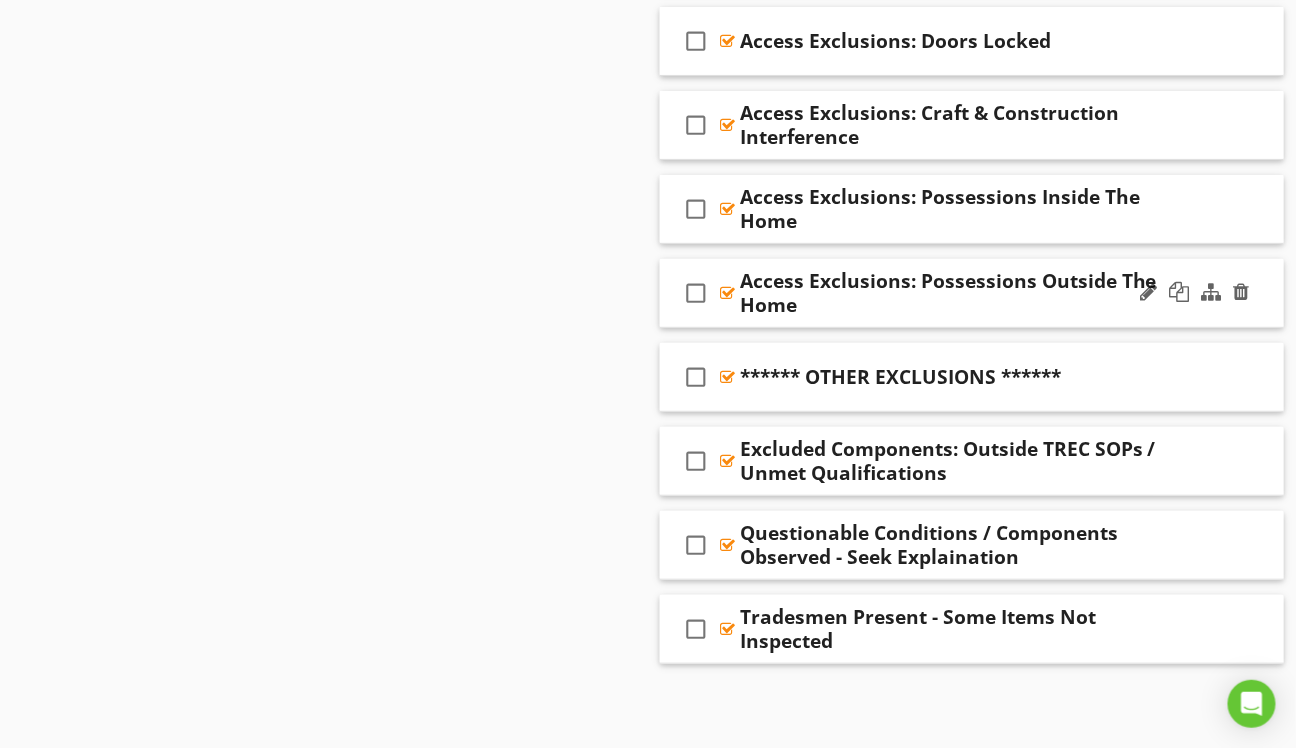 scroll, scrollTop: 2342, scrollLeft: 0, axis: vertical 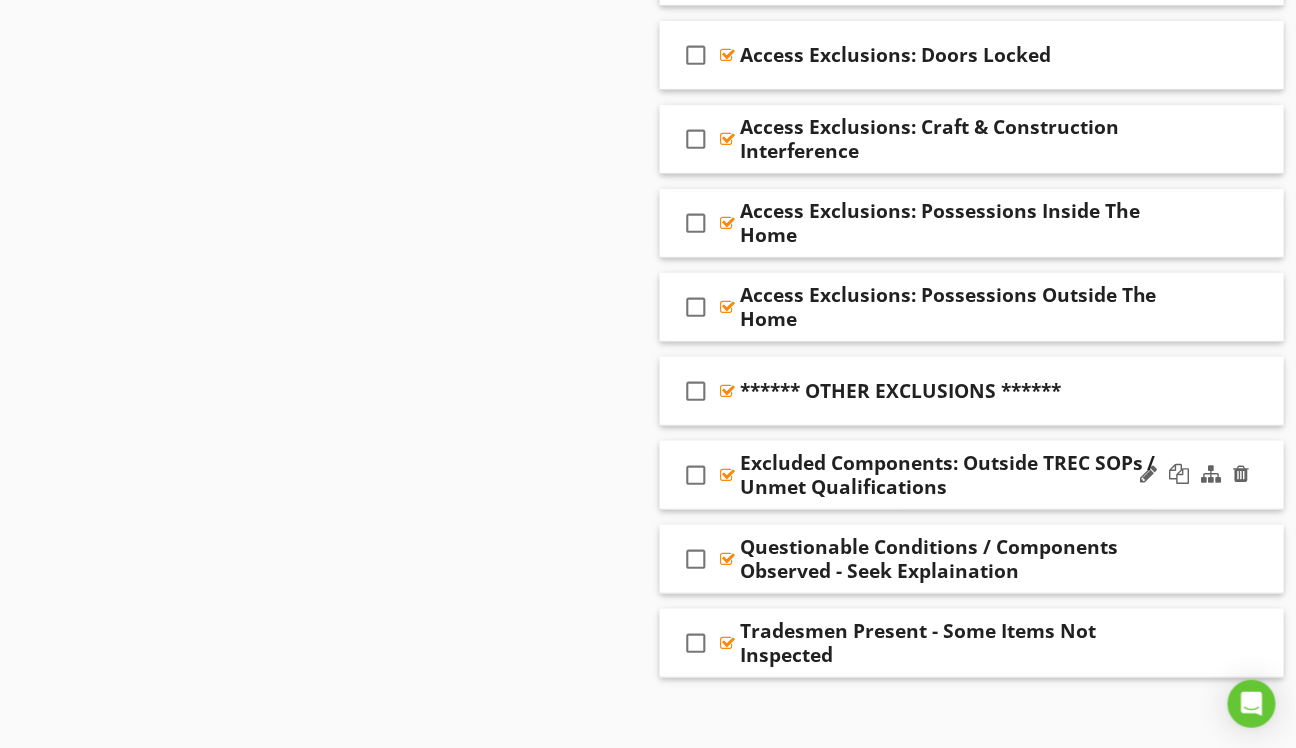 click on "check_box_outline_blank
Excluded Components: Outside TREC SOPs / Unmet Qualifications" at bounding box center (972, 475) 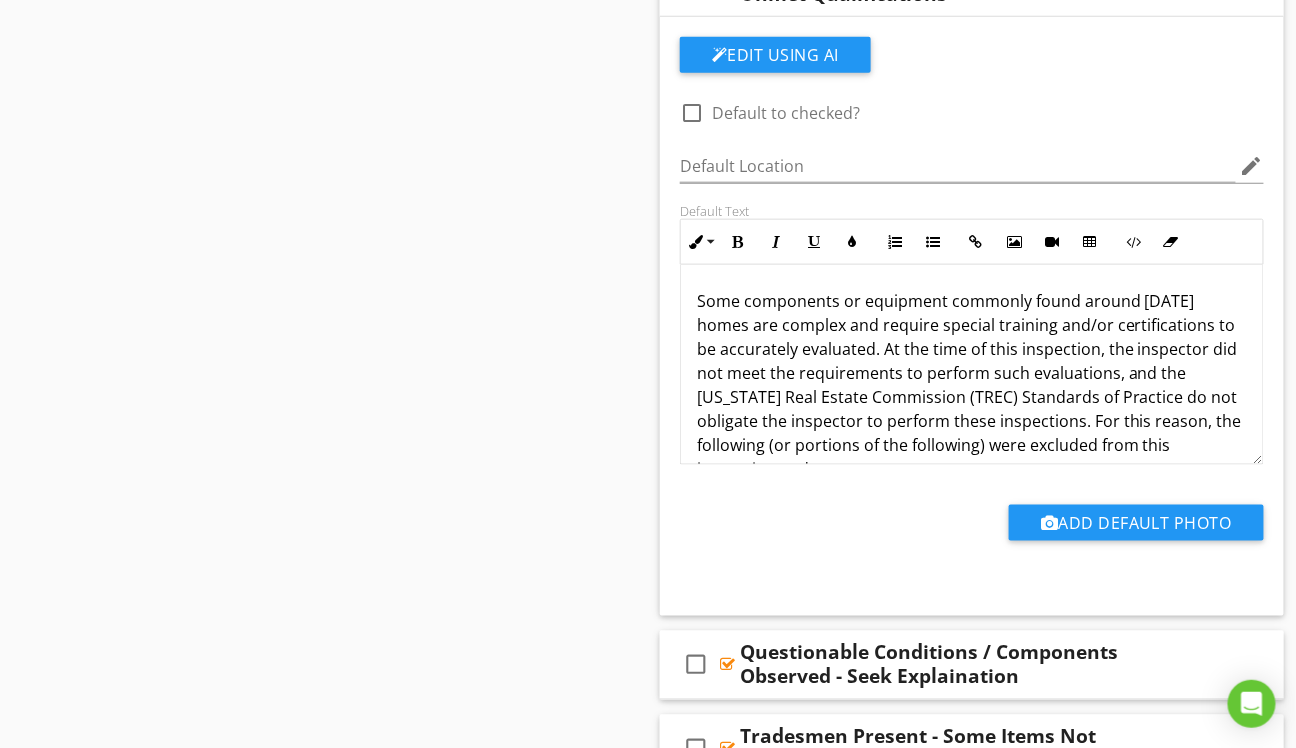 scroll, scrollTop: 2842, scrollLeft: 0, axis: vertical 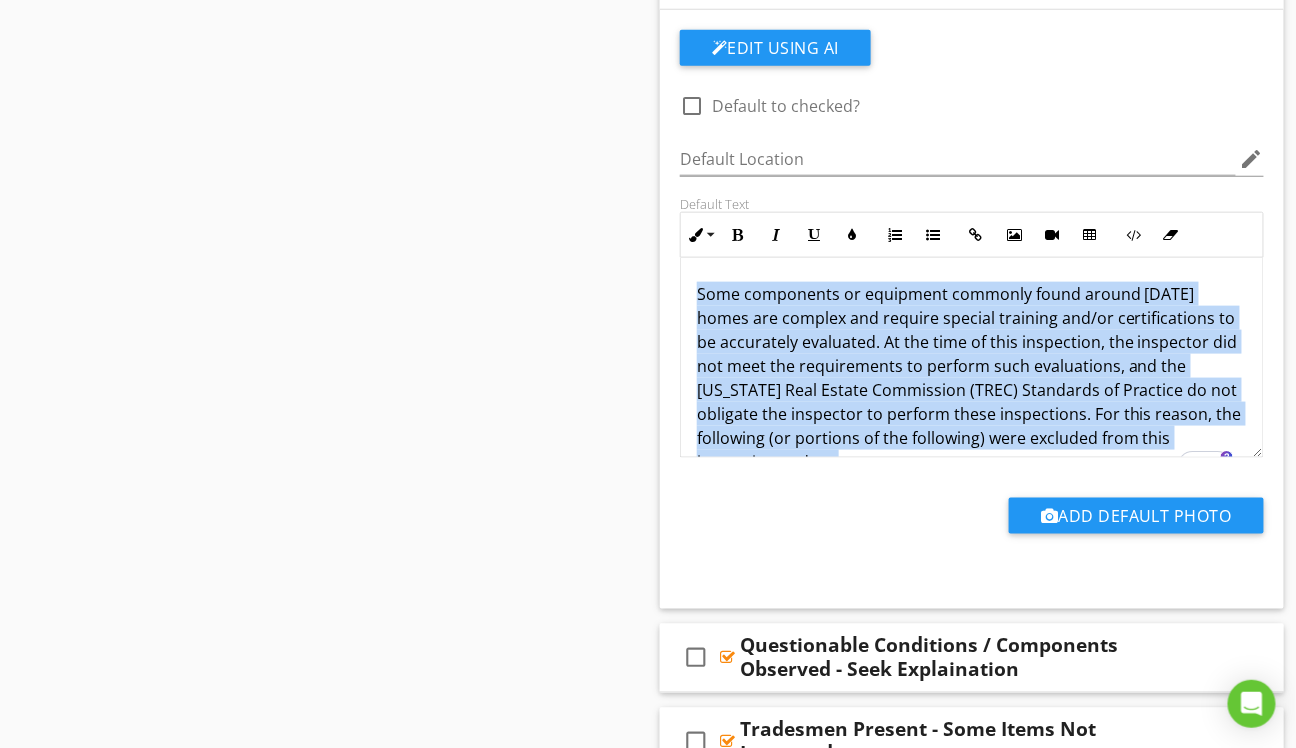 drag, startPoint x: 878, startPoint y: 408, endPoint x: 693, endPoint y: 265, distance: 233.82472 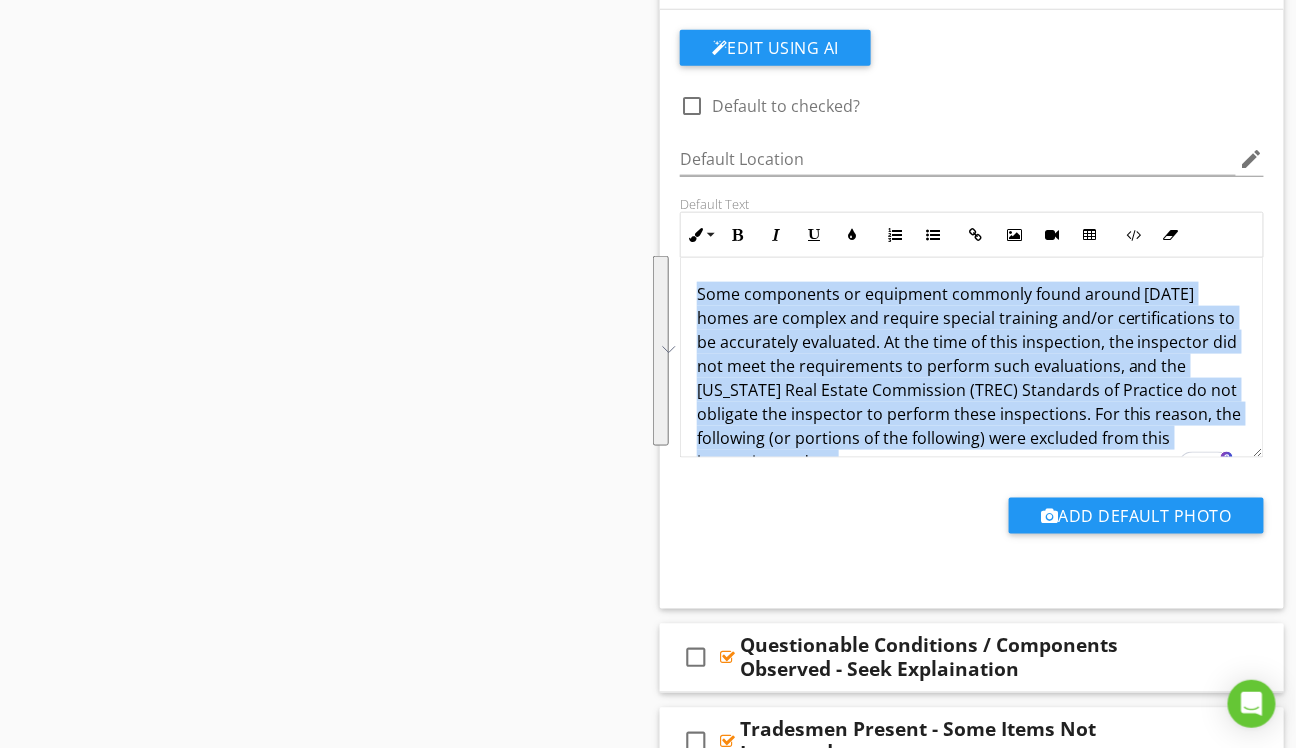 copy on "Some components or equipment commonly found around today's homes are complex and require special training and/or certifications to be accurately evaluated. At the time of this inspection, the inspector did not meet the requirements to perform such evaluations, and the Texas Real Estate Commission (TREC) Standards of Practice do not obligate the inspector to perform these inspections. For this reason, the following (or portions of the following) were excluded from this inspection and report." 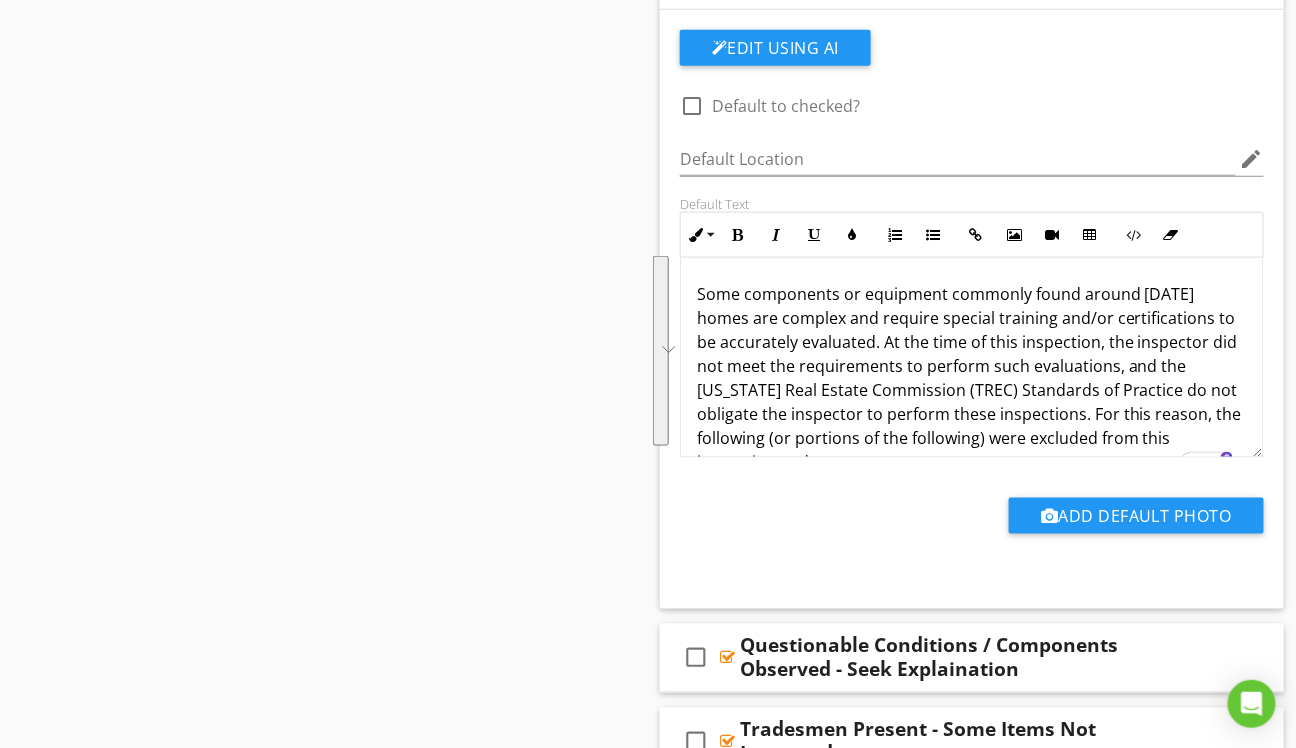 scroll, scrollTop: 45, scrollLeft: 0, axis: vertical 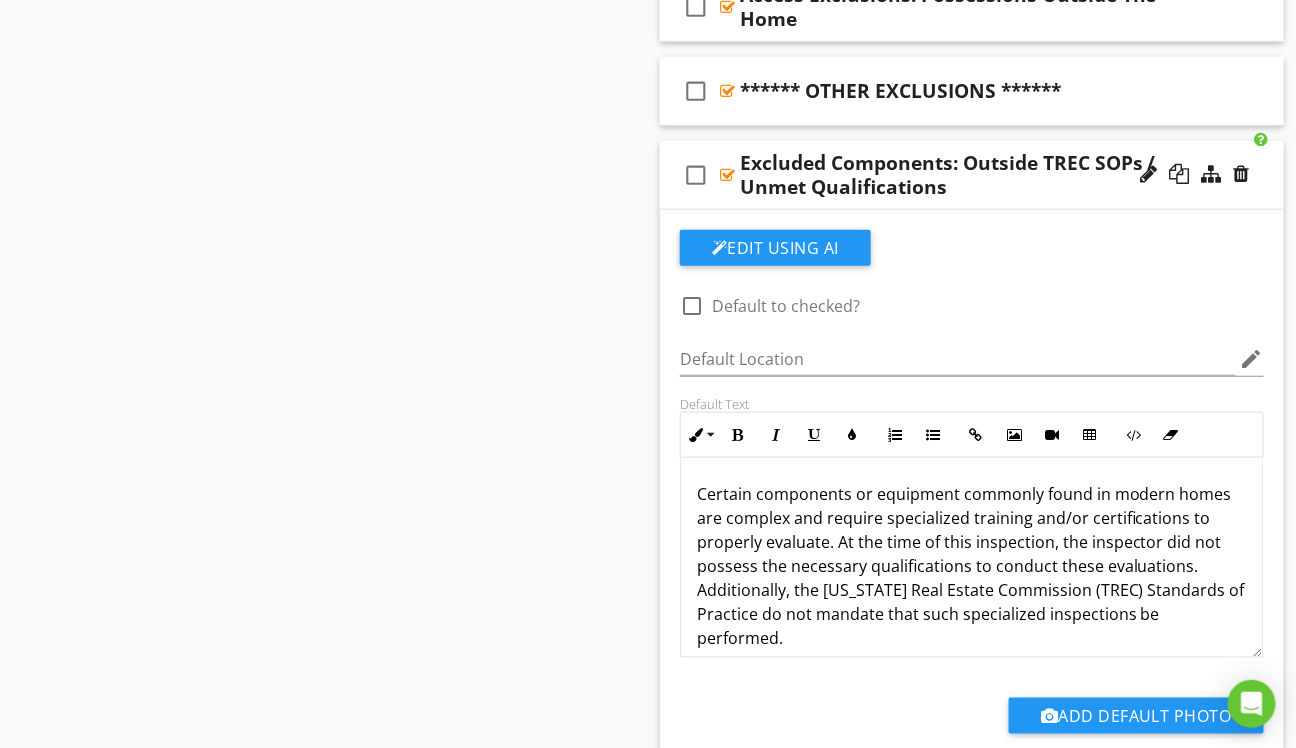 click on "check_box_outline_blank
Excluded Components: Outside TREC SOPs / Unmet Qualifications" at bounding box center [972, 175] 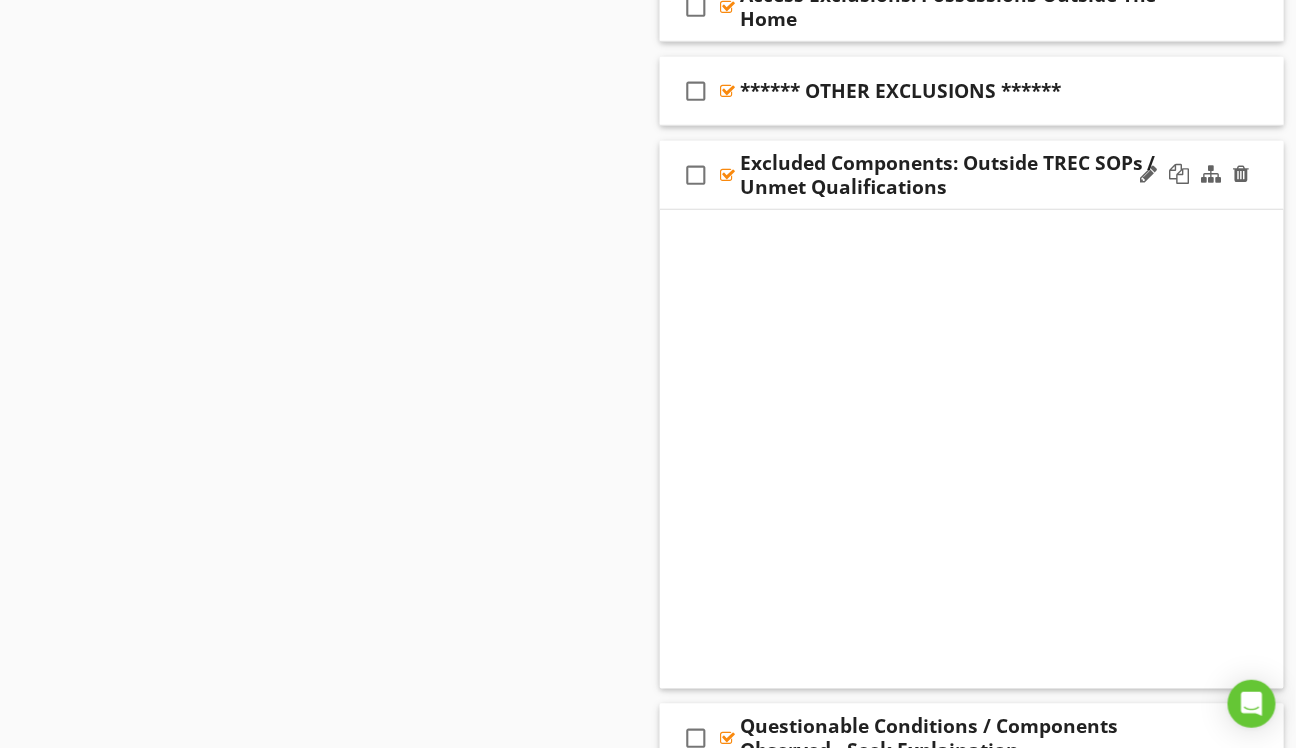 scroll, scrollTop: 2342, scrollLeft: 0, axis: vertical 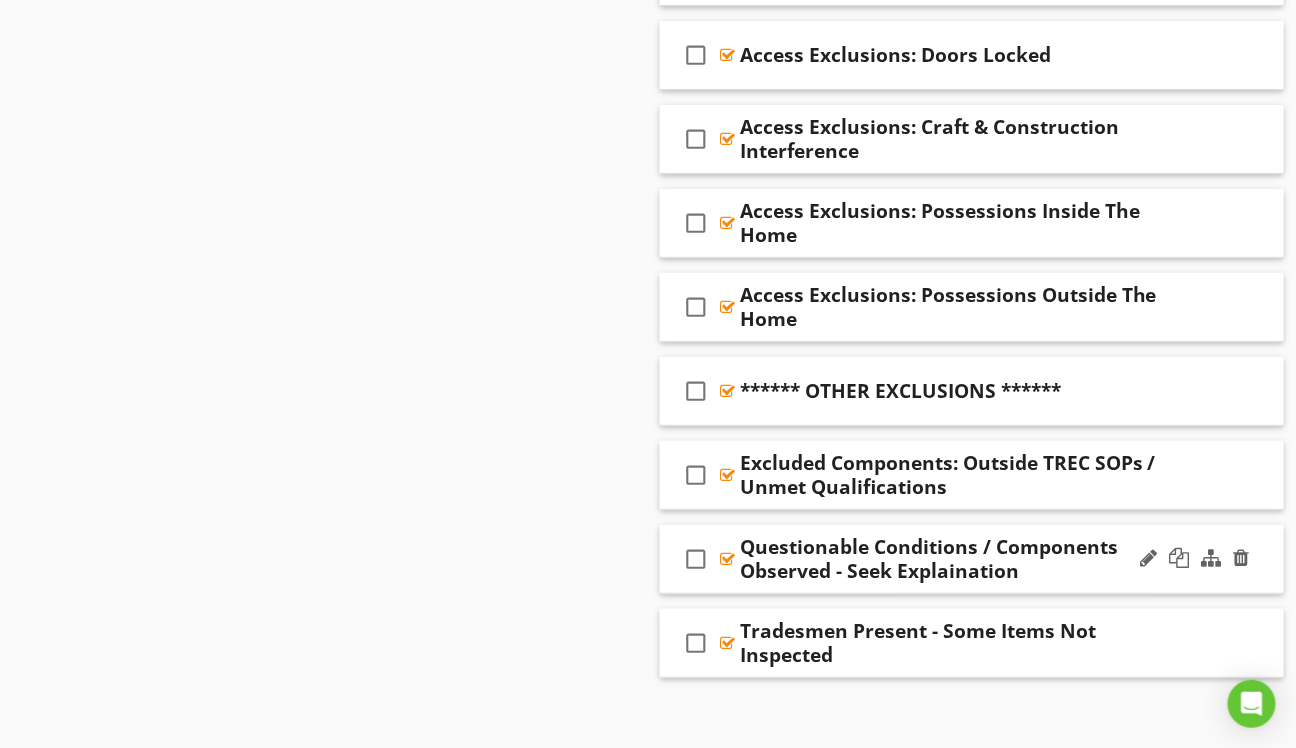 click on "check_box_outline_blank
Questionable Conditions / Components Observed - Seek Explaination" at bounding box center (972, 559) 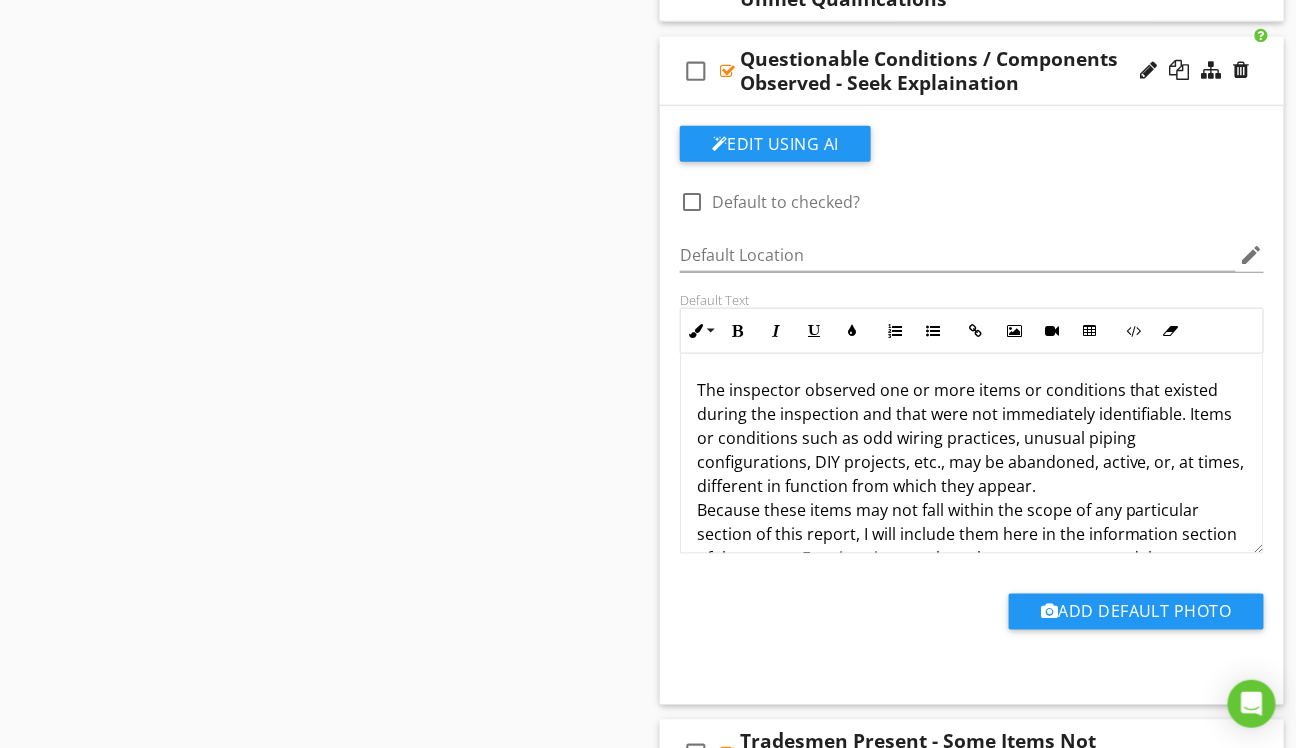 scroll, scrollTop: 2842, scrollLeft: 0, axis: vertical 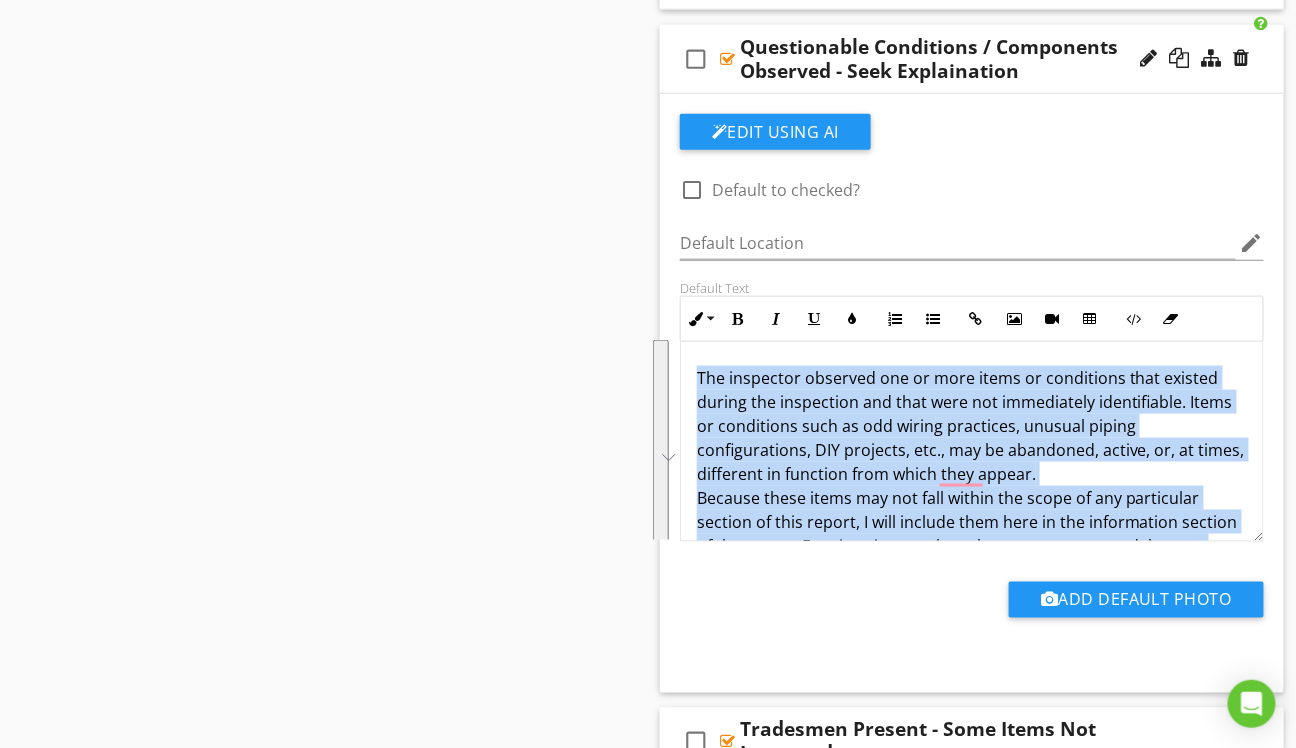 drag, startPoint x: 929, startPoint y: 464, endPoint x: 696, endPoint y: 349, distance: 259.83456 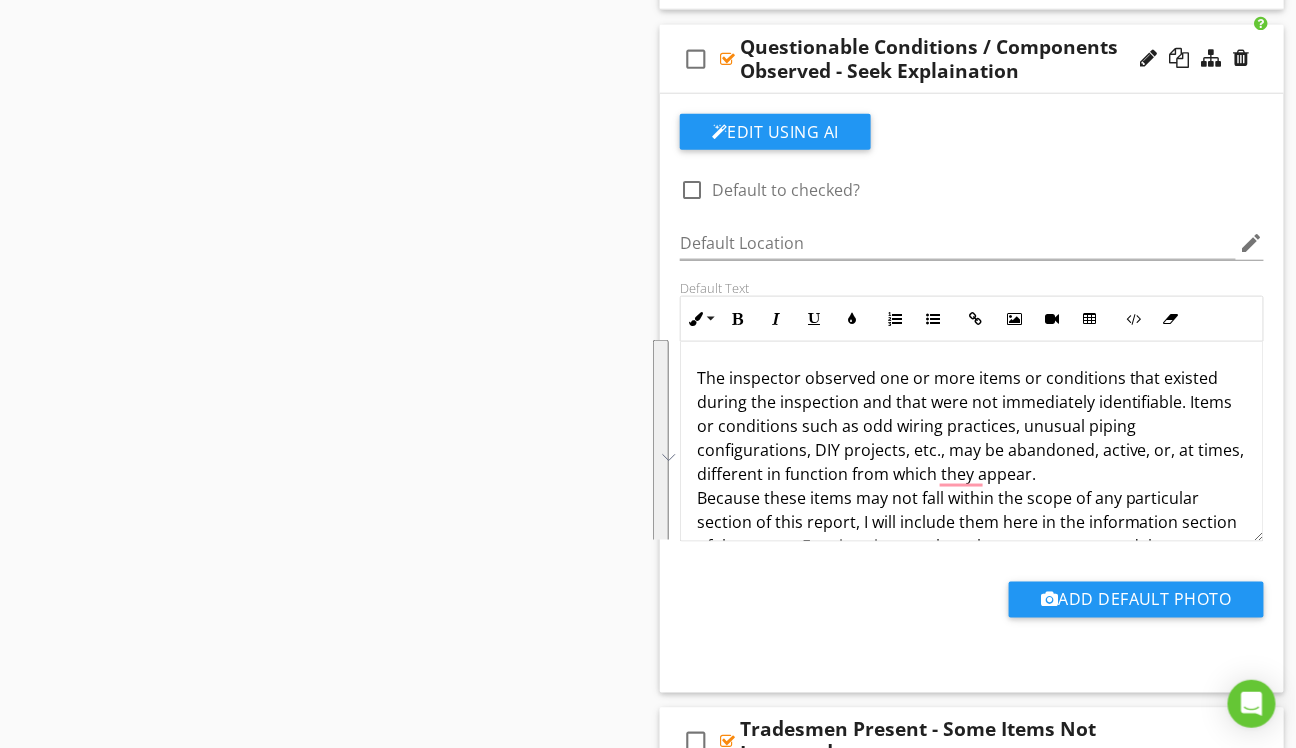 scroll, scrollTop: 69, scrollLeft: 0, axis: vertical 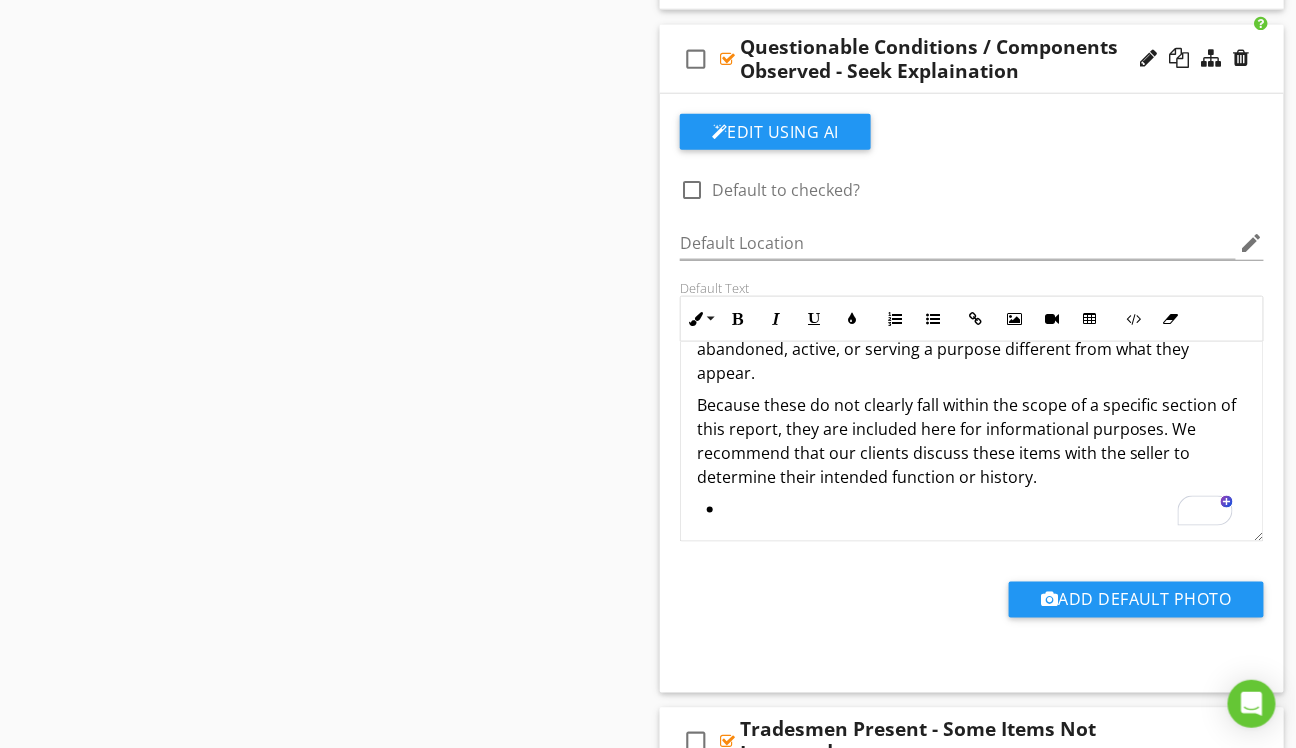 click at bounding box center [977, 511] 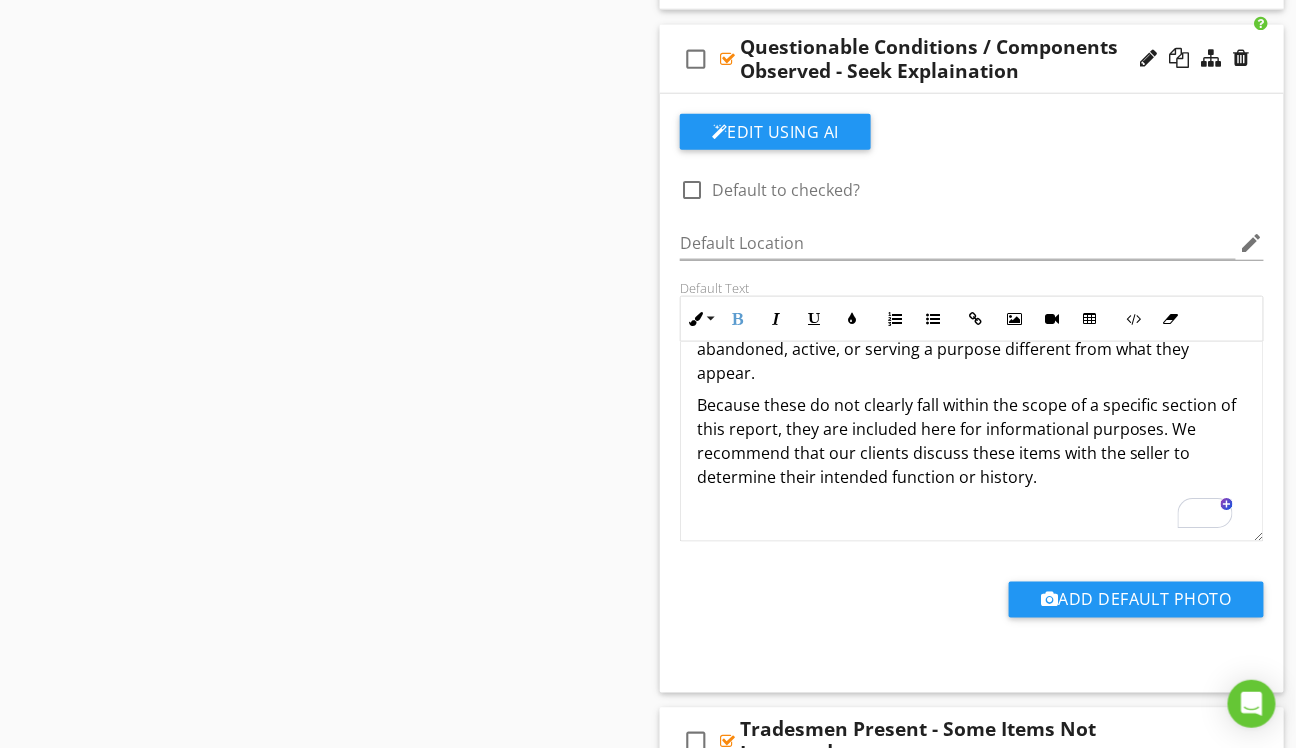 scroll, scrollTop: 96, scrollLeft: 0, axis: vertical 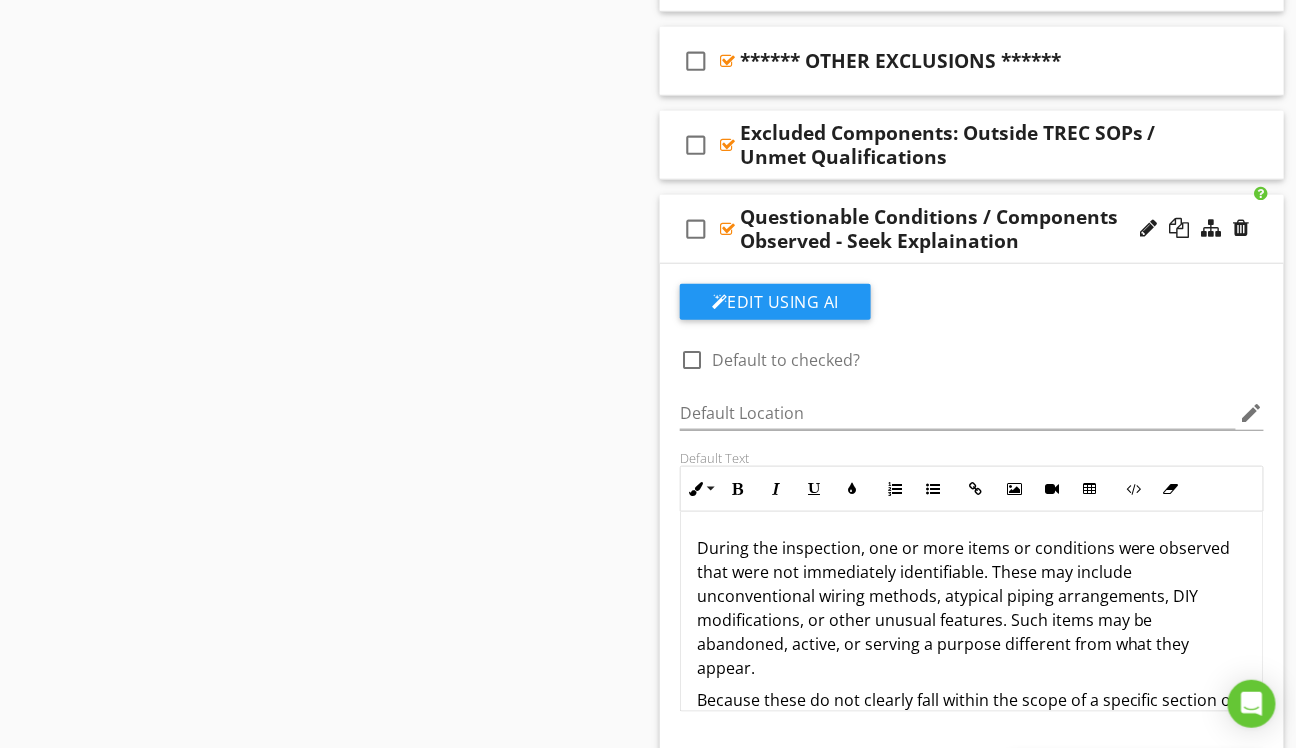 click on "check_box_outline_blank
Questionable Conditions / Components Observed - Seek Explaination" at bounding box center (972, 229) 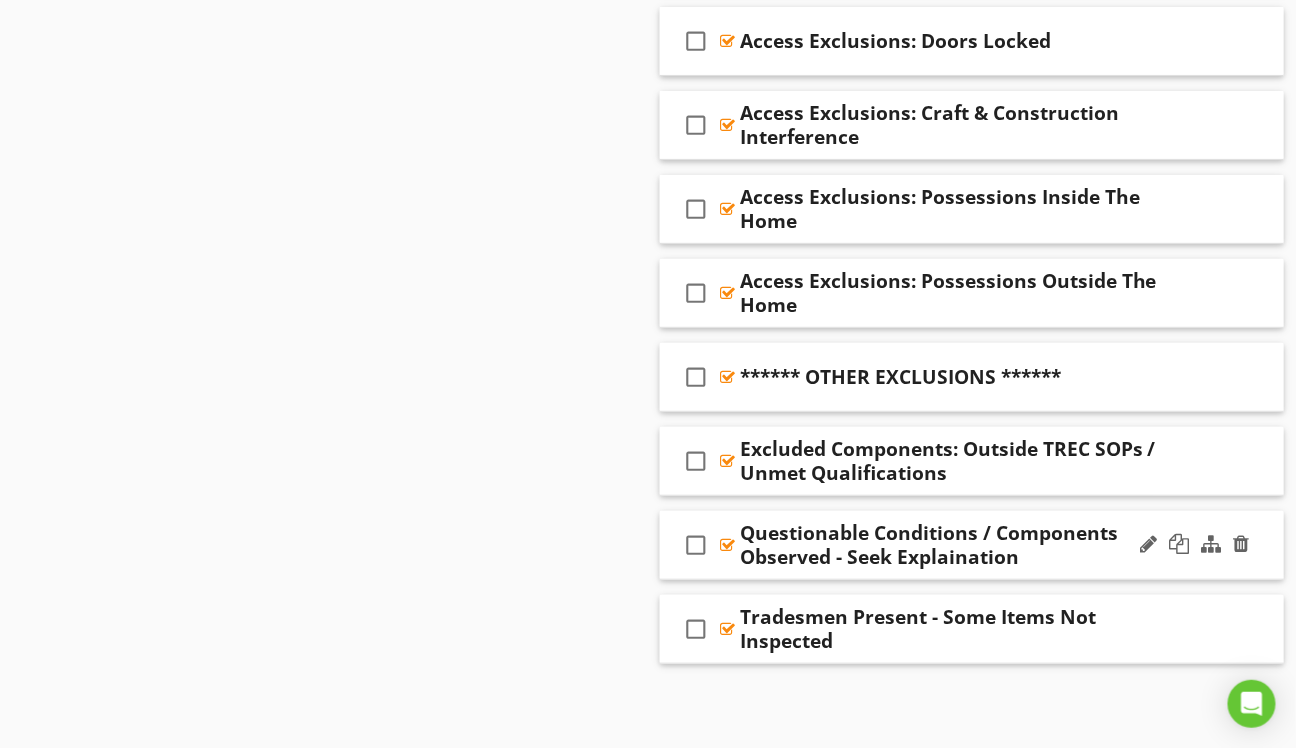 scroll, scrollTop: 2342, scrollLeft: 0, axis: vertical 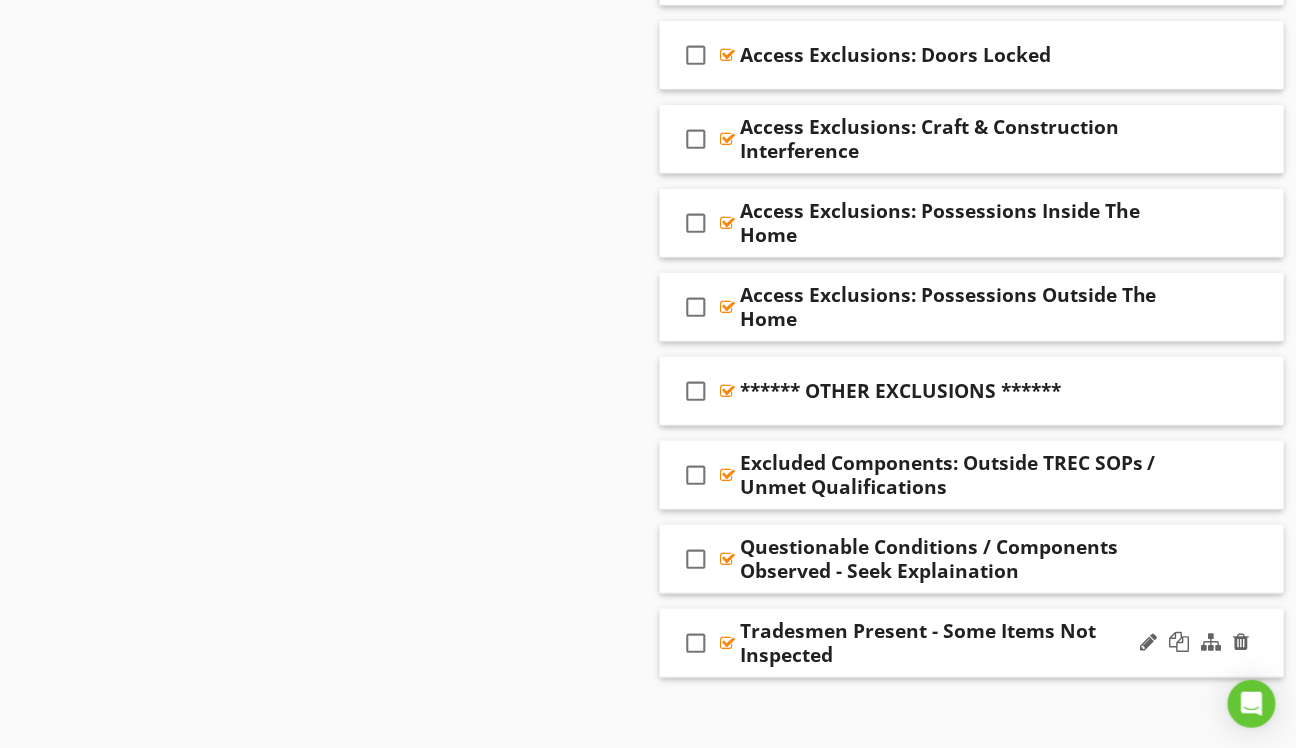 click on "check_box_outline_blank
Tradesmen Present - Some Items Not Inspected" at bounding box center (972, 643) 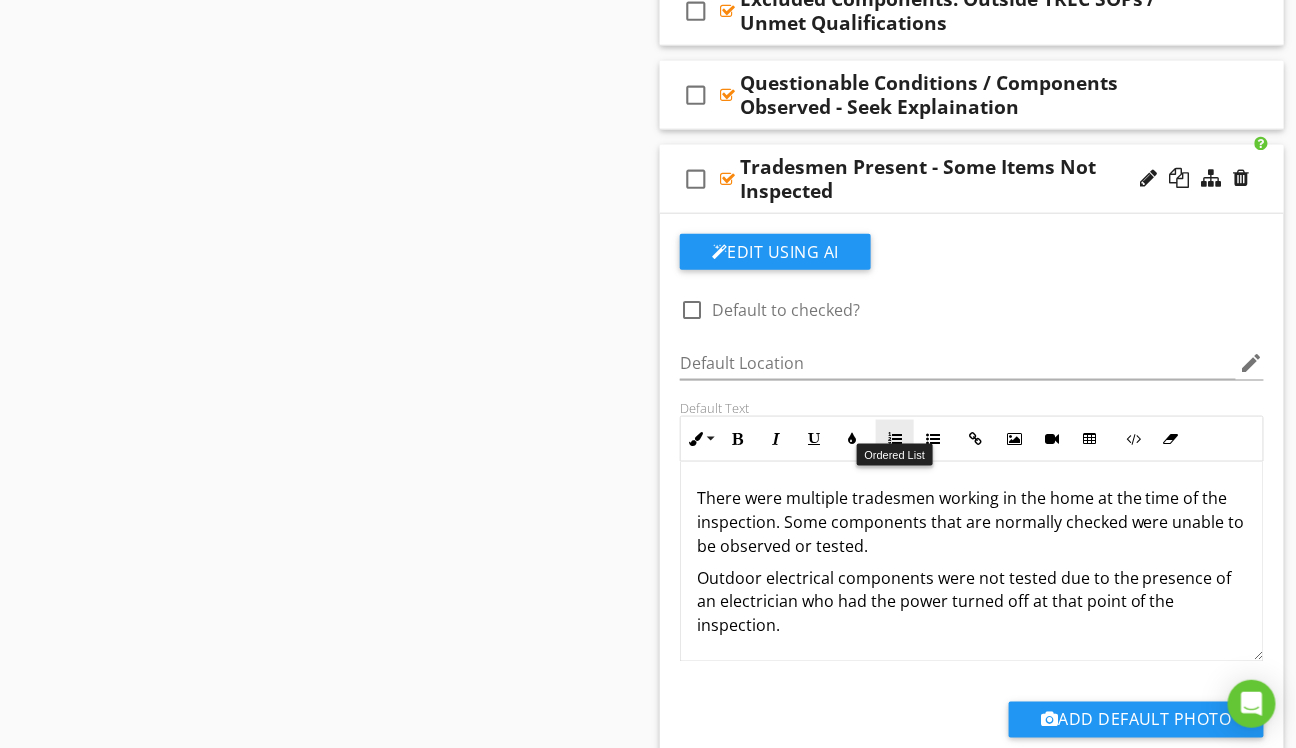 scroll, scrollTop: 2872, scrollLeft: 0, axis: vertical 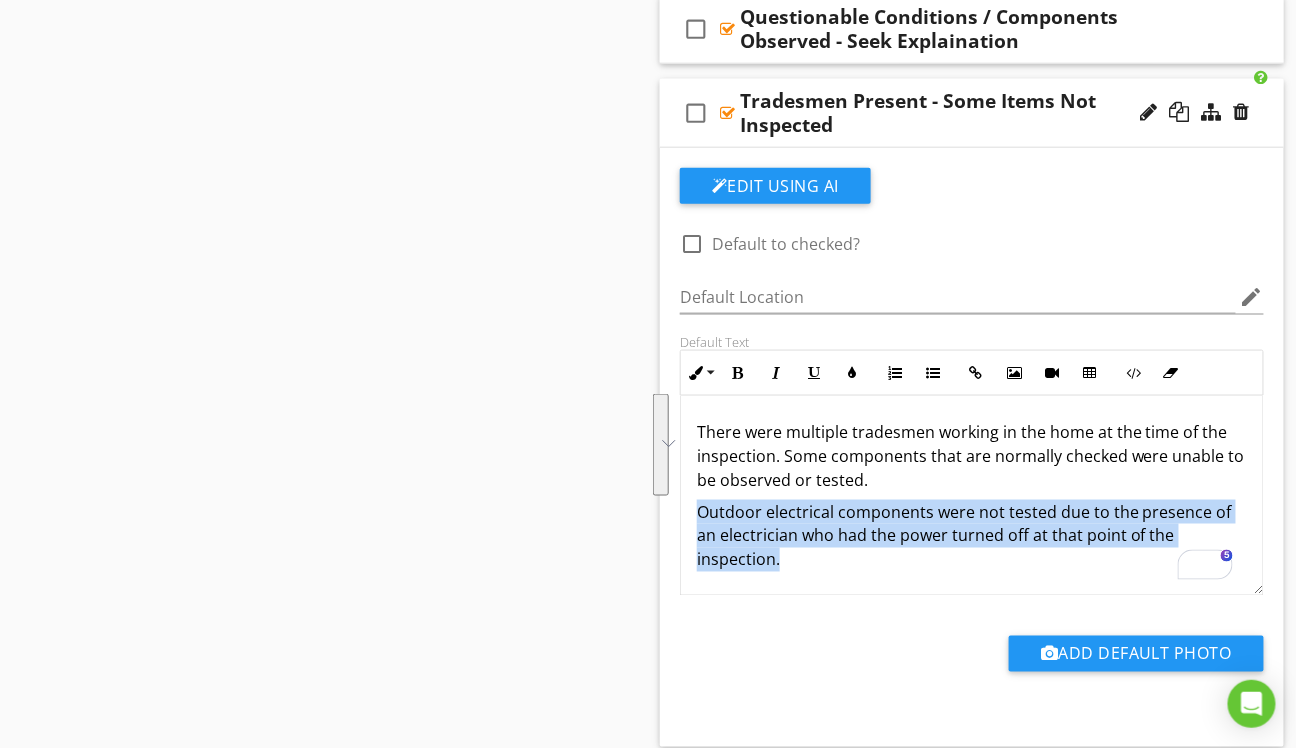 drag, startPoint x: 811, startPoint y: 546, endPoint x: 894, endPoint y: 465, distance: 115.97414 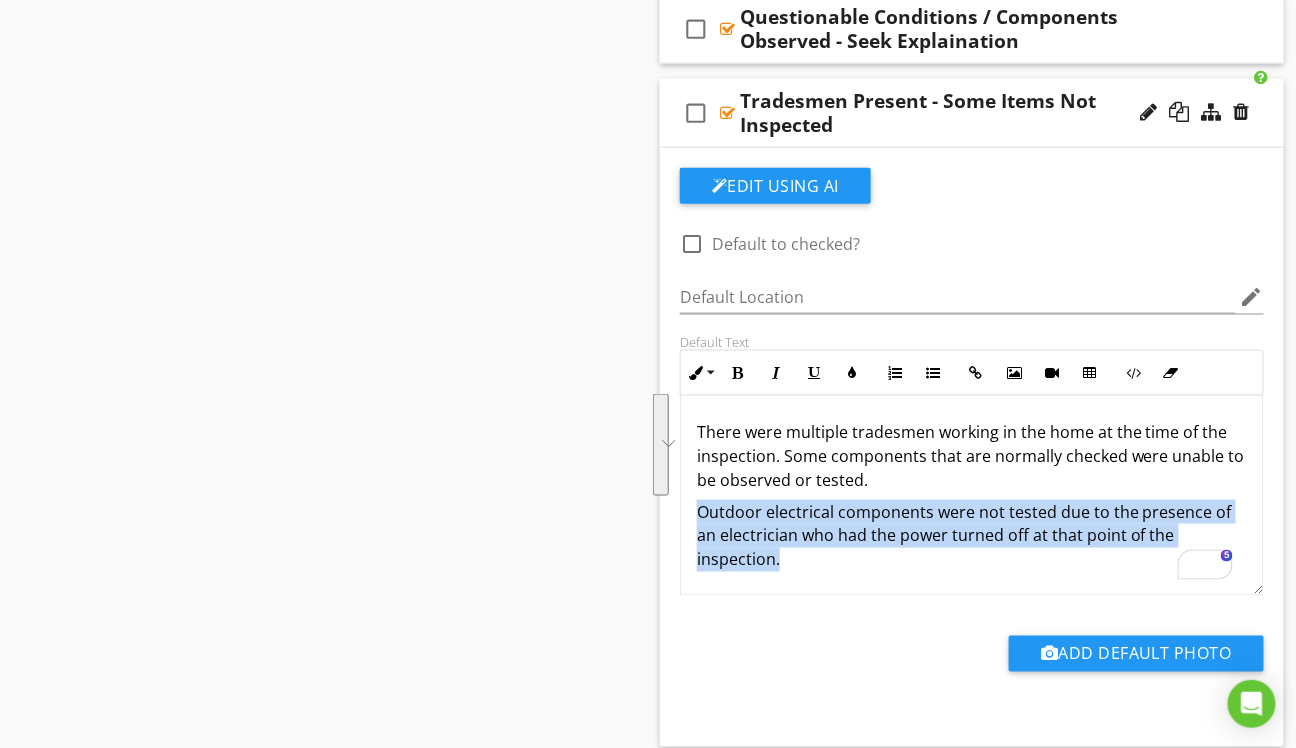 click on "There were multiple tradesmen working in the home at the time of the inspection. Some components that are normally checked were unable to be observed or tested. Outdoor electrical components were not tested due to the presence of an electrician who had the power turned off at that point of the inspection." at bounding box center (972, 496) 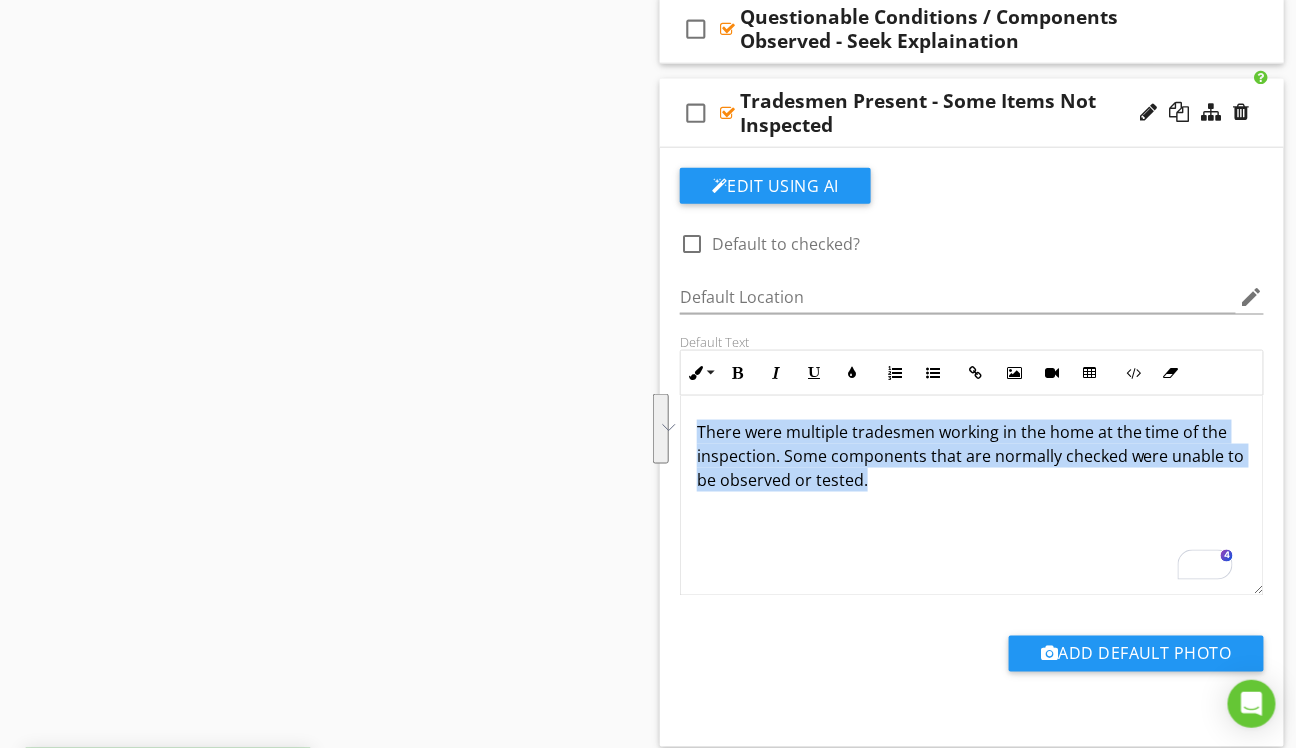 drag, startPoint x: 921, startPoint y: 468, endPoint x: 697, endPoint y: 423, distance: 228.47539 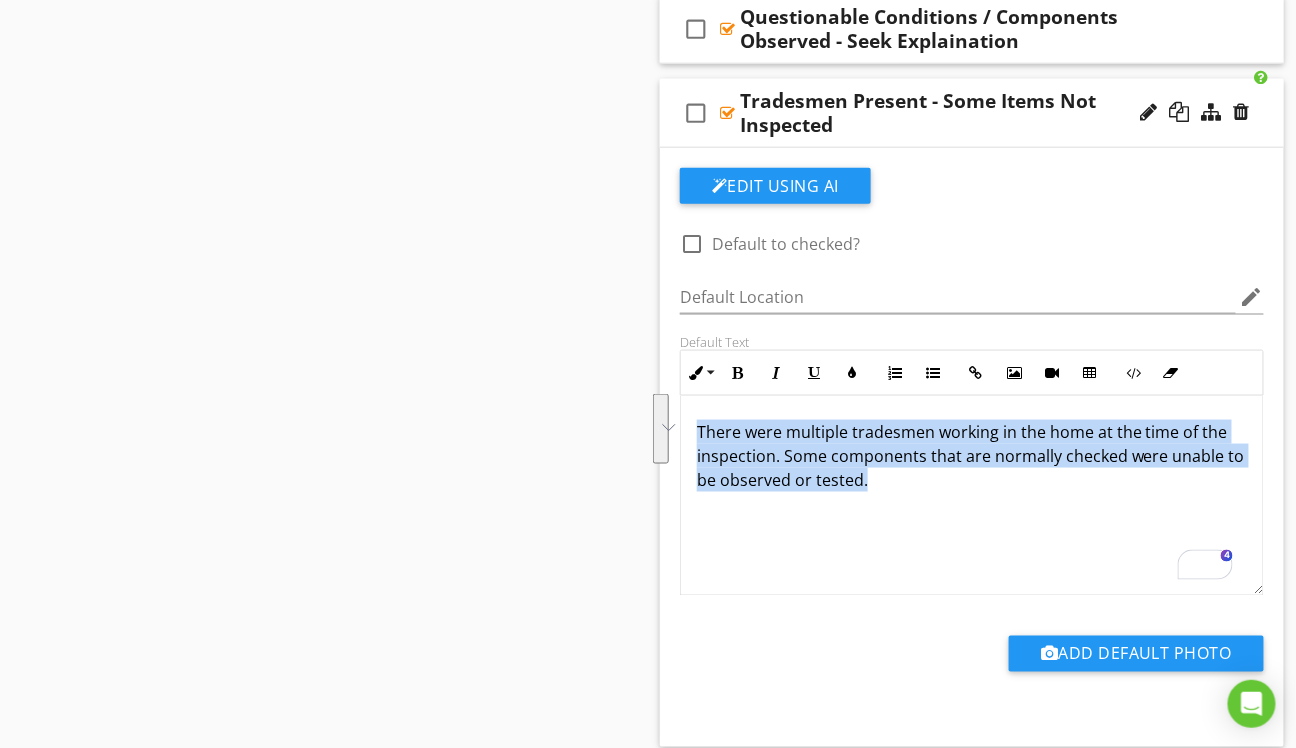 copy on "There were multiple tradesmen working in the home at the time of the inspection. Some components that are normally checked were unable to be observed or tested." 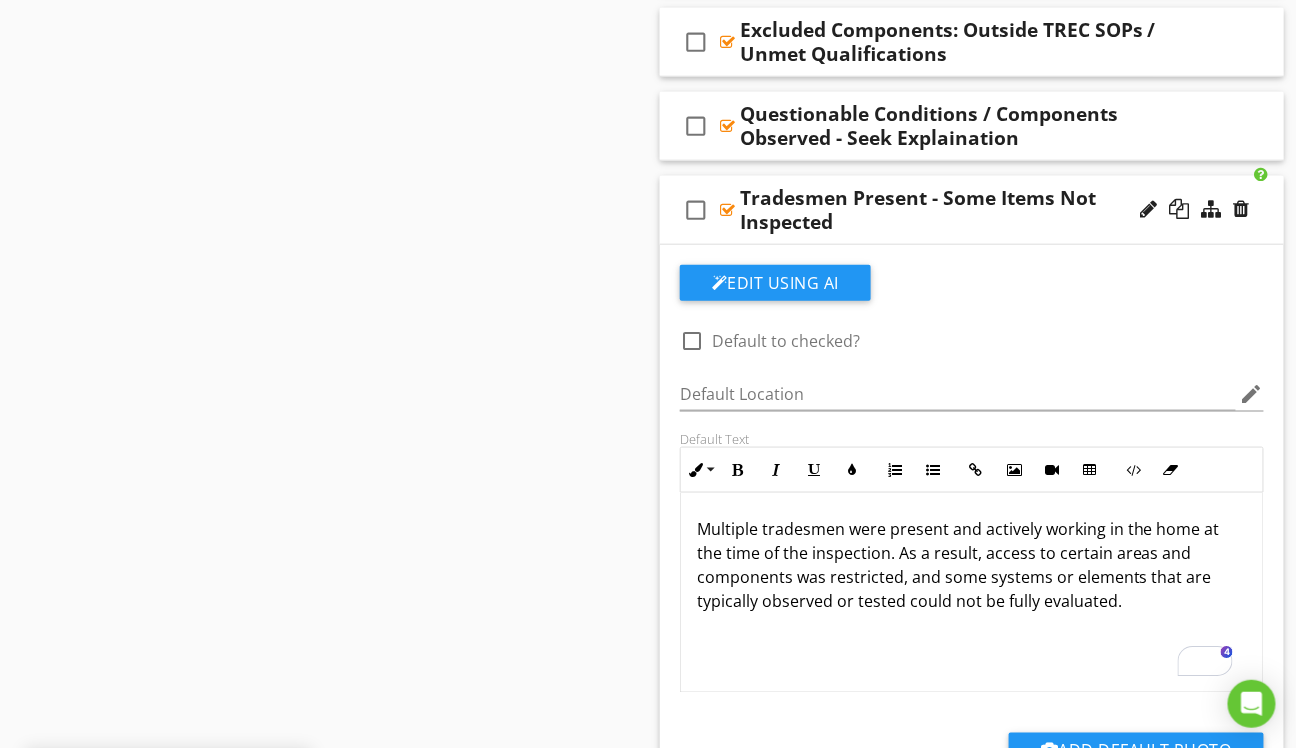 scroll, scrollTop: 2772, scrollLeft: 0, axis: vertical 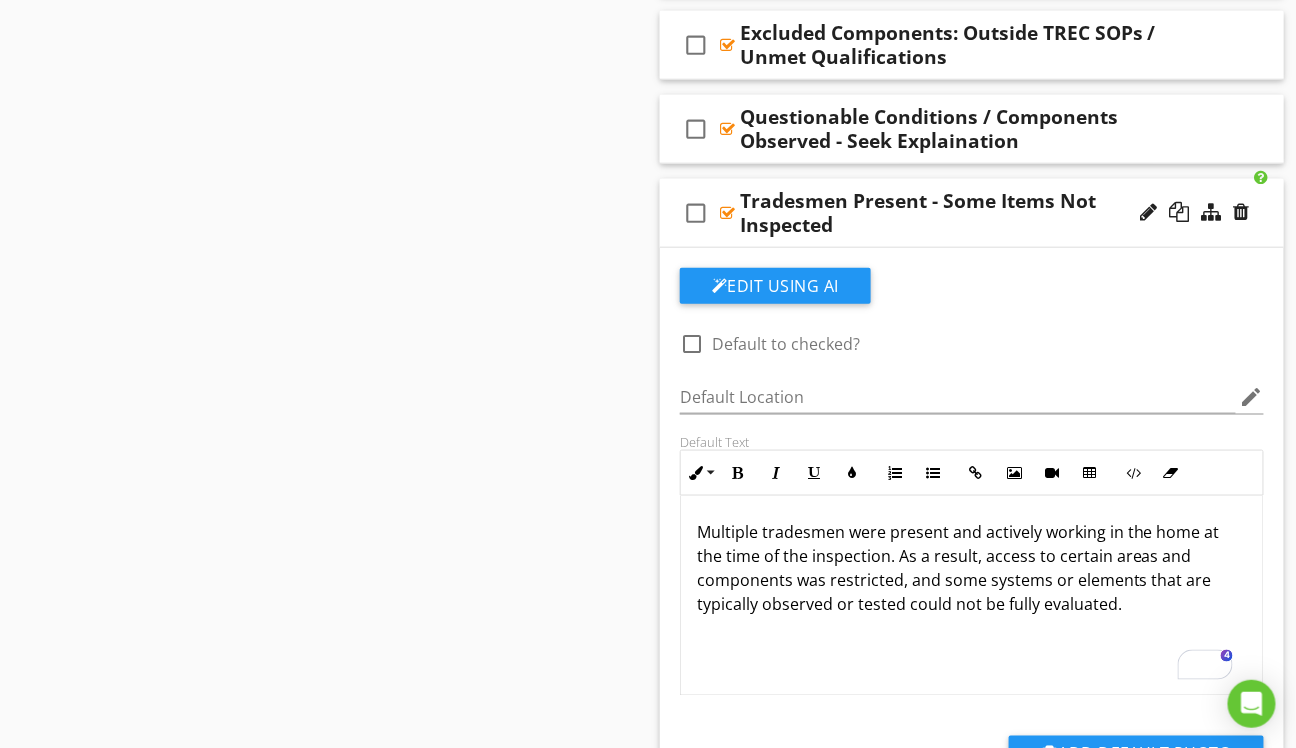 click on "check_box_outline_blank
Tradesmen Present - Some Items Not Inspected" at bounding box center (972, 213) 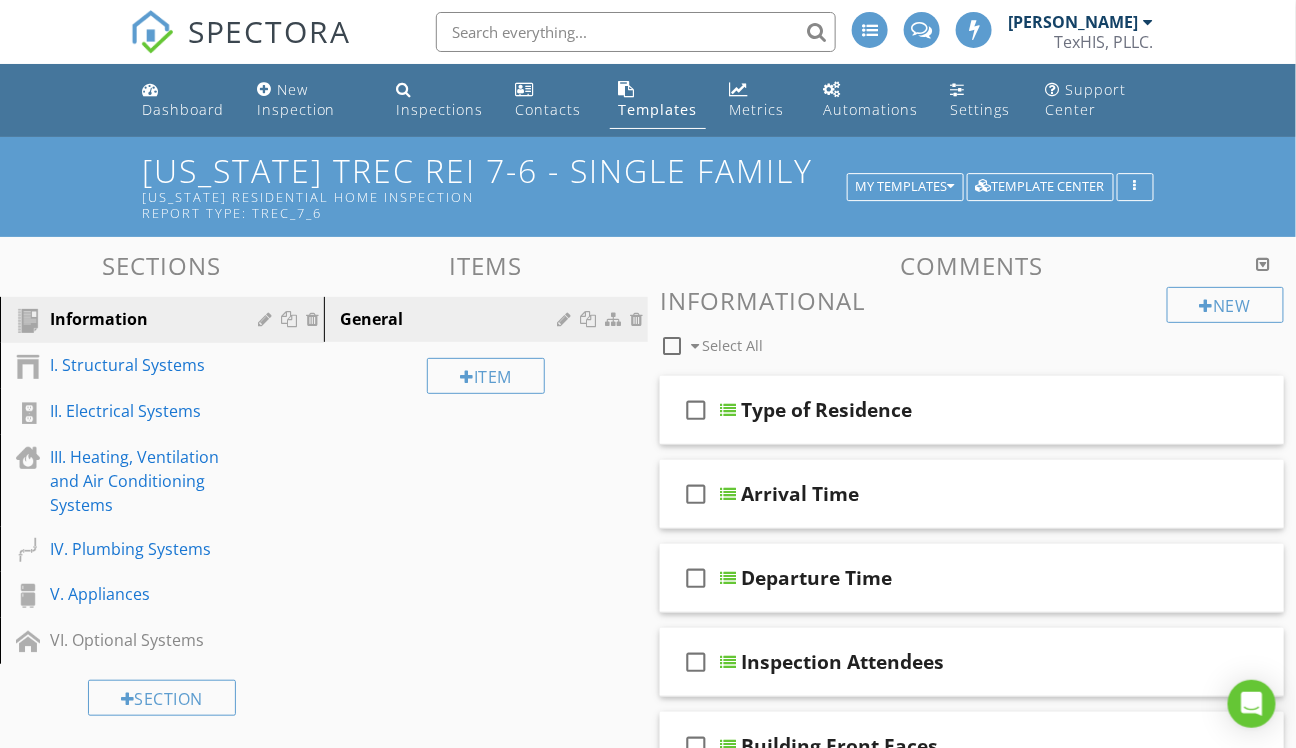 scroll, scrollTop: 0, scrollLeft: 0, axis: both 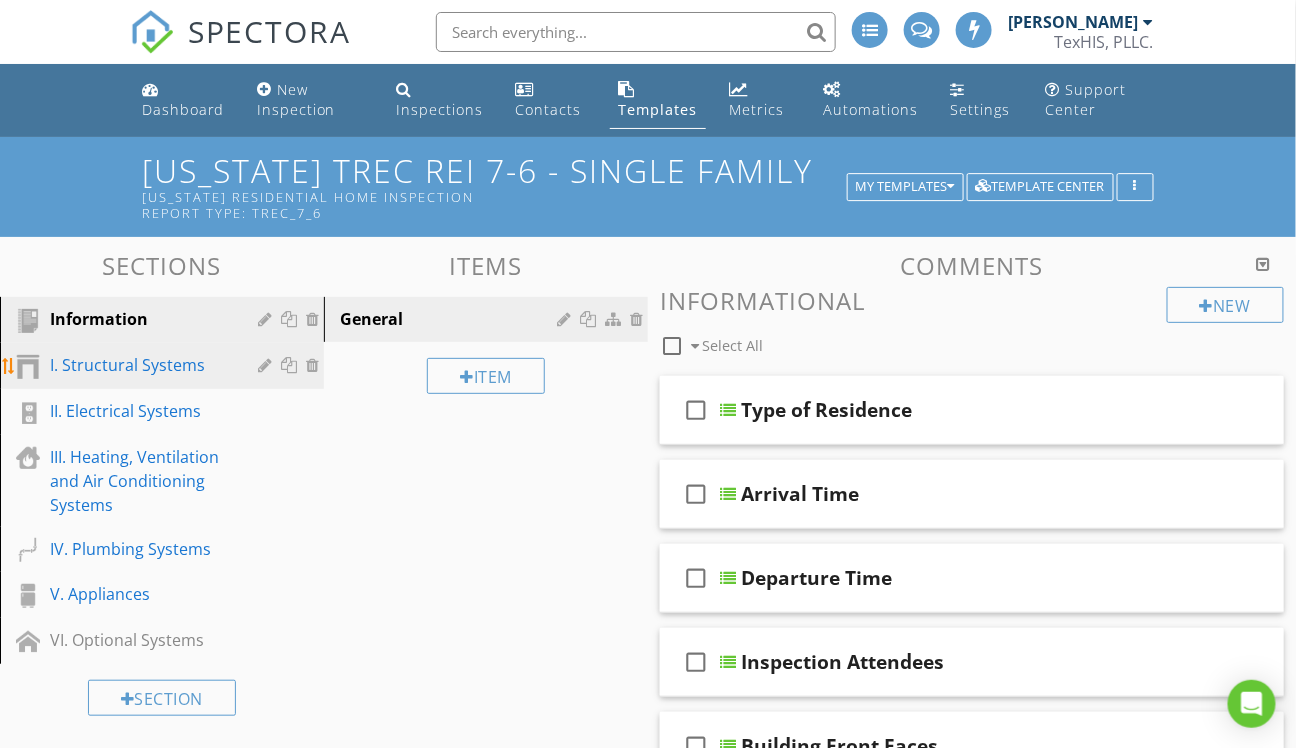 click on "I. Structural Systems" at bounding box center (139, 365) 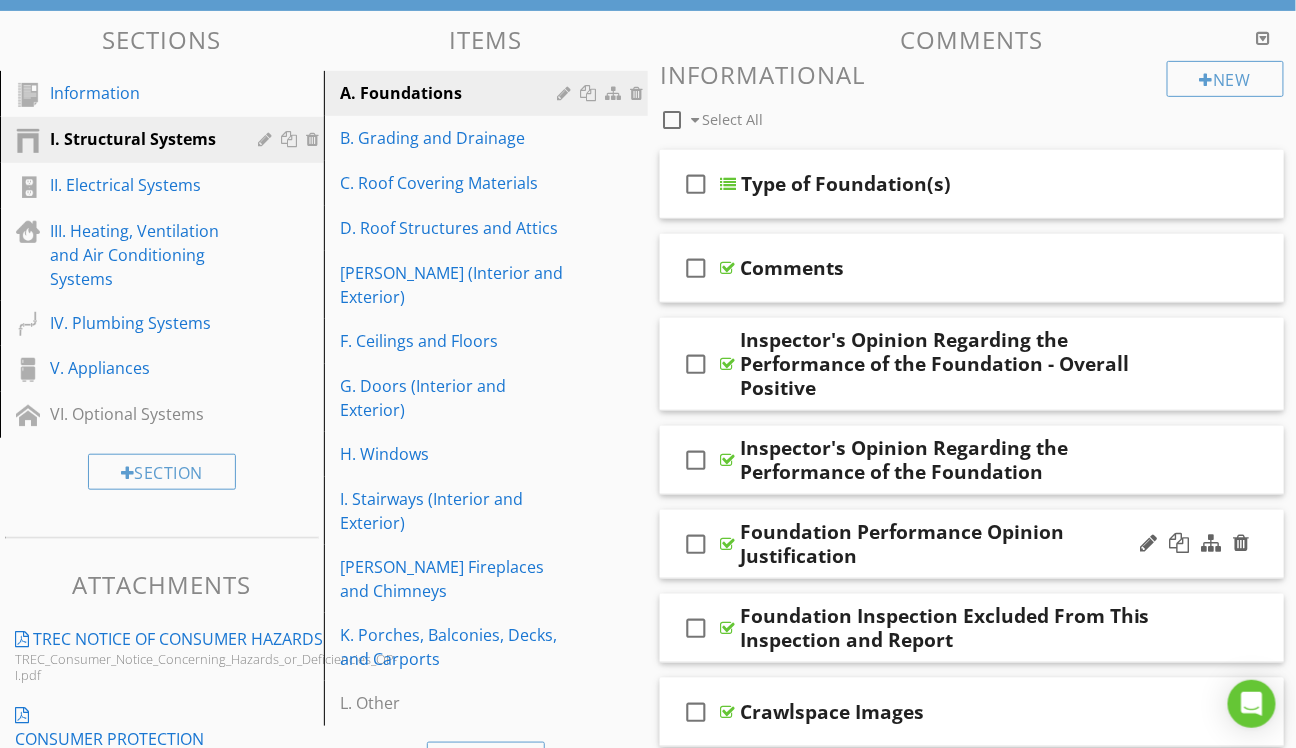 scroll, scrollTop: 300, scrollLeft: 0, axis: vertical 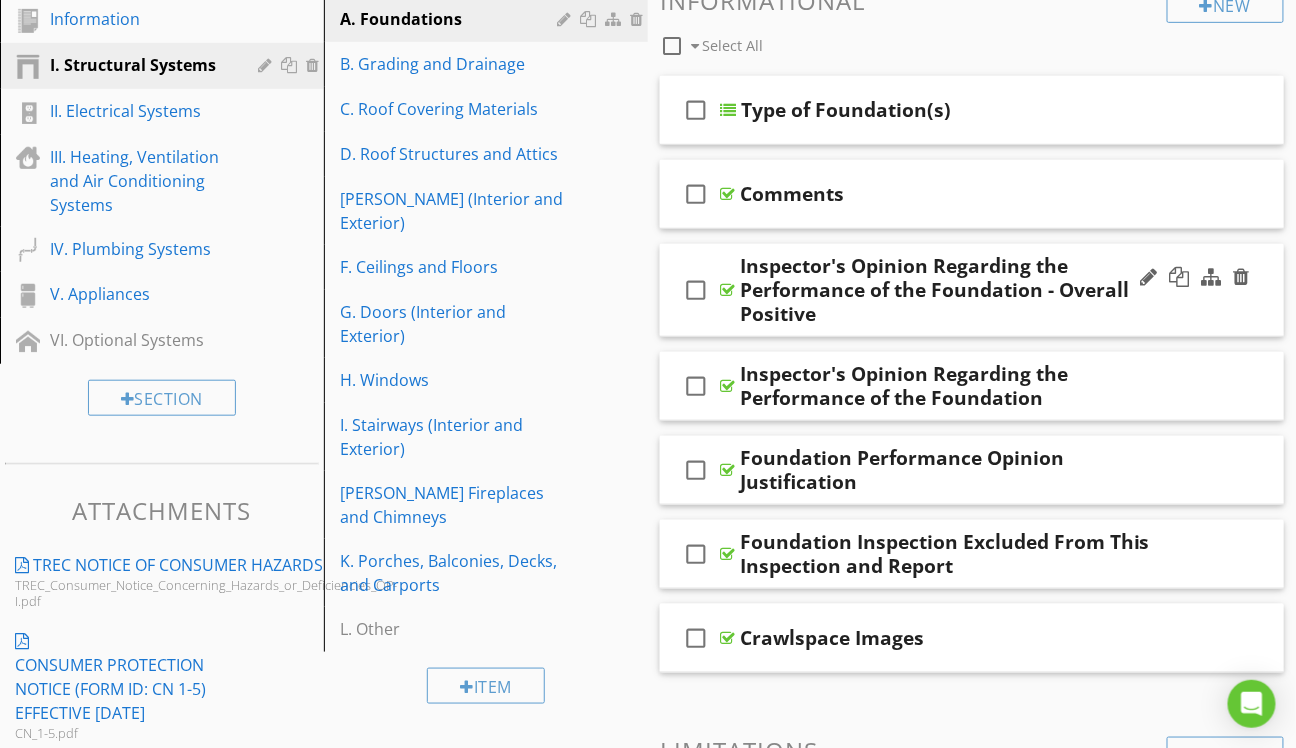click on "check_box_outline_blank
Inspector's Opinion Regarding the Performance of the Foundation - Overall Positive" at bounding box center [972, 290] 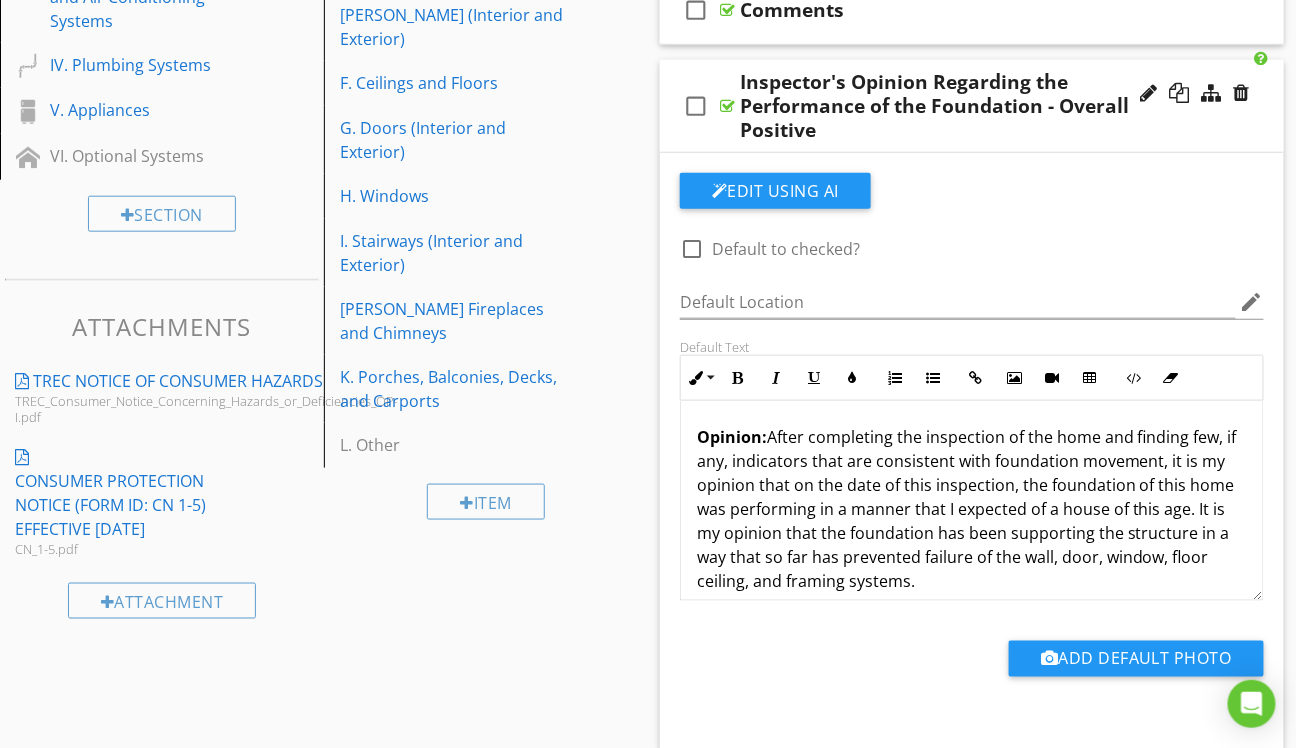 scroll, scrollTop: 500, scrollLeft: 0, axis: vertical 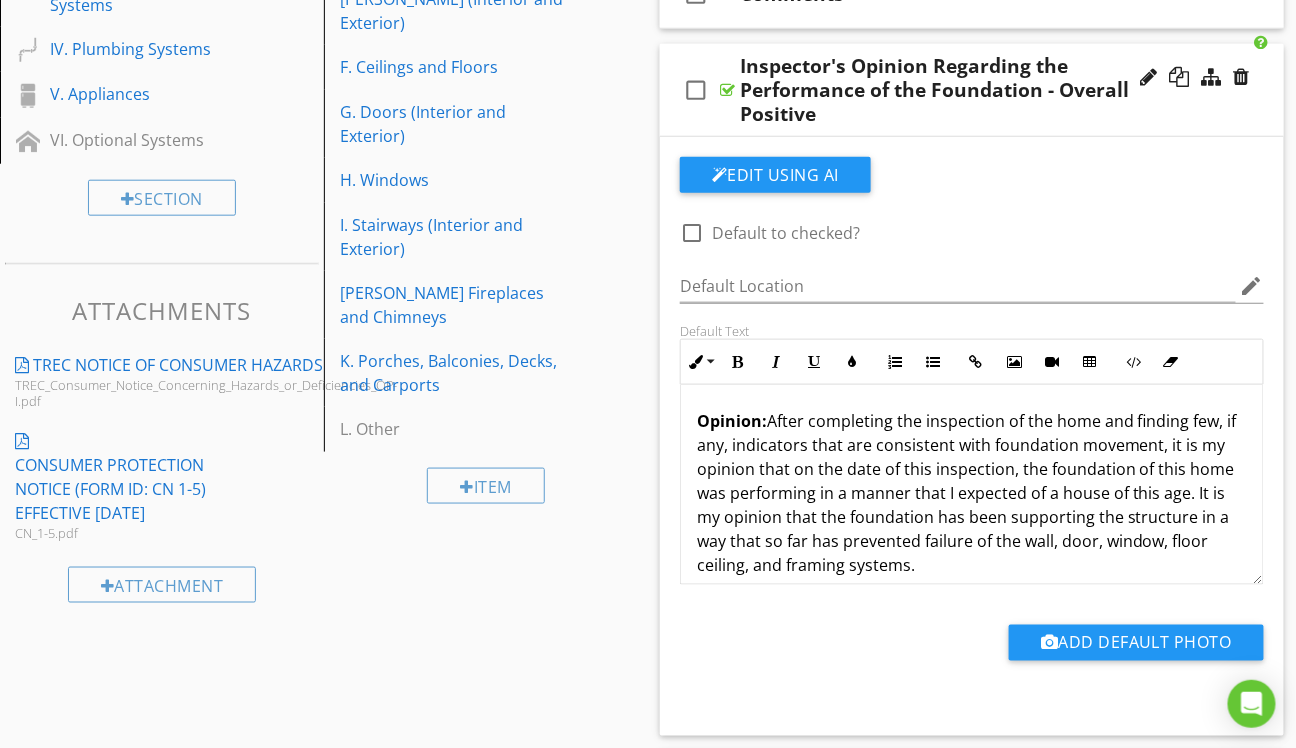 click on "Opinion:  After completing the inspection of the home and finding few, if any, indicators that are consistent with foundation movement, it is my opinion that on the date of this inspection, the foundation of this home was performing in a manner that I expected of a house of this age. It is my opinion that the foundation has been supporting the structure in a way that so far has prevented failure of the wall, door, window, floor ceiling, and framing systems." at bounding box center [972, 493] 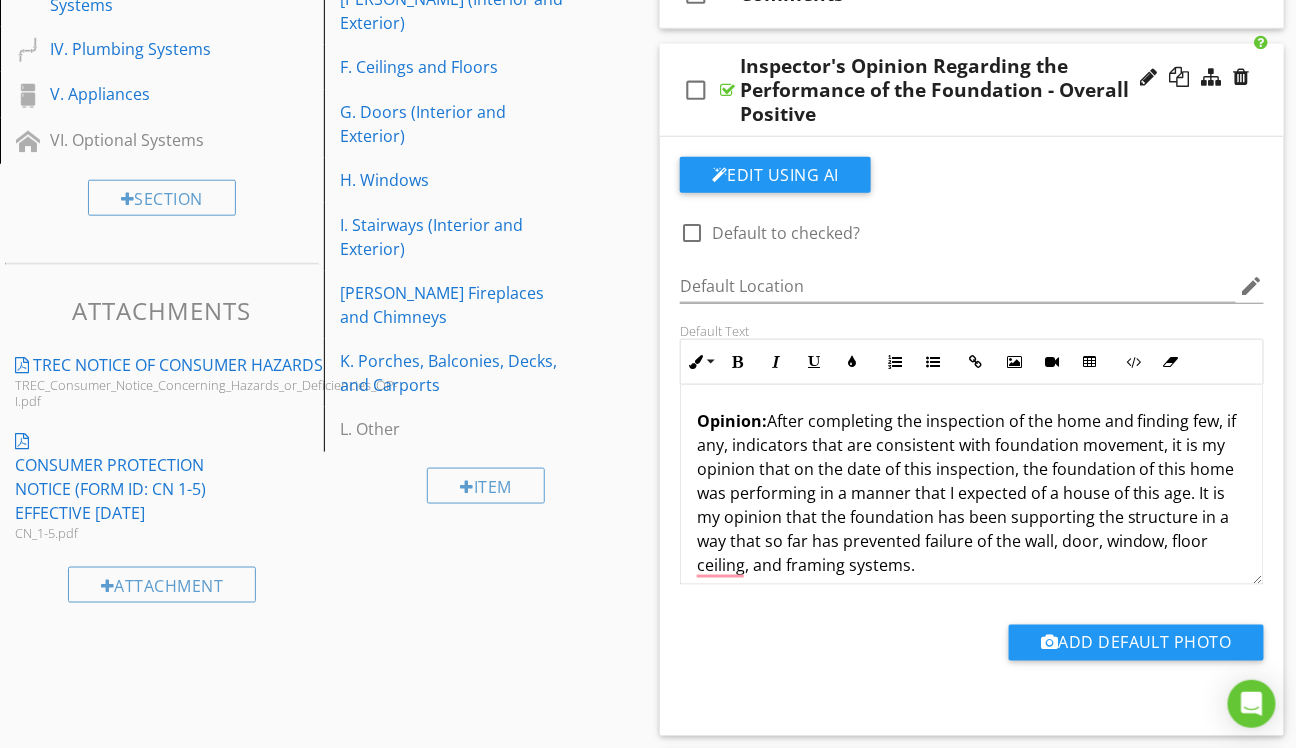 click on "Opinion:  After completing the inspection of the home and finding few, if any, indicators that are consistent with foundation movement, it is my opinion that on the date of this inspection, the foundation of this home was performing in a manner that I expected of a house of this age. It is my opinion that the foundation has been supporting the structure in a way that so far has prevented failure of the wall, door, window, floor ceiling, and framing systems." at bounding box center (972, 493) 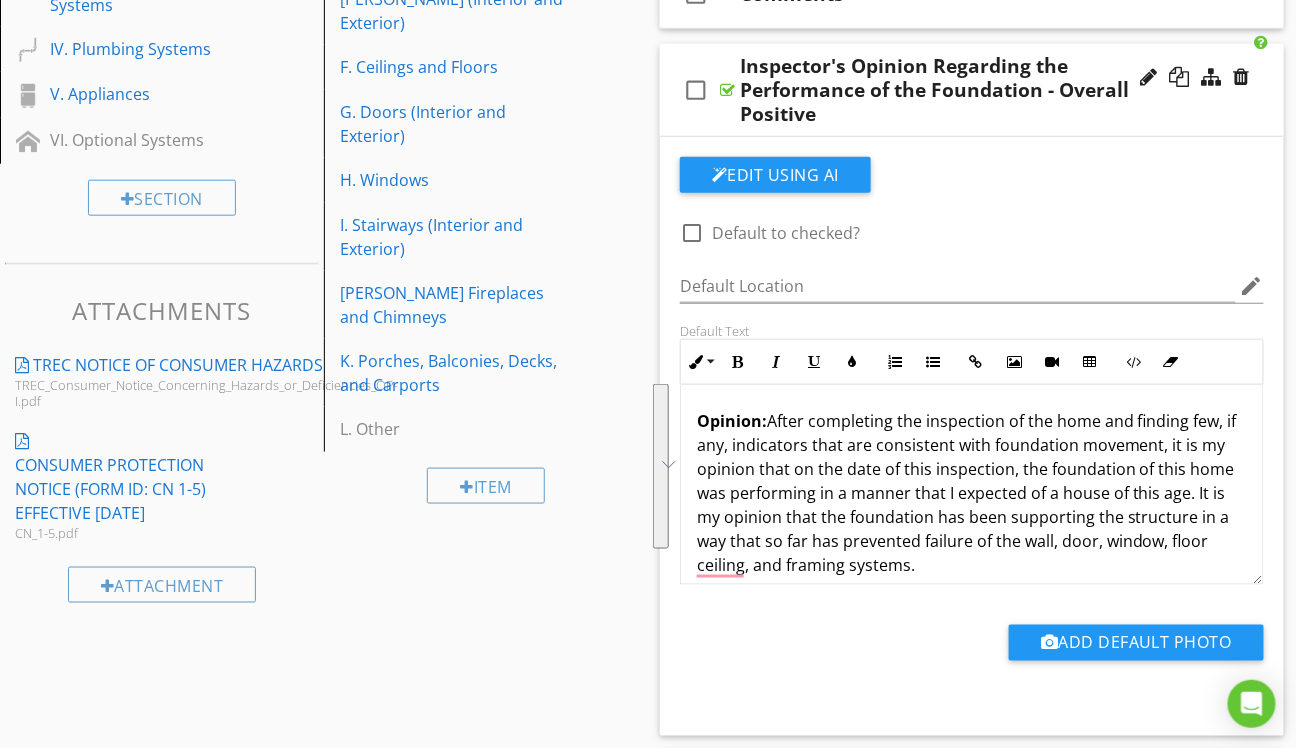drag, startPoint x: 925, startPoint y: 564, endPoint x: 773, endPoint y: 427, distance: 204.62894 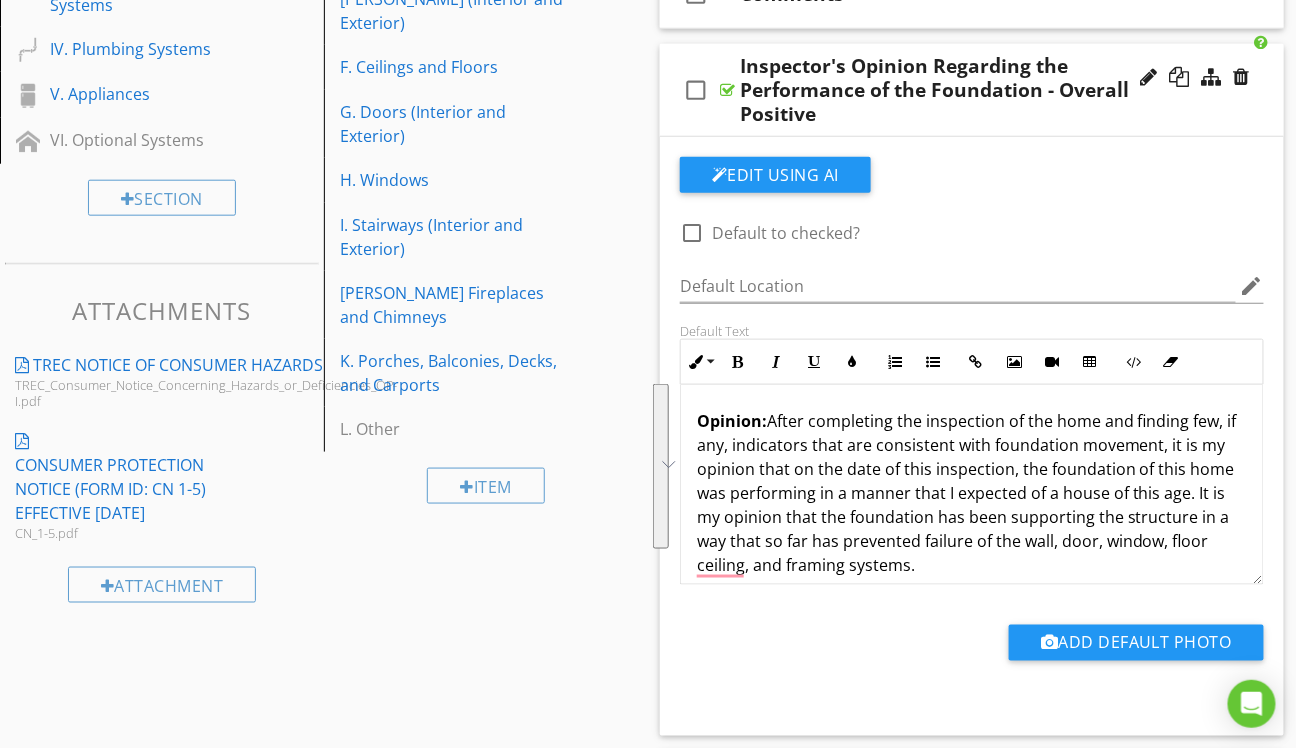 copy on "After completing the inspection of the home and finding few, if any, indicators that are consistent with foundation movement, it is my opinion that on the date of this inspection, the foundation of this home was performing in a manner that I expected of a house of this age. It is my opinion that the foundation has been supporting the structure in a way that so far has prevented failure of the wall, door, window, floor ceiling, and framing systems." 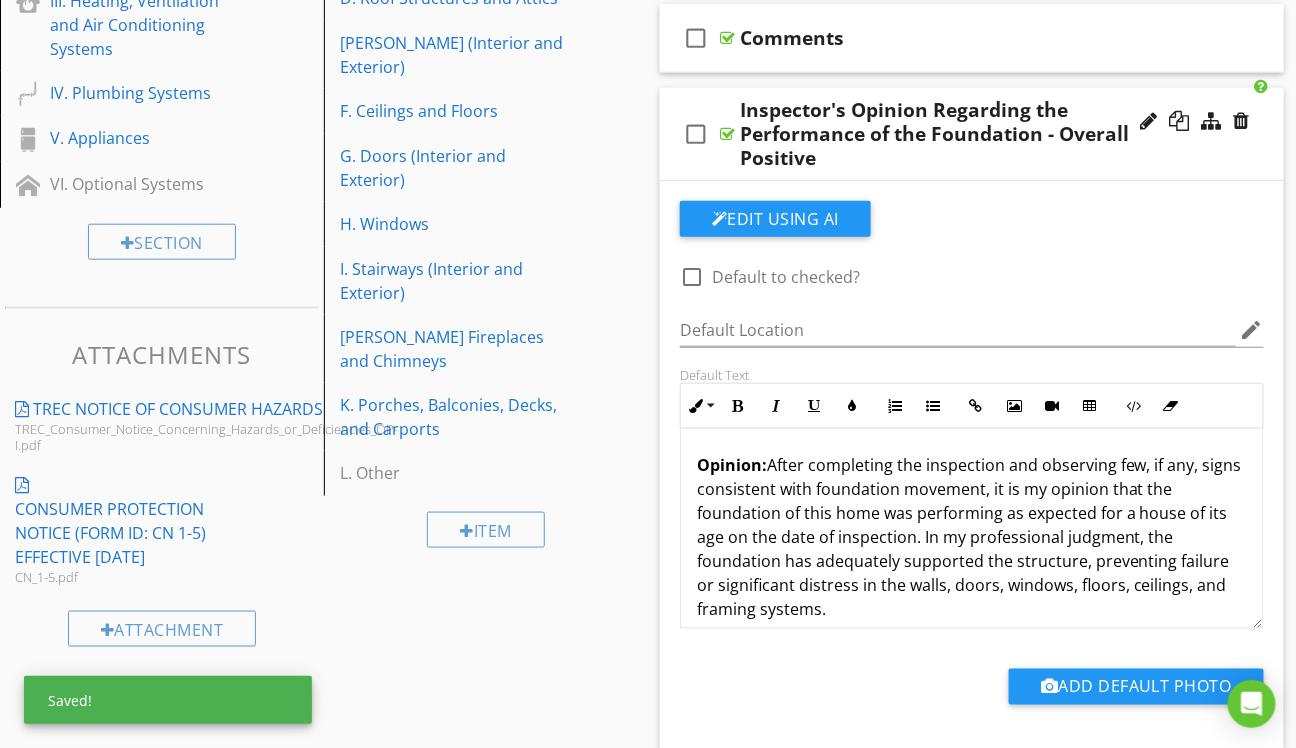 scroll, scrollTop: 400, scrollLeft: 0, axis: vertical 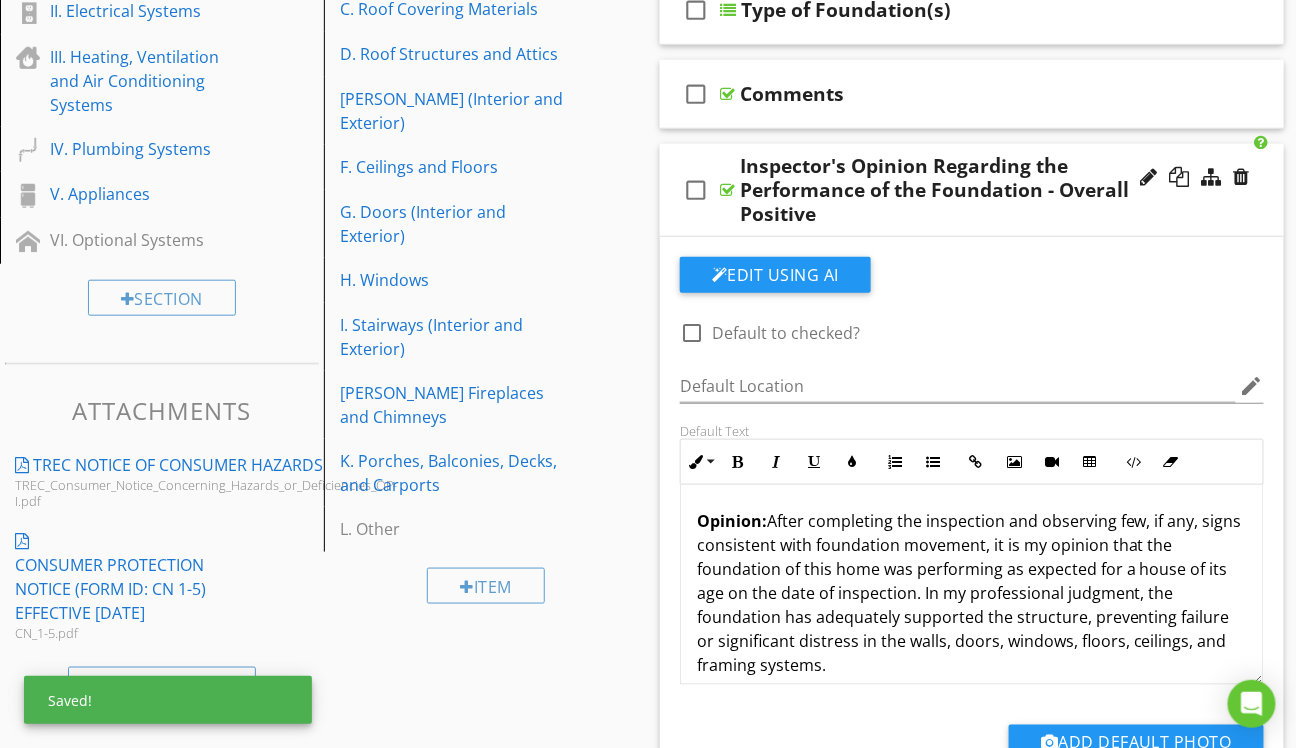 click on "check_box_outline_blank
Inspector's Opinion Regarding the Performance of the Foundation - Overall Positive" at bounding box center [972, 190] 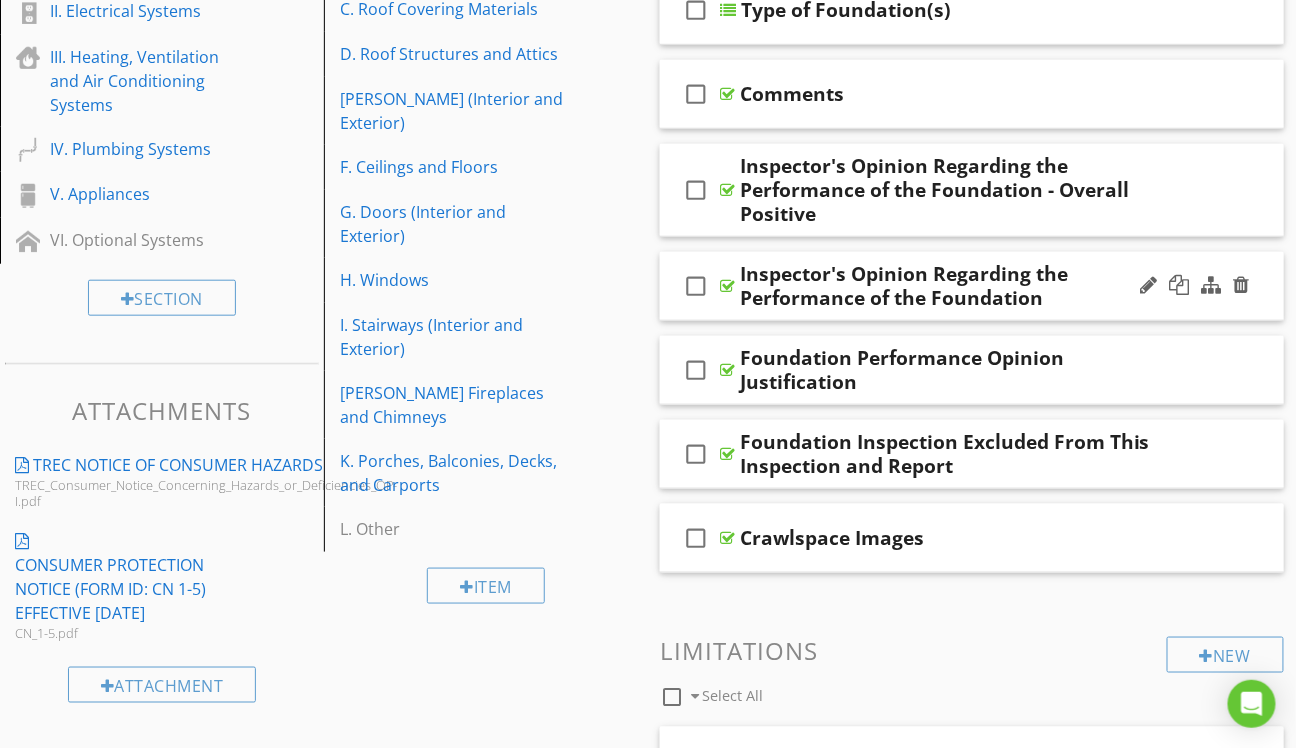 click on "check_box_outline_blank
Inspector's Opinion Regarding the Performance of the Foundation" at bounding box center [972, 286] 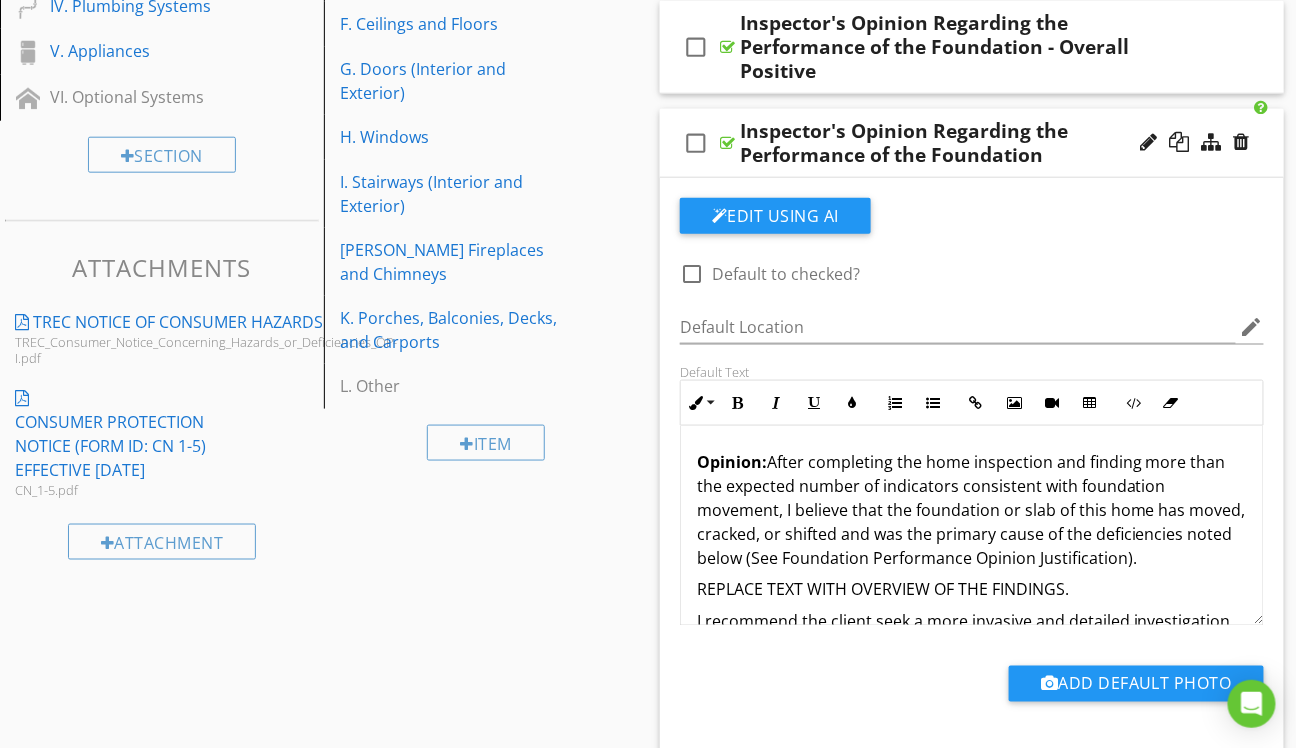 scroll, scrollTop: 600, scrollLeft: 0, axis: vertical 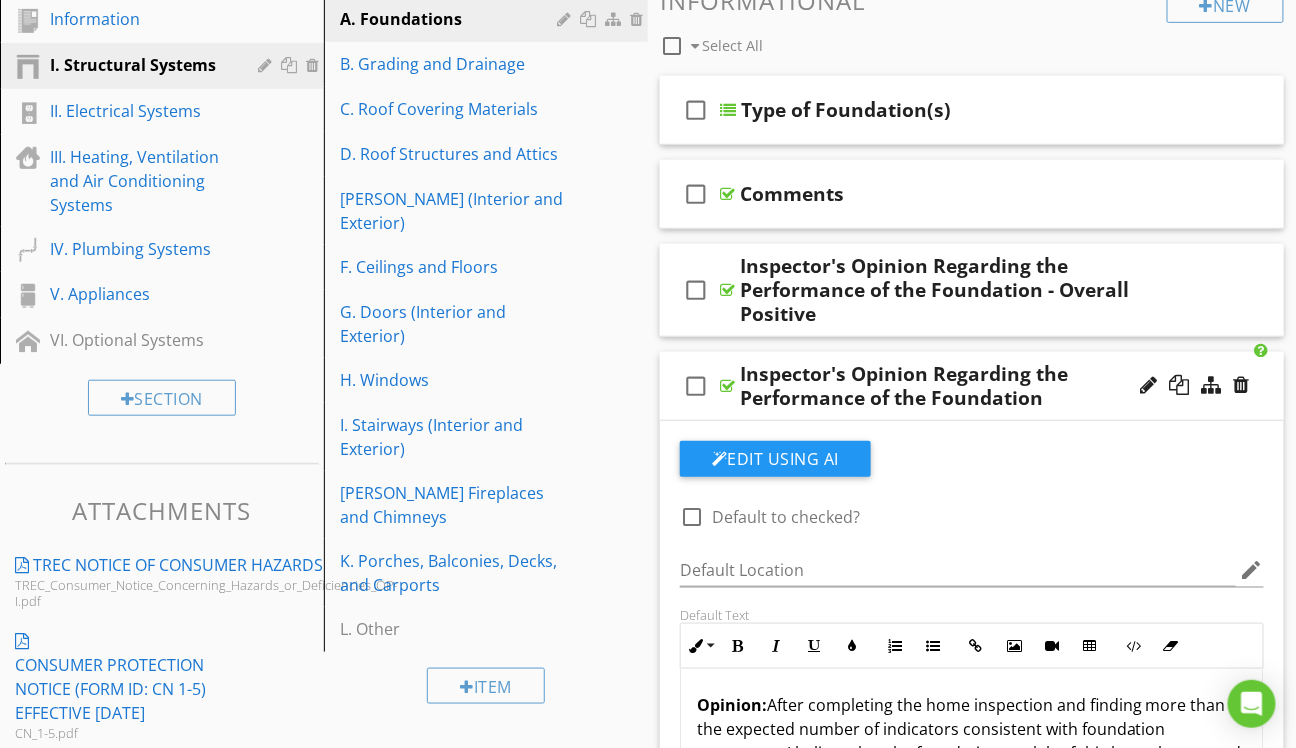 click on "check_box_outline_blank
Inspector's Opinion Regarding the Performance of the Foundation" at bounding box center [972, 386] 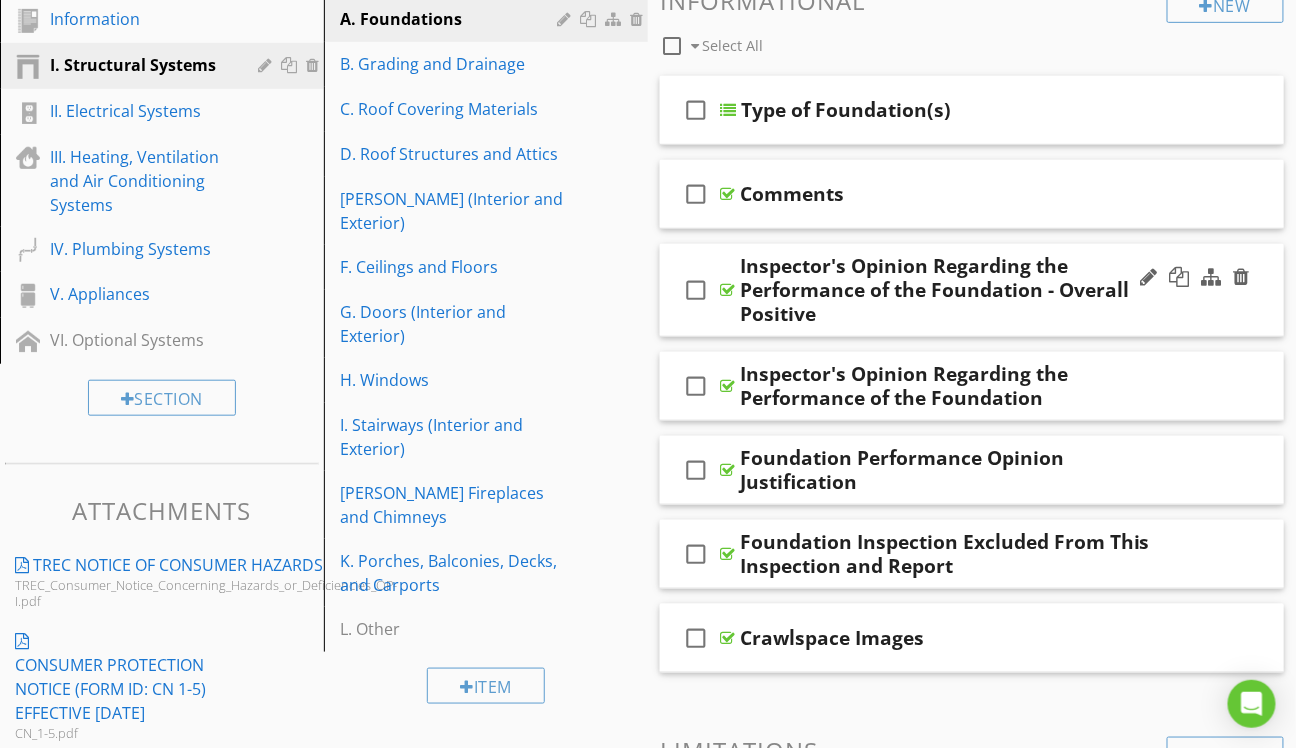 click on "check_box_outline_blank
Inspector's Opinion Regarding the Performance of the Foundation - Overall Positive" at bounding box center (972, 290) 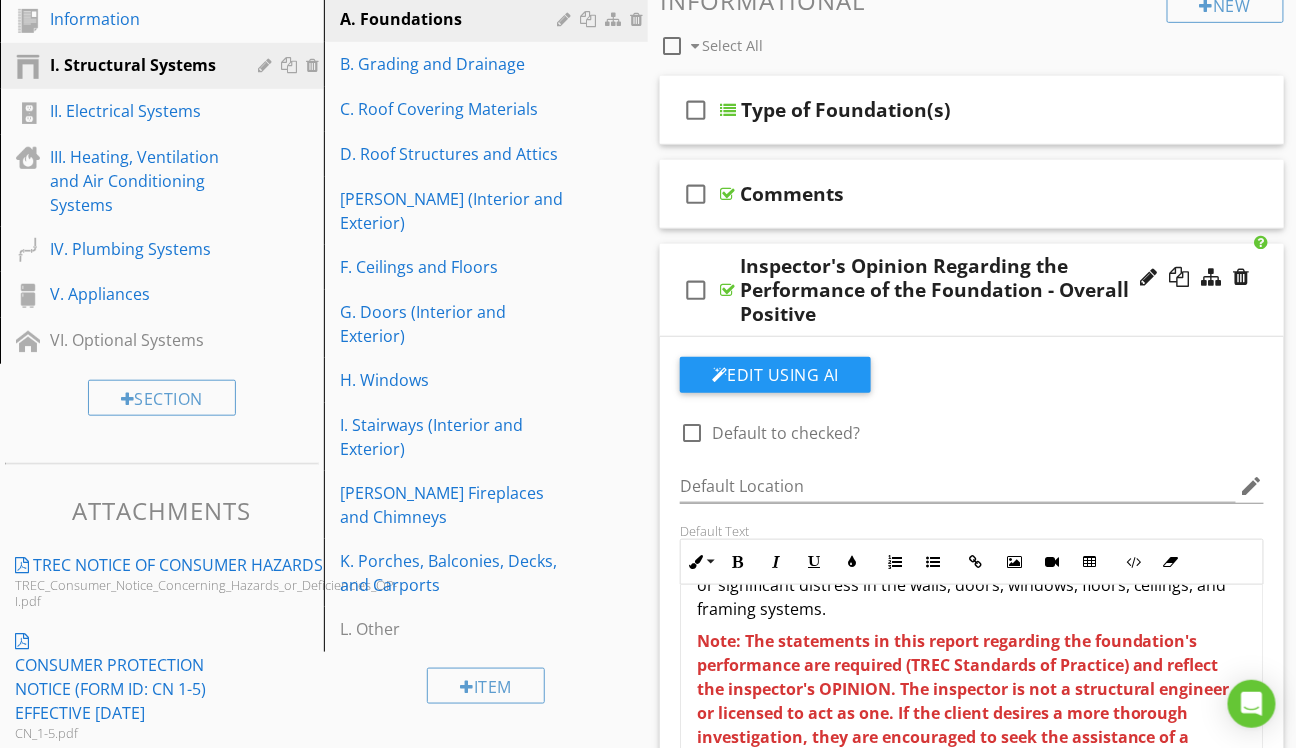 scroll, scrollTop: 168, scrollLeft: 0, axis: vertical 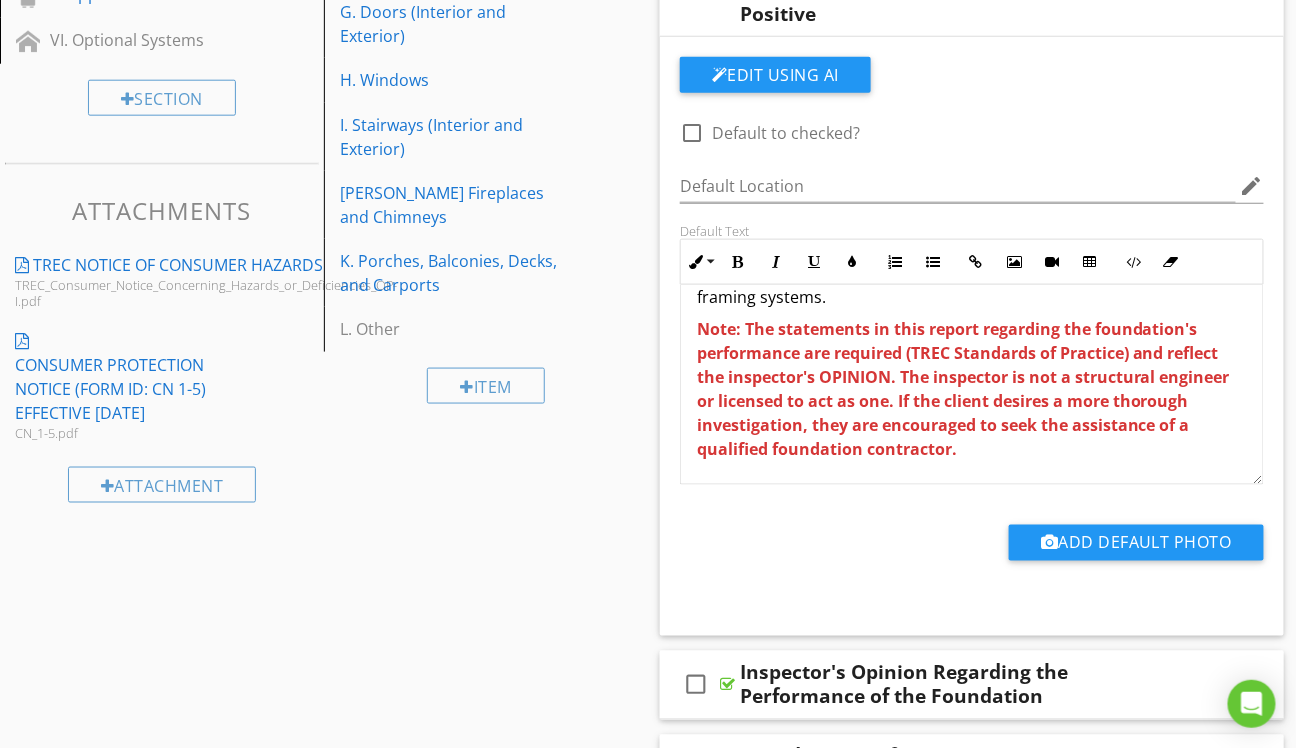 click on "Note: The statements in this report regarding the foundation's performance are required (TREC Standards of Practice) and reflect the inspector's OPINION. The inspector is not a structural engineer or licensed to act as one. If the client desires a more thorough investigation, they are encouraged to seek the assistance of a qualified foundation contractor." at bounding box center [972, 389] 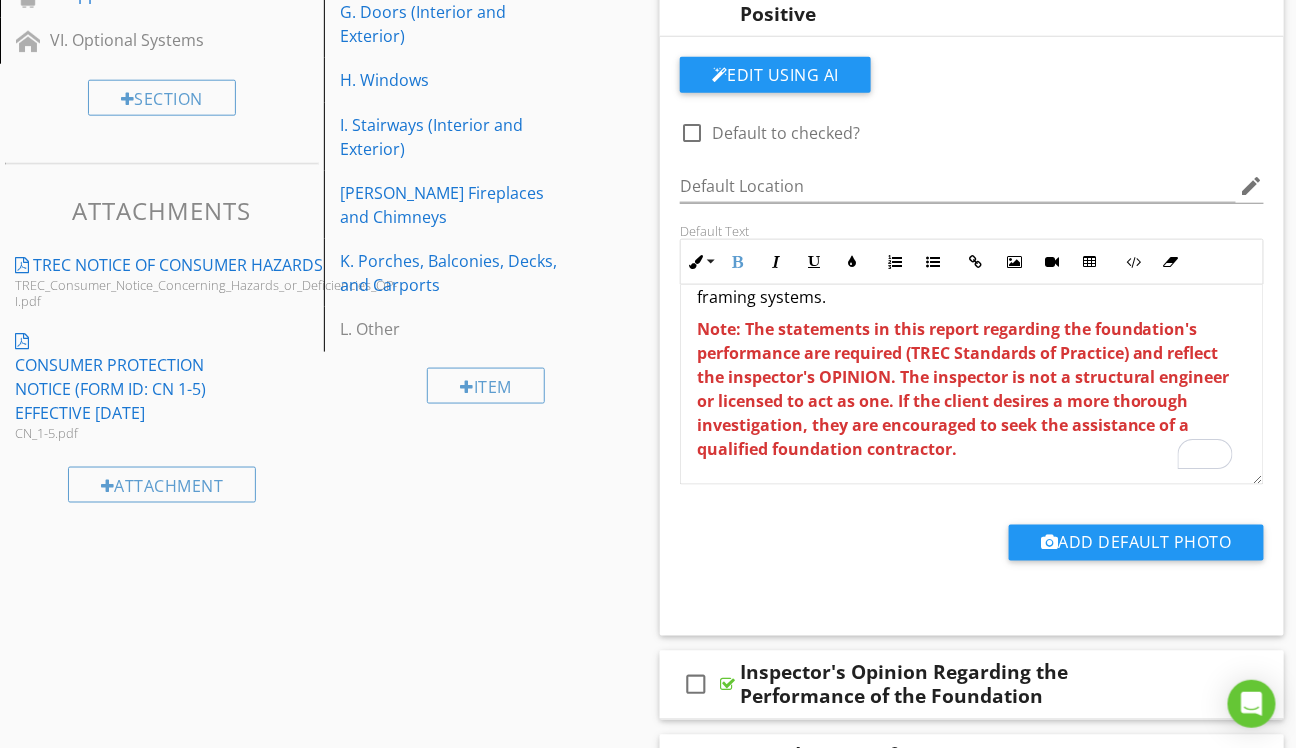 scroll, scrollTop: 168, scrollLeft: 0, axis: vertical 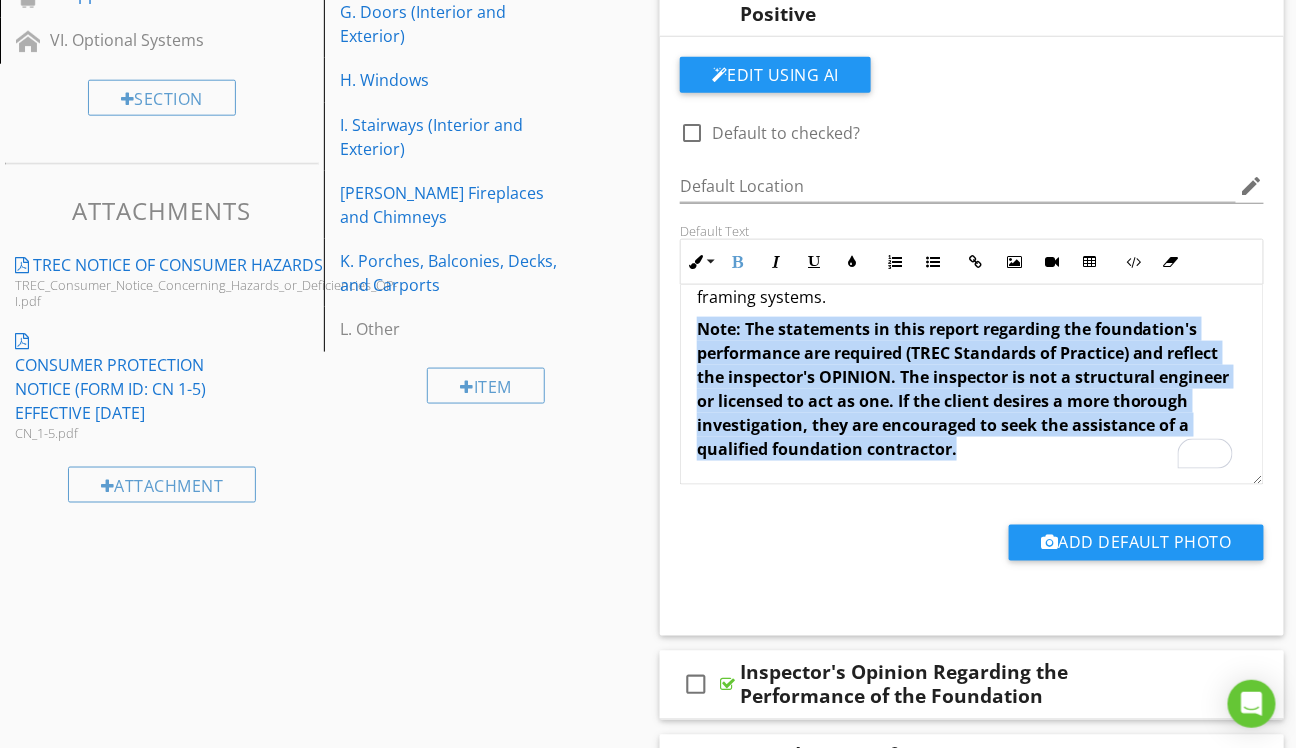 drag, startPoint x: 976, startPoint y: 447, endPoint x: 702, endPoint y: 333, distance: 296.76926 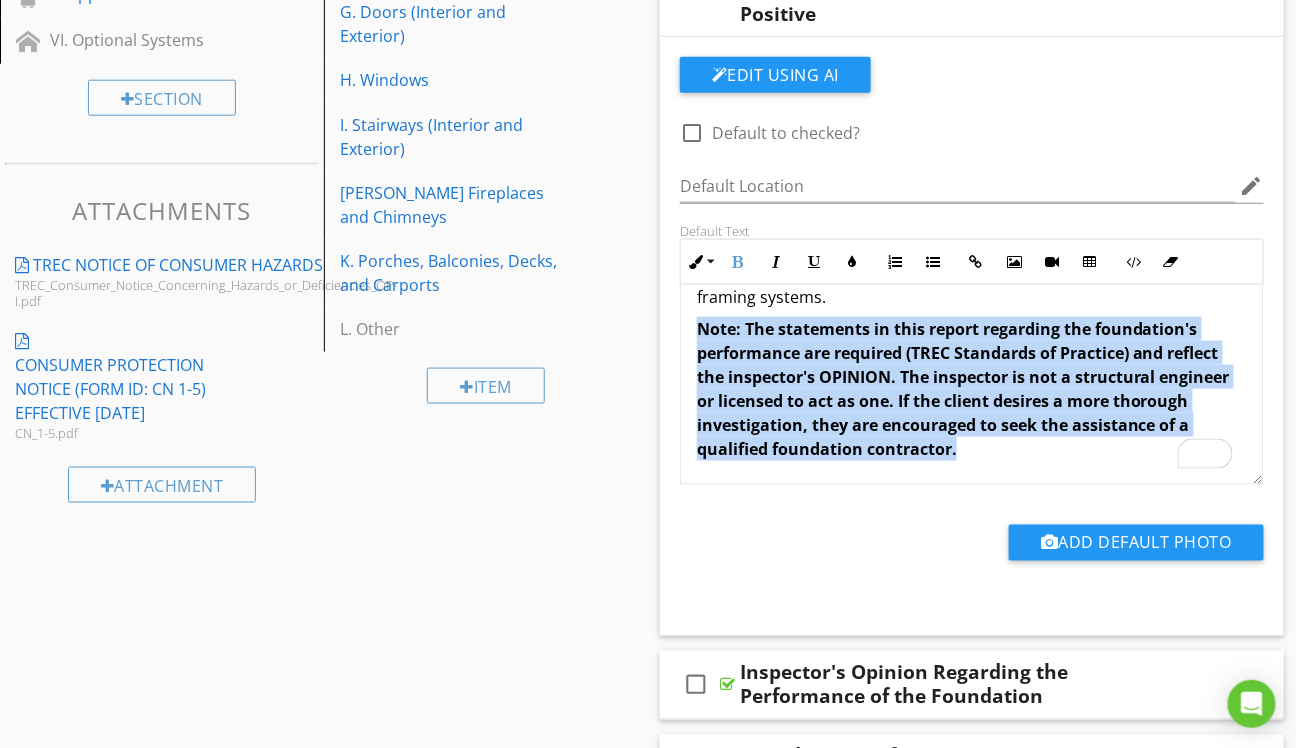 click on "Note: The statements in this report regarding the foundation's performance are required (TREC Standards of Practice) and reflect the inspector's OPINION. The inspector is not a structural engineer or licensed to act as one. If the client desires a more thorough investigation, they are encouraged to seek the assistance of a qualified foundation contractor." at bounding box center (963, 389) 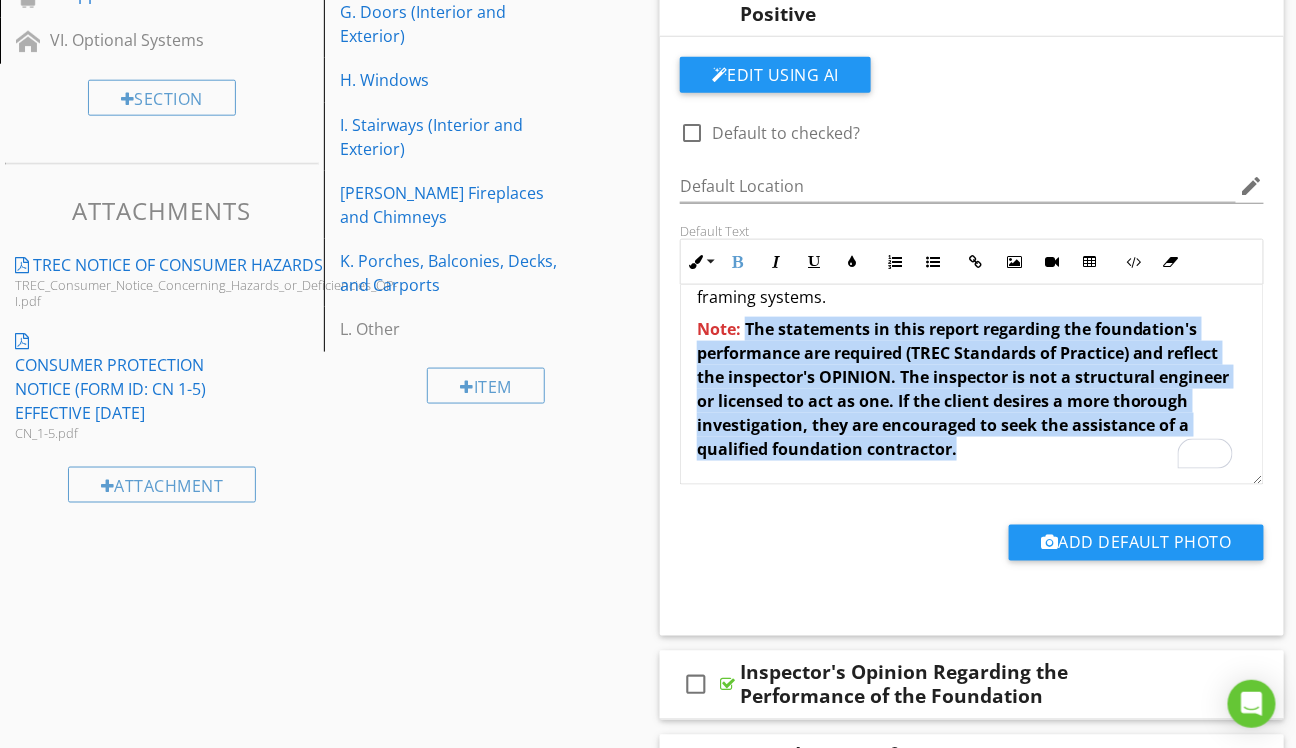 drag, startPoint x: 980, startPoint y: 449, endPoint x: 749, endPoint y: 330, distance: 259.84995 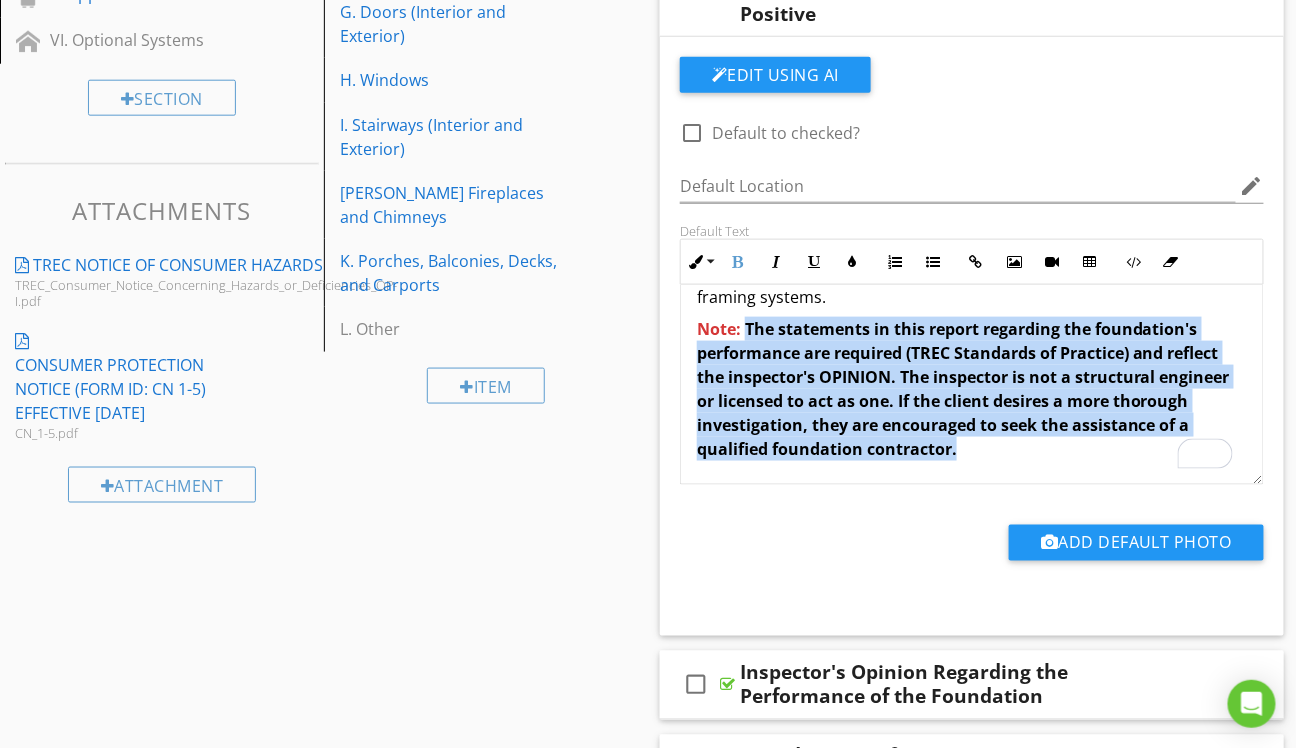 copy on "The statements in this report regarding the foundation's performance are required (TREC Standards of Practice) and reflect the inspector's OPINION. The inspector is not a structural engineer or licensed to act as one. If the client desires a more thorough investigation, they are encouraged to seek the assistance of a qualified foundation contractor." 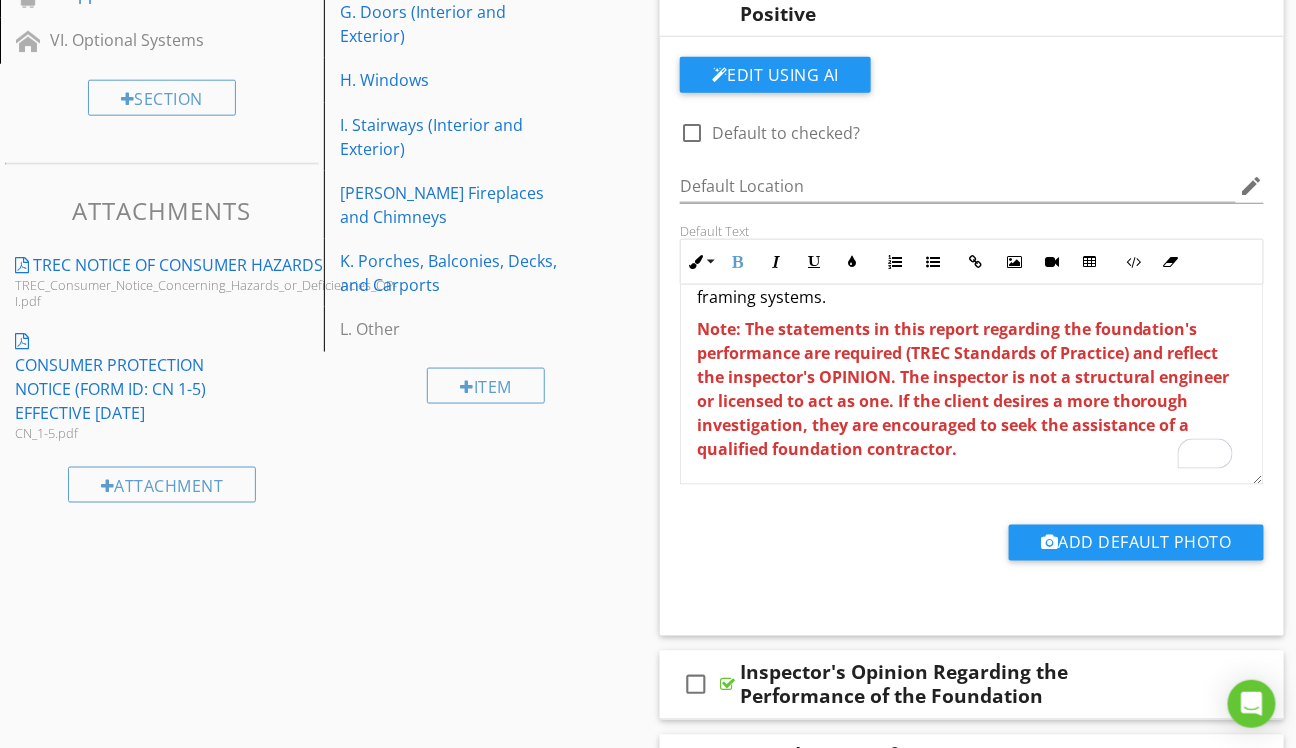 scroll, scrollTop: 1044, scrollLeft: 0, axis: vertical 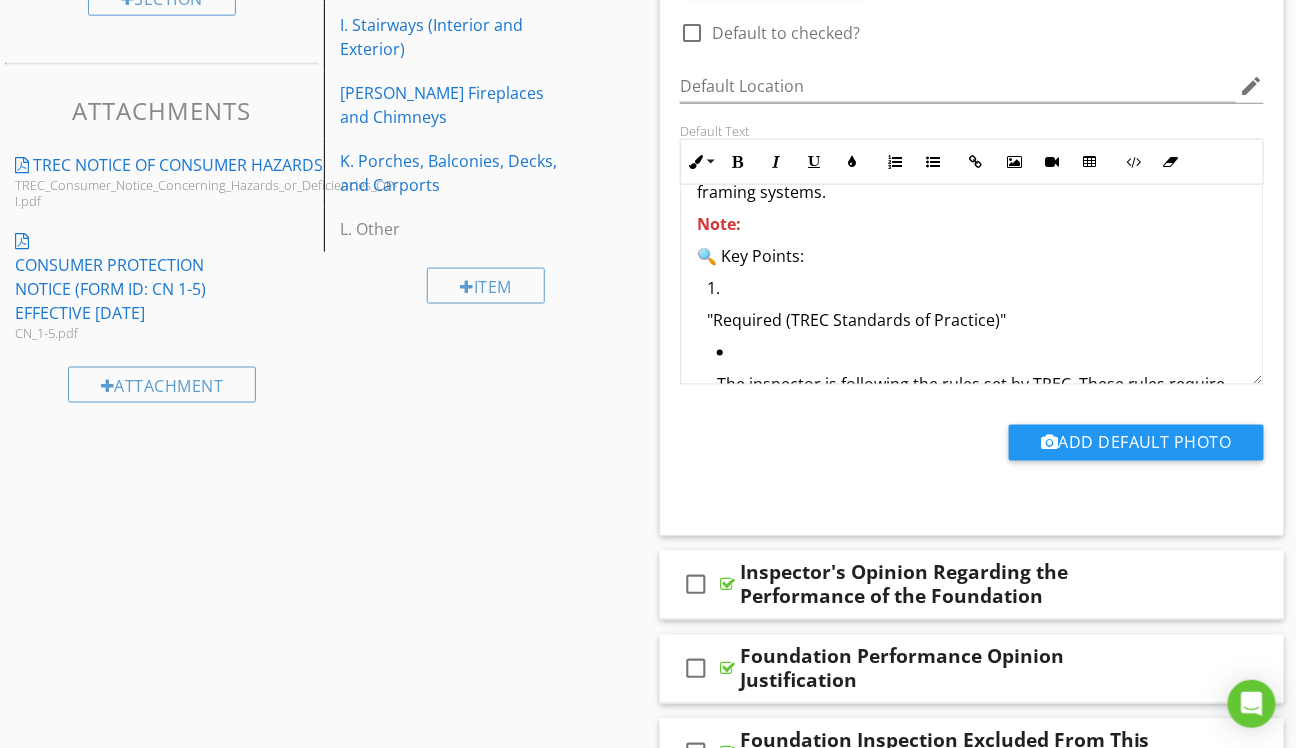 click on "Note:" at bounding box center (972, 224) 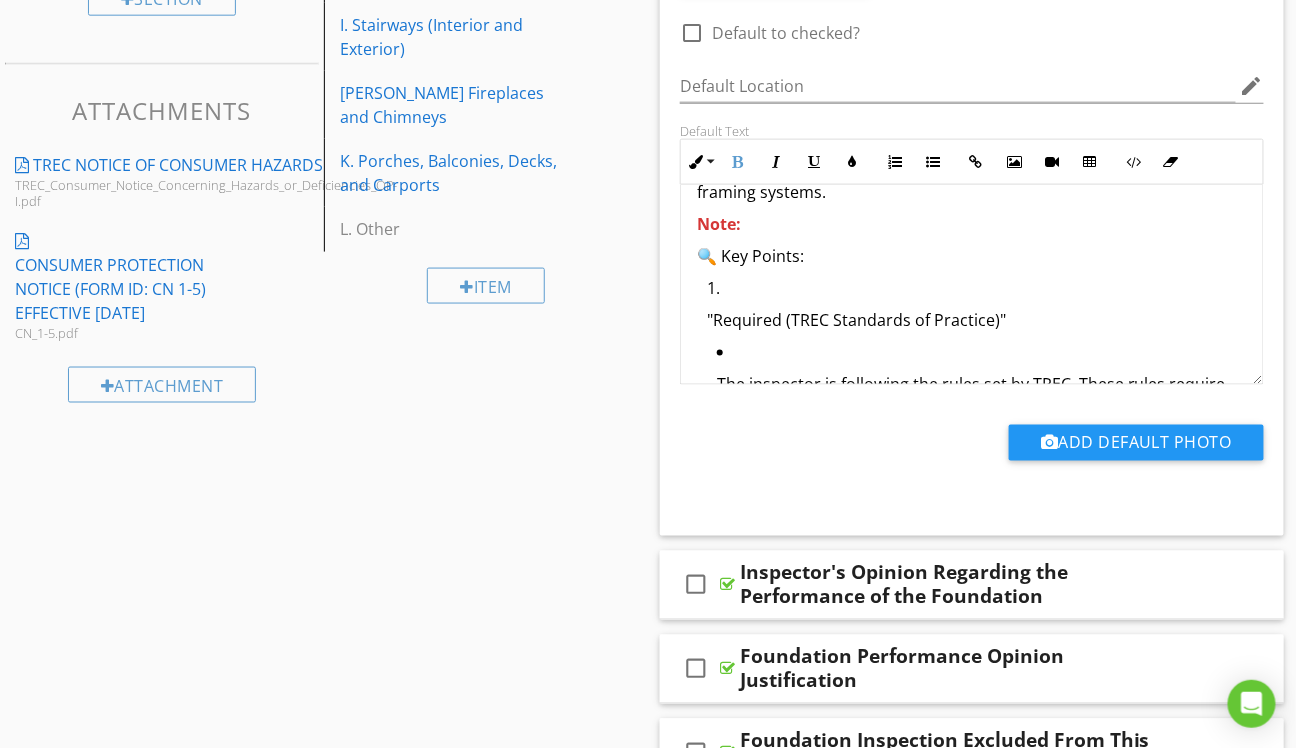 drag, startPoint x: 751, startPoint y: 221, endPoint x: 696, endPoint y: 221, distance: 55 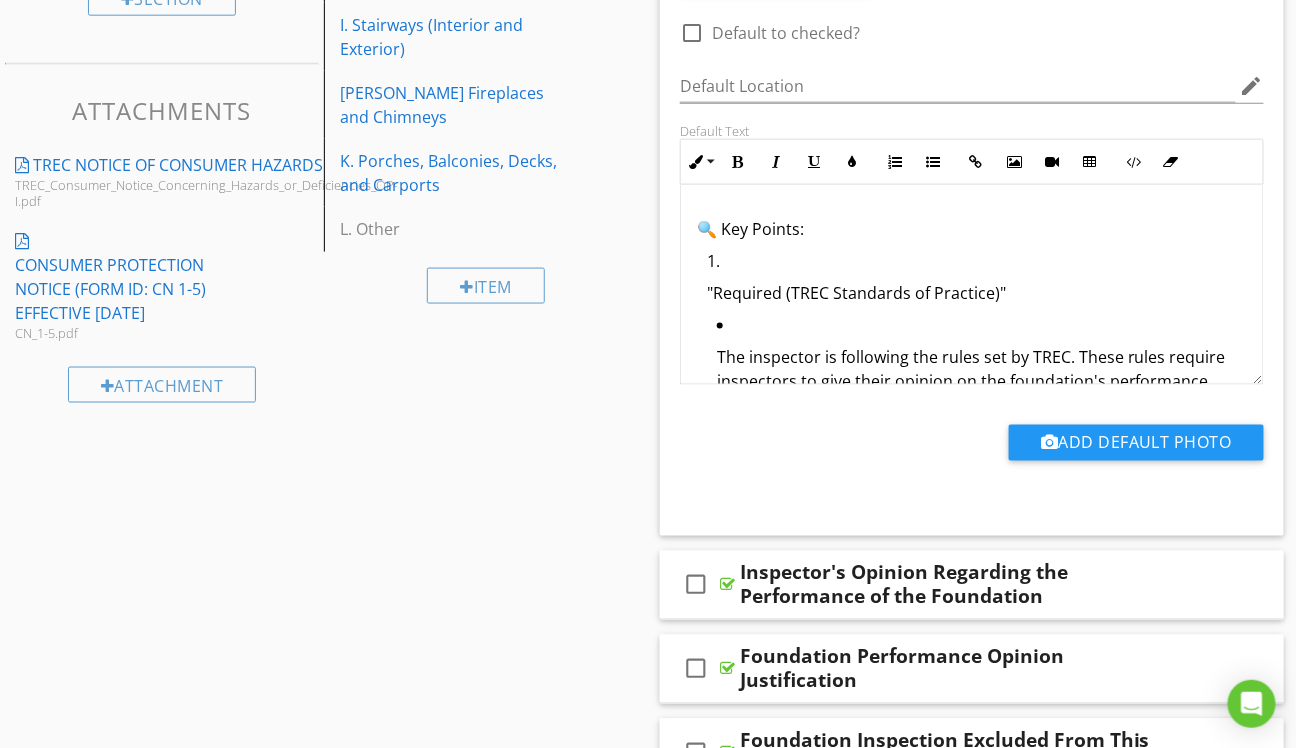 click on "Opinion:  After completing the inspection and observing few, if any, signs consistent with foundation movement, it is my opinion that the foundation of this home was performing as expected for a house of its age on the date of inspection. In my professional judgment, the foundation has adequately supported the structure, preventing failure or significant distress in the walls, doors, windows, floors, ceilings, and framing systems.  🔍 Key Points: "Required (TREC Standards of Practice)" The inspector is following the rules set by TREC. These rules require inspectors to give their opinion on the foundation's performance. "Reflect the inspector's OPINION" The inspector is not providing a definitive diagnosis—just their professional opinion based on a visual inspection. "The inspector is not a structural engineer..." They do not have the qualifications or license to make structural engineering determinations. "If the client desires a more thorough investigation..." ✅ Bottom Line: Set expectations," at bounding box center (972, 620) 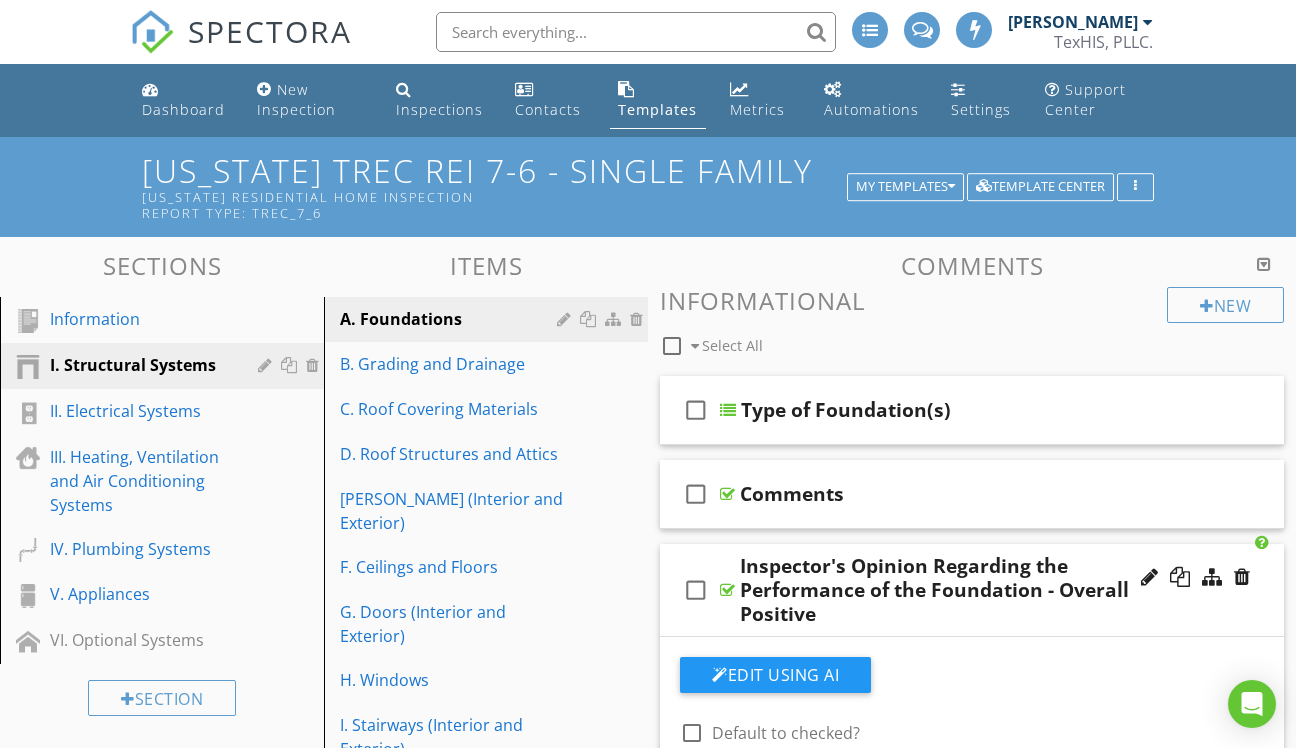 scroll, scrollTop: 700, scrollLeft: 0, axis: vertical 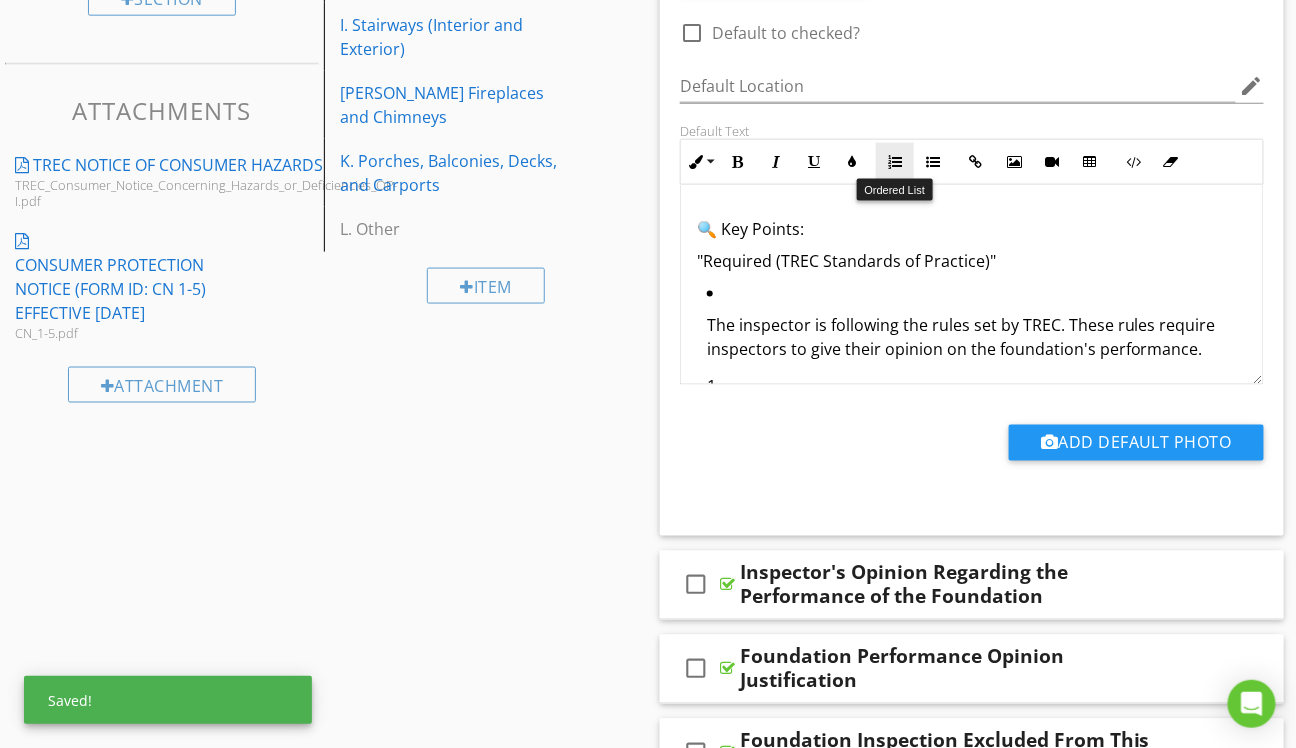 click at bounding box center (895, 162) 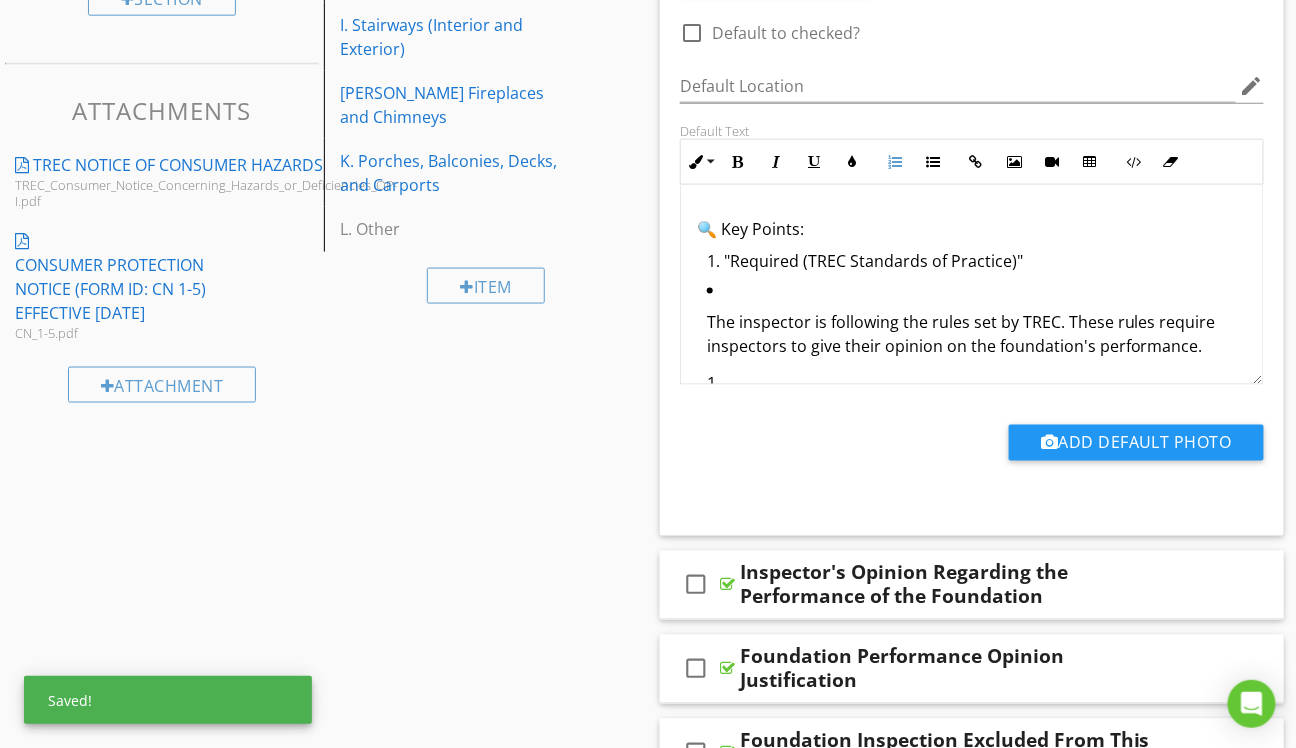 click on "The inspector is following the rules set by TREC. These rules require inspectors to give their opinion on the foundation's performance." at bounding box center [972, 324] 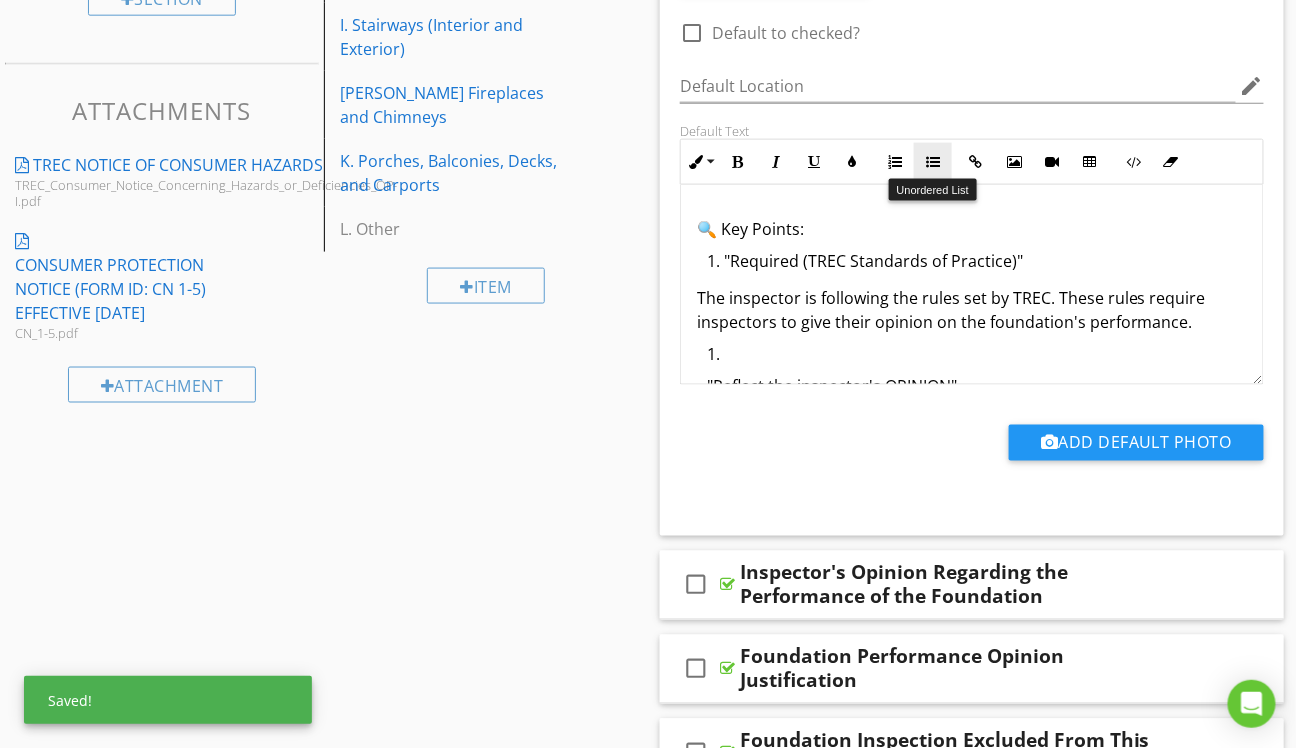 click on "Unordered List" at bounding box center [933, 162] 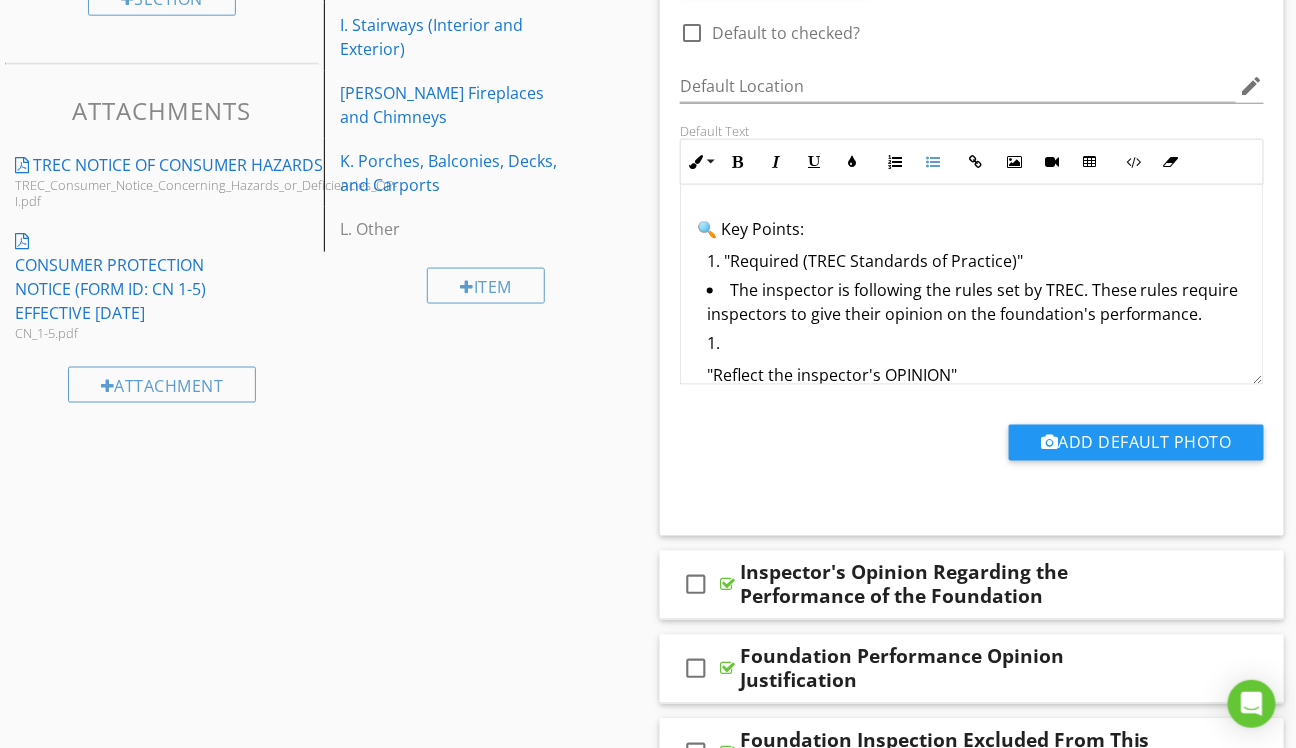 click on ""Reflect the inspector's OPINION" The inspector is not providing a definitive diagnosis—just their professional opinion based on a visual inspection. "The inspector is not a structural engineer..." They do not have the qualifications or license to make structural engineering determinations. "If the client desires a more thorough investigation..." If you (the client) want a deeper analysis, you're being advised to hire a qualified foundation contractor or structural engineer." at bounding box center (972, 574) 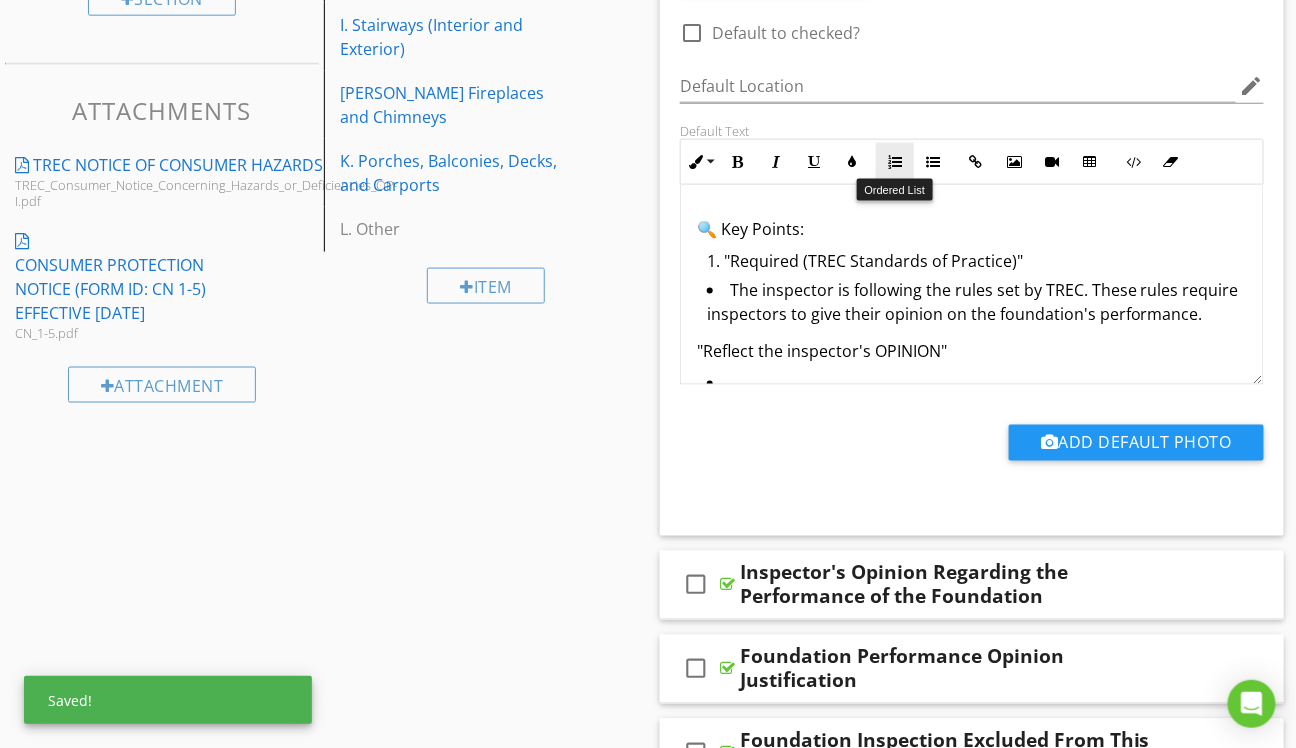 click at bounding box center (895, 162) 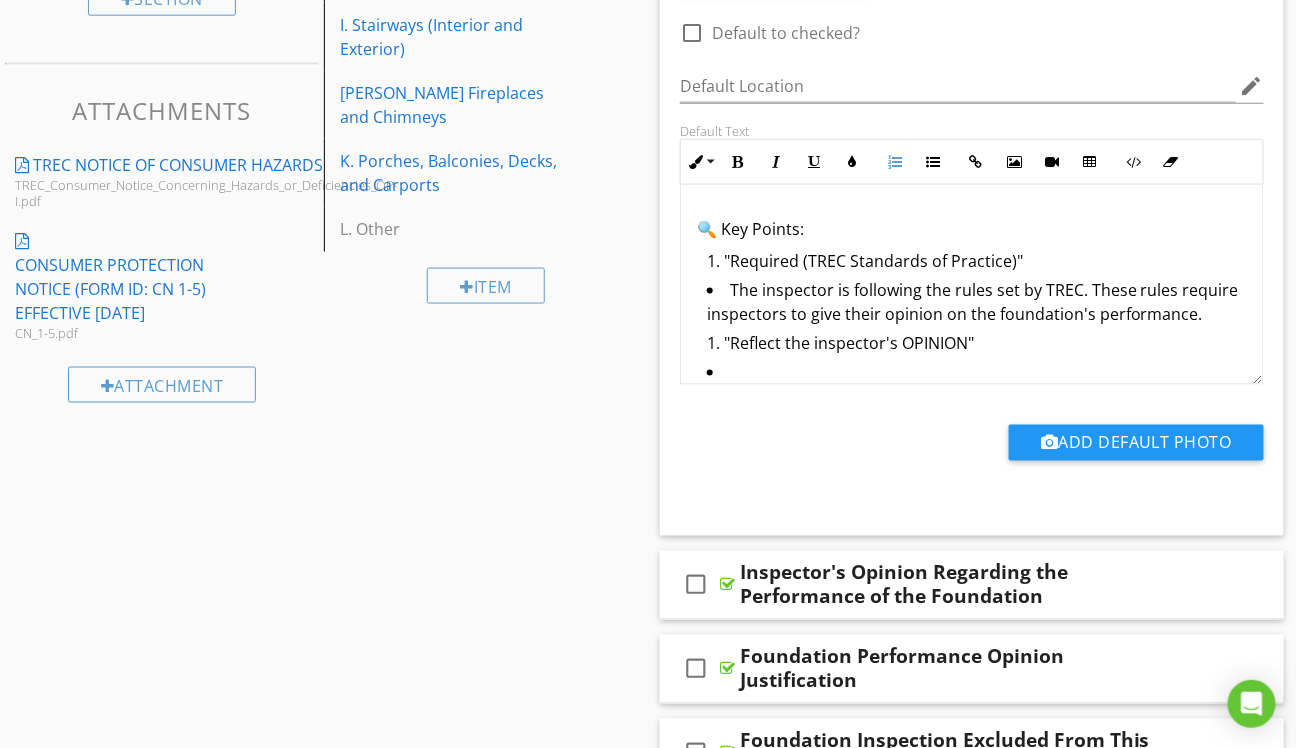 click on ""Reflect the inspector's OPINION"" at bounding box center (977, 345) 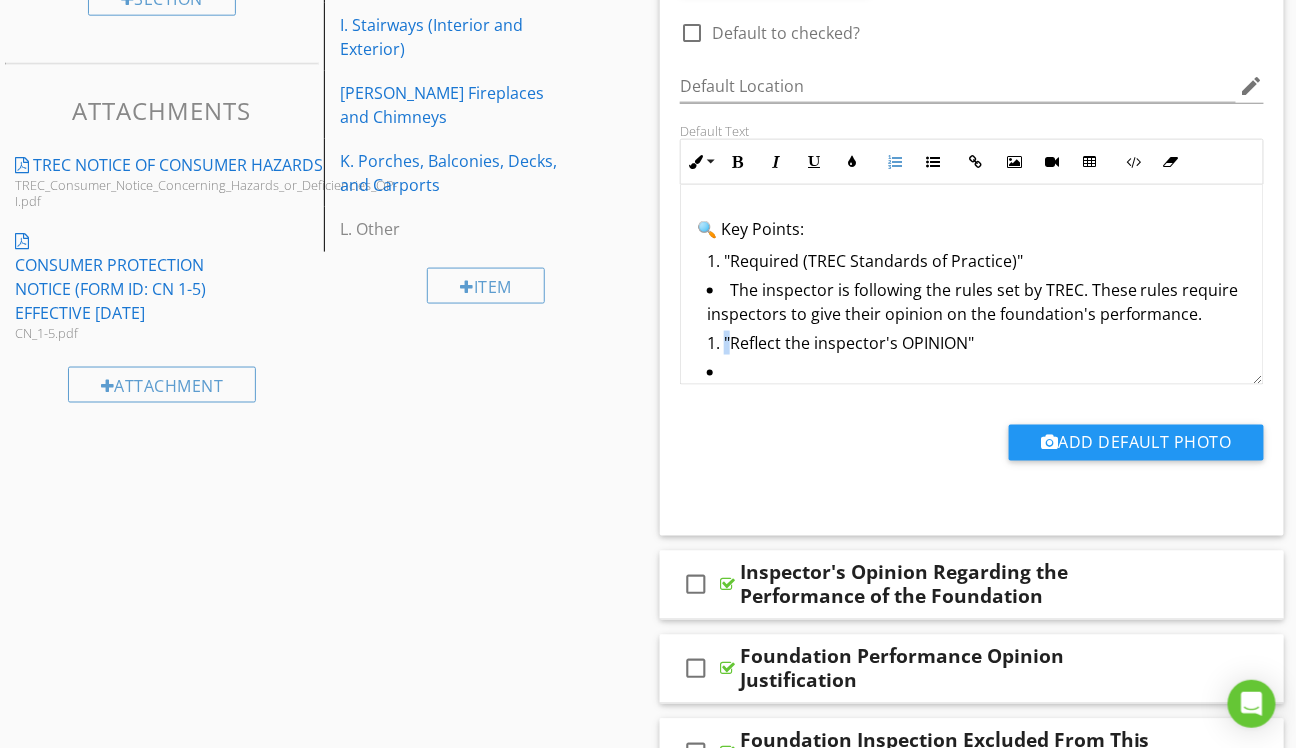 click on ""Reflect the inspector's OPINION"" at bounding box center [977, 345] 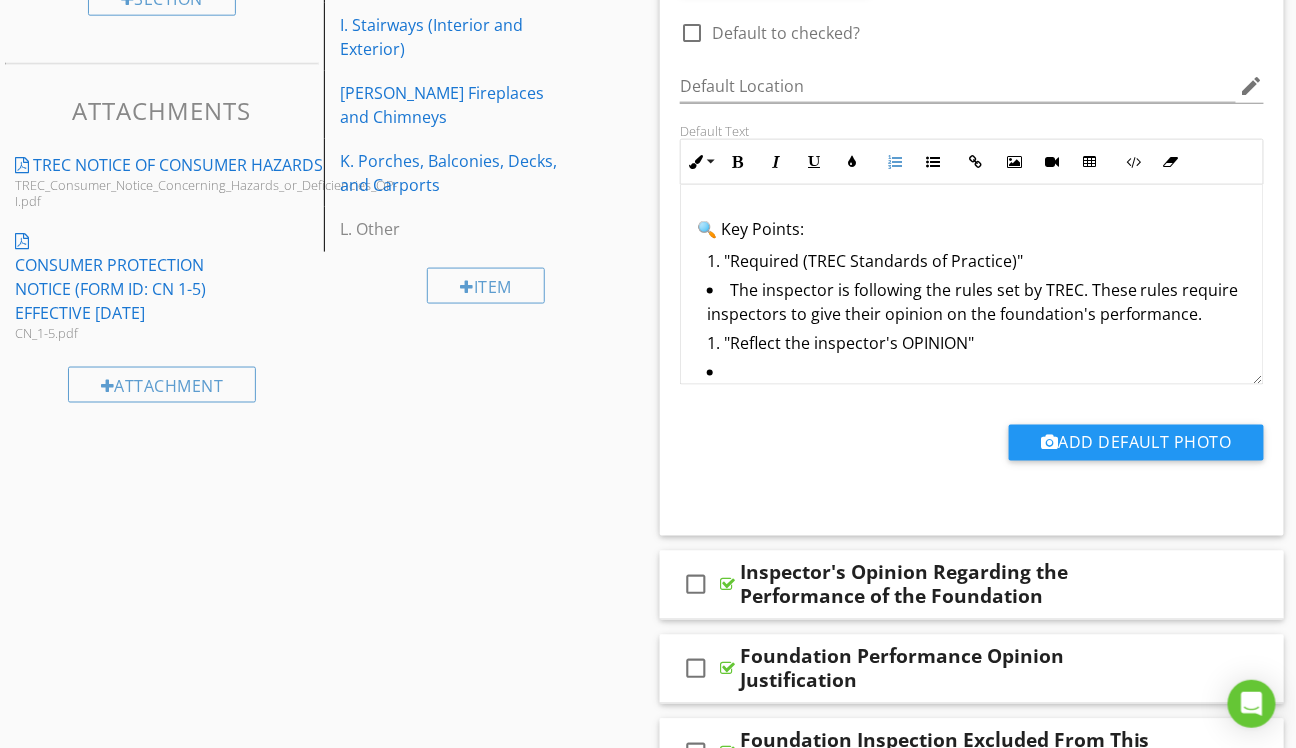 scroll, scrollTop: 294, scrollLeft: 0, axis: vertical 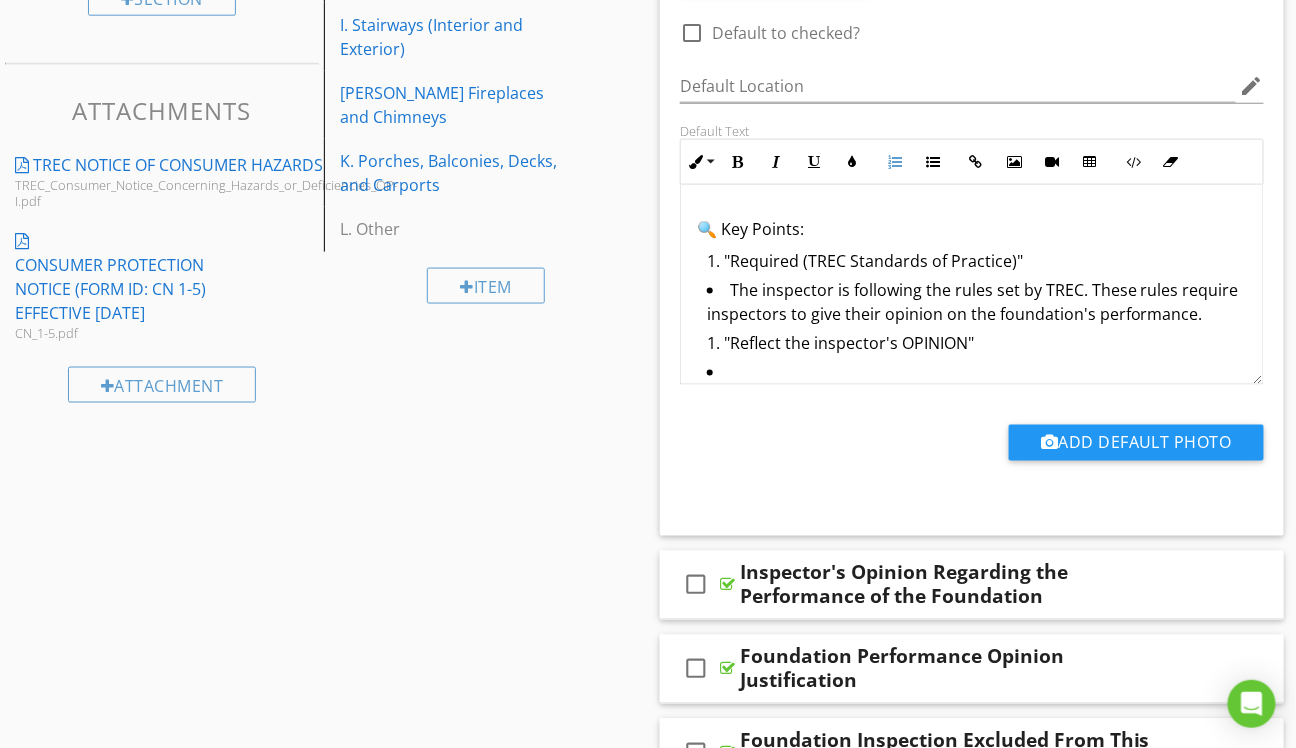 click on ""Reflect the inspector's OPINION"" at bounding box center [977, 345] 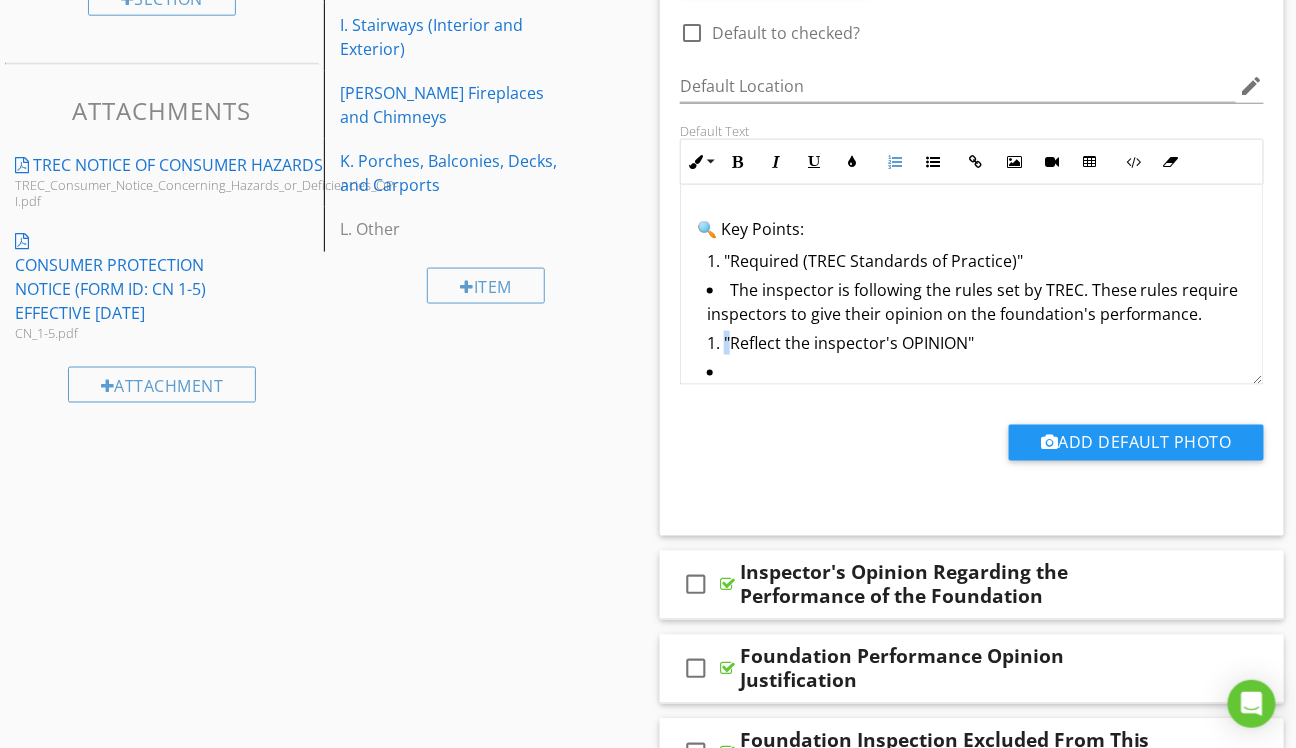 click on ""Reflect the inspector's OPINION"" at bounding box center [977, 345] 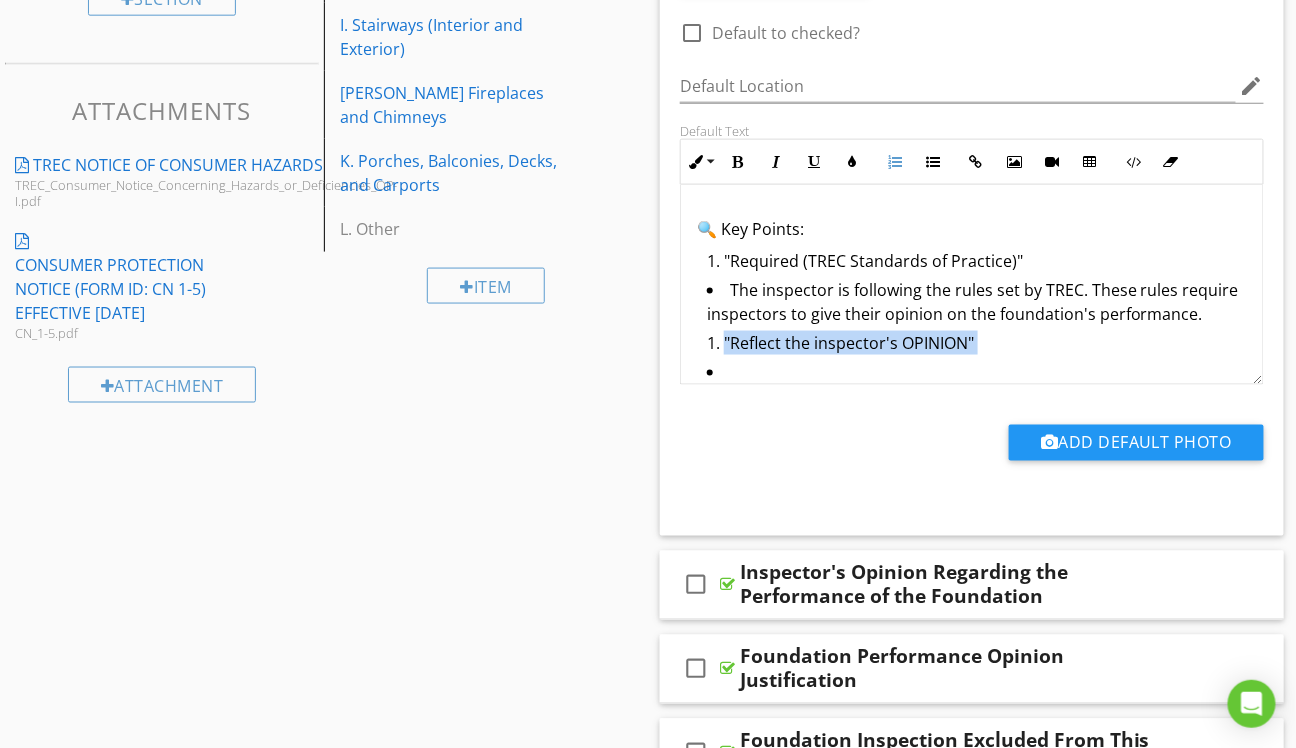 click on ""Reflect the inspector's OPINION"" at bounding box center [977, 345] 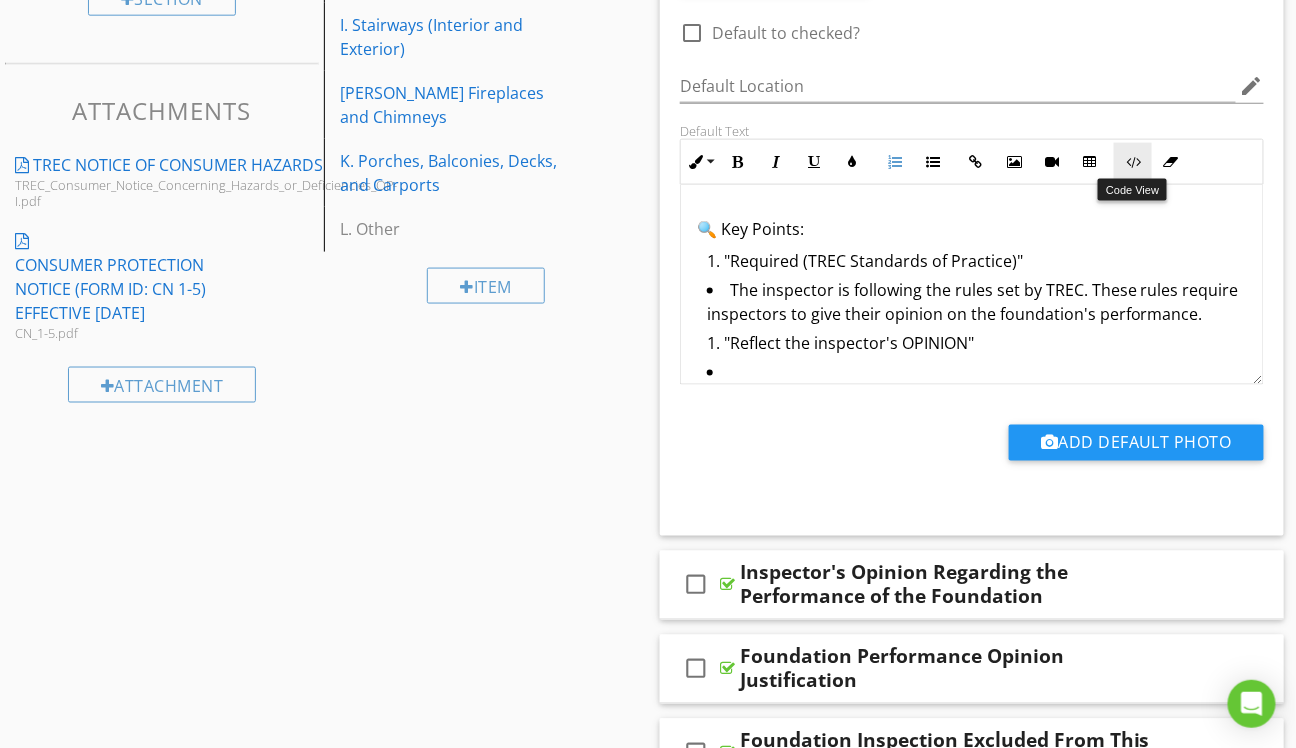 click at bounding box center (1133, 162) 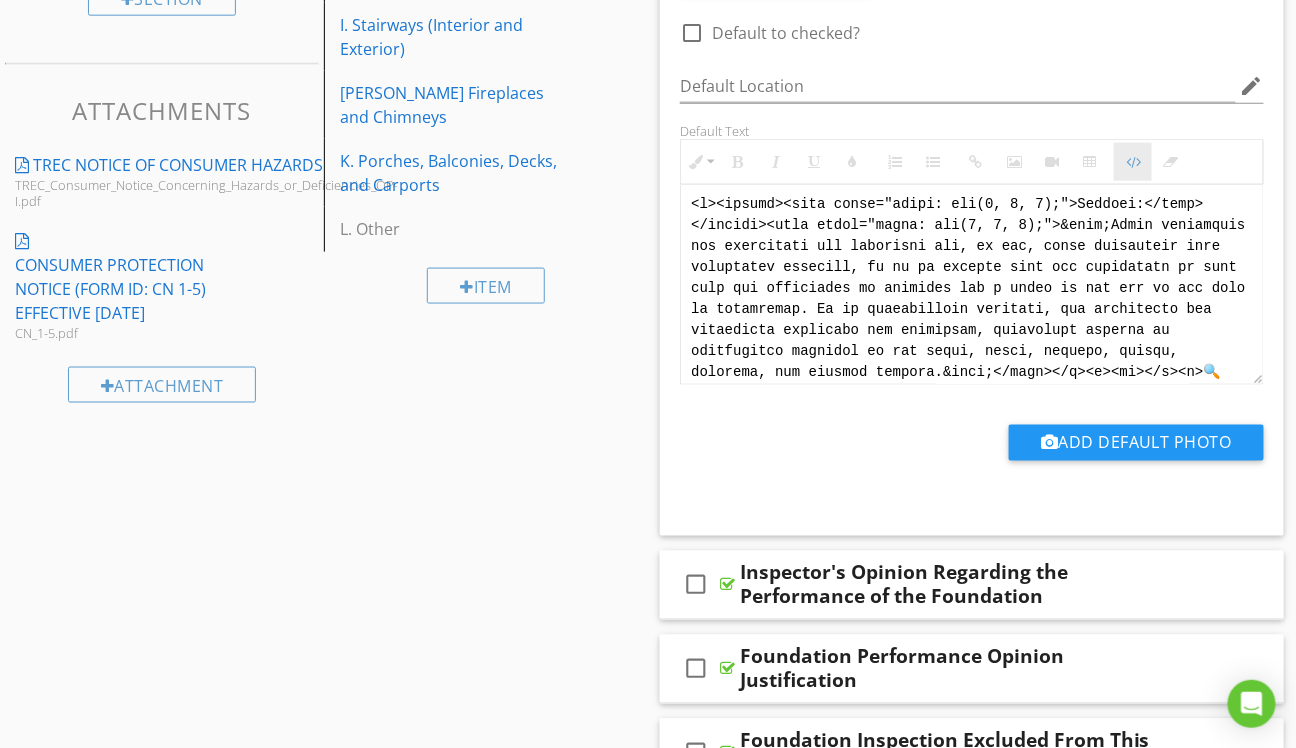 scroll, scrollTop: 0, scrollLeft: 0, axis: both 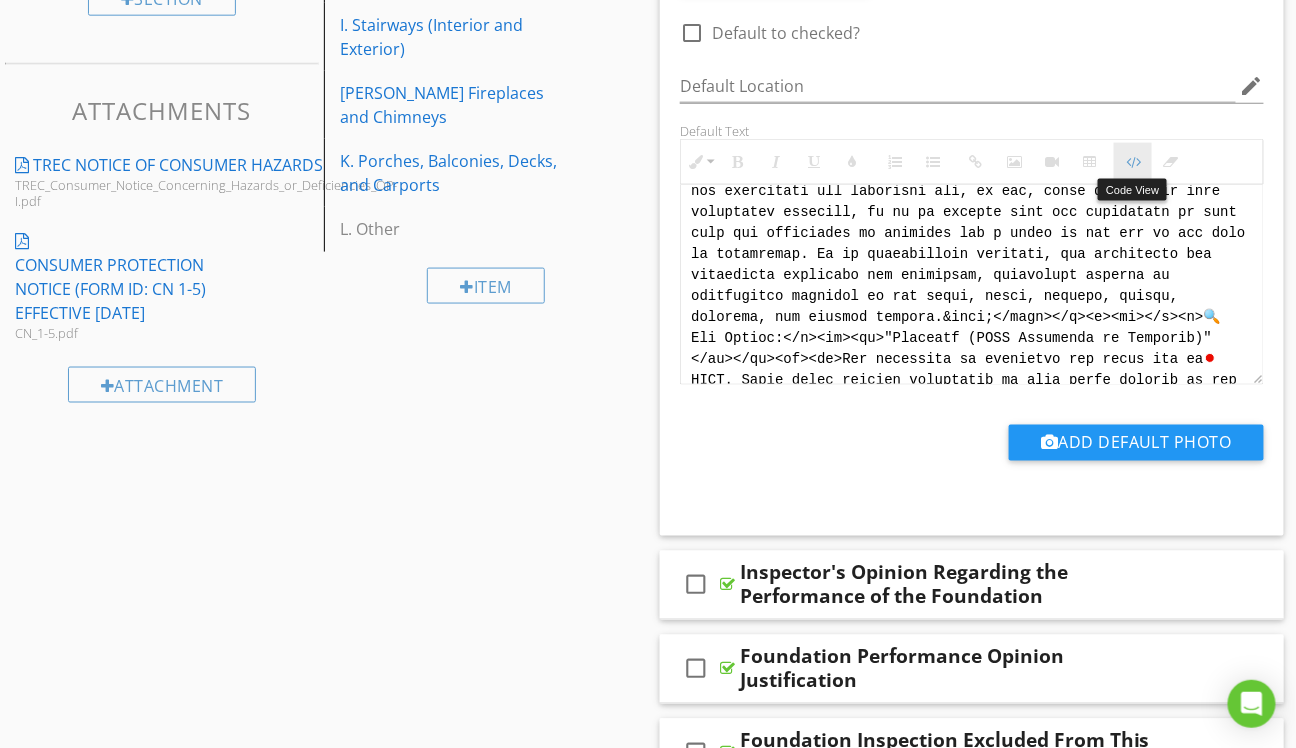 click at bounding box center [1133, 162] 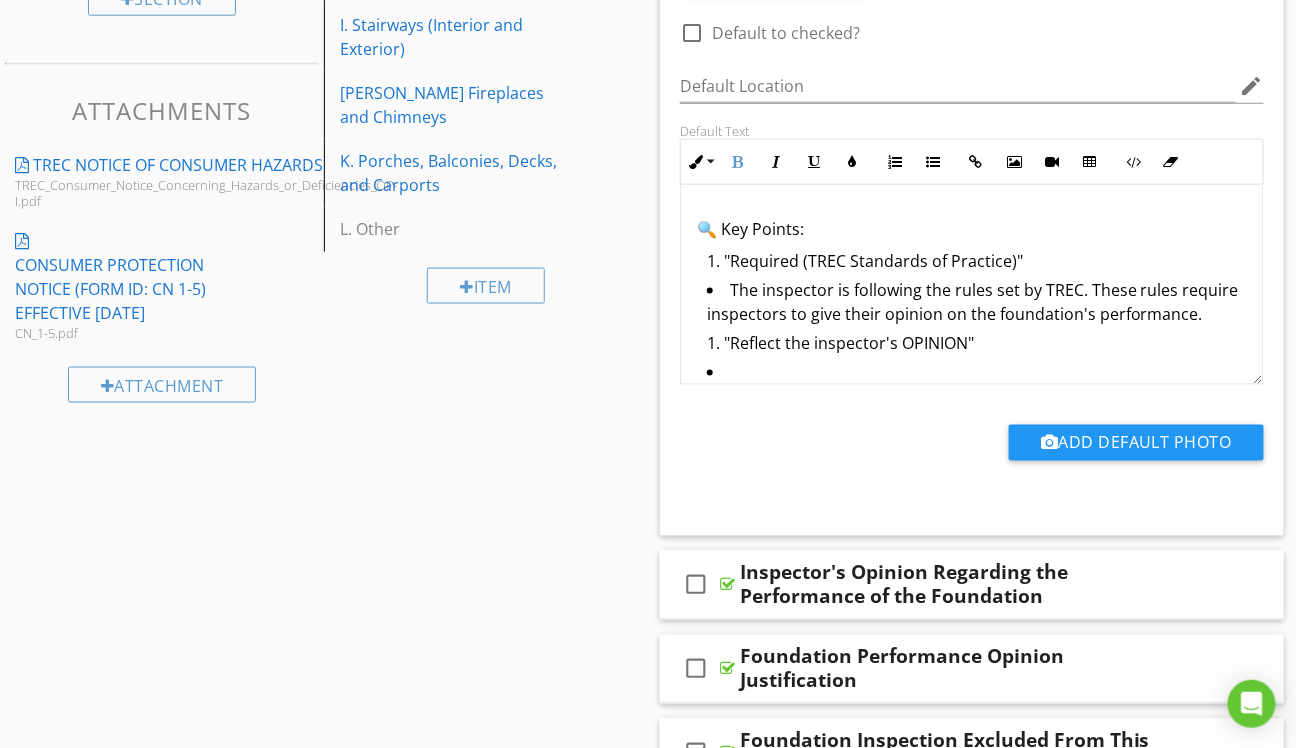 click on "The inspector is following the rules set by TREC. These rules require inspectors to give their opinion on the foundation's performance." at bounding box center [977, 304] 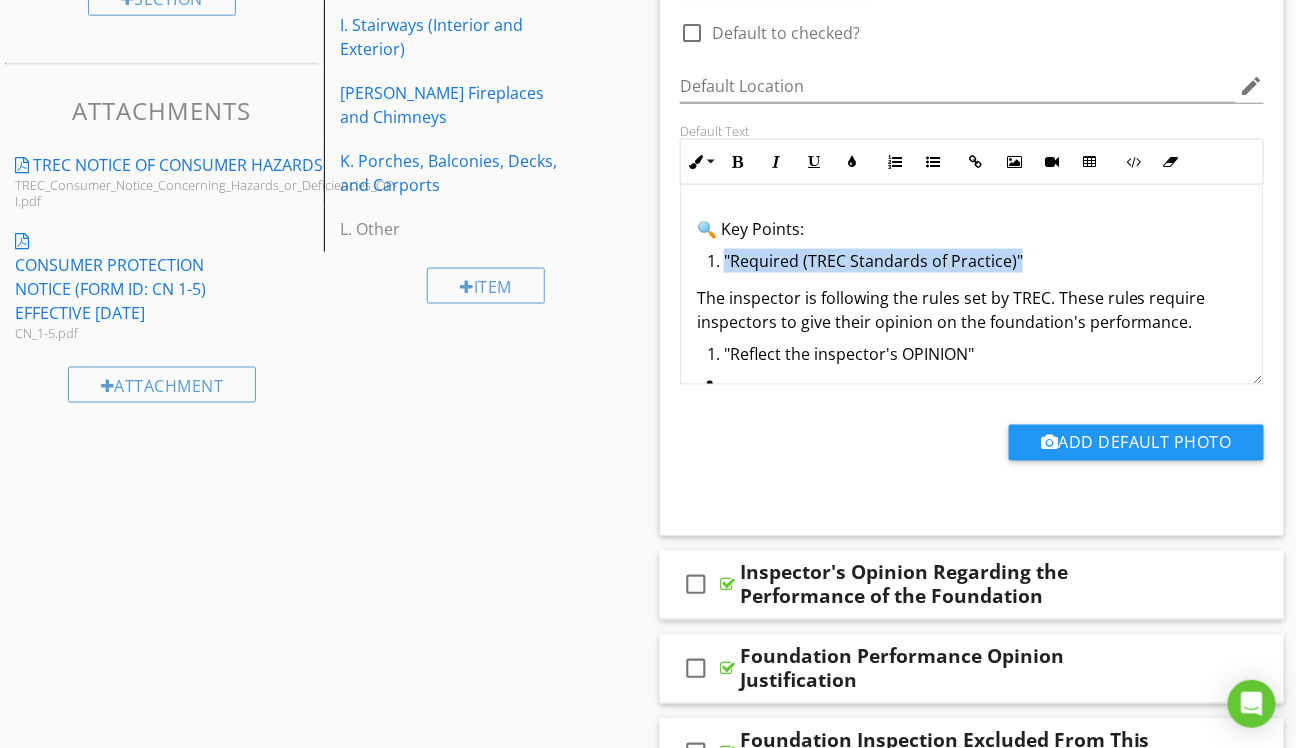 drag, startPoint x: 1020, startPoint y: 257, endPoint x: 726, endPoint y: 269, distance: 294.24478 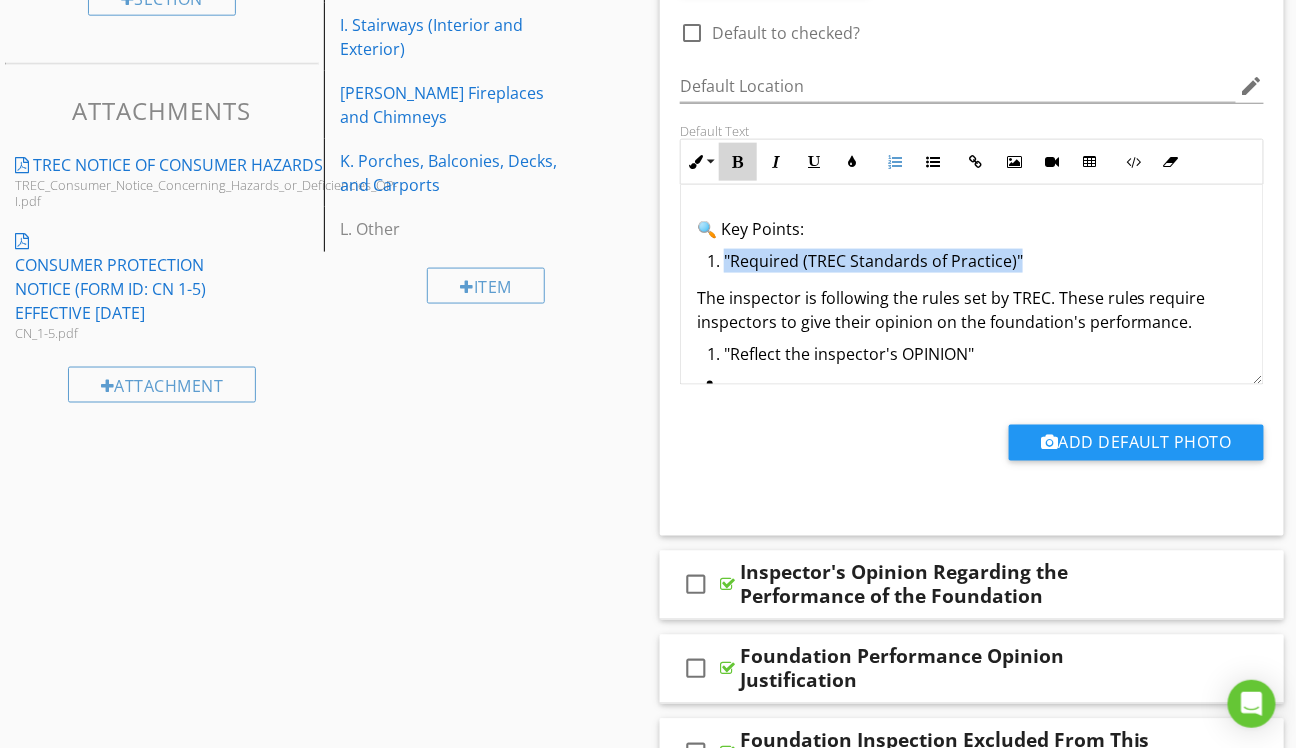 click on "Bold" at bounding box center [738, 162] 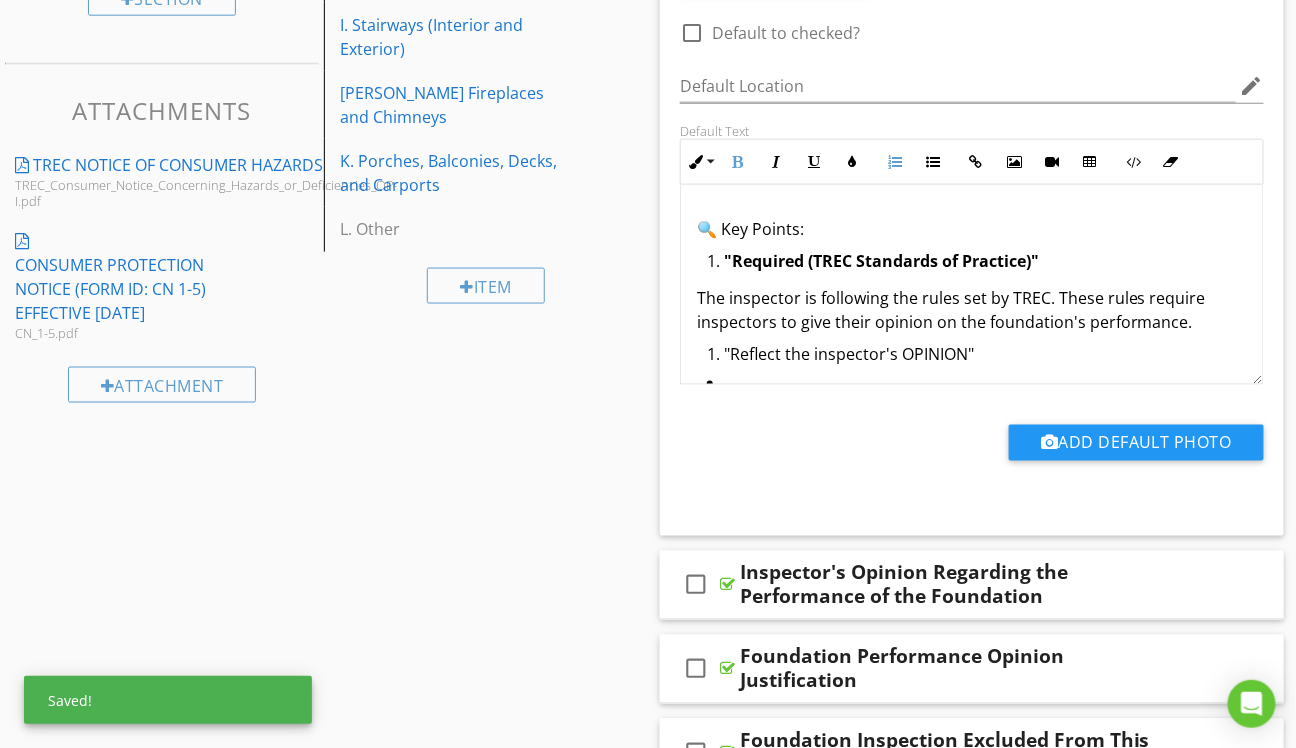 click on ""Required (TREC Standards of Practice)"" at bounding box center [977, 263] 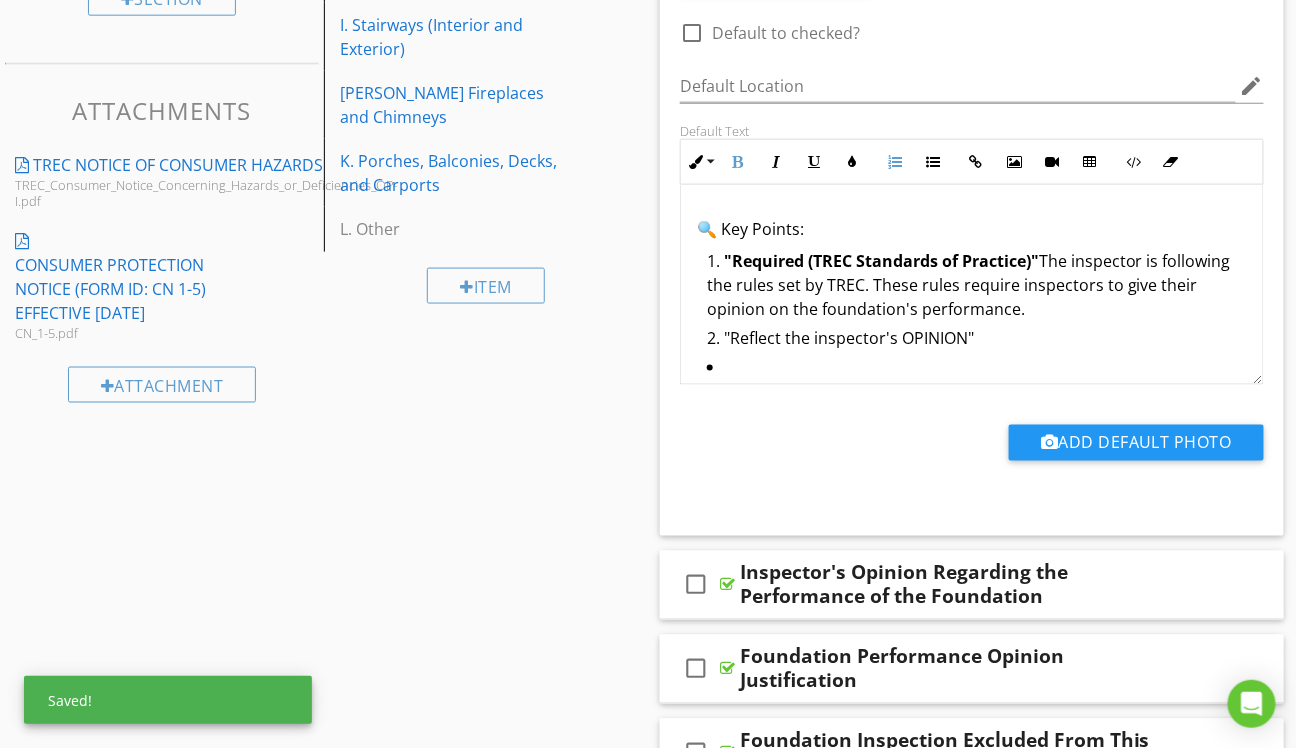 type 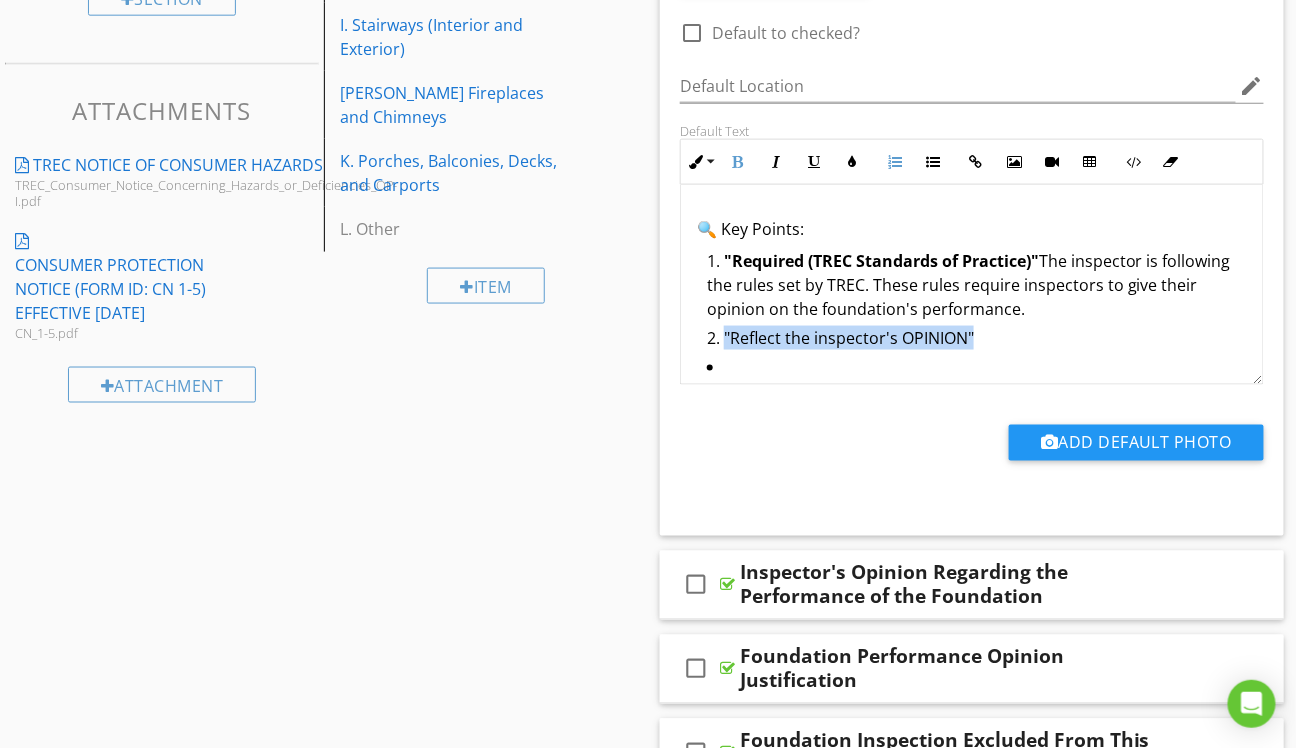 drag, startPoint x: 977, startPoint y: 334, endPoint x: 727, endPoint y: 343, distance: 250.16194 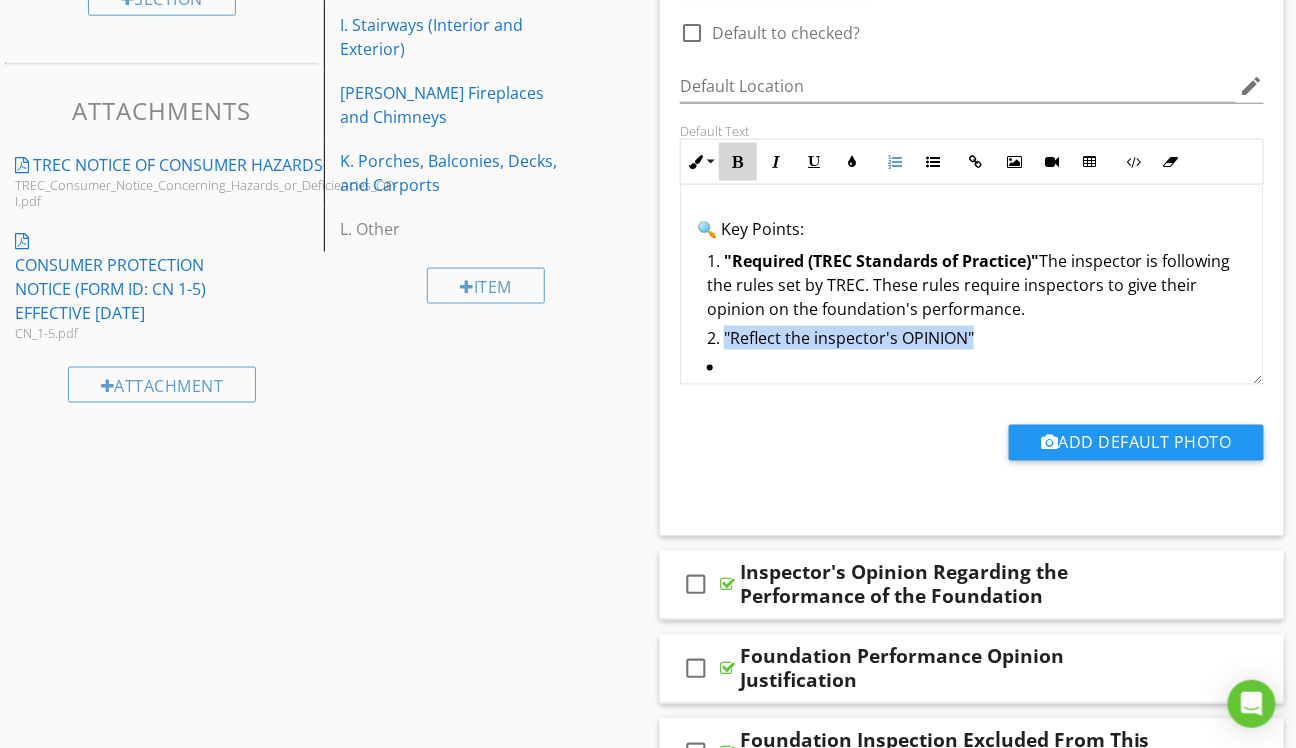 click at bounding box center [738, 162] 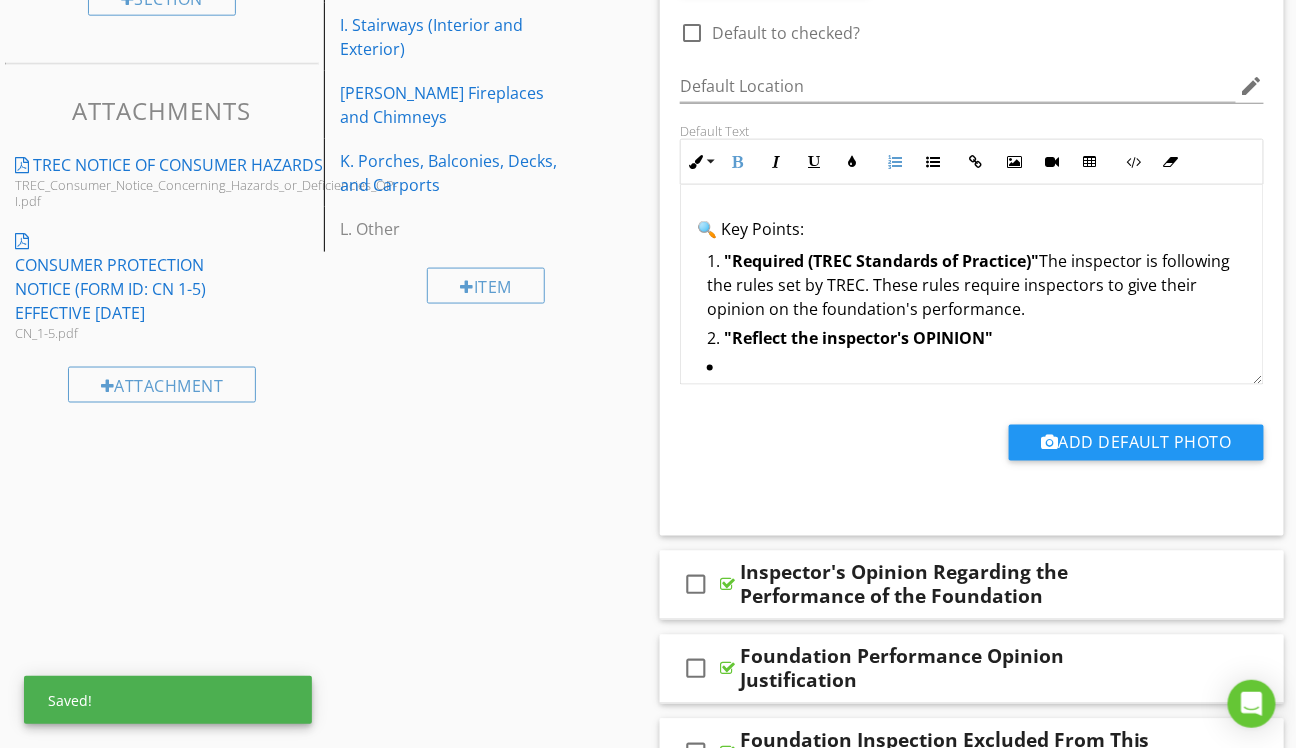 click on ""Reflect the inspector's OPINION"" at bounding box center [977, 340] 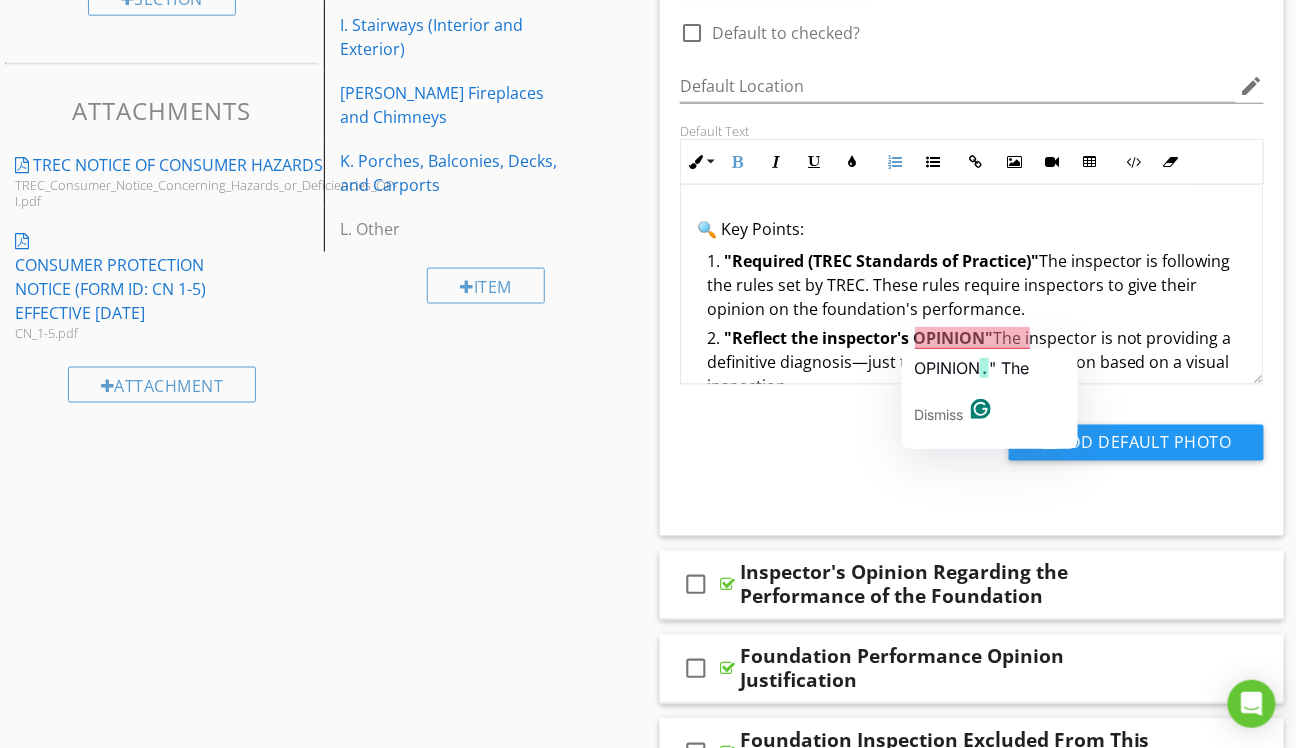 click on ""Reflect the inspector's OPINION"" at bounding box center [858, 338] 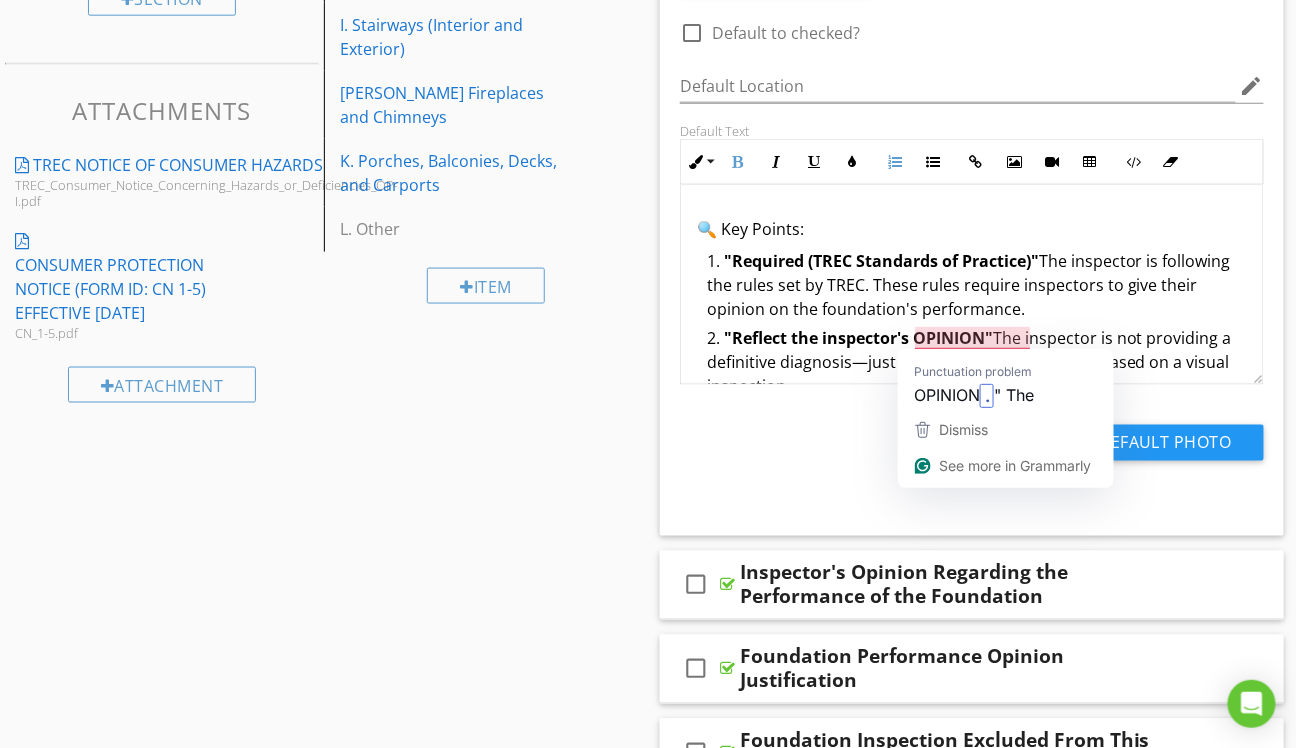 click on ""Reflect the inspector's OPINION"" at bounding box center (858, 338) 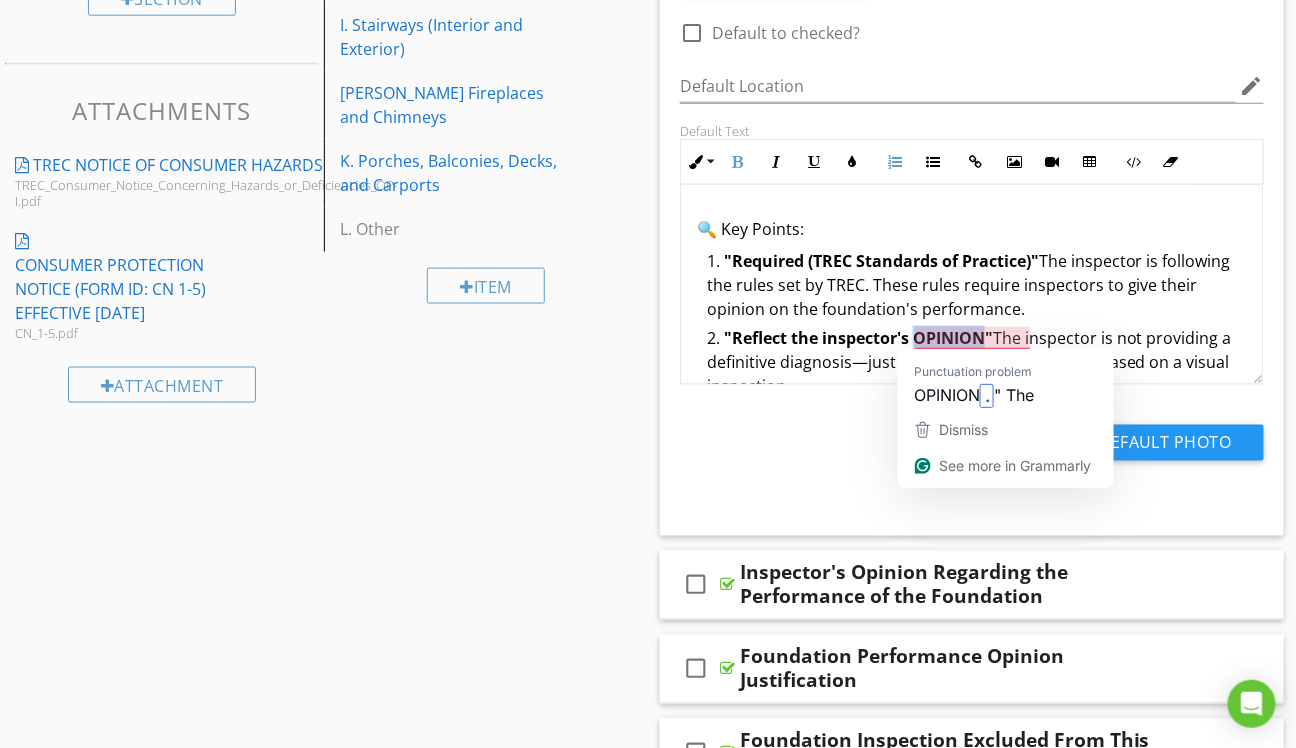 drag, startPoint x: 986, startPoint y: 335, endPoint x: 918, endPoint y: 335, distance: 68 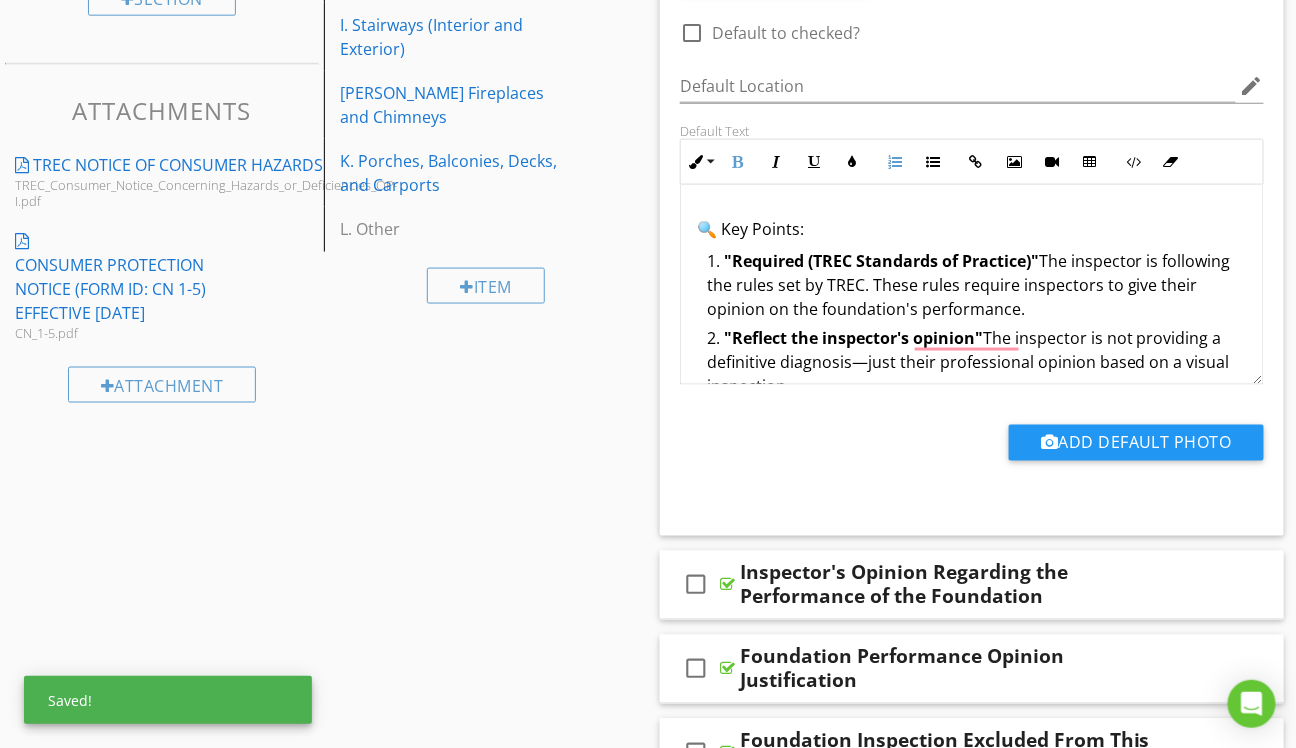 scroll, scrollTop: 239, scrollLeft: 0, axis: vertical 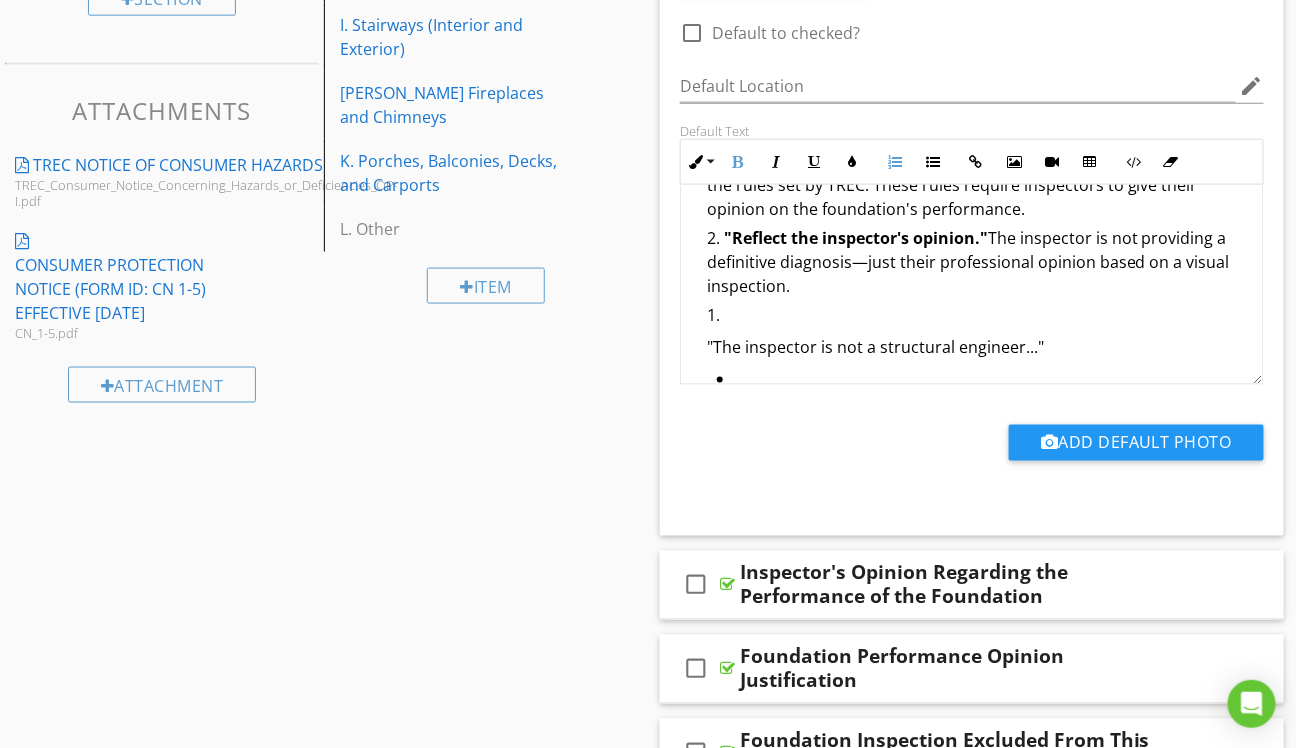 click on ""The inspector is not a structural engineer..." They do not have the qualifications or license to make structural engineering determinations." at bounding box center [977, 384] 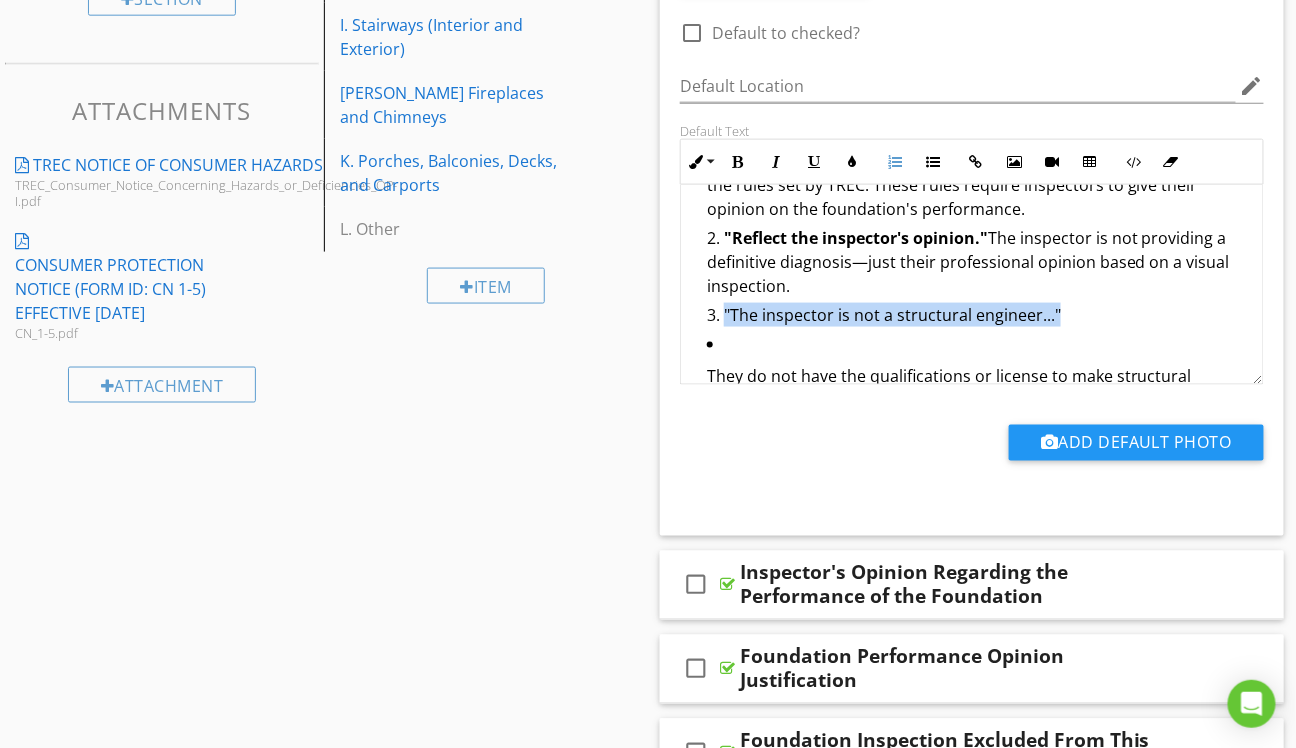 drag, startPoint x: 1060, startPoint y: 312, endPoint x: 722, endPoint y: 318, distance: 338.05325 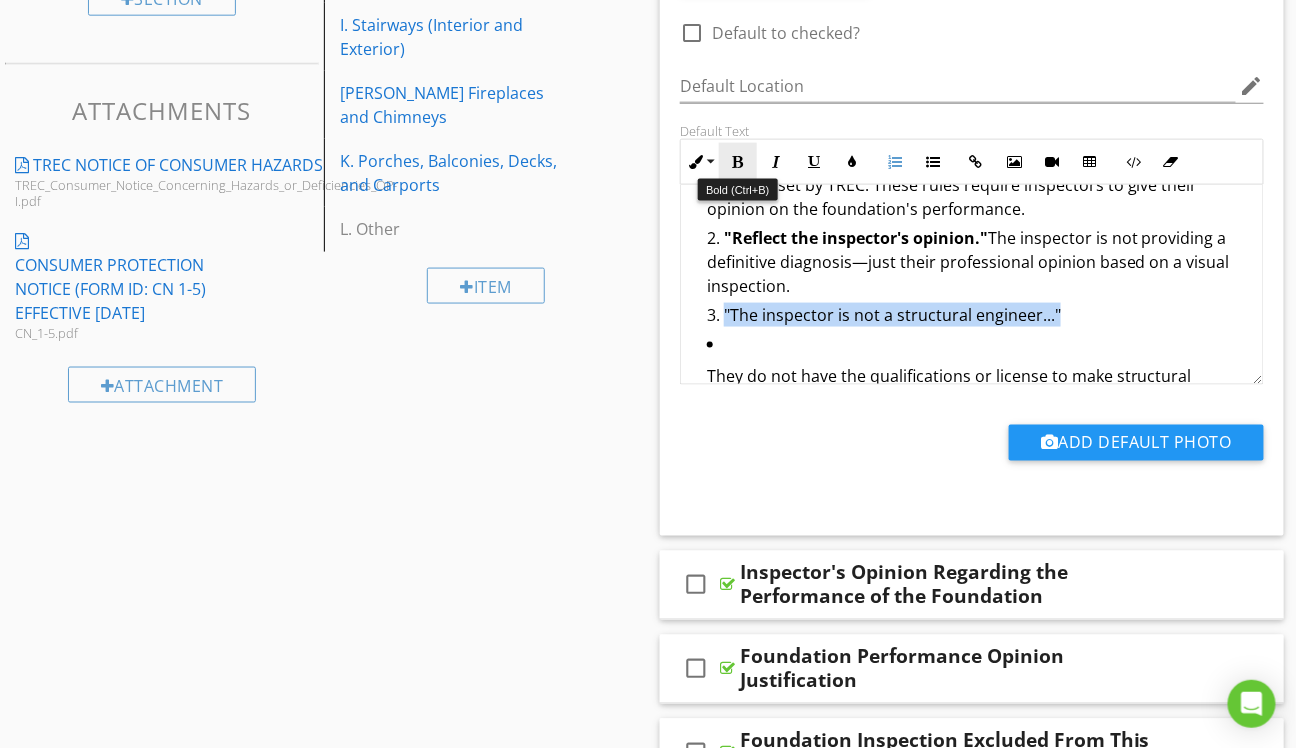 click on "Bold" at bounding box center (738, 162) 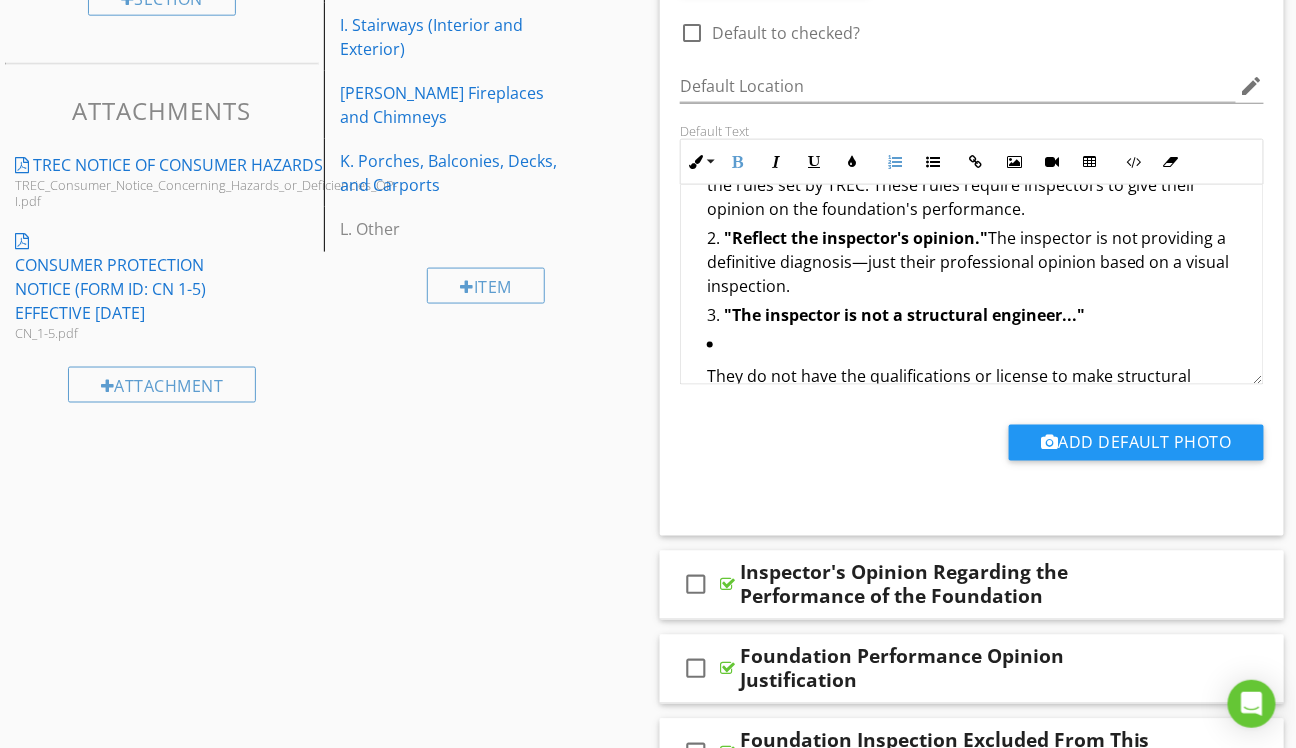 click on ""The inspector is not a structural engineer..."" at bounding box center (977, 317) 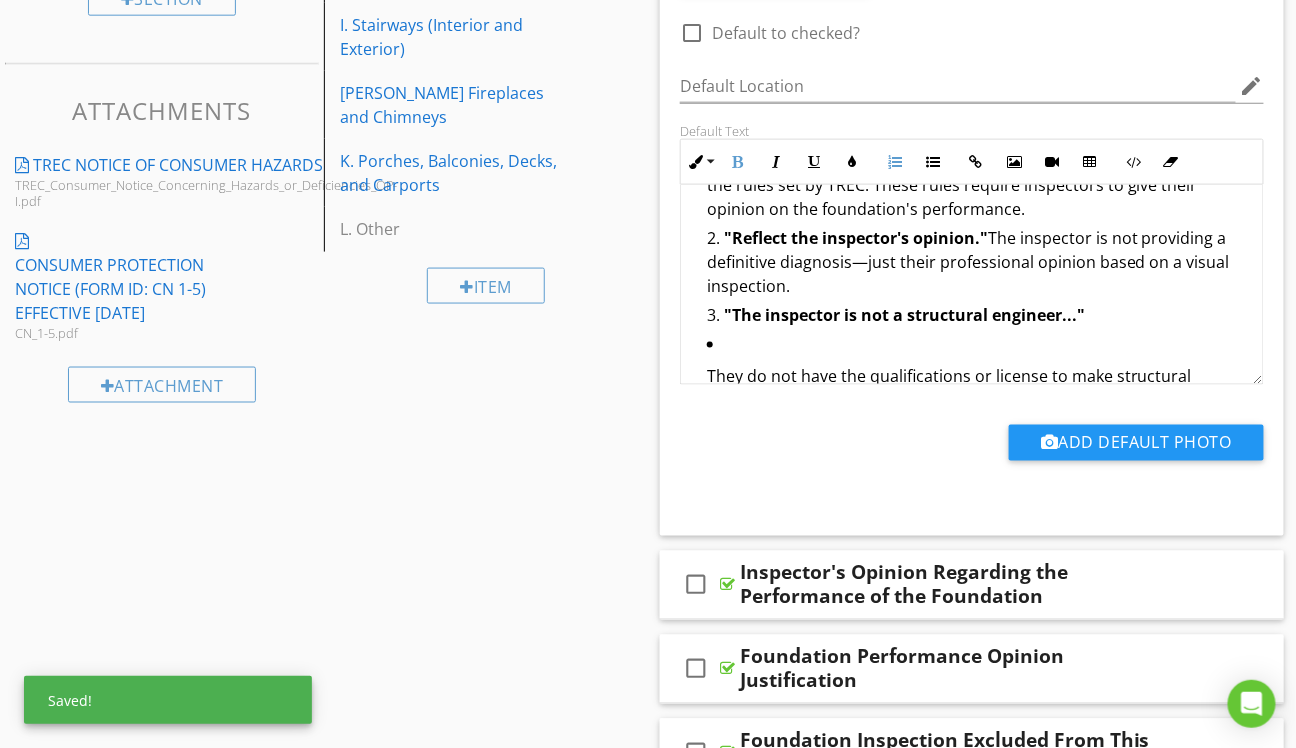 click on ""The inspector is not a structural engineer..."" at bounding box center (977, 317) 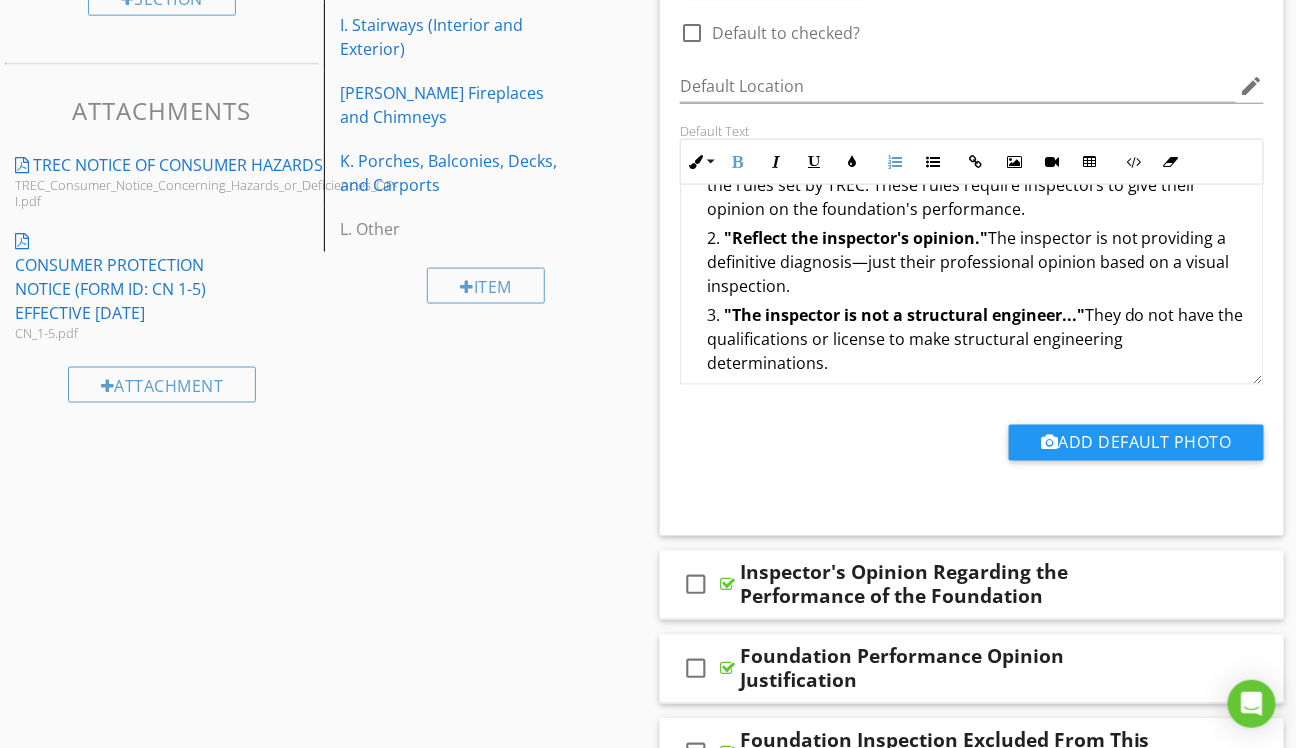 scroll, scrollTop: 396, scrollLeft: 0, axis: vertical 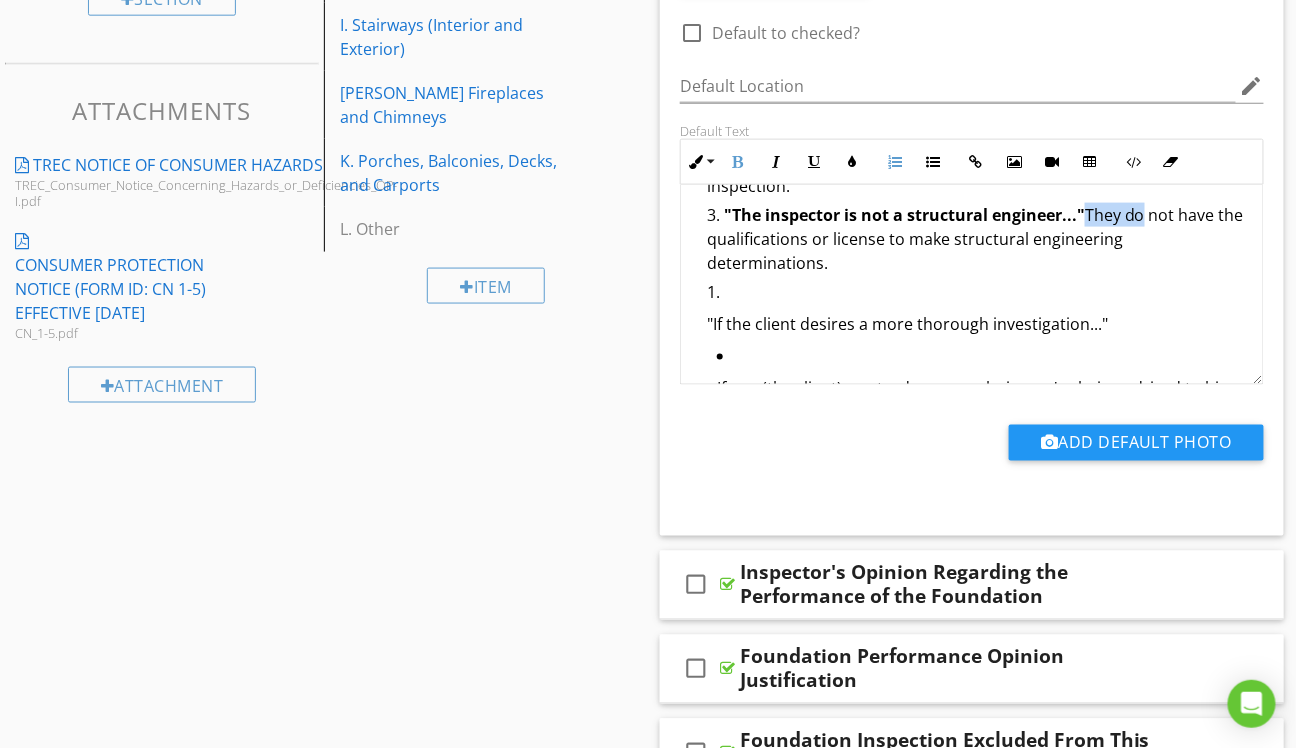 drag, startPoint x: 1146, startPoint y: 214, endPoint x: 1088, endPoint y: 217, distance: 58.077534 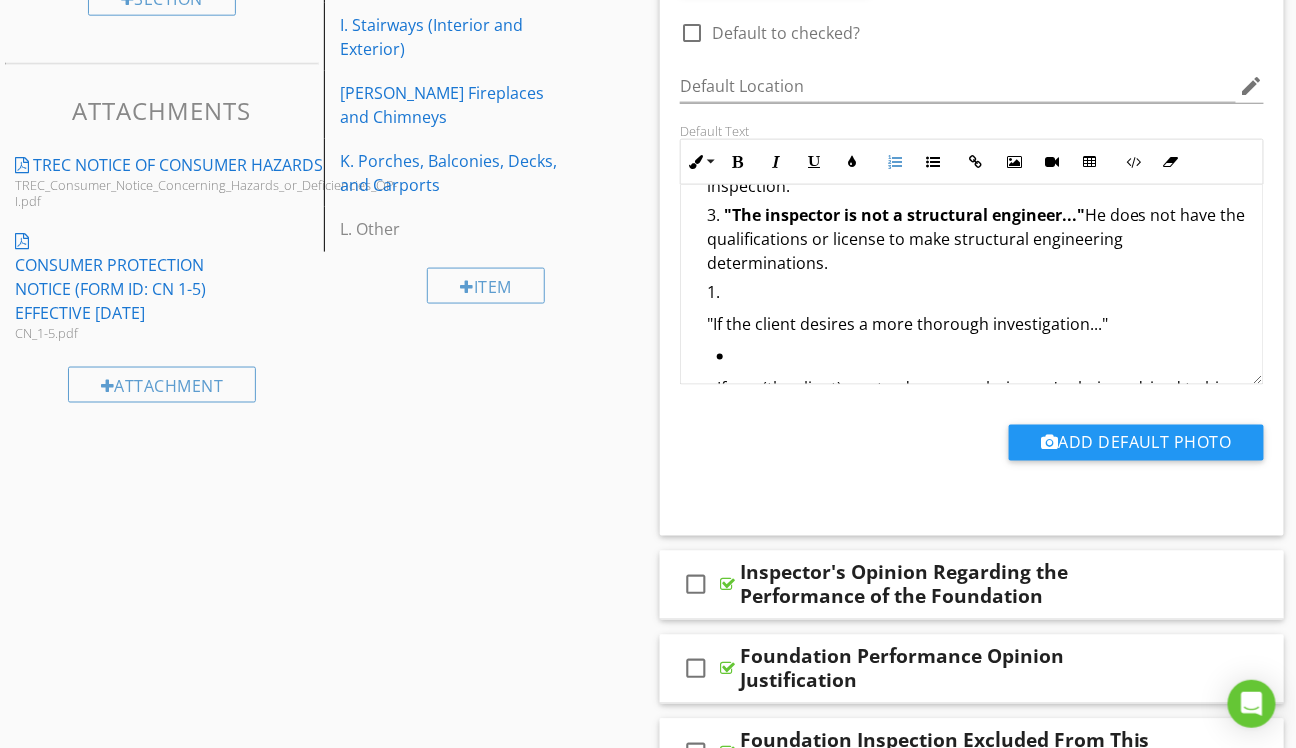 scroll, scrollTop: 495, scrollLeft: 0, axis: vertical 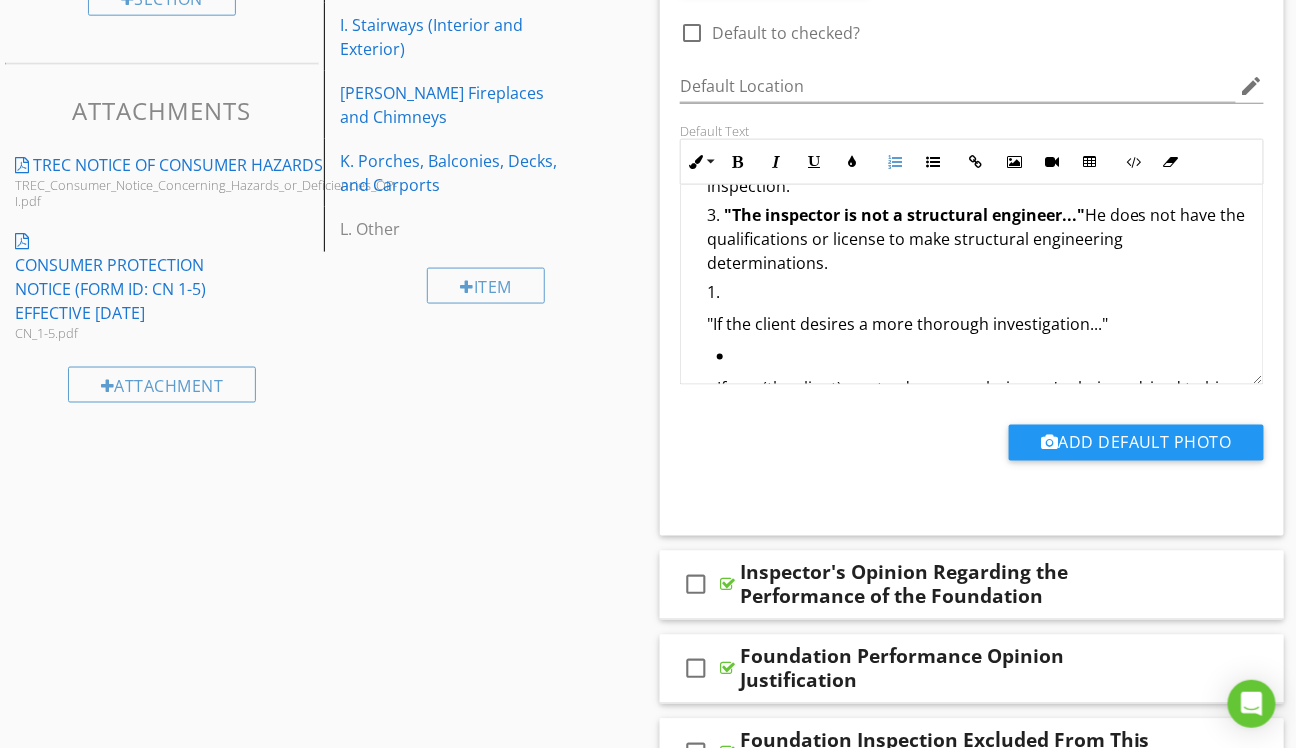 click on "Opinion:  After completing the inspection and observing few, if any, signs consistent with foundation movement, it is my opinion that the foundation of this home was performing as expected for a house of its age on the date of inspection. In my professional judgment, the foundation has adequately supported the structure, preventing failure or significant distress in the walls, doors, windows, floors, ceilings, and framing systems.  🔍 Key Points: "Required (TREC Standards of Practice)"   The inspector is following the rules set by TREC. These rules require inspectors to give their opinion on the foundation's performance. "Reflect the inspector's opinion."   The inspector is not providing a definitive diagnosis—just their professional opinion based on a visual inspection. "The inspector is not a structural engineer..."  He does not have the qualifications or license to make structural engineering determinations. "If the client desires a more thorough investigation..." ✅ Bottom Line:" at bounding box center [972, 293] 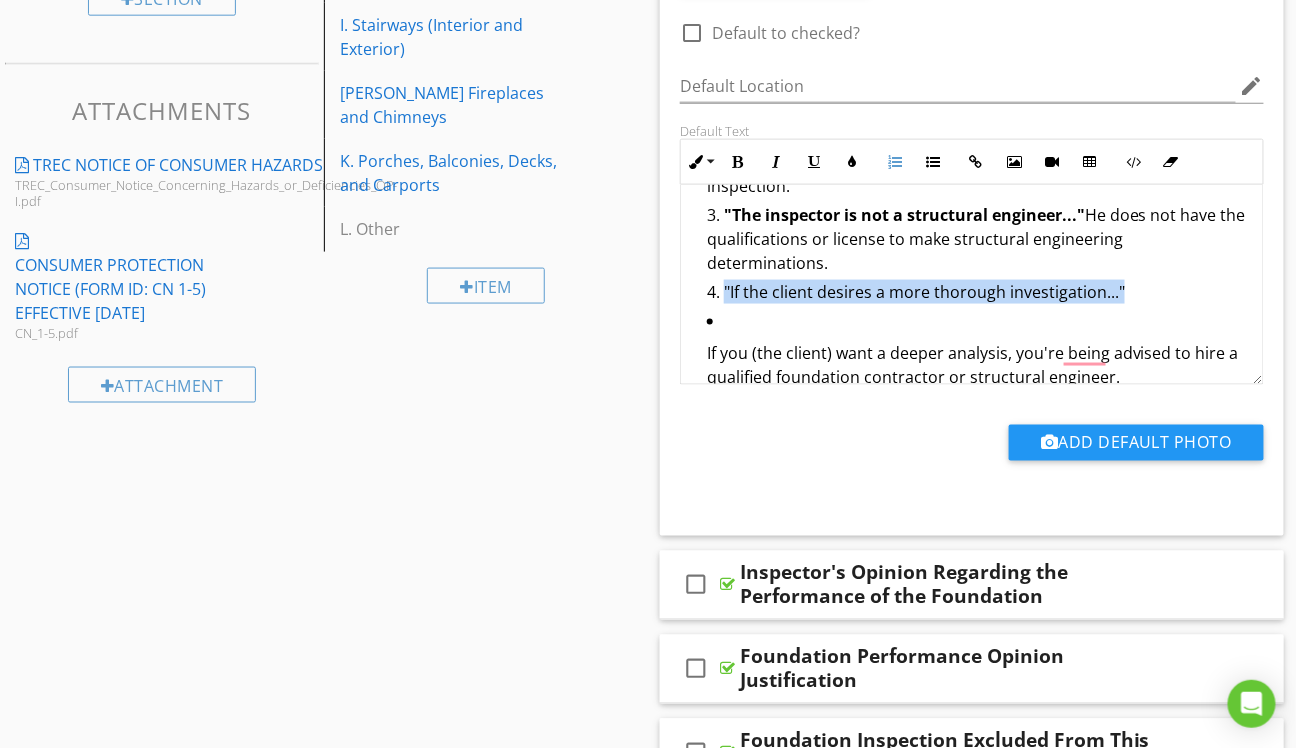 drag, startPoint x: 1124, startPoint y: 292, endPoint x: 725, endPoint y: 290, distance: 399.005 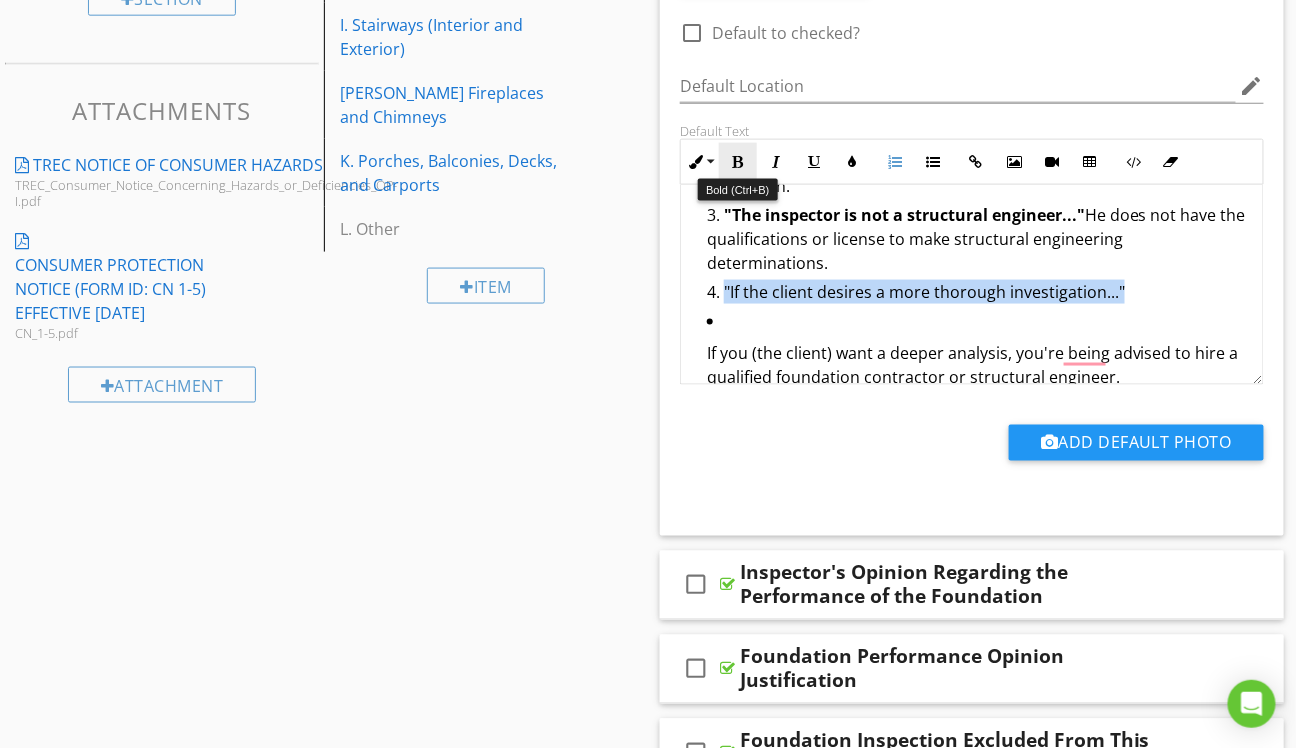 click at bounding box center (738, 162) 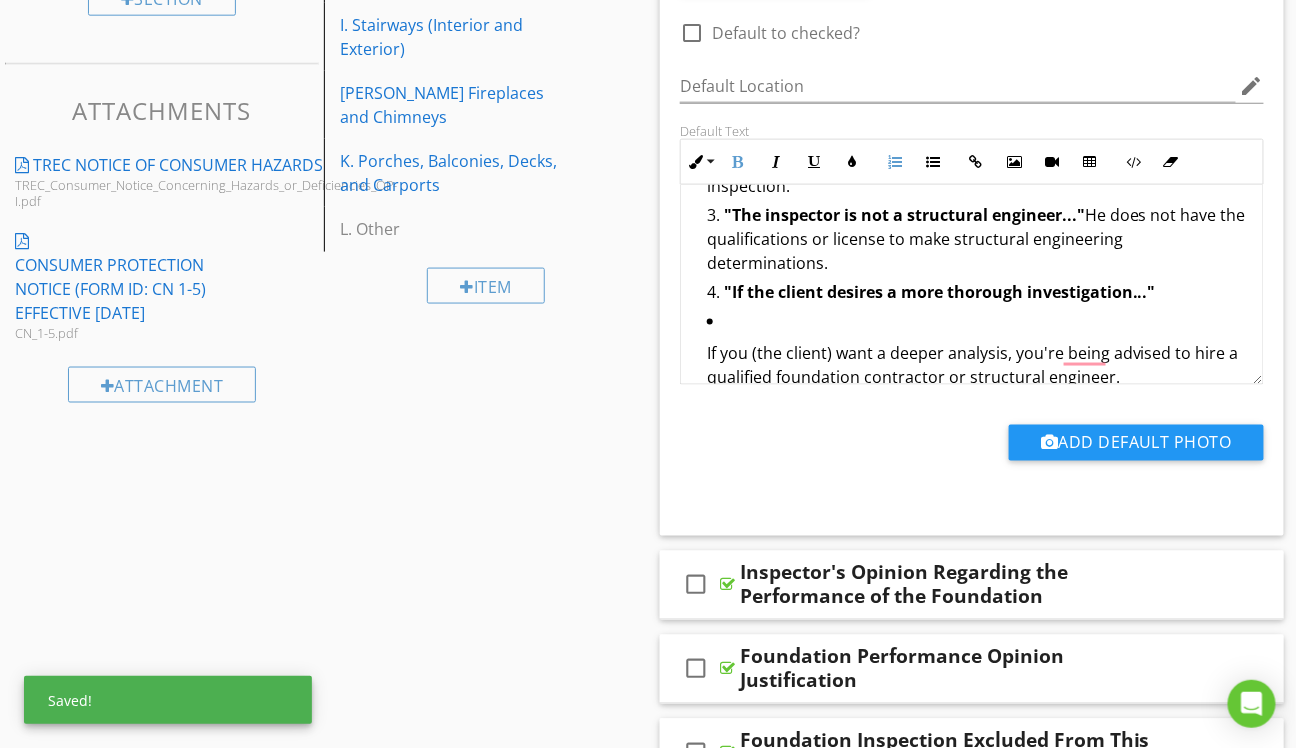 click on ""If the client desires a more thorough investigation..."" at bounding box center [977, 294] 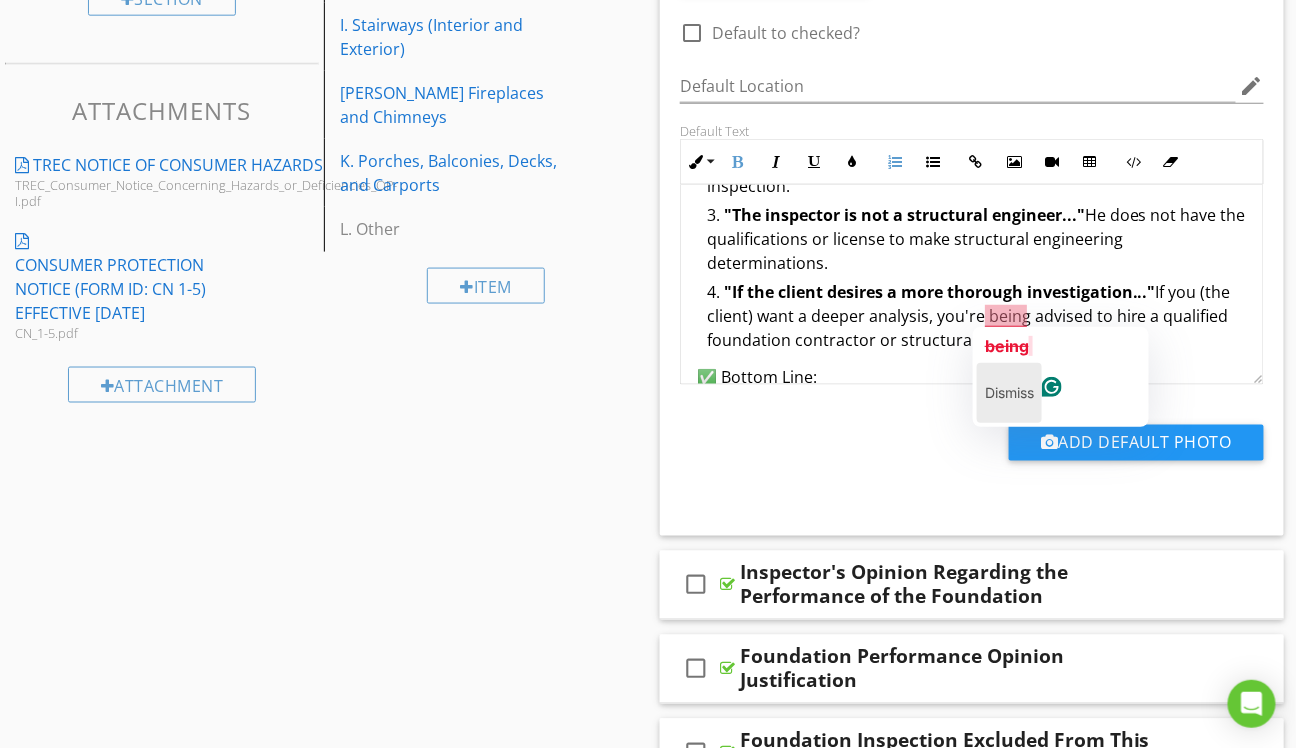 click on "Dismiss" 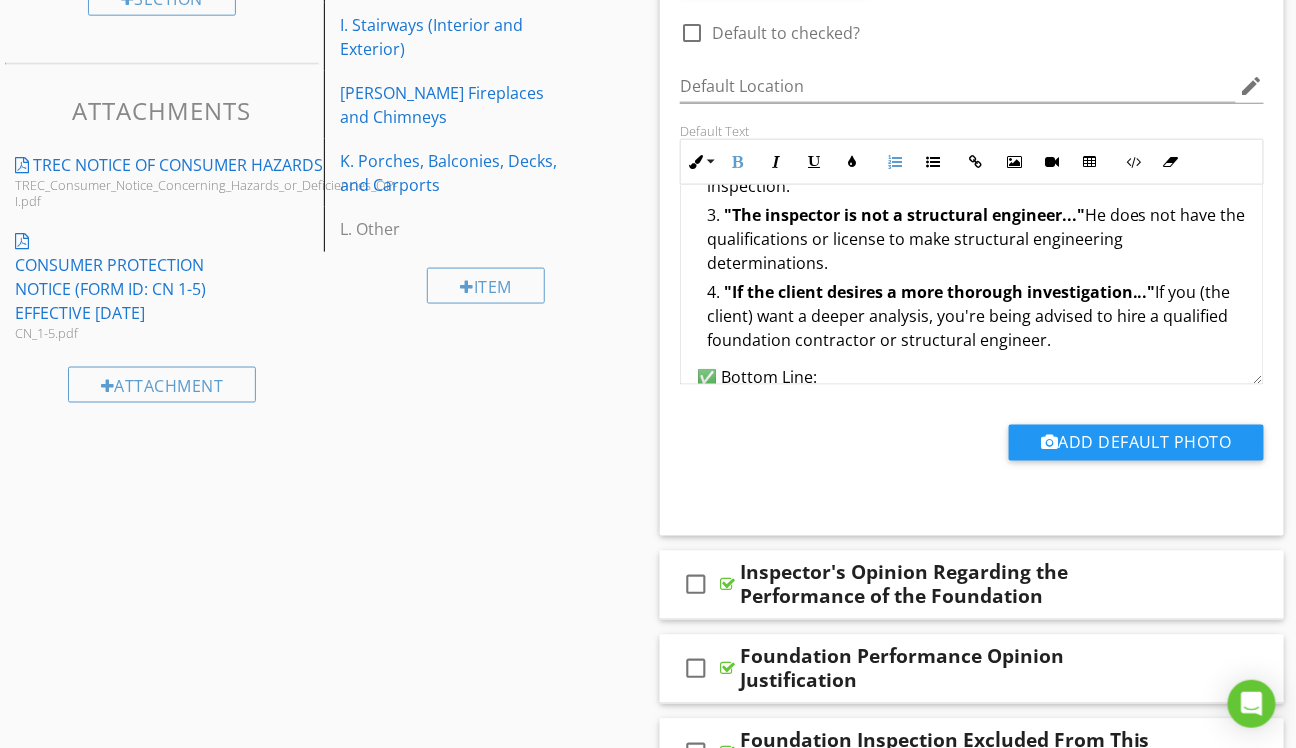 click on ""If the client desires a more thorough investigation..."  If you (the client) want a deeper analysis, you're being advised to hire a qualified foundation contractor or structural engineer." at bounding box center [977, 318] 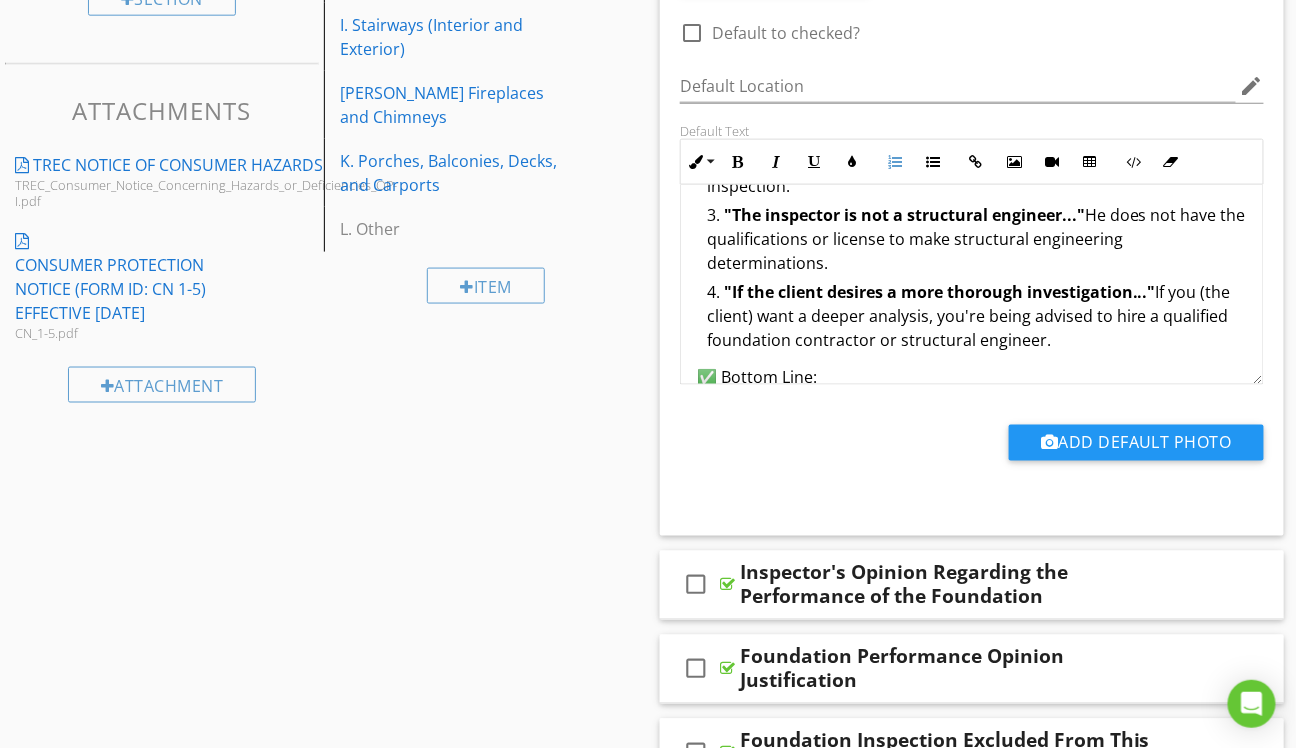 scroll, scrollTop: 306, scrollLeft: 0, axis: vertical 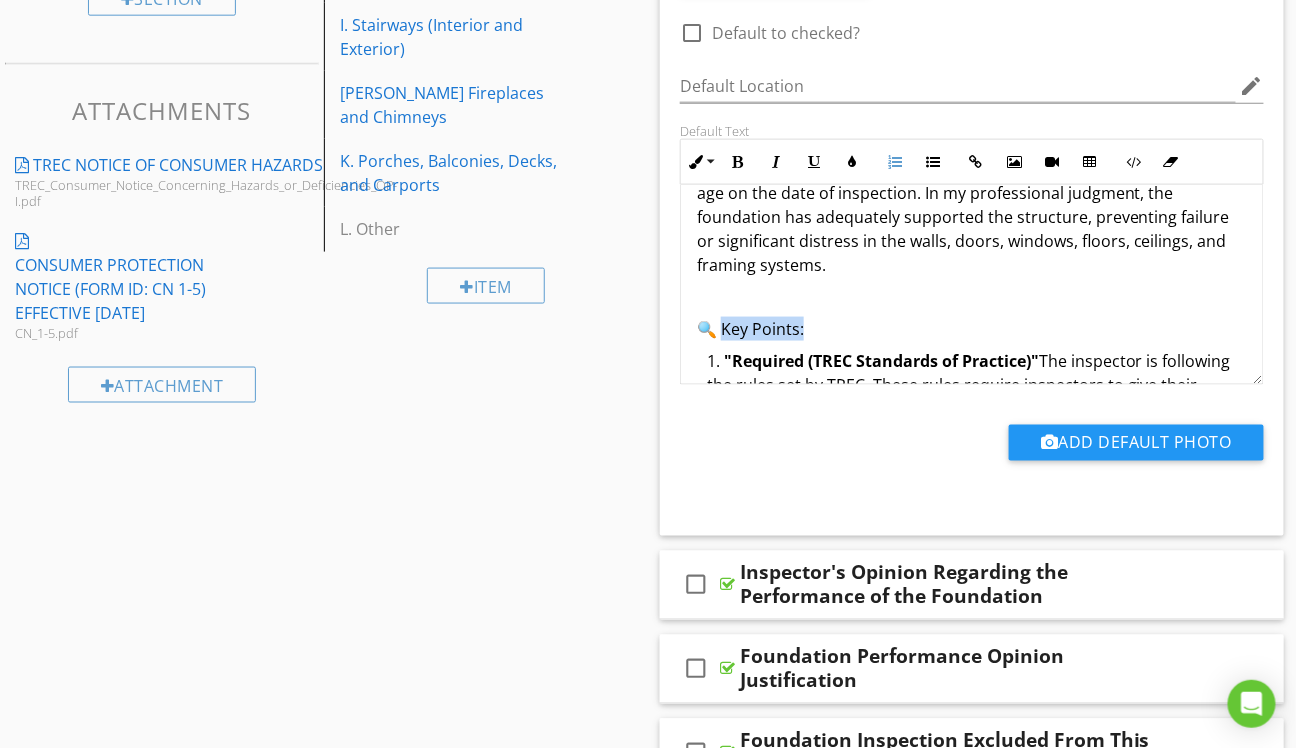 drag, startPoint x: 805, startPoint y: 325, endPoint x: 721, endPoint y: 332, distance: 84.29116 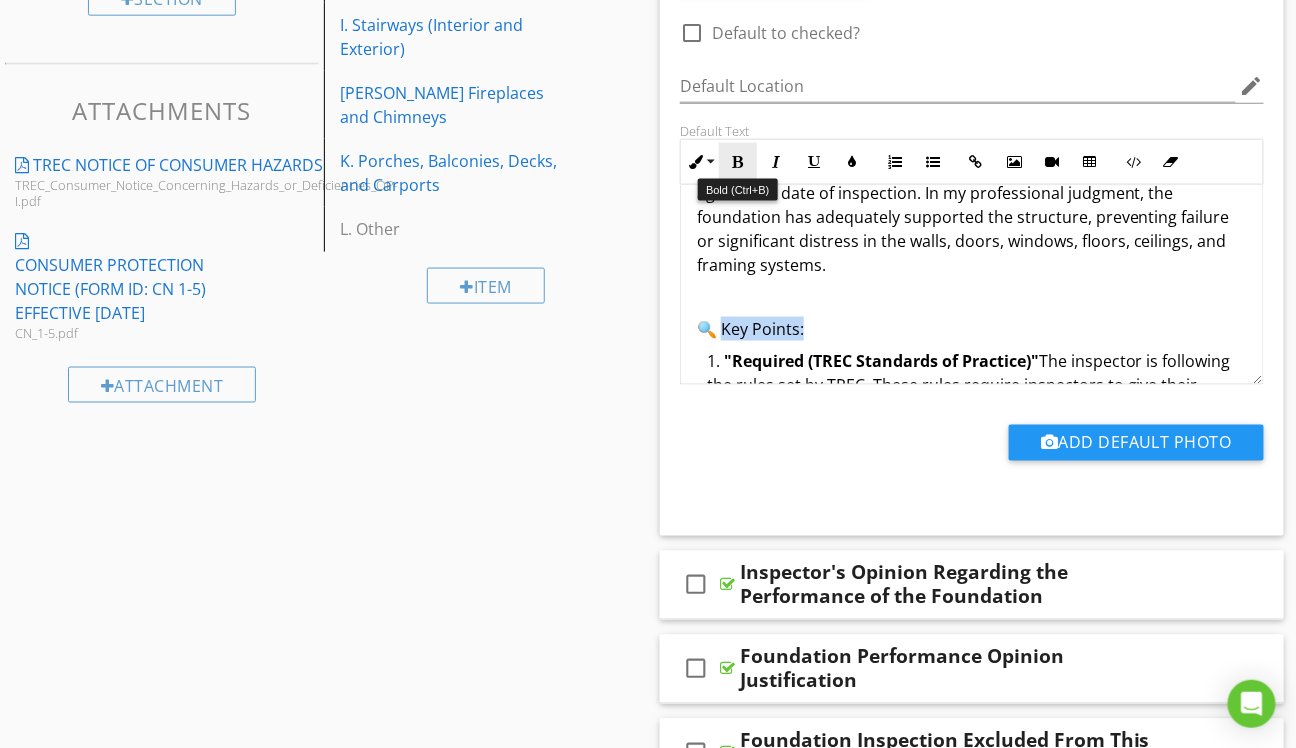 click at bounding box center [738, 162] 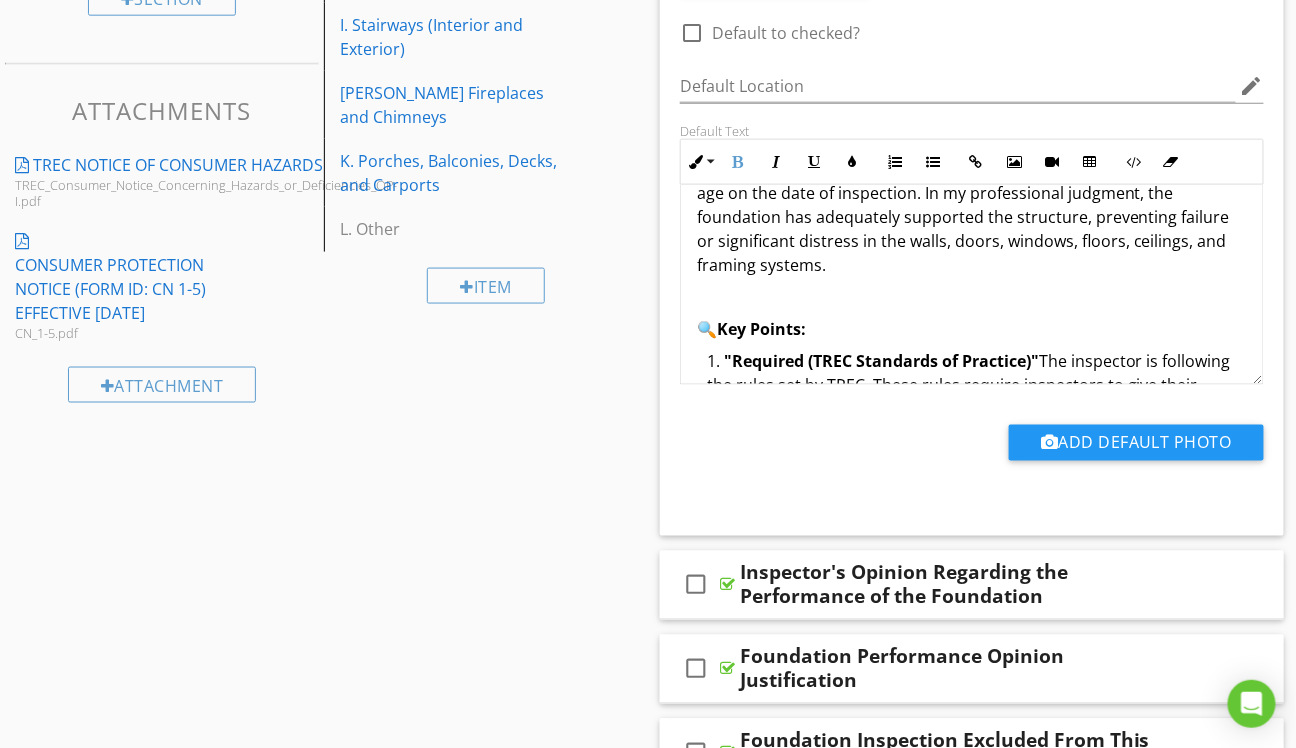 click on "🔍  Key Points:" at bounding box center (972, 329) 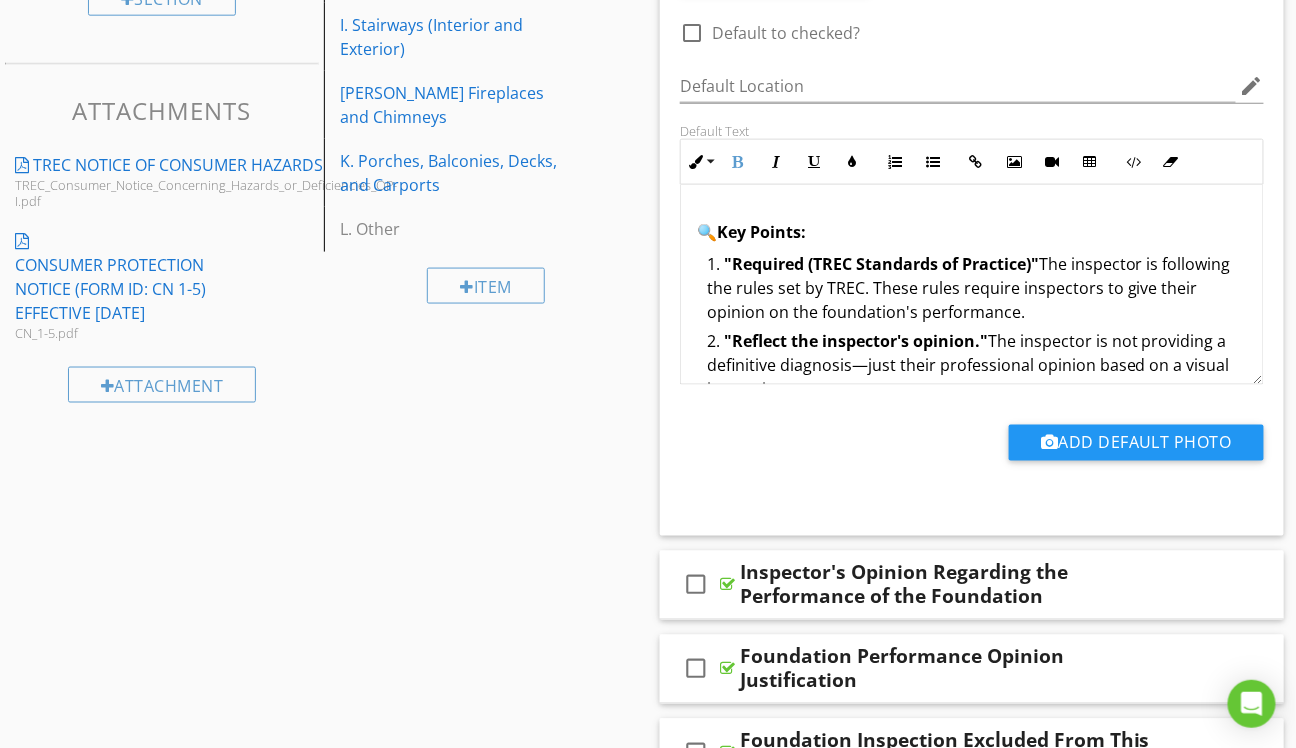scroll, scrollTop: 200, scrollLeft: 0, axis: vertical 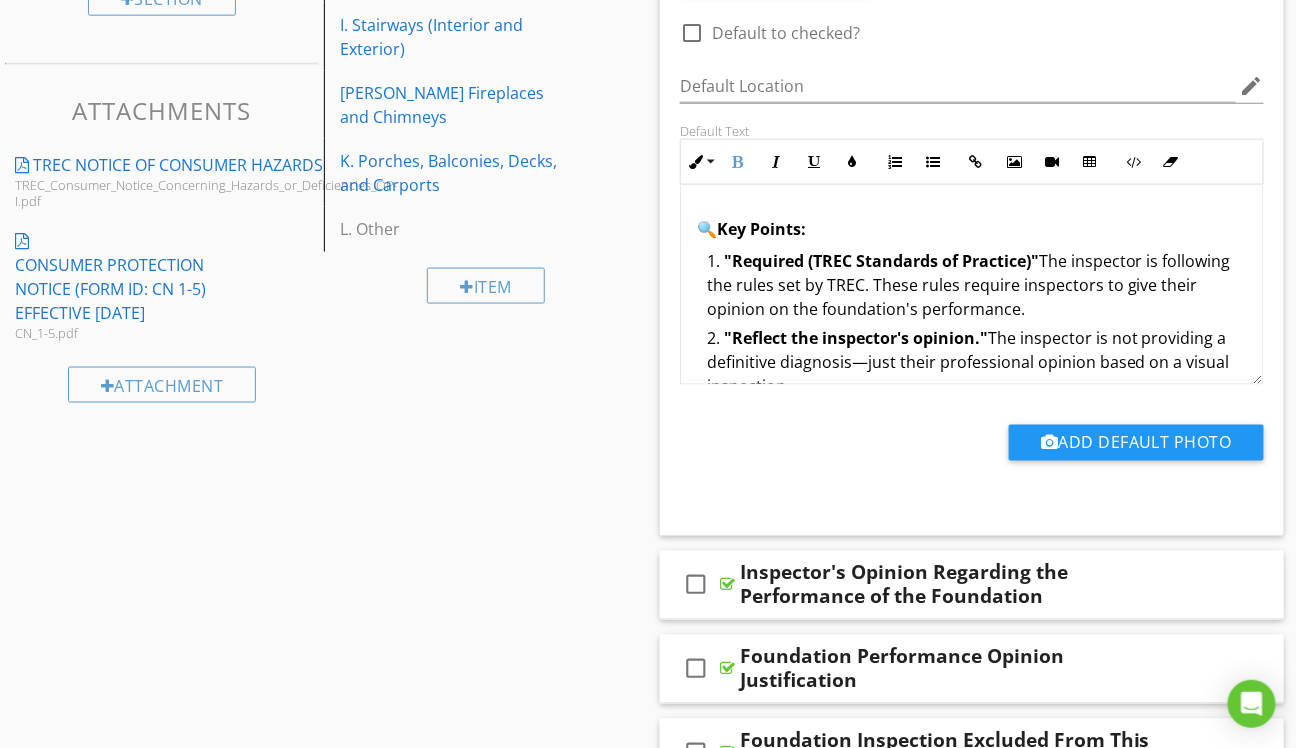 click on ""Required (TREC Standards of Practice)"   The inspector is following the rules set by TREC. These rules require inspectors to give their opinion on the foundation's performance. "Reflect the inspector's opinion."   The inspector is not providing a definitive diagnosis—just their professional opinion based on a visual inspection. "The inspector is not a structural engineer..."  He does not have the qualifications or license to make structural engineering determinations. "If the client desires a more thorough investigation..."  If you (the client) want a deeper analysis, you're being advised to hire a qualified foundation contractor or structural engineer." at bounding box center (972, 403) 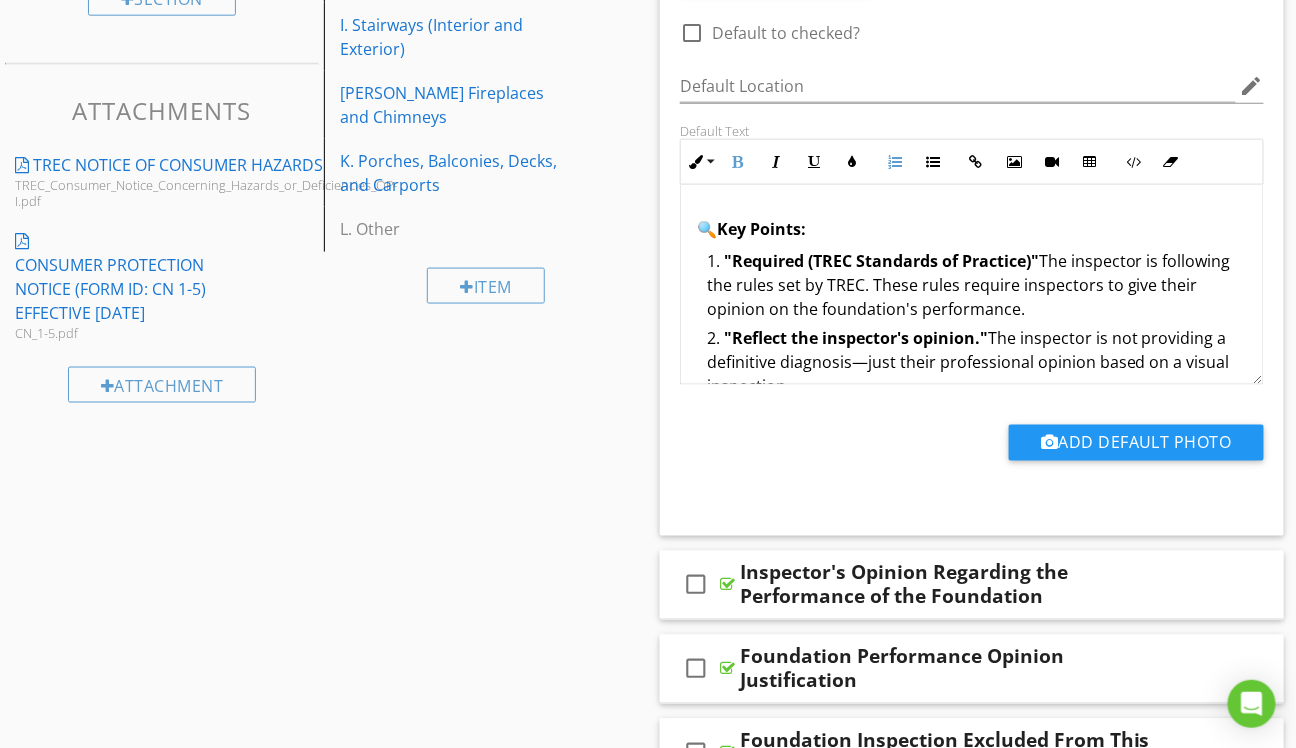 drag, startPoint x: 704, startPoint y: 257, endPoint x: 685, endPoint y: 259, distance: 19.104973 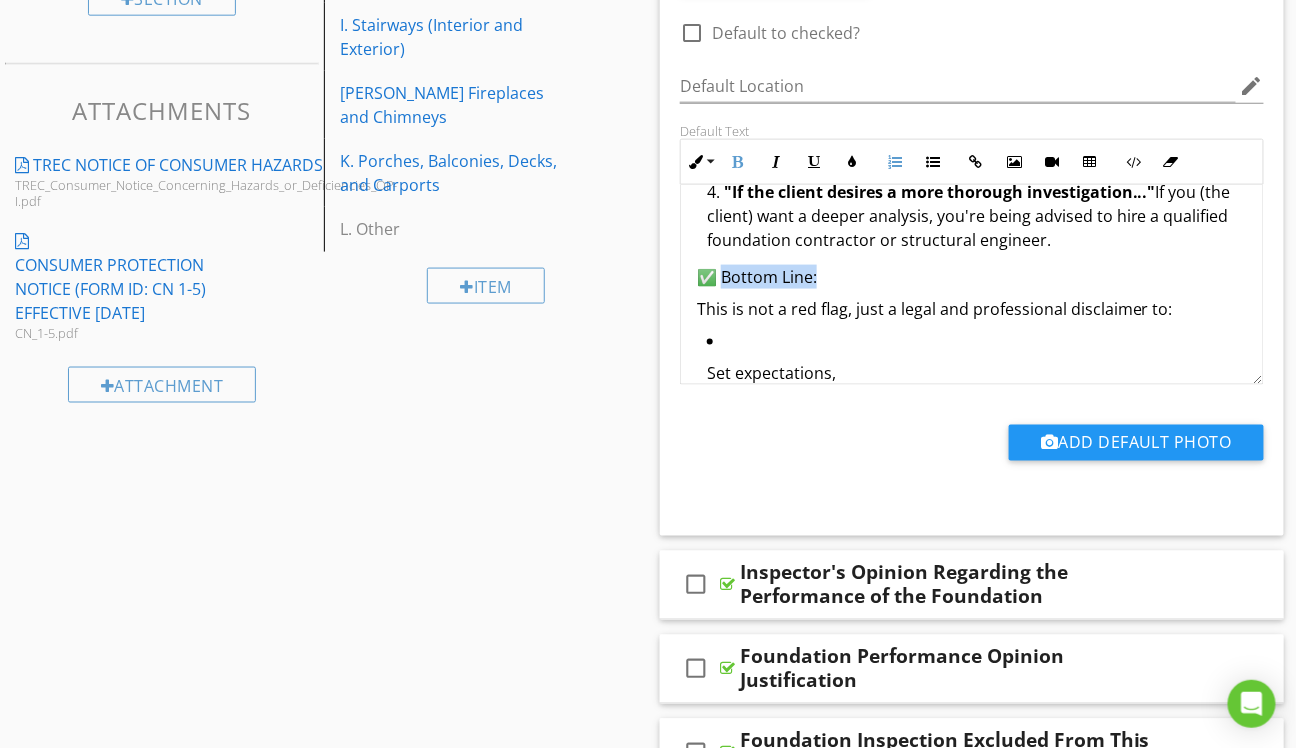 drag, startPoint x: 840, startPoint y: 276, endPoint x: 725, endPoint y: 281, distance: 115.10864 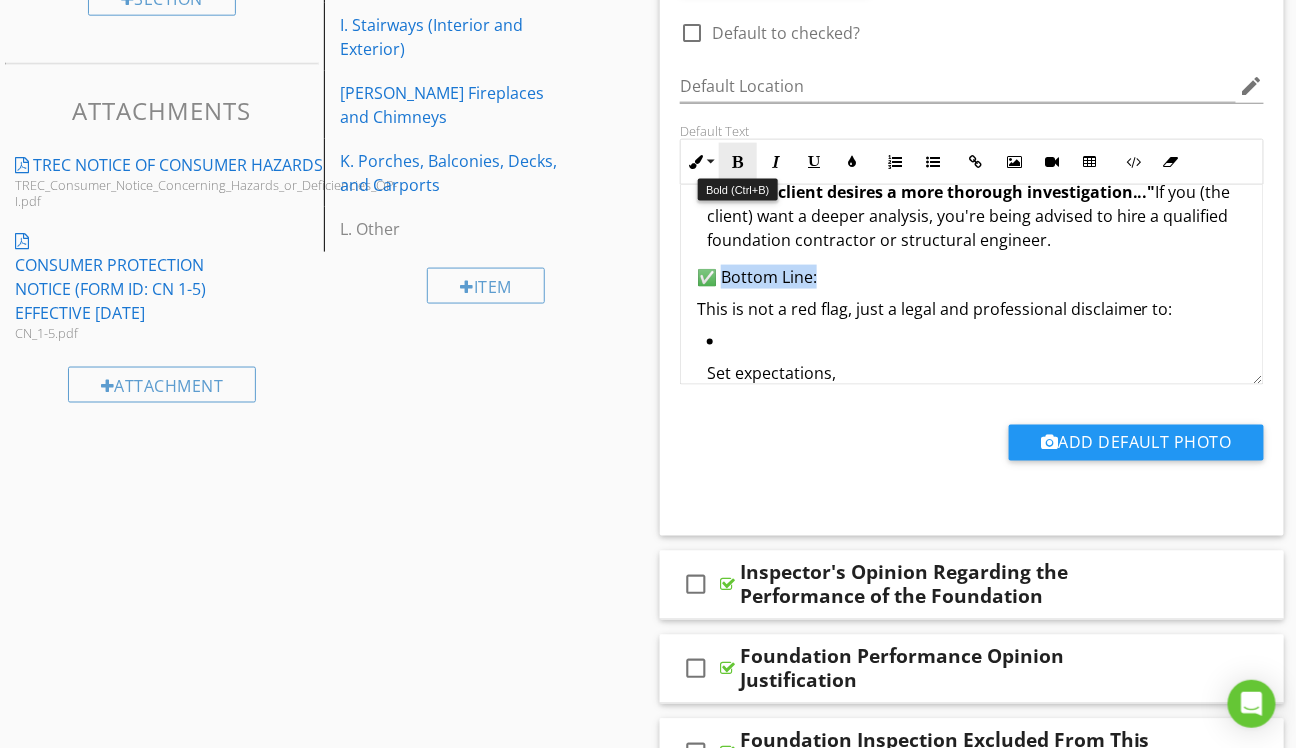 click at bounding box center (738, 162) 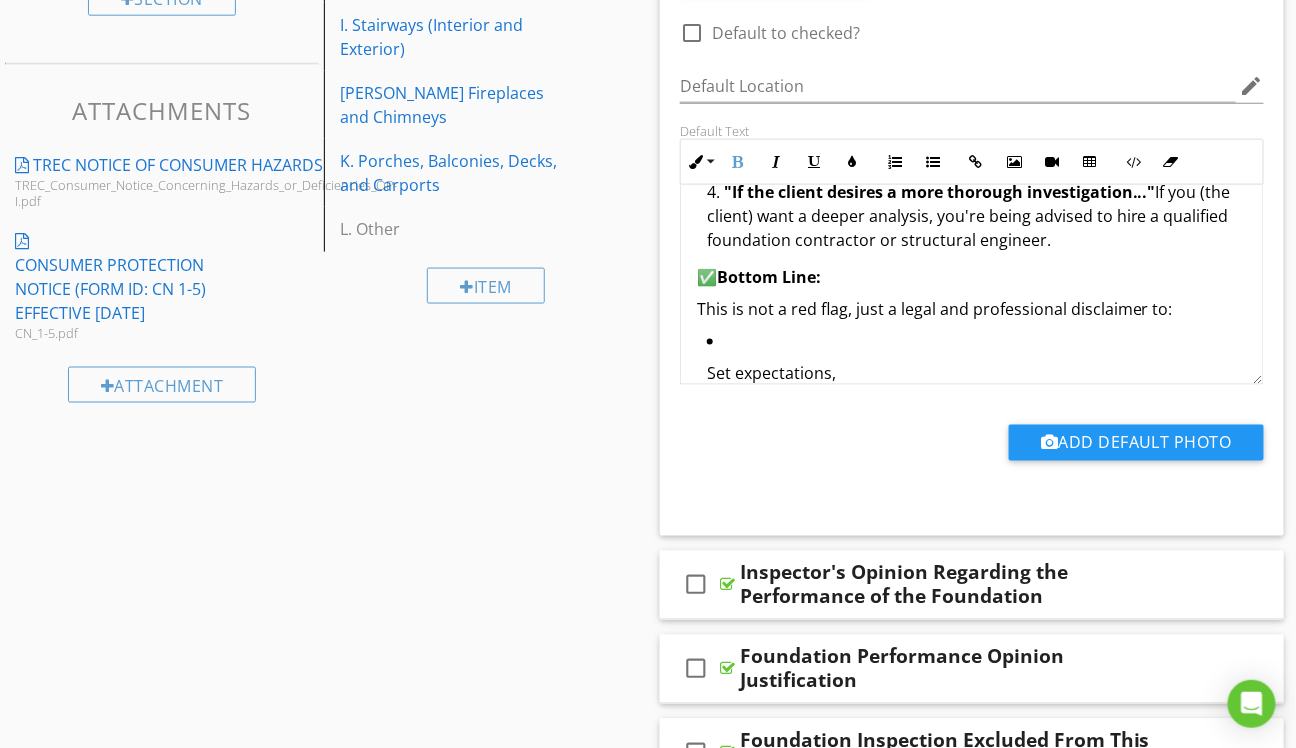 click on "✅  Bottom Line:" at bounding box center (972, 277) 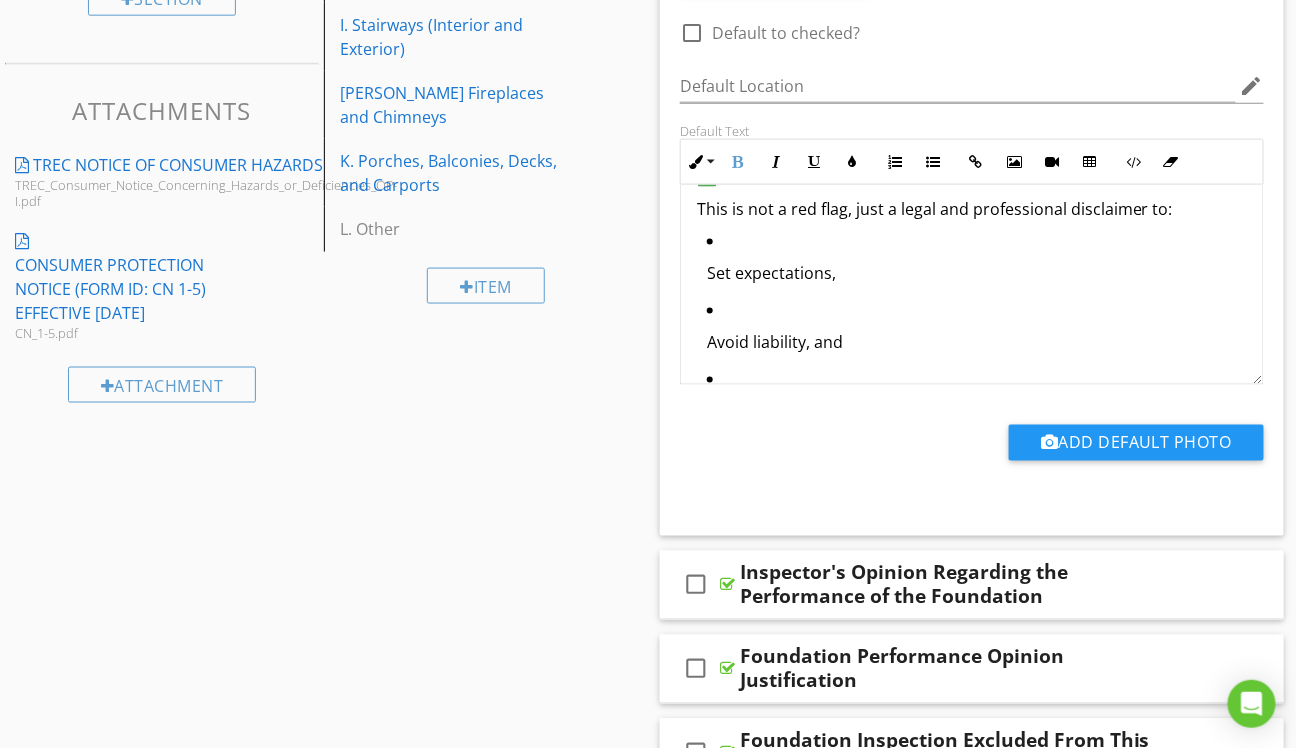 scroll, scrollTop: 562, scrollLeft: 0, axis: vertical 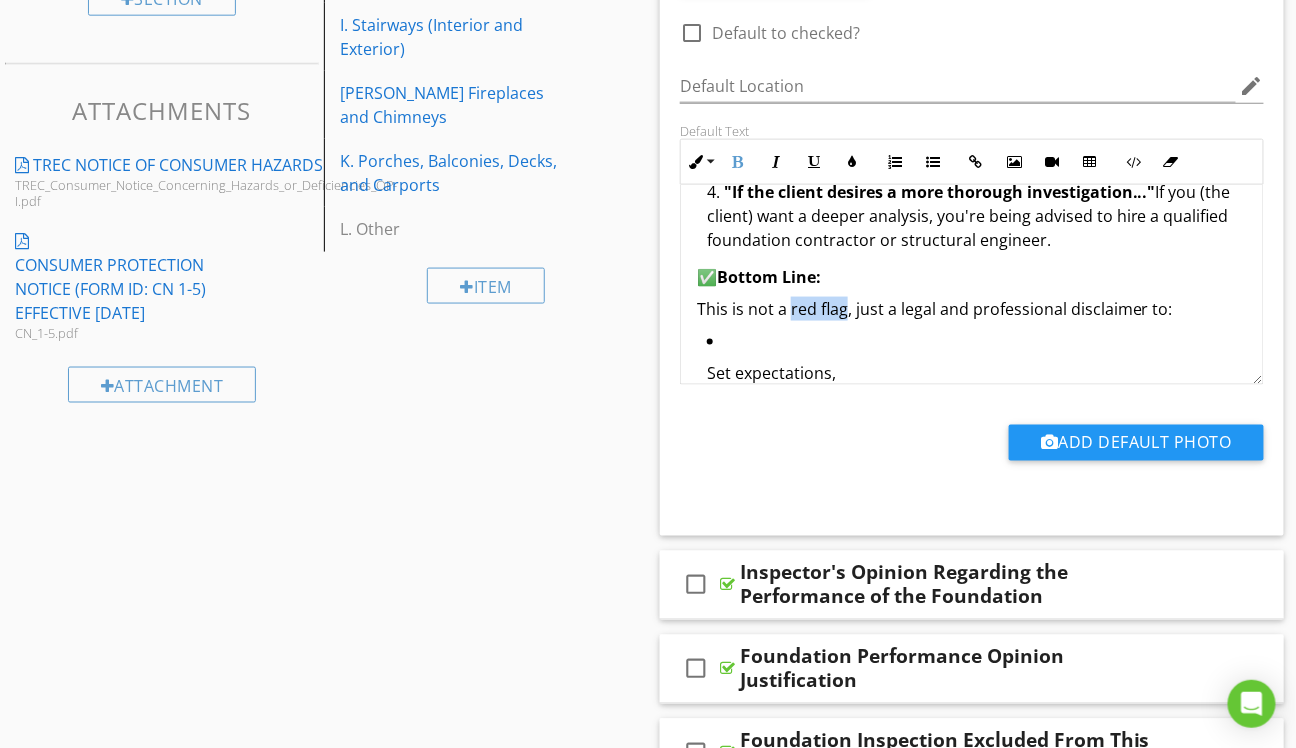 drag, startPoint x: 788, startPoint y: 305, endPoint x: 844, endPoint y: 307, distance: 56.0357 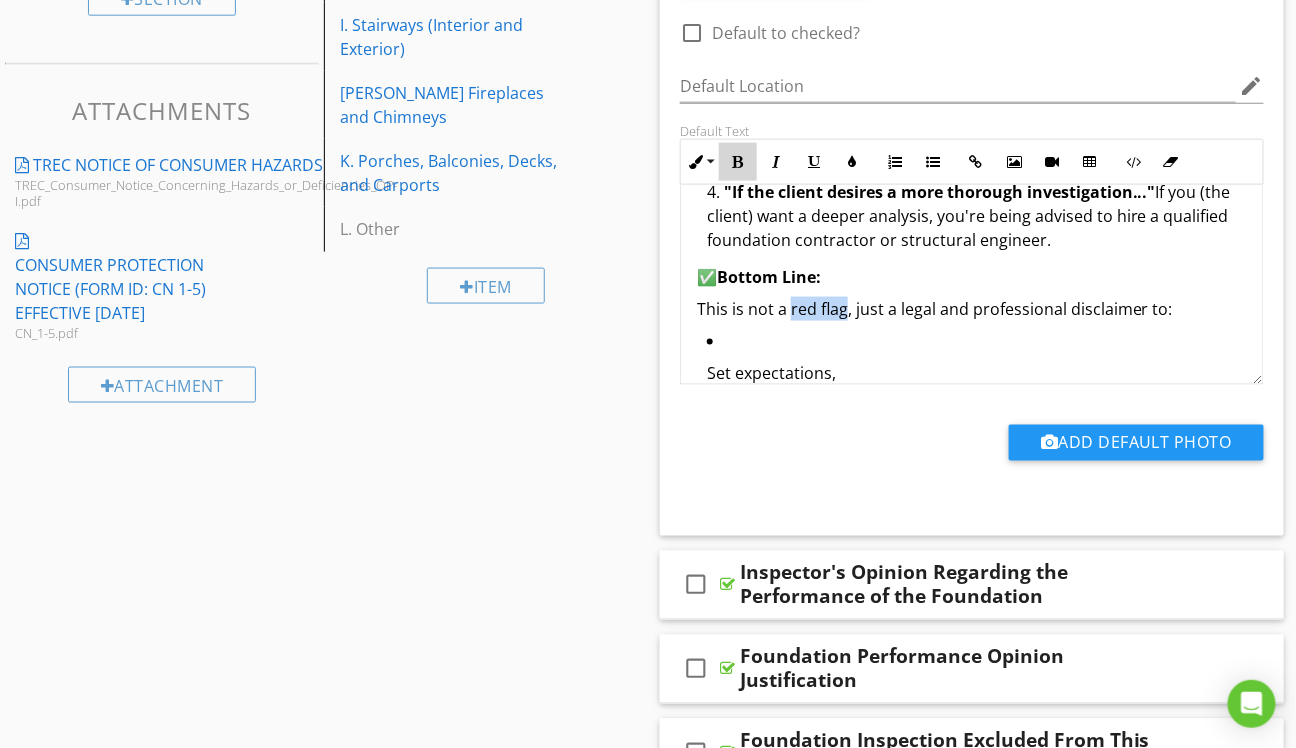click on "Bold" at bounding box center [738, 162] 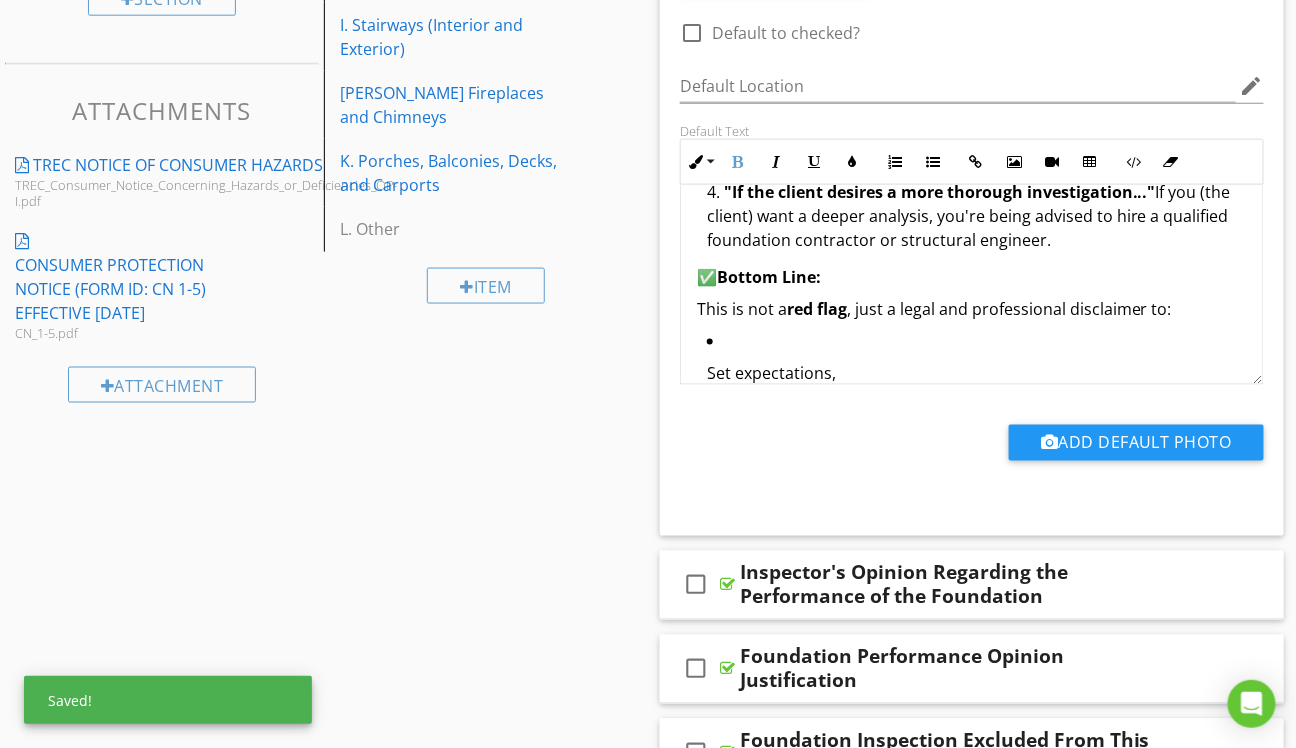 click on "This is not a  red flag , just a legal and professional disclaimer to:" at bounding box center [972, 309] 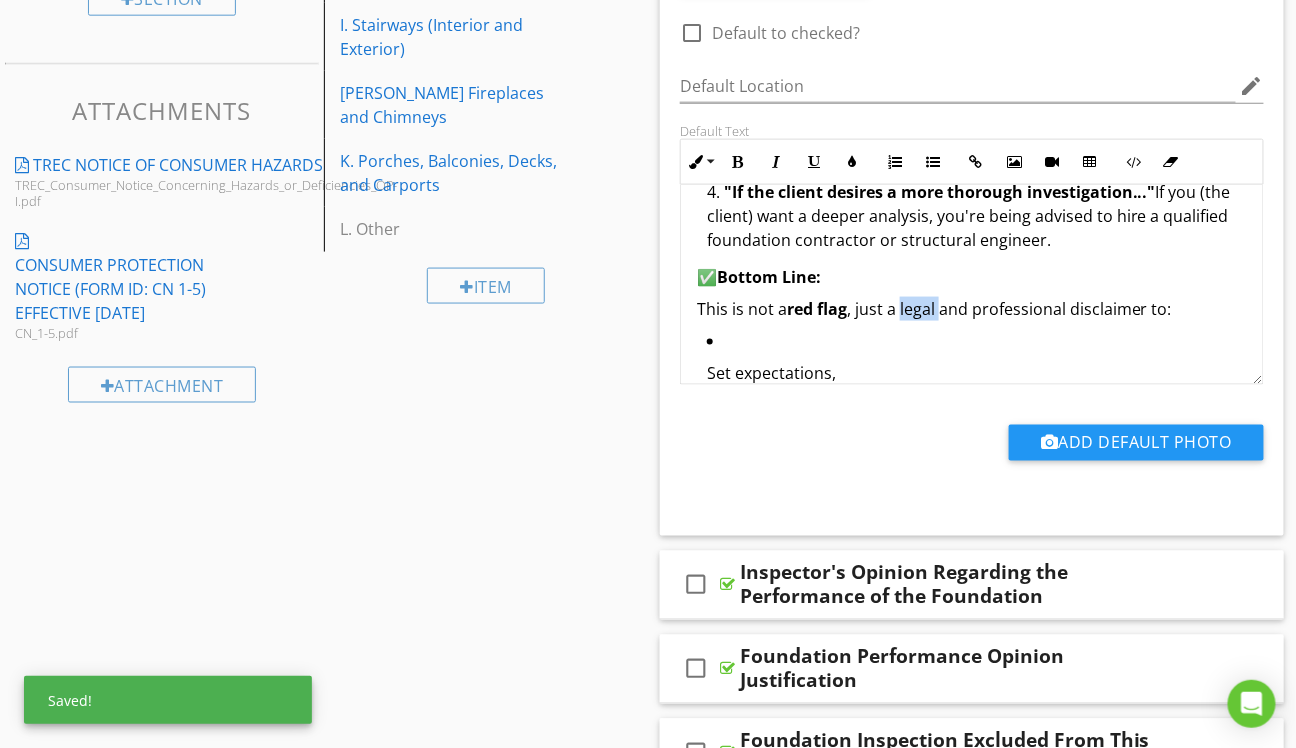 click on "This is not a  red flag , just a legal and professional disclaimer to:" at bounding box center [972, 309] 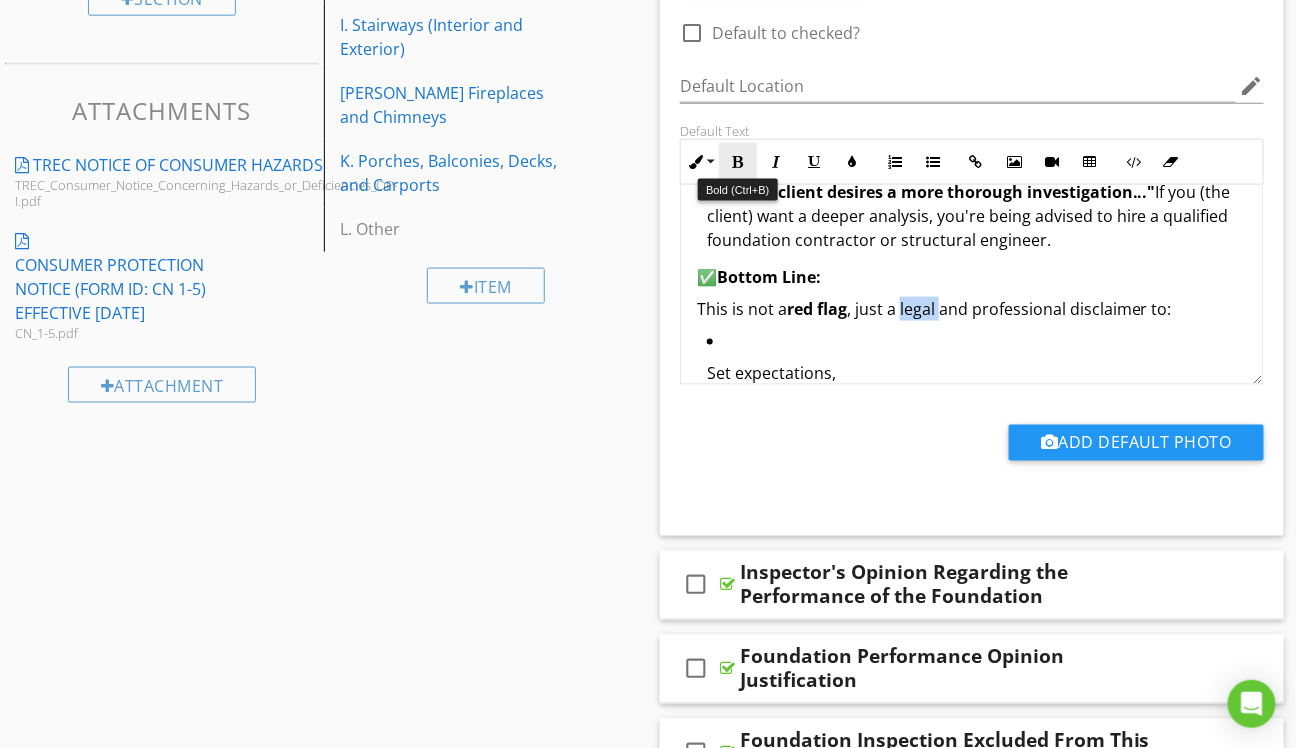 click on "Bold" at bounding box center [738, 162] 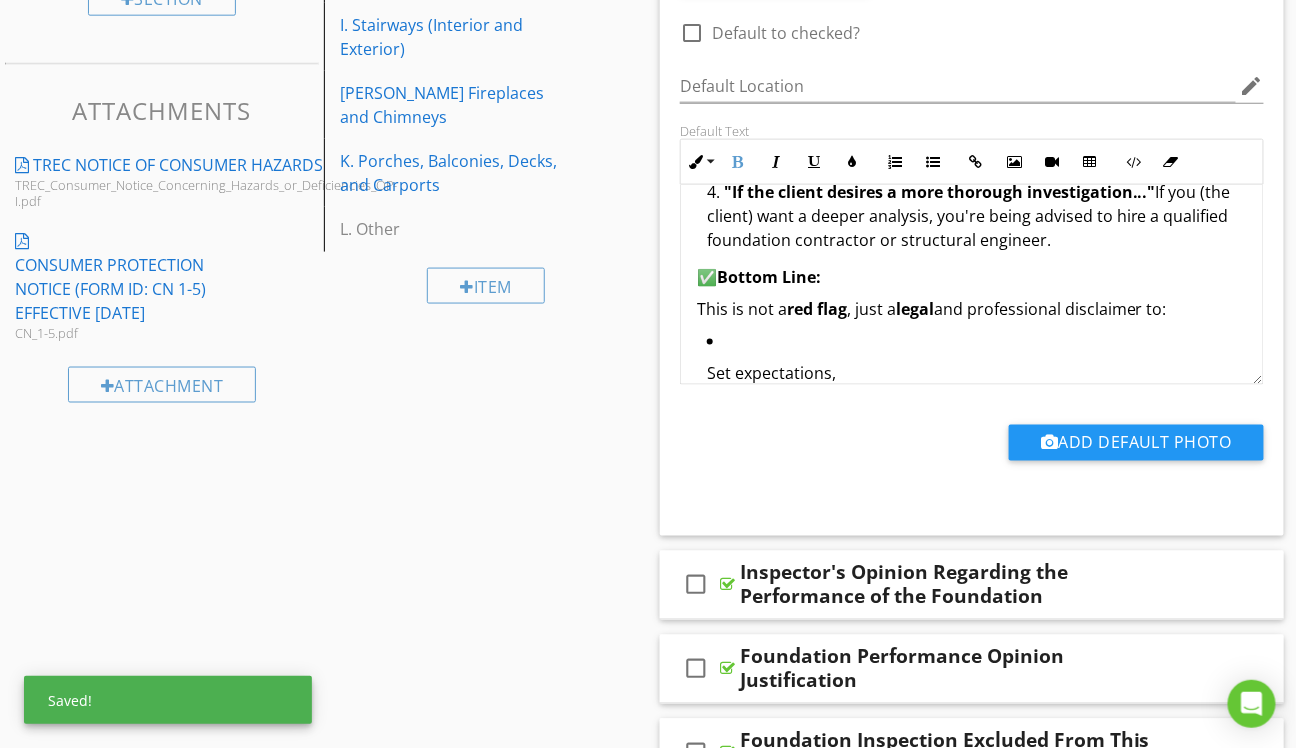click on "This is not a  red flag , just a  legal  and professional disclaimer to:" at bounding box center [972, 309] 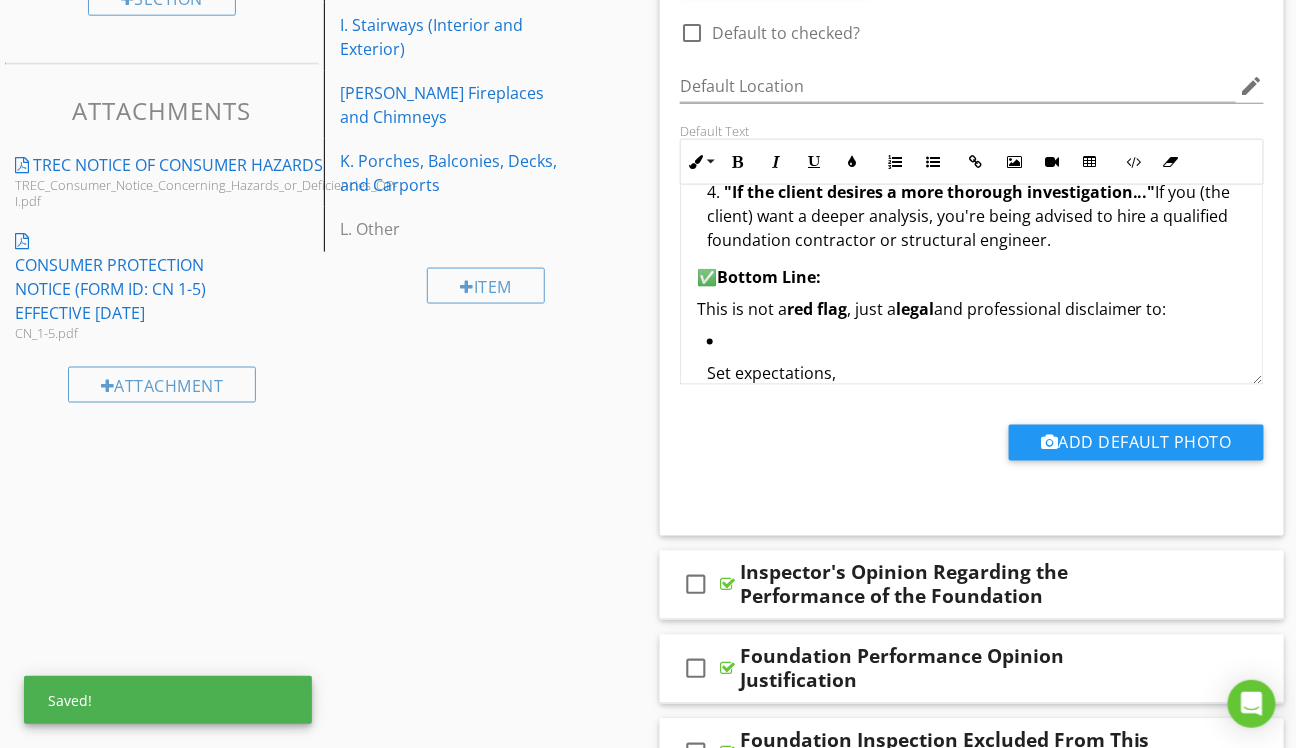 click on "This is not a  red flag , just a  legal  and professional disclaimer to:" at bounding box center (972, 309) 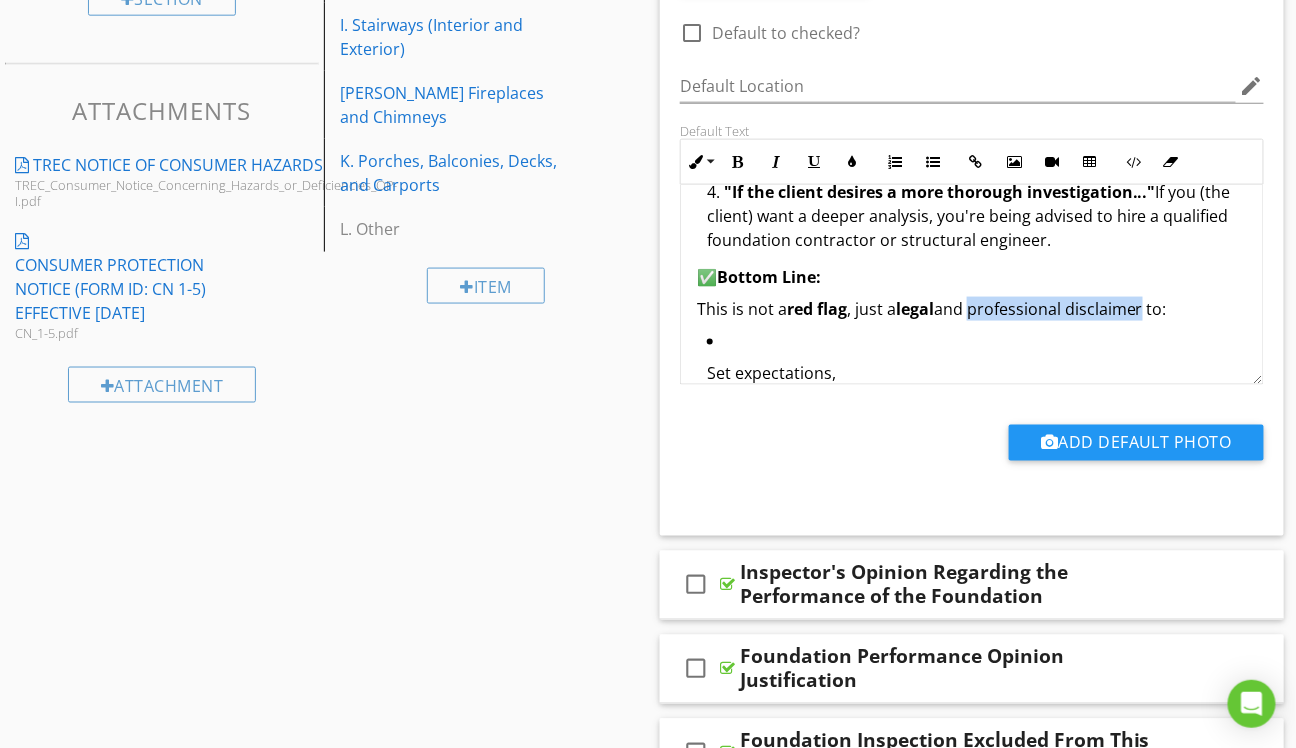 drag, startPoint x: 1017, startPoint y: 307, endPoint x: 1093, endPoint y: 305, distance: 76.02631 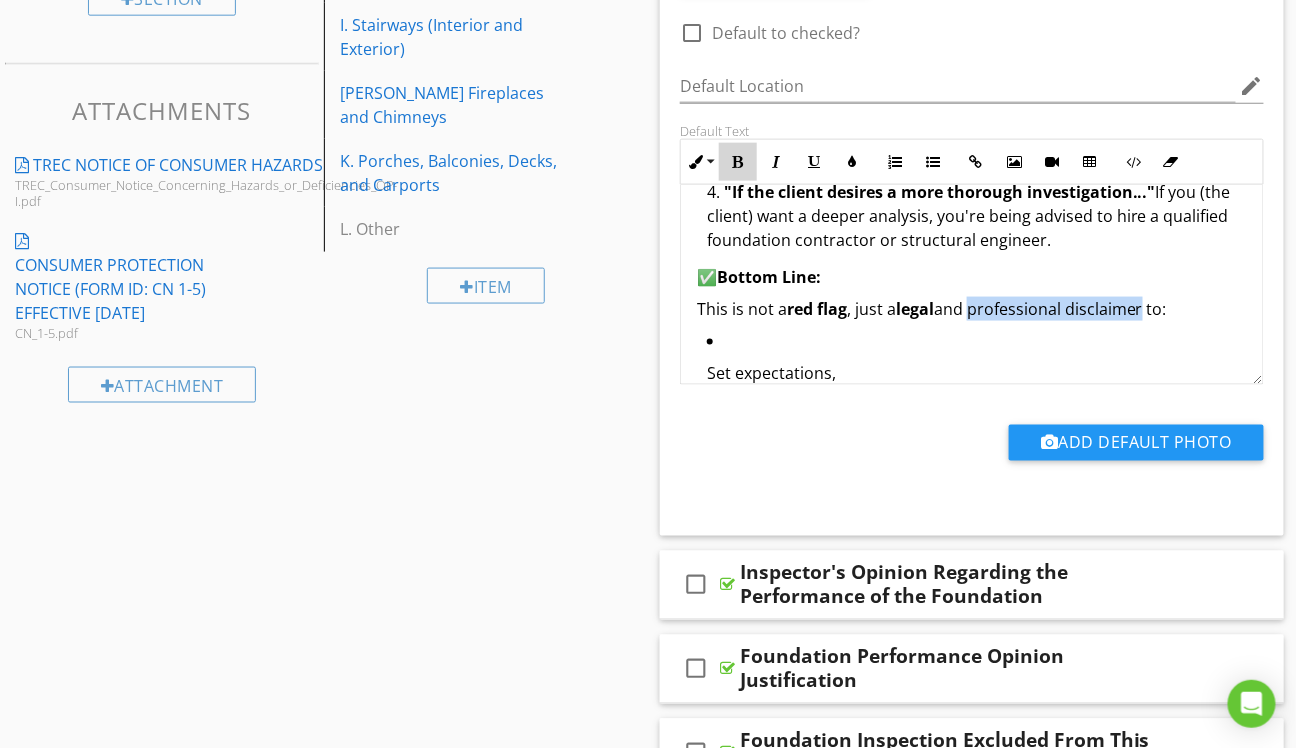 click at bounding box center [738, 162] 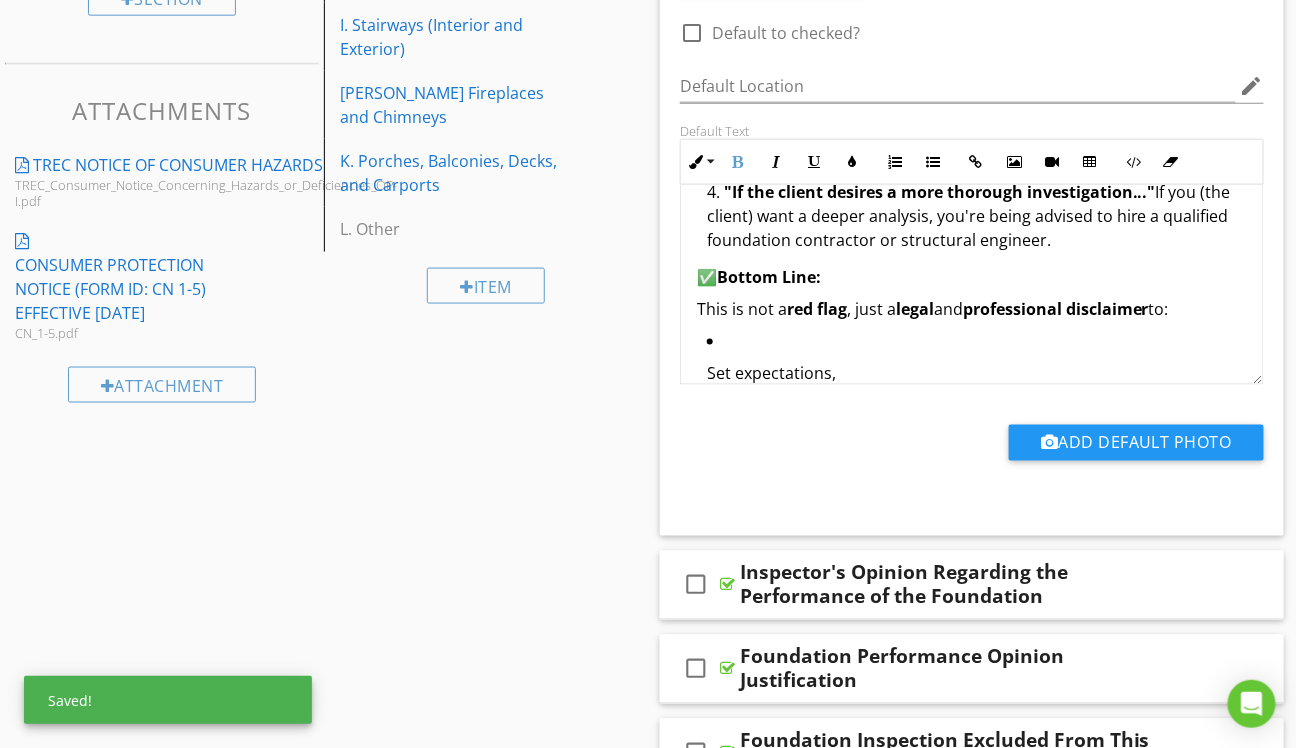 click on "This is not a  red flag , just a  legal  and  professional disclaimer  to:" at bounding box center (972, 309) 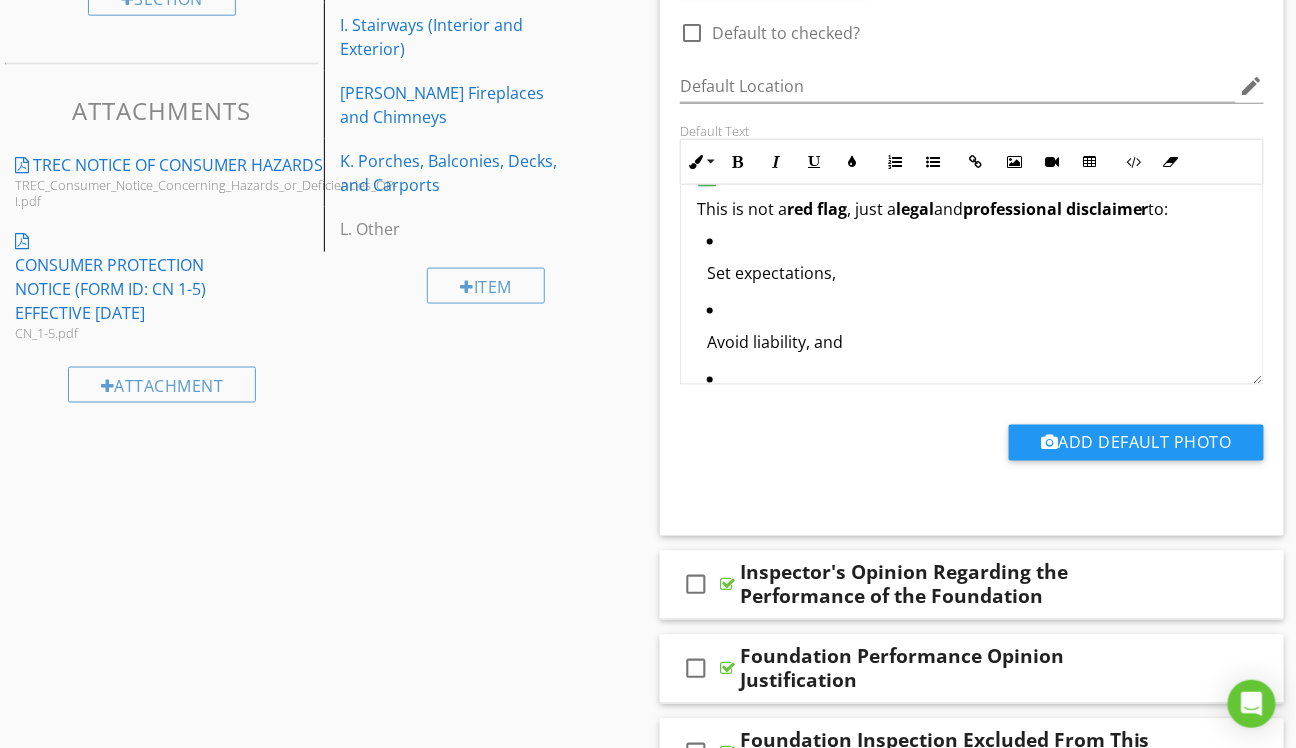 drag, startPoint x: 701, startPoint y: 274, endPoint x: 706, endPoint y: 292, distance: 18.681541 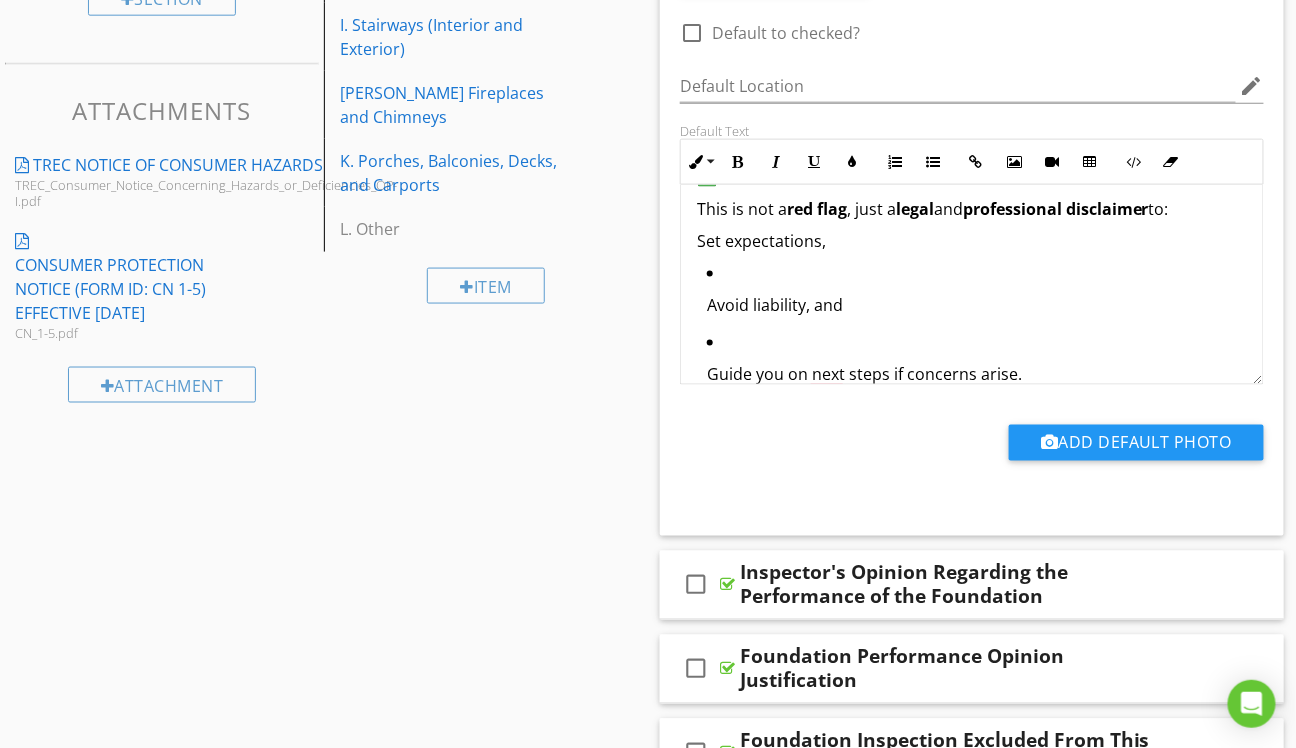 click on "Avoid liability, and Guide you on next steps if concerns arise." at bounding box center [972, 330] 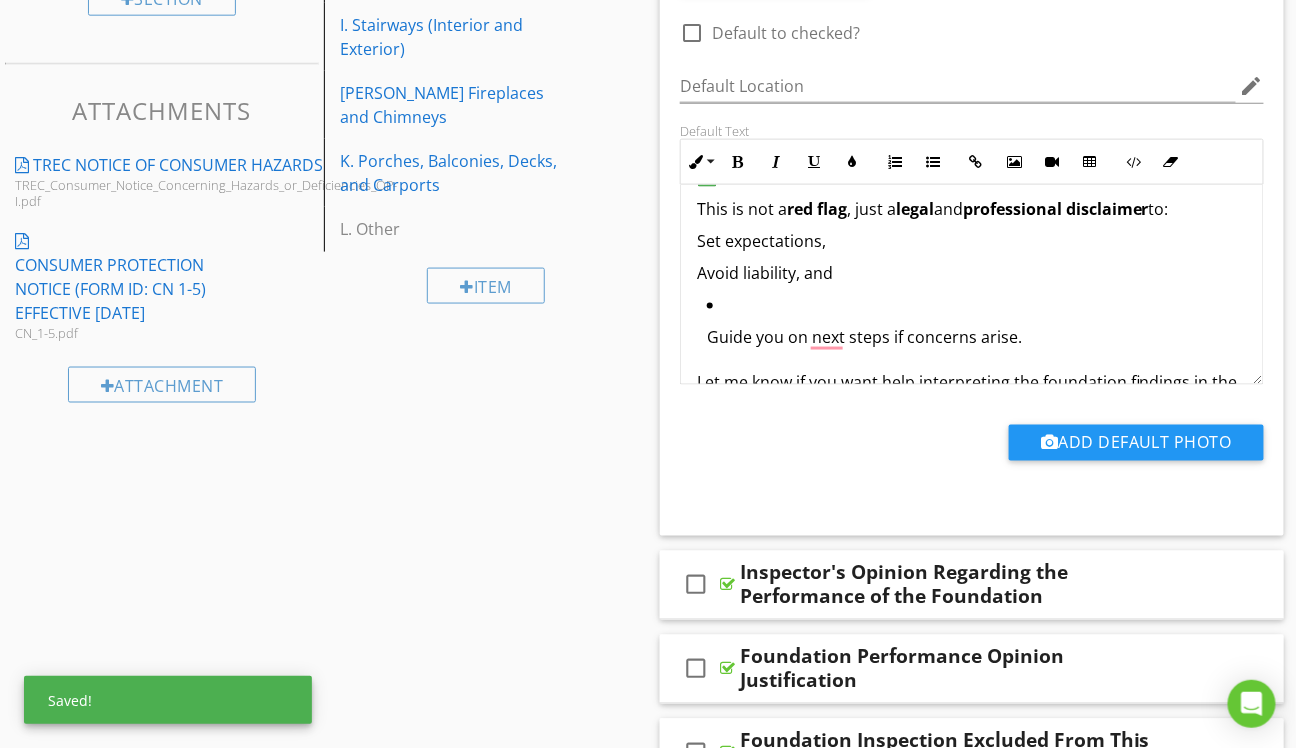 click on "Guide you on next steps if concerns arise." at bounding box center (972, 327) 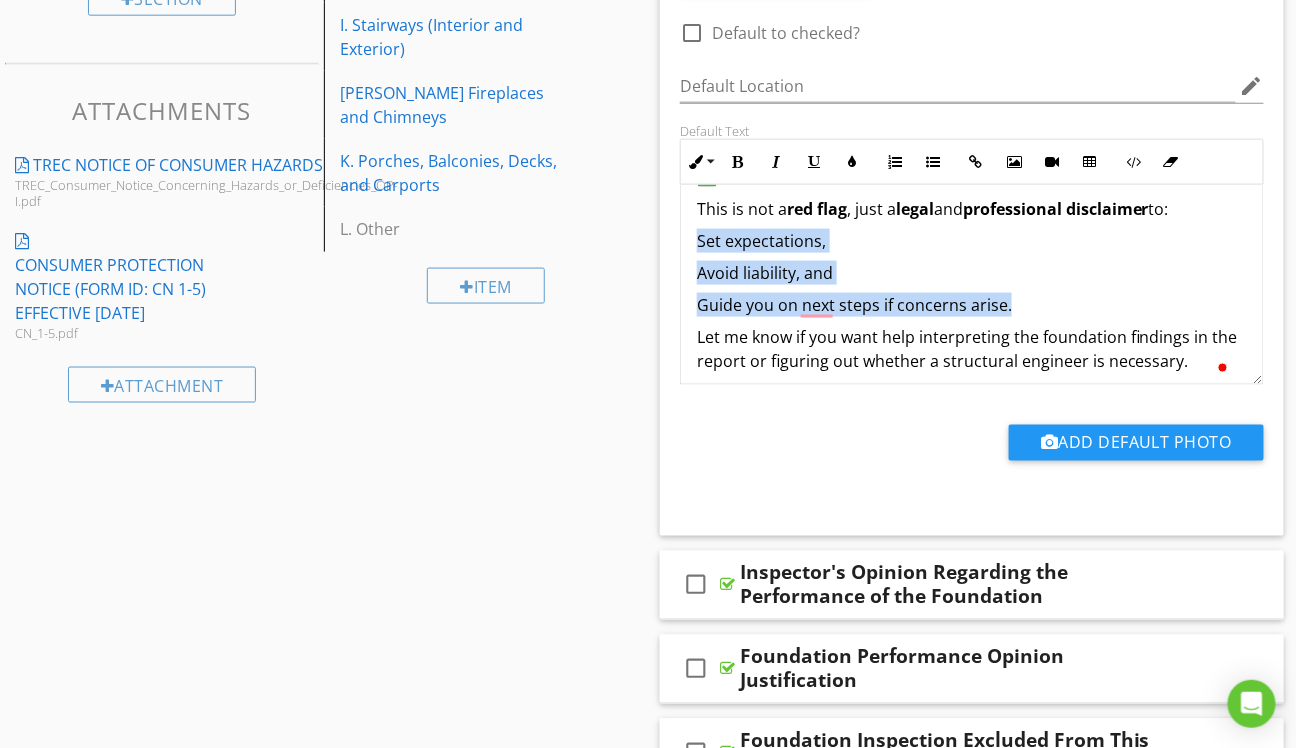 drag, startPoint x: 693, startPoint y: 237, endPoint x: 1009, endPoint y: 306, distance: 323.44553 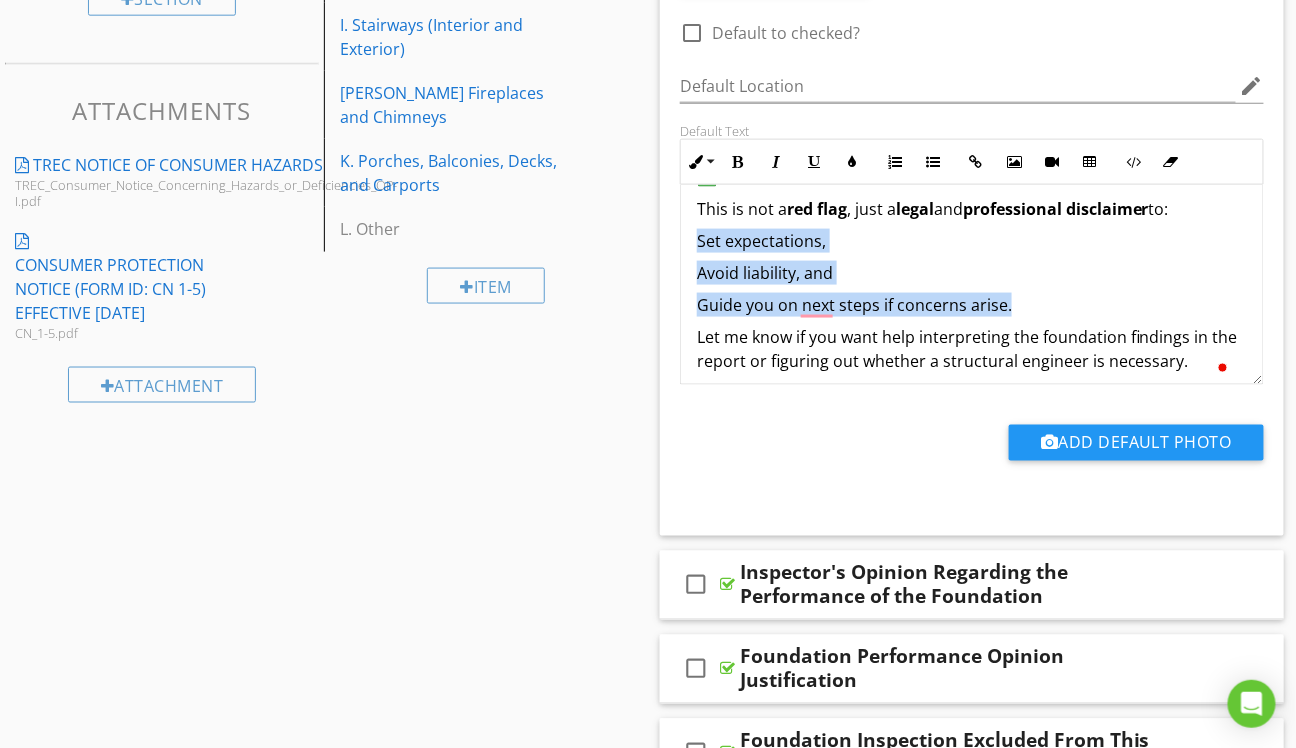 click on "Opinion:  After completing the inspection and observing few, if any, signs consistent with foundation movement, it is my opinion that the foundation of this home was performing as expected for a house of its age on the date of inspection. In my professional judgment, the foundation has adequately supported the structure, preventing failure or significant distress in the walls, doors, windows, floors, ceilings, and framing systems.  🔍  Key Points: "Required (TREC Standards of Practice)"   The inspector is following the rules set by TREC. These rules require inspectors to give their opinion on the foundation's performance. "Reflect the inspector's opinion."   The inspector is not providing a definitive diagnosis—just their professional opinion based on a visual inspection. "The inspector is not a structural engineer..."  He does not have the qualifications or license to make structural engineering determinations. "If the client desires a more thorough investigation..."  ✅  Bottom Line: red flag" at bounding box center (972, -9) 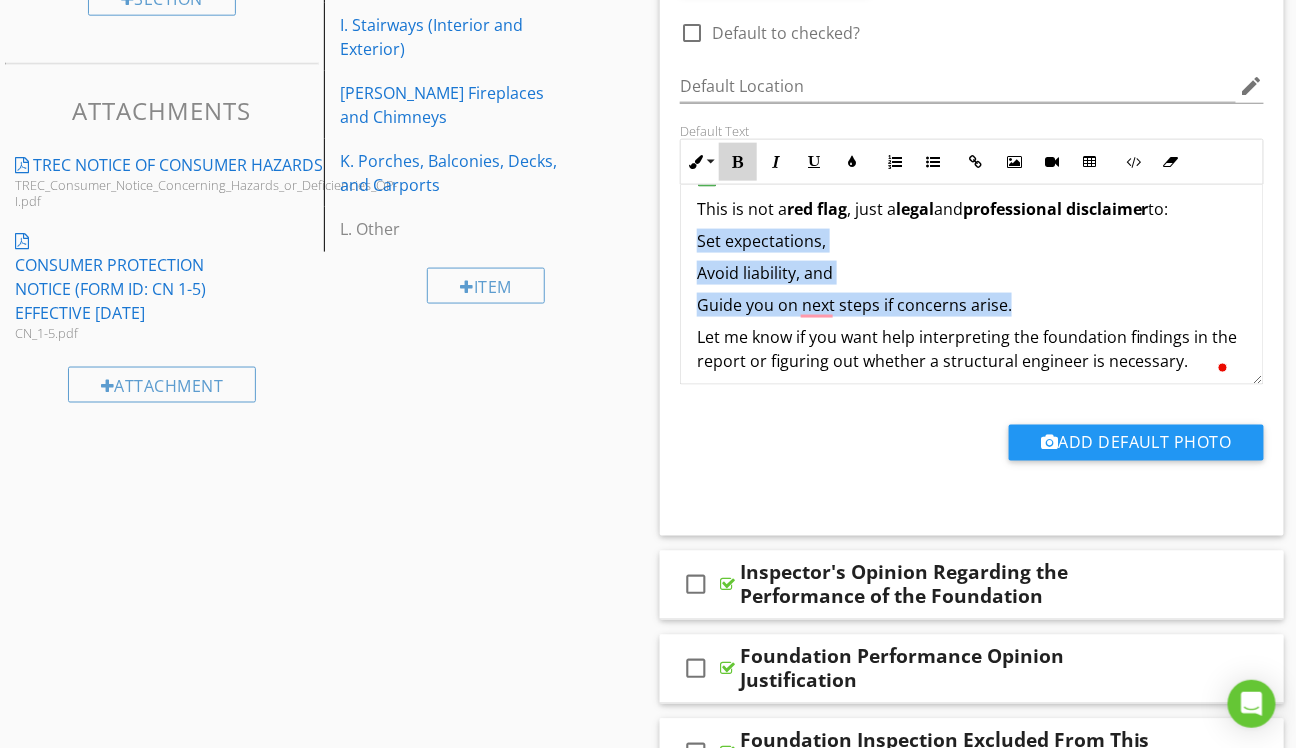 click at bounding box center (738, 162) 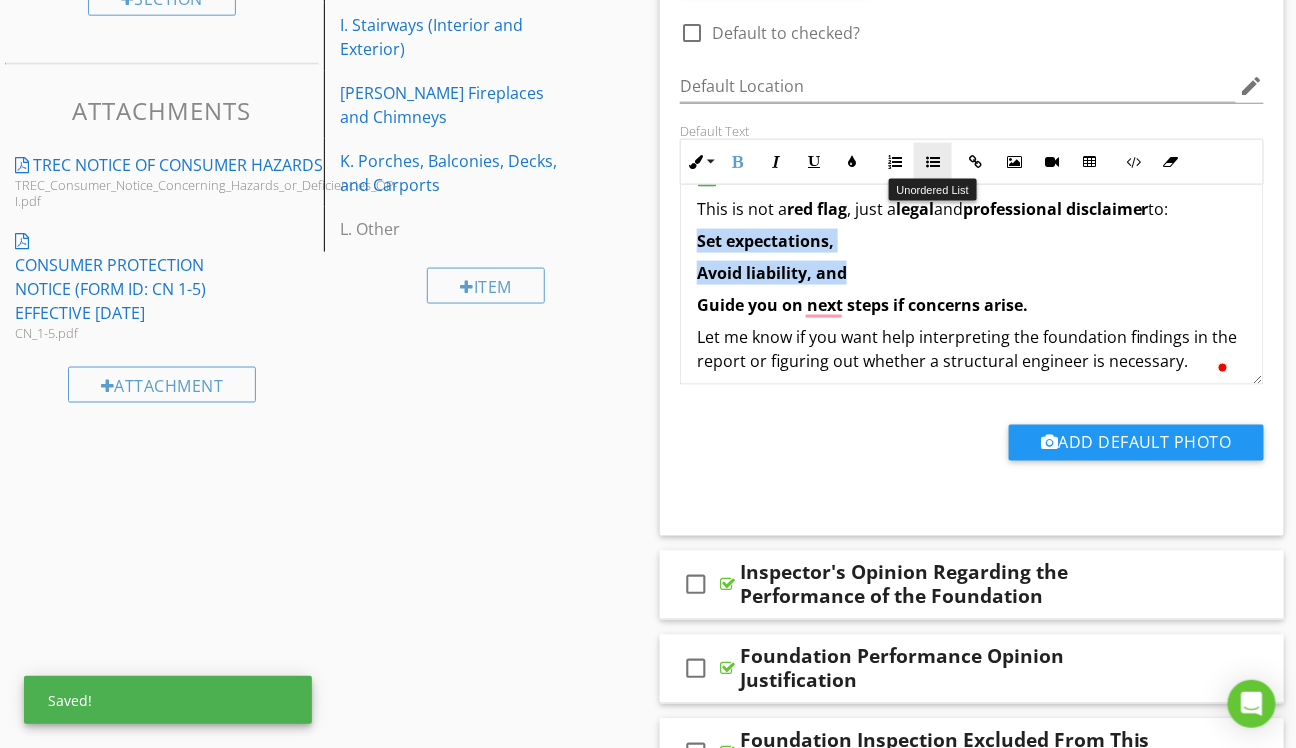 click at bounding box center [933, 162] 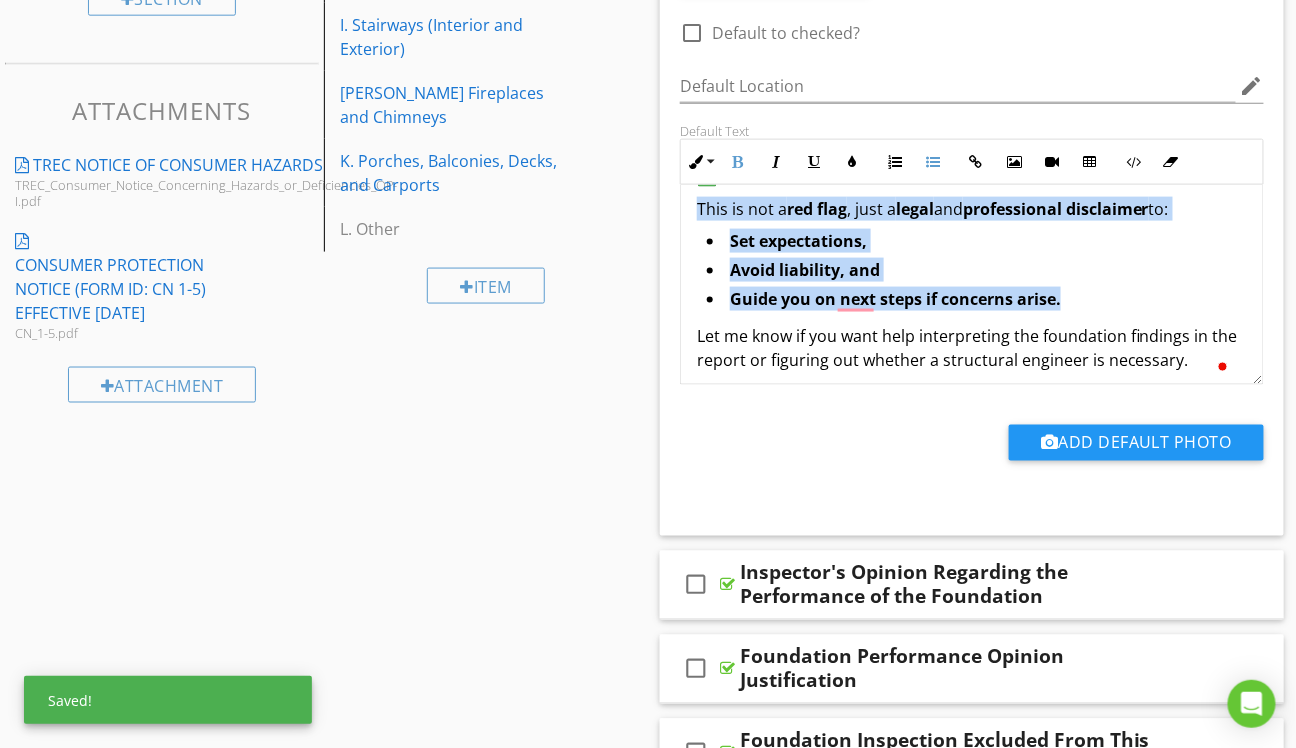 click on "Set expectations," at bounding box center [977, 243] 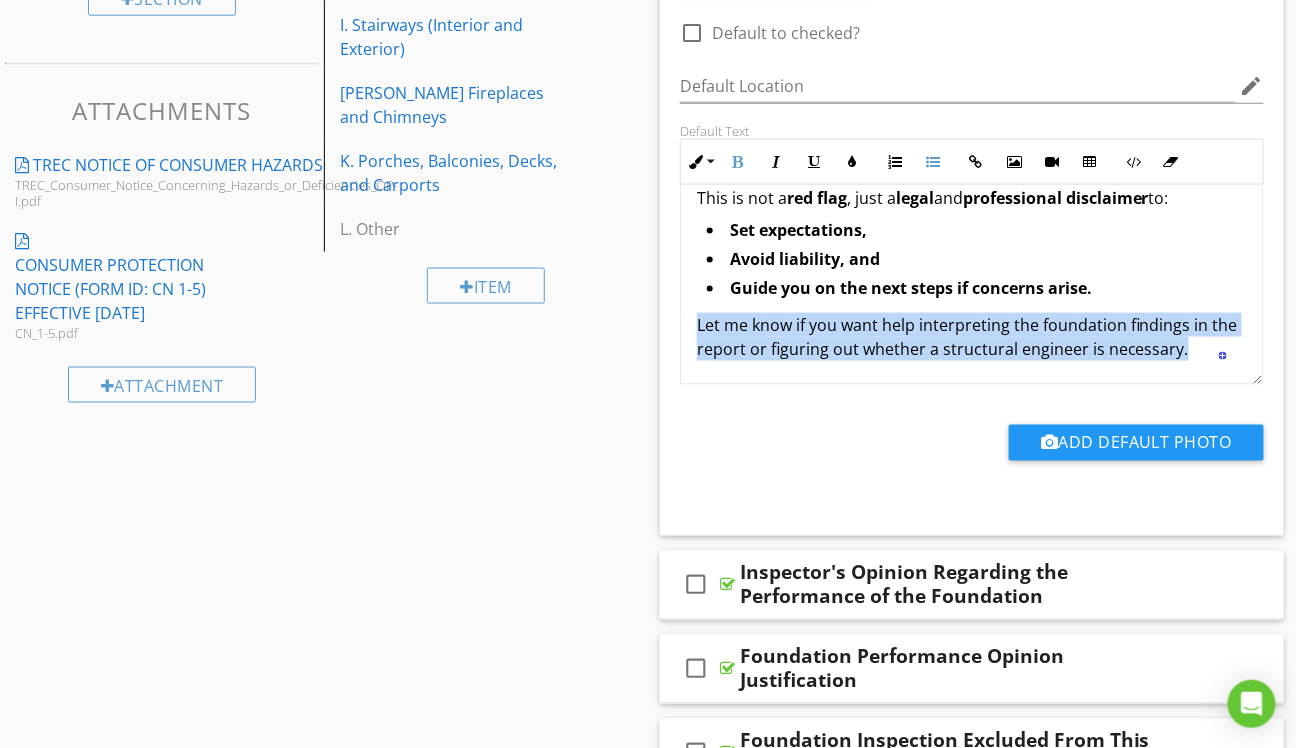 drag, startPoint x: 696, startPoint y: 320, endPoint x: 1212, endPoint y: 351, distance: 516.93036 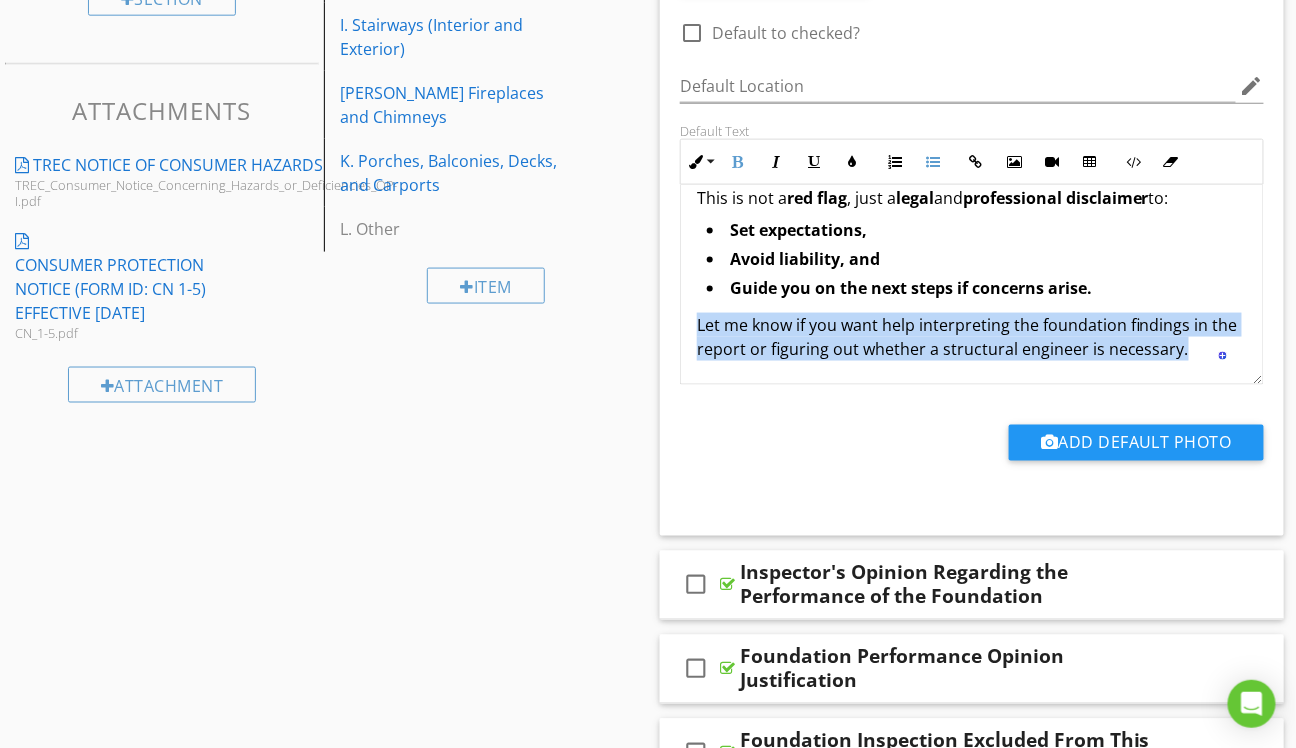 click on "Let me know if you want help interpreting the foundation findings in the report or figuring out whether a structural engineer is necessary." at bounding box center [972, 337] 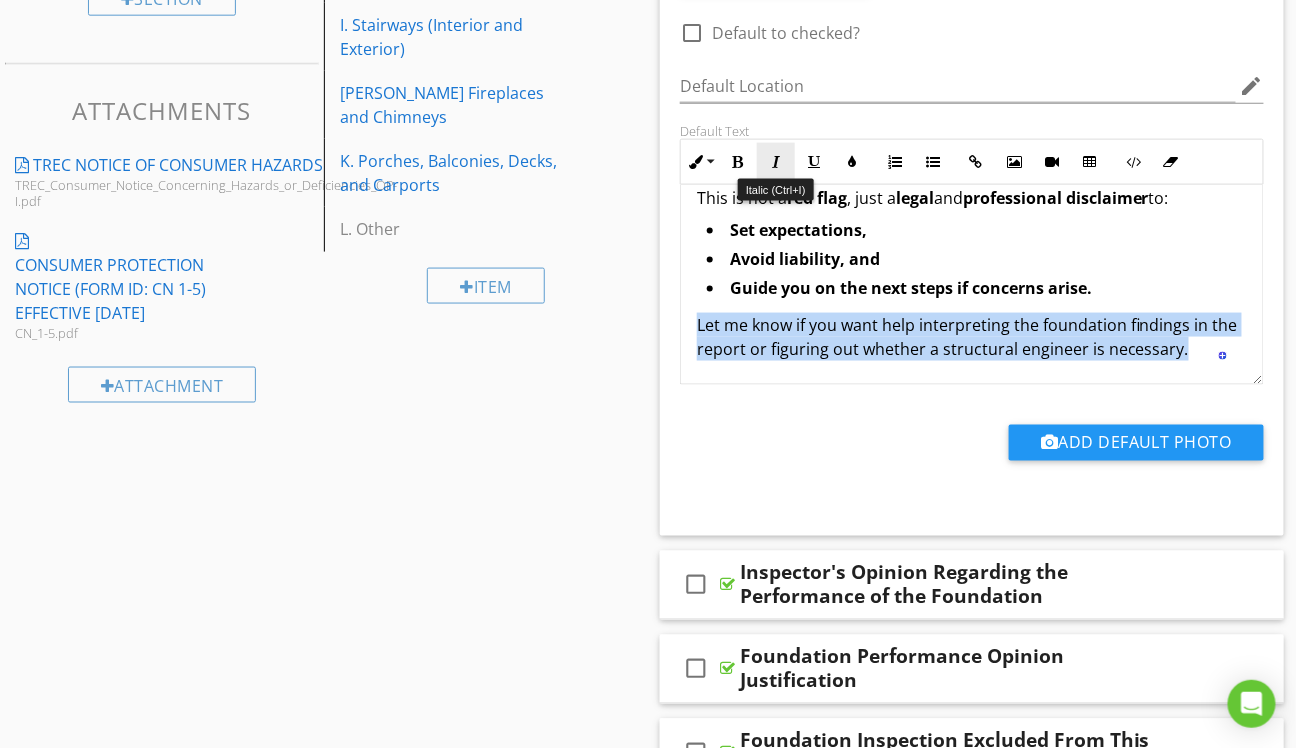click on "Italic" at bounding box center [776, 162] 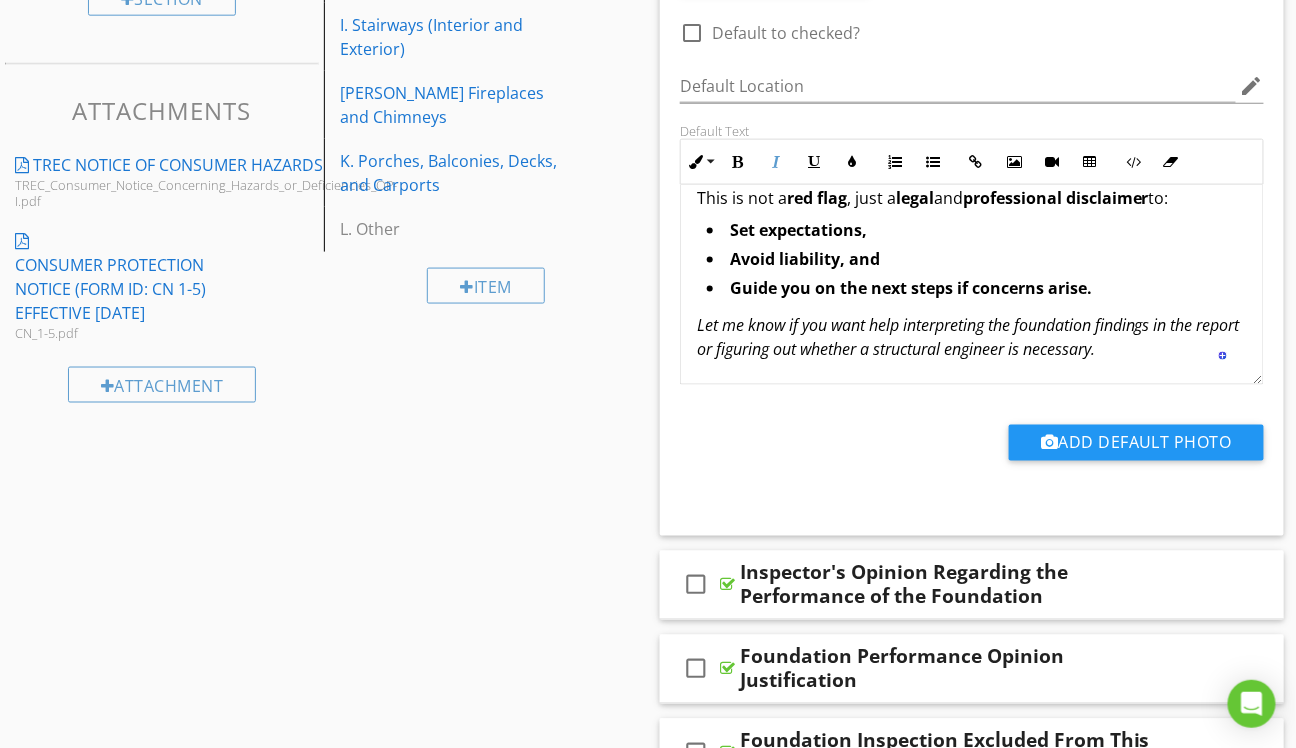 click on "Let me know if you want help interpreting the foundation findings in the report or figuring out whether a structural engineer is necessary." at bounding box center (968, 337) 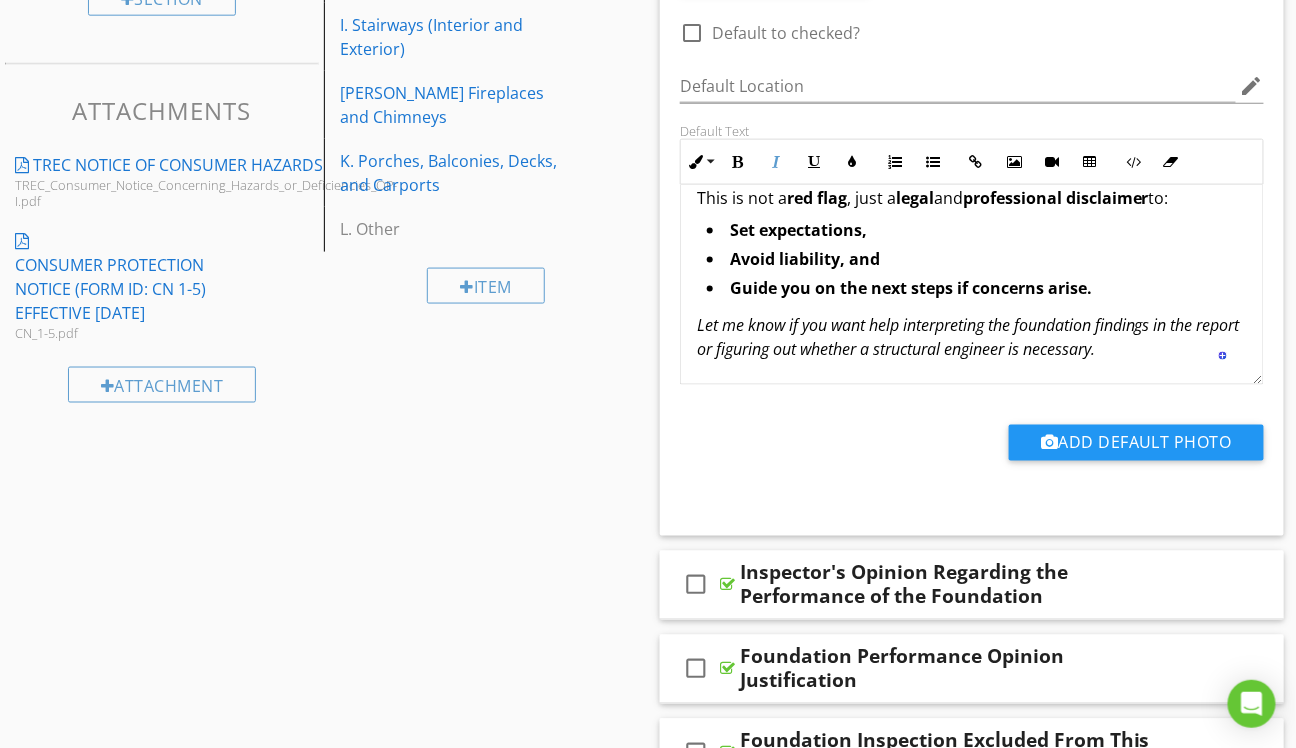 scroll, scrollTop: 567, scrollLeft: 0, axis: vertical 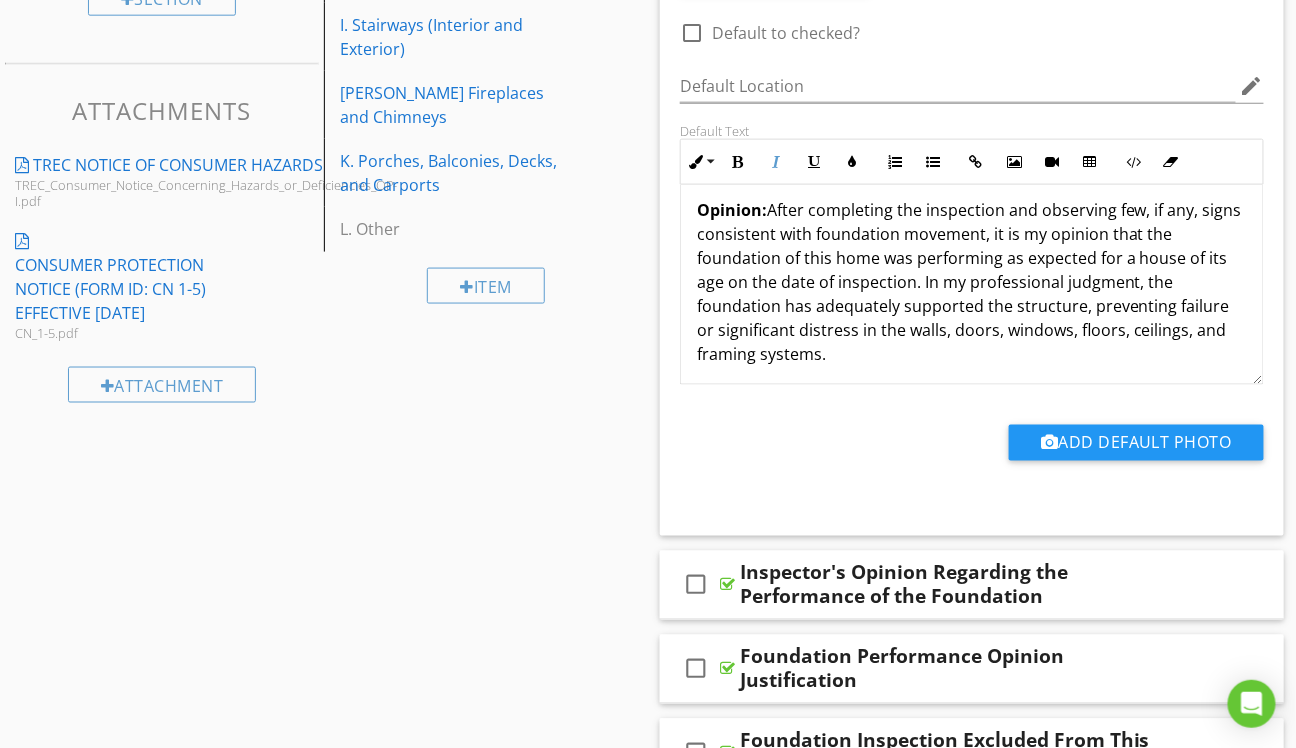 click on "After completing the inspection and observing few, if any, signs consistent with foundation movement, it is my opinion that the foundation of this home was performing as expected for a house of its age on the date of inspection. In my professional judgment, the foundation has adequately supported the structure, preventing failure or significant distress in the walls, doors, windows, floors, ceilings, and framing systems." at bounding box center (969, 282) 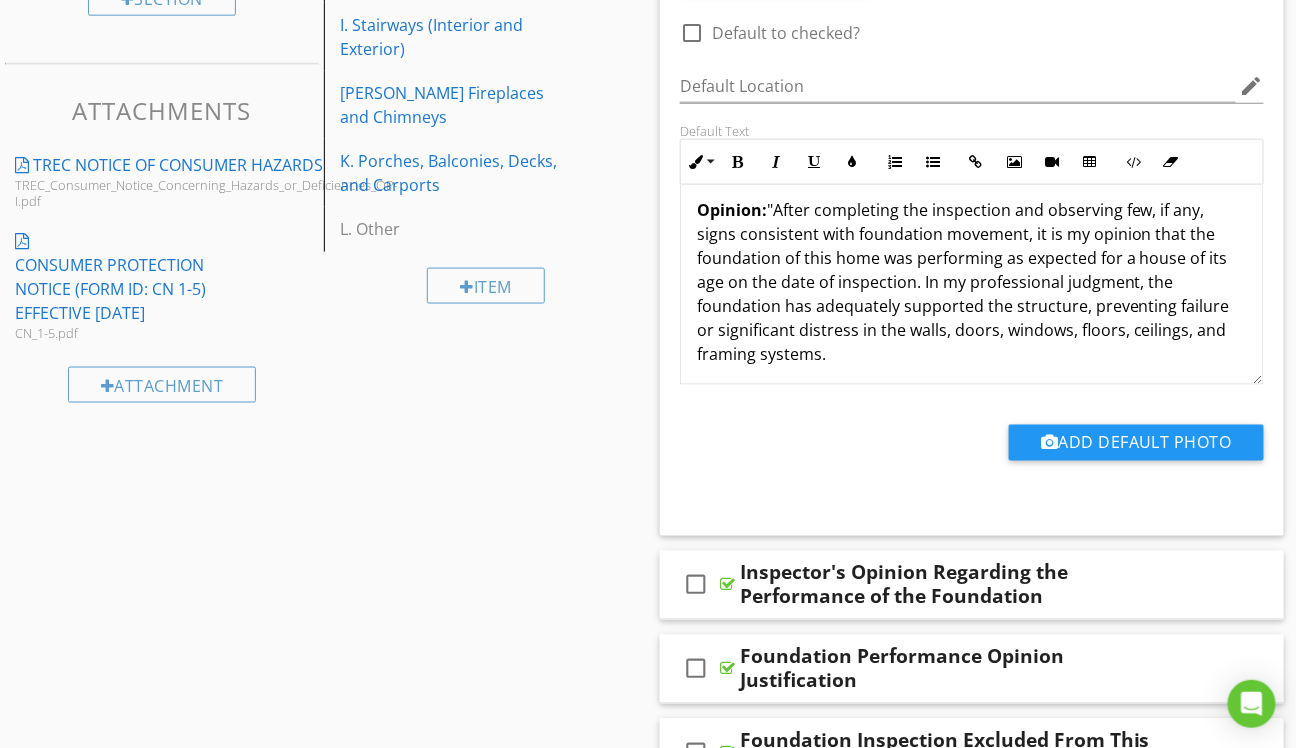 click on "Opinion:  "After completing the inspection and observing few, if any, signs consistent with foundation movement, it is my opinion that the foundation of this home was performing as expected for a house of its age on the date of inspection. In my professional judgment, the foundation has adequately supported the structure, preventing failure or significant distress in the walls, doors, windows, floors, ceilings, and framing systems.  🔍  Key Points: "Required (TREC Standards of Practice)"   The inspector is following the rules set by TREC. These rules require inspectors to give their opinion on the foundation's performance. "Reflect the inspector's opinion."   The inspector is not providing a definitive diagnosis—just their professional opinion based on a visual inspection. "The inspector is not a structural engineer..."  He does not have the qualifications or license to make structural engineering determinations. "If the client desires a more thorough investigation..."  ✅  Bottom Line: red flag" at bounding box center (972, 579) 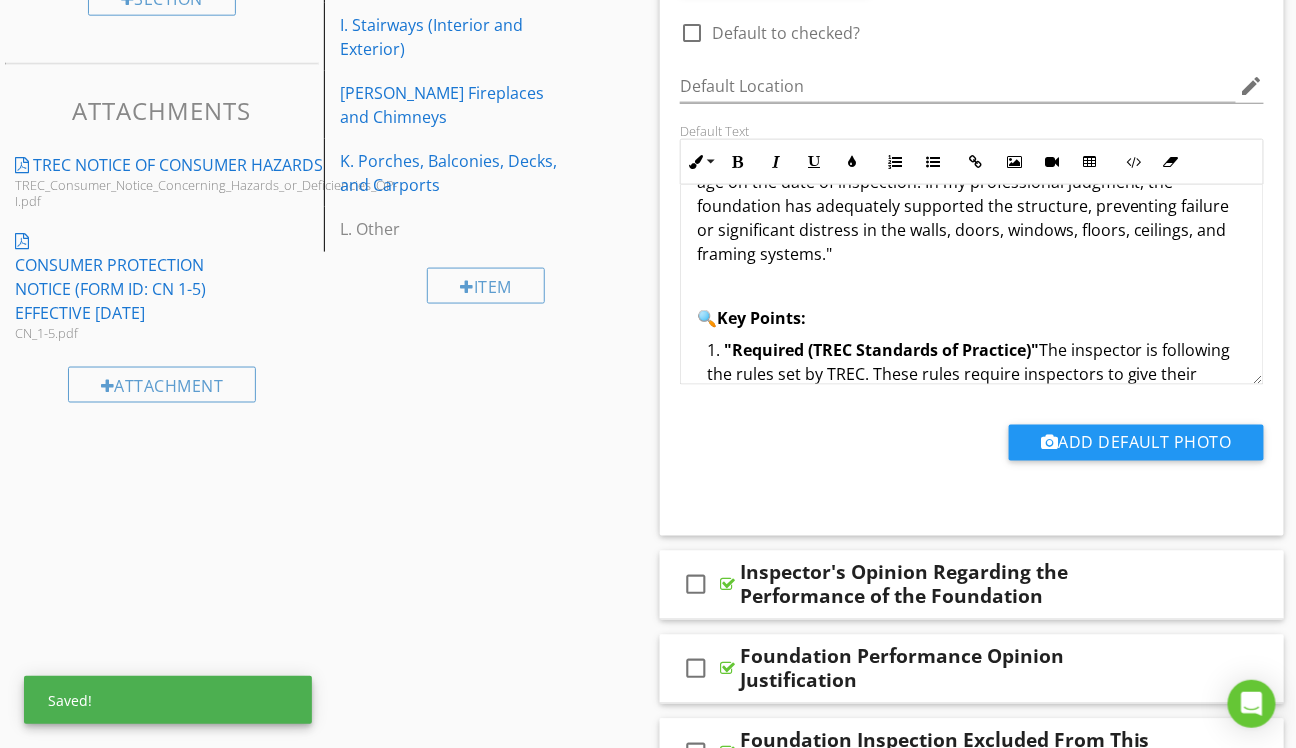 click at bounding box center (972, 286) 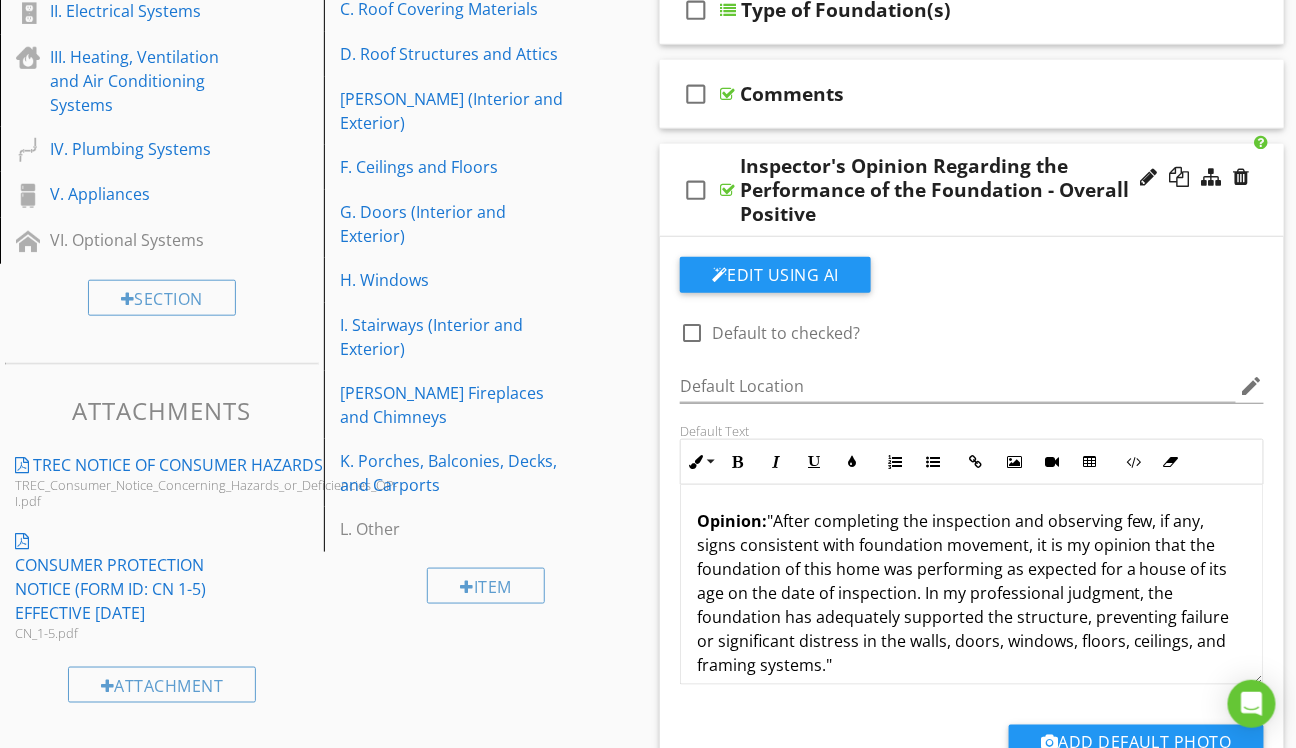click on ""After completing the inspection and observing few, if any, signs consistent with foundation movement, it is my opinion that the foundation of this home was performing as expected for a house of its age on the date of inspection. In my professional judgment, the foundation has adequately supported the structure, preventing failure or significant distress in the walls, doors, windows, floors, ceilings, and framing systems."" at bounding box center [963, 593] 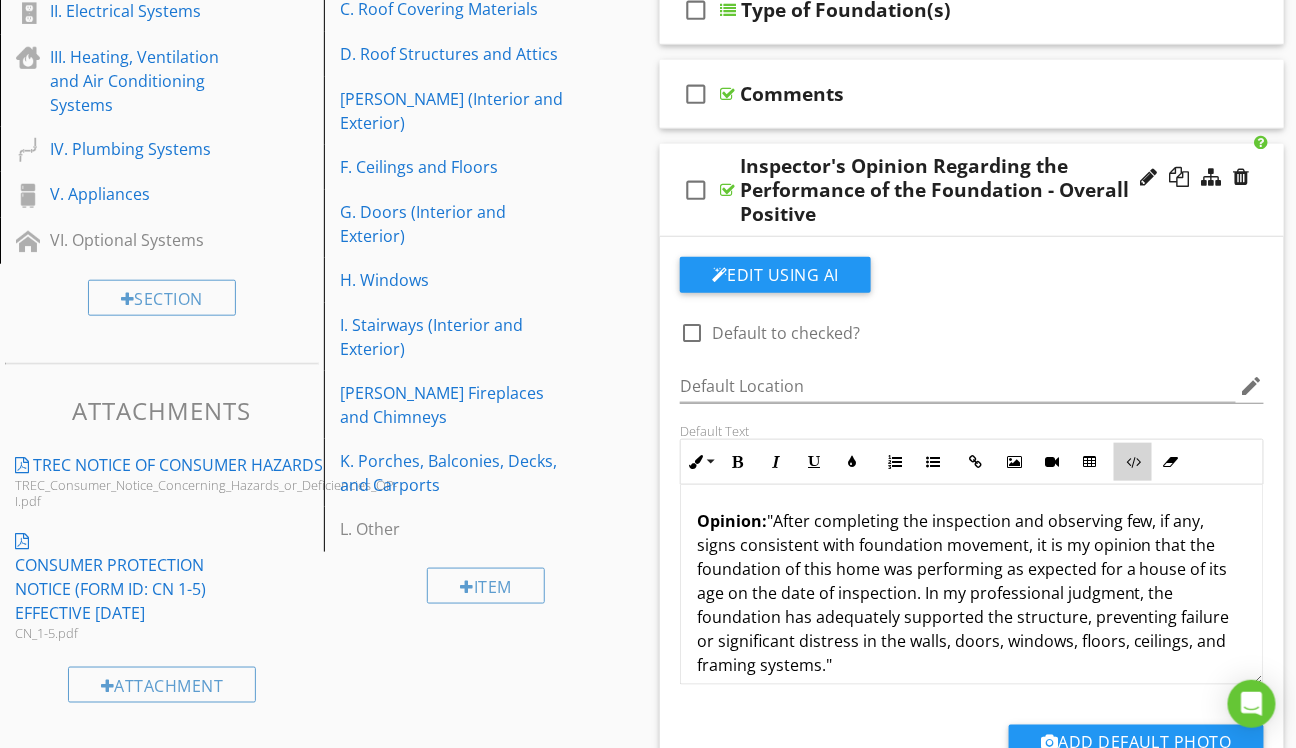 click at bounding box center (1133, 462) 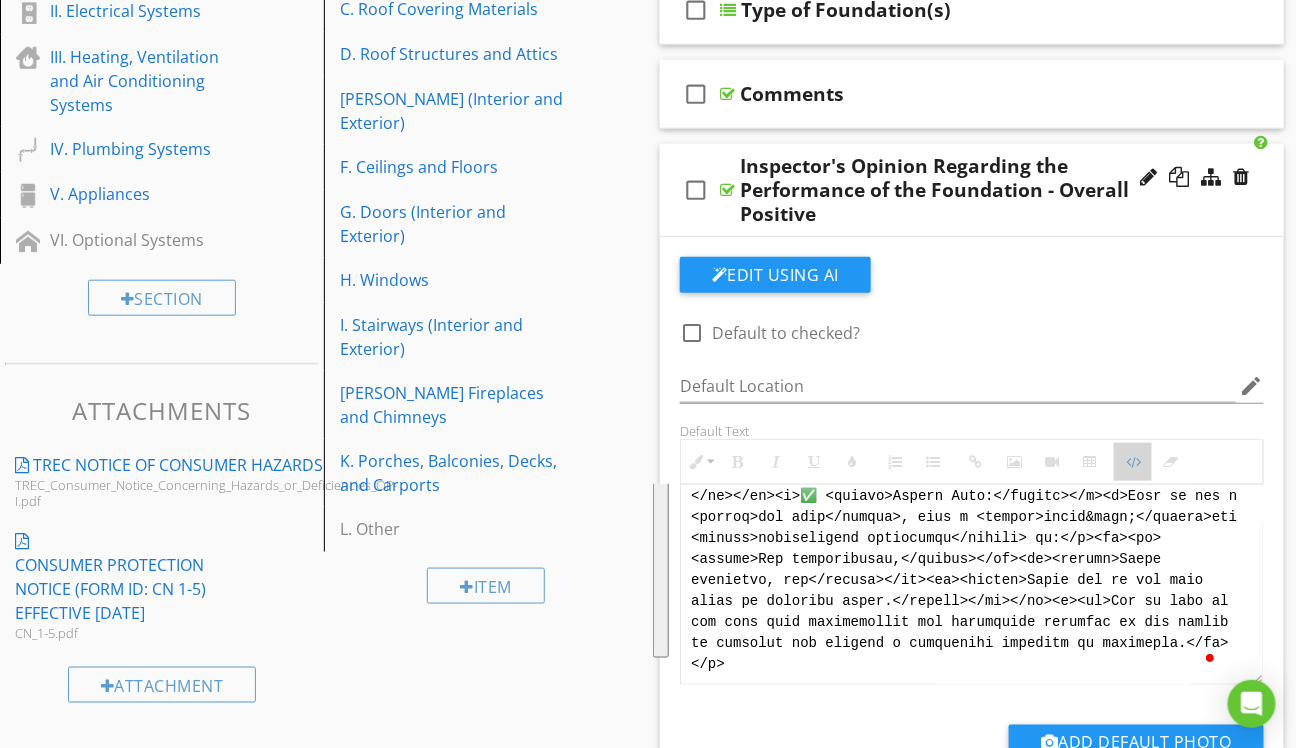 click at bounding box center [1133, 462] 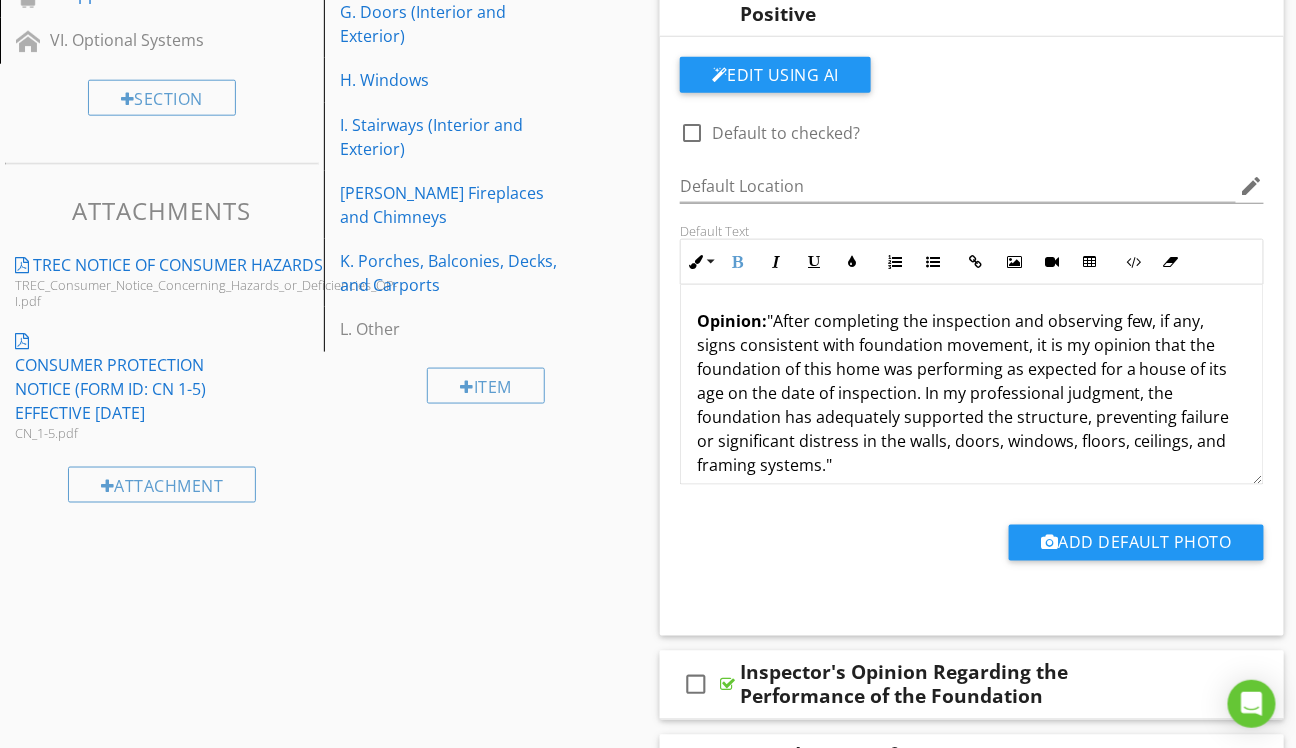 click on ""After completing the inspection and observing few, if any, signs consistent with foundation movement, it is my opinion that the foundation of this home was performing as expected for a house of its age on the date of inspection. In my professional judgment, the foundation has adequately supported the structure, preventing failure or significant distress in the walls, doors, windows, floors, ceilings, and framing systems."" at bounding box center [963, 393] 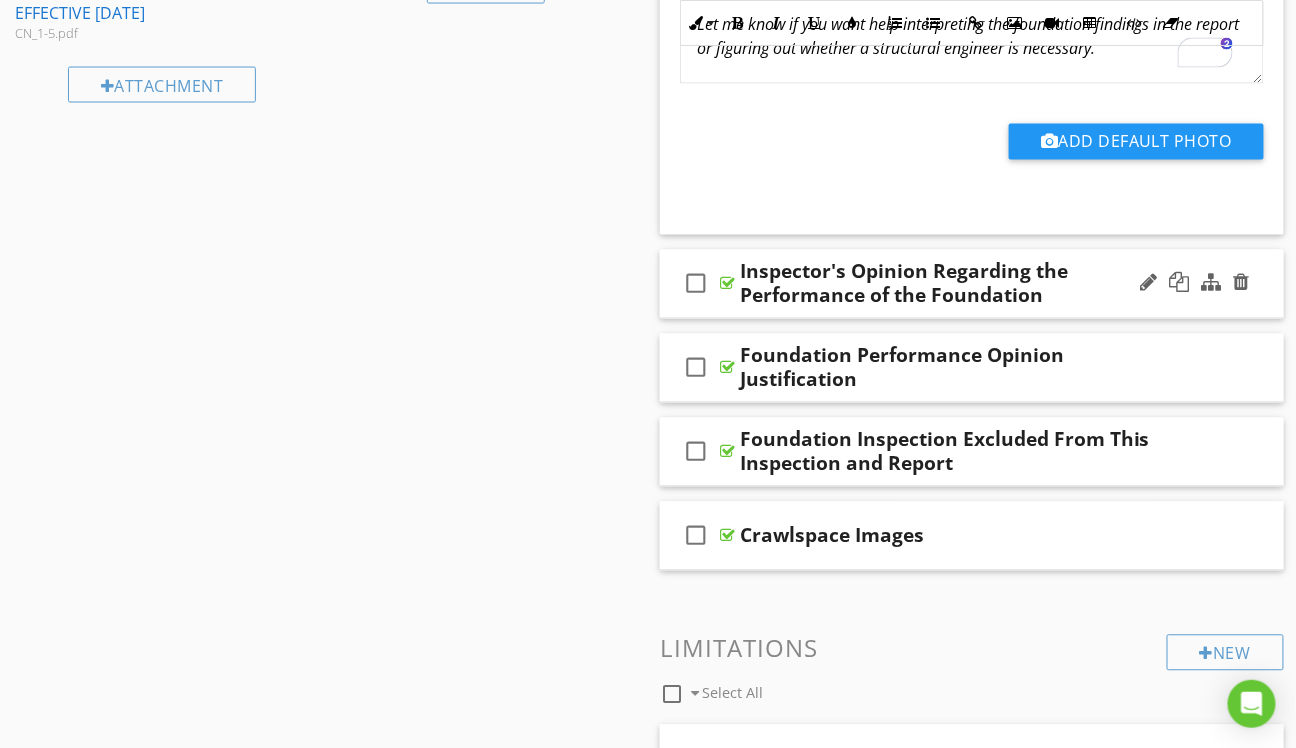 click on "check_box_outline_blank
Inspector's Opinion Regarding the Performance of the Foundation" at bounding box center [972, 284] 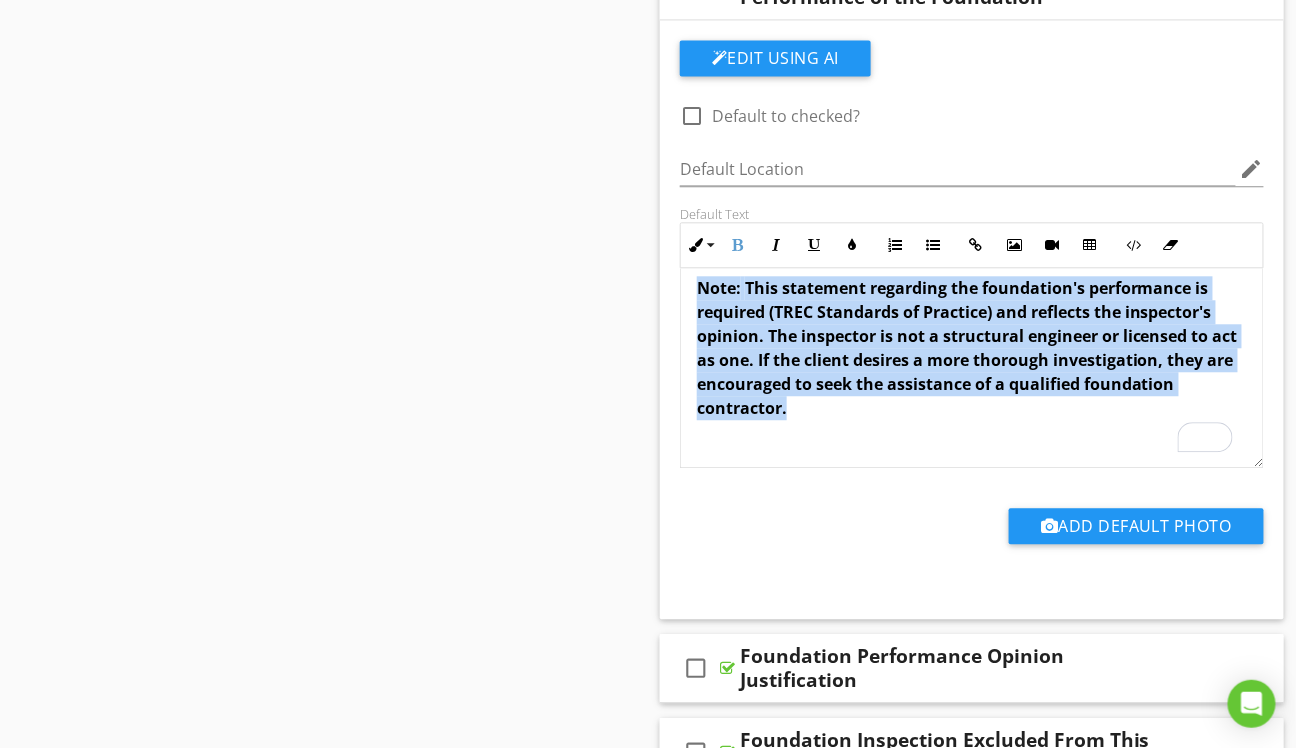 drag, startPoint x: 804, startPoint y: 426, endPoint x: 702, endPoint y: 308, distance: 155.97435 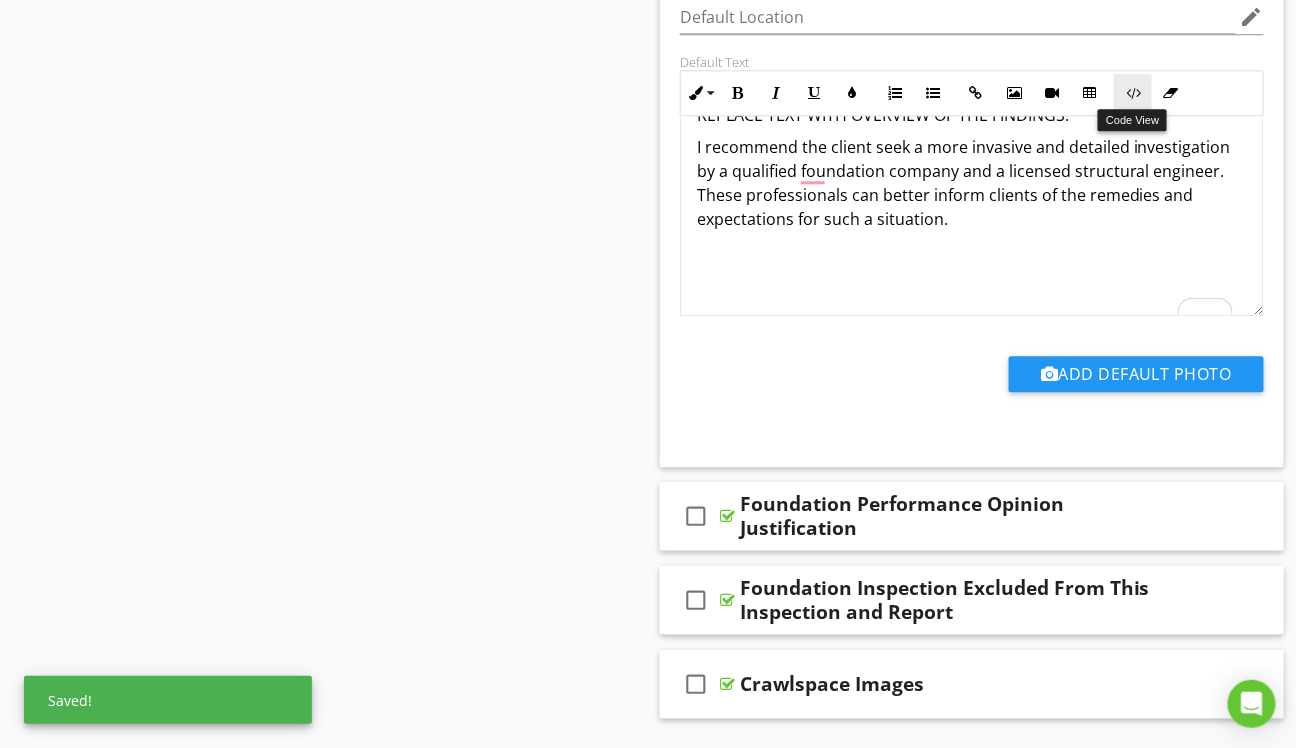 click on "Code View" at bounding box center [1133, 93] 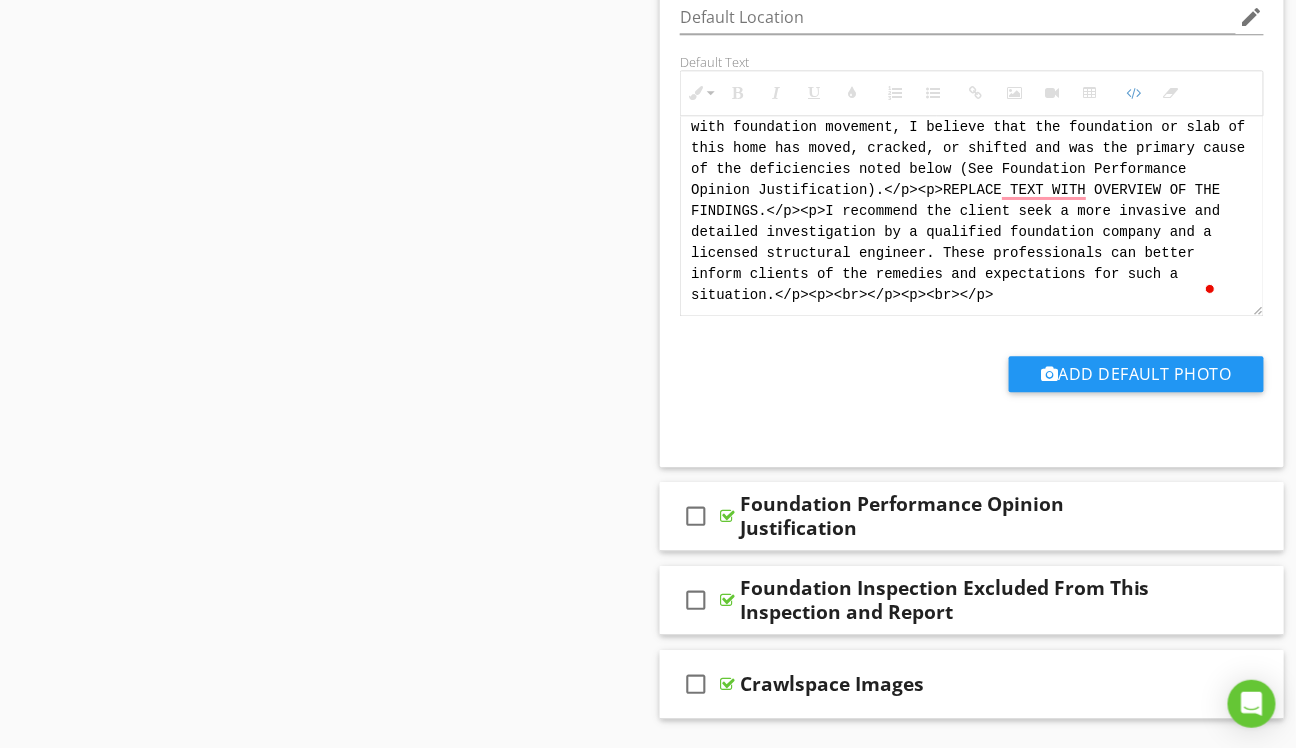 click on "<p><strong>Opinion:</strong> After completing the home inspection and finding more than the expected number of indicators consistent with foundation movement, I believe that the foundation or slab of this home has moved, cracked, or shifted and was the primary cause of the deficiencies noted below (See Foundation Performance Opinion Justification).</p><p>REPLACE TEXT WITH OVERVIEW OF THE FINDINGS.</p><p>I recommend the client seek a more invasive and detailed investigation by a qualified foundation company and a licensed structural engineer. These professionals can better inform clients of the remedies and expectations for such a situation.</p><p><br></p><p><br></p>" at bounding box center (972, 216) 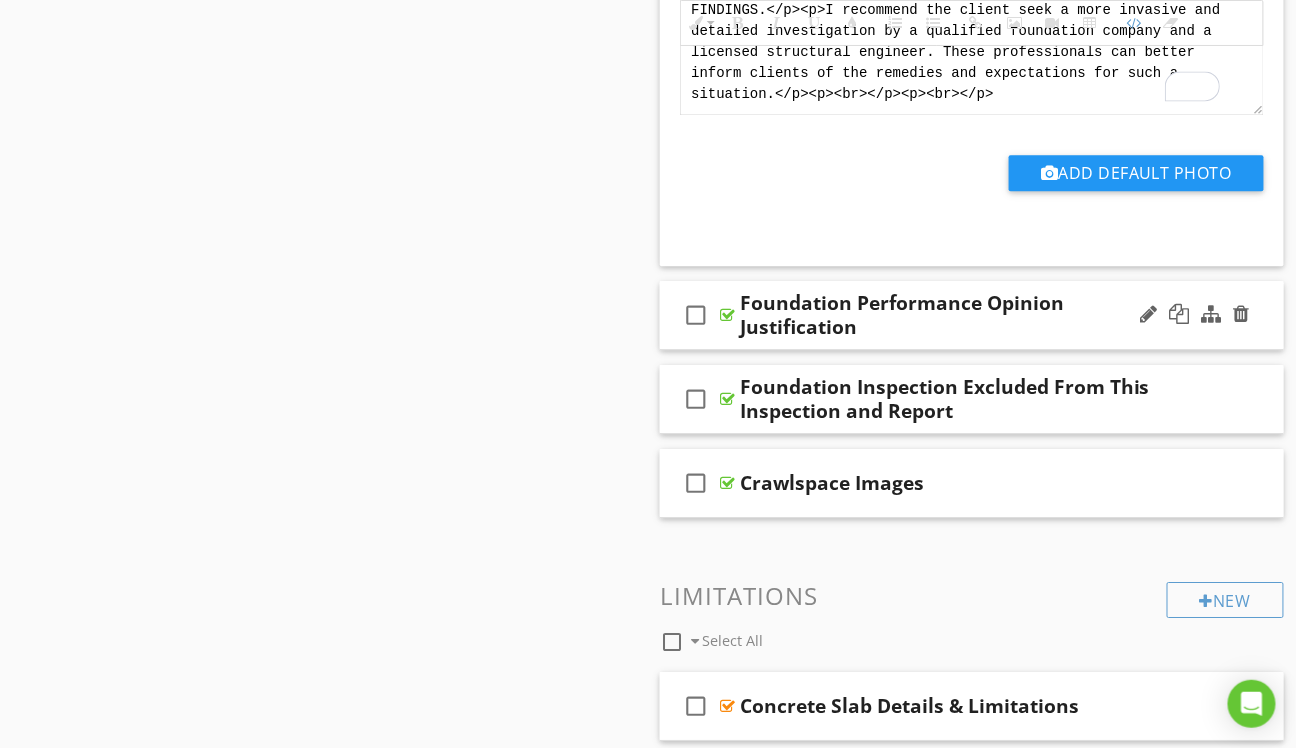 type on "<p><strong>Opinion:</strong> After completing the home inspection and finding more than the expected number of indicators consistent with foundation movement, I believe that the foundation or slab of this home has moved, cracked, or shifted and was the primary cause of the deficiencies noted below (See Foundation Performance Opinion Justification).</p><p>REPLACE TEXT WITH OVERVIEW OF THE FINDINGS.</p><p>I recommend the client seek a more invasive and detailed investigation by a qualified foundation company and a licensed structural engineer. These professionals can better inform clients of the remedies and expectations for such a situation.</p><p><br></p><p><br></p>
<p><strong><span style="color: rgb(0, 0, 0);">Opinion:</span></strong><span style="color: rgb(0, 0, 0);">&nbsp;"After completing the inspection and observing few, if any, signs consistent with foundation movement, it is my opinion that the foundation of this home was performing as expected for a house of its age on the date of inspection. In m..." 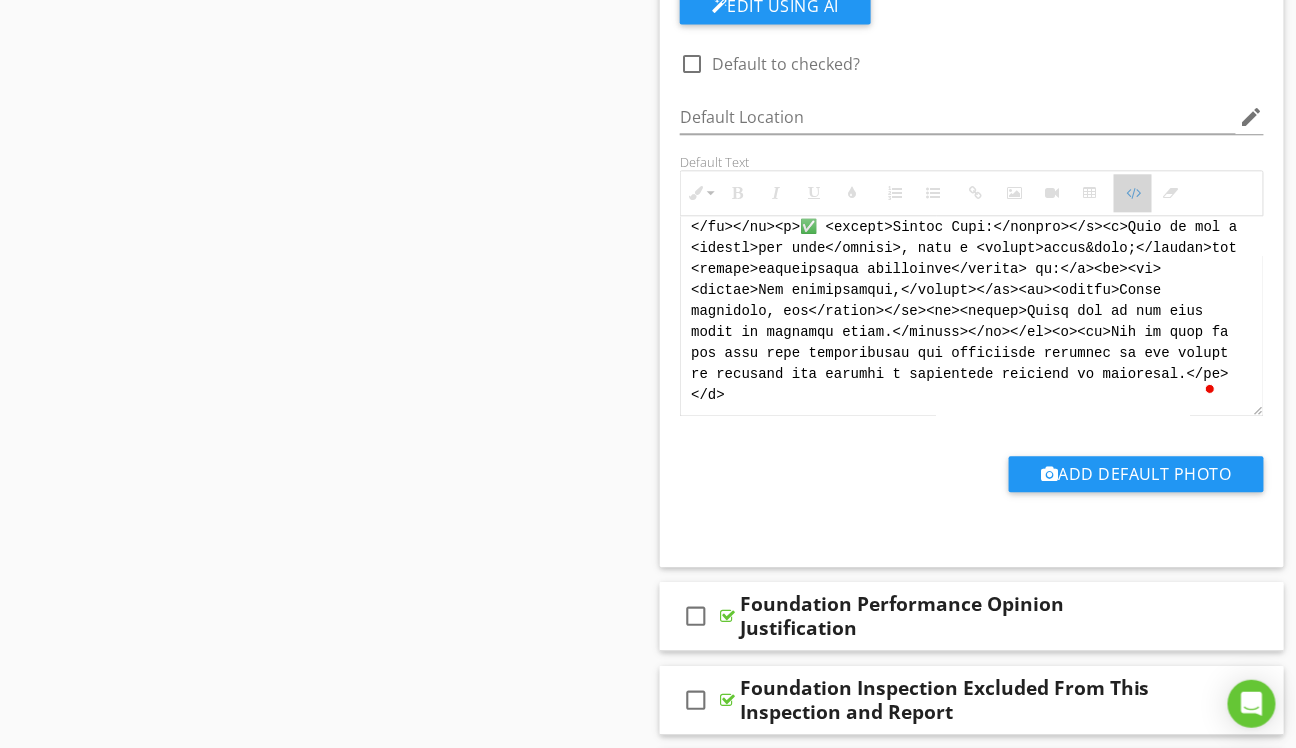 click at bounding box center (1133, 193) 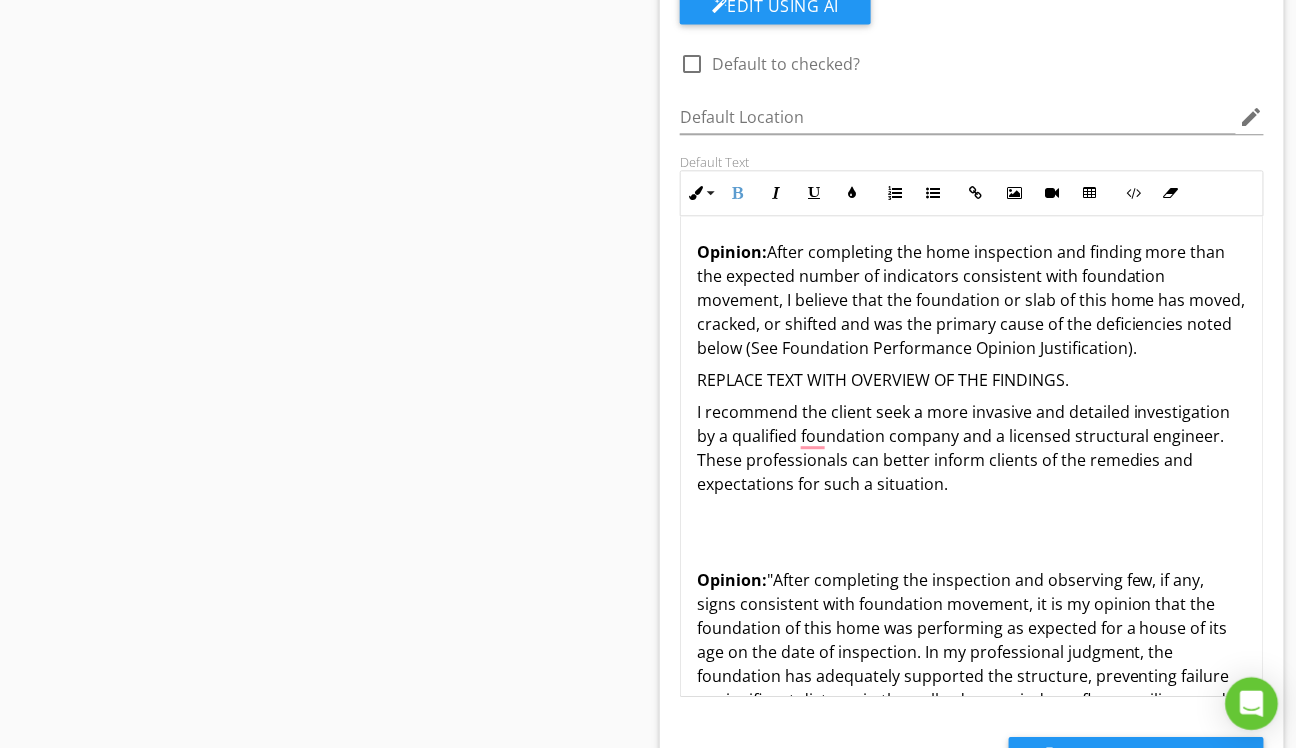 drag, startPoint x: 1258, startPoint y: 407, endPoint x: 1260, endPoint y: 688, distance: 281.0071 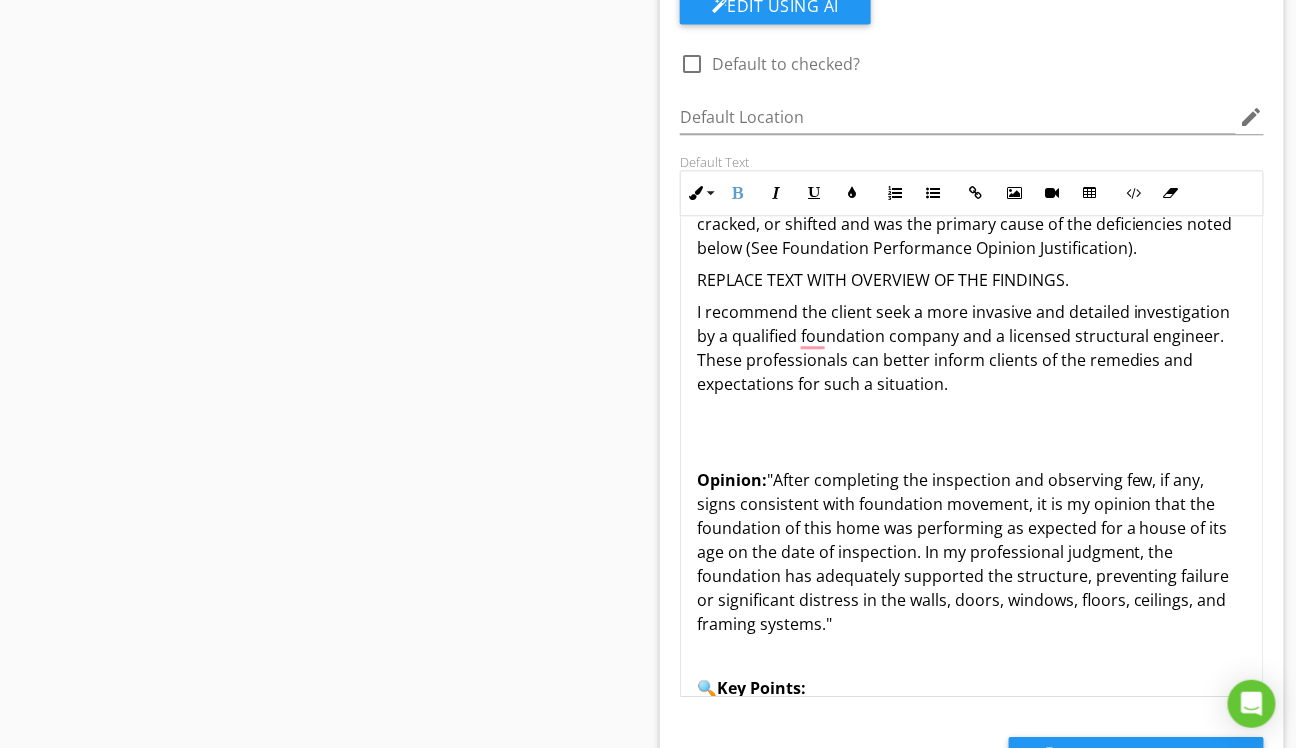 click on ""After completing the inspection and observing few, if any, signs consistent with foundation movement, it is my opinion that the foundation of this home was performing as expected for a house of its age on the date of inspection. In my professional judgment, the foundation has adequately supported the structure, preventing failure or significant distress in the walls, doors, windows, floors, ceilings, and framing systems."" at bounding box center [963, 552] 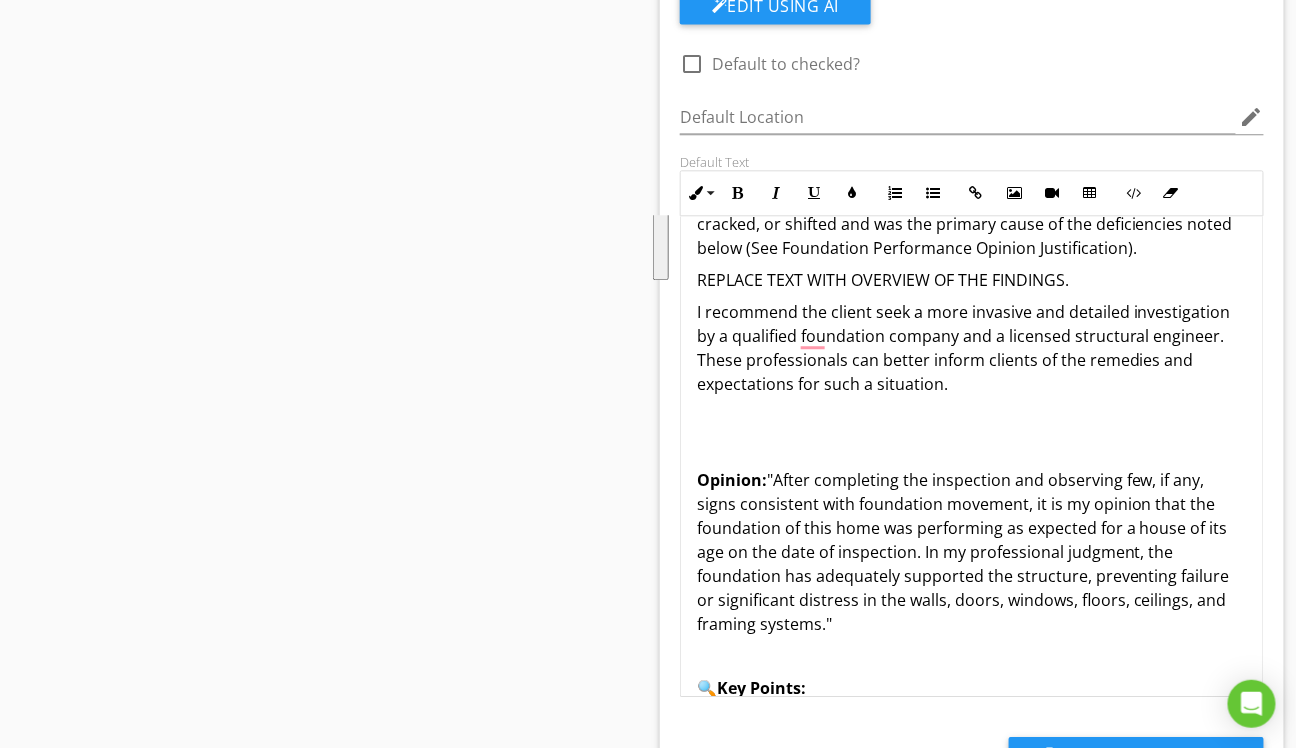 drag, startPoint x: 833, startPoint y: 641, endPoint x: 700, endPoint y: 497, distance: 196.02296 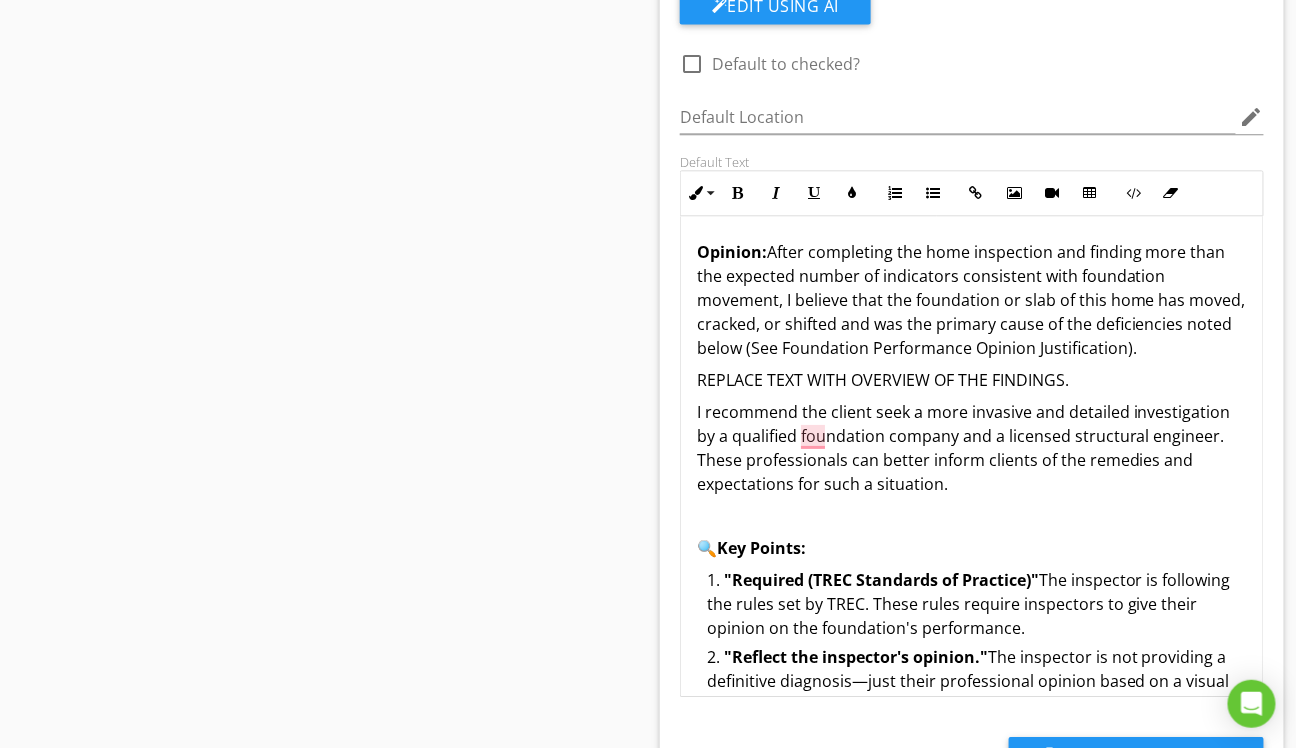 click on "I recommend the client seek a more invasive and detailed investigation by a qualified foundation company and a licensed structural engineer. These professionals can better inform clients of the remedies and expectations for such a situation." at bounding box center [972, 448] 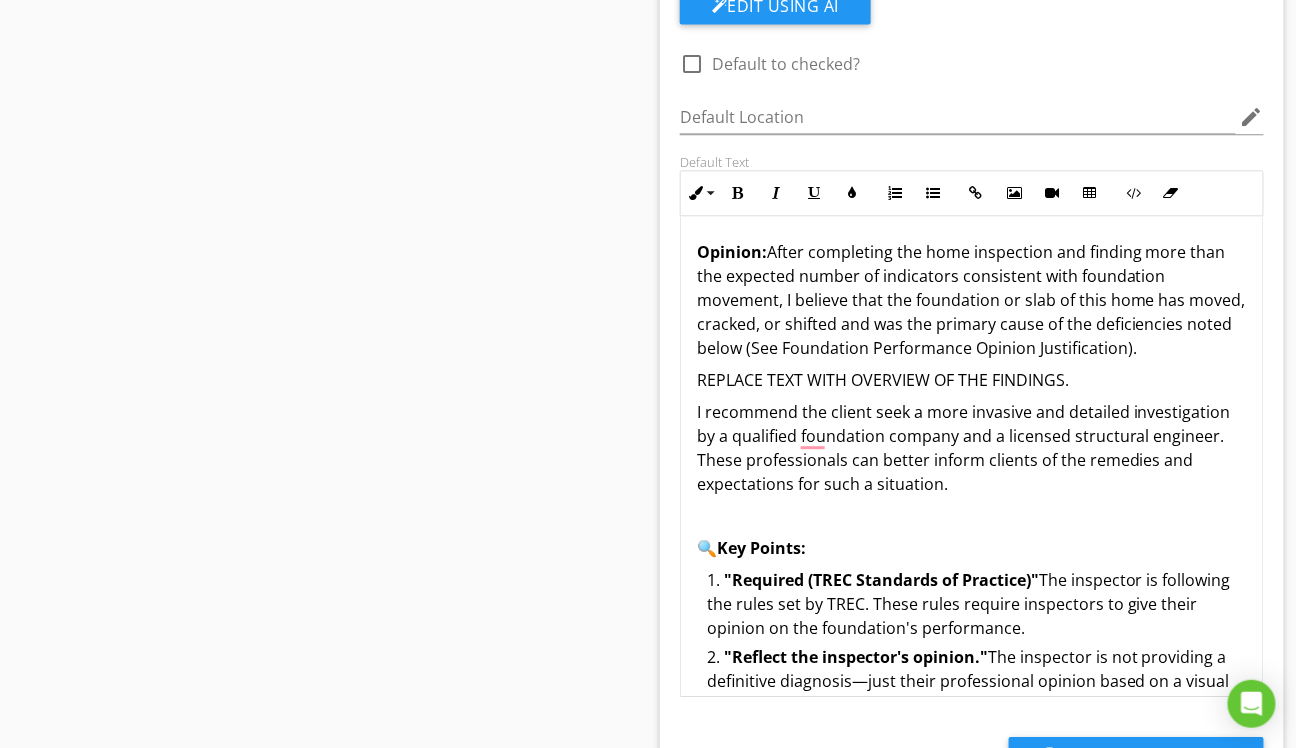 click on "I recommend the client seek a more invasive and detailed investigation by a qualified foundation company and a licensed structural engineer. These professionals can better inform clients of the remedies and expectations for such a situation." at bounding box center (972, 448) 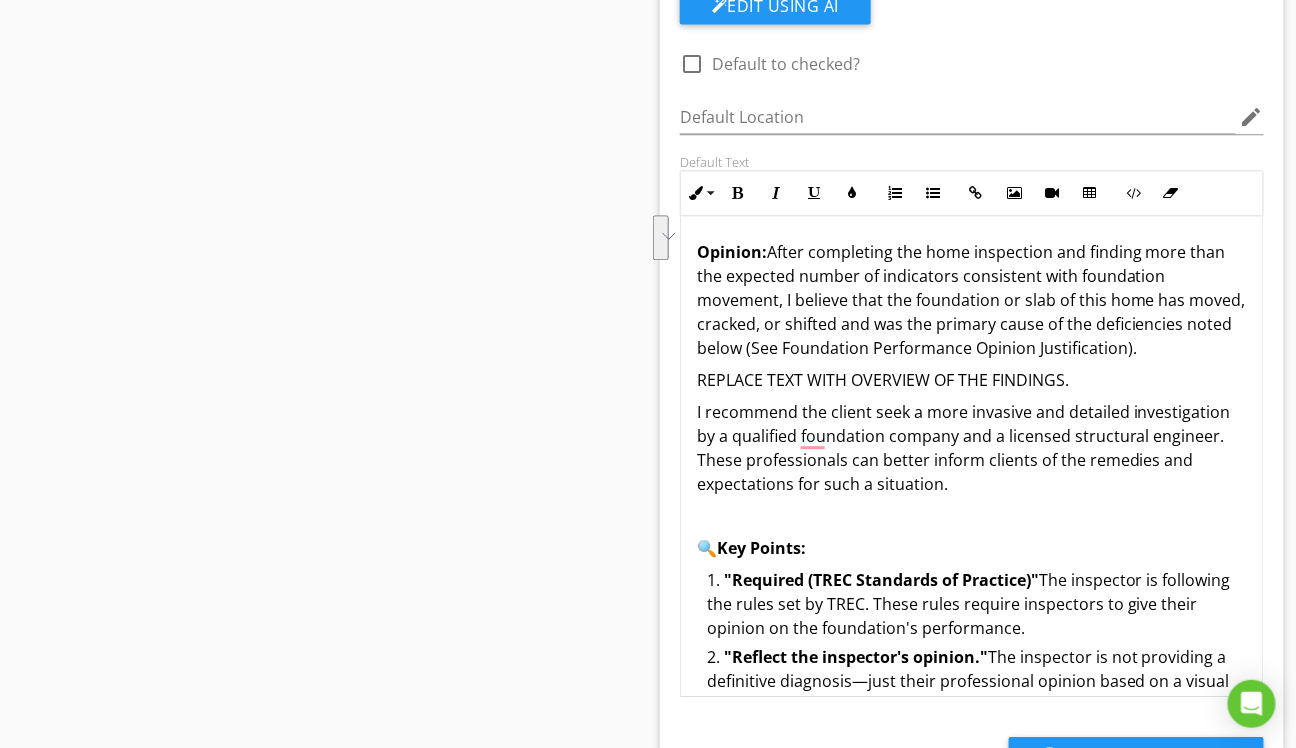 drag, startPoint x: 913, startPoint y: 368, endPoint x: 881, endPoint y: 347, distance: 38.27532 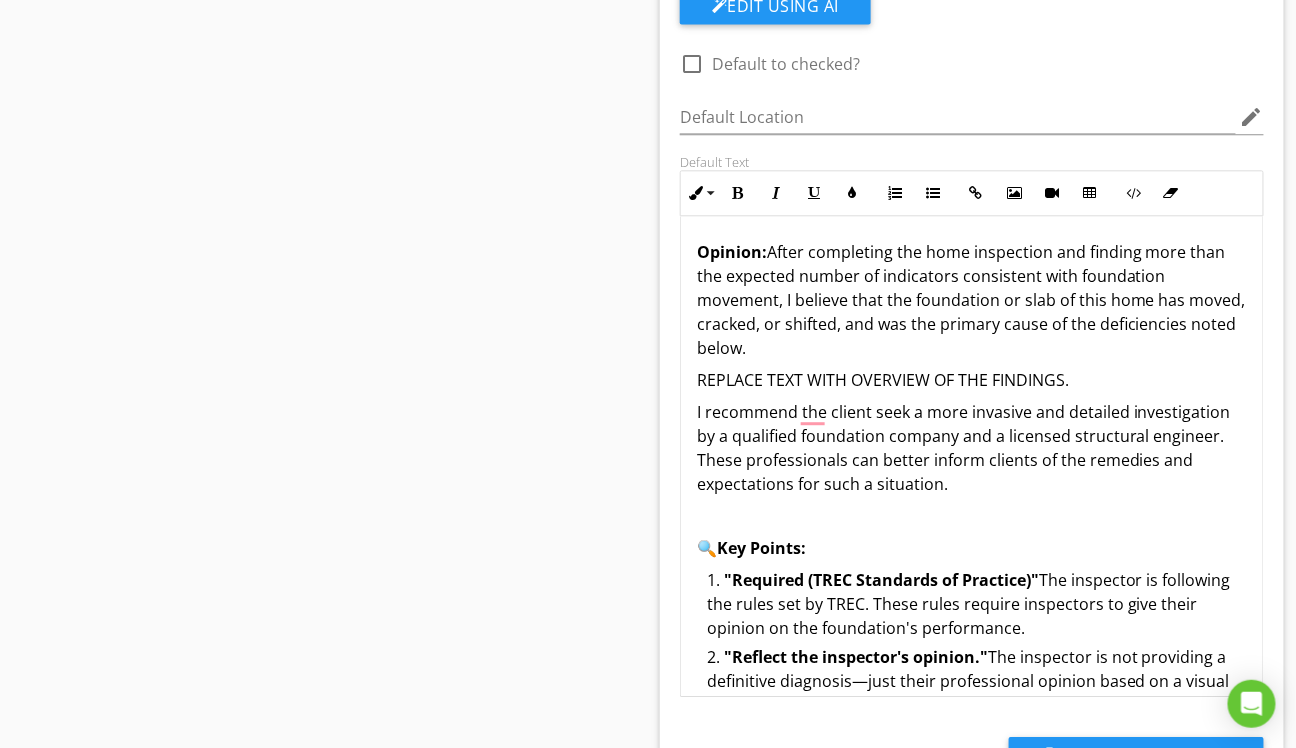 click on "Opinion:  After completing the home inspection and finding more than the expected number of indicators consistent with foundation movement, I believe that the foundation or slab of this home has moved, cracked, or shifted, and was the primary cause of the deficiencies noted below." at bounding box center [972, 300] 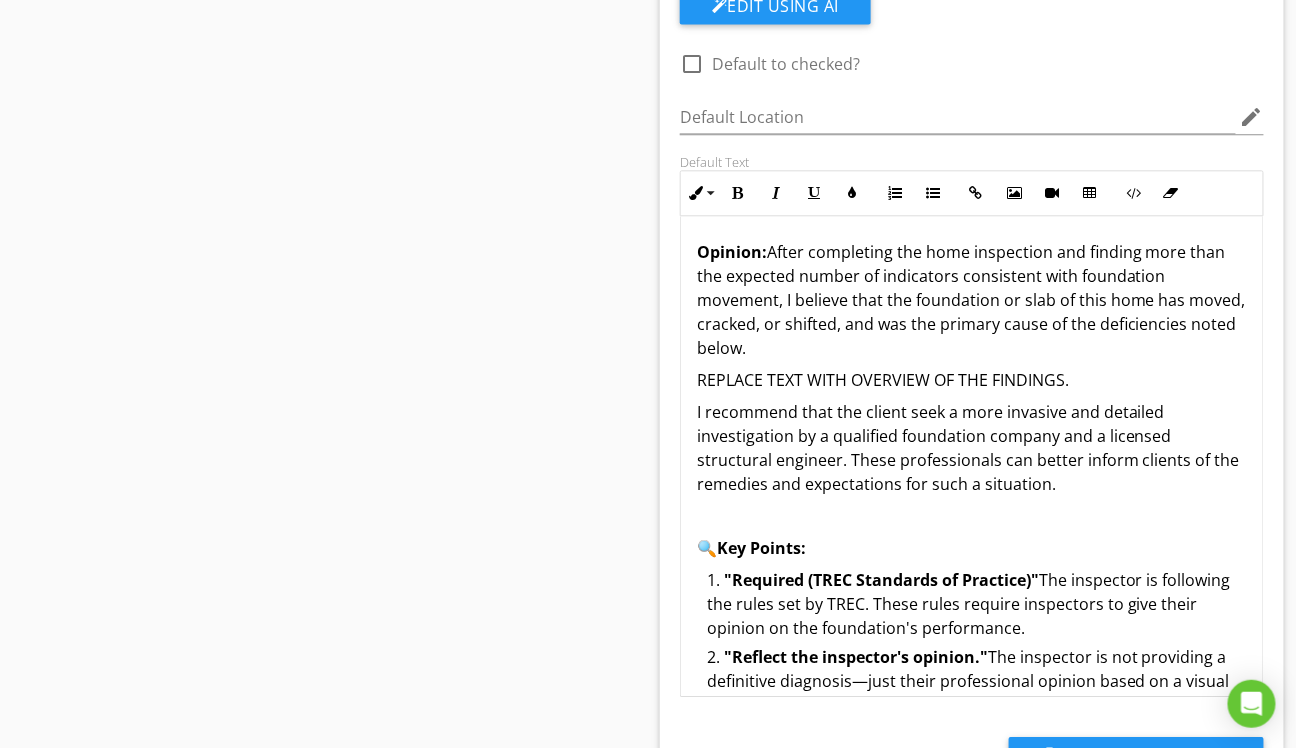 scroll, scrollTop: 44, scrollLeft: 0, axis: vertical 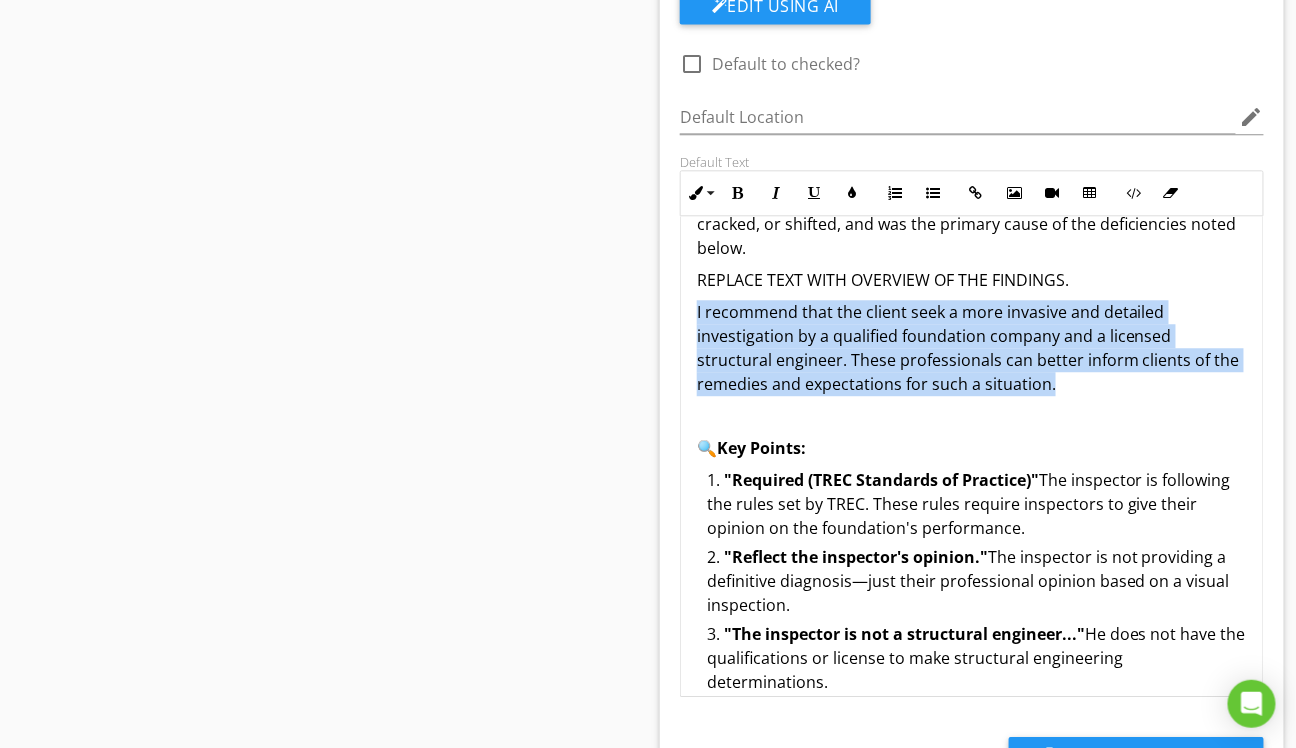 drag, startPoint x: 1071, startPoint y: 383, endPoint x: 698, endPoint y: 308, distance: 380.4655 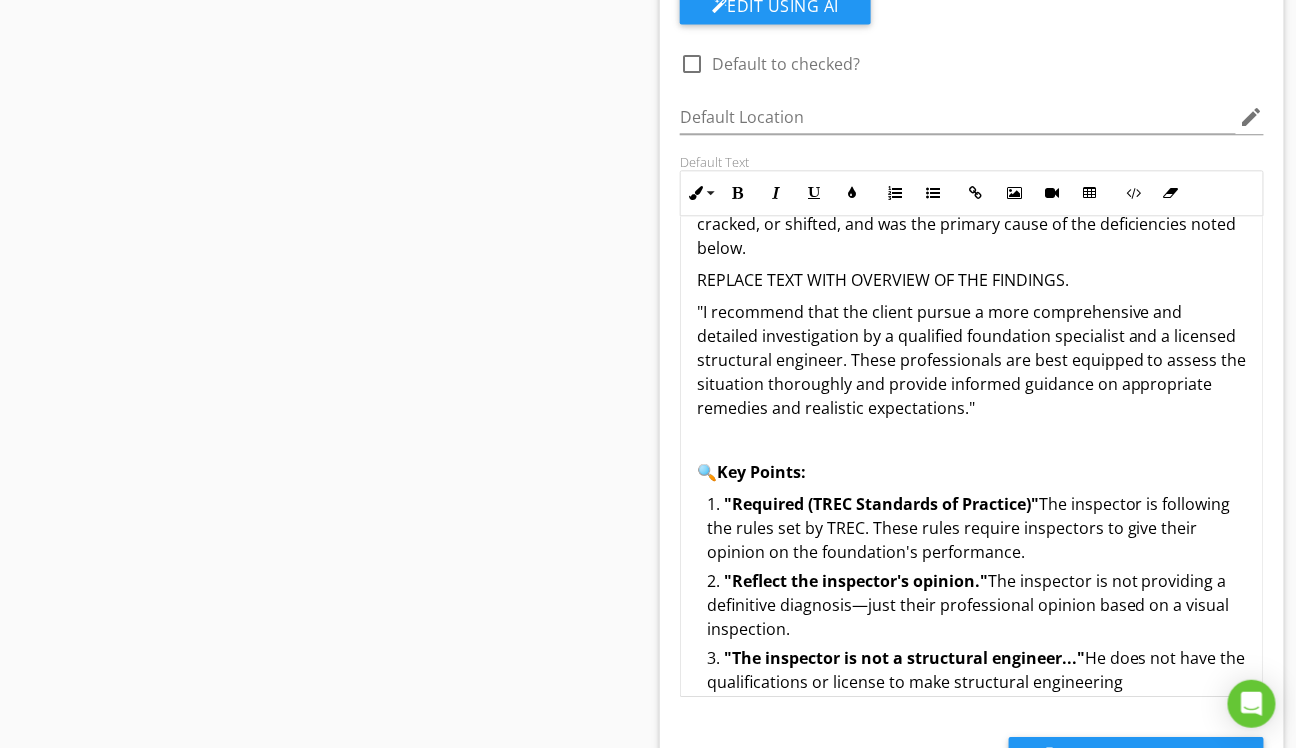 scroll, scrollTop: 197, scrollLeft: 0, axis: vertical 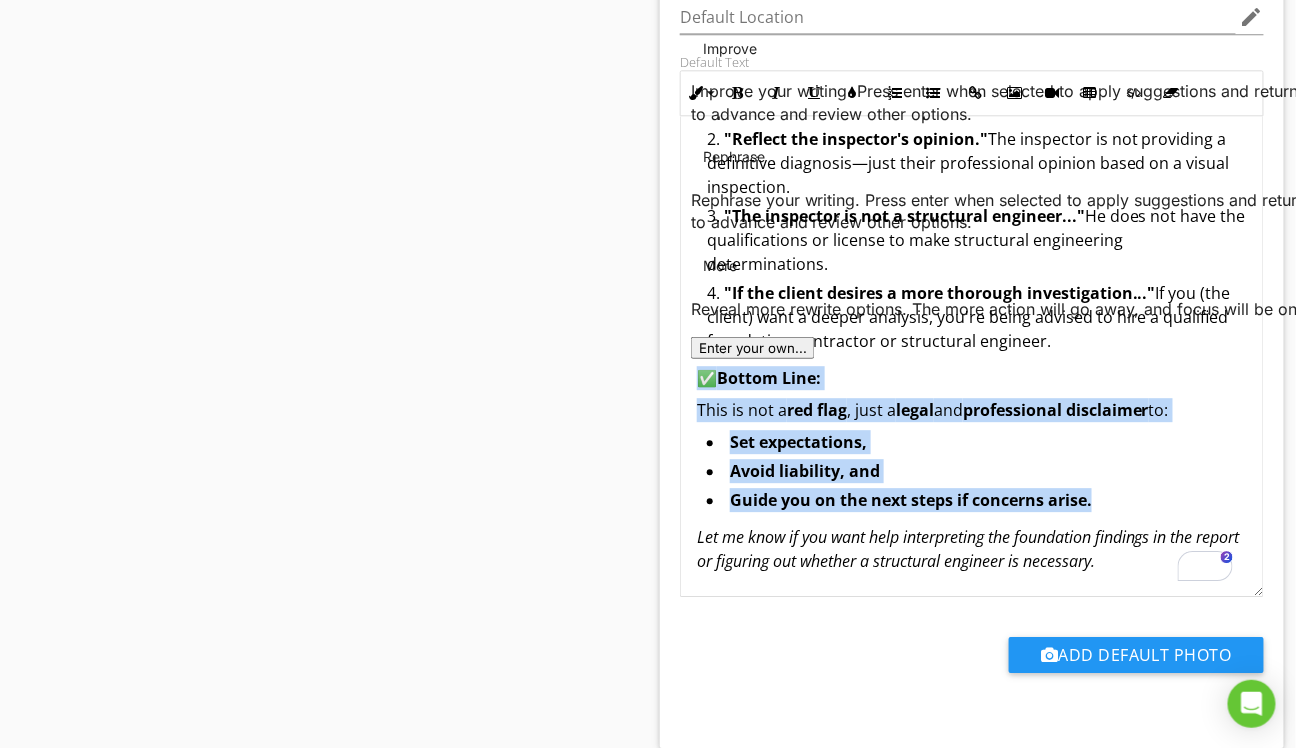 drag, startPoint x: 1103, startPoint y: 497, endPoint x: 677, endPoint y: 371, distance: 444.24316 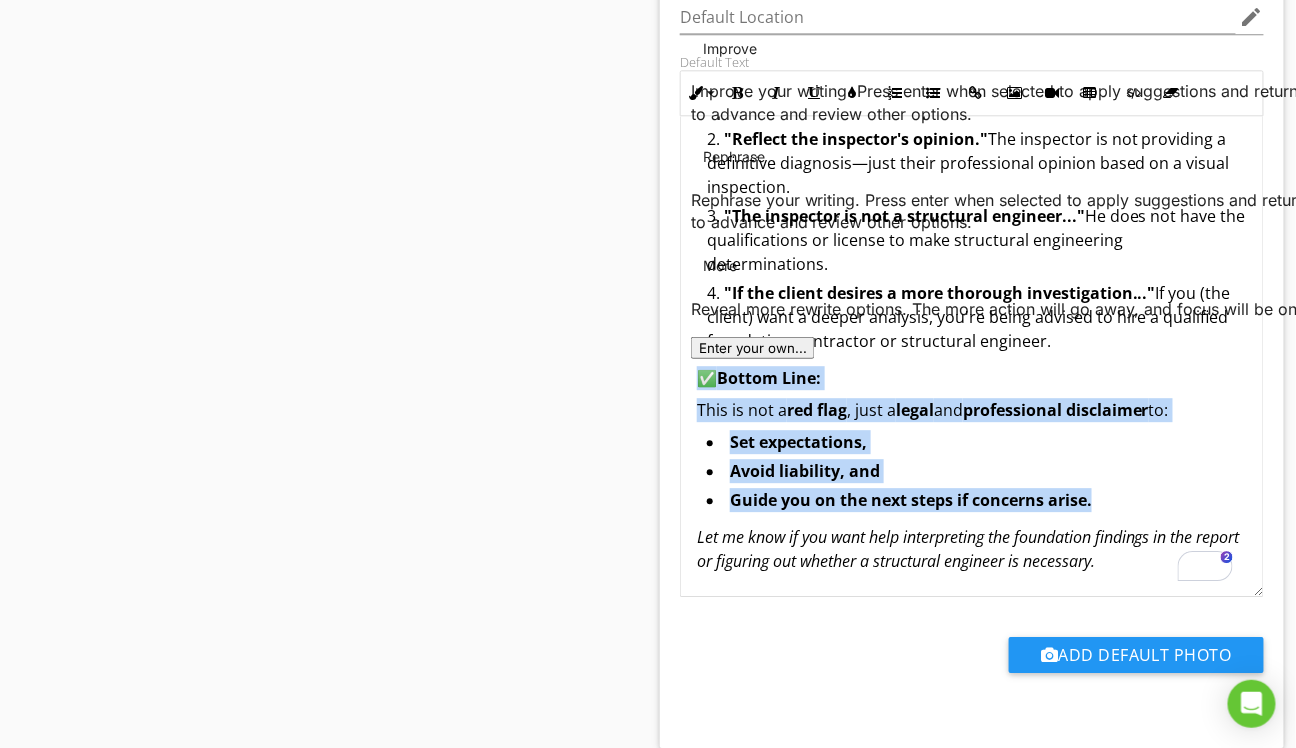 click on "check_box_outline_blank
Inspector's Opinion Regarding the Performance of the Foundation
Edit Using AI
check_box_outline_blank Default to checked?             Default Location edit       Default Text   Inline Style XLarge Large Normal Small Light Small/Light Bold Italic Underline Colors Ordered List Unordered List Insert Link Insert Image Insert Video Insert Table Code View Clear Formatting Opinion:  After completing the home inspection and finding more than the expected number of indicators consistent with foundation movement, I believe that the foundation or slab of this home has moved, cracked, or shifted, and was the primary cause of the deficiencies noted below. REPLACE TEXT WITH OVERVIEW OF THE FINDINGS. 🔍  Key Points: "Required (TREC Standards of Practice)"   The inspector is following the rules set by TREC. These rules require inspectors to give their opinion on the foundation's performance. ✅  Bottom Line: This is not a" at bounding box center (972, 273) 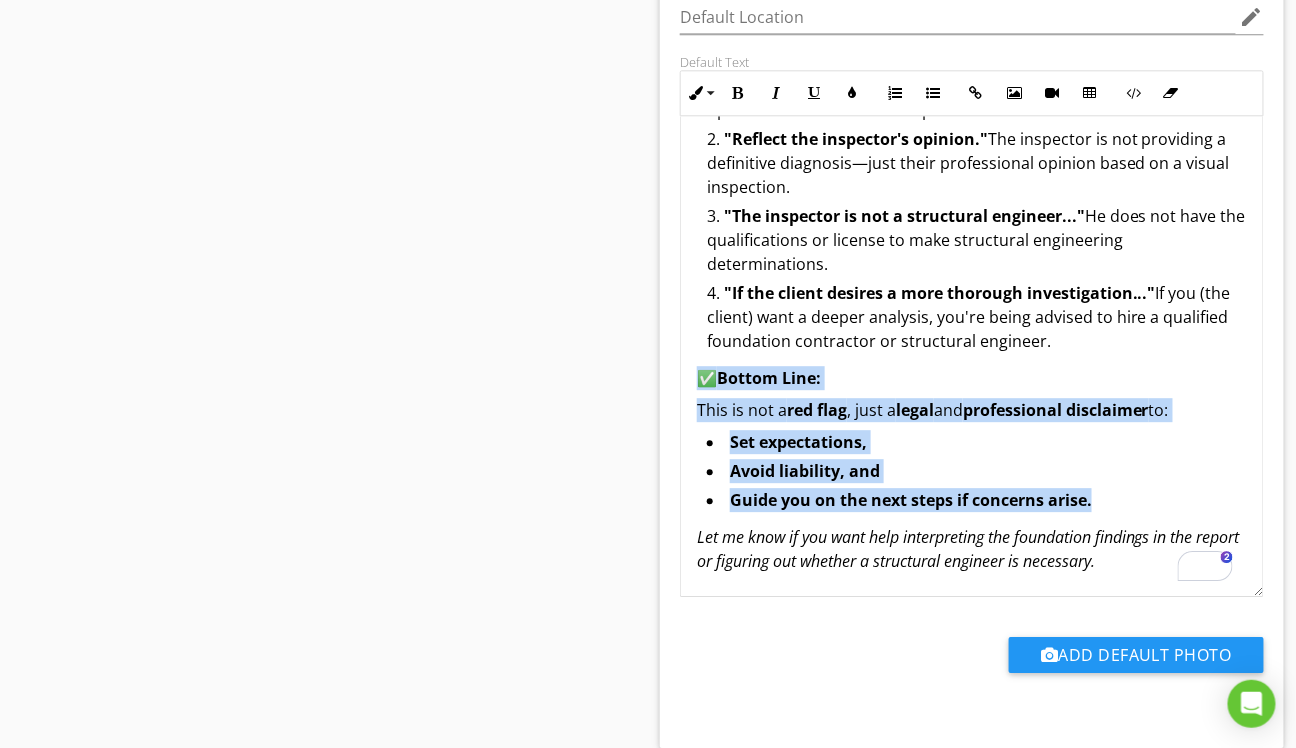 scroll, scrollTop: 186, scrollLeft: 0, axis: vertical 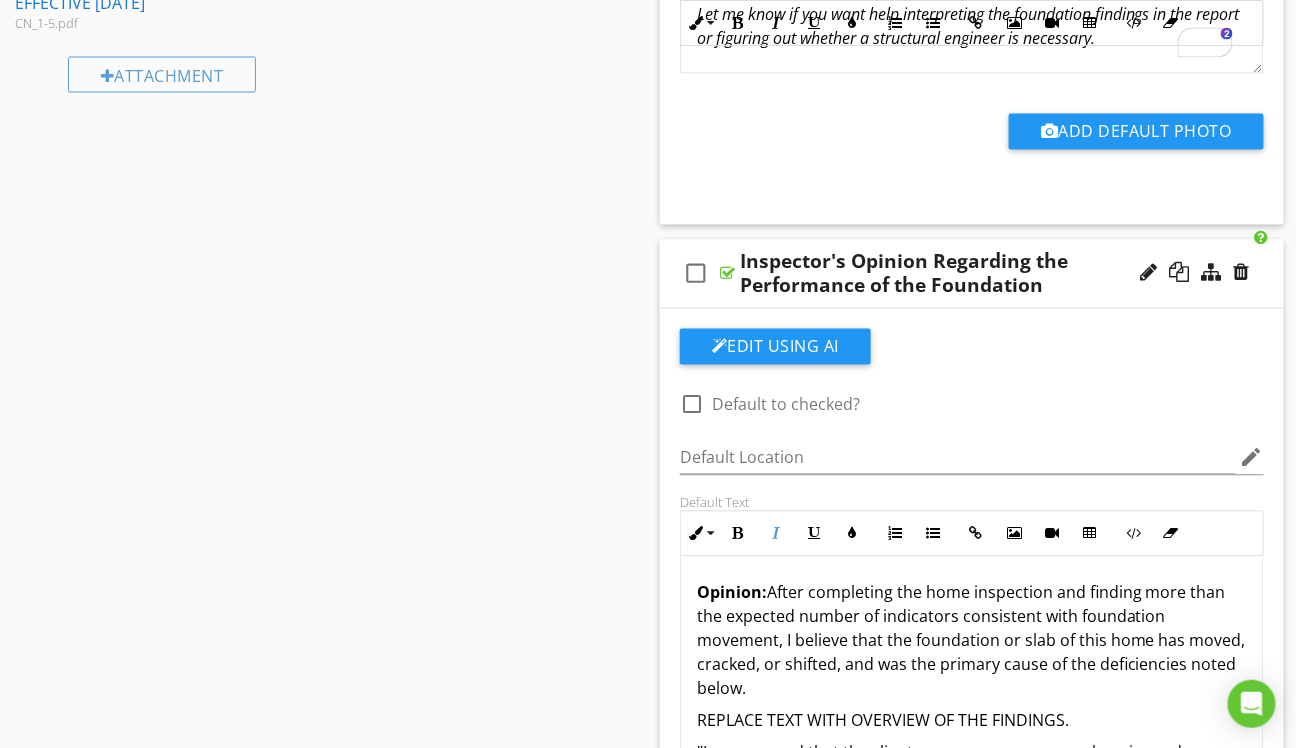 click on "Inspector's Opinion Regarding the Performance of the Foundation" at bounding box center (959, 274) 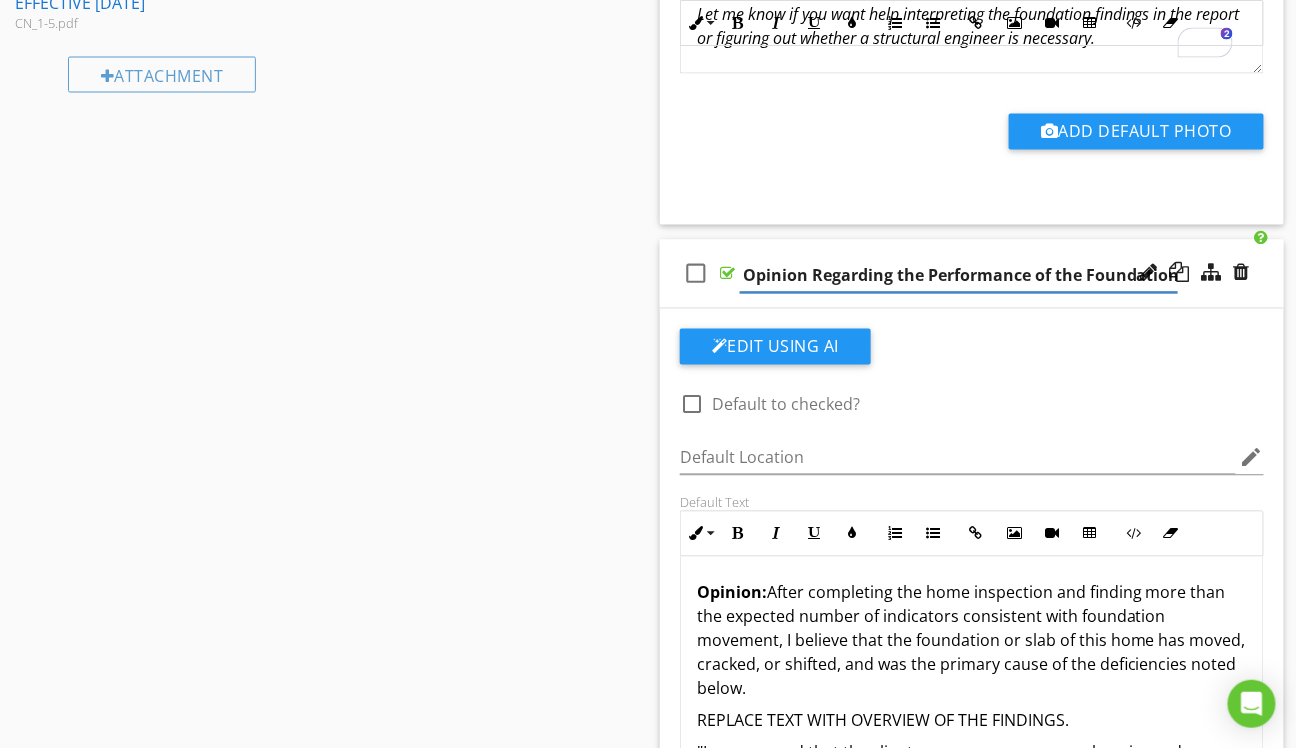 click on "check_box_outline_blank         Inspector's Opinion Regarding the Performance of the Foundation" at bounding box center [972, 274] 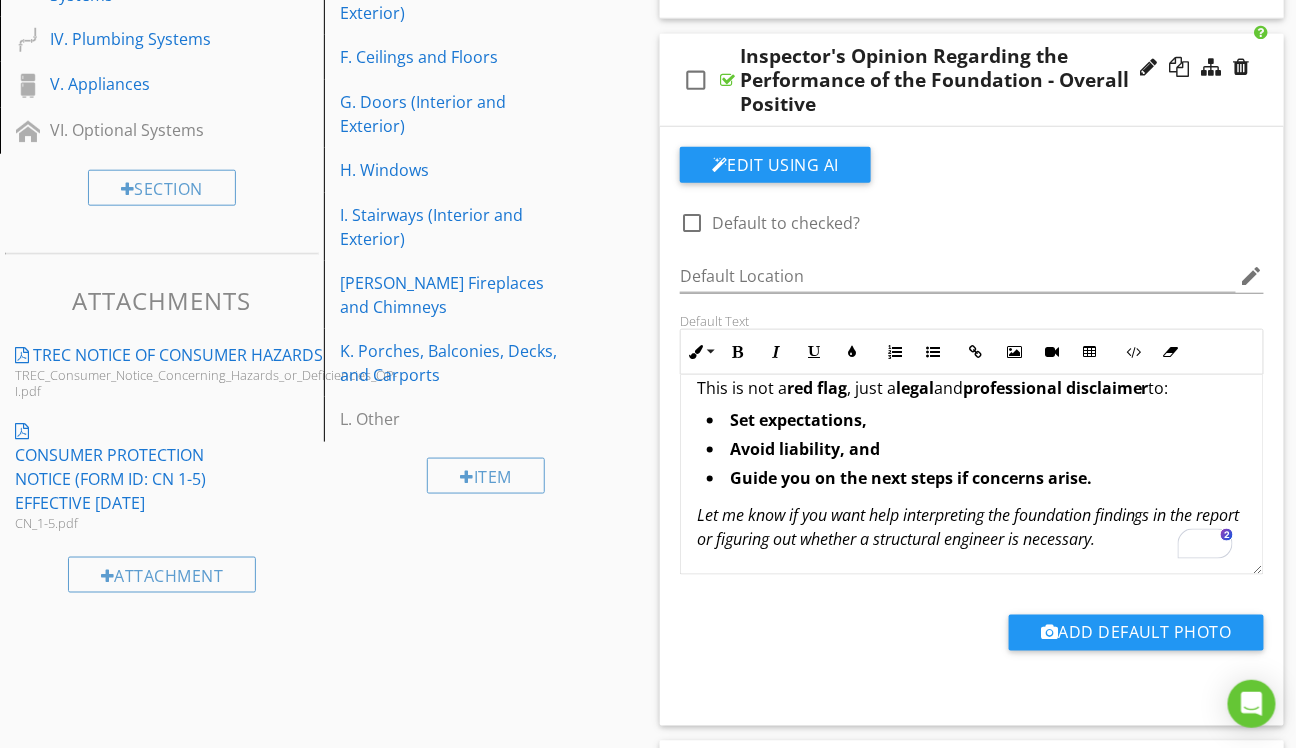 click on "check_box_outline_blank
Inspector's Opinion Regarding the Performance of the Foundation - Overall Positive" at bounding box center (972, 80) 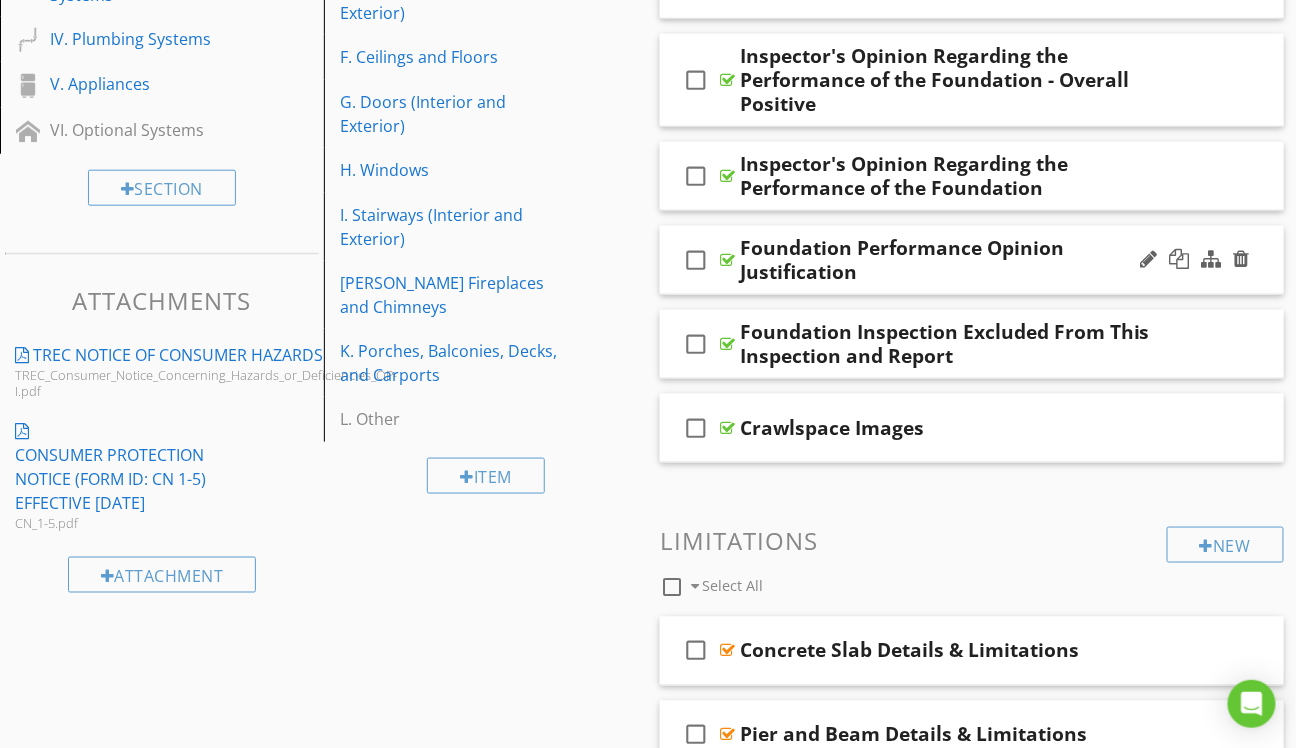click on "Foundation Performance Opinion Justification" at bounding box center [959, 260] 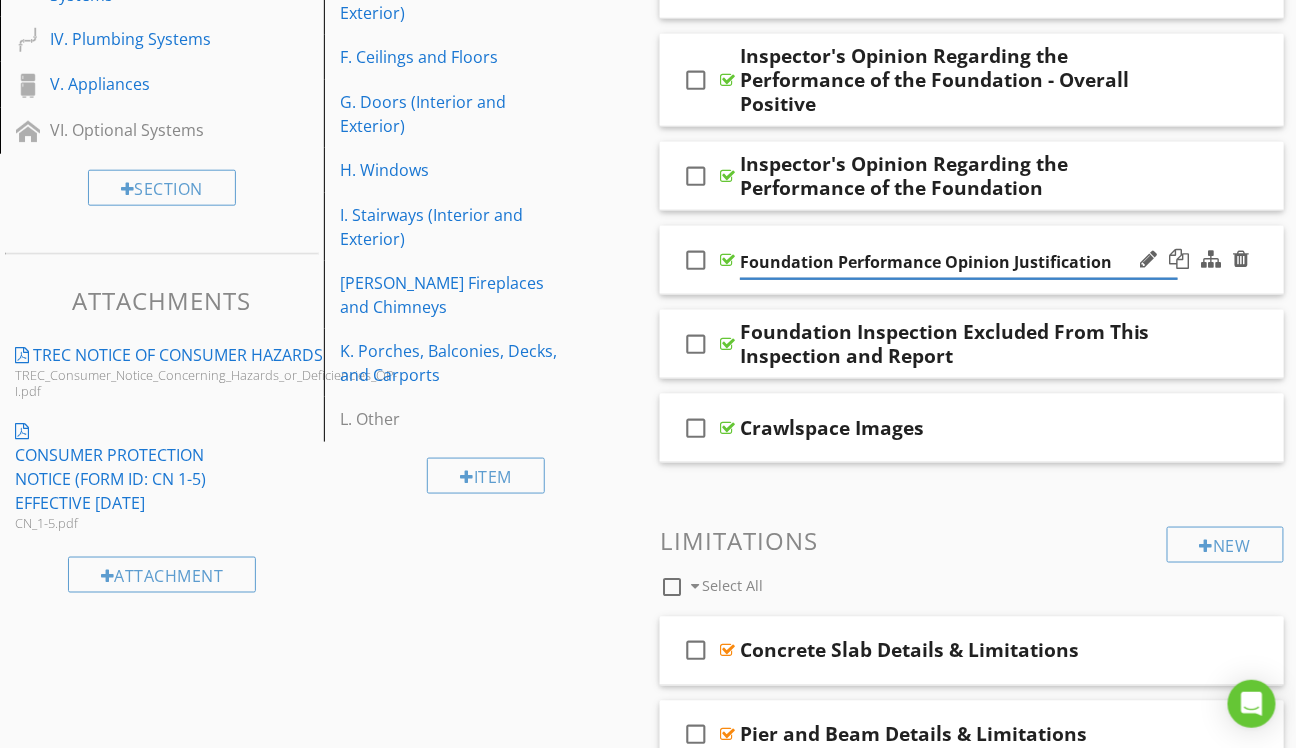 click on "check_box_outline_blank         Foundation Performance Opinion Justification" at bounding box center (972, 260) 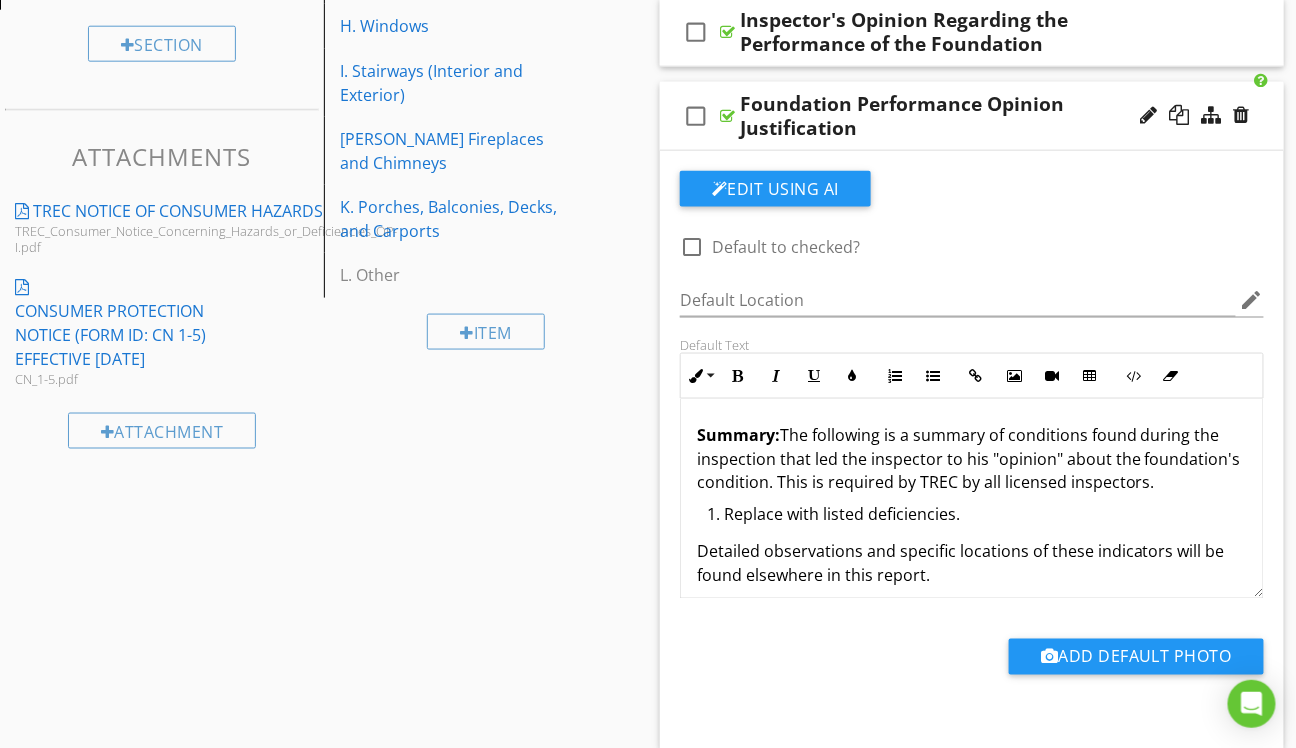 scroll, scrollTop: 710, scrollLeft: 0, axis: vertical 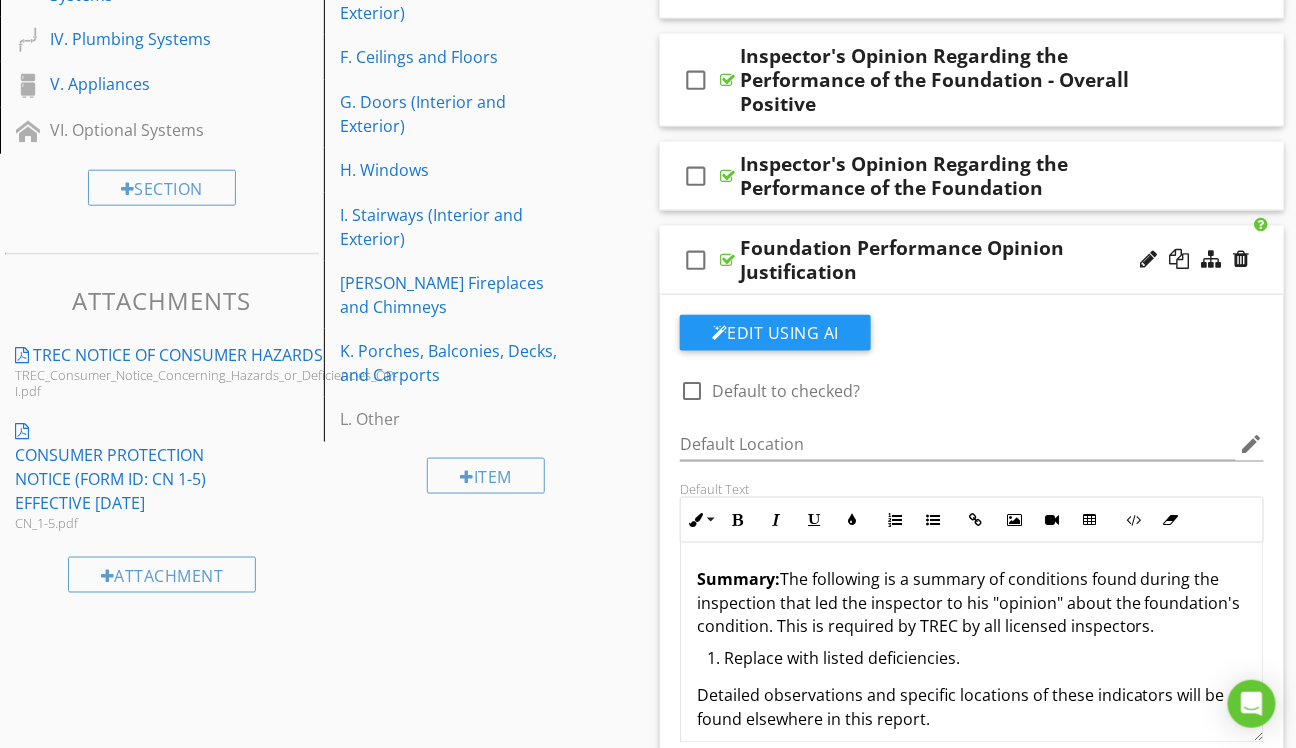 click on "check_box_outline_blank
Foundation Performance Opinion Justification" at bounding box center (972, 260) 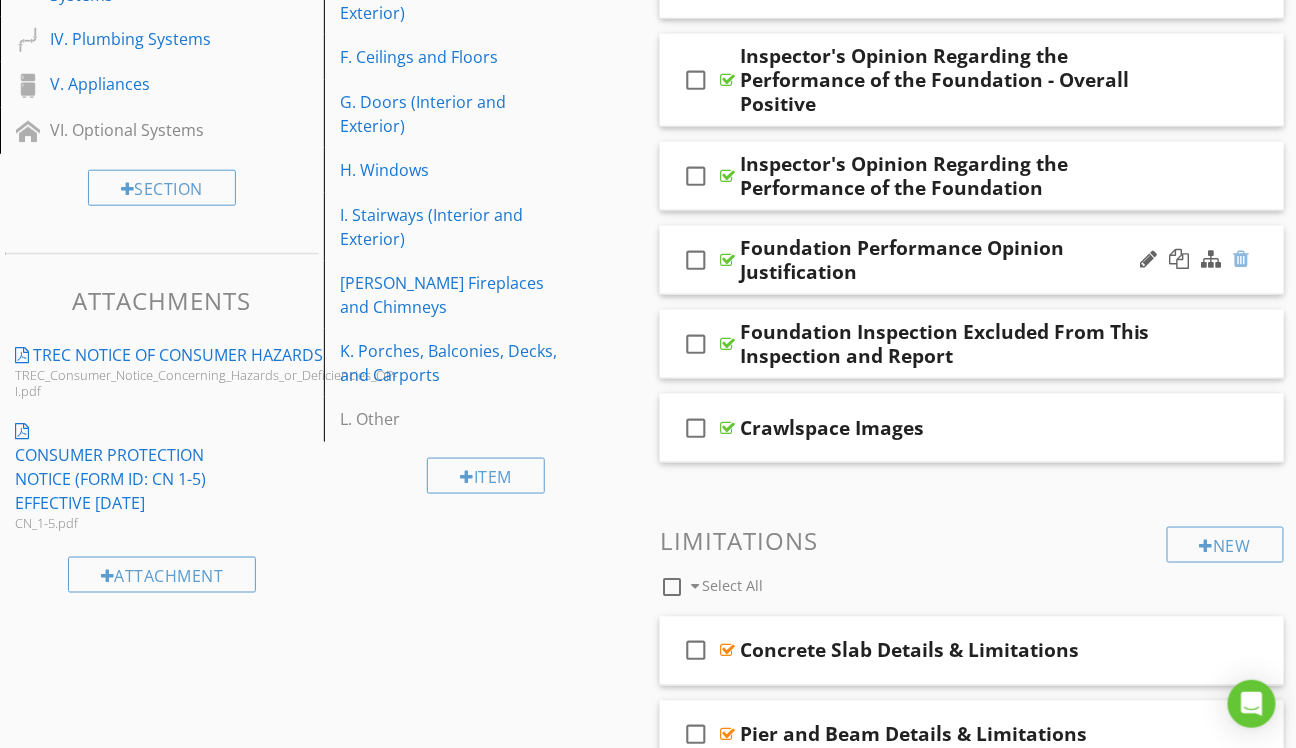 click at bounding box center (1242, 259) 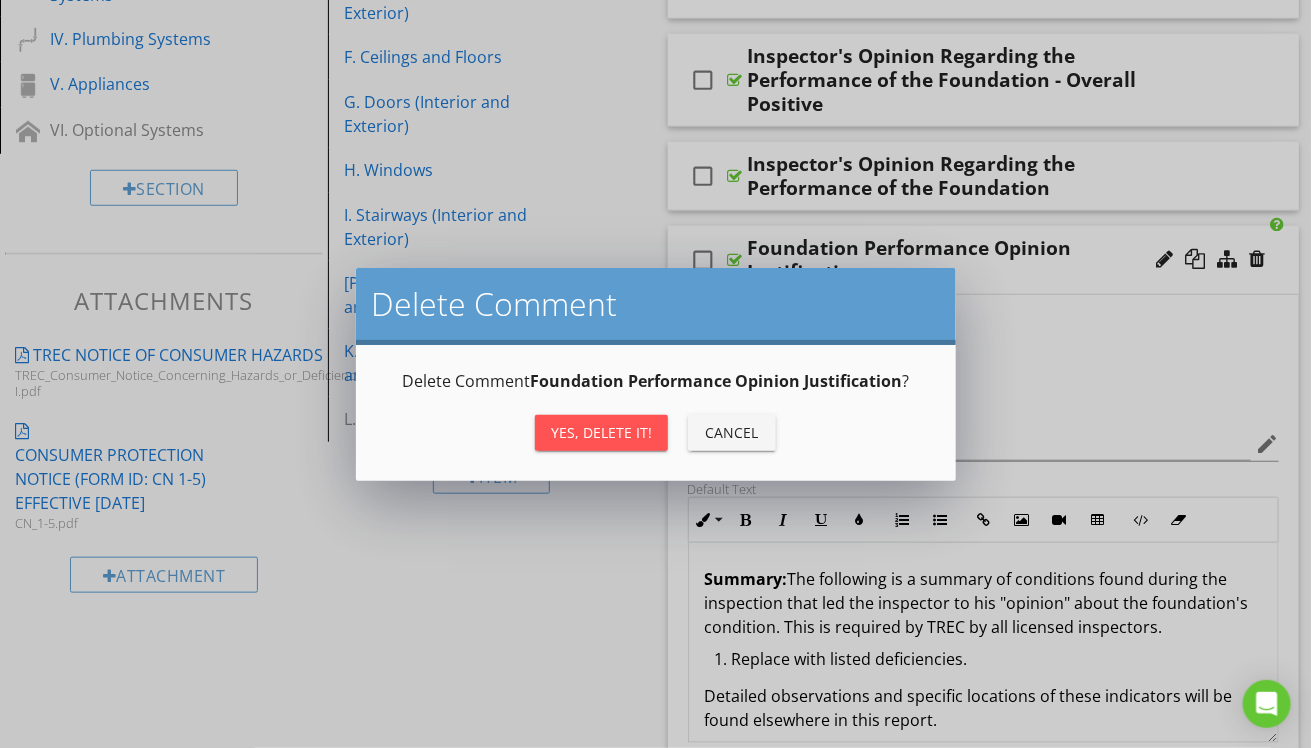 click on "Yes, Delete it!" at bounding box center (601, 432) 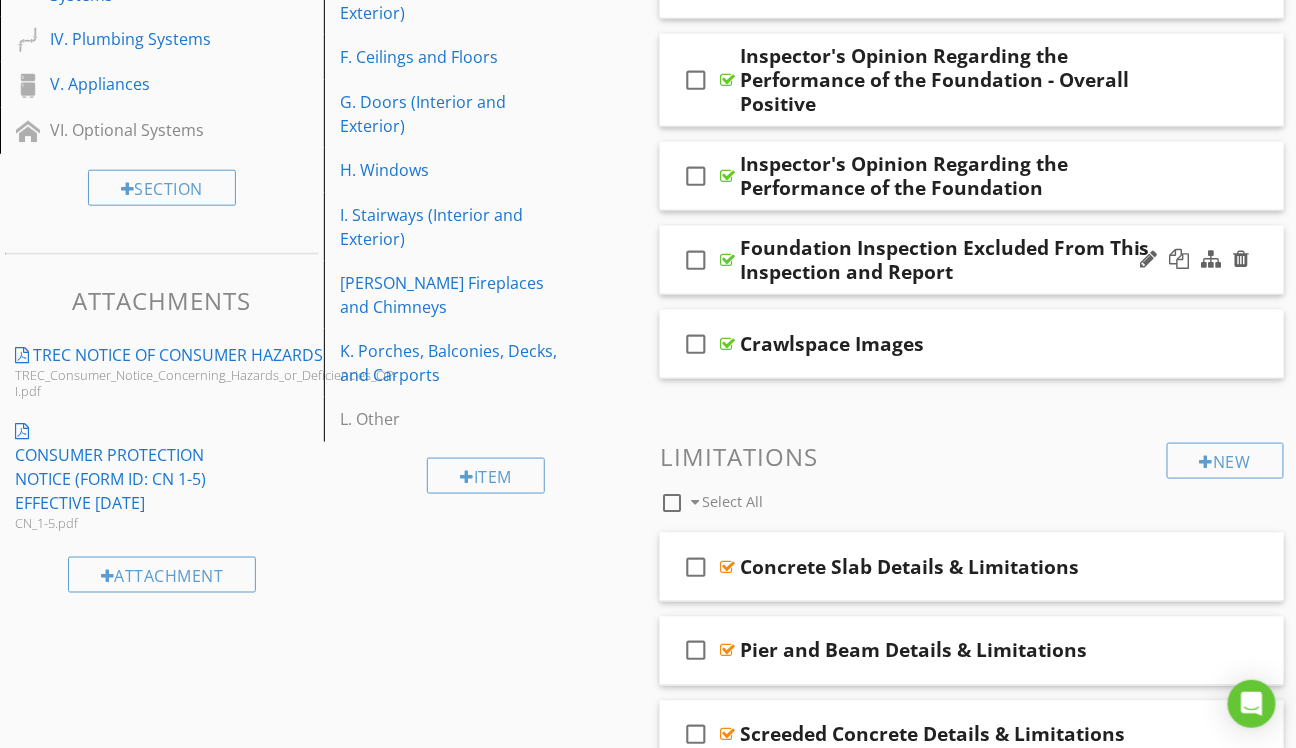 click on "check_box_outline_blank
Foundation Inspection Excluded From This Inspection and Report" at bounding box center [972, 260] 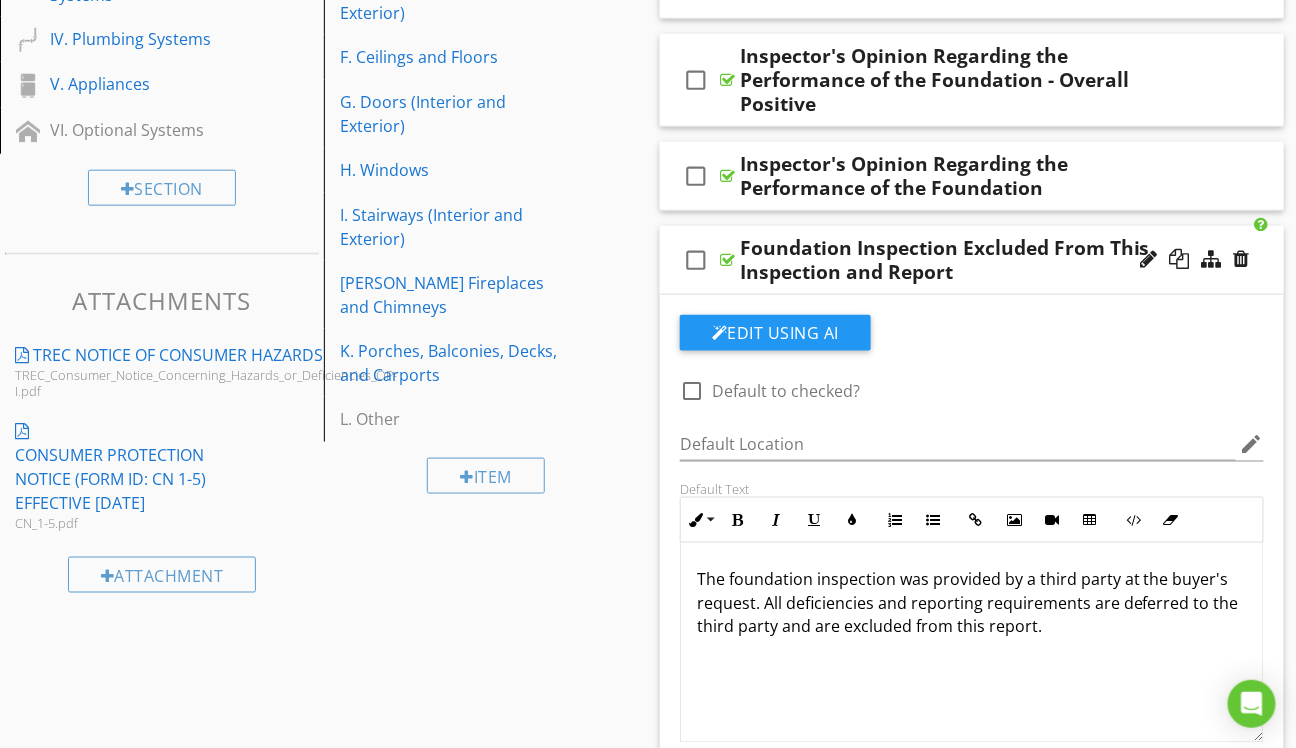 scroll, scrollTop: 0, scrollLeft: 0, axis: both 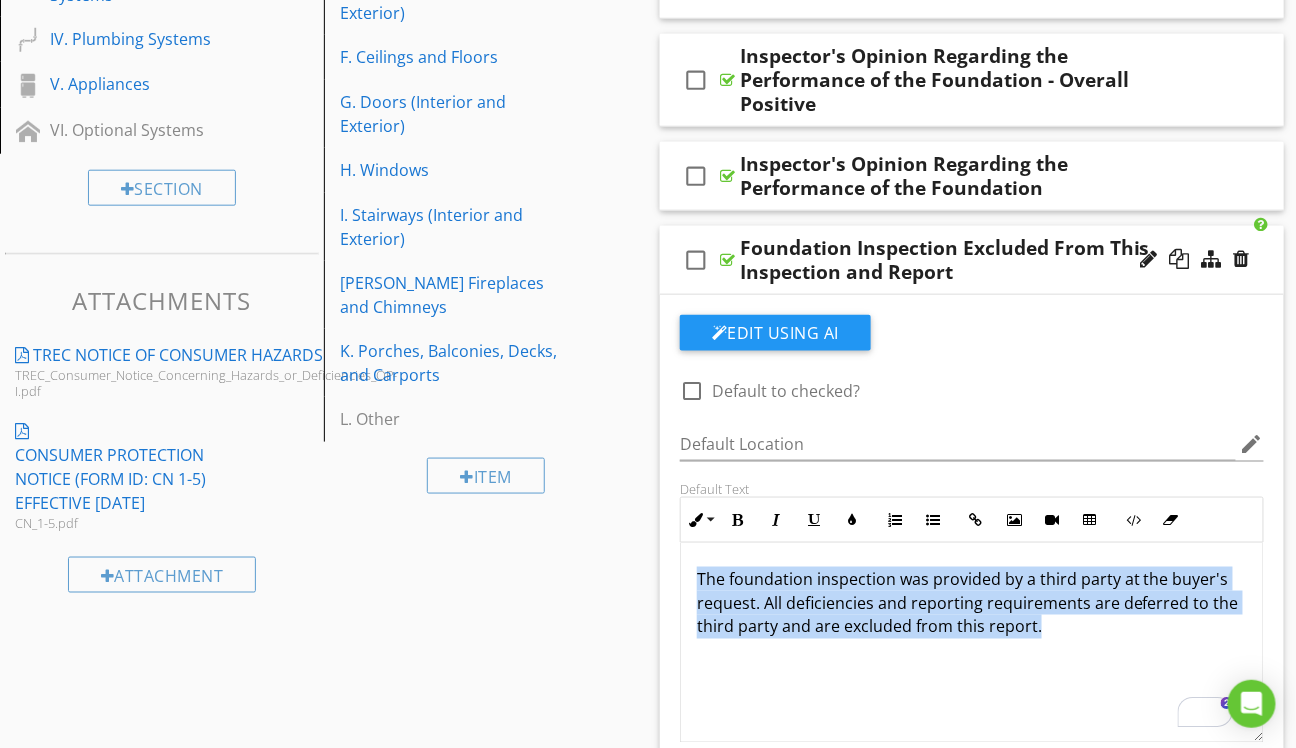 drag, startPoint x: 1049, startPoint y: 628, endPoint x: 699, endPoint y: 572, distance: 354.4517 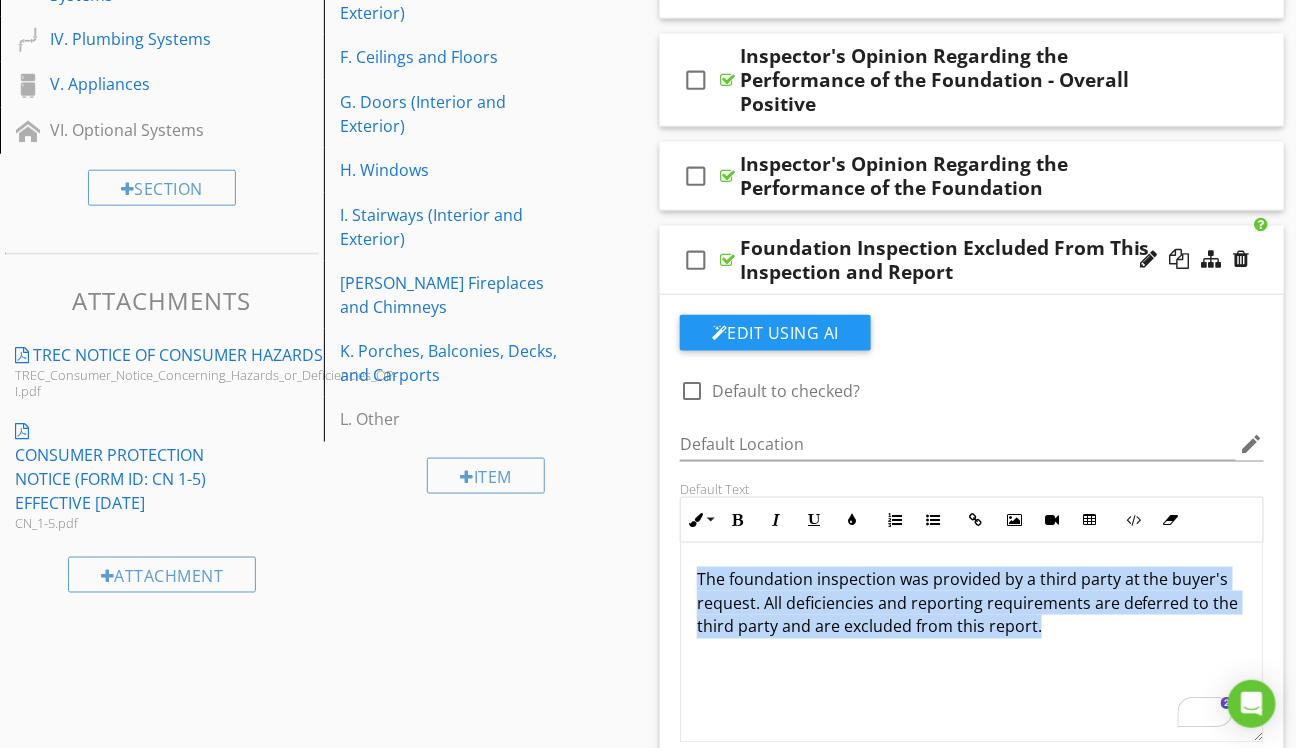 click on "The foundation inspection was provided by a third party at the buyer's request. All deficiencies and reporting requirements are deferred to the third party and are excluded from this report." at bounding box center (972, 603) 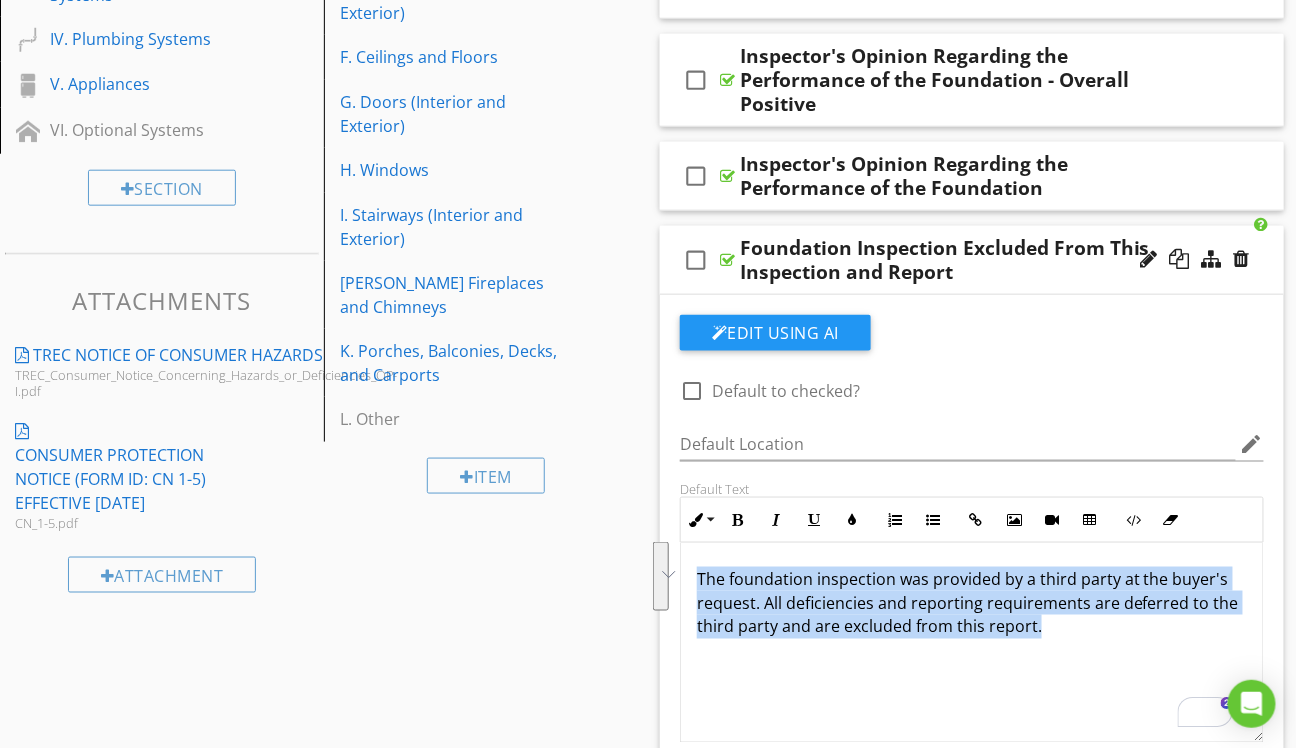 scroll, scrollTop: 0, scrollLeft: 0, axis: both 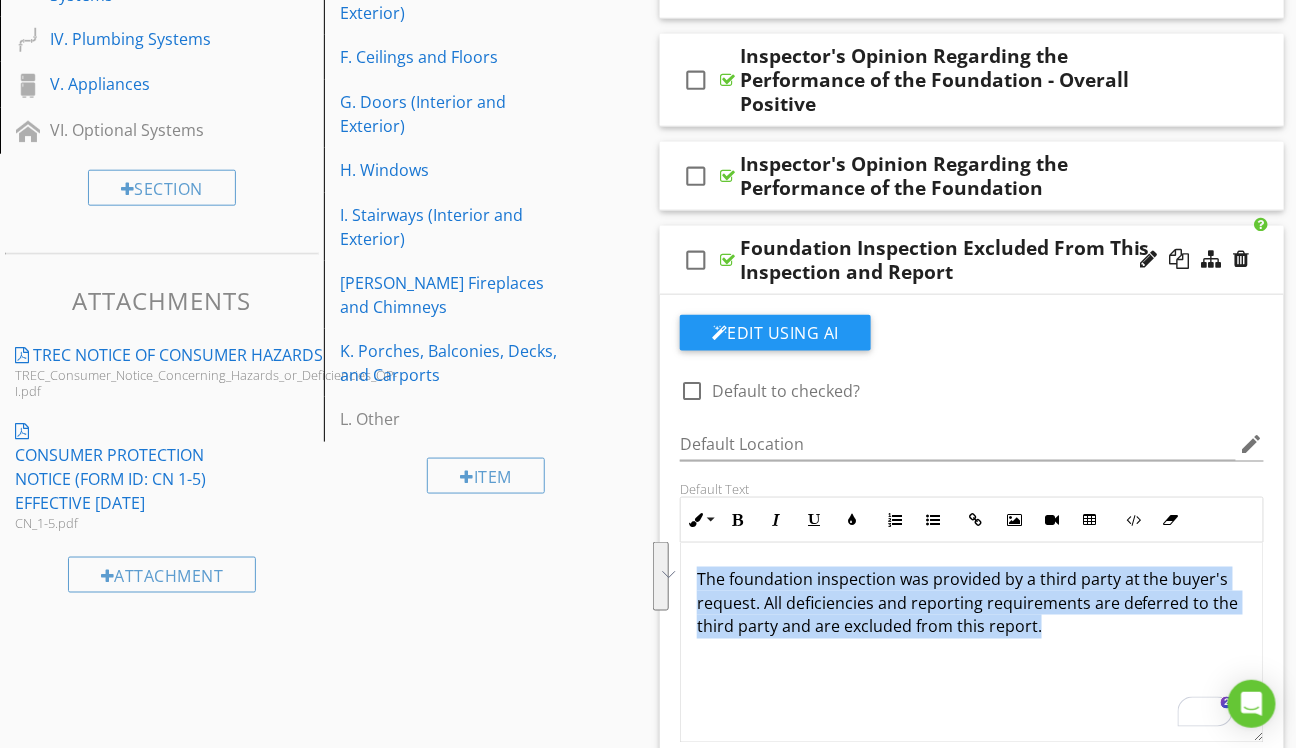 copy on "The foundation inspection was provided by a third party at the buyer's request. All deficiencies and reporting requirements are deferred to the third party and are excluded from this report." 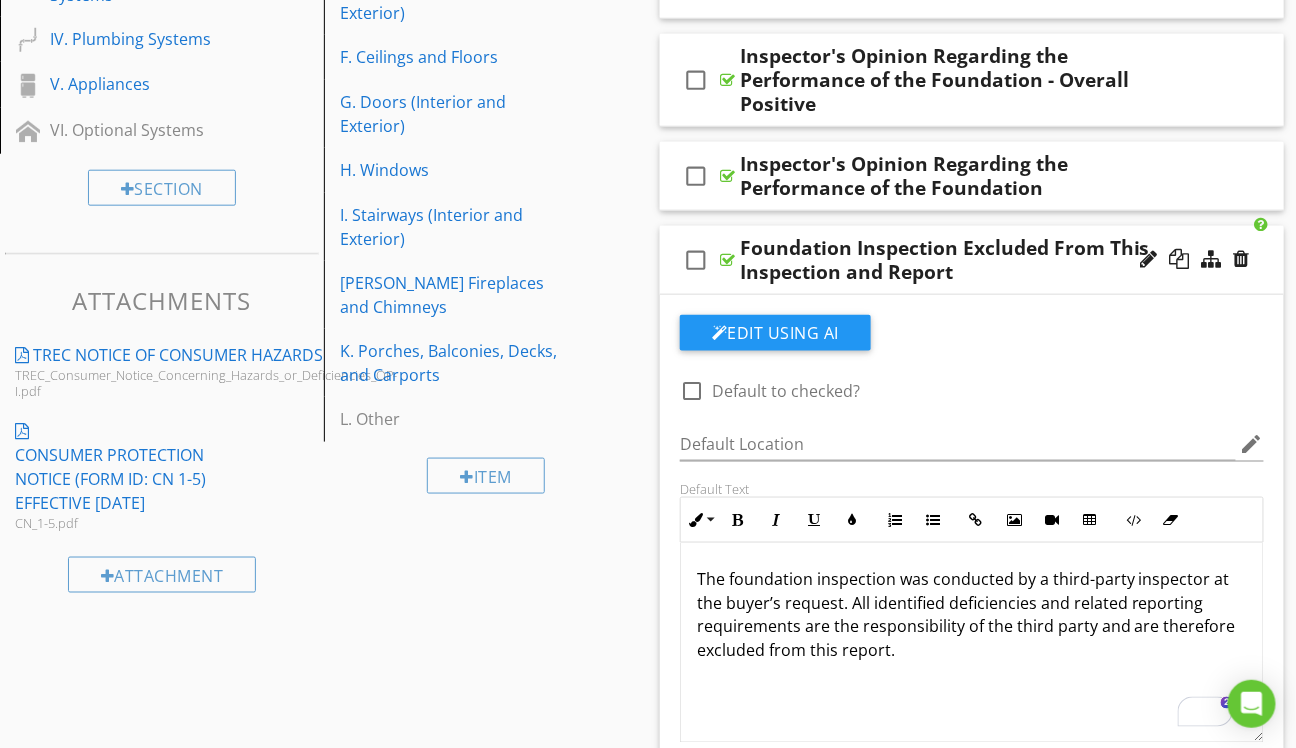 click on "check_box_outline_blank
Foundation Inspection Excluded From This Inspection and Report" at bounding box center (972, 260) 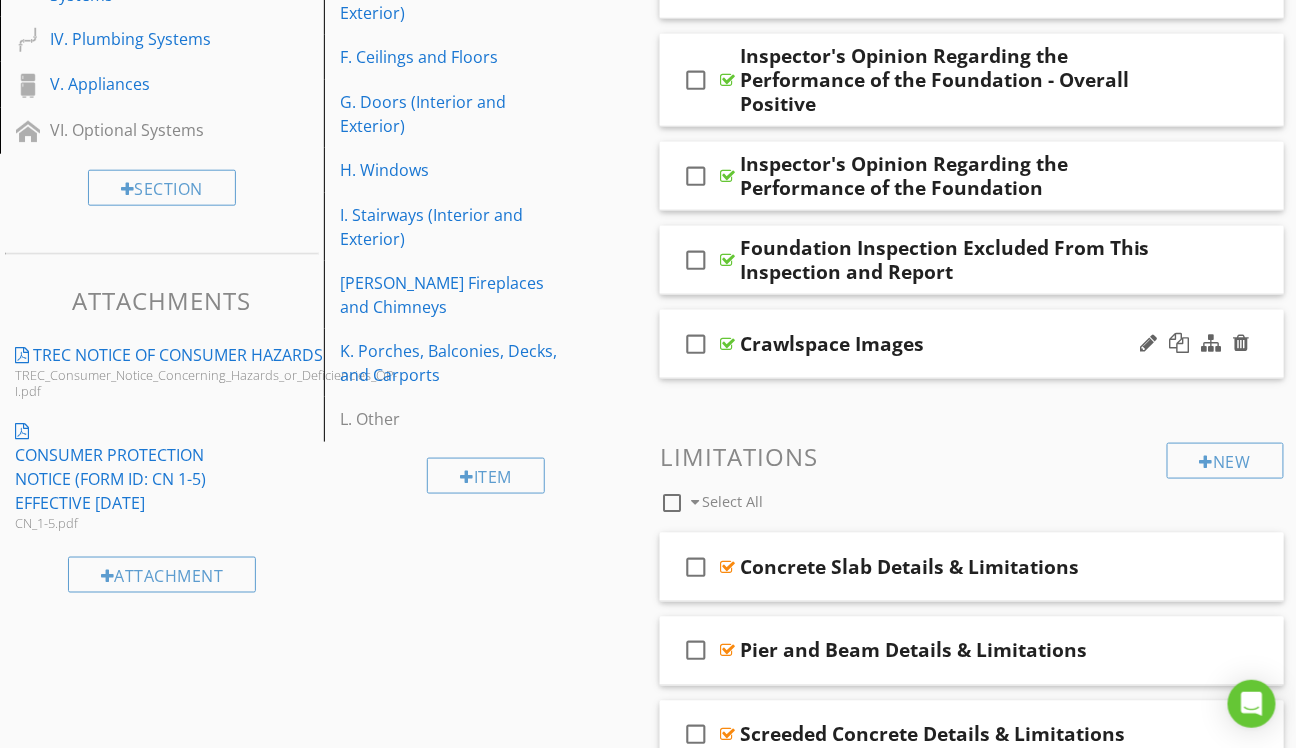 click on "check_box_outline_blank
Crawlspace Images" at bounding box center (972, 344) 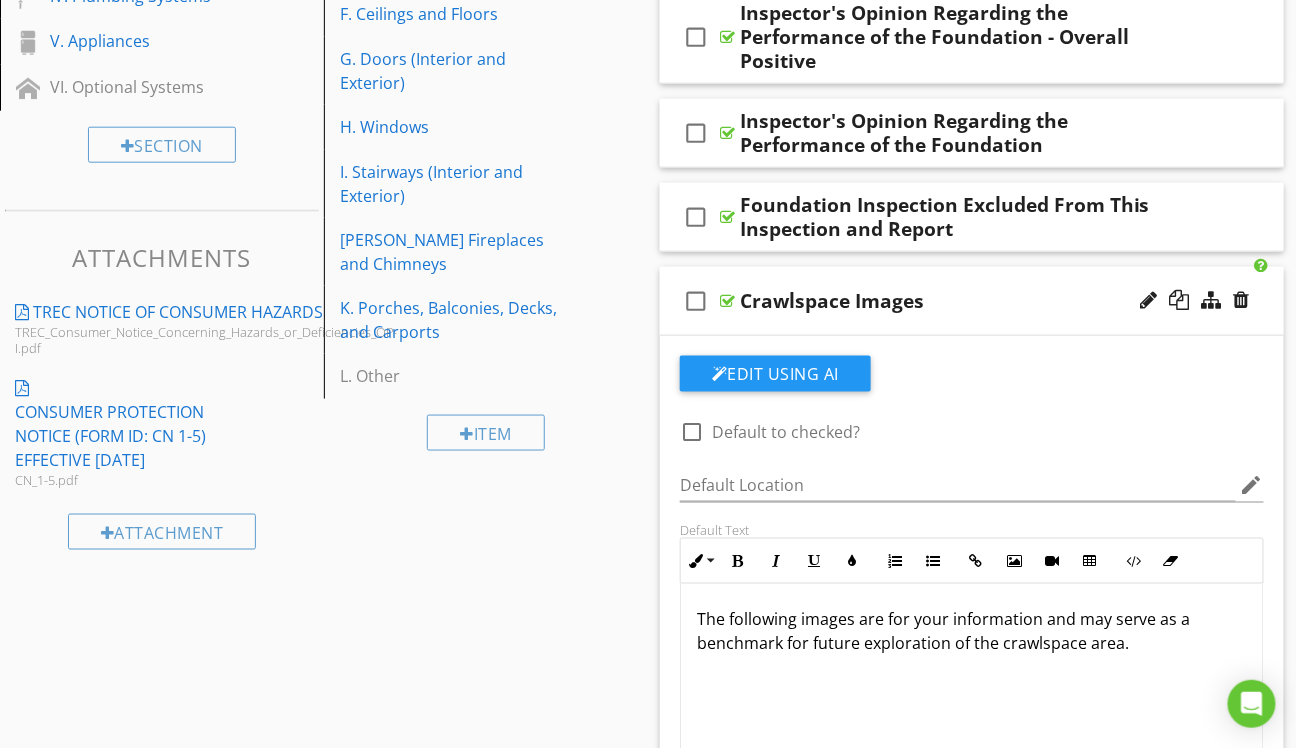 scroll, scrollTop: 610, scrollLeft: 0, axis: vertical 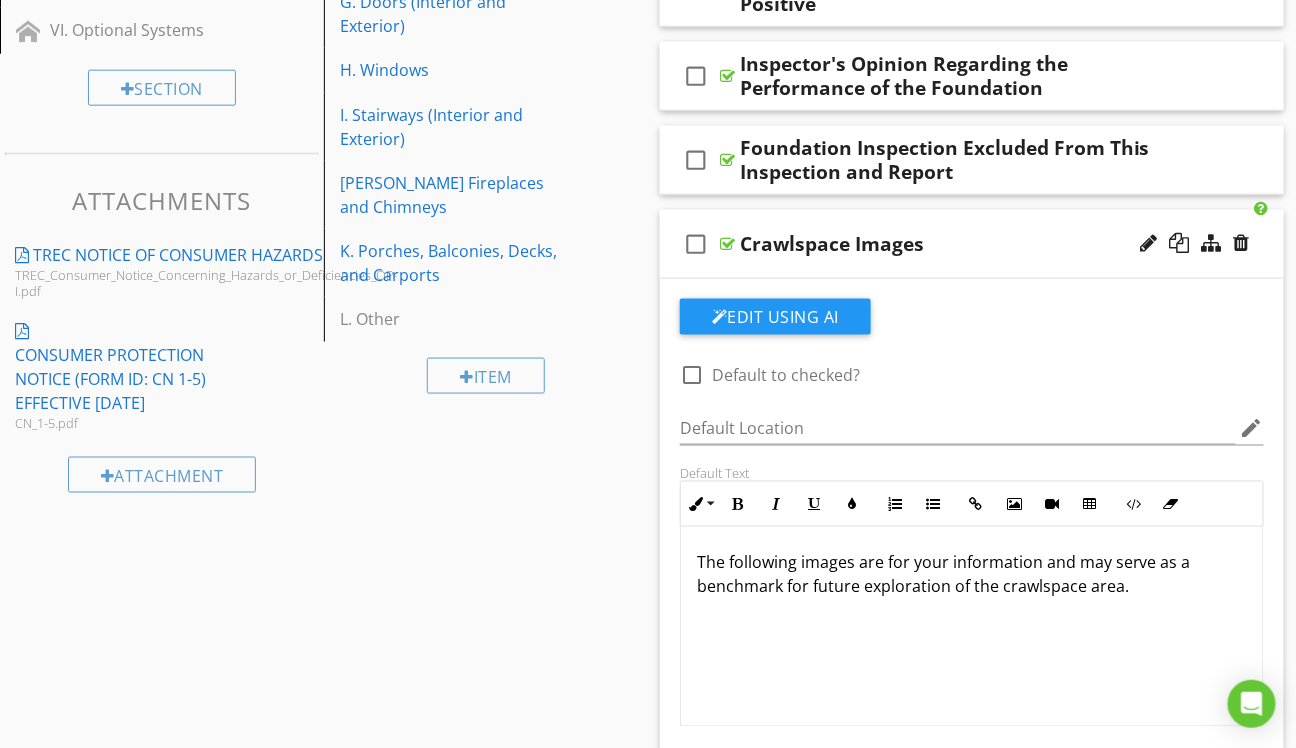 click on "check_box_outline_blank
Crawlspace Images" at bounding box center (972, 244) 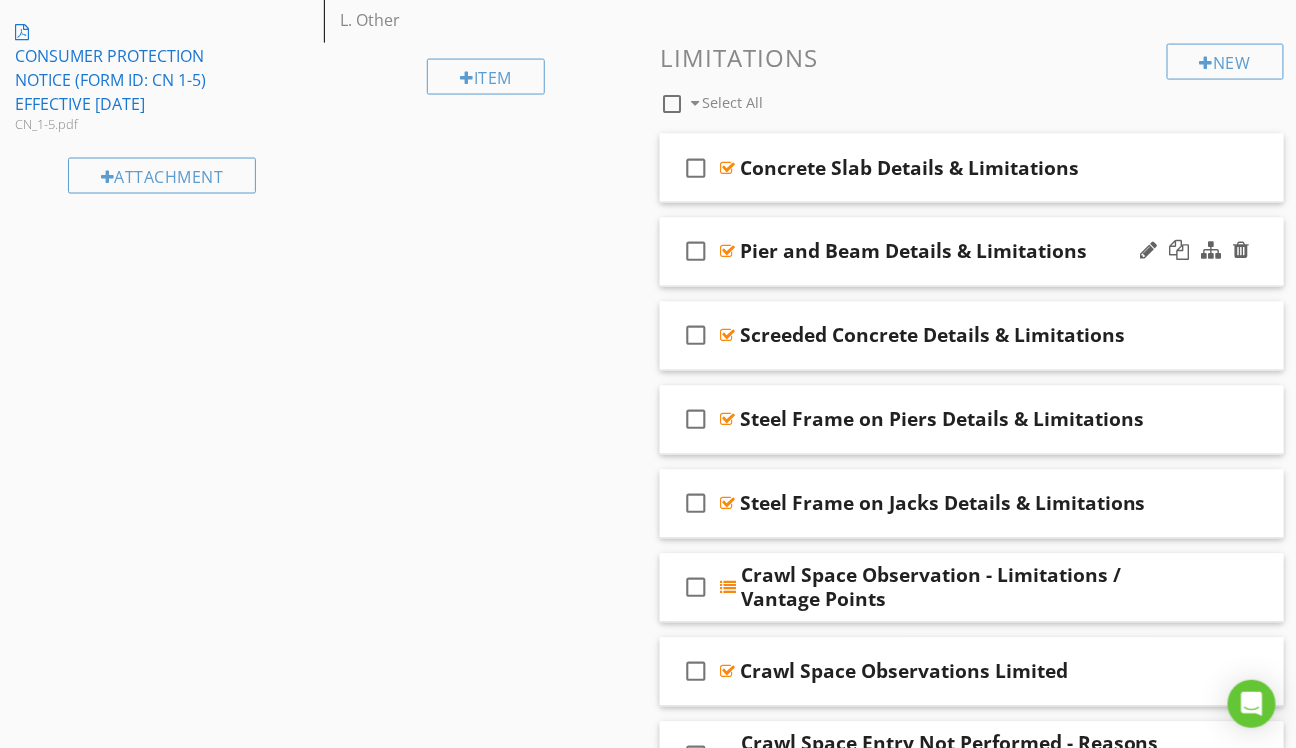 scroll, scrollTop: 910, scrollLeft: 0, axis: vertical 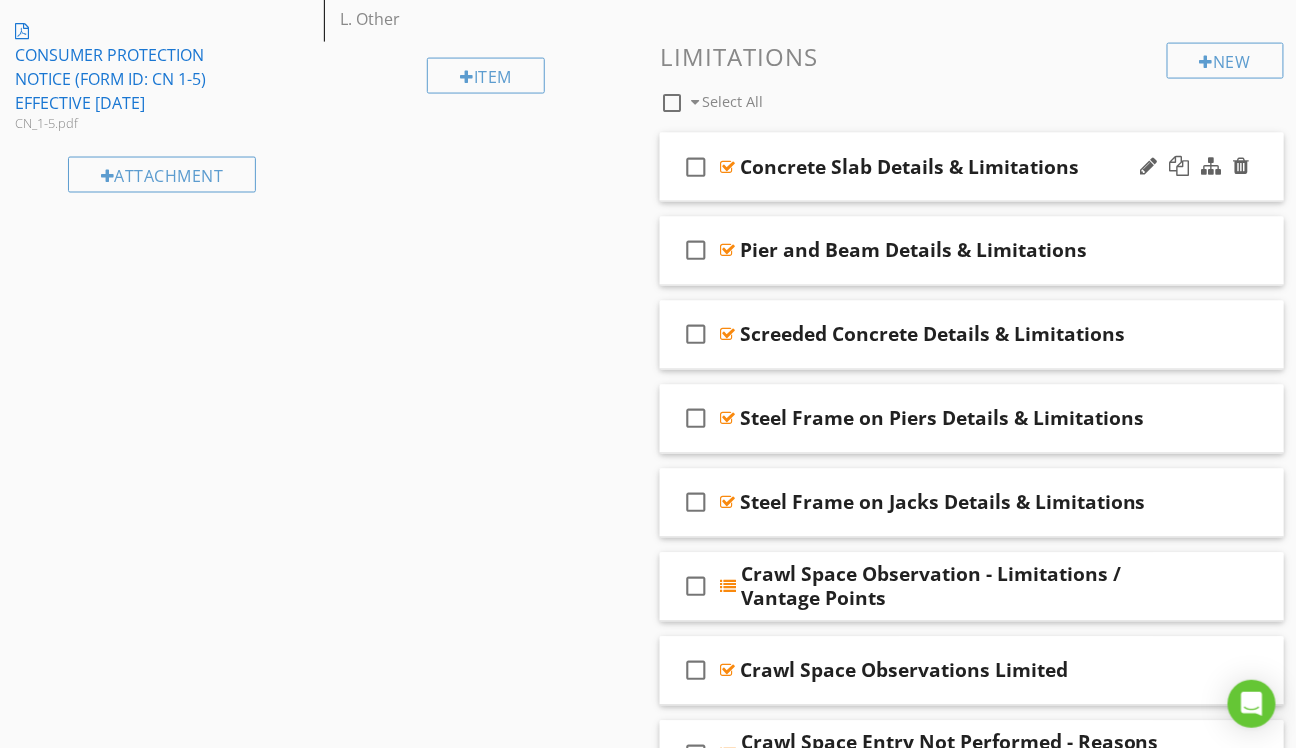 click on "check_box_outline_blank
Concrete Slab Details & Limitations" at bounding box center (972, 167) 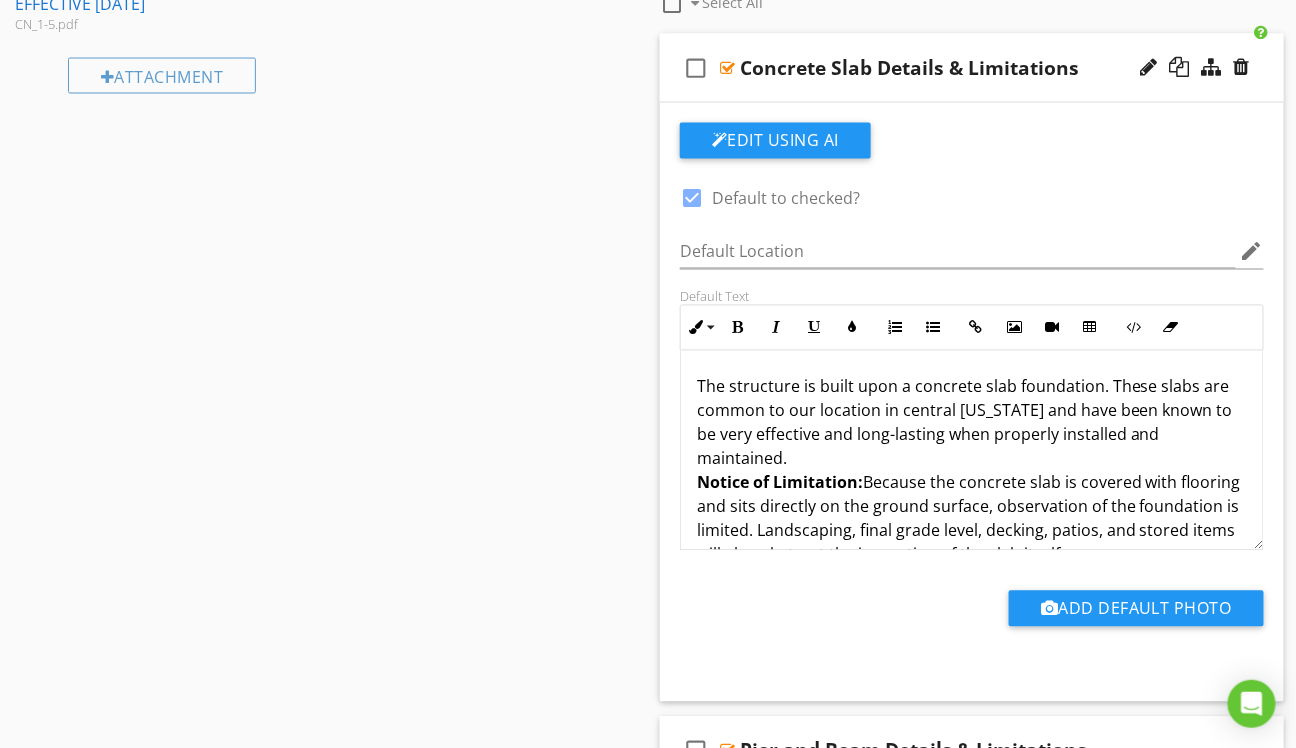 scroll, scrollTop: 1010, scrollLeft: 0, axis: vertical 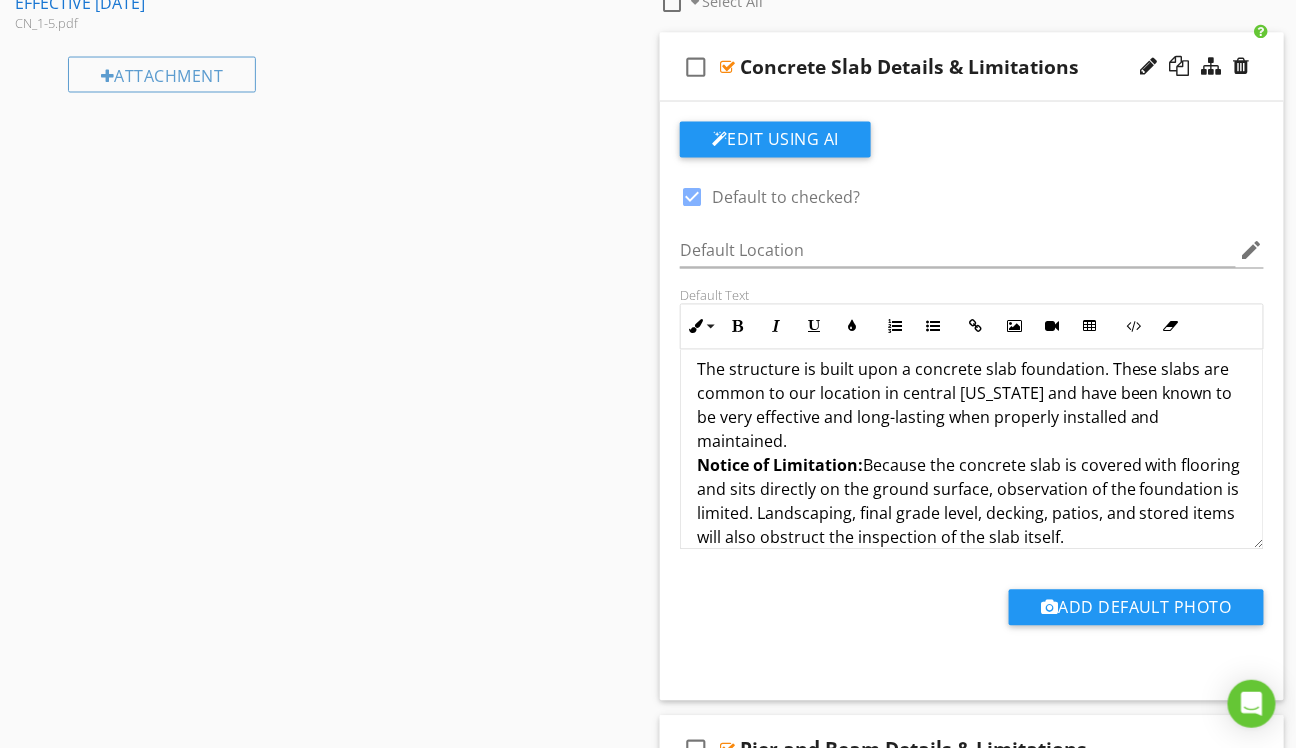 click on "The structure is built upon a concrete slab foundation. These slabs are common to our location in central [US_STATE] and have been known to be very effective and long-lasting when properly installed and maintained. Notice of Limitation:  Because the concrete slab is covered with flooring and sits directly on the ground surface, observation of the foundation is limited. Landscaping, final grade level, decking, patios, and stored items will also obstruct the inspection of the slab itself." at bounding box center (972, 454) 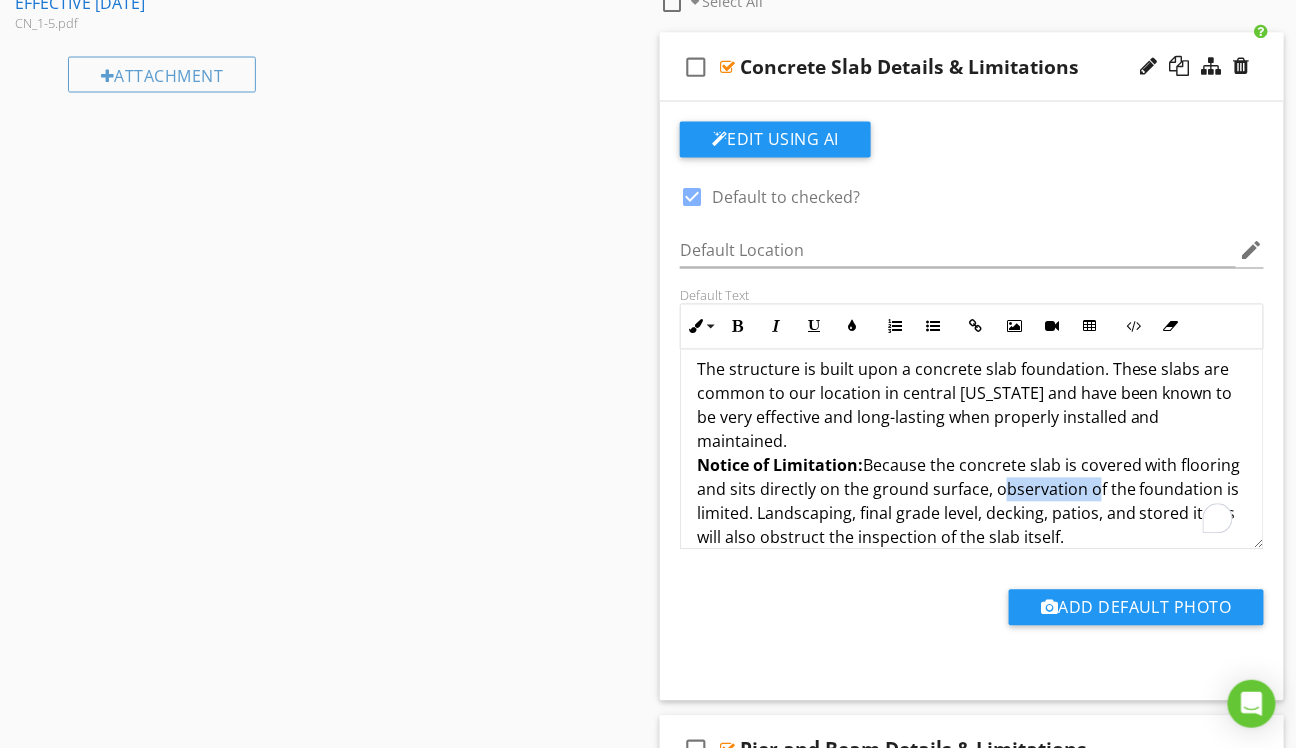 click on "The structure is built upon a concrete slab foundation. These slabs are common to our location in central [US_STATE] and have been known to be very effective and long-lasting when properly installed and maintained. Notice of Limitation:  Because the concrete slab is covered with flooring and sits directly on the ground surface, observation of the foundation is limited. Landscaping, final grade level, decking, patios, and stored items will also obstruct the inspection of the slab itself." at bounding box center [972, 454] 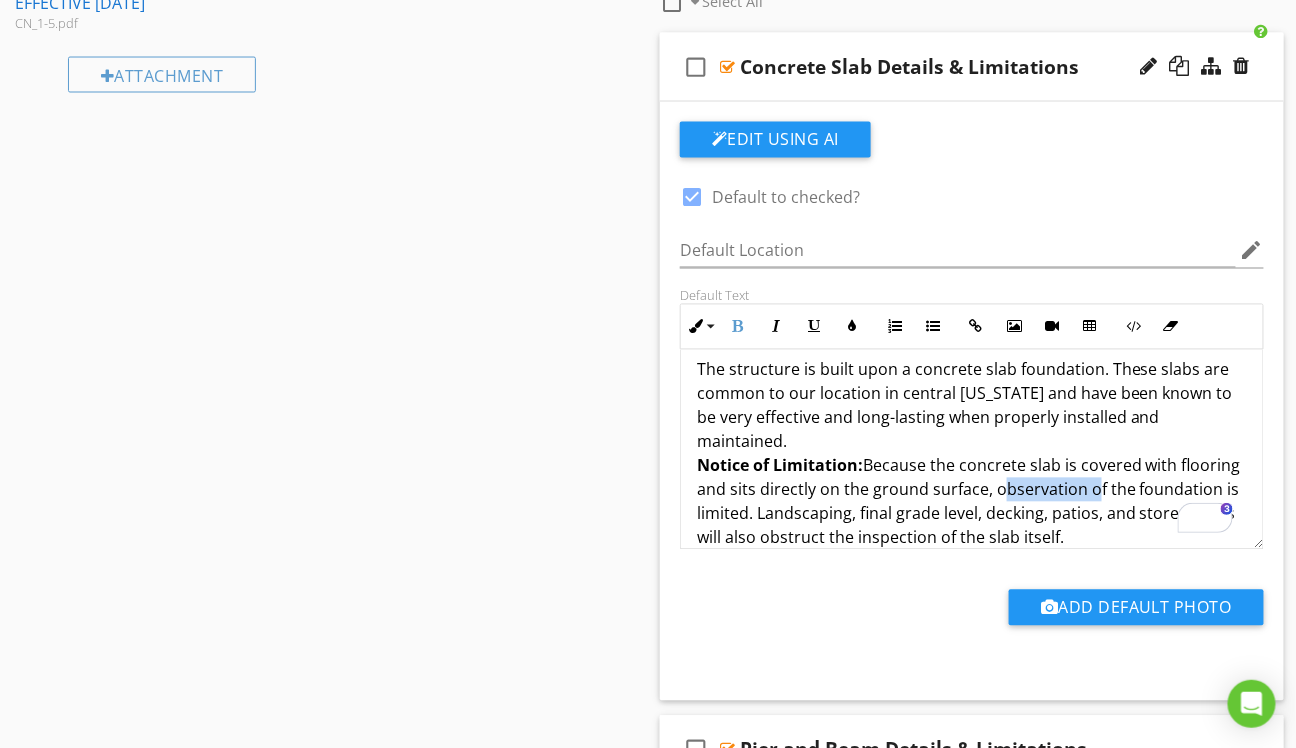 click on "The structure is built upon a concrete slab foundation. These slabs are common to our location in central [US_STATE] and have been known to be very effective and long-lasting when properly installed and maintained. Notice of Limitation:  Because the concrete slab is covered with flooring and sits directly on the ground surface, observation of the foundation is limited. Landscaping, final grade level, decking, patios, and stored items will also obstruct the inspection of the slab itself." at bounding box center [972, 454] 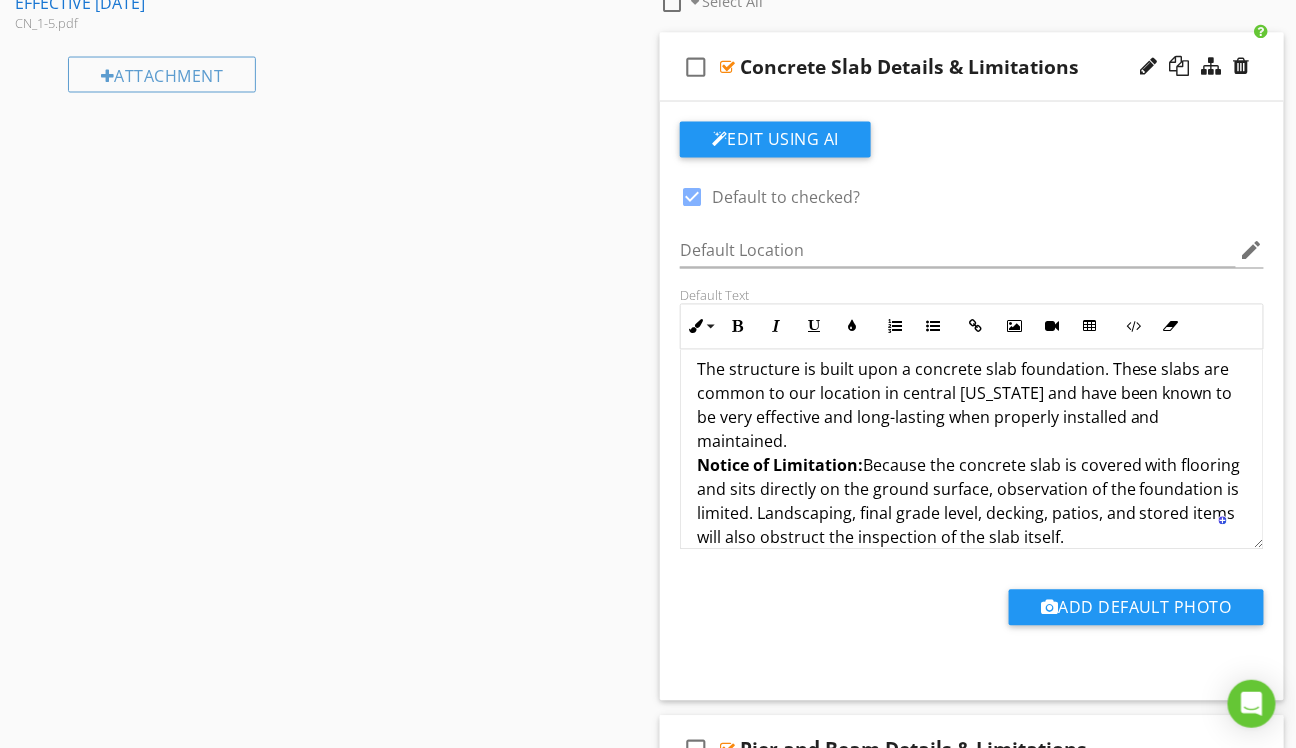 scroll, scrollTop: 16, scrollLeft: 0, axis: vertical 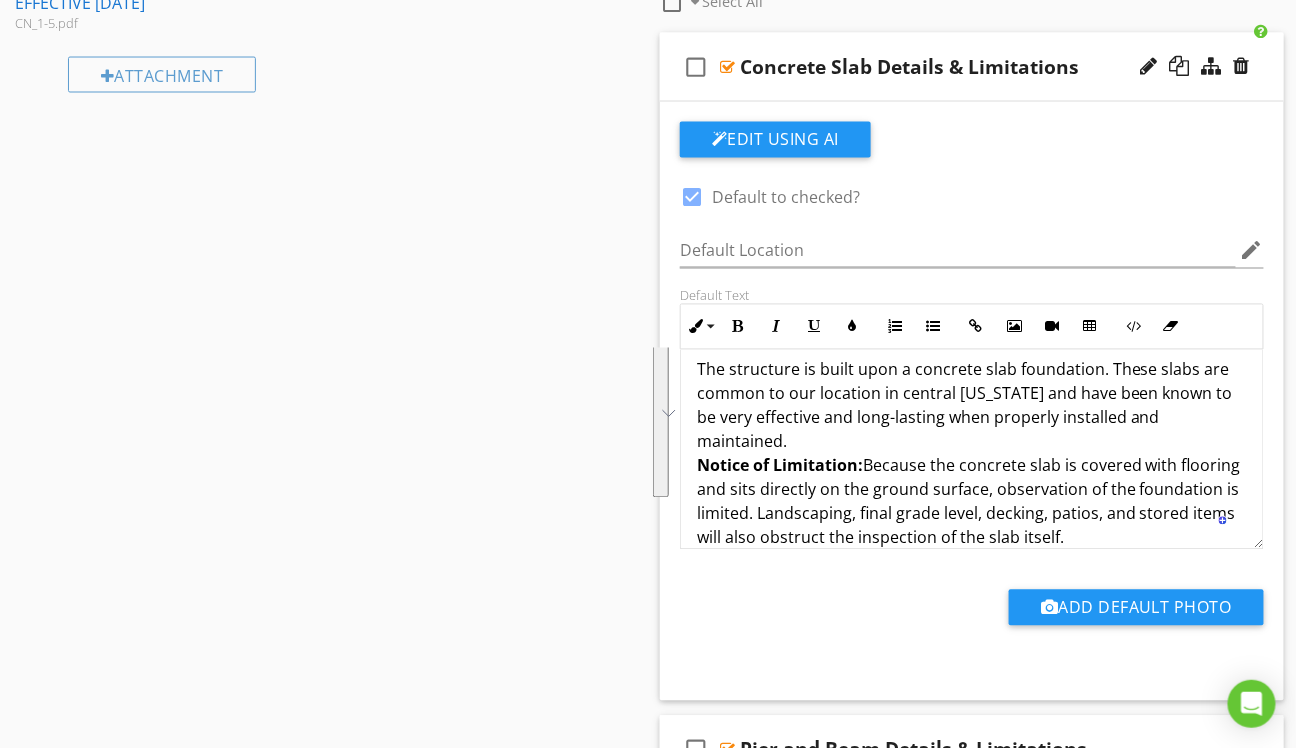 drag, startPoint x: 1192, startPoint y: 511, endPoint x: 697, endPoint y: 365, distance: 516.08234 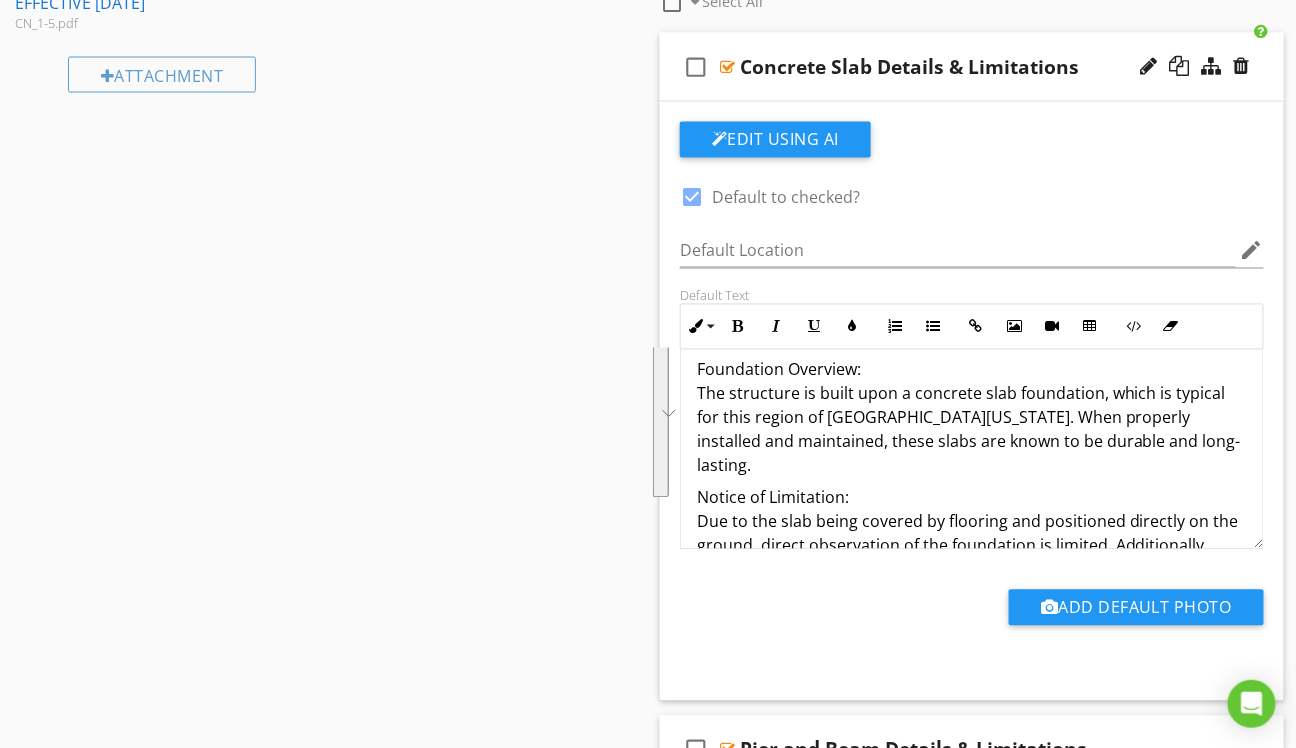 scroll, scrollTop: 45, scrollLeft: 0, axis: vertical 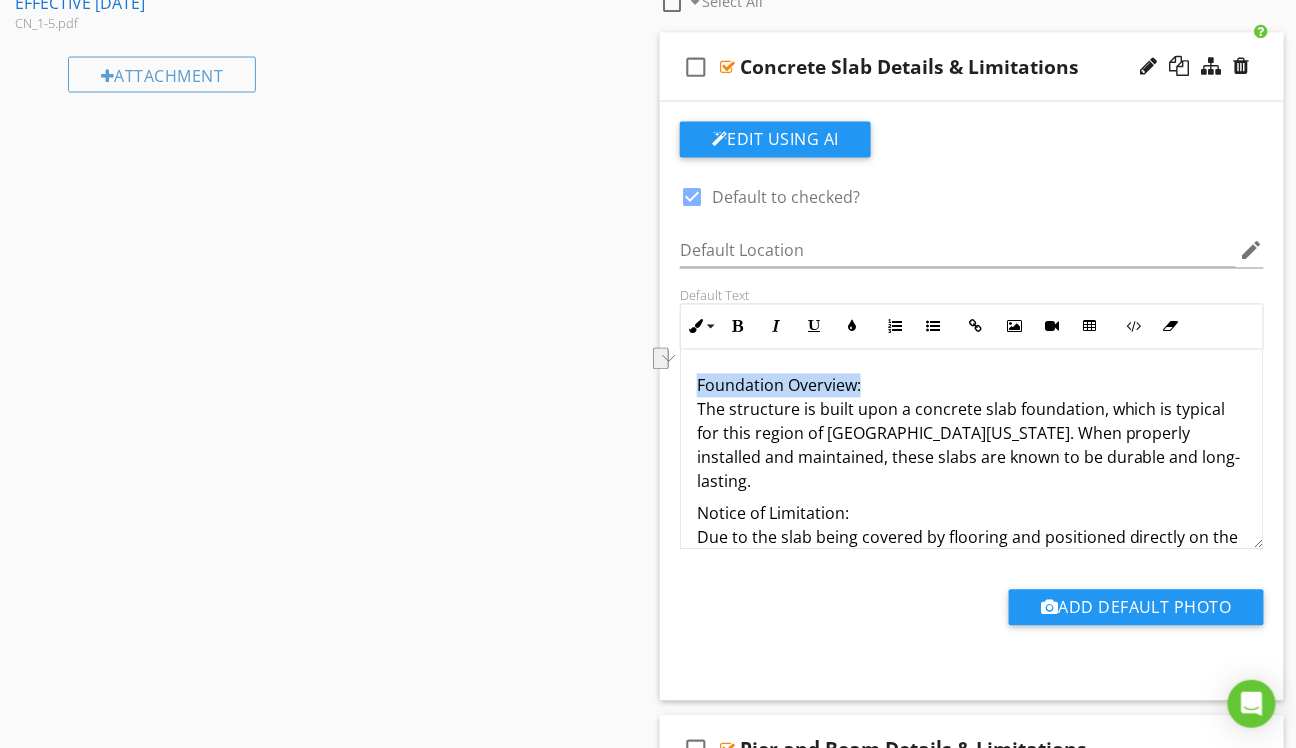 drag, startPoint x: 861, startPoint y: 379, endPoint x: 699, endPoint y: 387, distance: 162.19742 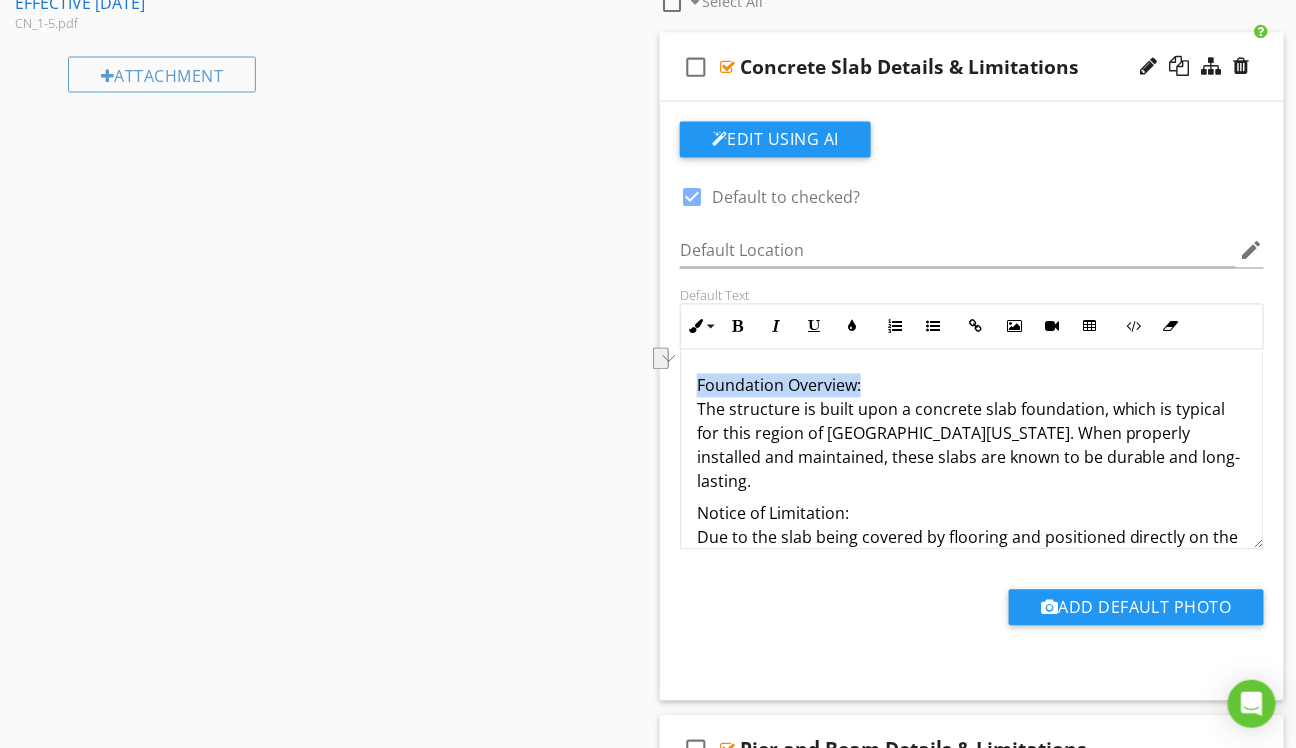click on "Foundation Overview: The structure is built upon a concrete slab foundation, which is typical for this region of [GEOGRAPHIC_DATA][US_STATE]. When properly installed and maintained, these slabs are known to be durable and long-lasting." at bounding box center [972, 434] 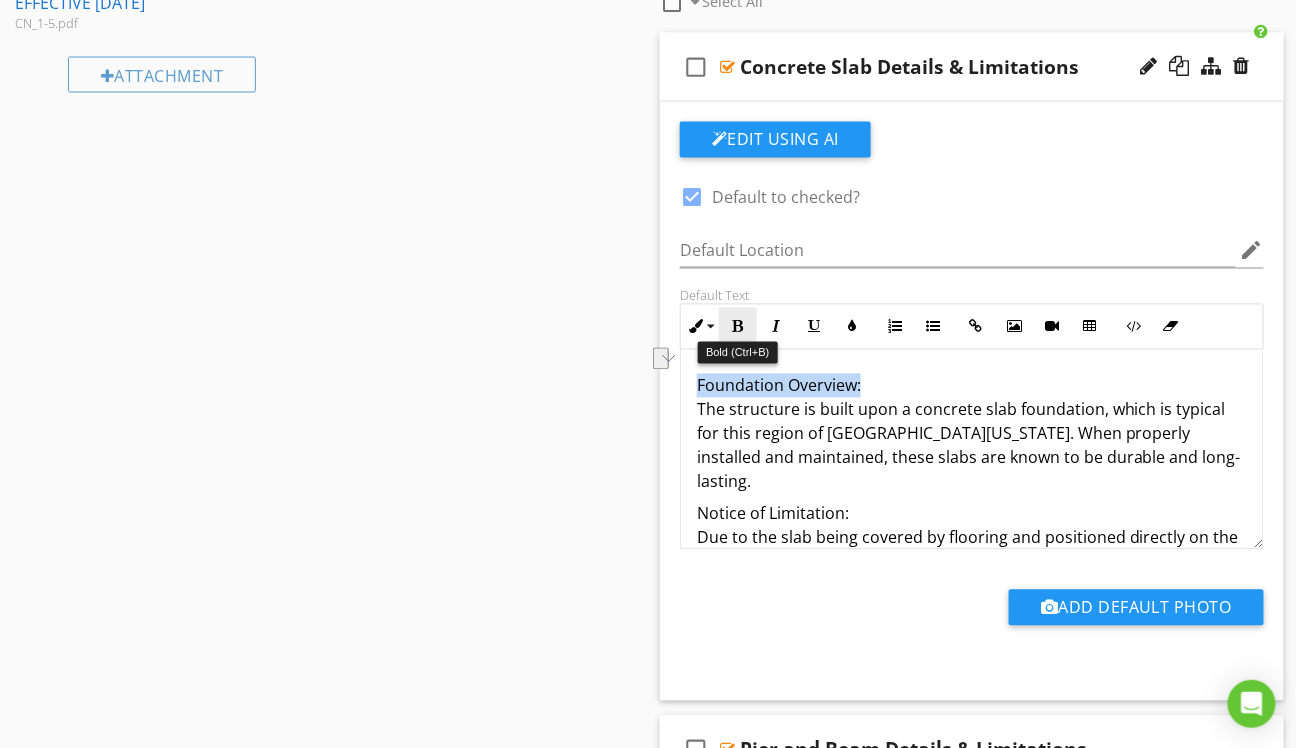 click at bounding box center (738, 327) 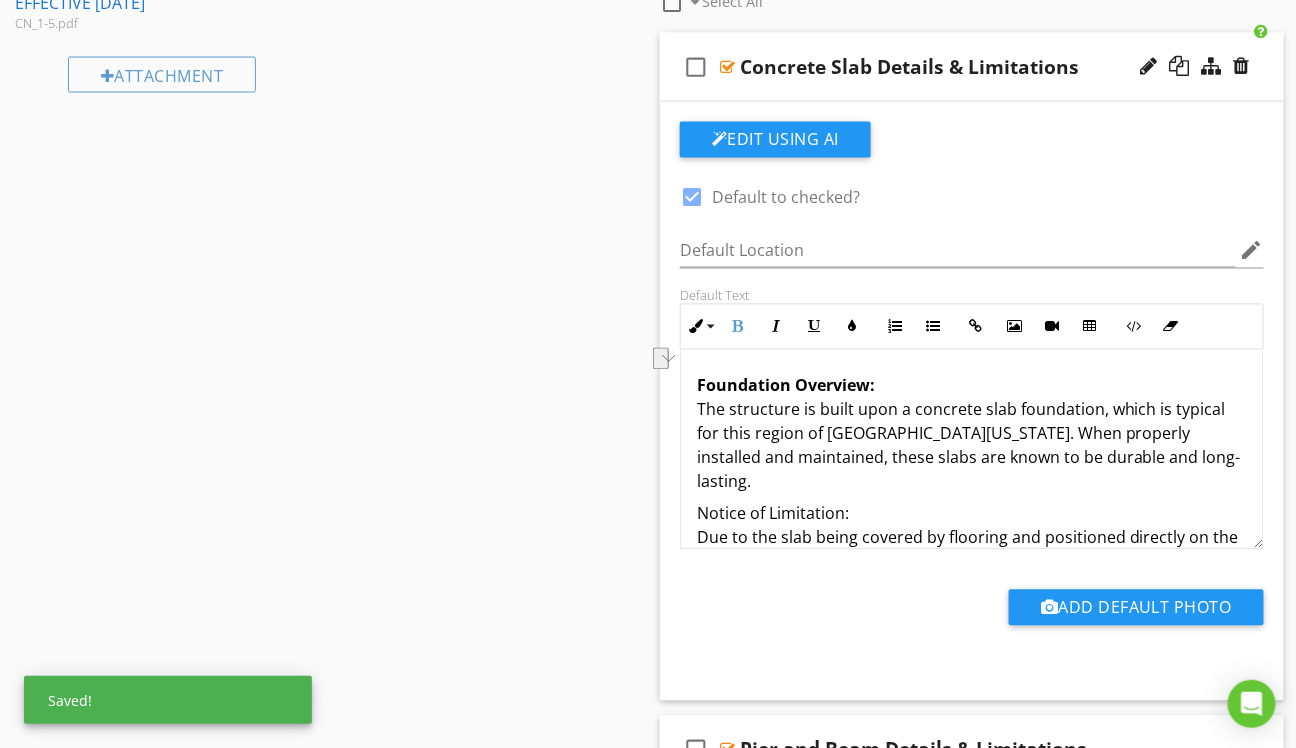 click on "Notice of Limitation: Due to the slab being covered by flooring and positioned directly on the ground, direct observation of the foundation is limited. Additionally, landscaping, final grade levels, decking, patios, and stored items may obstruct visual inspection of the slab." at bounding box center [972, 562] 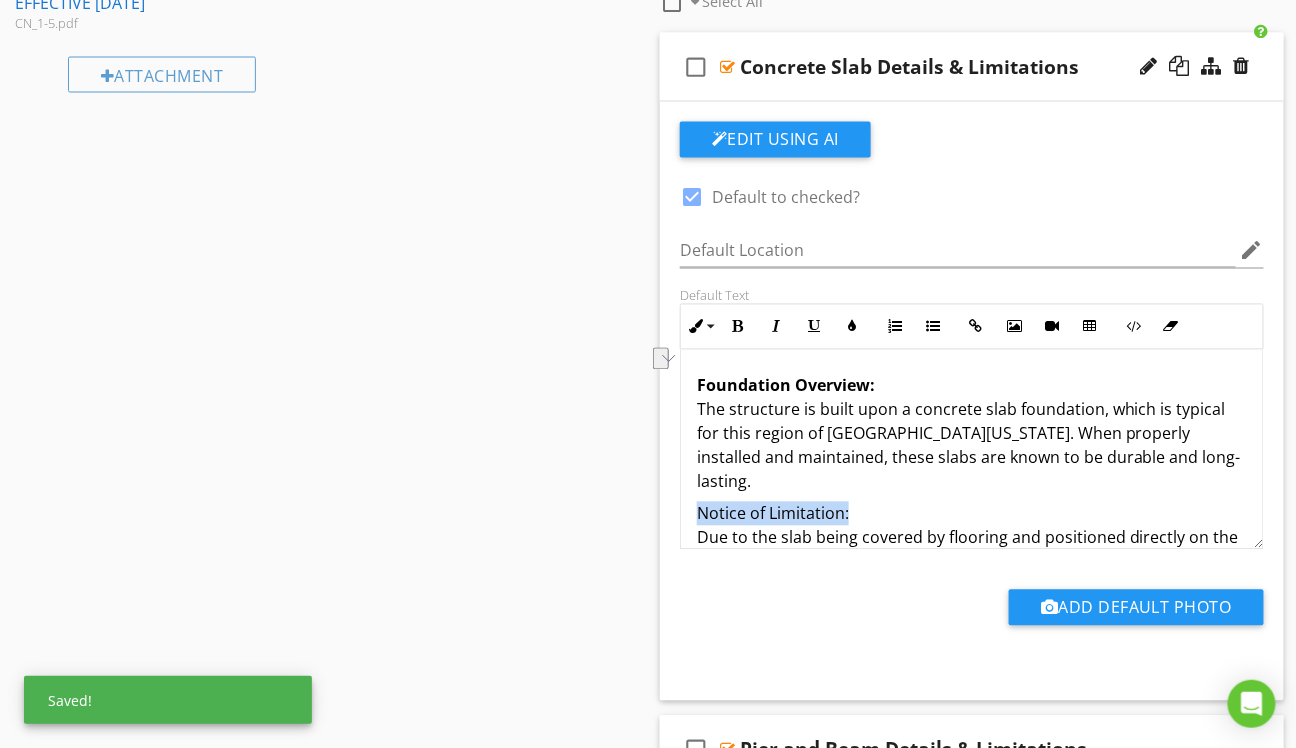 drag, startPoint x: 857, startPoint y: 482, endPoint x: 701, endPoint y: 492, distance: 156.32019 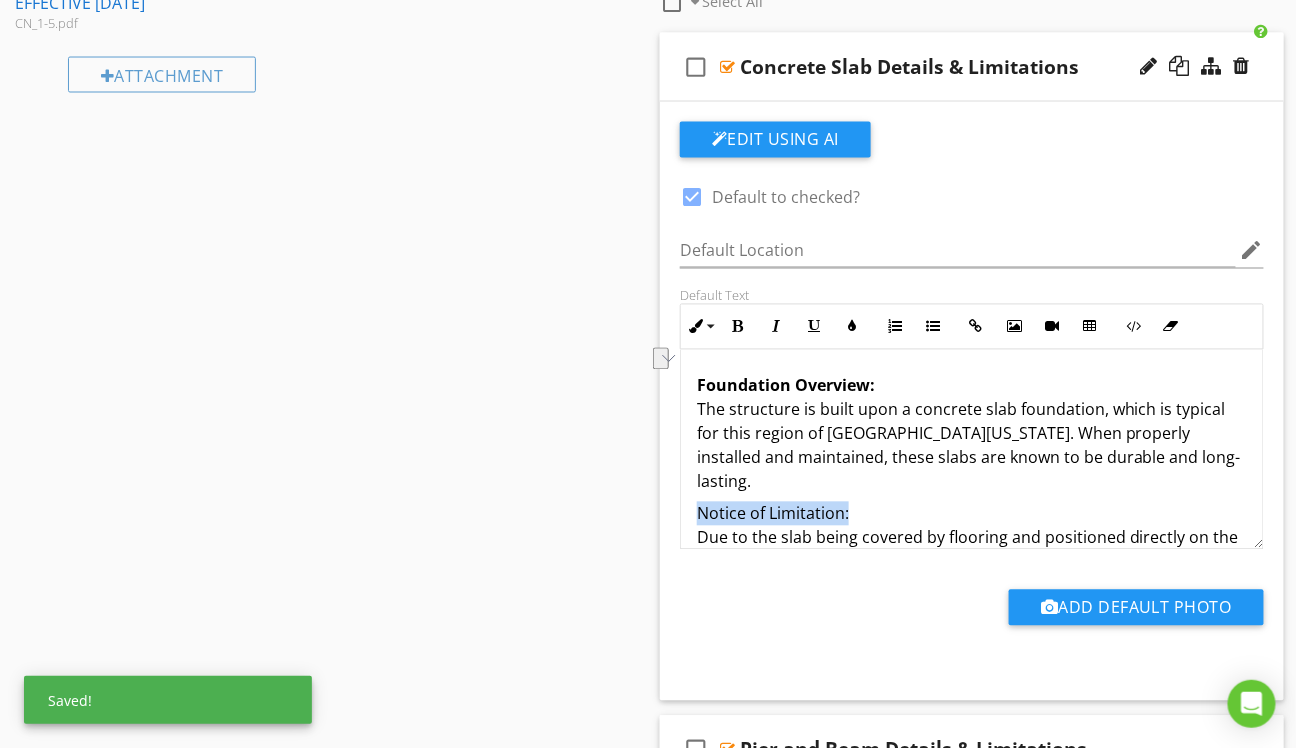 click on "Notice of Limitation: Due to the slab being covered by flooring and positioned directly on the ground, direct observation of the foundation is limited. Additionally, landscaping, final grade levels, decking, patios, and stored items may obstruct visual inspection of the slab." at bounding box center (972, 562) 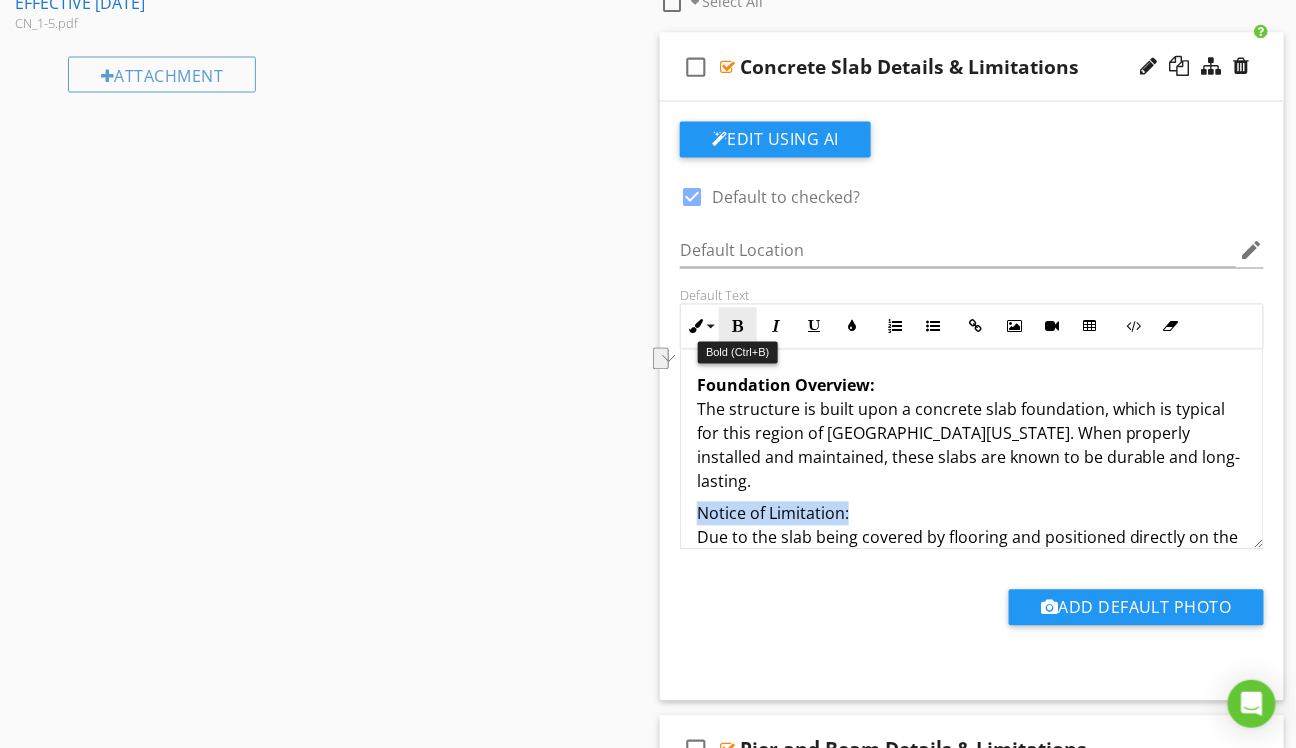 click on "Bold" at bounding box center [738, 327] 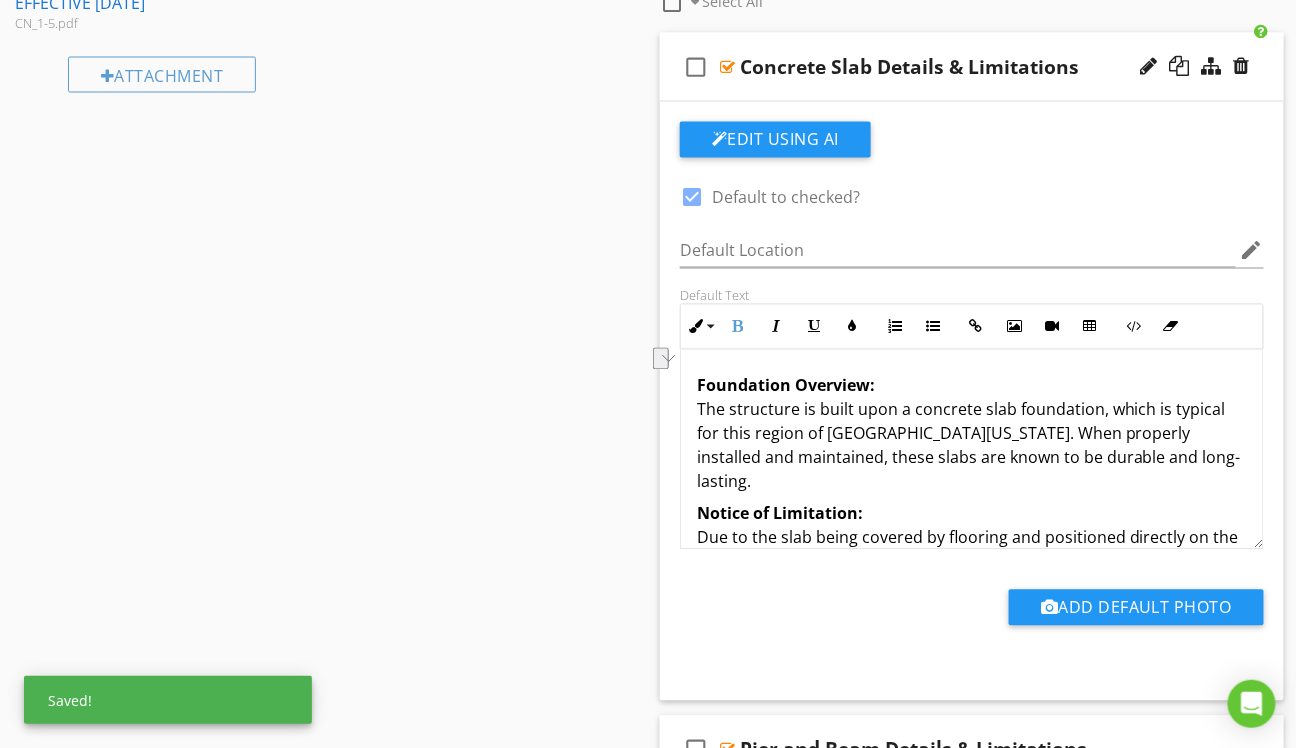 click on "Foundation Overview: The structure is built upon a concrete slab foundation, which is typical for this region of [GEOGRAPHIC_DATA][US_STATE]. When properly installed and maintained, these slabs are known to be durable and long-lasting. Notice of Limitation: Due to the slab being covered by flooring and positioned directly on the ground, direct observation of the foundation is limited. Additionally, landscaping, final grade levels, decking, patios, and stored items may obstruct visual inspection of the slab." at bounding box center (972, 498) 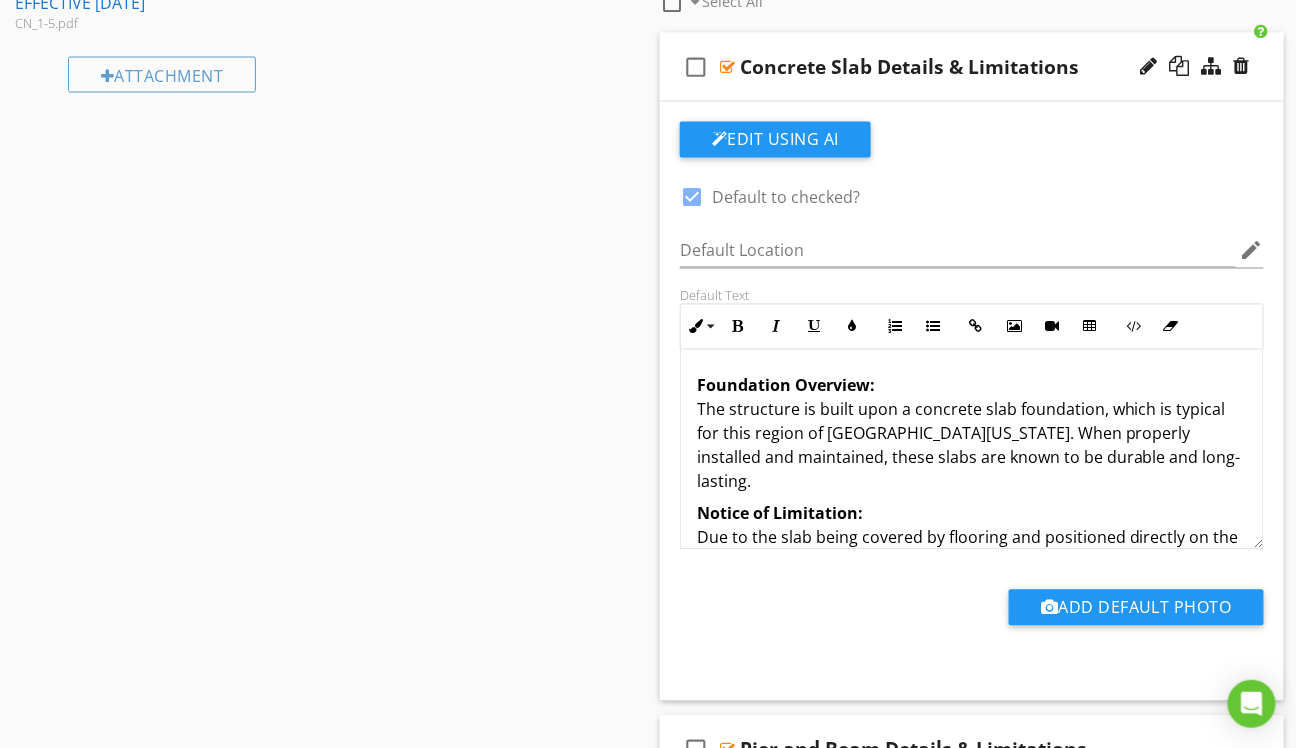 type 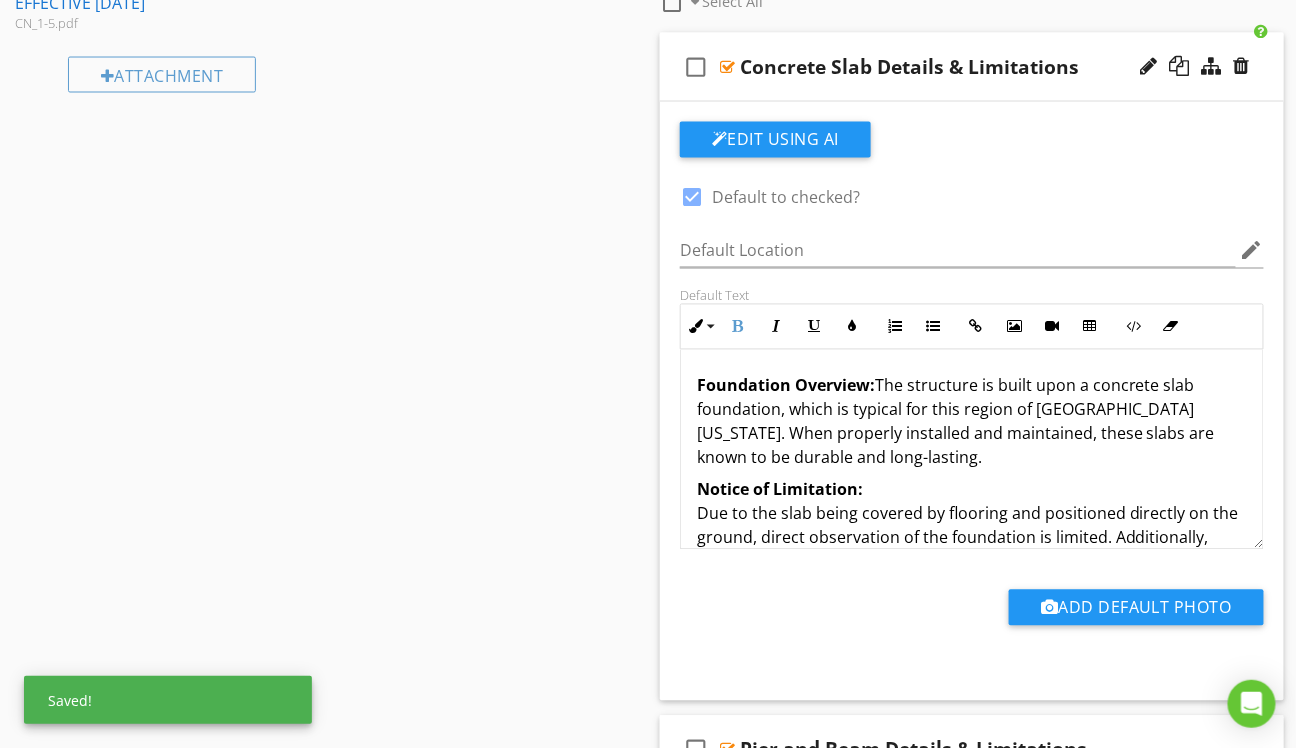 scroll, scrollTop: 24, scrollLeft: 0, axis: vertical 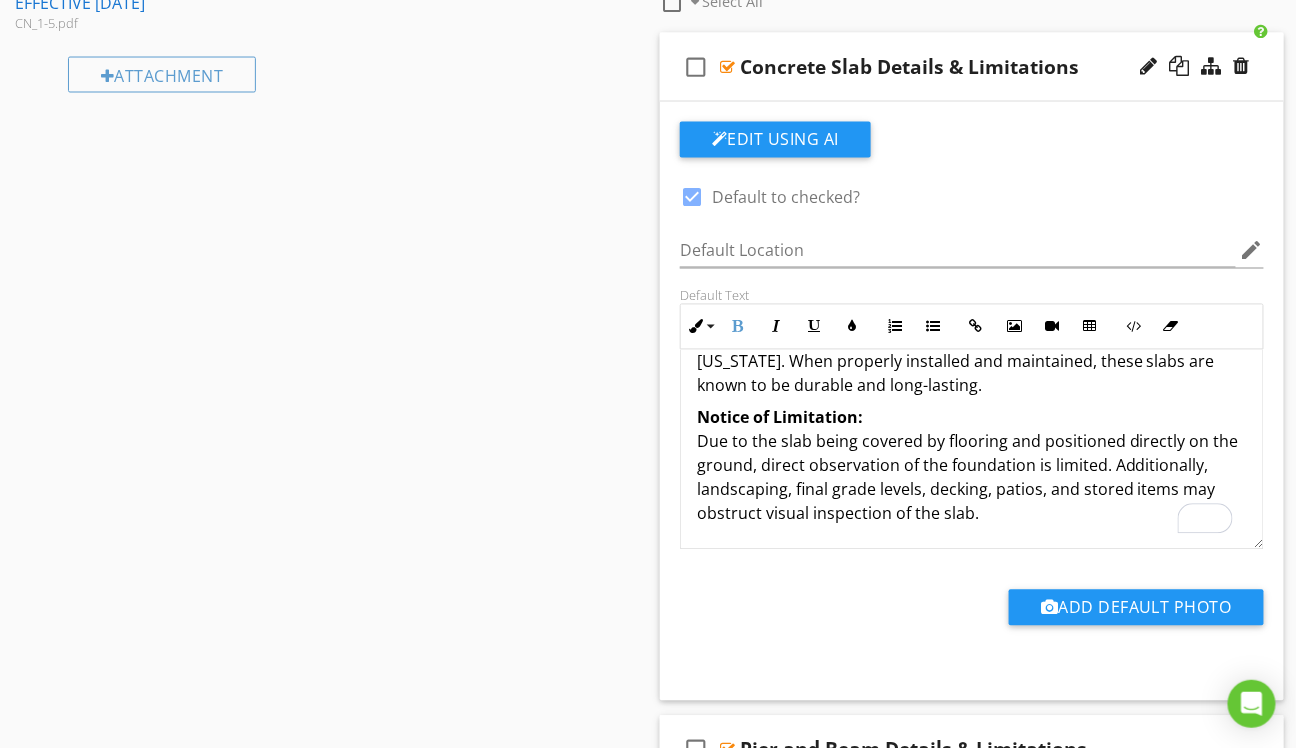 click on "Foundation Overview:  The structure is built upon a concrete slab foundation, which is typical for this region of [GEOGRAPHIC_DATA][US_STATE]. When properly installed and maintained, these slabs are known to be durable and long-lasting. Notice of Limitation: Due to the slab being covered by flooring and positioned directly on the ground, direct observation of the foundation is limited. Additionally, landscaping, final grade levels, decking, patios, and stored items may obstruct visual inspection of the slab." at bounding box center (972, 414) 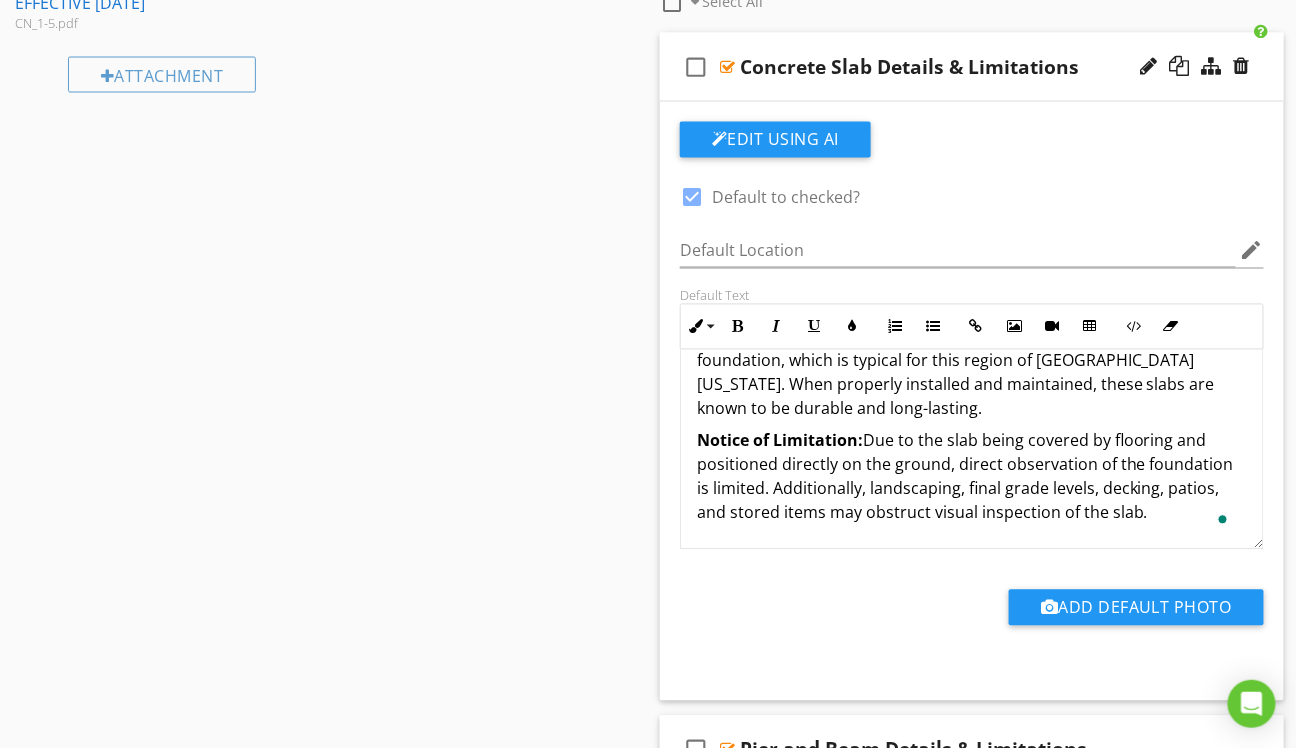scroll, scrollTop: 1034, scrollLeft: 0, axis: vertical 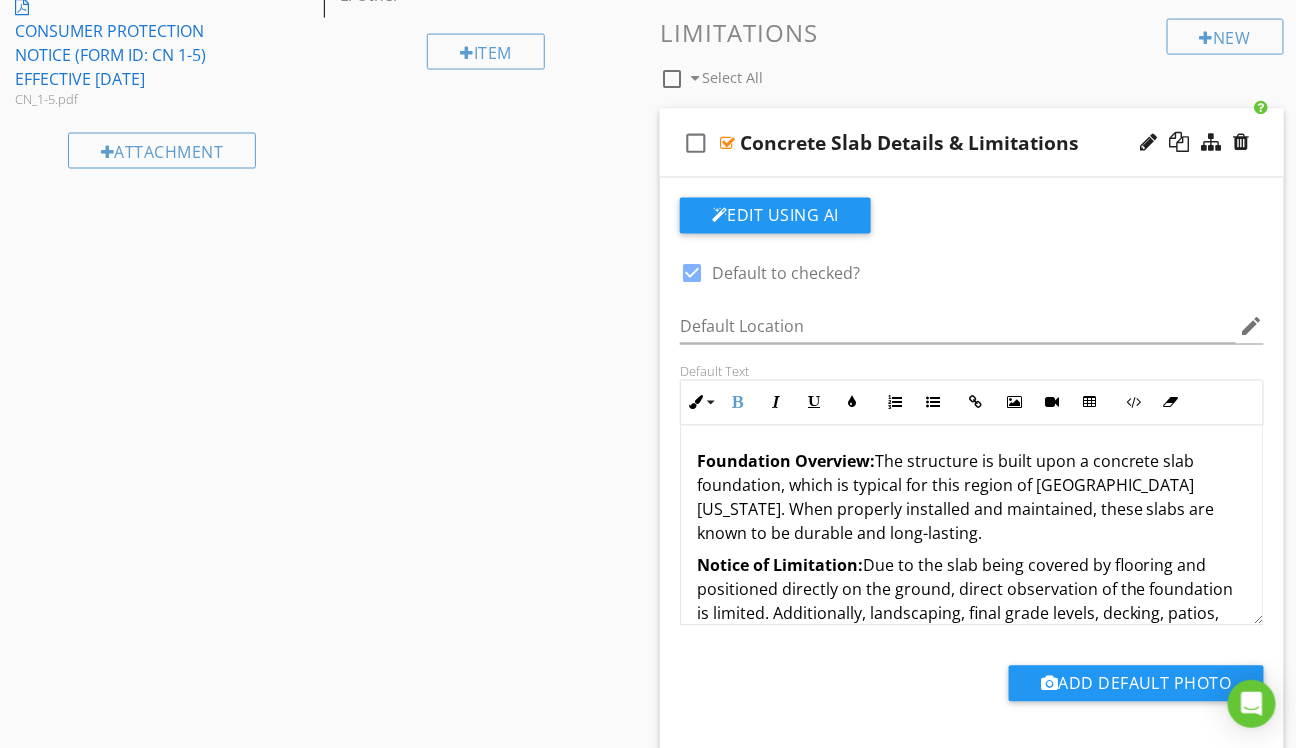 click on "check_box_outline_blank
Concrete Slab Details & Limitations" at bounding box center [972, 143] 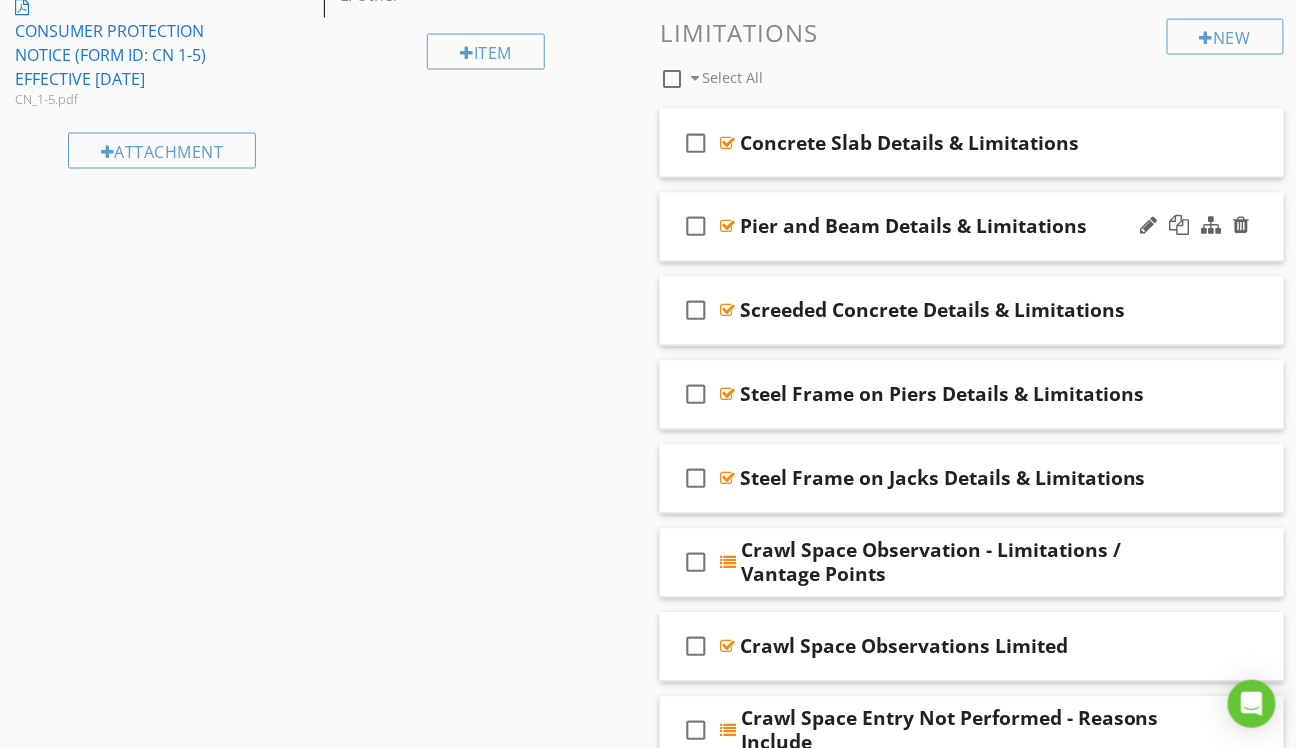 click on "check_box_outline_blank
Pier and Beam Details & Limitations" at bounding box center [972, 227] 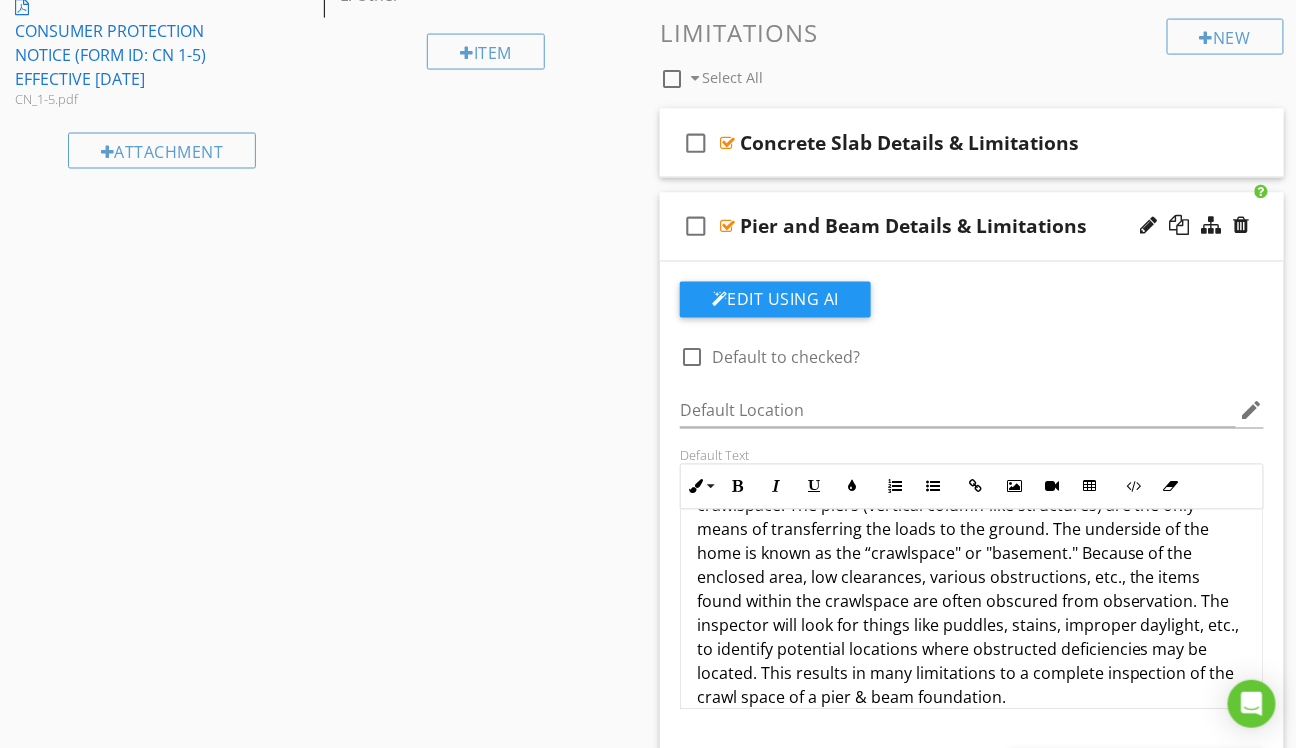 scroll, scrollTop: 112, scrollLeft: 0, axis: vertical 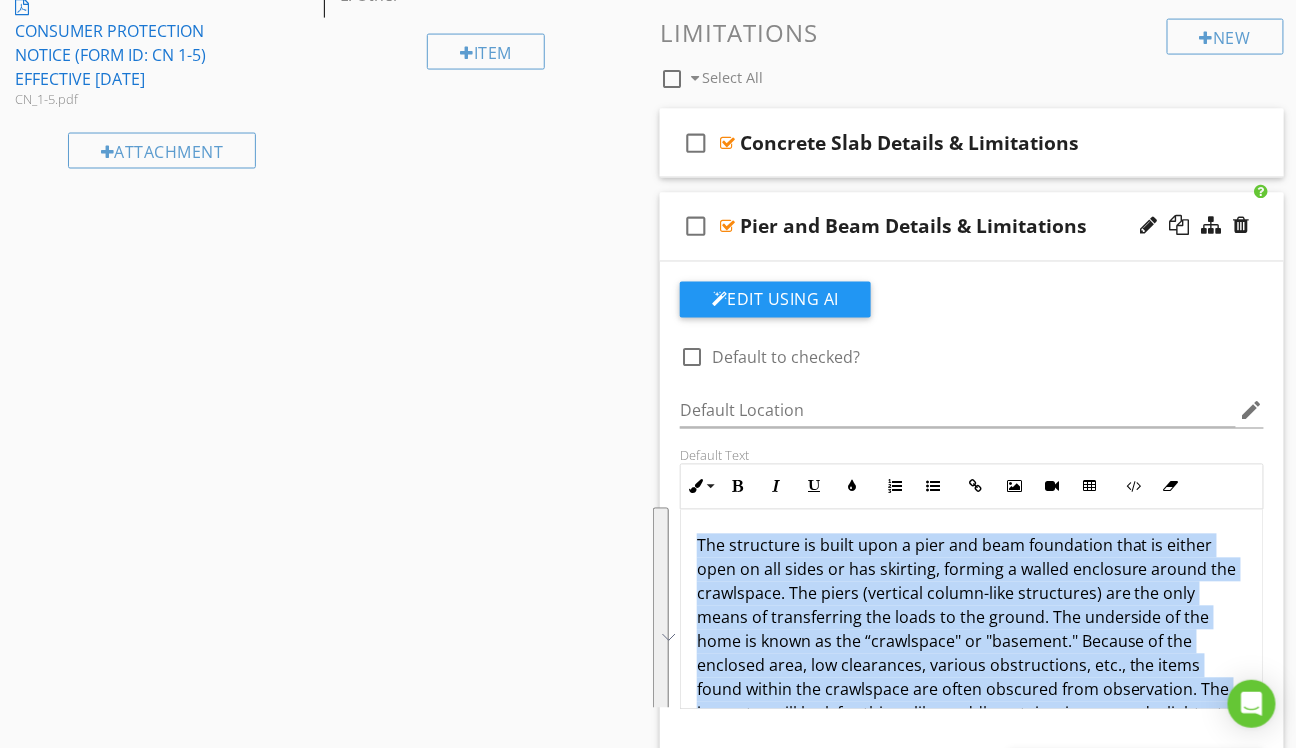 drag, startPoint x: 1030, startPoint y: 670, endPoint x: 696, endPoint y: 535, distance: 360.2513 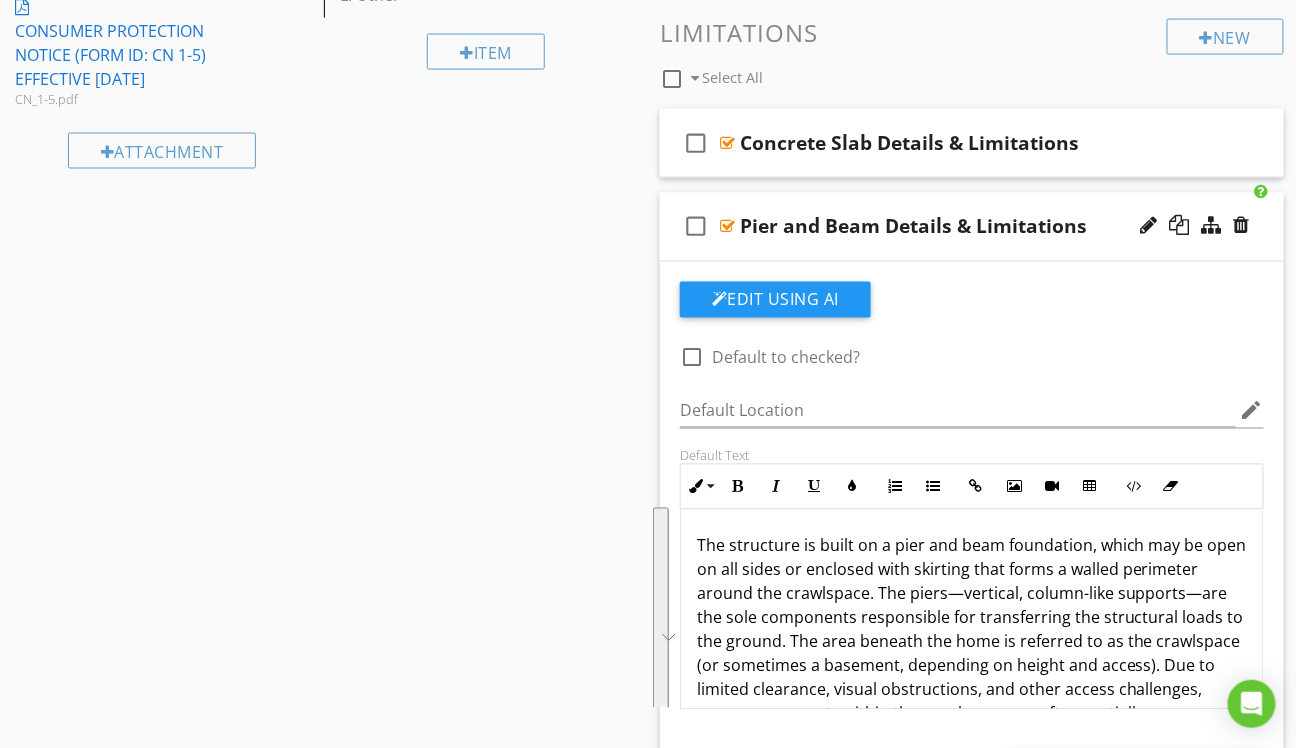 scroll, scrollTop: 133, scrollLeft: 0, axis: vertical 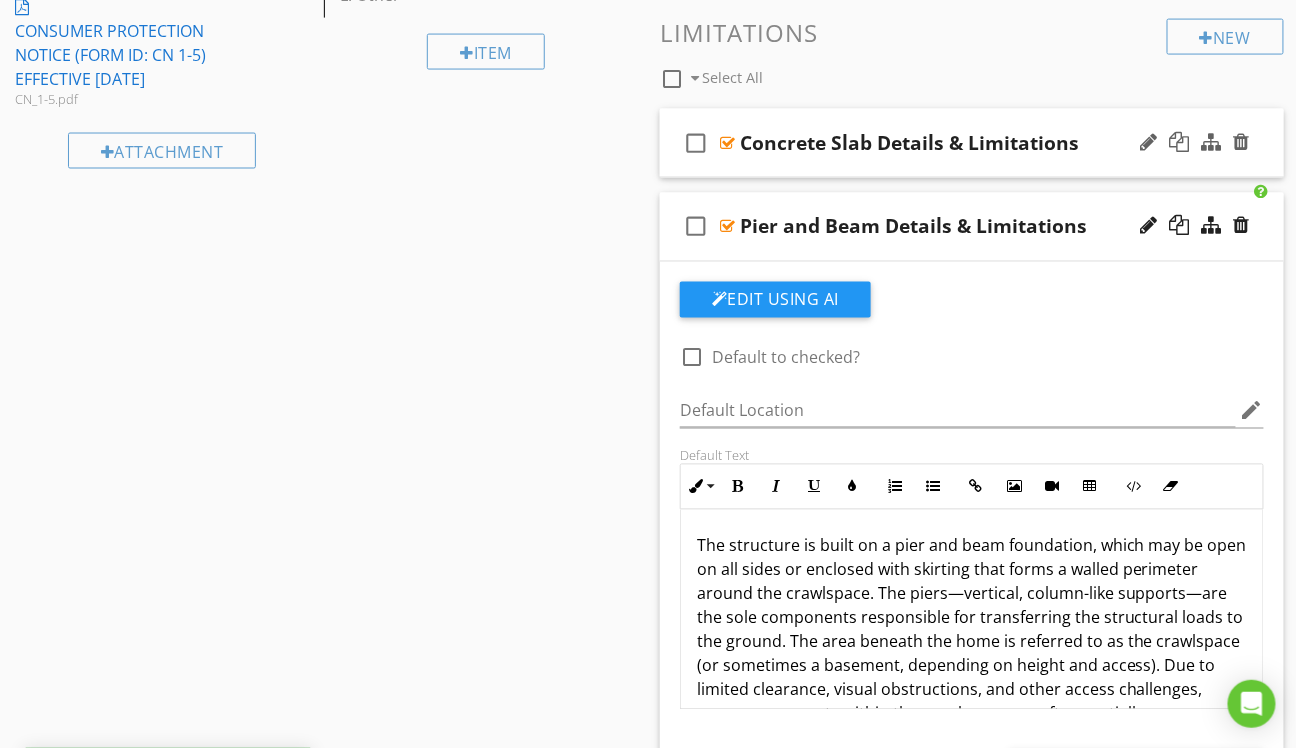 click on "check_box_outline_blank
Concrete Slab Details & Limitations" at bounding box center (972, 143) 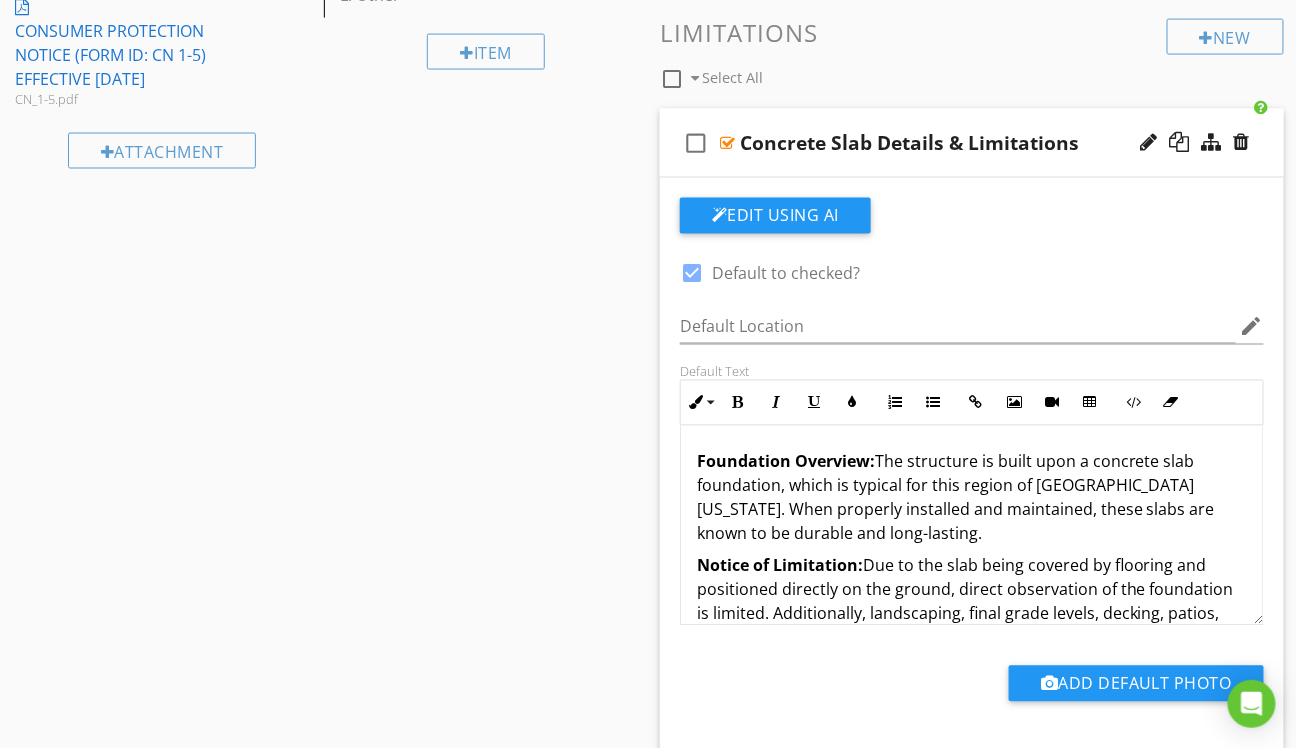 click on "Foundation Overview:  The structure is built upon a concrete slab foundation, which is typical for this region of Central Texas. When properly installed and maintained, these slabs are known to be durable and long-lasting." at bounding box center (972, 498) 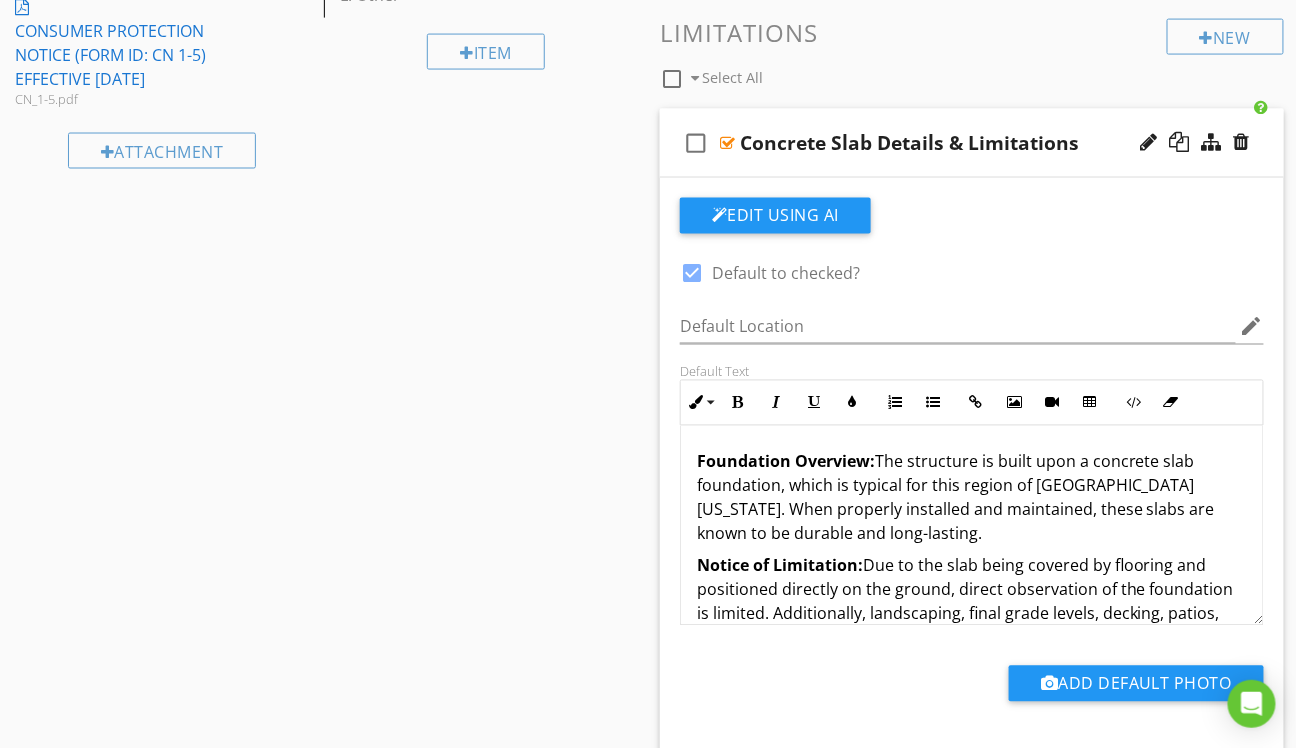 click on "Foundation Overview:  The structure is built upon a concrete slab foundation, which is typical for this region of Central Texas. When properly installed and maintained, these slabs are known to be durable and long-lasting." at bounding box center (972, 498) 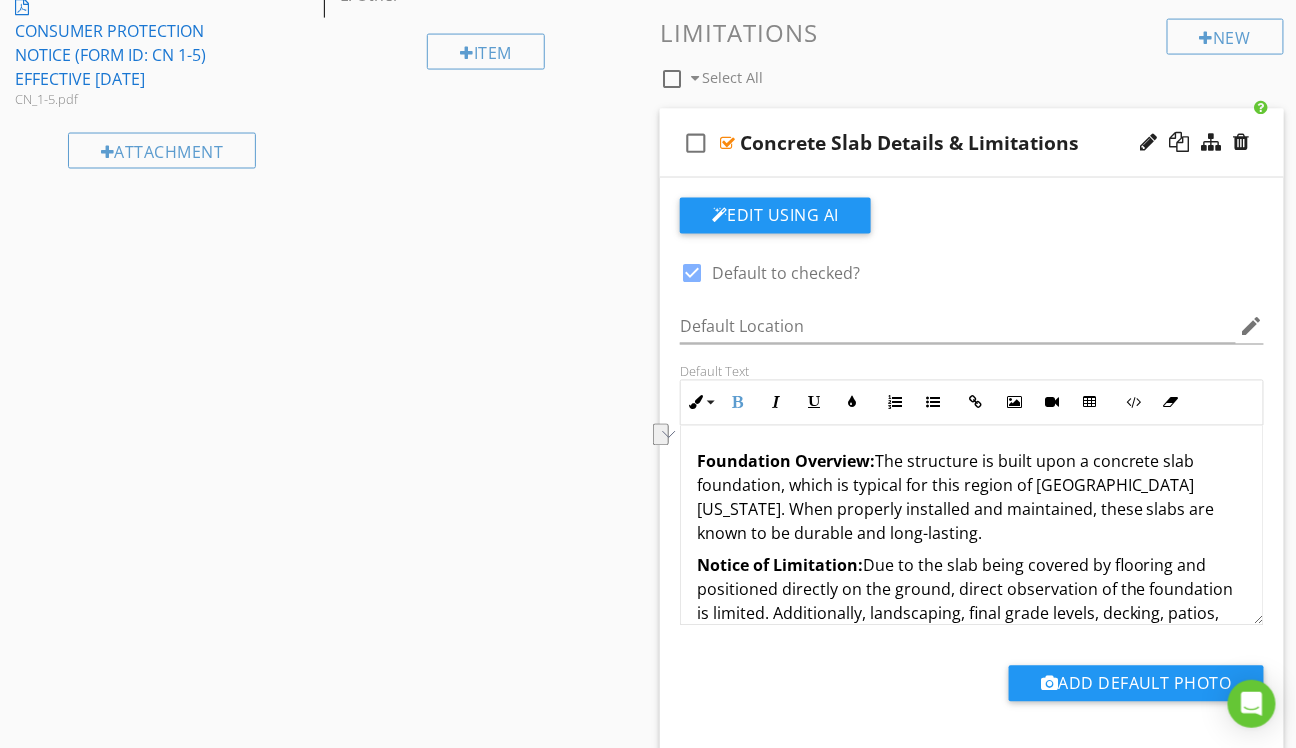 drag, startPoint x: 878, startPoint y: 457, endPoint x: 699, endPoint y: 458, distance: 179.00279 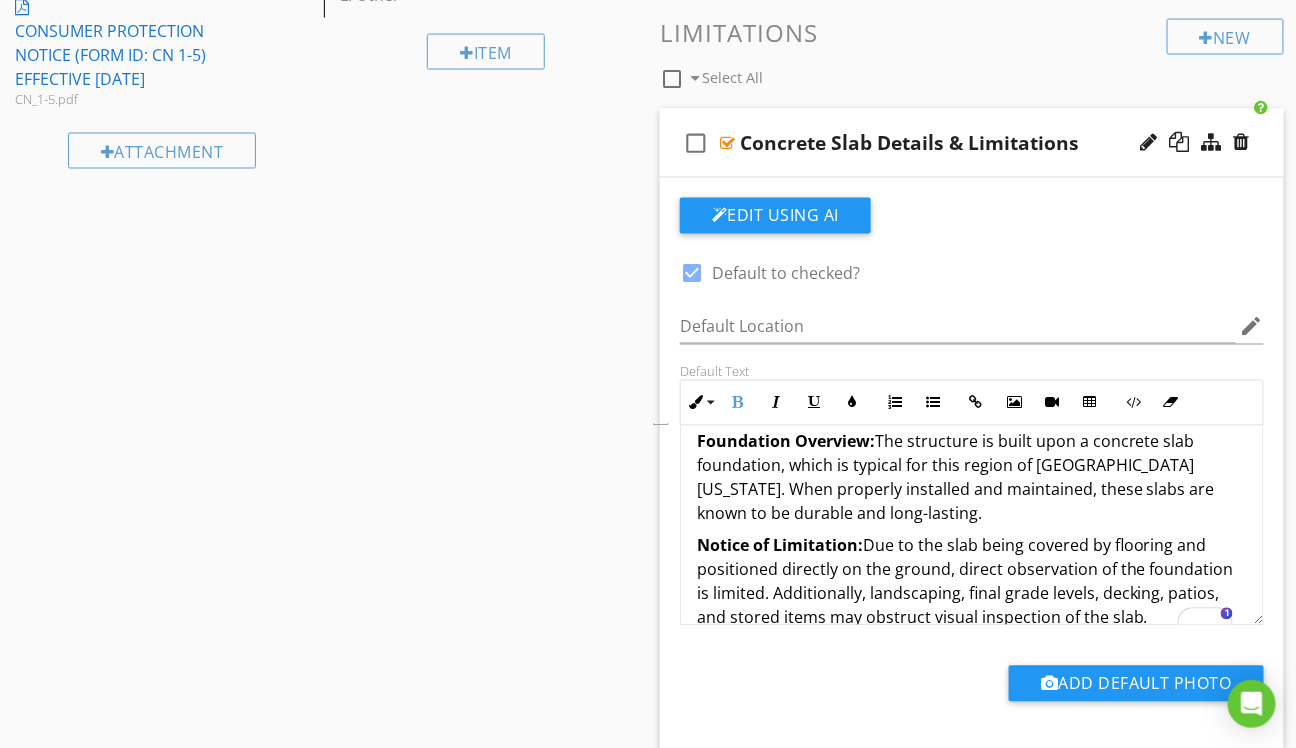 scroll, scrollTop: 48, scrollLeft: 0, axis: vertical 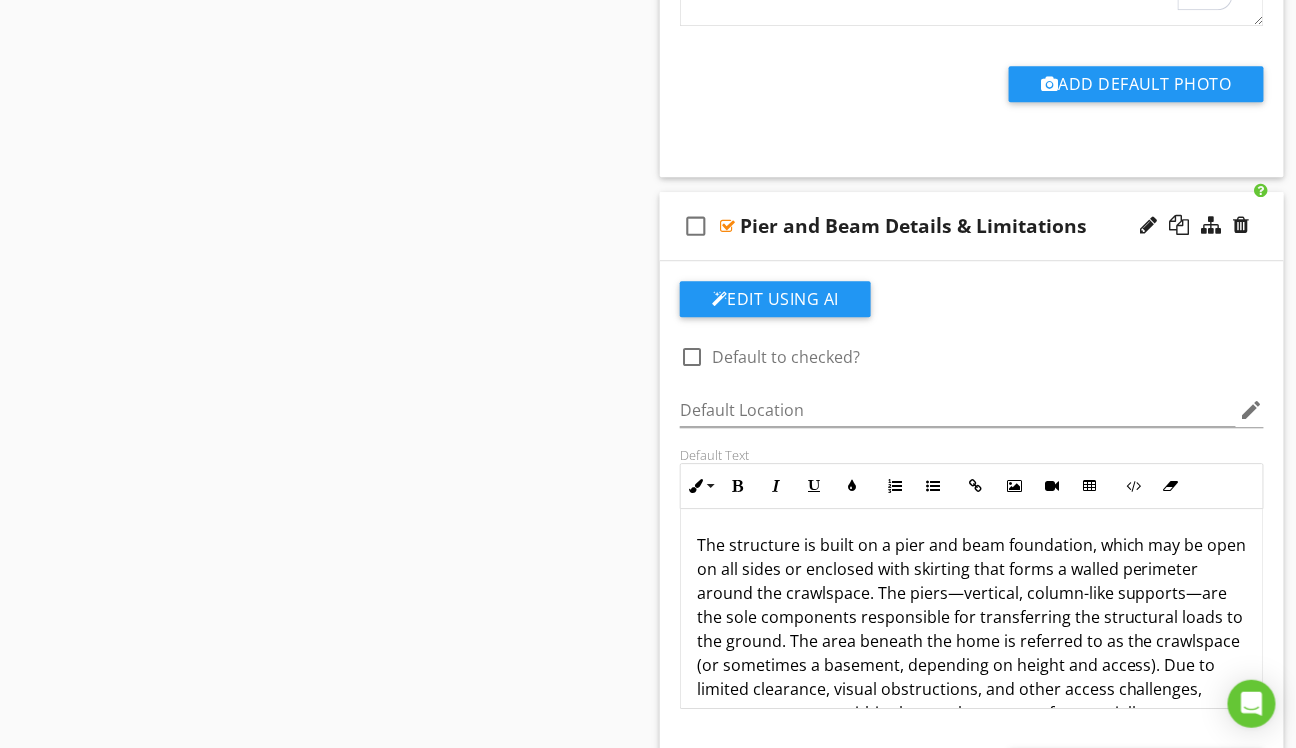 click on "The structure is built on a pier and beam foundation, which may be open on all sides or enclosed with skirting that forms a walled perimeter around the crawlspace. The piers—vertical, column-like supports—are the sole components responsible for transferring the structural loads to the ground. The area beneath the home is referred to as the crawlspace (or sometimes a basement, depending on height and access). Due to limited clearance, visual obstructions, and other access challenges, many components within the crawlspace are often partially or completely hidden from view. Inspectors will look for indicators such as standing water, stains, or visible daylight to help identify areas where hidden deficiencies may exist. These conditions create significant limitations for performing a thorough inspection of the crawlspace in pier and beam foundations." at bounding box center (972, 689) 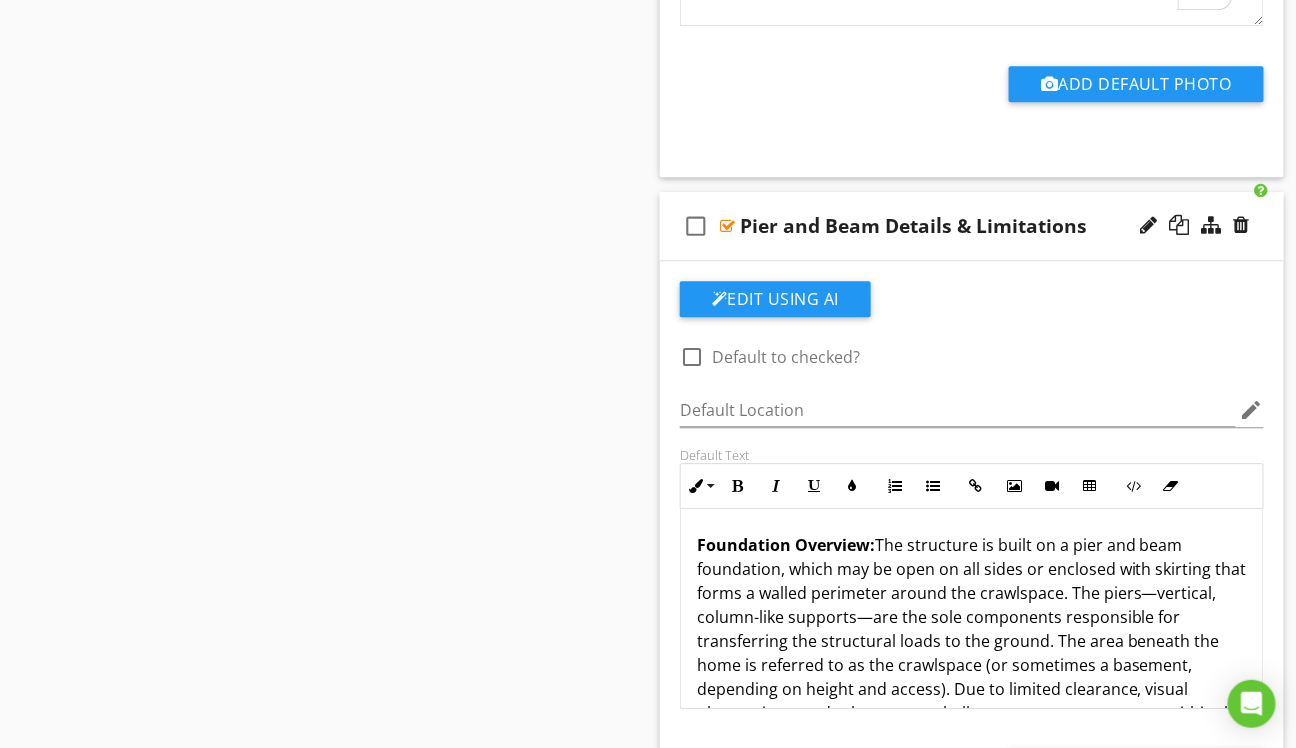 scroll, scrollTop: 38, scrollLeft: 0, axis: vertical 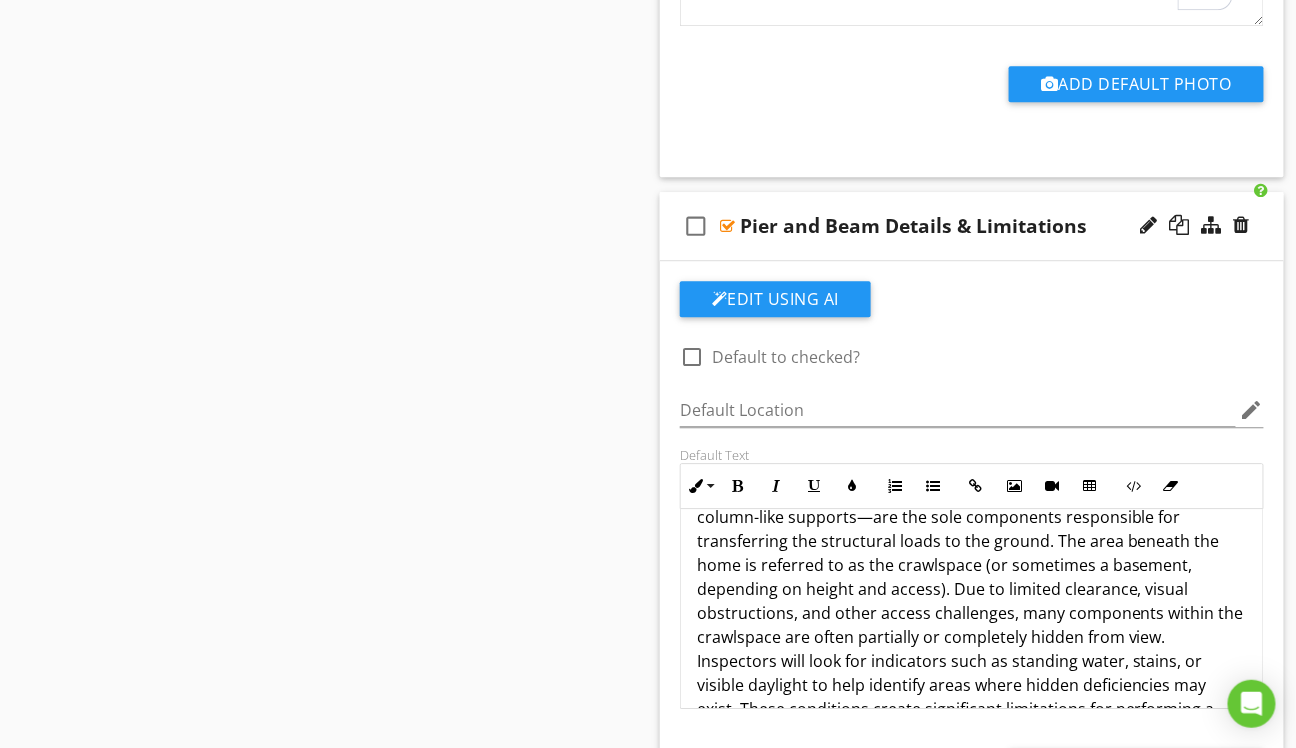 click on "Foundation Overview:  The structure is built on a pier and beam foundation, which may be open on all sides or enclosed with skirting that forms a walled perimeter around the crawlspace. The piers—vertical, column-like supports—are the sole components responsible for transferring the structural loads to the ground. The area beneath the home is referred to as the crawlspace (or sometimes a basement, depending on height and access). Due to limited clearance, visual obstructions, and other access challenges, many components within the crawlspace are often partially or completely hidden from view. Inspectors will look for indicators such as standing water, stains, or visible daylight to help identify areas where hidden deficiencies may exist. These conditions create significant limitations for performing a thorough inspection of the crawlspace in pier and beam foundations." at bounding box center (972, 589) 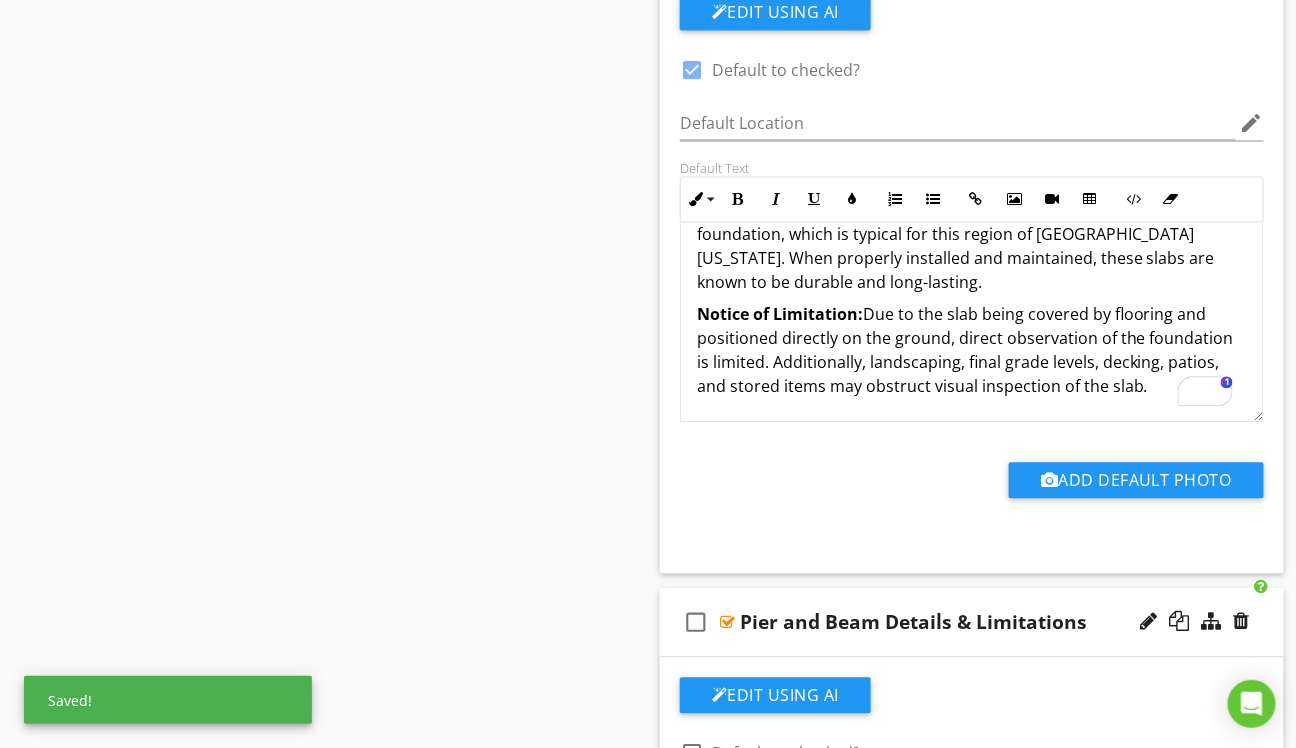 scroll, scrollTop: 1134, scrollLeft: 0, axis: vertical 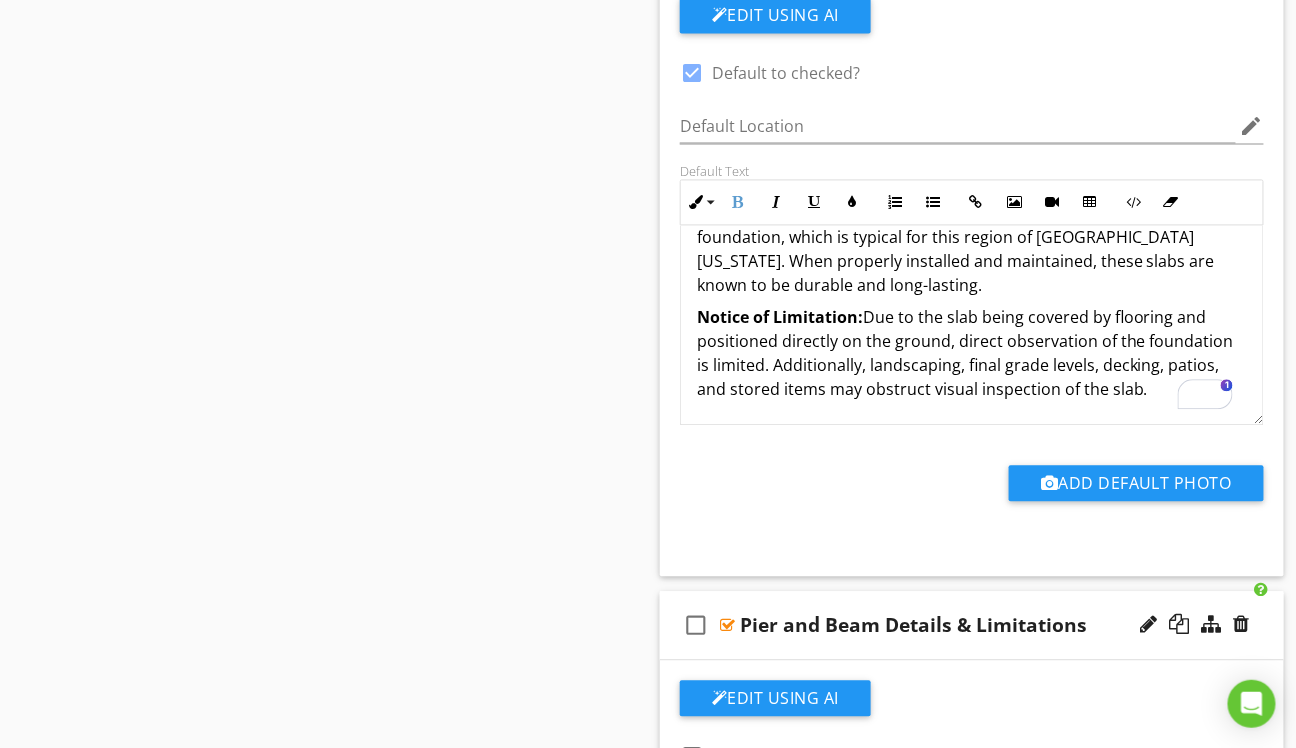 drag, startPoint x: 864, startPoint y: 311, endPoint x: 698, endPoint y: 314, distance: 166.0271 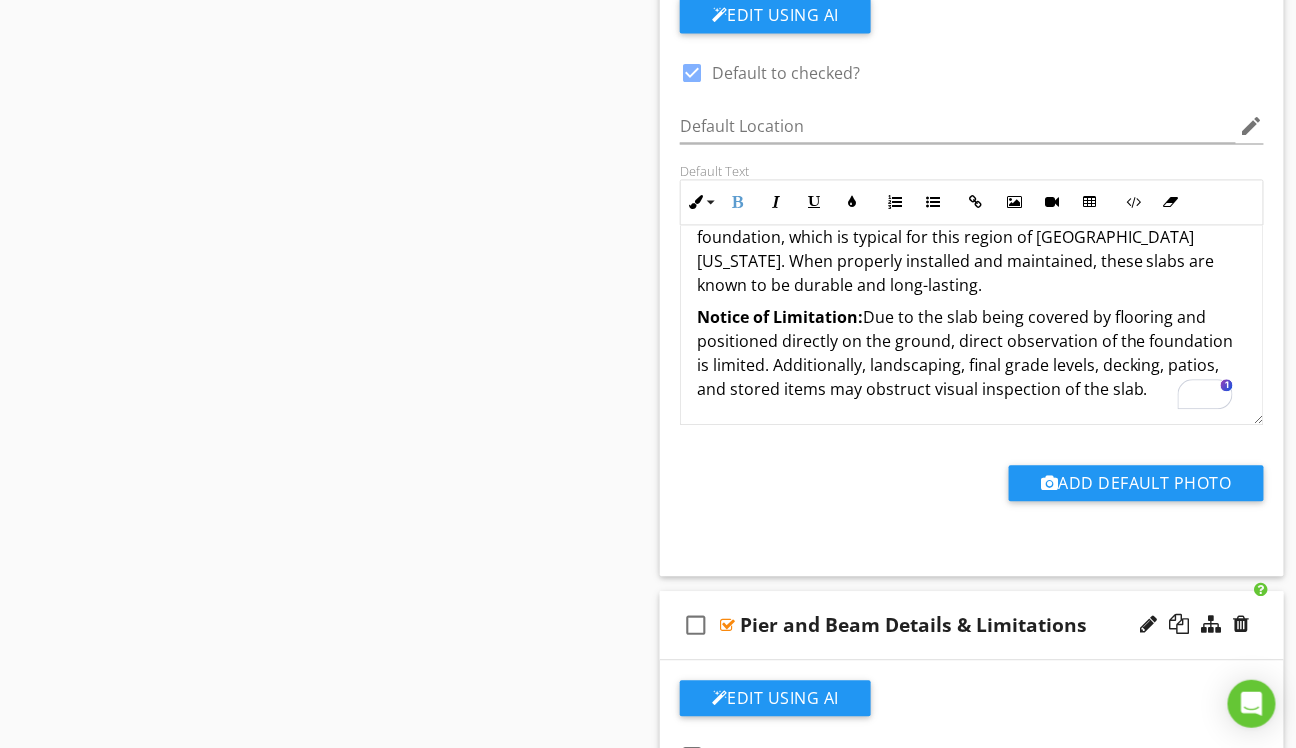 click on "Notice of Limitation:" at bounding box center [780, 318] 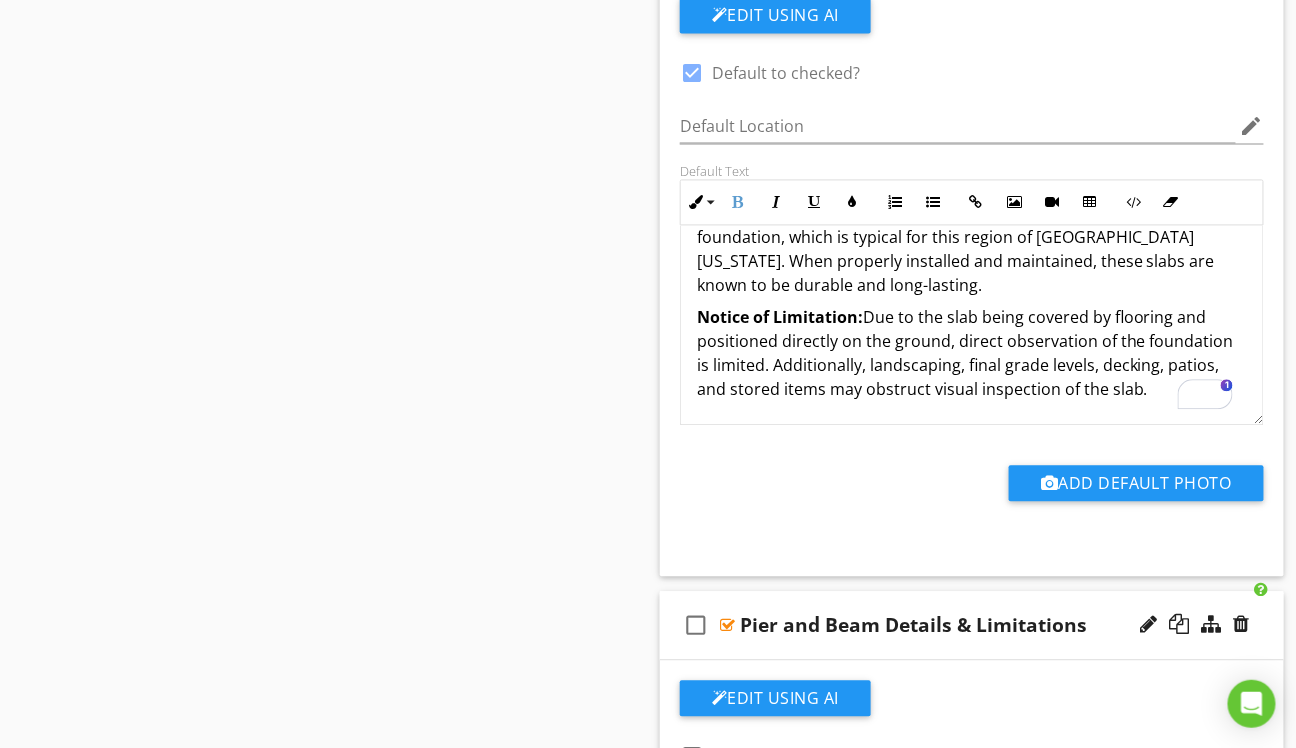 copy on "Notice of Limitation:" 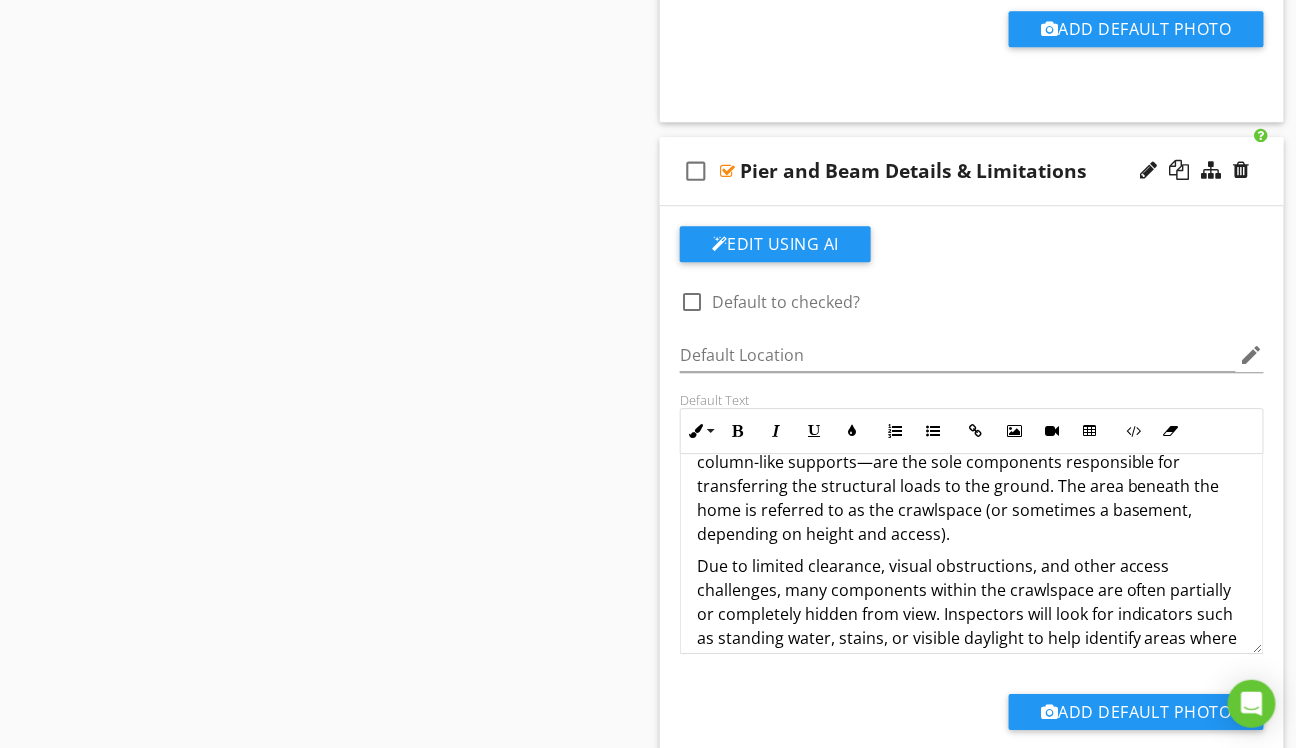 scroll, scrollTop: 1634, scrollLeft: 0, axis: vertical 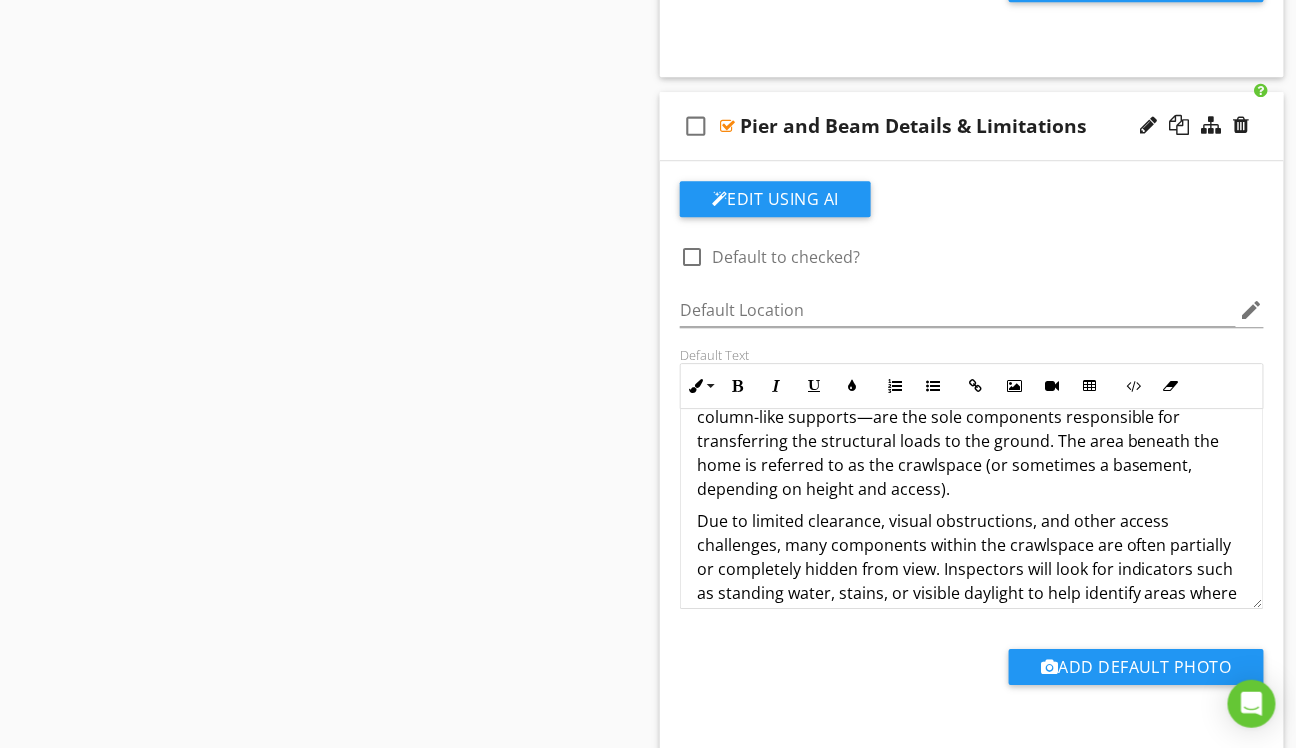 click on "Due to limited clearance, visual obstructions, and other access challenges, many components within the crawlspace are often partially or completely hidden from view. Inspectors will look for indicators such as standing water, stains, or visible daylight to help identify areas where hidden deficiencies may exist. These conditions create significant limitations for performing a thorough inspection of the crawlspace in pier and beam foundations." at bounding box center (972, 593) 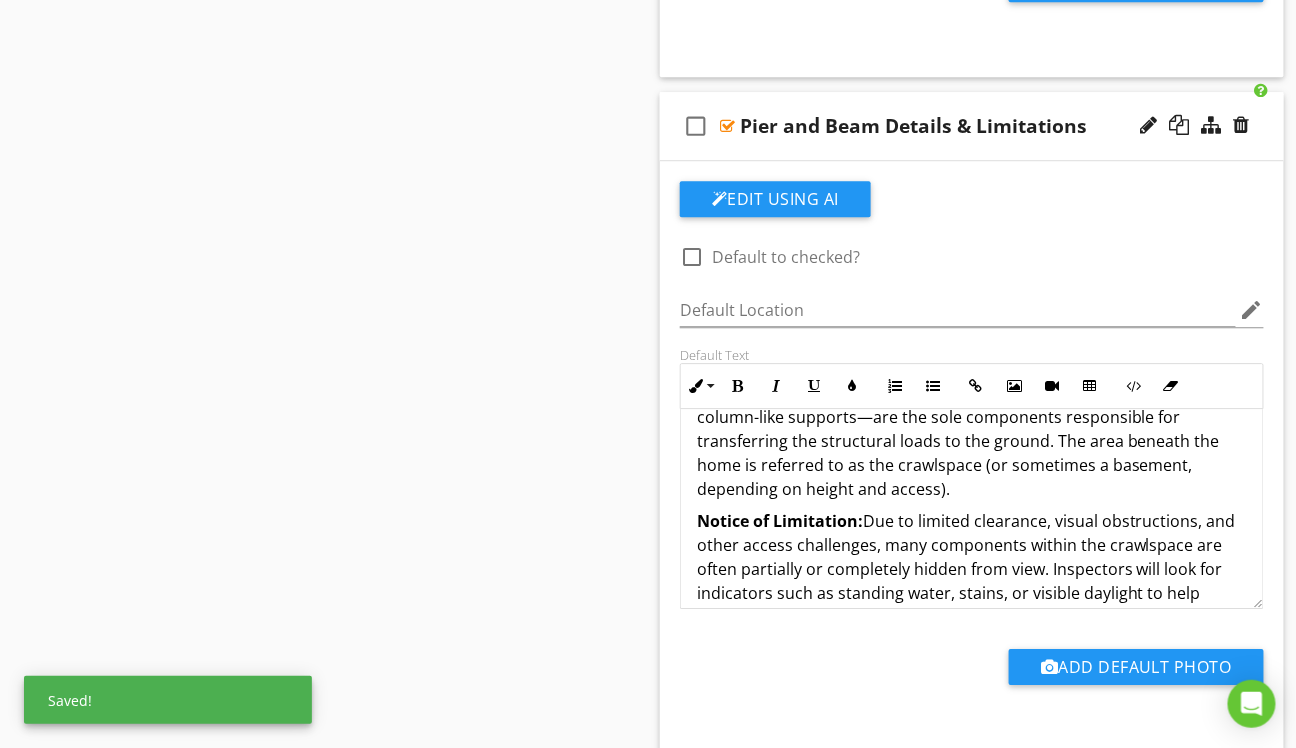 scroll, scrollTop: 5, scrollLeft: 0, axis: vertical 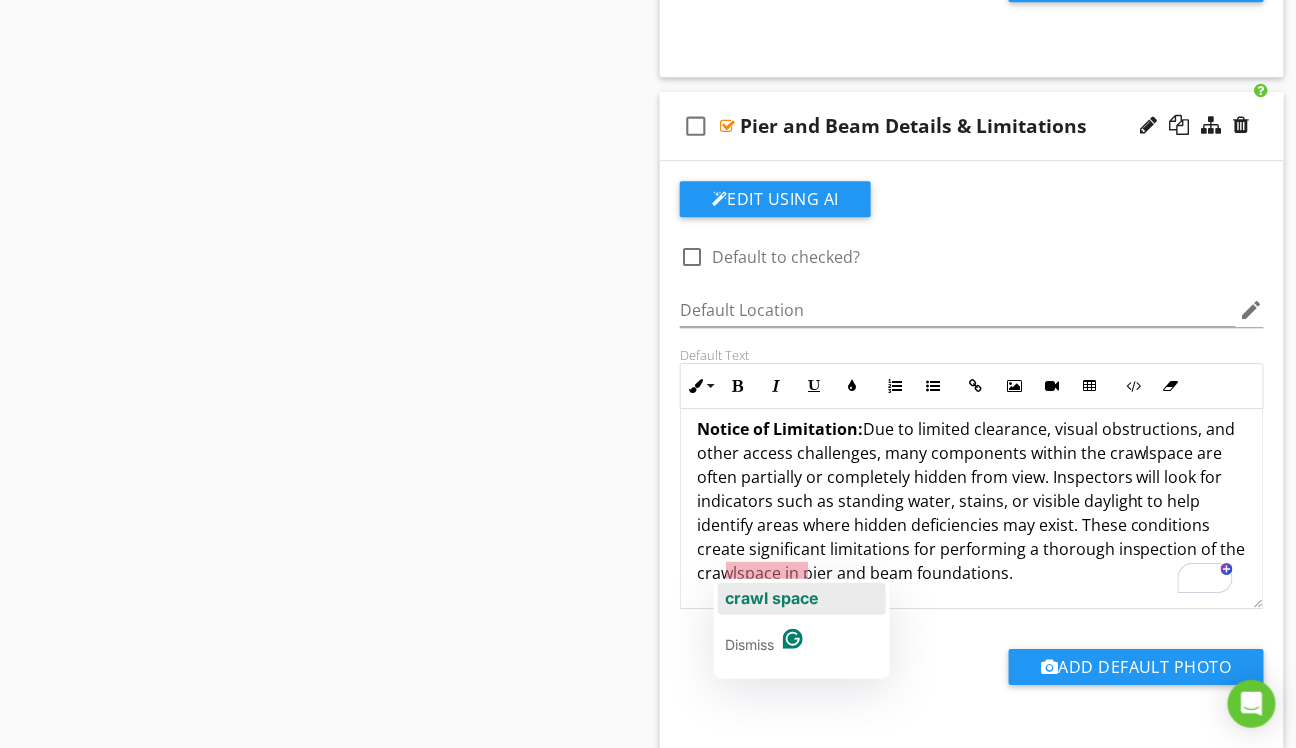 click on "crawl space" 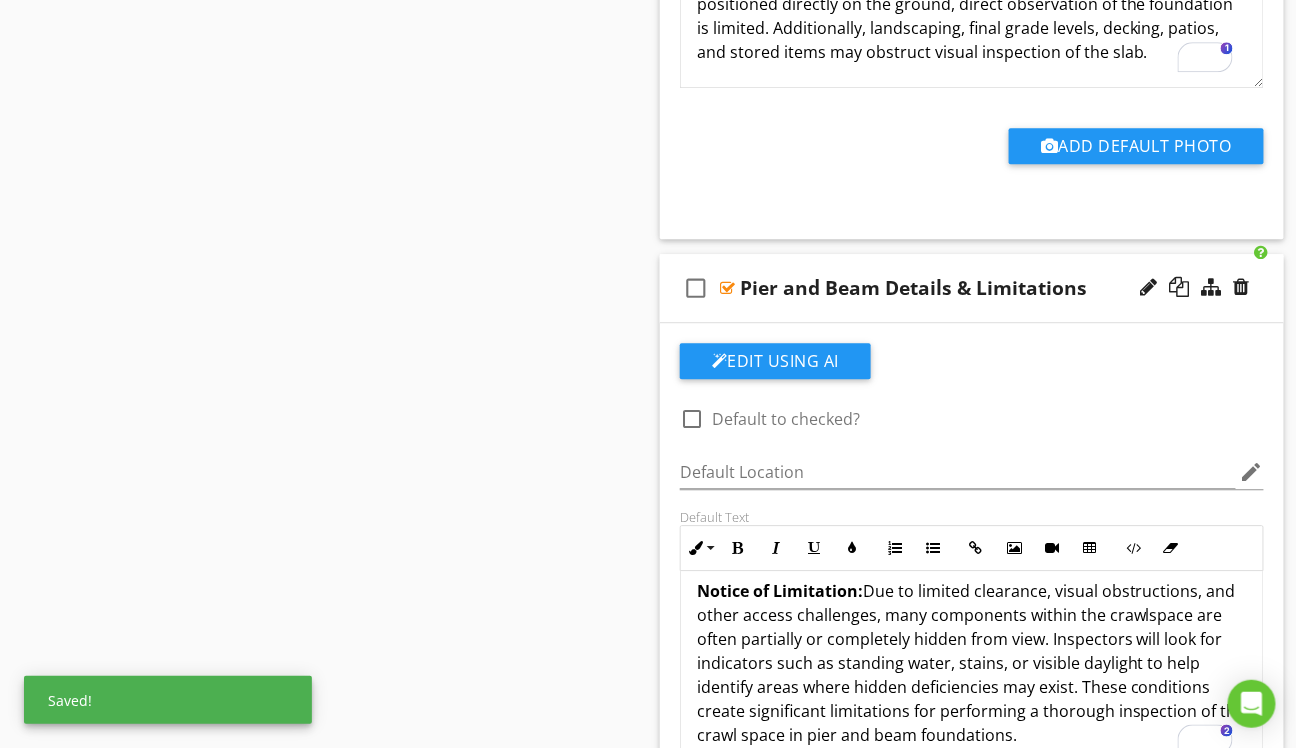scroll, scrollTop: 1434, scrollLeft: 0, axis: vertical 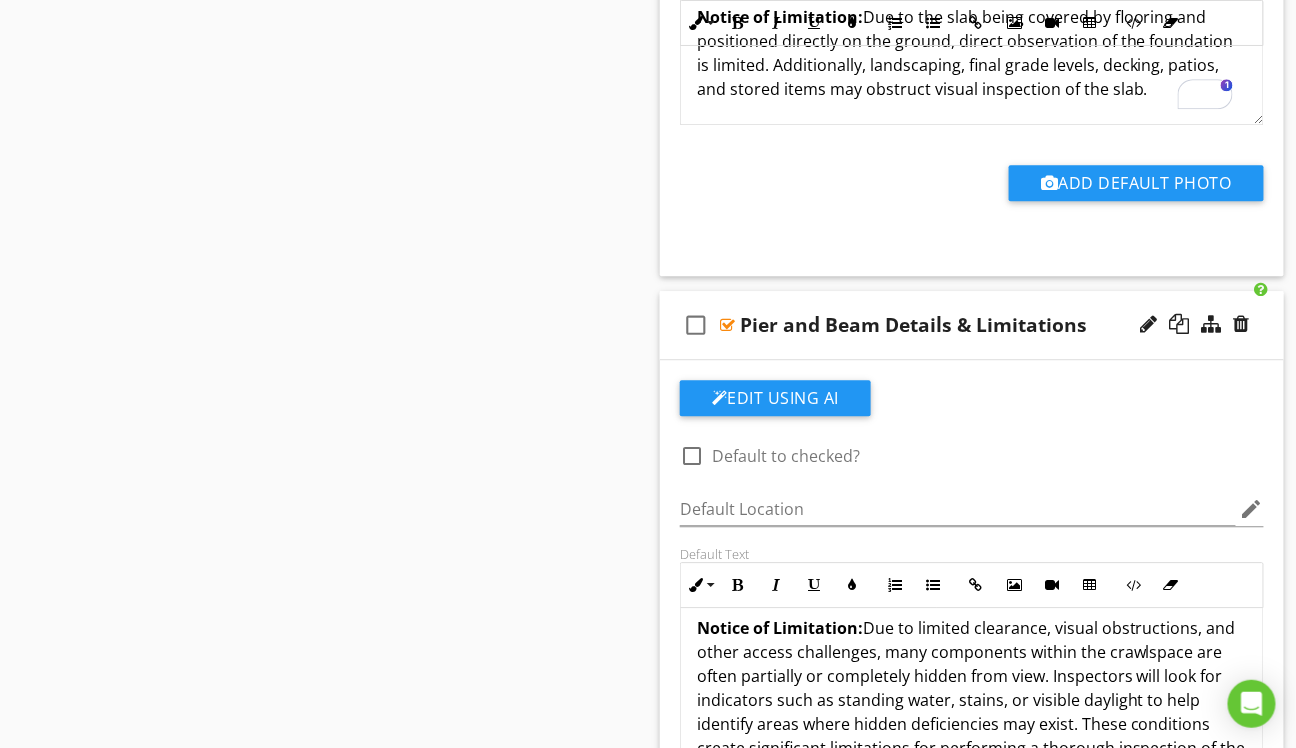 click on "check_box_outline_blank
Pier and Beam Details & Limitations" at bounding box center (972, 325) 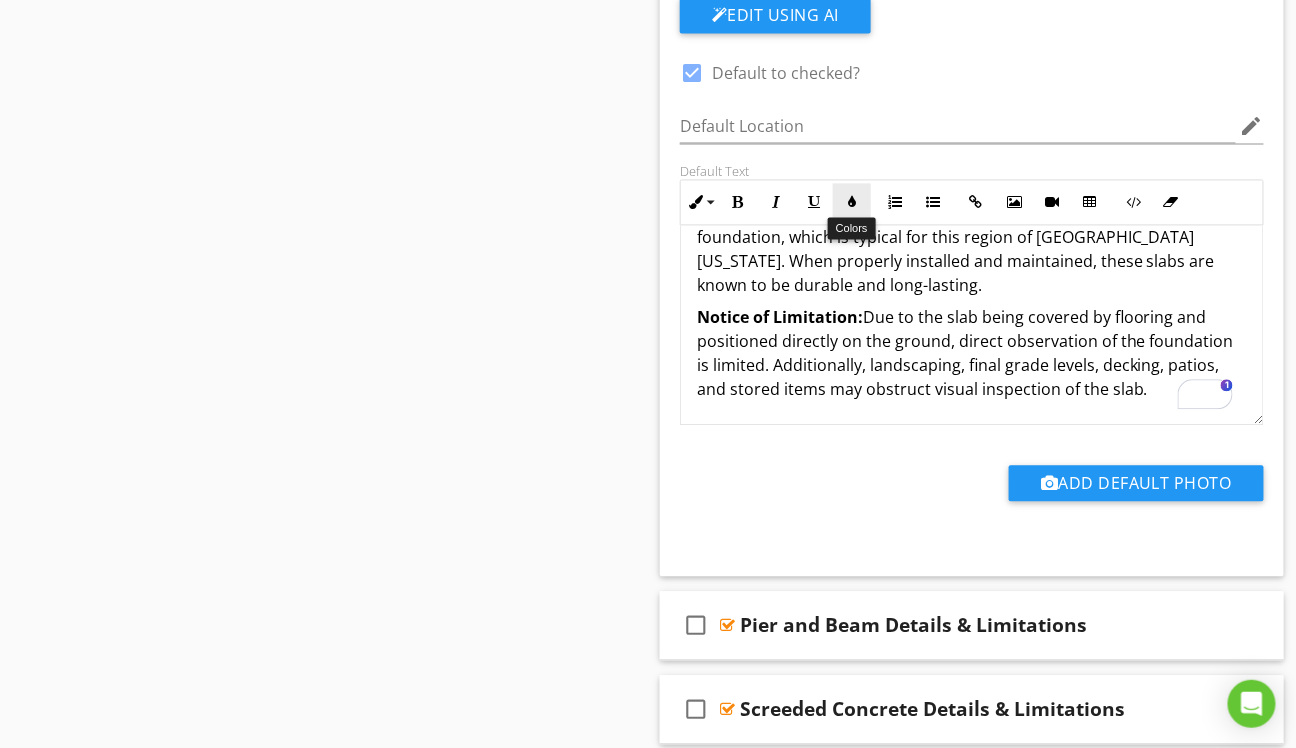 scroll, scrollTop: 934, scrollLeft: 0, axis: vertical 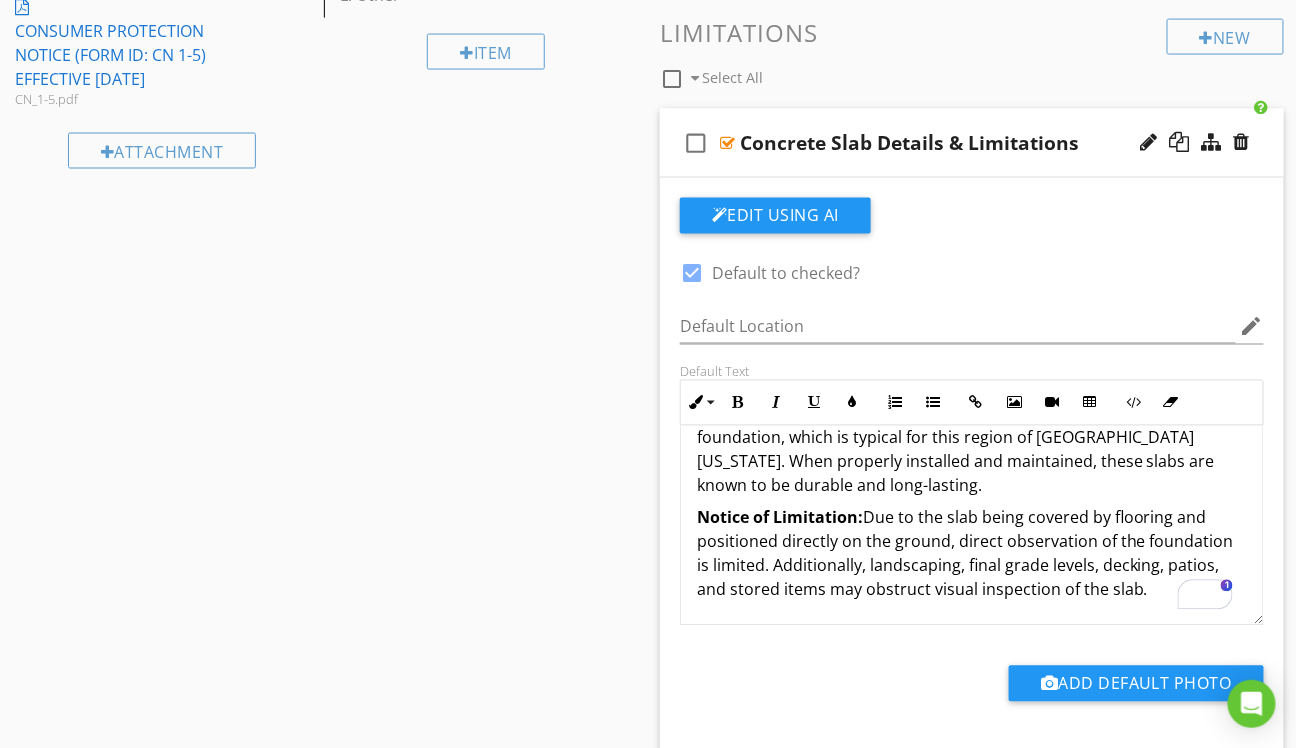 click on "check_box_outline_blank
Concrete Slab Details & Limitations" at bounding box center (972, 143) 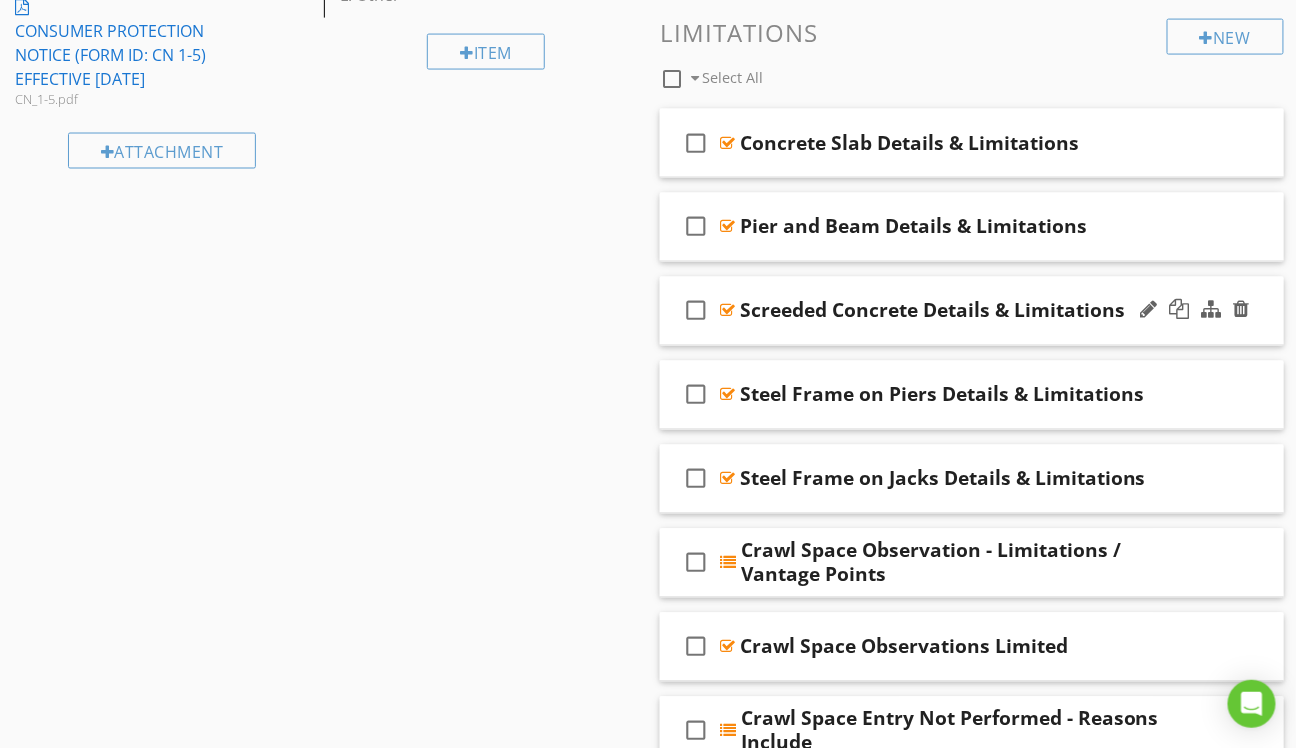 click on "check_box_outline_blank
Screeded Concrete Details & Limitations" at bounding box center (972, 311) 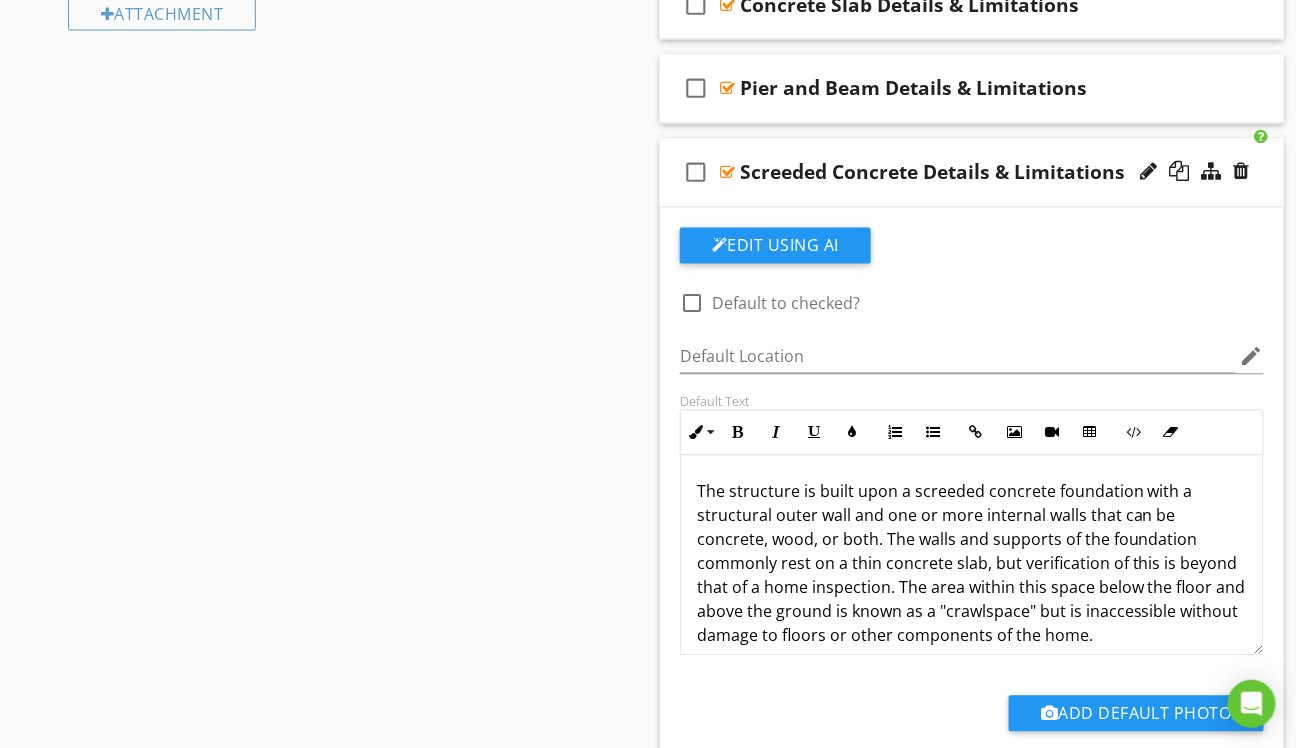 scroll, scrollTop: 1134, scrollLeft: 0, axis: vertical 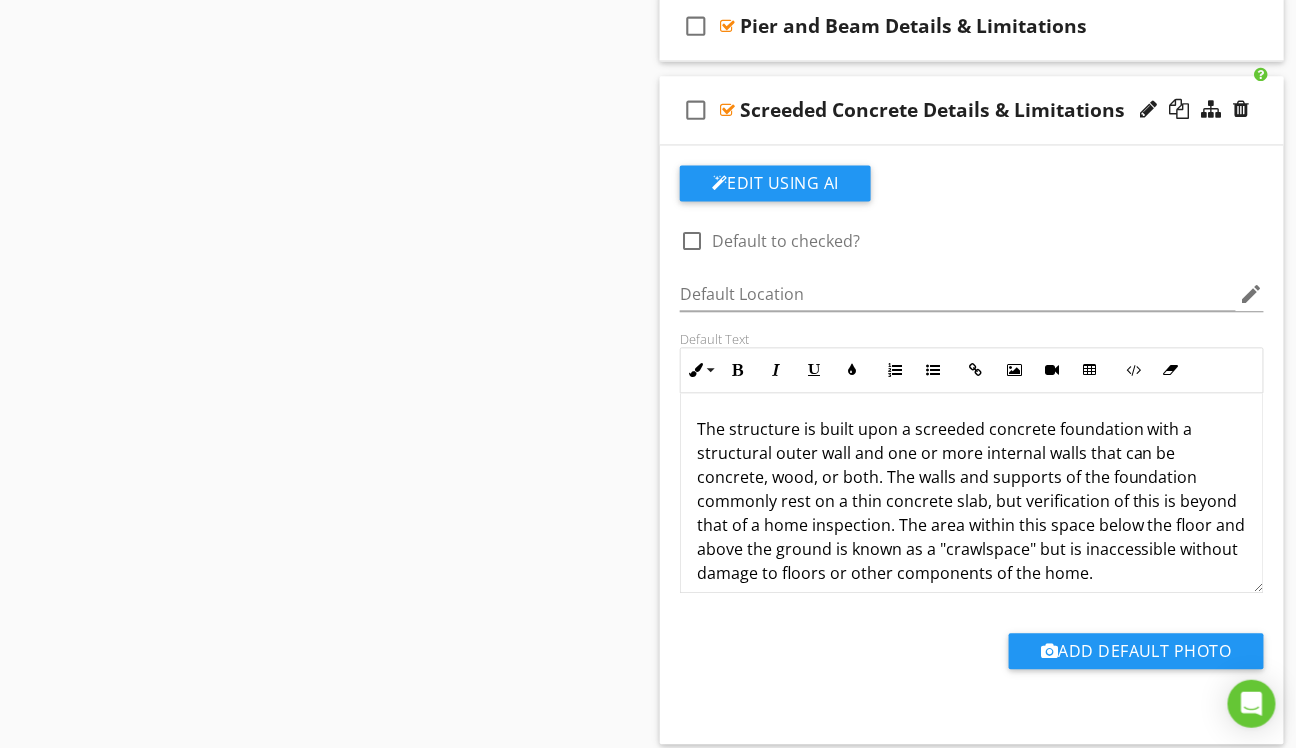 click on "The structure is built upon a screeded concrete foundation with a structural outer wall and one or more internal walls that can be concrete, wood, or both. The walls and supports of the foundation commonly rest on a thin concrete slab, but verification of this is beyond that of a home inspection. The area within this space below the floor and above the ground is known as a "crawlspace" but is inaccessible without damage to floors or other components of the home." at bounding box center (972, 502) 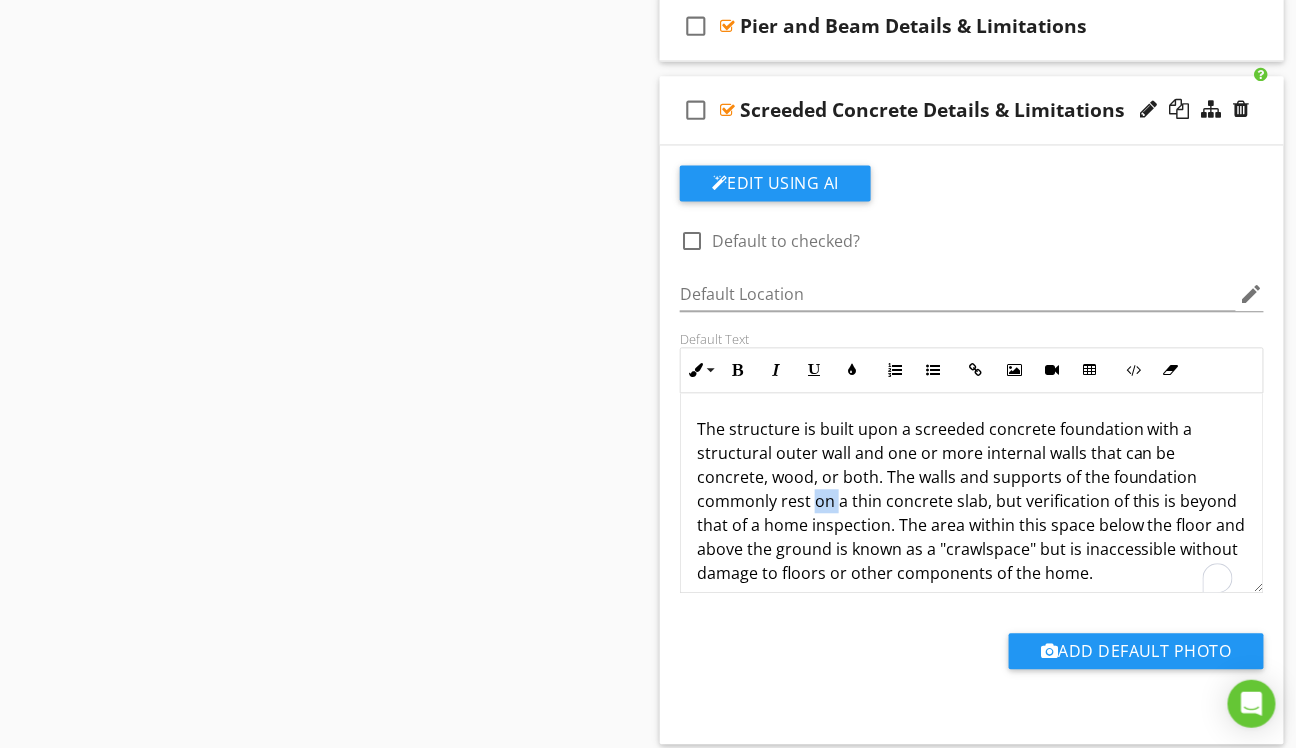 click on "The structure is built upon a screeded concrete foundation with a structural outer wall and one or more internal walls that can be concrete, wood, or both. The walls and supports of the foundation commonly rest on a thin concrete slab, but verification of this is beyond that of a home inspection. The area within this space below the floor and above the ground is known as a "crawlspace" but is inaccessible without damage to floors or other components of the home." at bounding box center [972, 502] 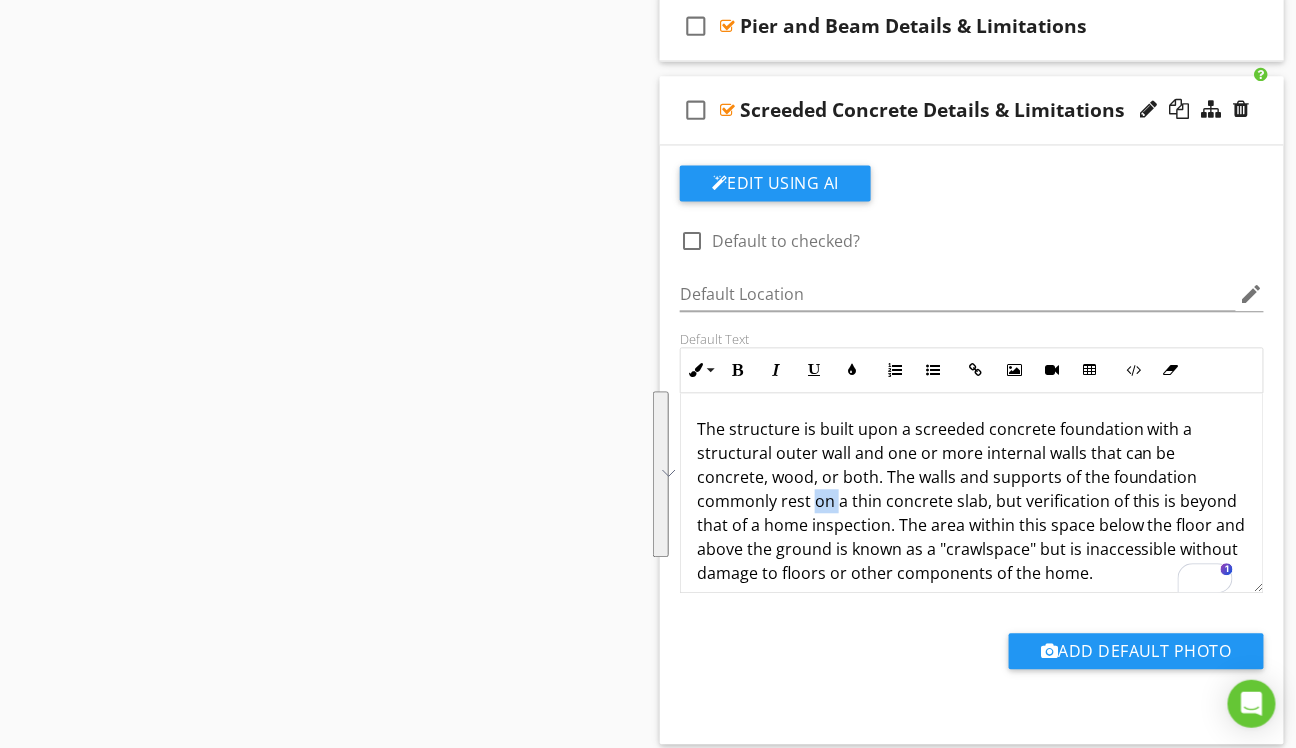 copy on "The structure is built upon a screeded concrete foundation with a structural outer wall and one or more internal walls that can be concrete, wood, or both. The walls and supports of the foundation commonly rest on a thin concrete slab, but verification of this is beyond that of a home inspection. The area within this space below the floor and above the ground is known as a "crawlspace" but is inaccessible without damage to floors or other components of the home." 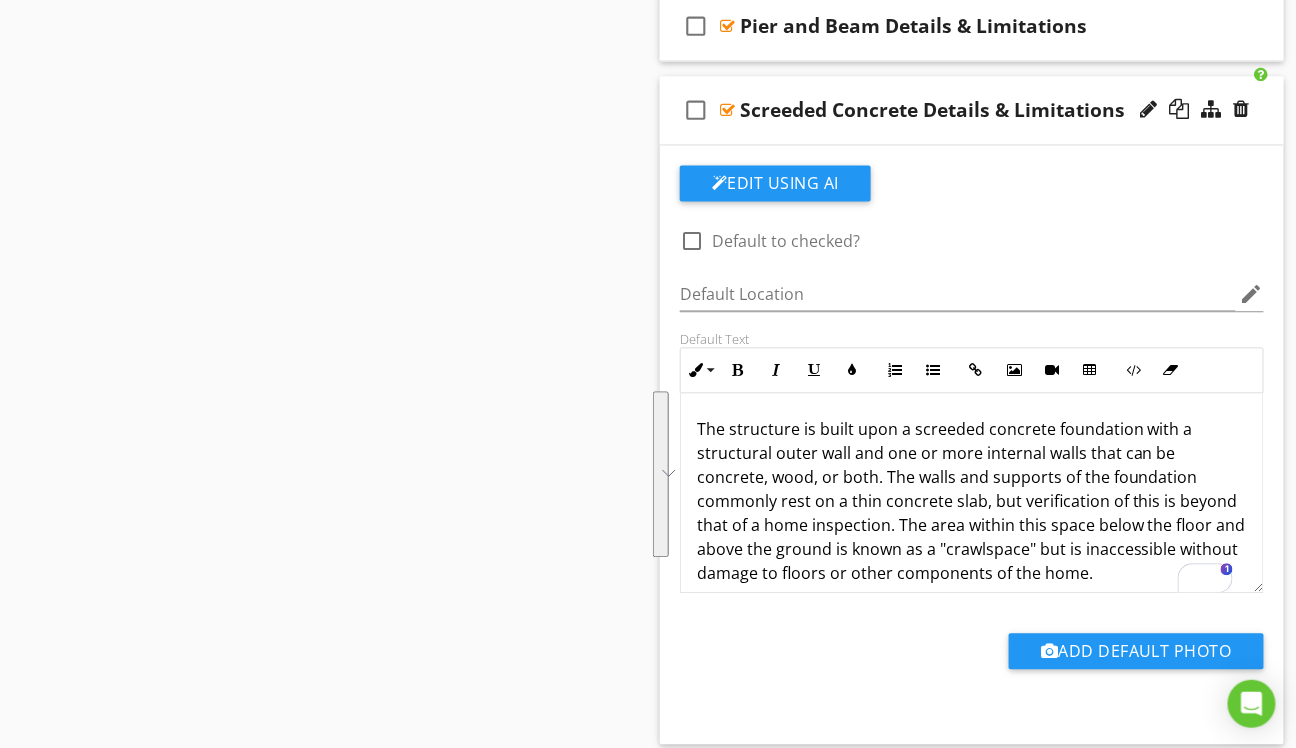 scroll, scrollTop: 13, scrollLeft: 0, axis: vertical 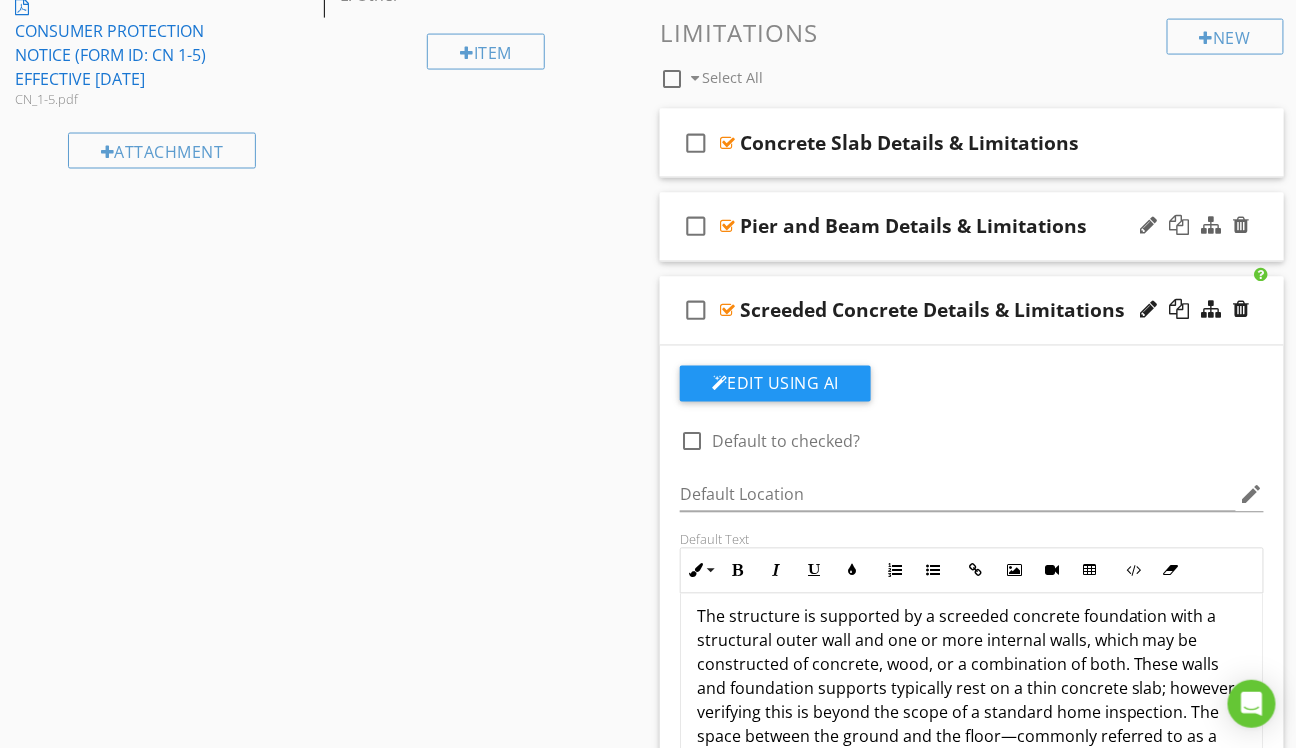click on "check_box_outline_blank
Pier and Beam Details & Limitations" at bounding box center (972, 227) 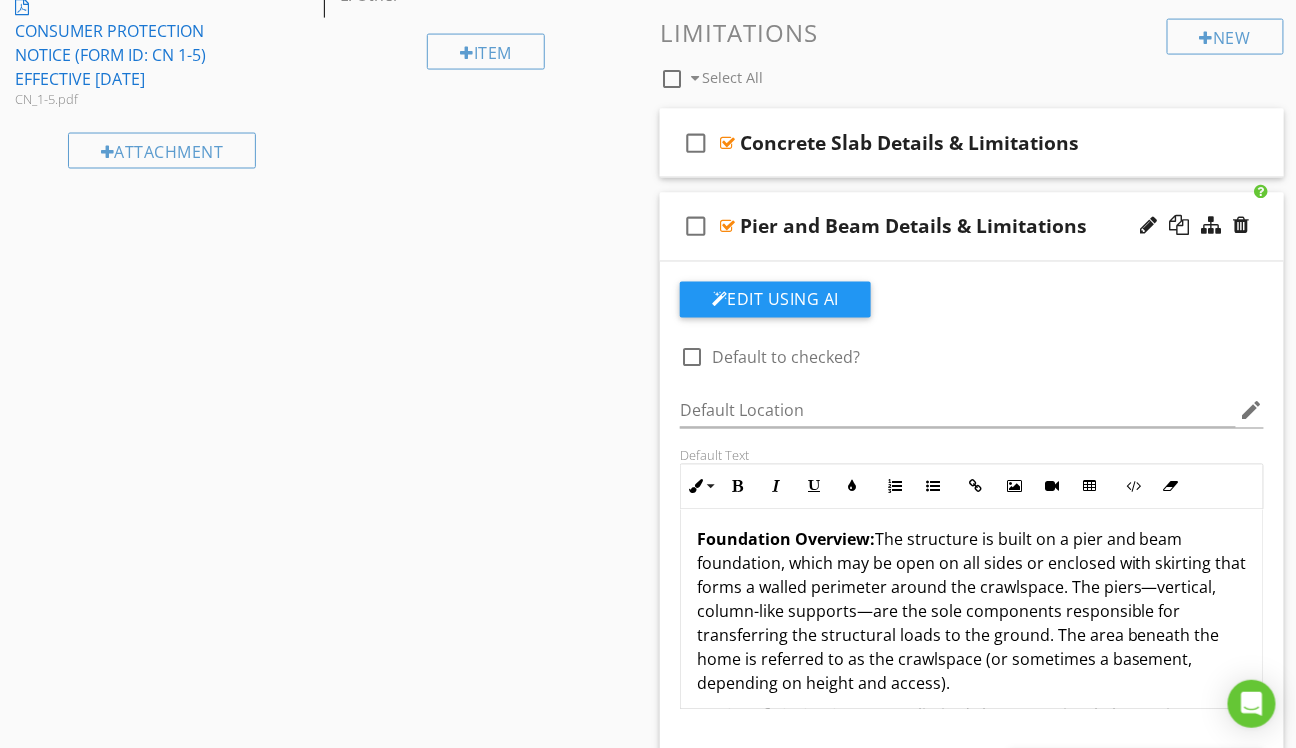 scroll, scrollTop: 0, scrollLeft: 0, axis: both 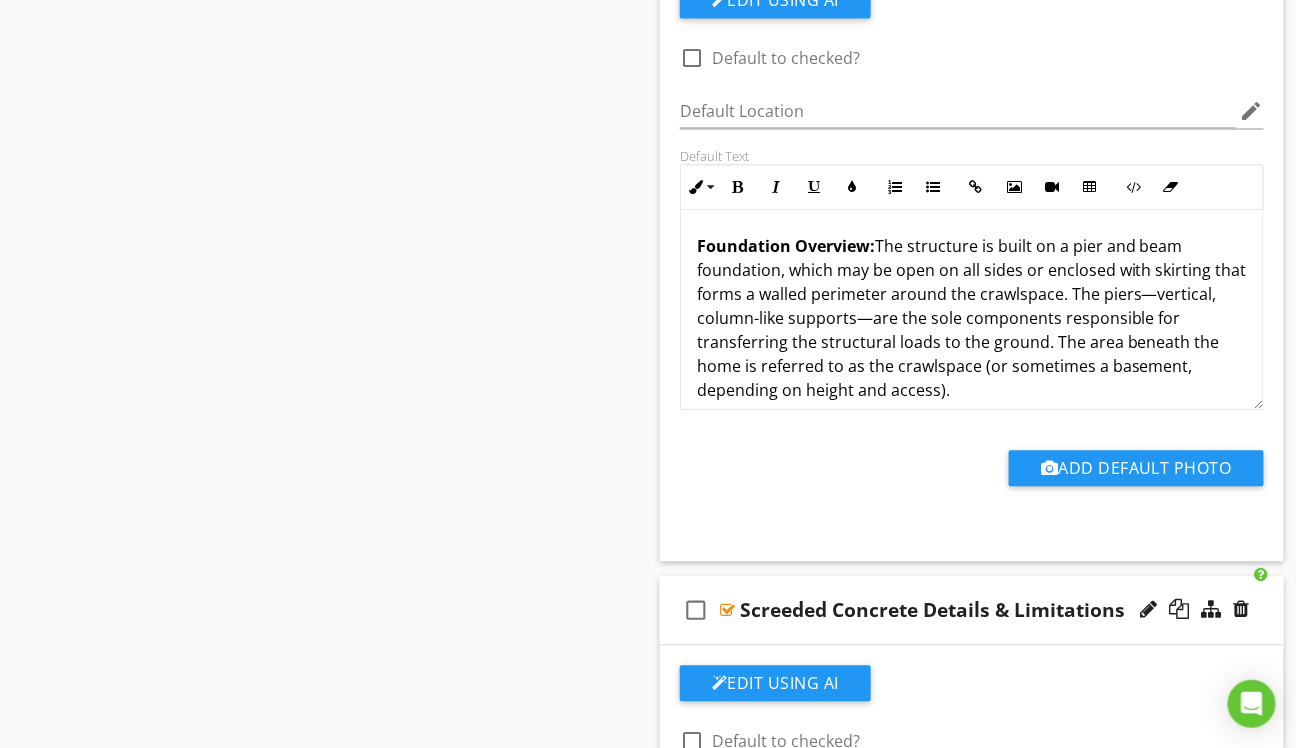 click on "Foundation Overview:  The structure is built on a pier and beam foundation, which may be open on all sides or enclosed with skirting that forms a walled perimeter around the crawlspace. The piers—vertical, column-like supports—are the sole components responsible for transferring the structural loads to the ground. The area beneath the home is referred to as the crawlspace (or sometimes a basement, depending on height and access)." at bounding box center (972, 318) 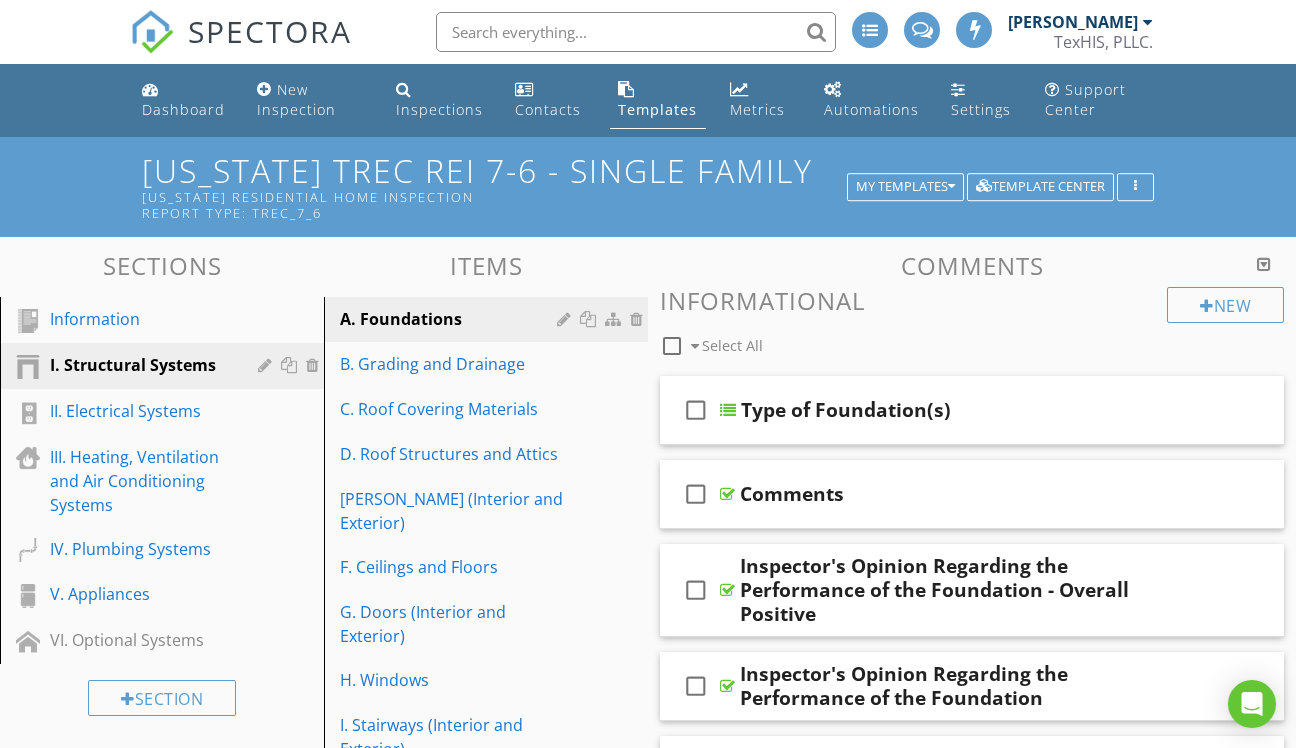 scroll, scrollTop: 1234, scrollLeft: 0, axis: vertical 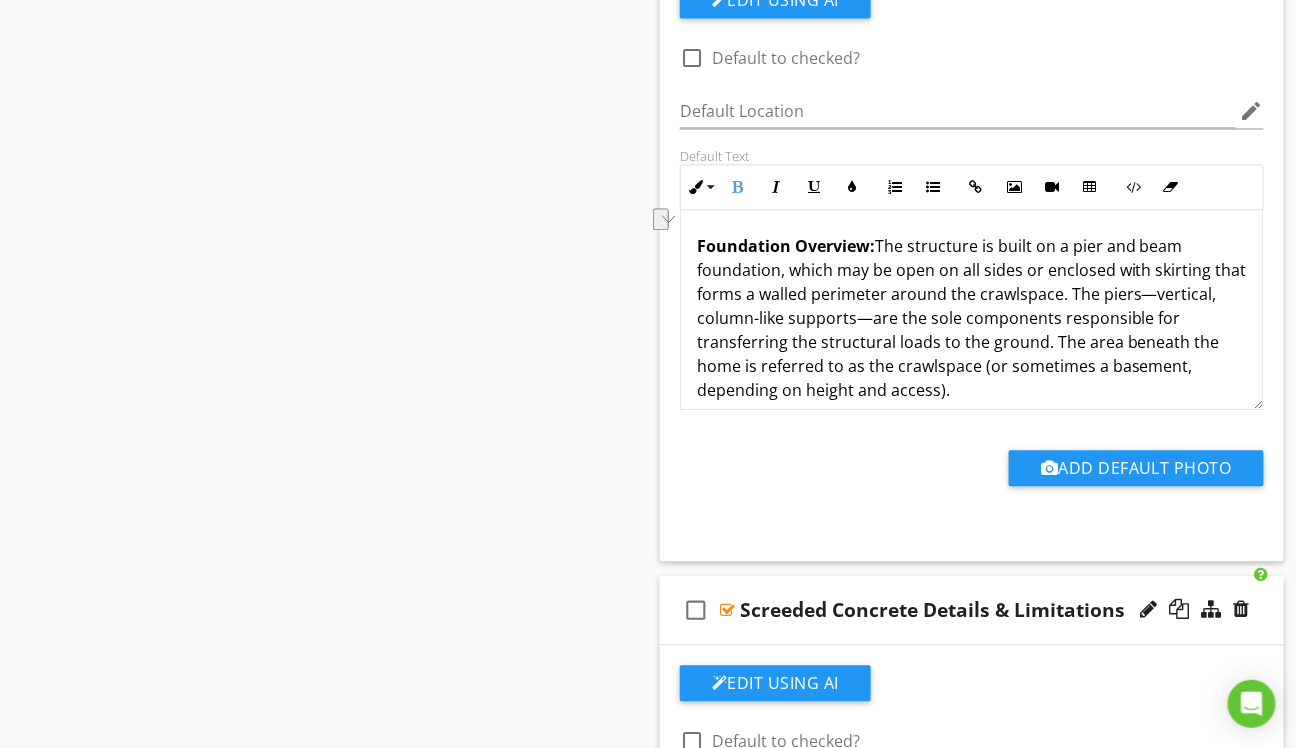 click on "Foundation Overview:  The structure is built on a pier and beam foundation, which may be open on all sides or enclosed with skirting that forms a walled perimeter around the crawlspace. The piers—vertical, column-like supports—are the sole components responsible for transferring the structural loads to the ground. The area beneath the home is referred to as the crawlspace (or sometimes a basement, depending on height and access)." at bounding box center [972, 318] 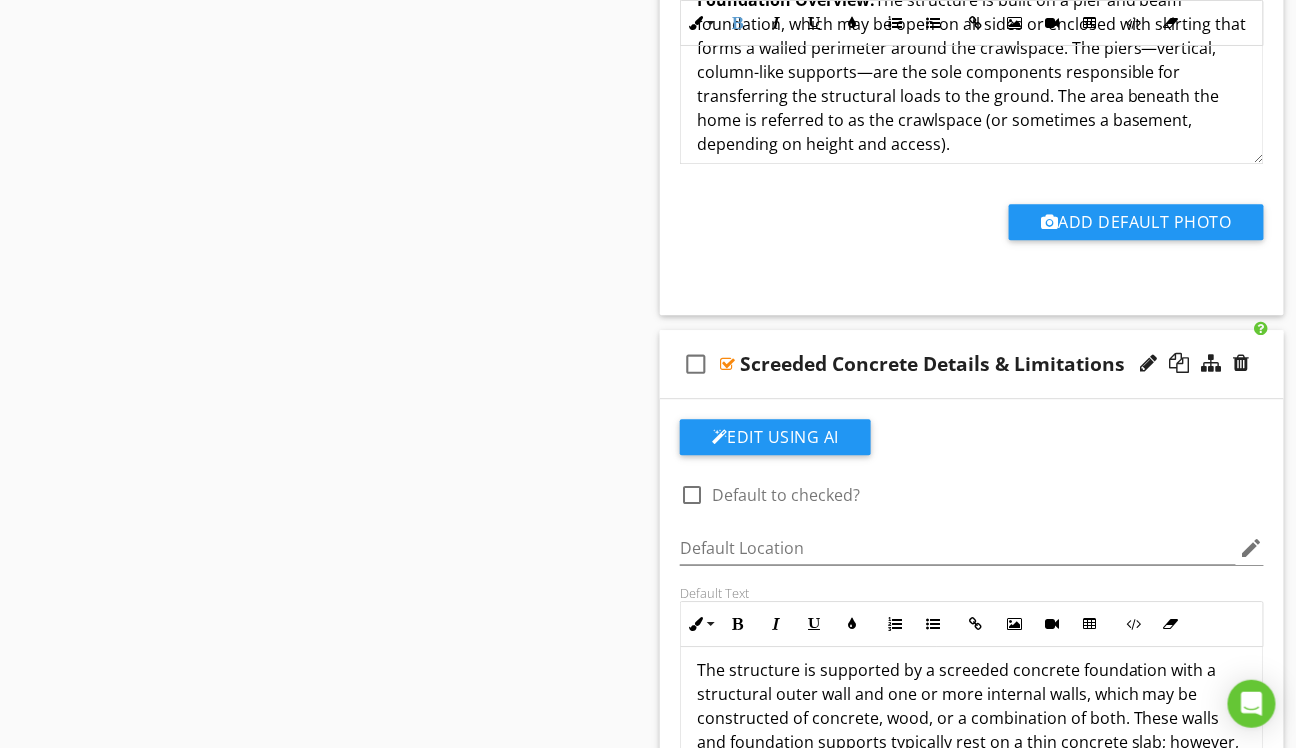 scroll, scrollTop: 1534, scrollLeft: 0, axis: vertical 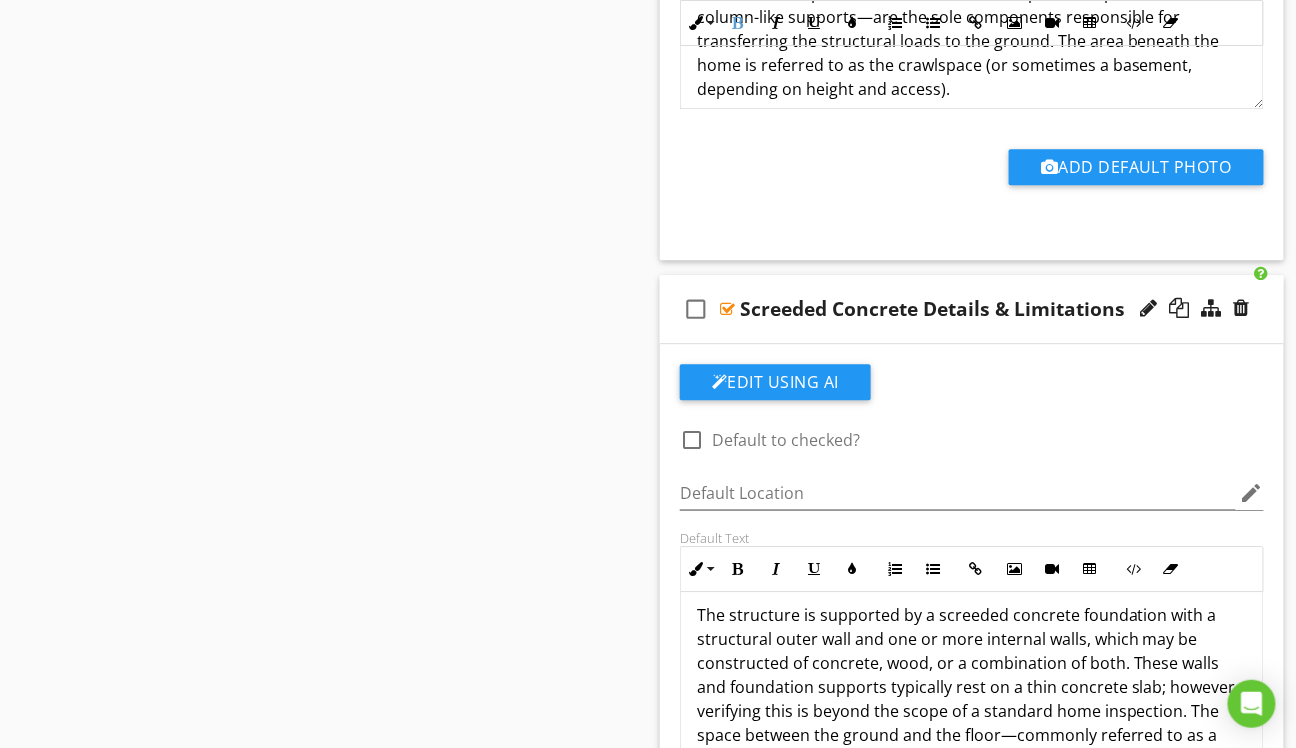click on "The structure is supported by a screeded concrete foundation with a structural outer wall and one or more internal walls, which may be constructed of concrete, wood, or a combination of both. These walls and foundation supports typically rest on a thin concrete slab; however, verifying this is beyond the scope of a standard home inspection. The space between the ground and the floor—commonly referred to as a crawlspace—is inaccessible without causing damage to flooring or other components of the home." at bounding box center (972, 699) 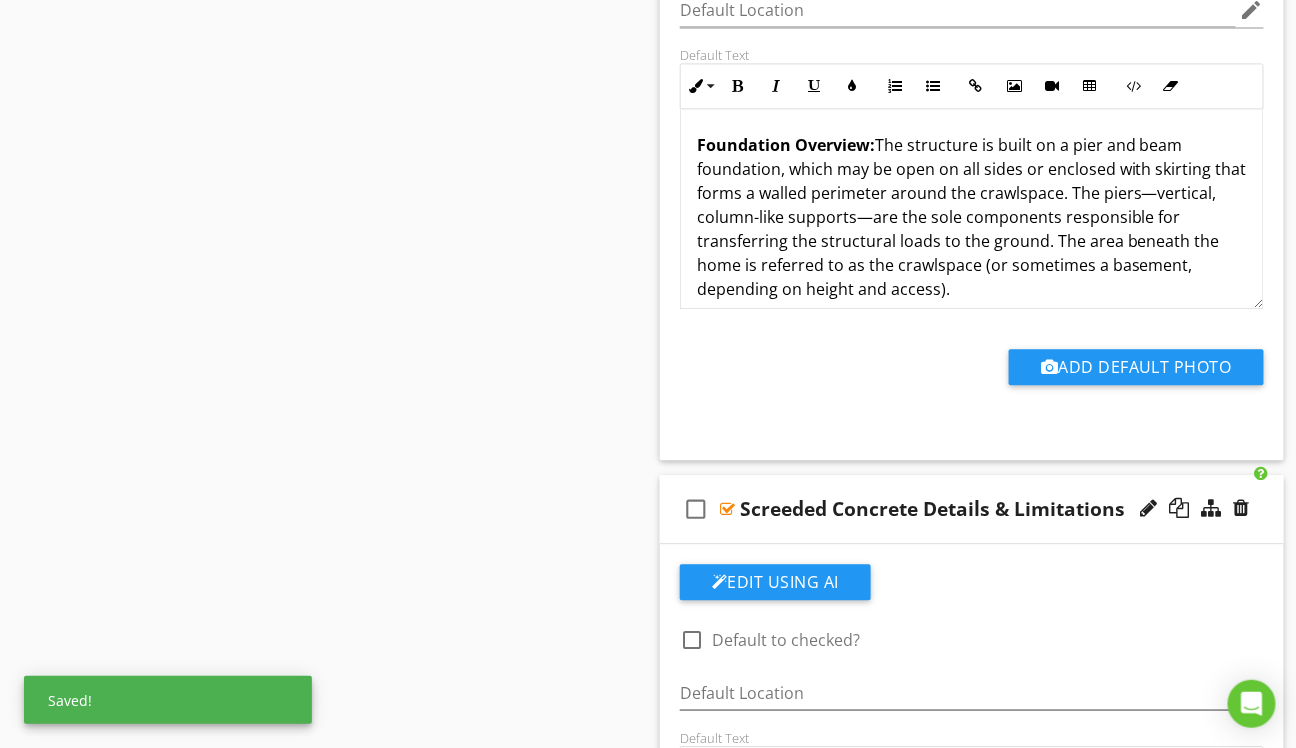 scroll, scrollTop: 1334, scrollLeft: 0, axis: vertical 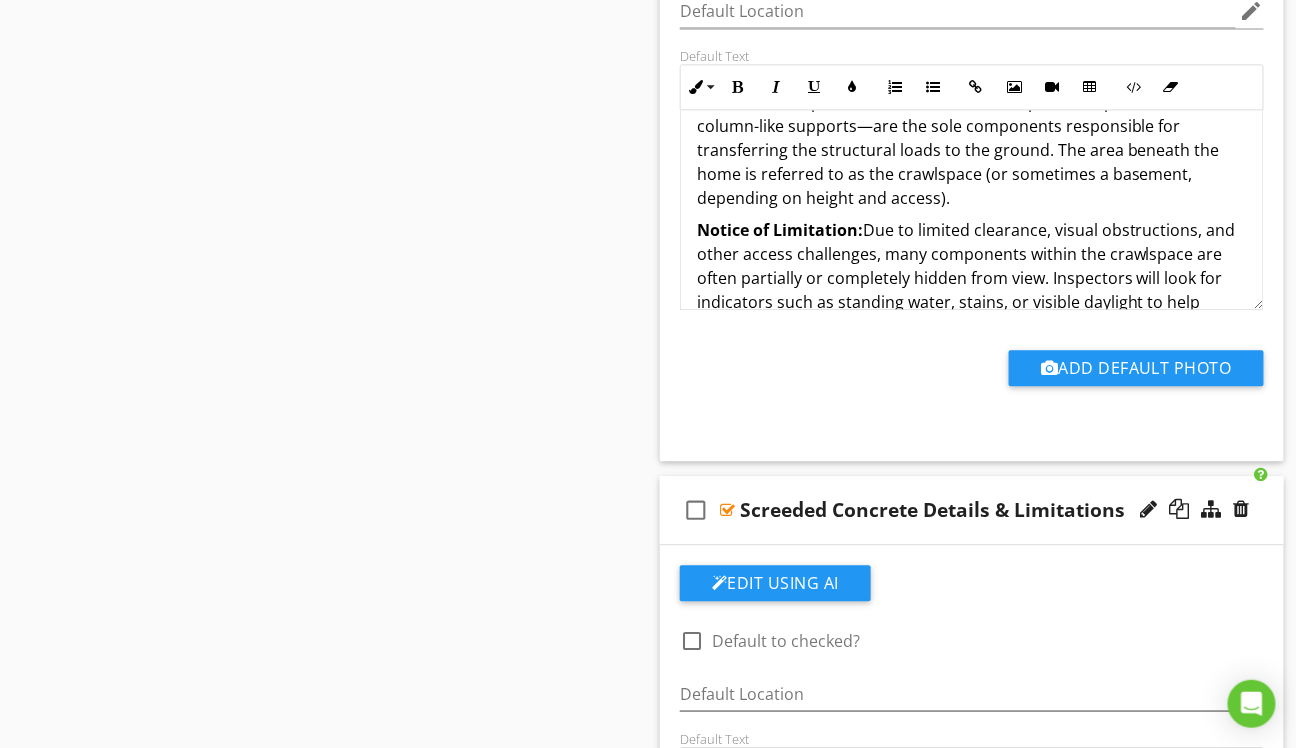 click on "Notice of Limitation:" at bounding box center [780, 230] 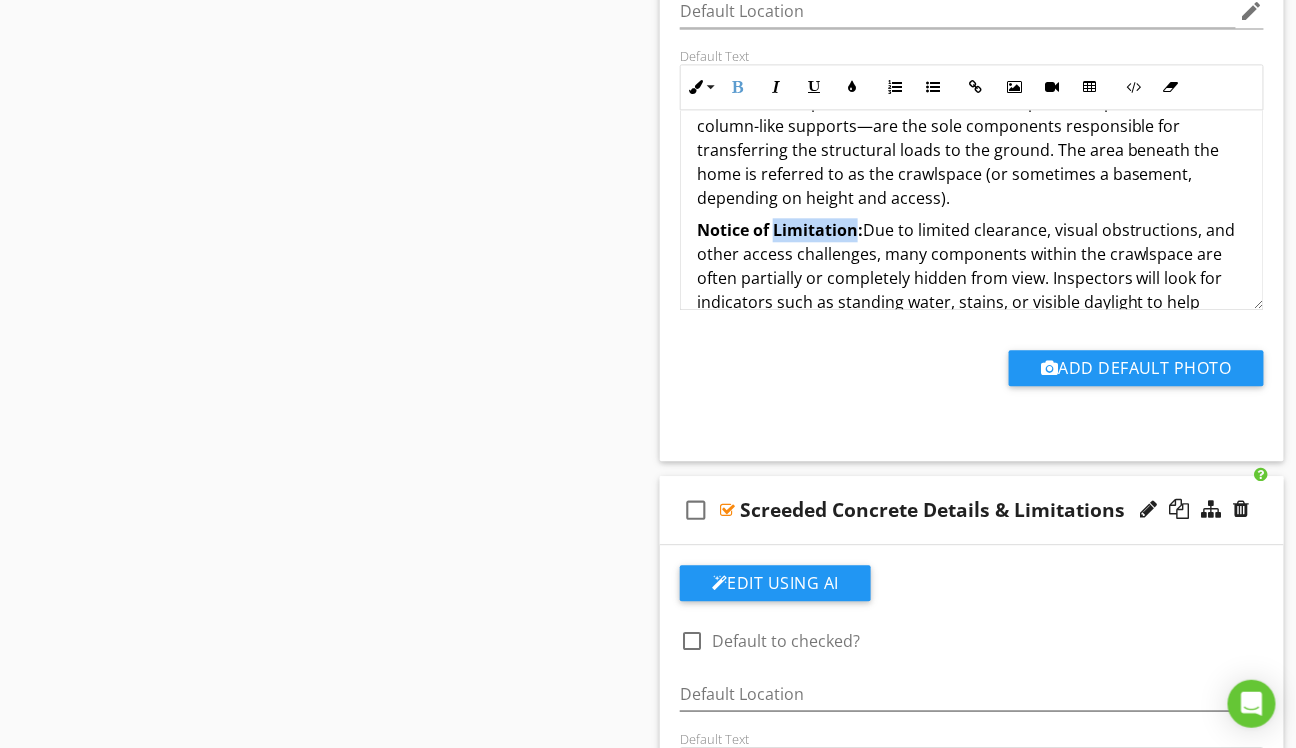 click on "Notice of Limitation:" at bounding box center (780, 230) 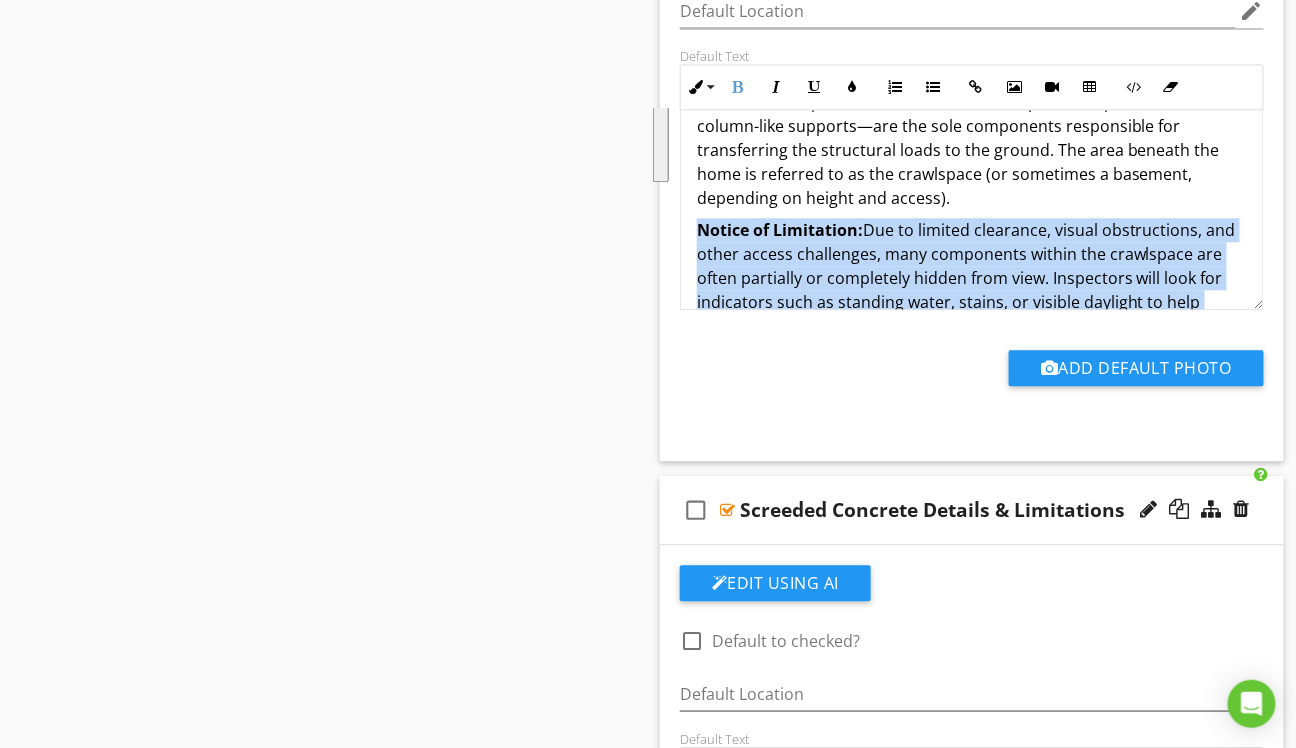 drag, startPoint x: 846, startPoint y: 224, endPoint x: 820, endPoint y: 224, distance: 26 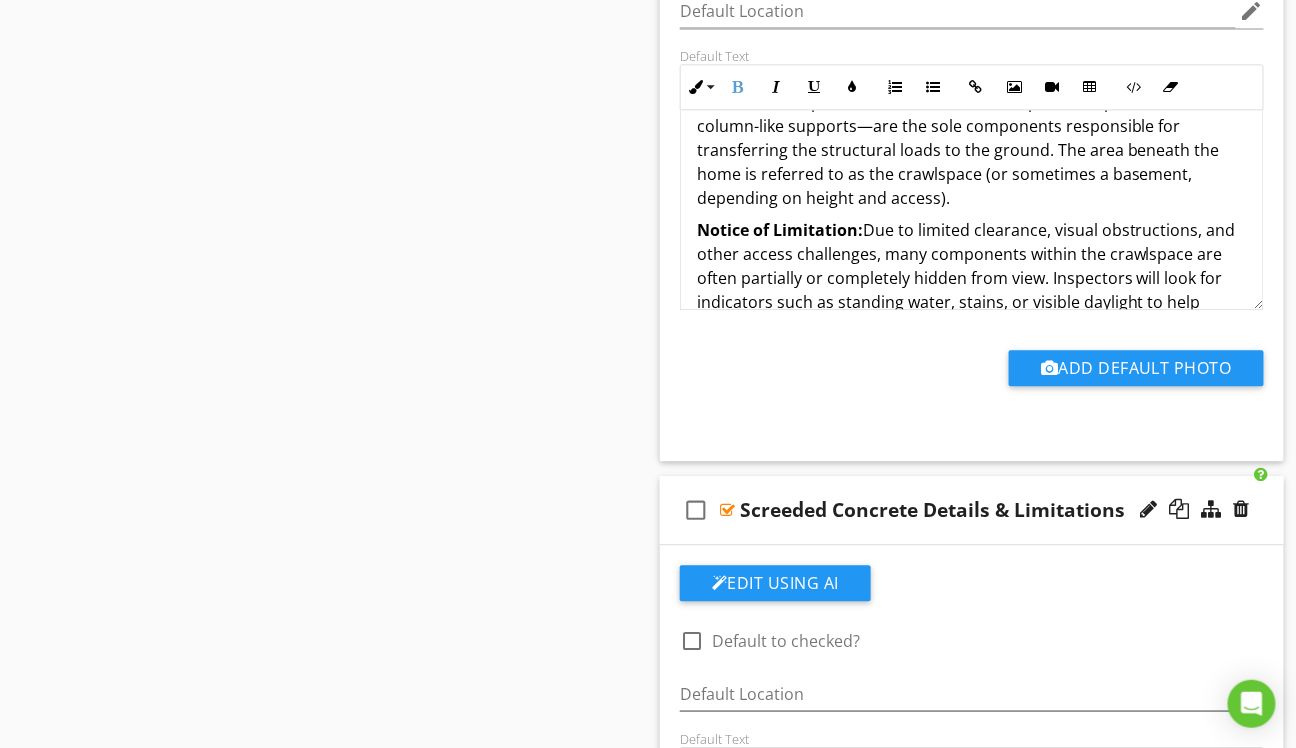 click on "Notice of Limitation:" at bounding box center (780, 230) 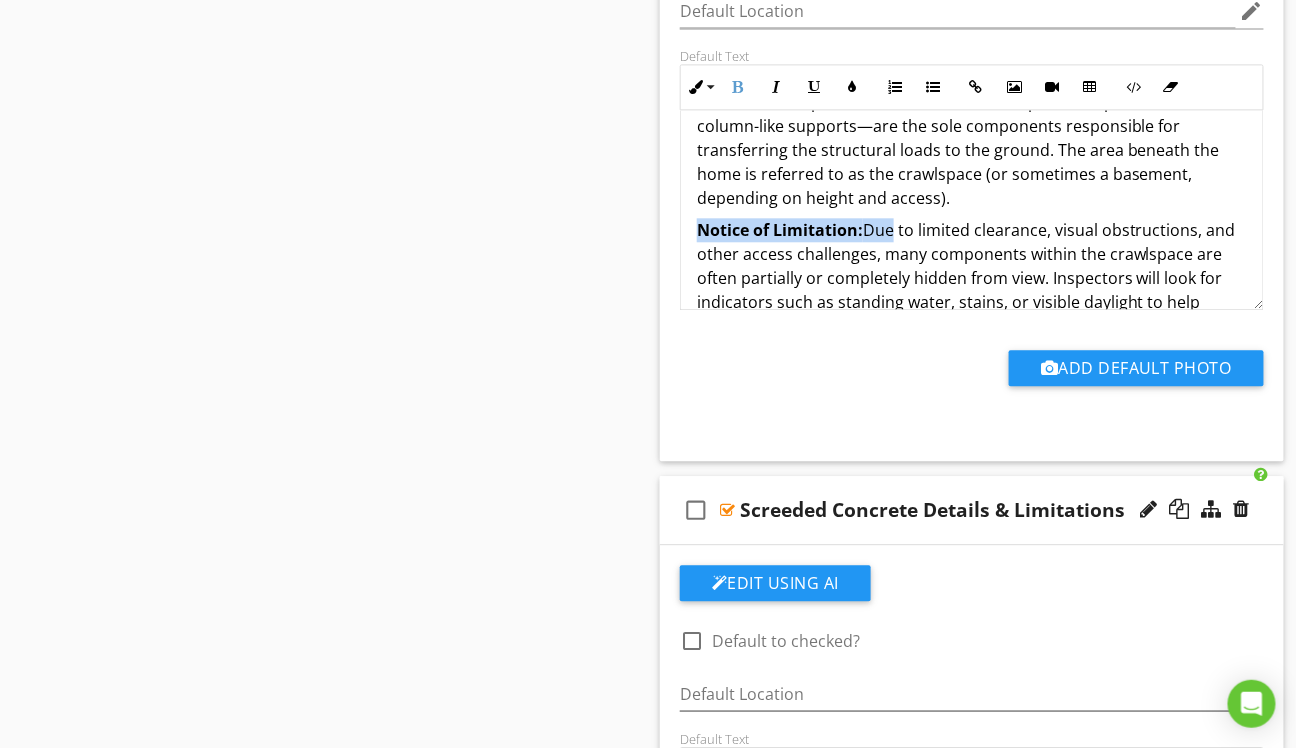 drag, startPoint x: 723, startPoint y: 226, endPoint x: 866, endPoint y: 225, distance: 143.0035 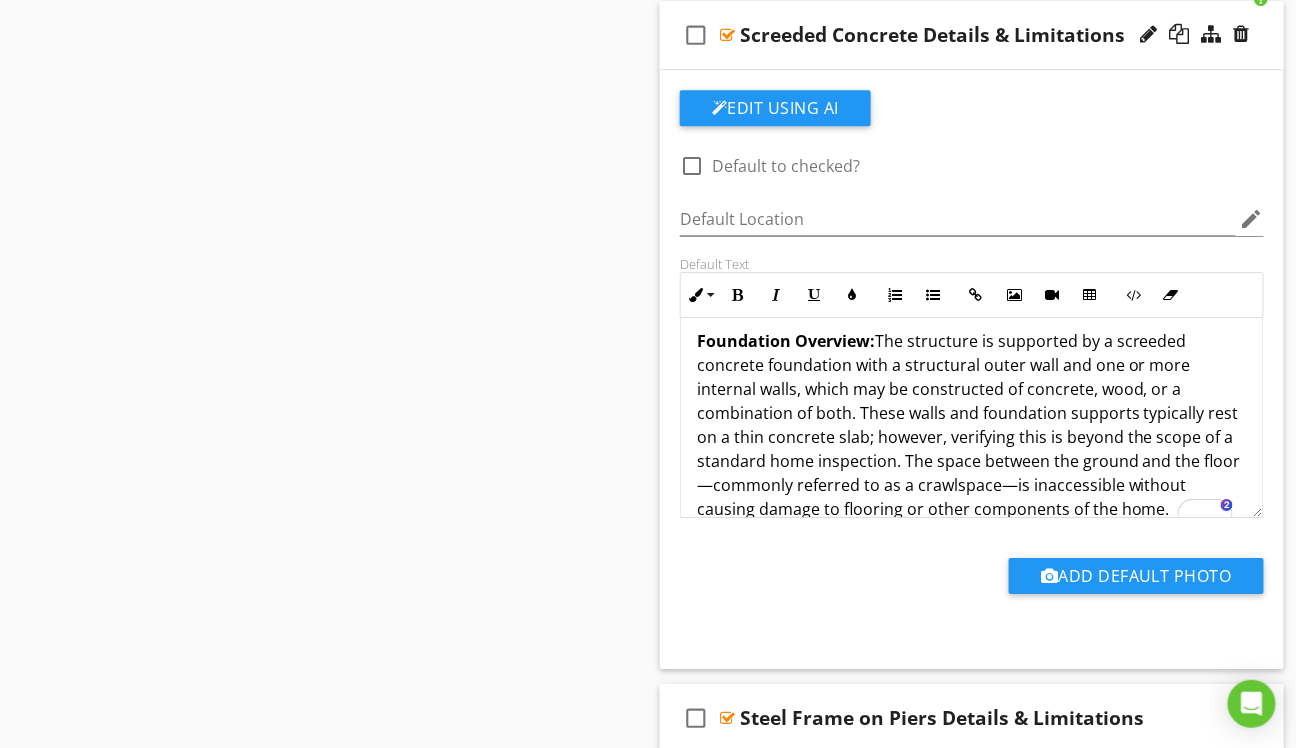 scroll, scrollTop: 1834, scrollLeft: 0, axis: vertical 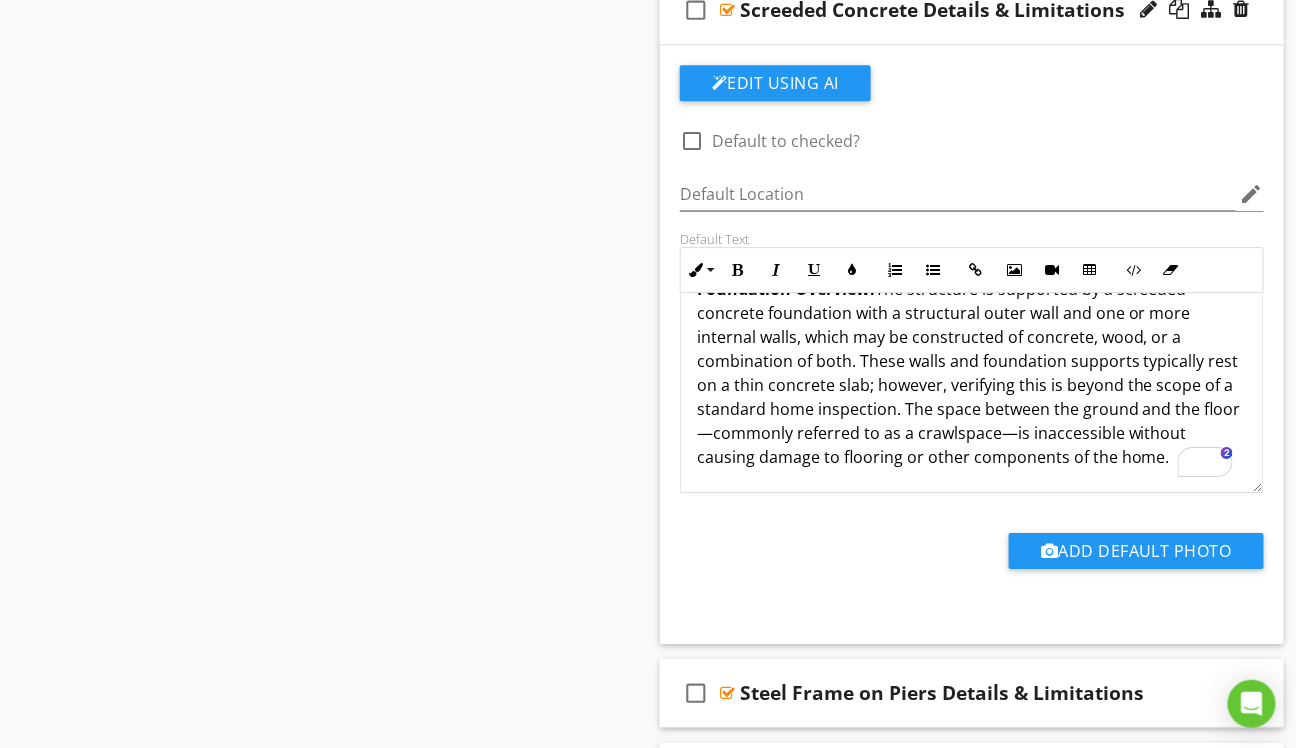 click on "Foundation Overview:  The structure is supported by a screeded concrete foundation with a structural outer wall and one or more internal walls, which may be constructed of concrete, wood, or a combination of both. These walls and foundation supports typically rest on a thin concrete slab; however, verifying this is beyond the scope of a standard home inspection. The space between the ground and the floor—commonly referred to as a crawlspace—is inaccessible without causing damage to flooring or other components of the home." at bounding box center [972, 373] 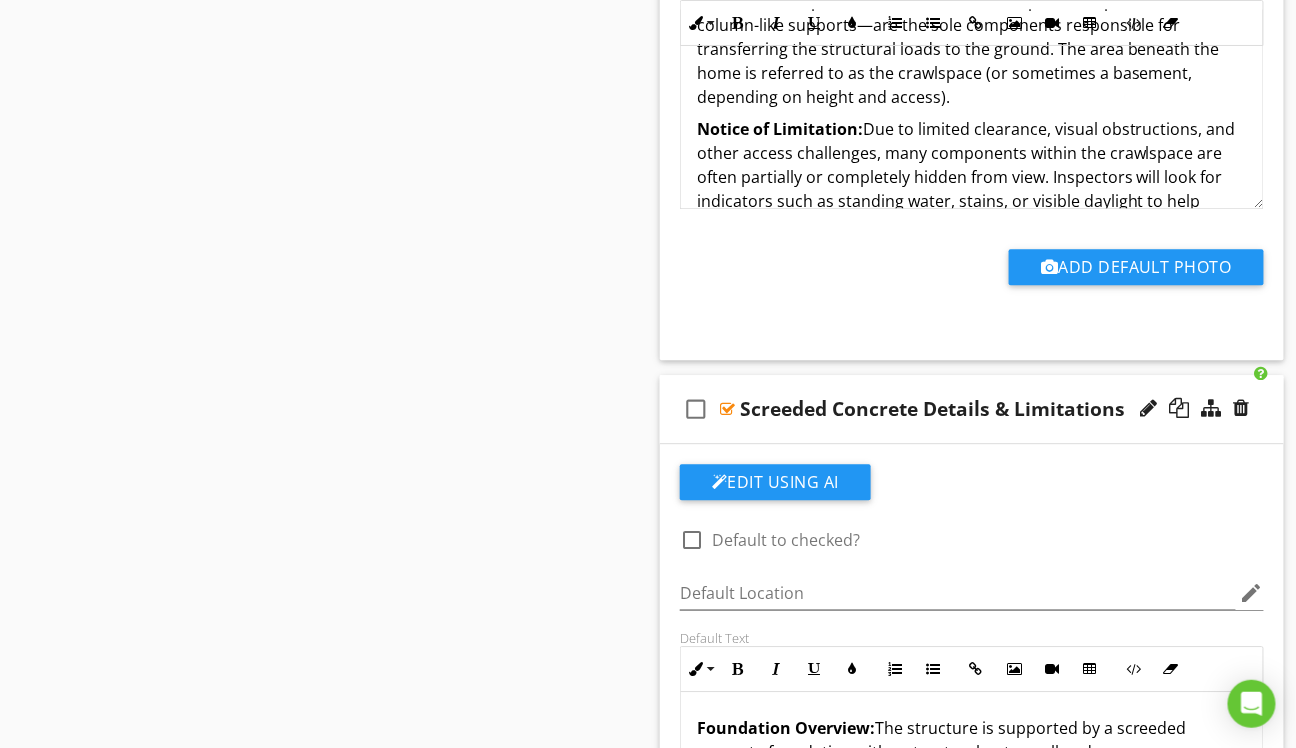 click on "Notice of Limitation:  Due to limited clearance, visual obstructions, and other access challenges, many components within the crawlspace are often partially or completely hidden from view. Inspectors will look for indicators such as standing water, stains, or visible daylight to help identify areas where hidden deficiencies may exist. These conditions create significant limitations for performing a thorough inspection of the crawl space in pier and beam foundations." at bounding box center (972, 201) 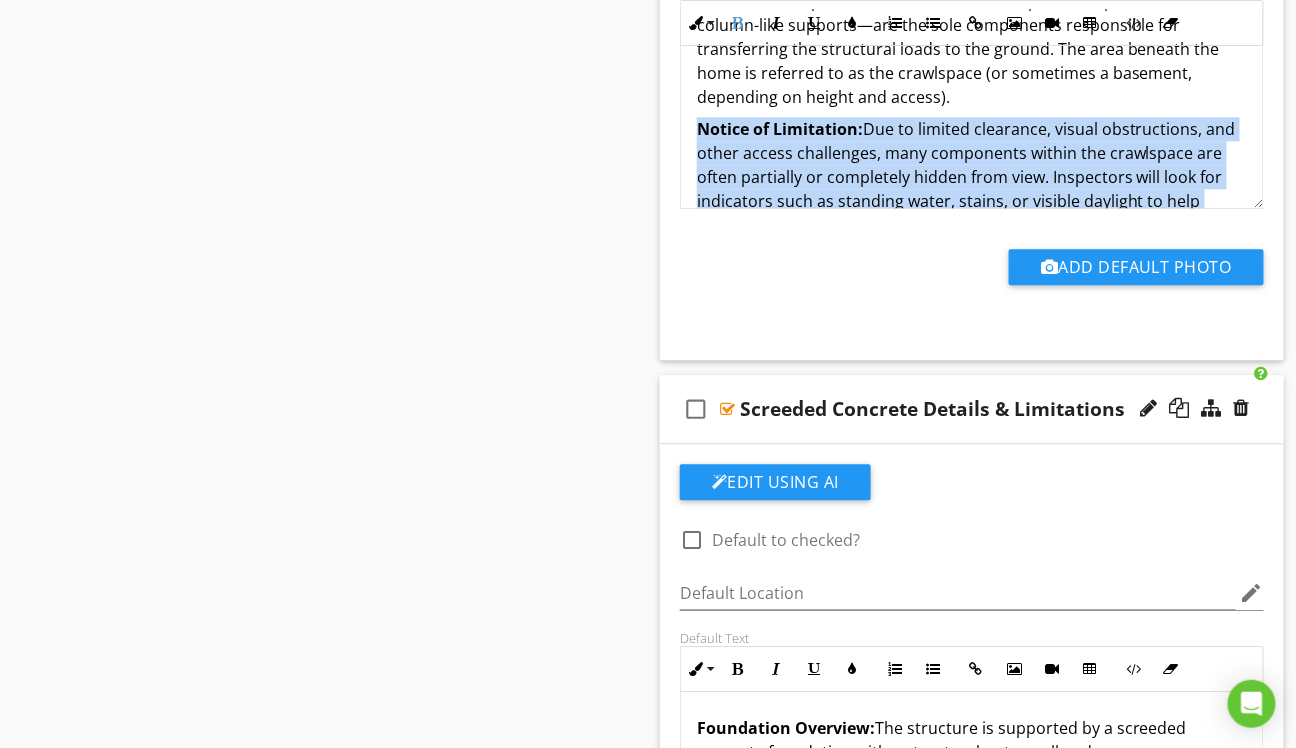 scroll, scrollTop: 141, scrollLeft: 0, axis: vertical 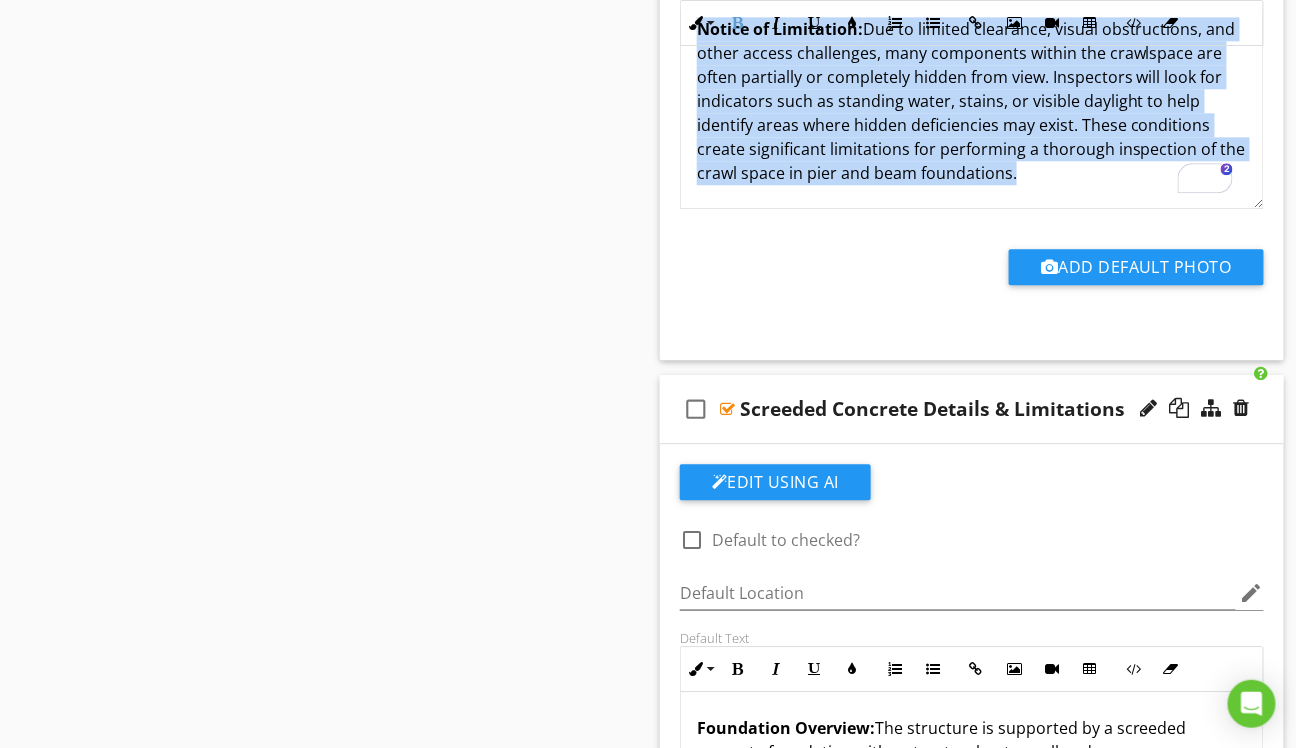 drag, startPoint x: 690, startPoint y: 121, endPoint x: 1068, endPoint y: 172, distance: 381.42496 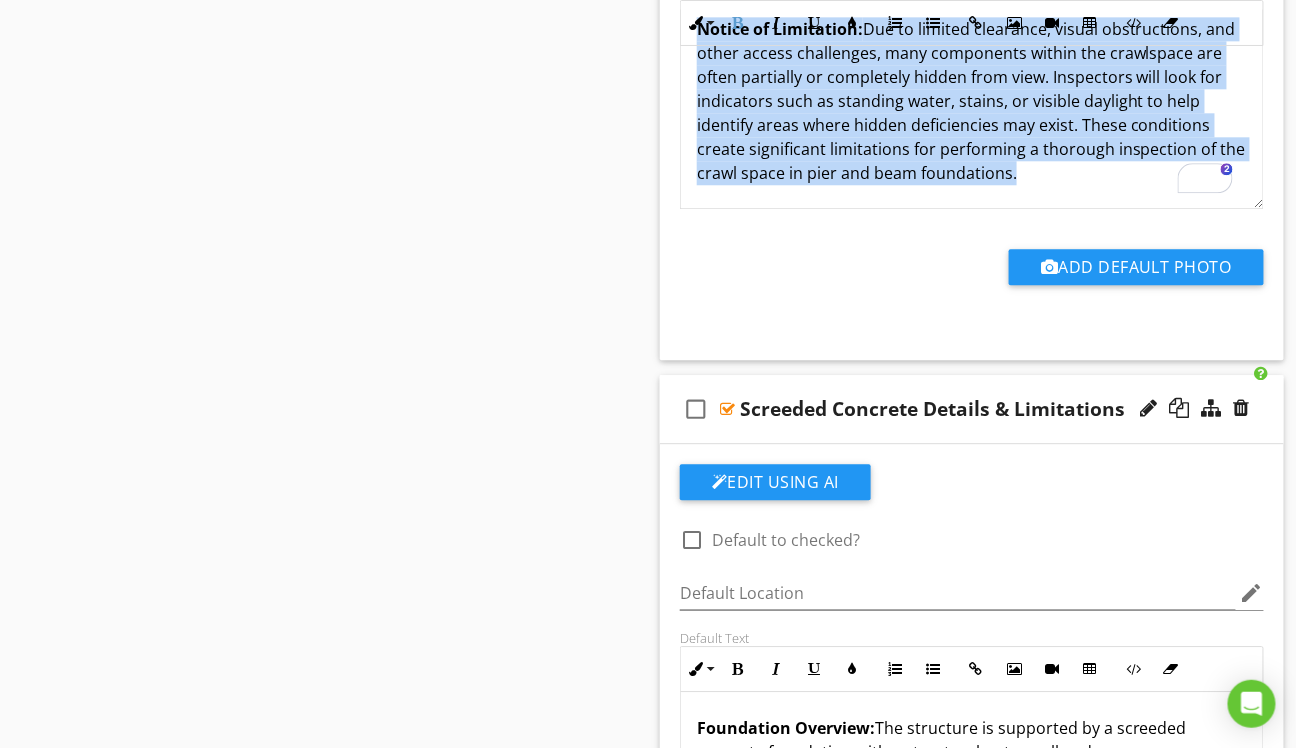 click on "Foundation Overview:  The structure is built on a pier and beam foundation, which may be open on all sides or enclosed with skirting that forms a walled perimeter around the crawlspace. The piers—vertical, column-like supports—are the sole components responsible for transferring the structural loads to the ground. The area beneath the home is referred to as the crawlspace (or sometimes a basement, depending on height and access).  Notice of Limitation:  Due to limited clearance, visual obstructions, and other access challenges, many components within the crawlspace are often partially or completely hidden from view. Inspectors will look for indicators such as standing water, stains, or visible daylight to help identify areas where hidden deficiencies may exist. These conditions create significant limitations for performing a thorough inspection of the crawl space in pier and beam foundations." at bounding box center (972, 13) 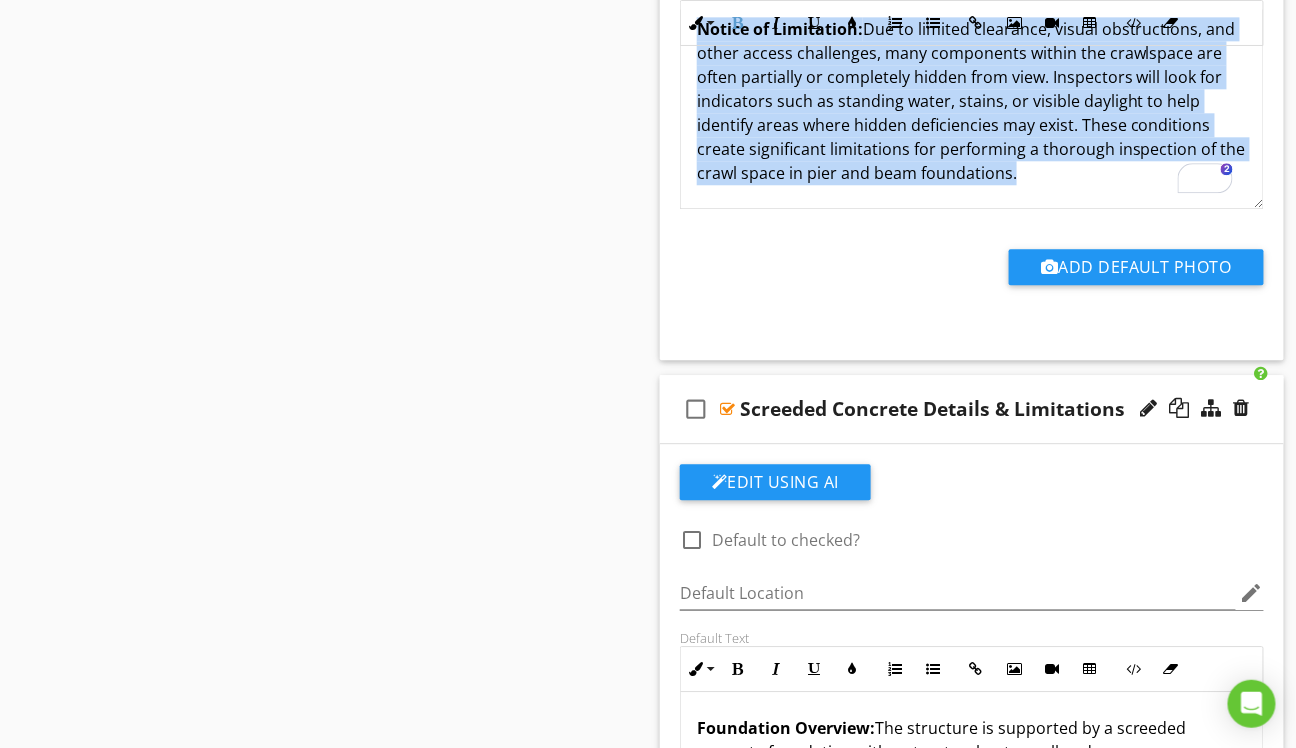 copy on "Notice of Limitation:  Due to limited clearance, visual obstructions, and other access challenges, many components within the crawlspace are often partially or completely hidden from view. Inspectors will look for indicators such as standing water, stains, or visible daylight to help identify areas where hidden deficiencies may exist. These conditions create significant limitations for performing a thorough inspection of the crawl space in pier and beam foundations." 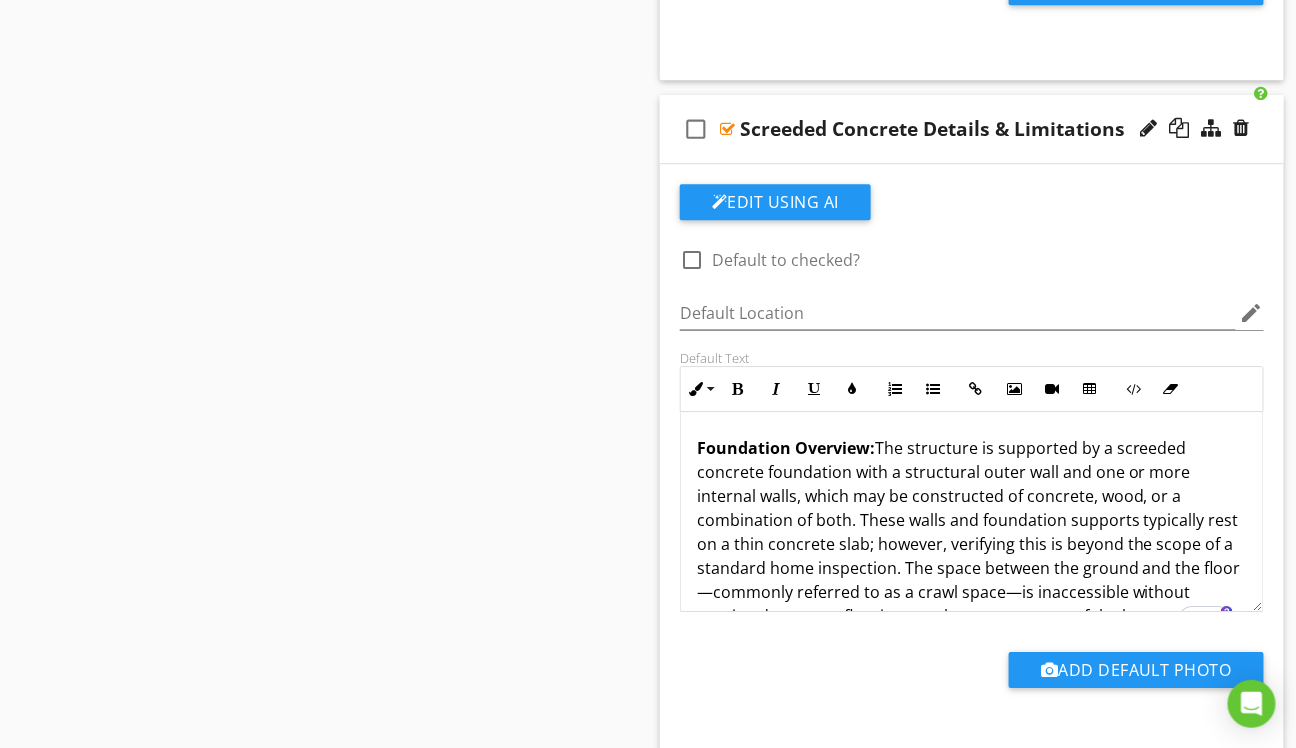 scroll, scrollTop: 1734, scrollLeft: 0, axis: vertical 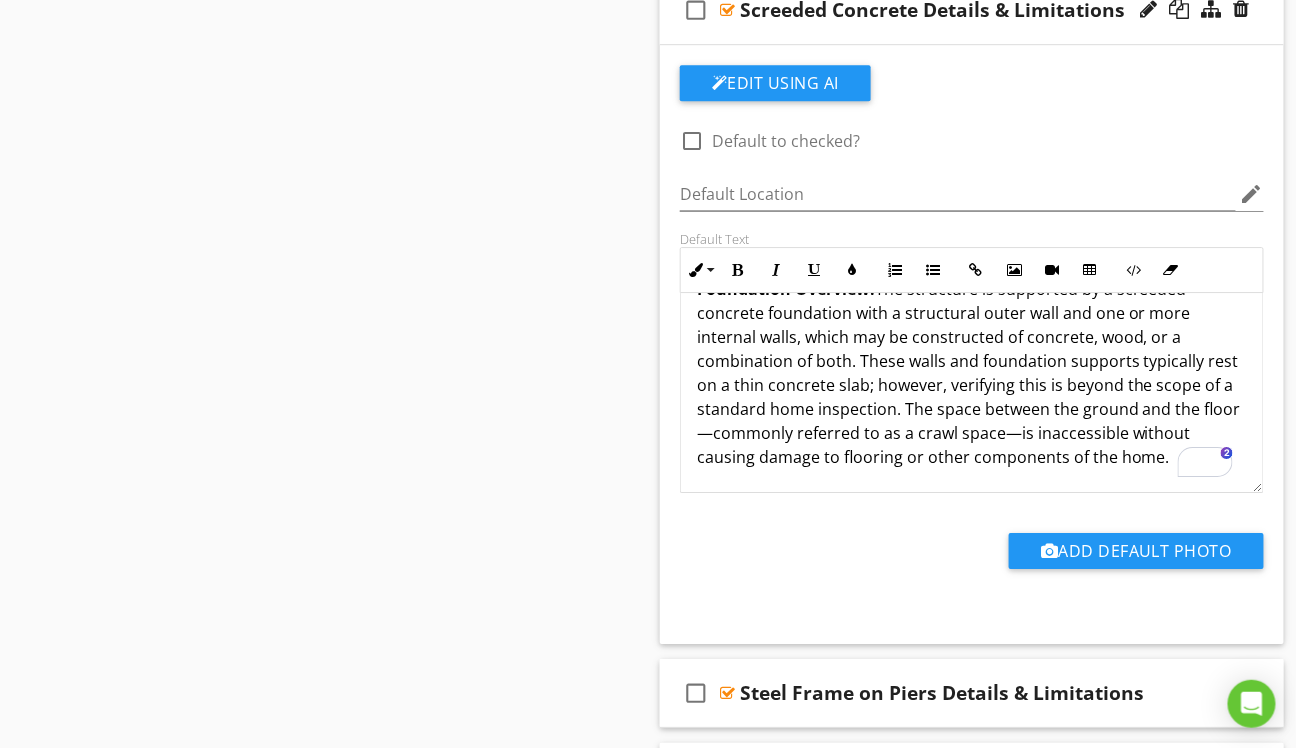 click on "Foundation Overview:  The structure is supported by a screeded concrete foundation with a structural outer wall and one or more internal walls, which may be constructed of concrete, wood, or a combination of both. These walls and foundation supports typically rest on a thin concrete slab; however, verifying this is beyond the scope of a standard home inspection. The space between the ground and the floor—commonly referred to as a crawl space—is inaccessible without causing damage to flooring or other components of the home." at bounding box center (972, 373) 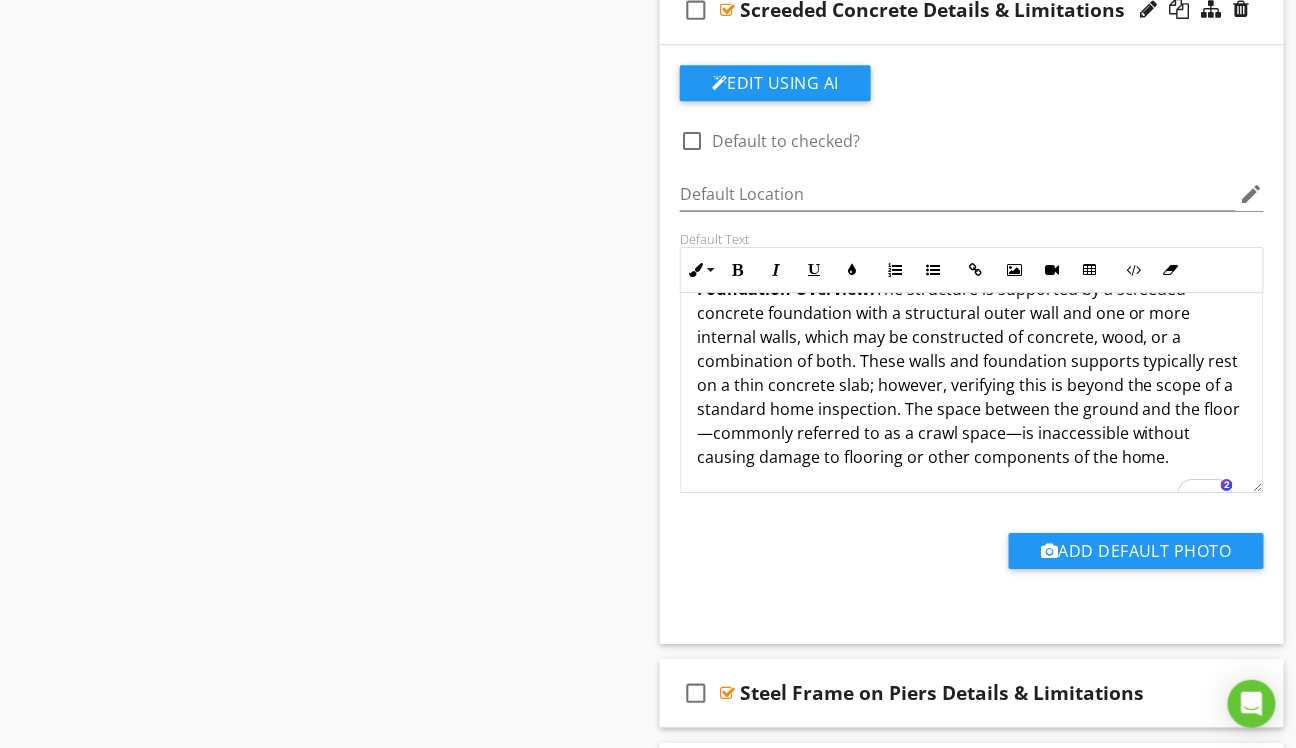 scroll, scrollTop: 45, scrollLeft: 0, axis: vertical 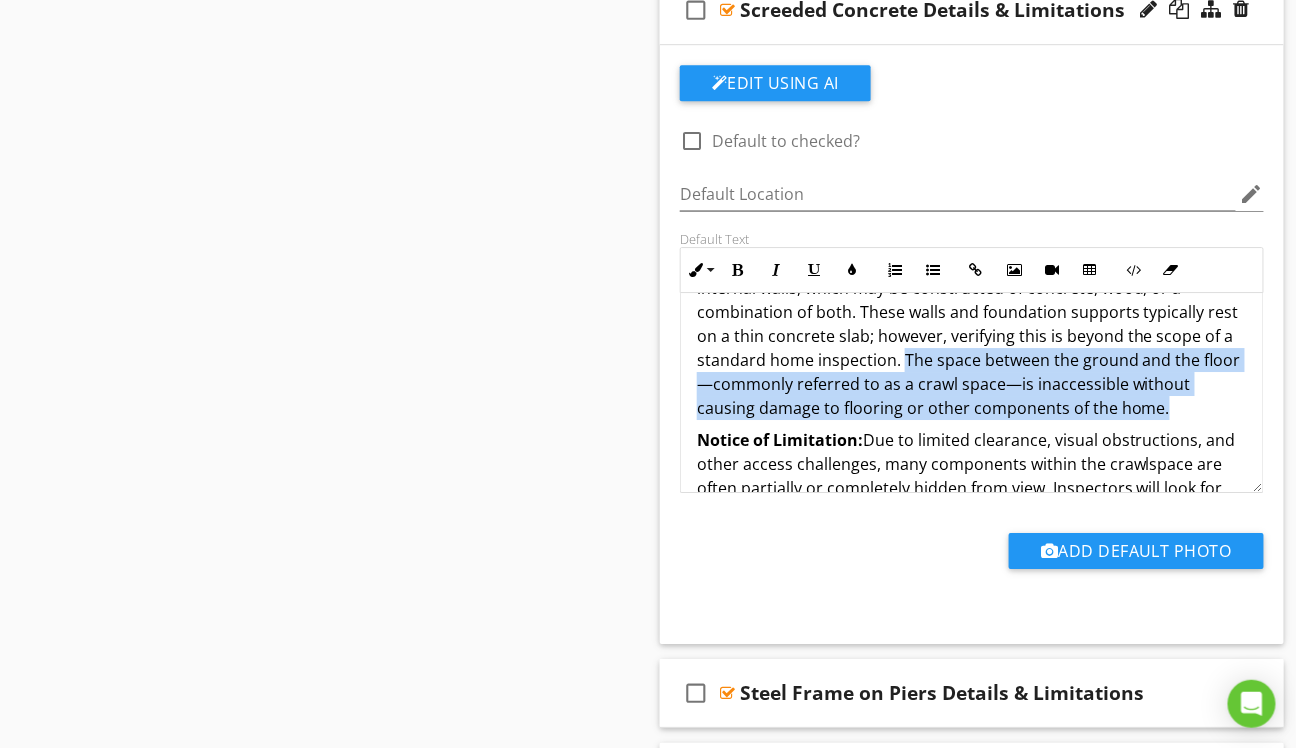 drag, startPoint x: 1167, startPoint y: 401, endPoint x: 900, endPoint y: 359, distance: 270.28317 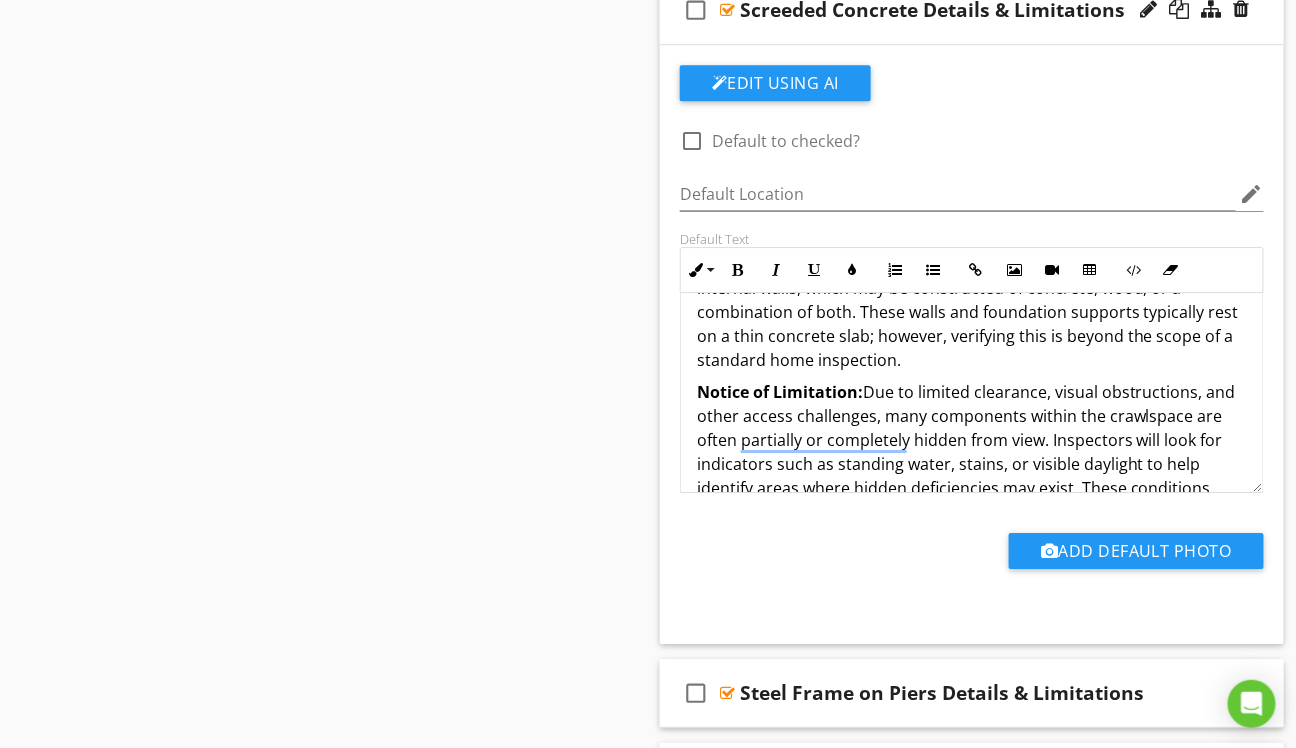 click on "Notice of Limitation:  Due to limited clearance, visual obstructions, and other access challenges, many components within the crawlspace are often partially or completely hidden from view. Inspectors will look for indicators such as standing water, stains, or visible daylight to help identify areas where hidden deficiencies may exist. These conditions create significant limitations for performing a thorough inspection of the crawl space in pier and beam foundations." at bounding box center [972, 464] 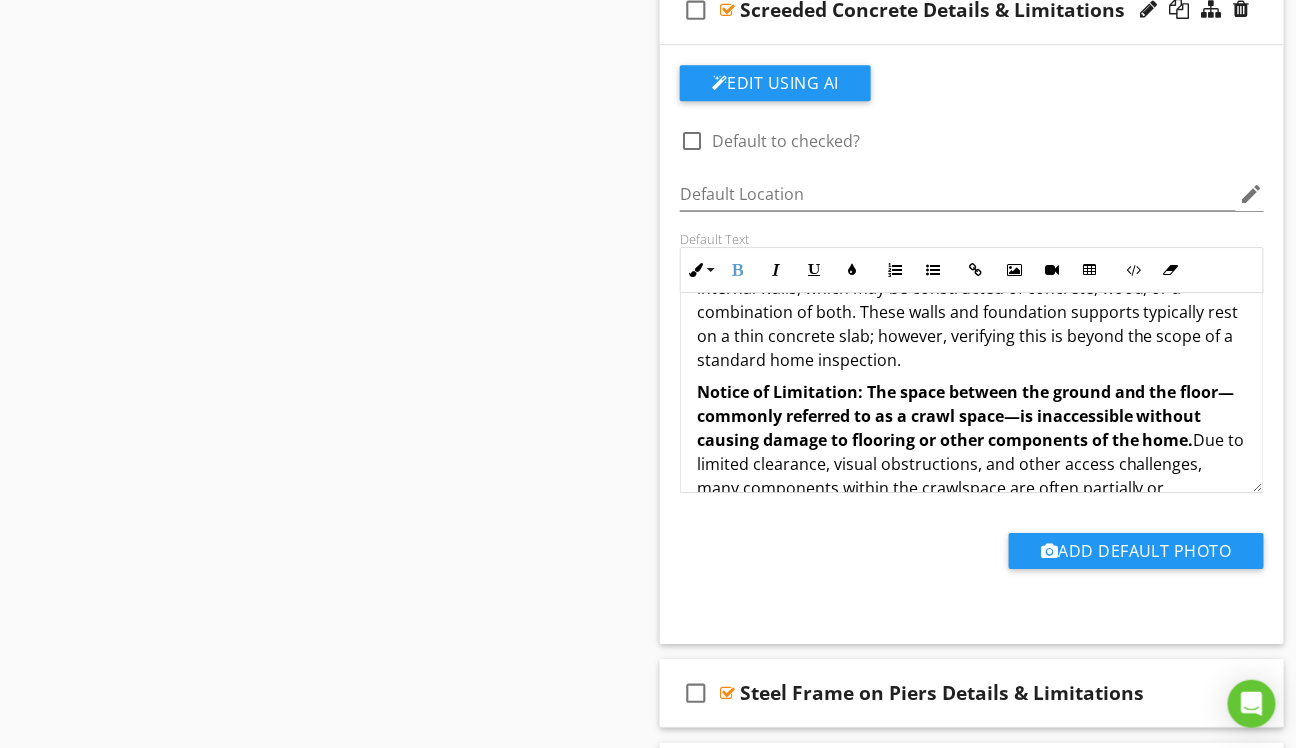 drag, startPoint x: 1194, startPoint y: 431, endPoint x: 868, endPoint y: 388, distance: 328.82367 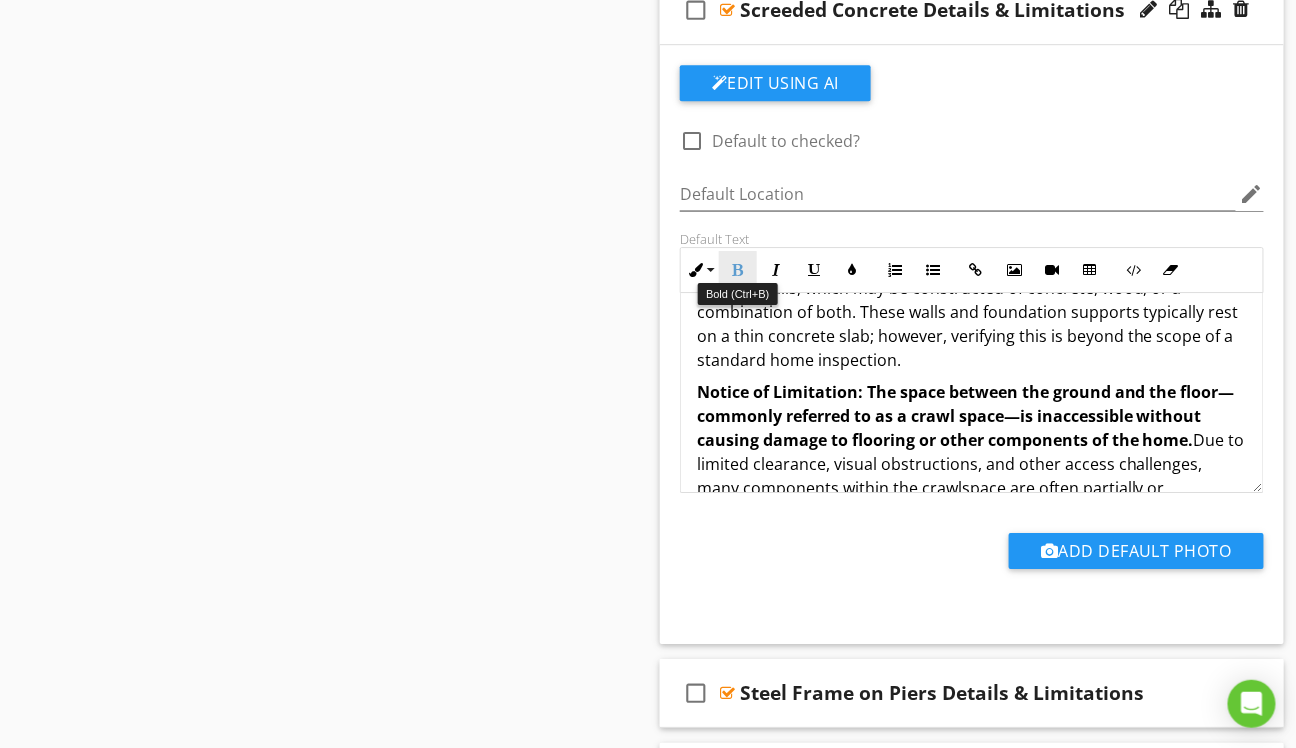 click at bounding box center [738, 270] 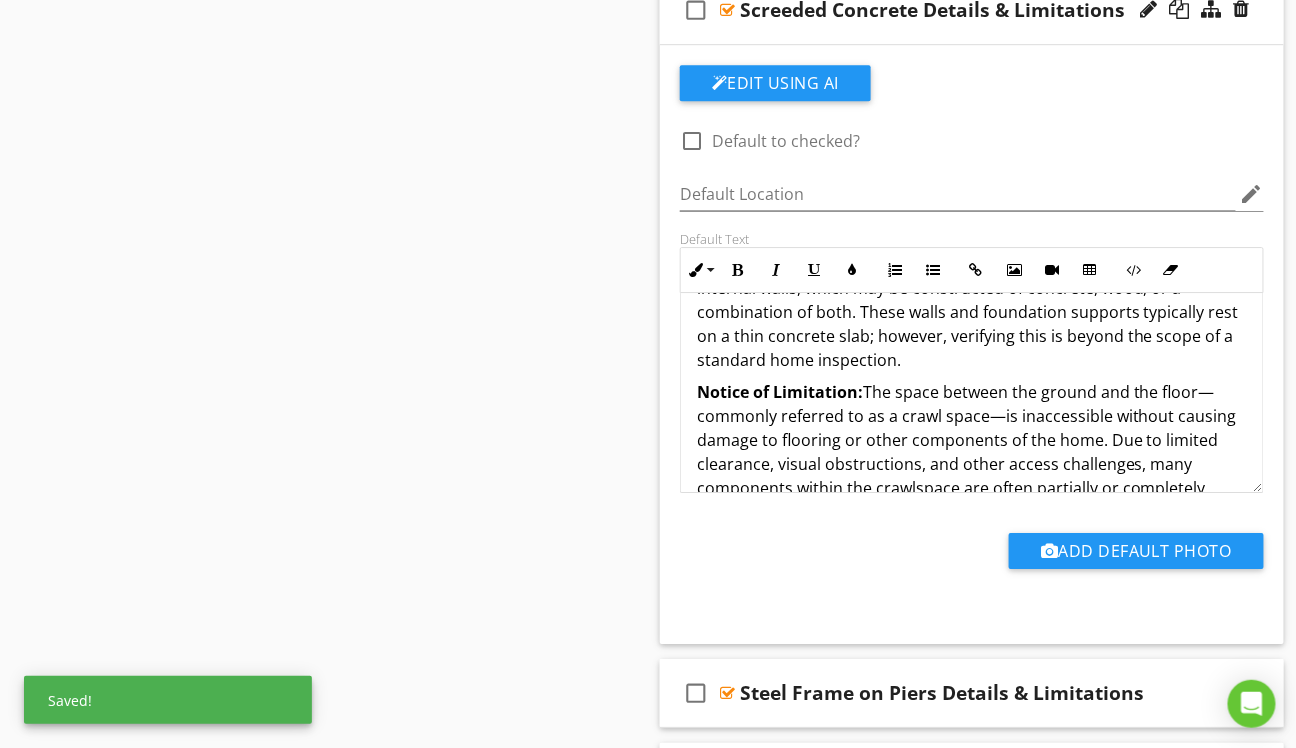click on "Notice of Limitation:  The space between the ground and the floor—commonly referred to as a crawl space—is inaccessible without causing damage to flooring or other components of the home. Due to limited clearance, visual obstructions, and other access challenges, many components within the crawlspace are often partially or completely hidden from view. Inspectors will look for indicators such as standing water, stains, or visible daylight to help identify areas where hidden deficiencies may exist. These conditions create significant limitations for performing a thorough inspection of the crawl space in pier and beam foundations." at bounding box center (972, 500) 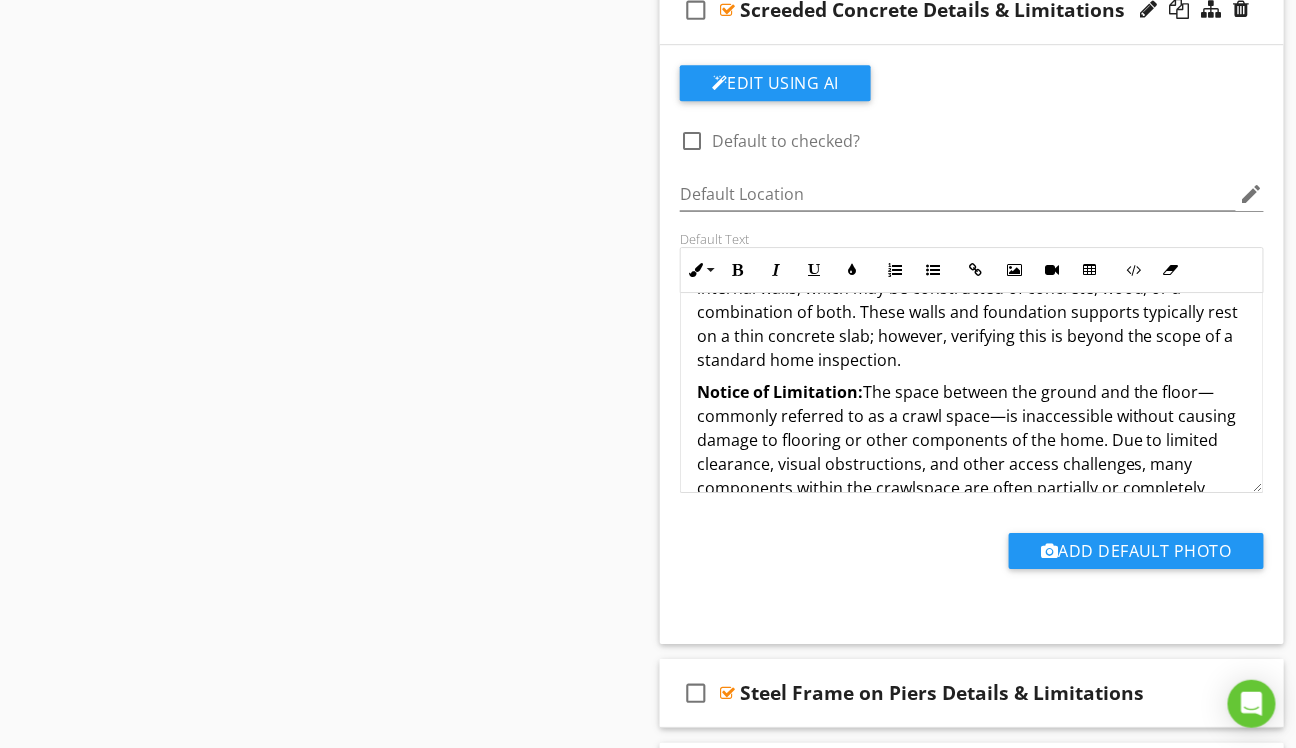 click on "Notice of Limitation:  The space between the ground and the floor—commonly referred to as a crawl space—is inaccessible without causing damage to flooring or other components of the home. Due to limited clearance, visual obstructions, and other access challenges, many components within the crawlspace are often partially or completely hidden from view. Inspectors will look for indicators such as standing water, stains, or visible daylight to help identify areas where hidden deficiencies may exist. These conditions create significant limitations for performing a thorough inspection of the crawl space in pier and beam foundations." at bounding box center (972, 500) 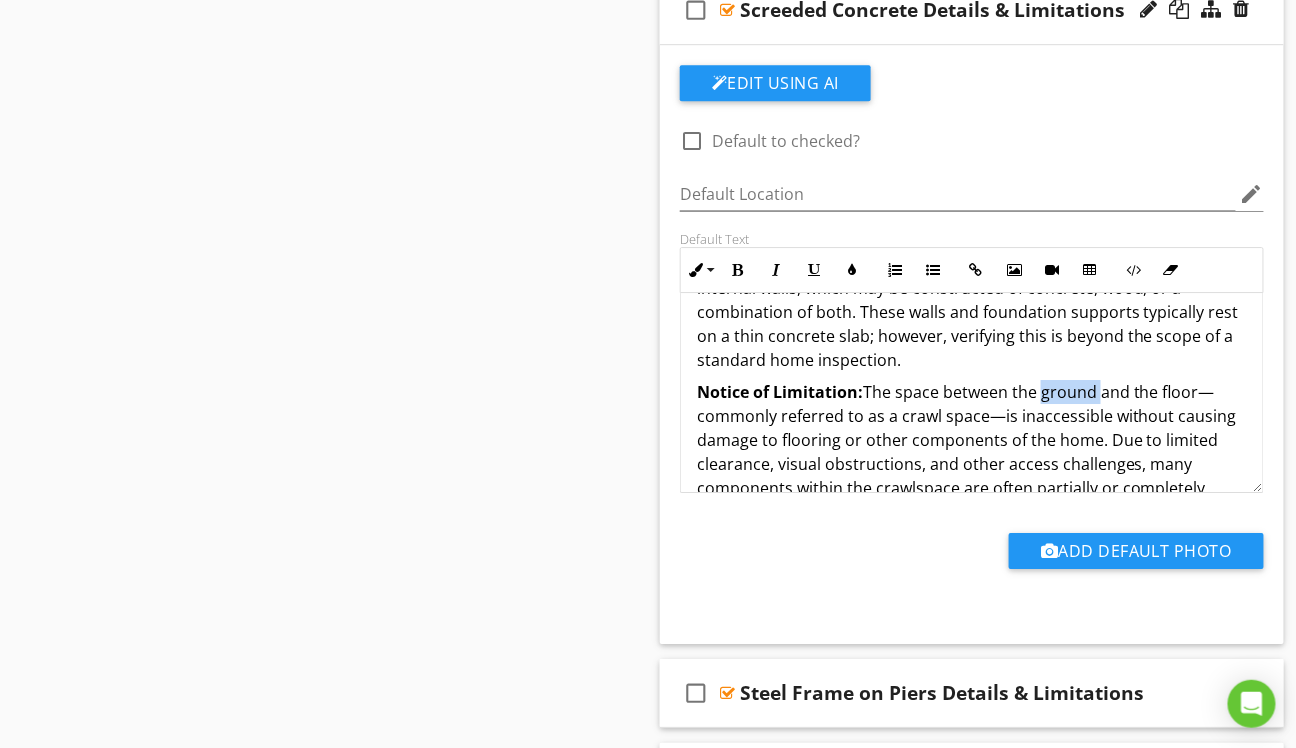 click on "Notice of Limitation:  The space between the ground and the floor—commonly referred to as a crawl space—is inaccessible without causing damage to flooring or other components of the home. Due to limited clearance, visual obstructions, and other access challenges, many components within the crawlspace are often partially or completely hidden from view. Inspectors will look for indicators such as standing water, stains, or visible daylight to help identify areas where hidden deficiencies may exist. These conditions create significant limitations for performing a thorough inspection of the crawl space in pier and beam foundations." at bounding box center (972, 500) 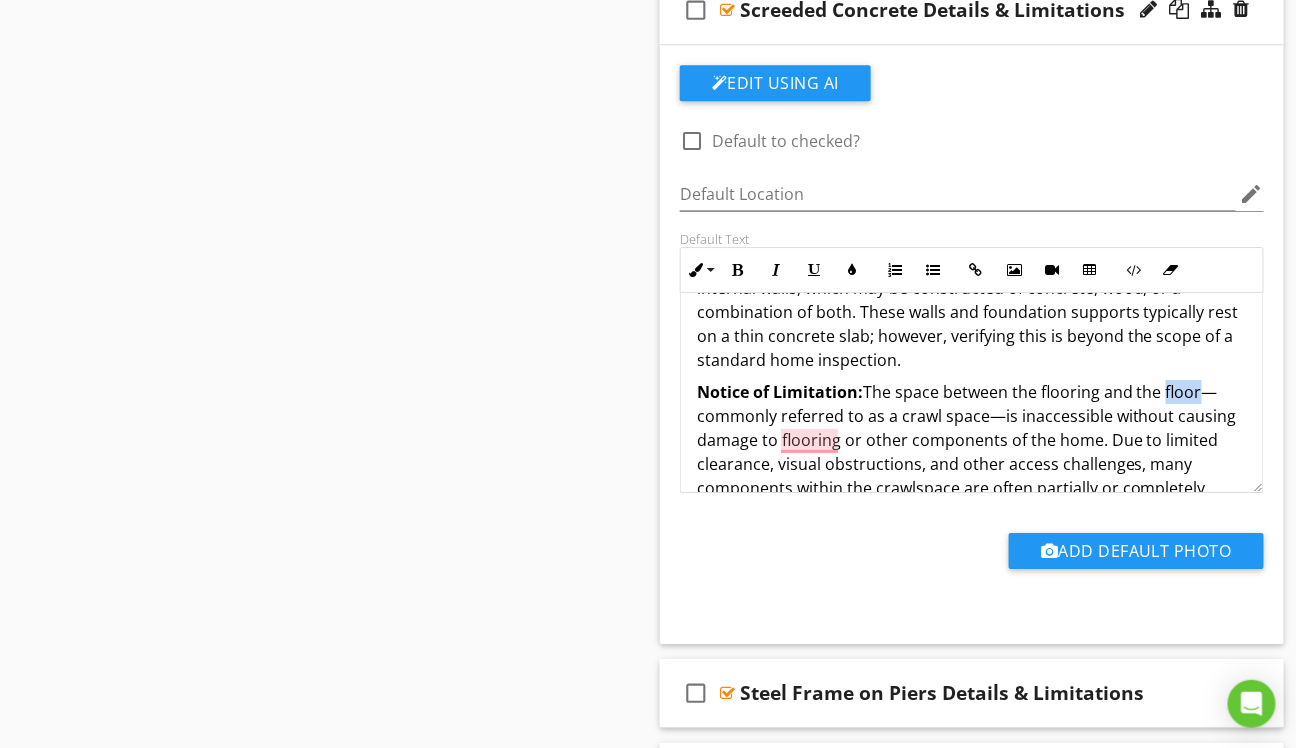 drag, startPoint x: 1200, startPoint y: 382, endPoint x: 1167, endPoint y: 385, distance: 33.13608 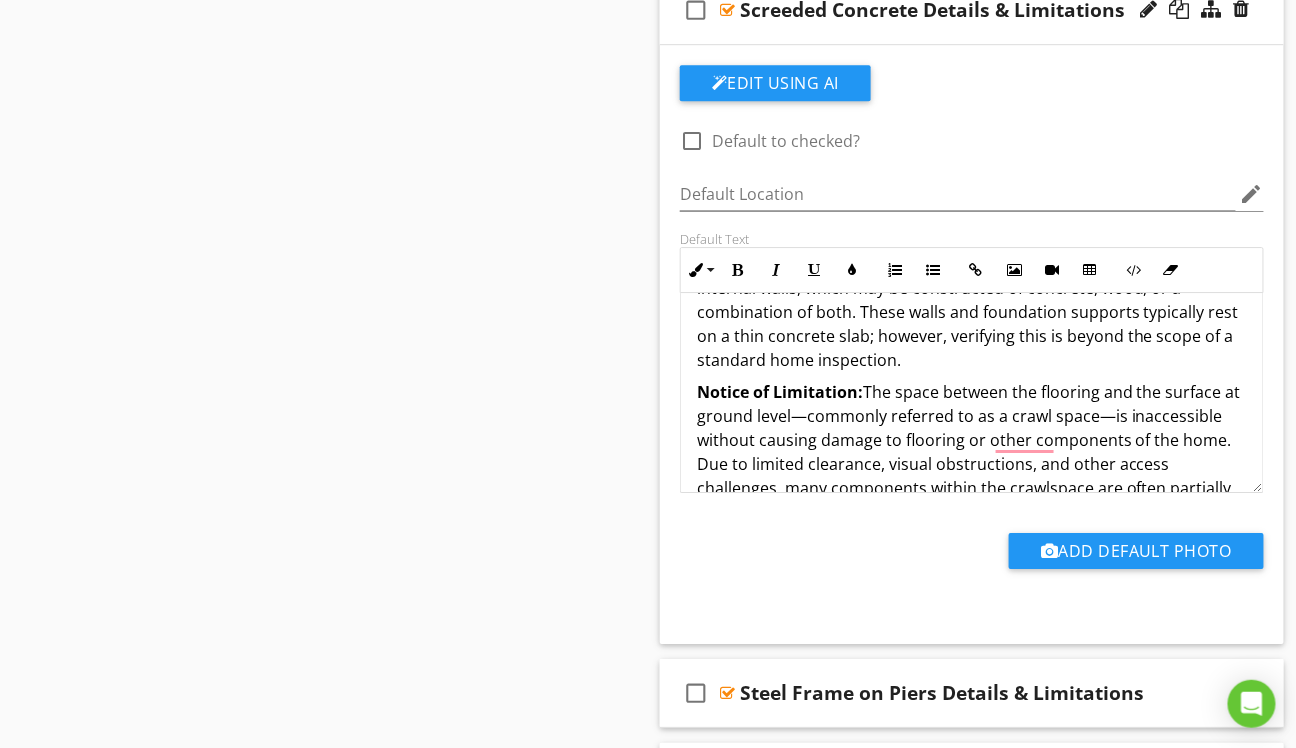 drag, startPoint x: 894, startPoint y: 428, endPoint x: 1134, endPoint y: 451, distance: 241.09956 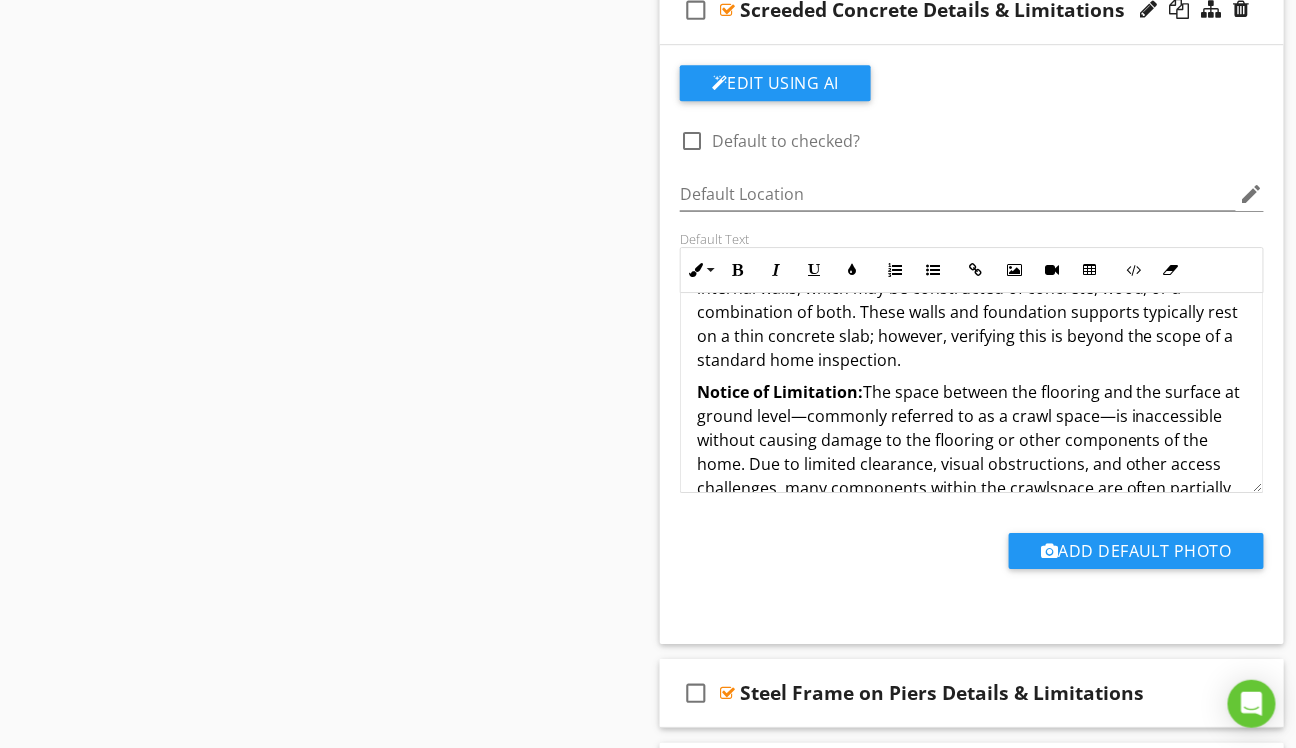 scroll, scrollTop: 184, scrollLeft: 0, axis: vertical 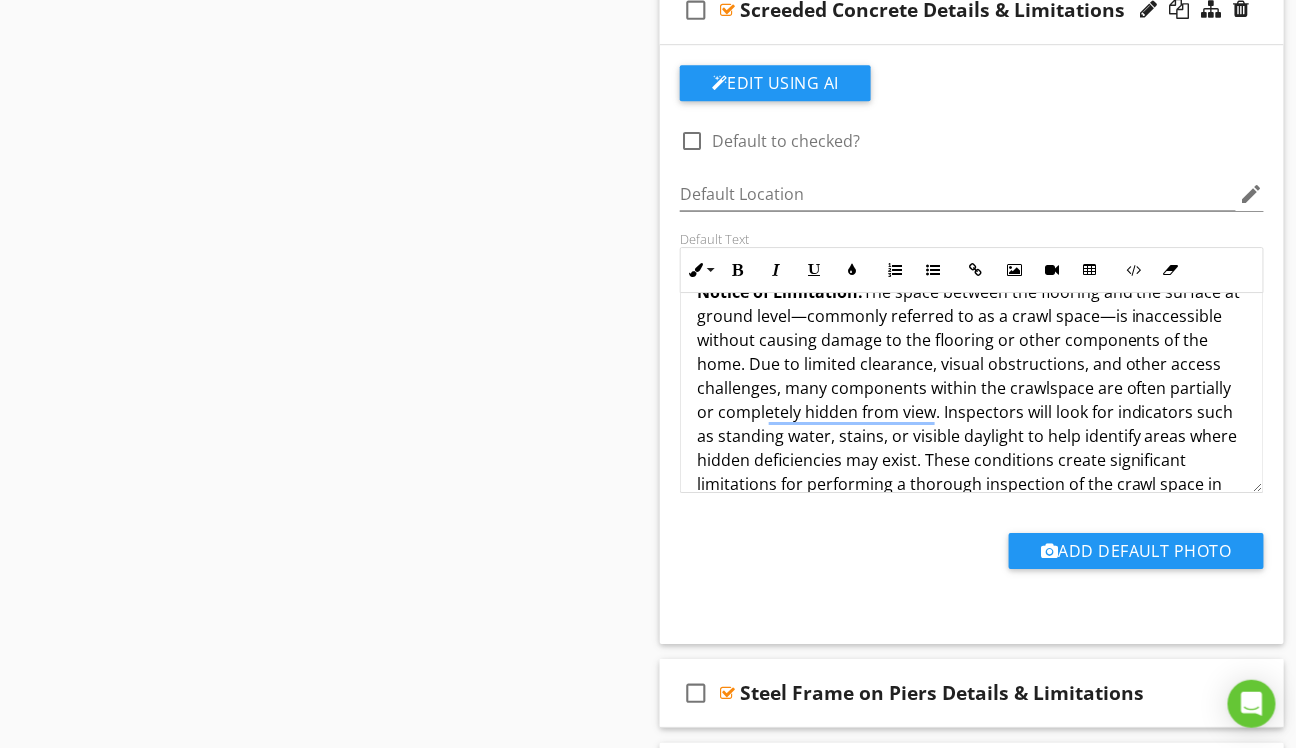 click on "Notice of Limitation:  The space between the flooring and the surface at ground level—commonly referred to as a crawl space—is inaccessible without causing damage to the flooring or other components of the home. Due to limited clearance, visual obstructions, and other access challenges, many components within the crawlspace are often partially or completely hidden from view. Inspectors will look for indicators such as standing water, stains, or visible daylight to help identify areas where hidden deficiencies may exist. These conditions create significant limitations for performing a thorough inspection of the crawl space in pier and beam foundations." at bounding box center (972, 400) 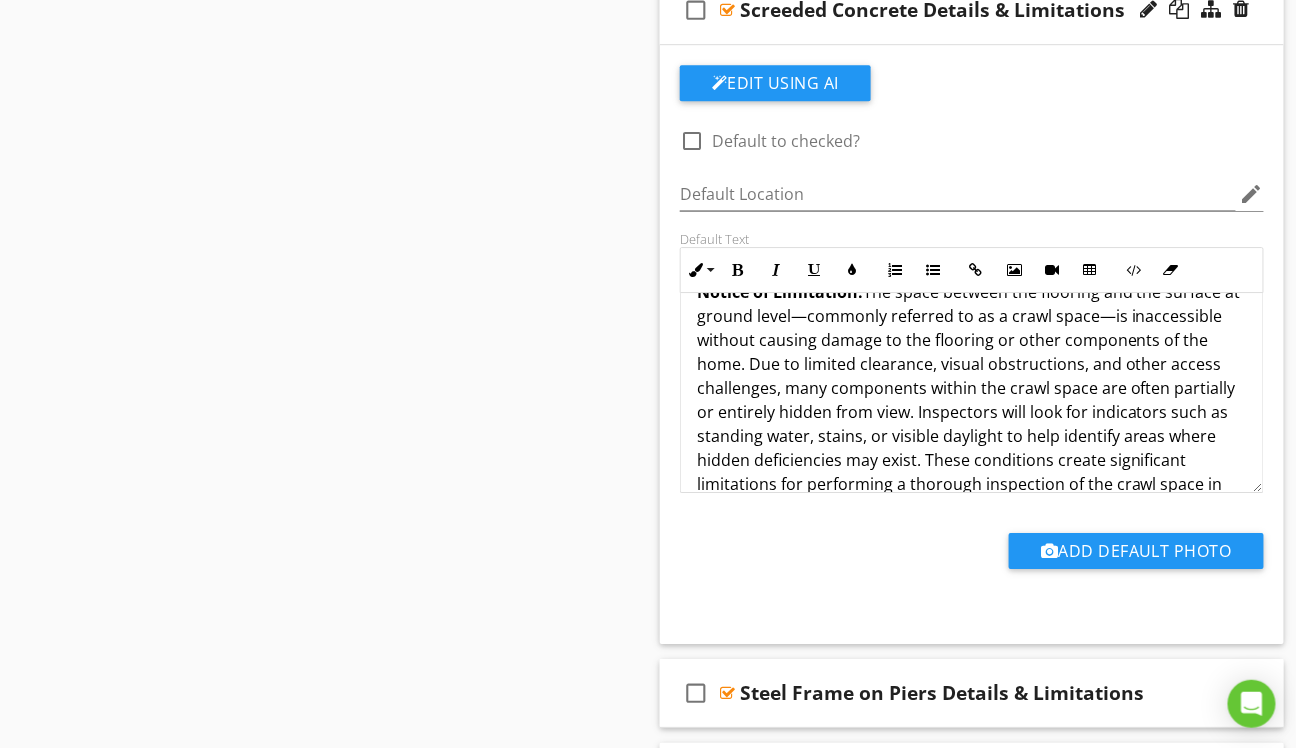 scroll, scrollTop: 235, scrollLeft: 0, axis: vertical 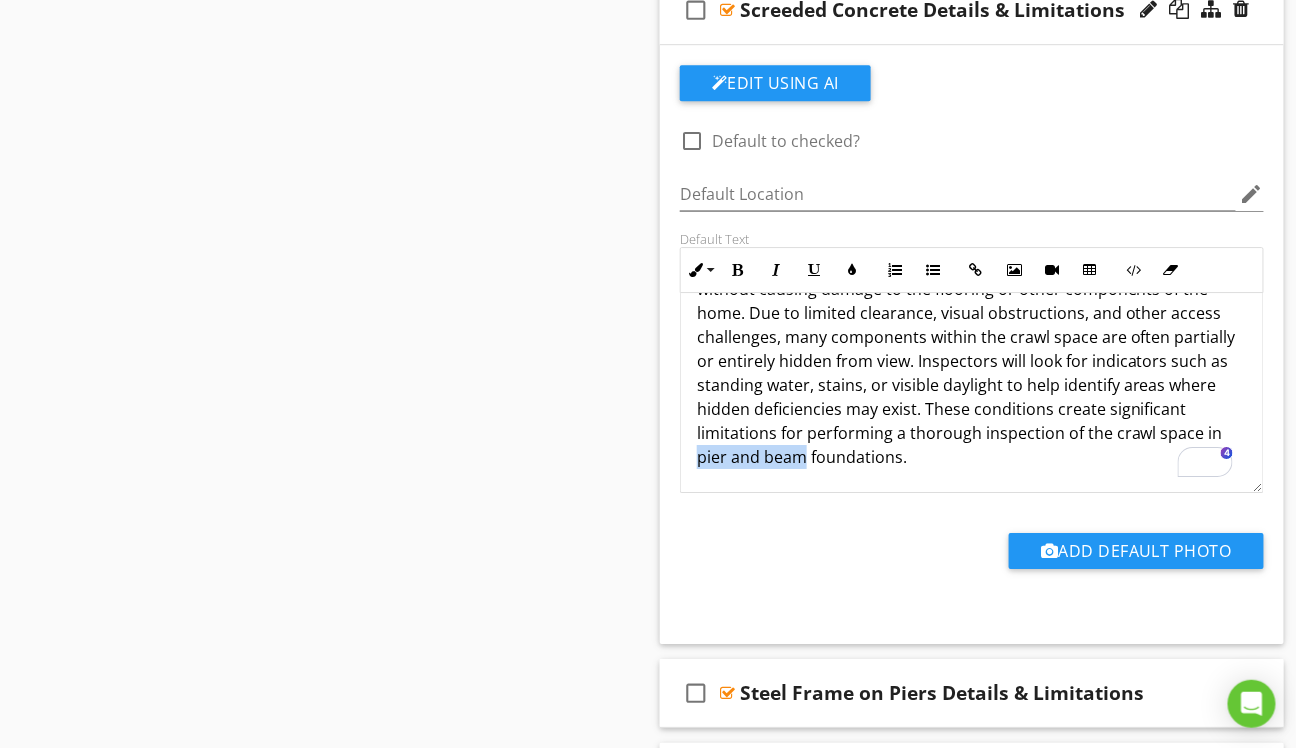 drag, startPoint x: 834, startPoint y: 451, endPoint x: 940, endPoint y: 451, distance: 106 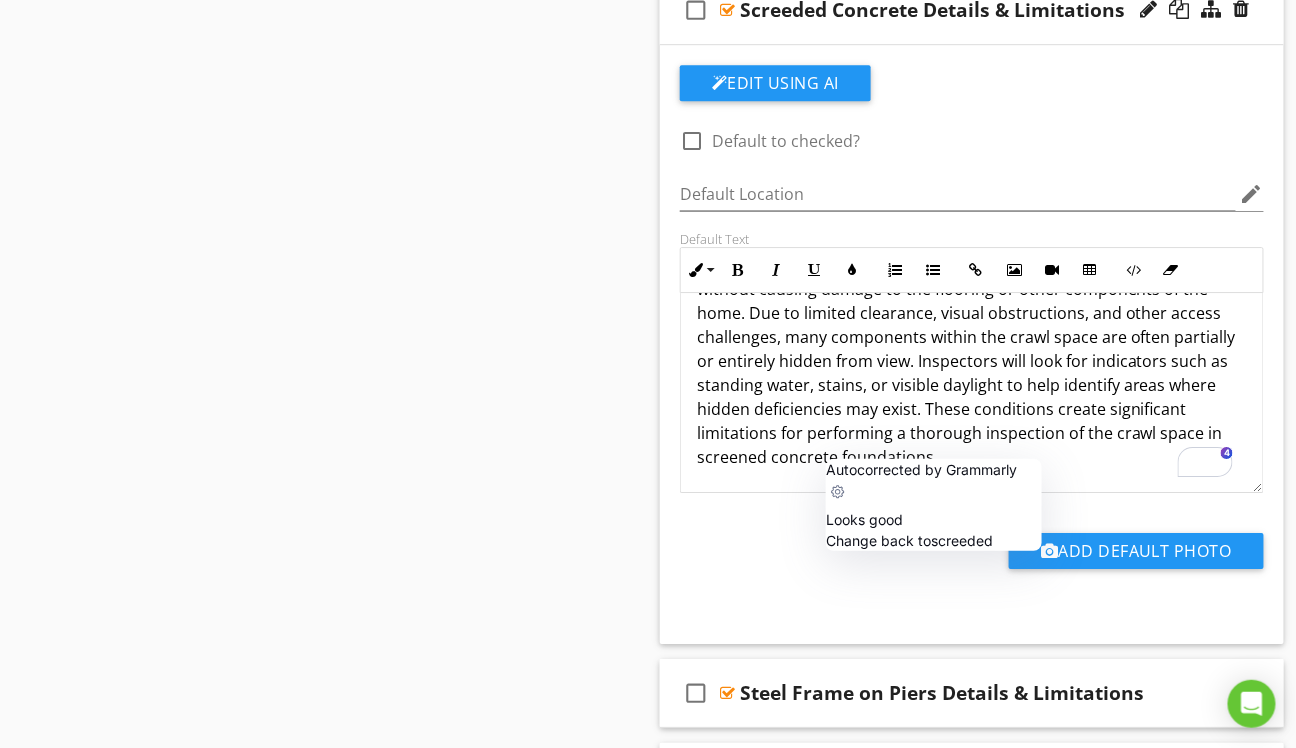 click on "Change back to  screeded" 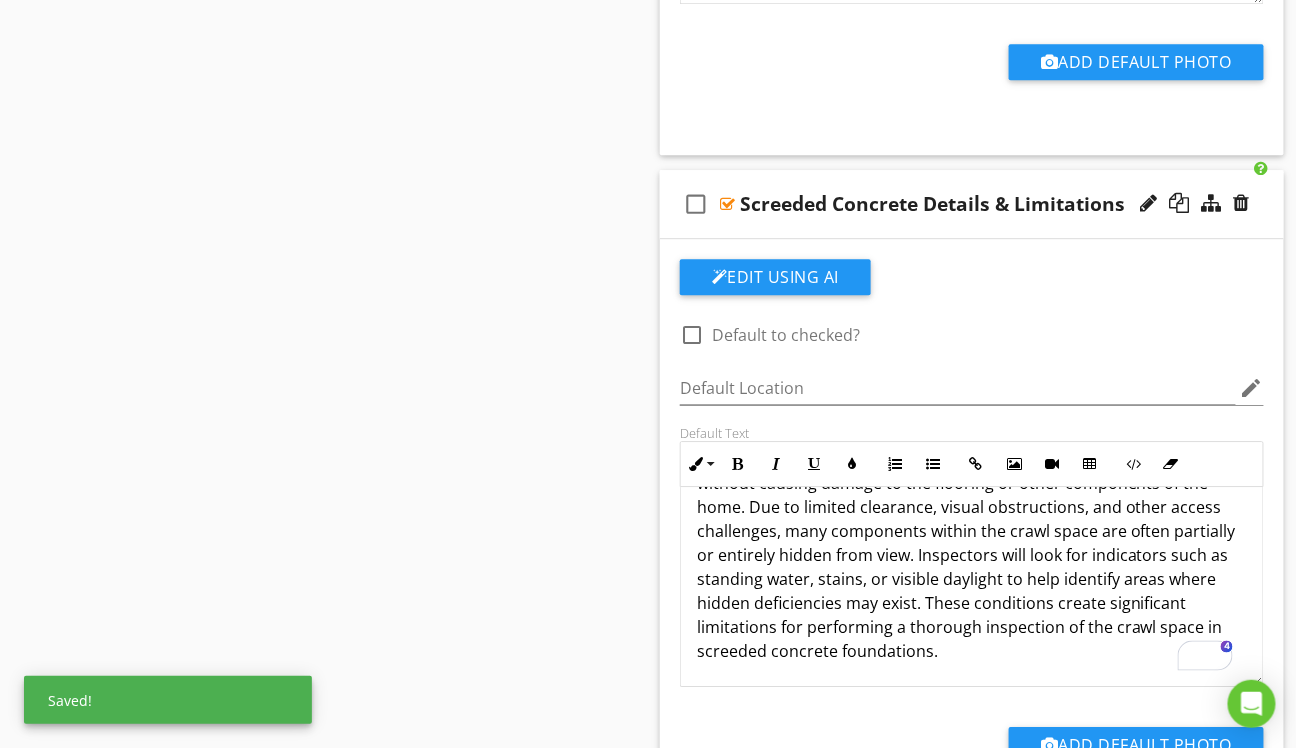 scroll, scrollTop: 1634, scrollLeft: 0, axis: vertical 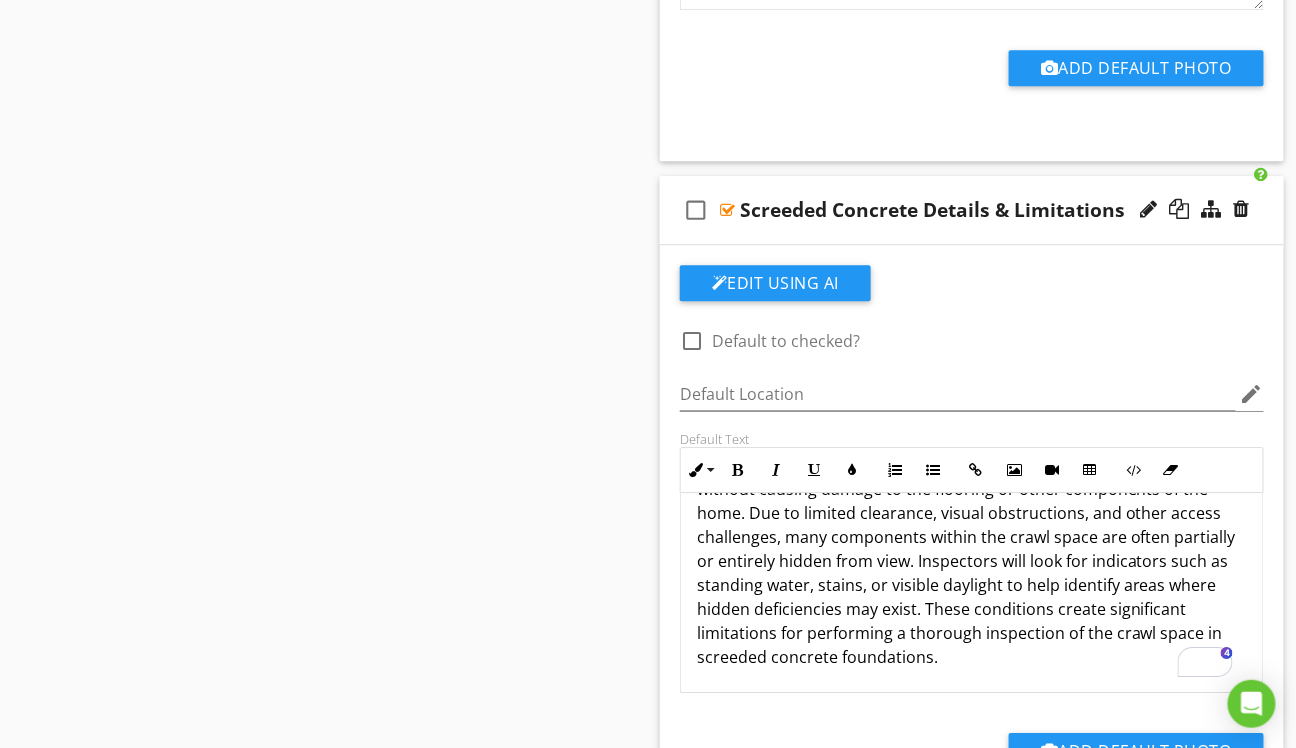 click on "check_box_outline_blank
Screeded Concrete Details & Limitations" at bounding box center [972, 210] 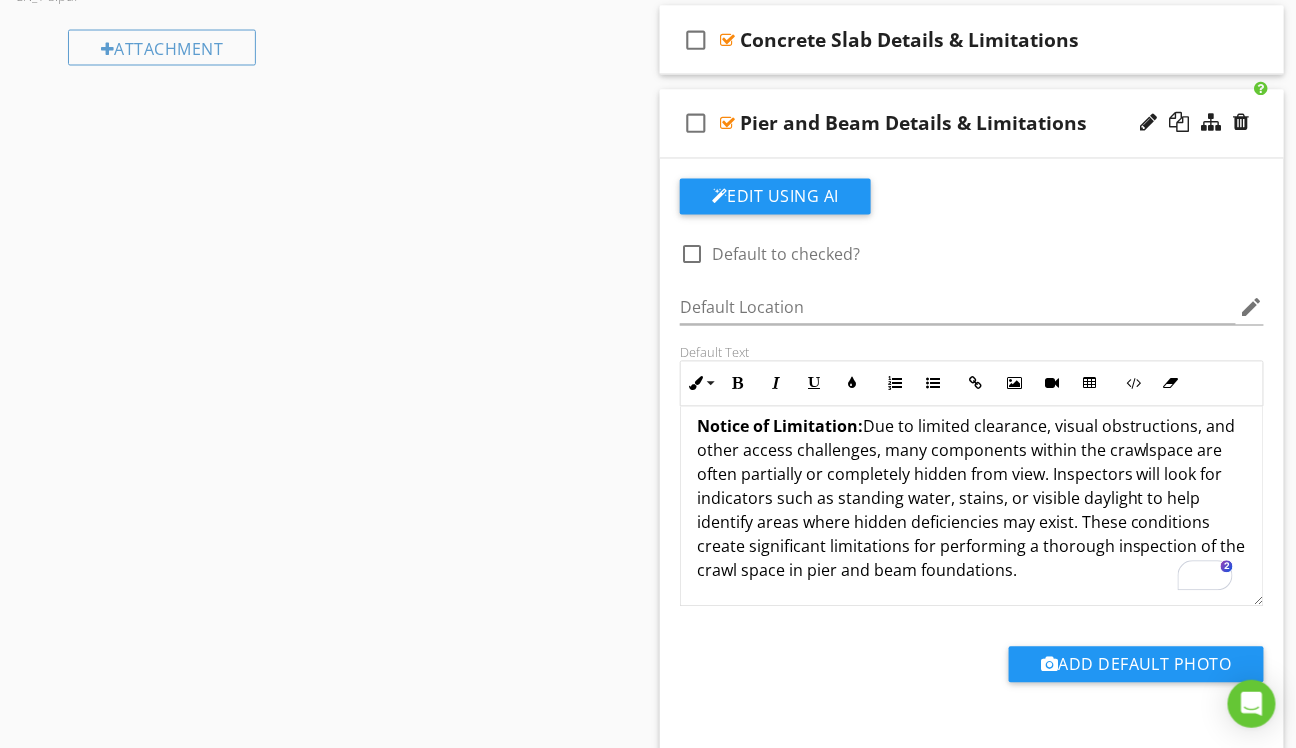 scroll, scrollTop: 1034, scrollLeft: 0, axis: vertical 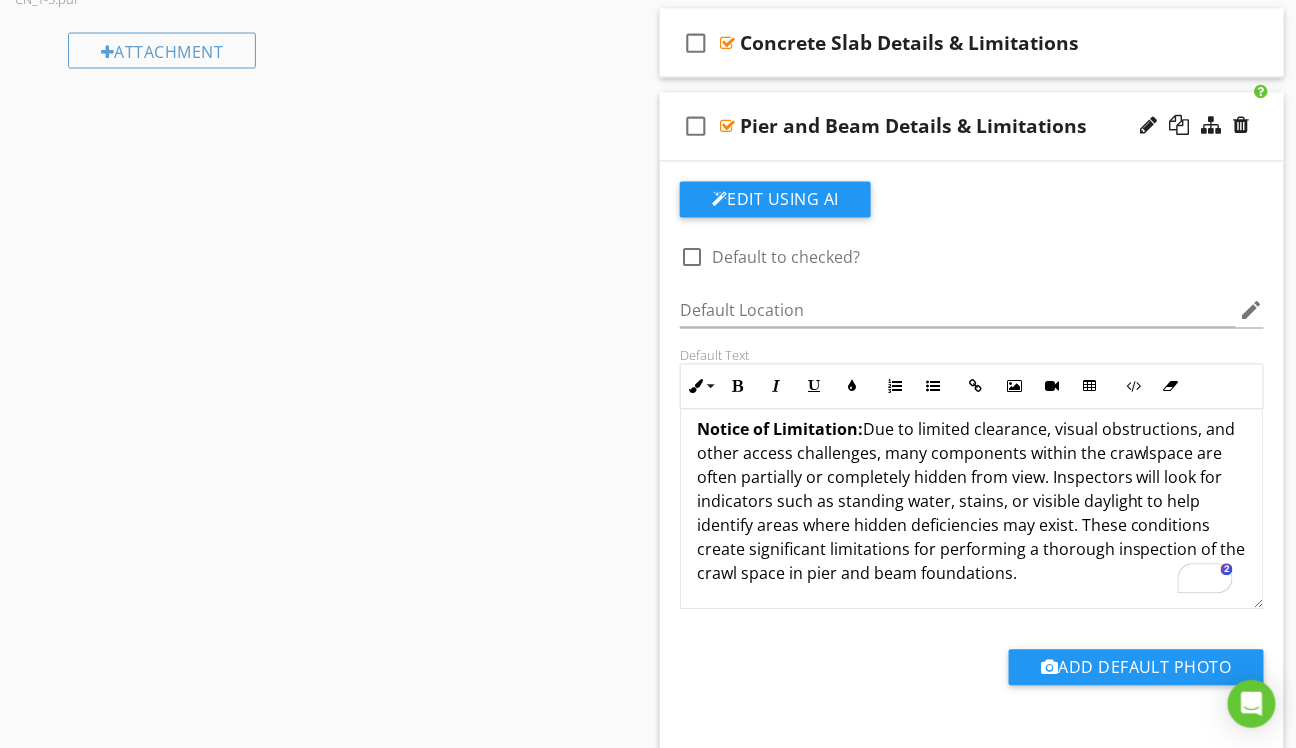 click on "check_box_outline_blank
Pier and Beam Details & Limitations" at bounding box center (972, 127) 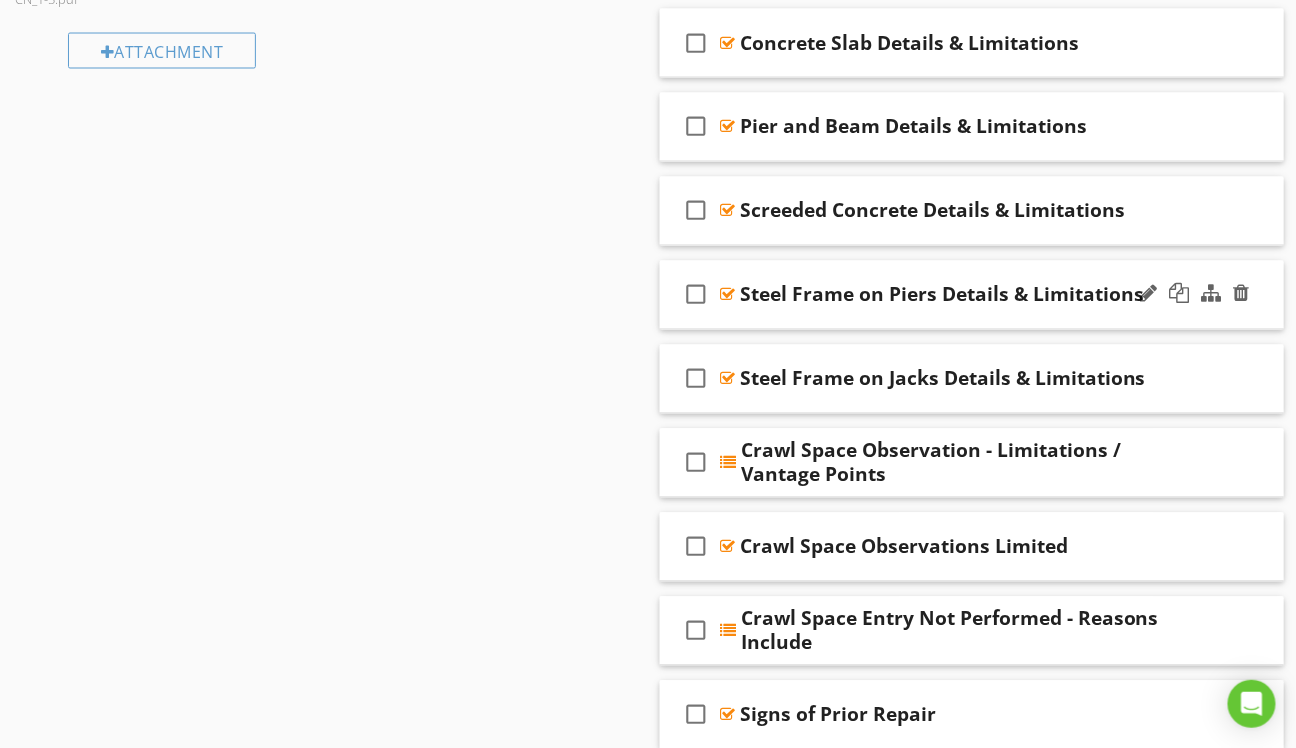 click on "check_box_outline_blank
Steel Frame on Piers Details & Limitations" at bounding box center (972, 295) 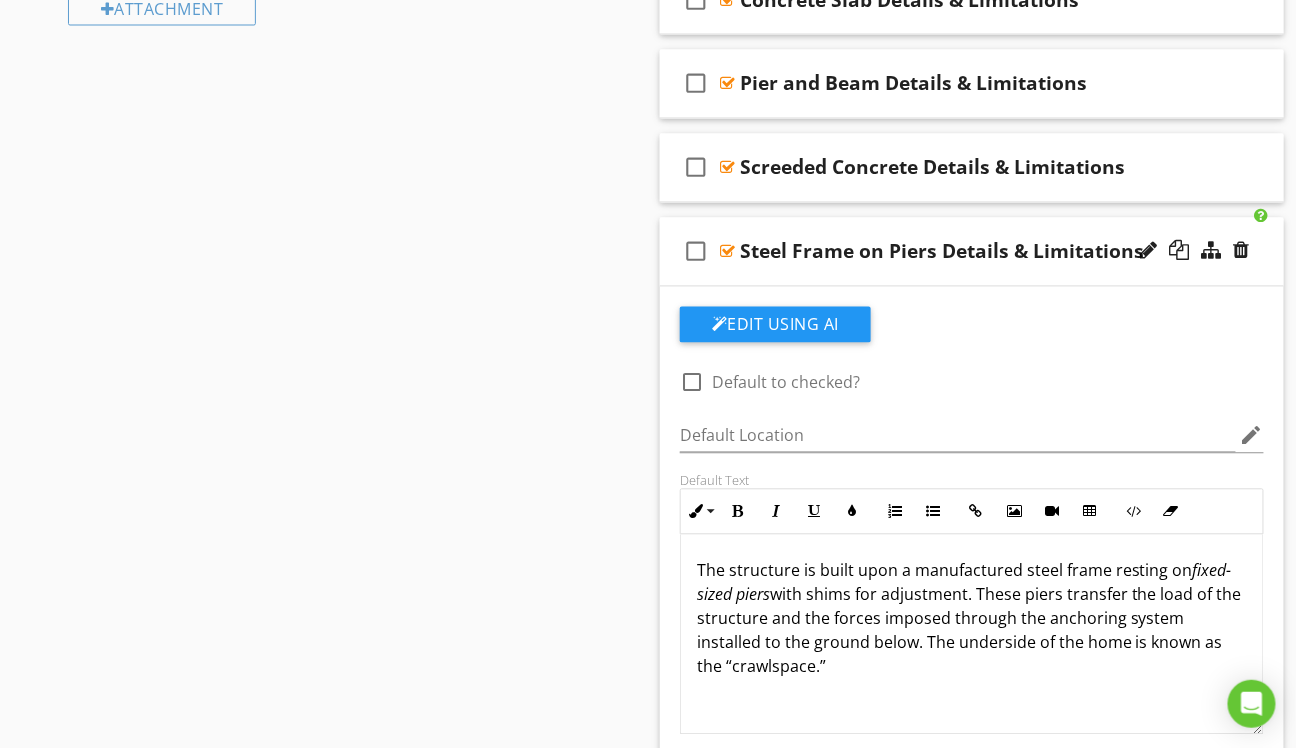 scroll, scrollTop: 1134, scrollLeft: 0, axis: vertical 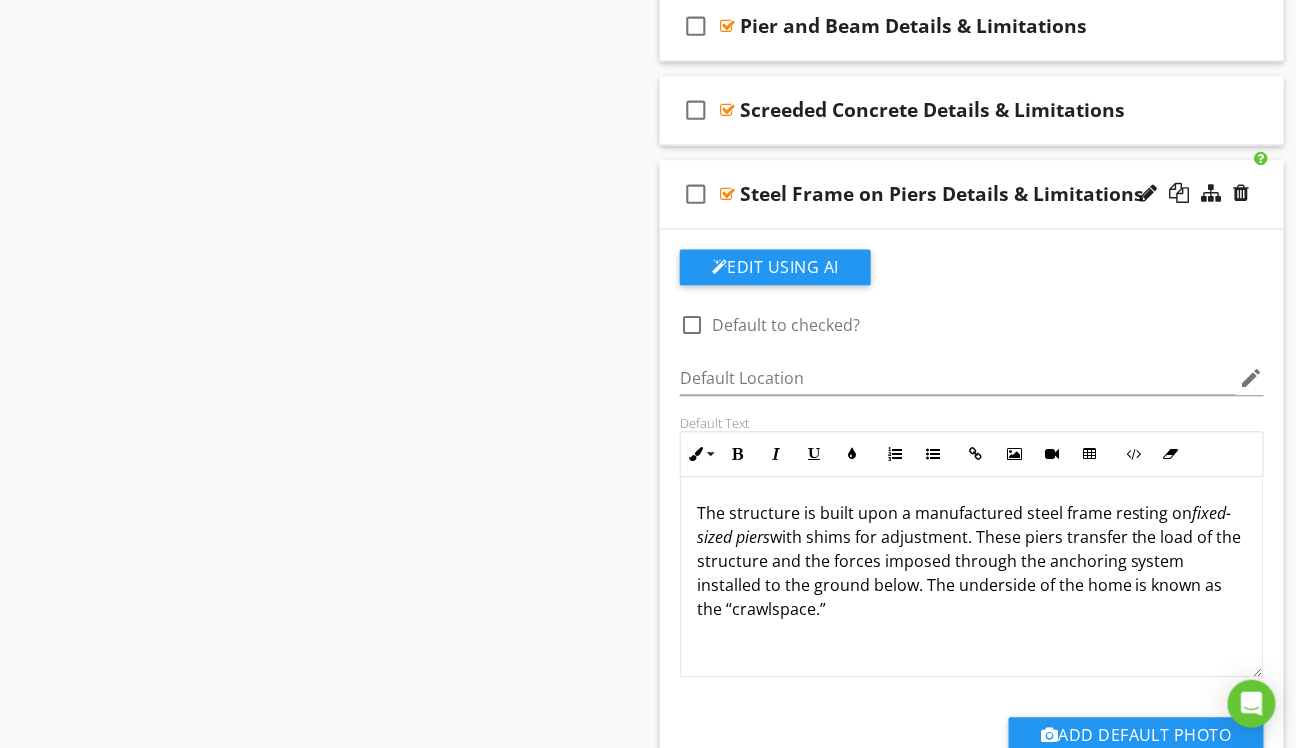 click on "The structure is built upon a manufactured steel frame resting on  fixed-sized piers  with shims for adjustment. These piers transfer the load of the structure and the forces imposed through the anchoring system installed to the ground below. The underside of the home is known as the “crawlspace.”" at bounding box center (972, 562) 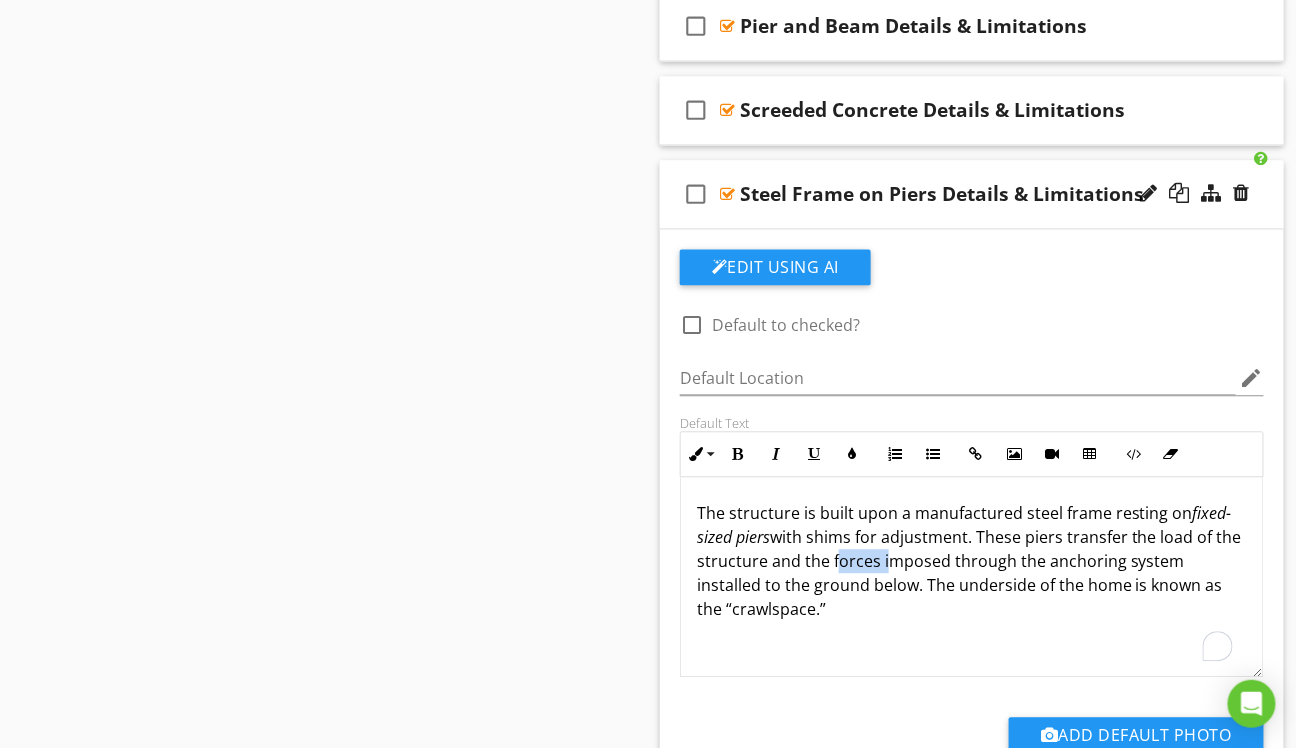 click on "The structure is built upon a manufactured steel frame resting on  fixed-sized piers  with shims for adjustment. These piers transfer the load of the structure and the forces imposed through the anchoring system installed to the ground below. The underside of the home is known as the “crawlspace.”" at bounding box center (972, 562) 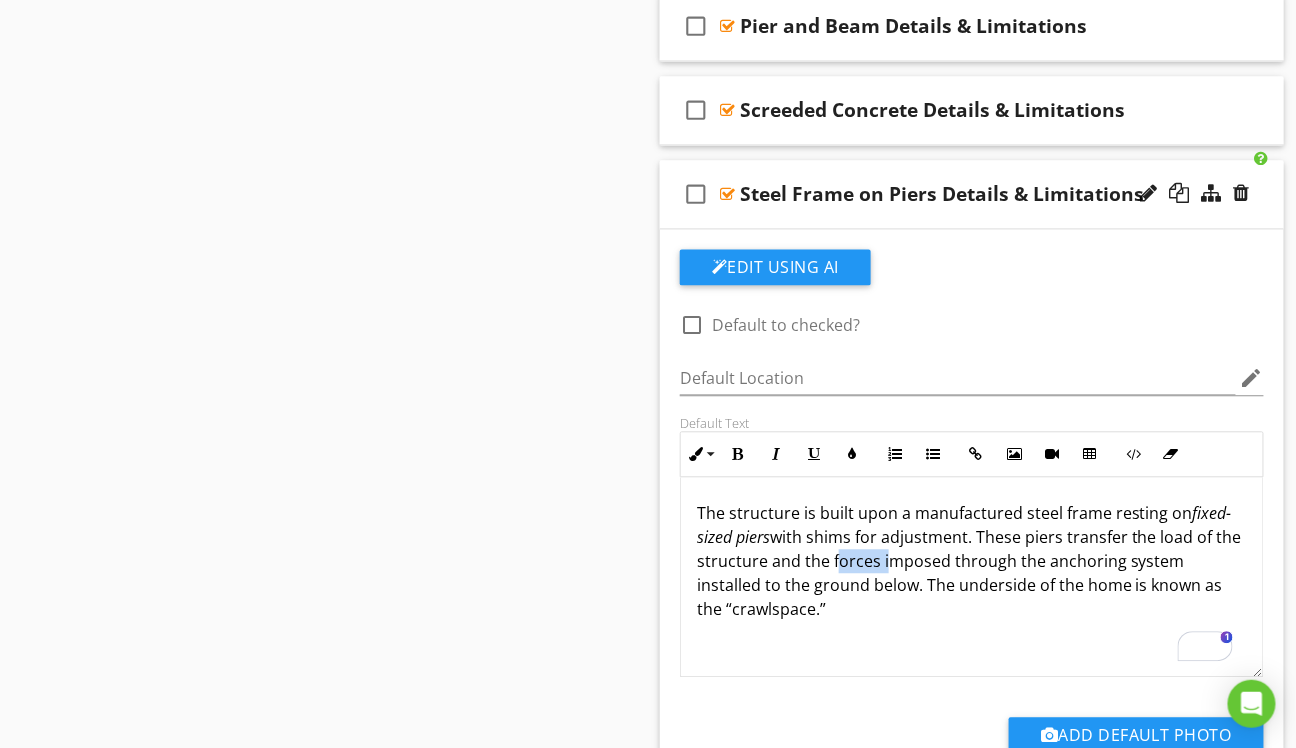 click on "The structure is built upon a manufactured steel frame resting on  fixed-sized piers  with shims for adjustment. These piers transfer the load of the structure and the forces imposed through the anchoring system installed to the ground below. The underside of the home is known as the “crawlspace.”" at bounding box center [972, 562] 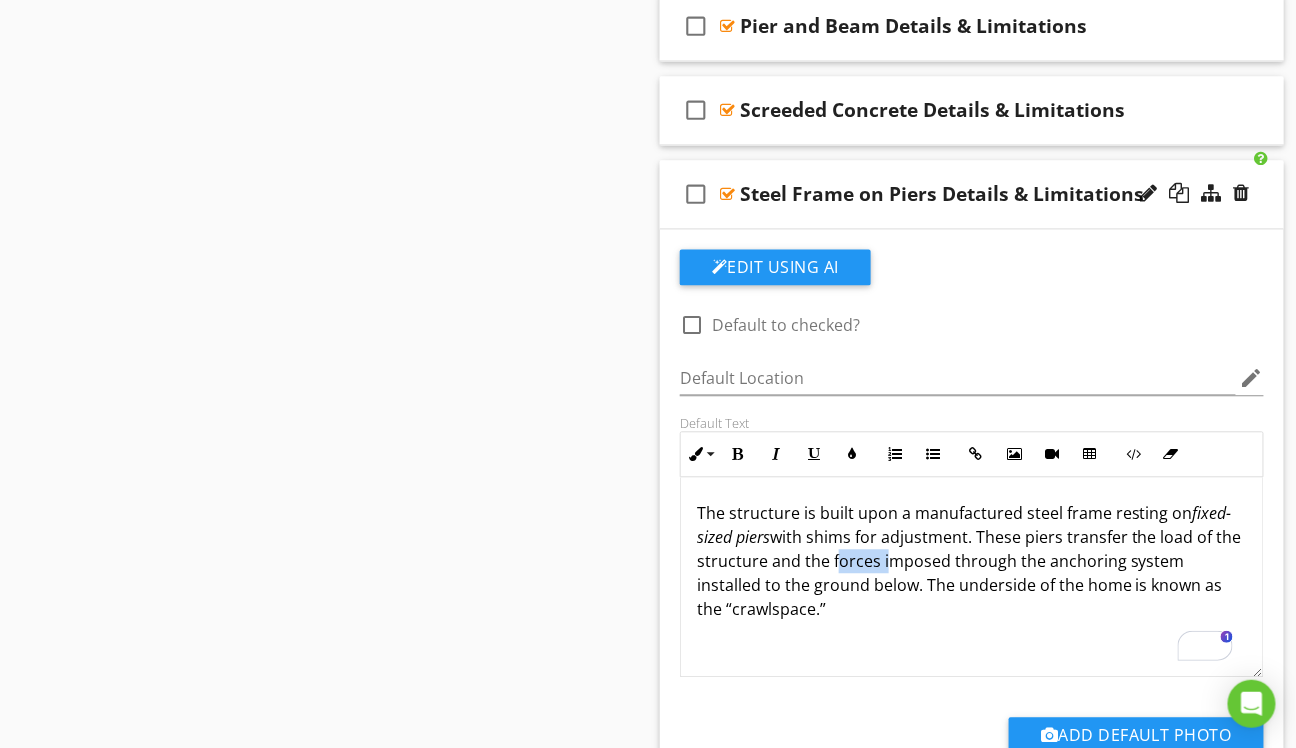 click on "The structure is built upon a manufactured steel frame resting on  fixed-sized piers  with shims for adjustment. These piers transfer the load of the structure and the forces imposed through the anchoring system installed to the ground below. The underside of the home is known as the “crawlspace.”" at bounding box center (972, 562) 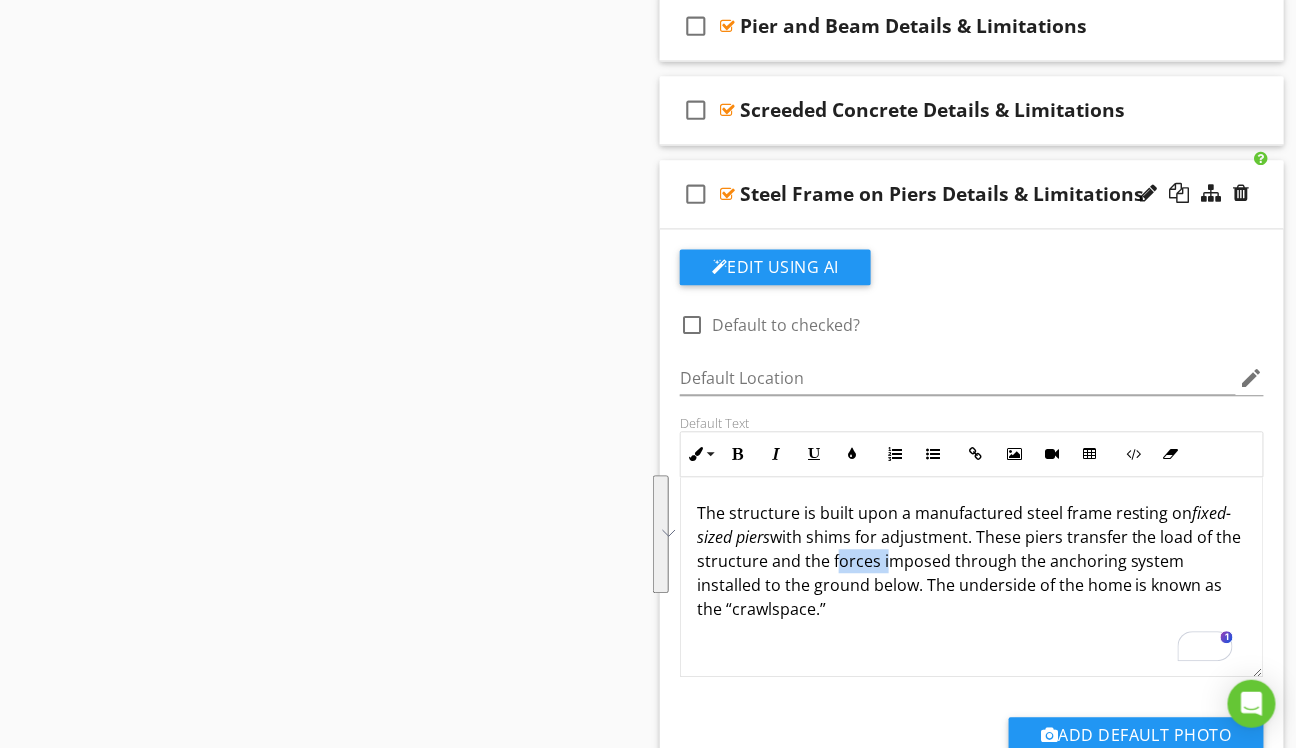 copy on "The structure is built upon a manufactured steel frame resting on  fixed-sized piers  with shims for adjustment. These piers transfer the load of the structure and the forces imposed through the anchoring system installed to the ground below. The underside of the home is known as the “crawlspace.”" 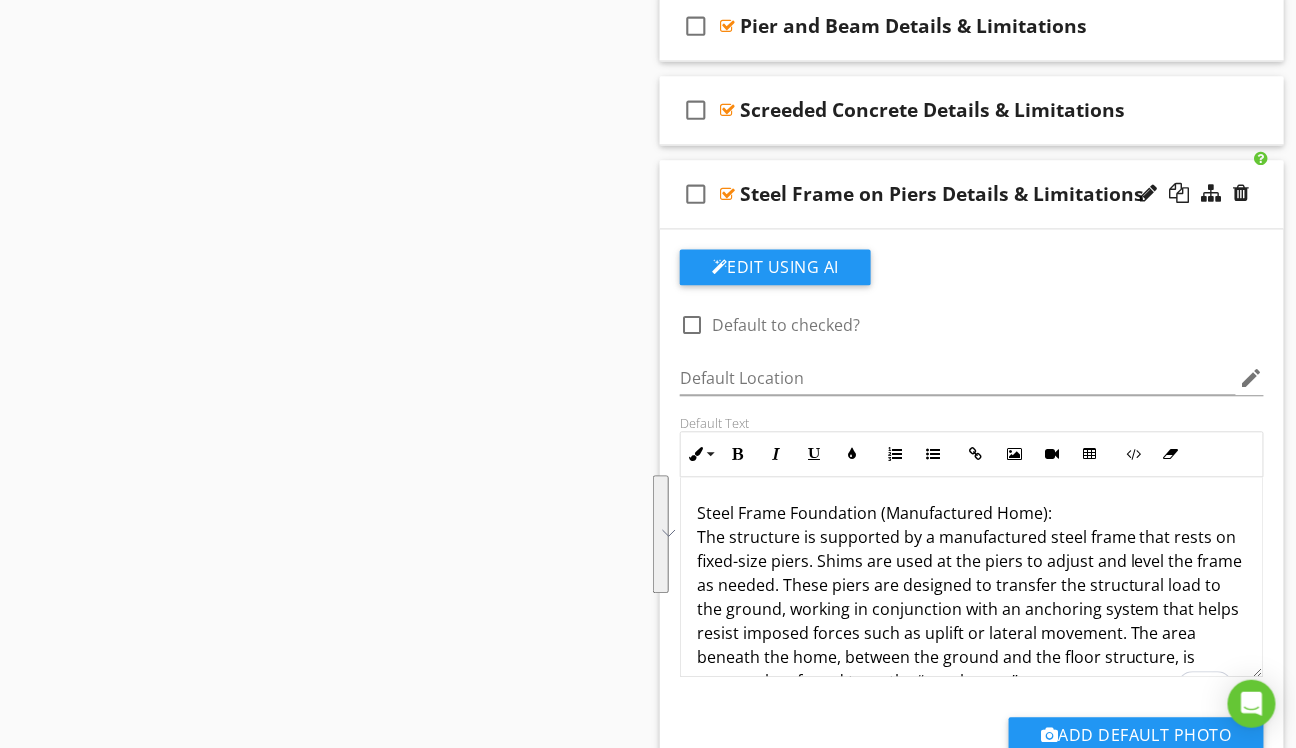 scroll, scrollTop: 13, scrollLeft: 0, axis: vertical 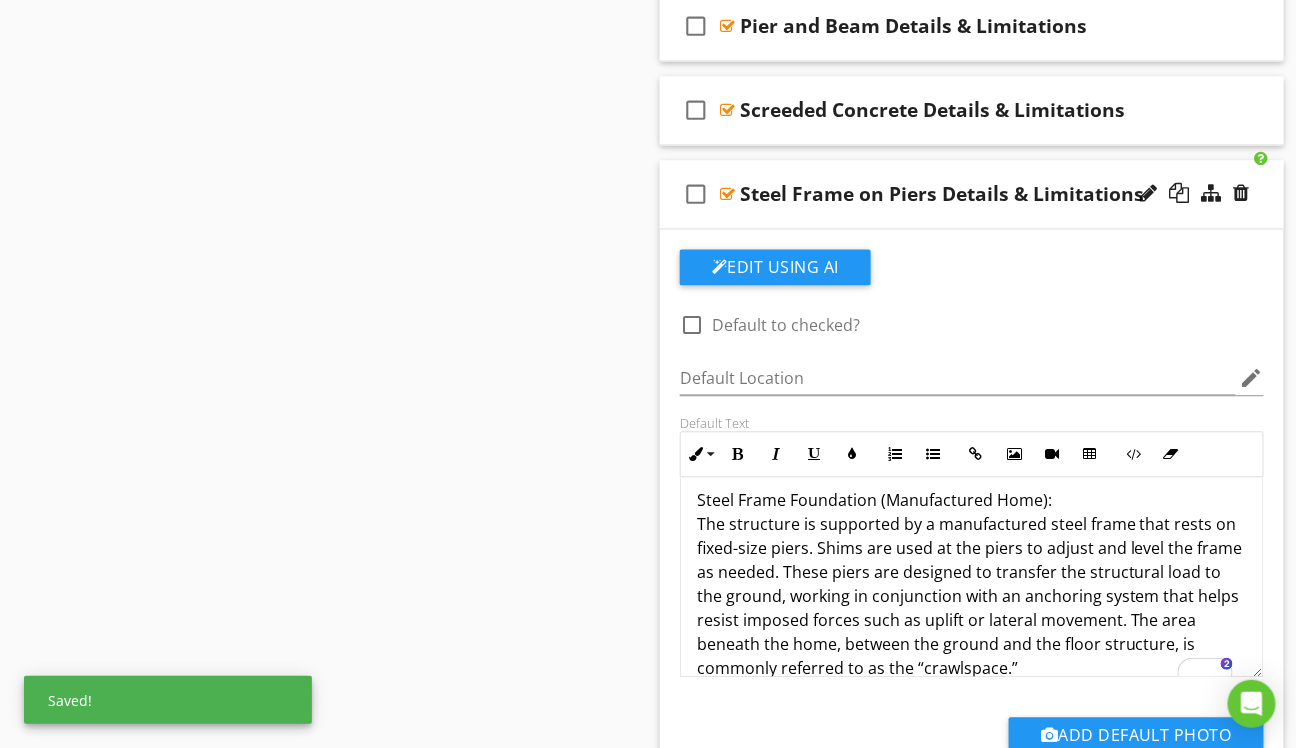 click on "Steel Frame Foundation (Manufactured Home): The structure is supported by a manufactured steel frame that rests on fixed-size piers. Shims are used at the piers to adjust and level the frame as needed. These piers are designed to transfer the structural load to the ground, working in conjunction with an anchoring system that helps resist imposed forces such as uplift or lateral movement. The area beneath the home, between the ground and the floor structure, is commonly referred to as the “crawlspace.”" at bounding box center (972, 585) 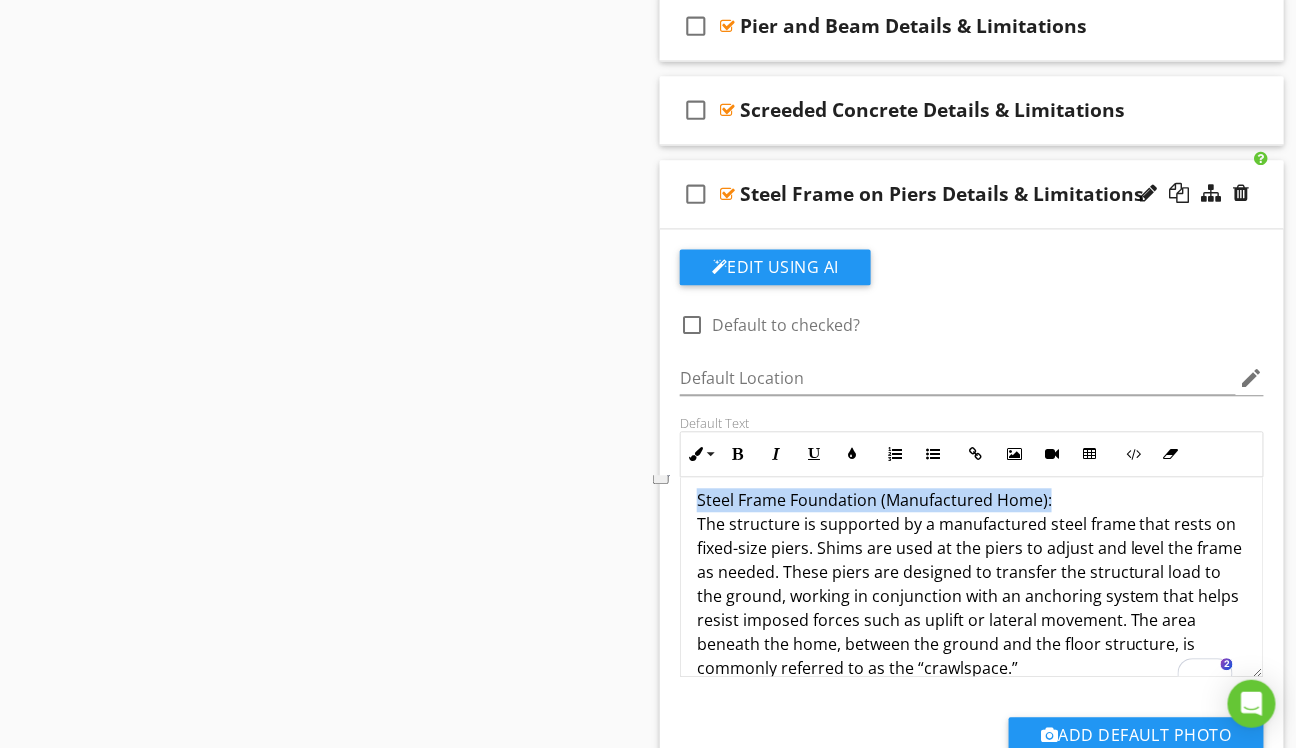 drag, startPoint x: 1054, startPoint y: 494, endPoint x: 695, endPoint y: 495, distance: 359.0014 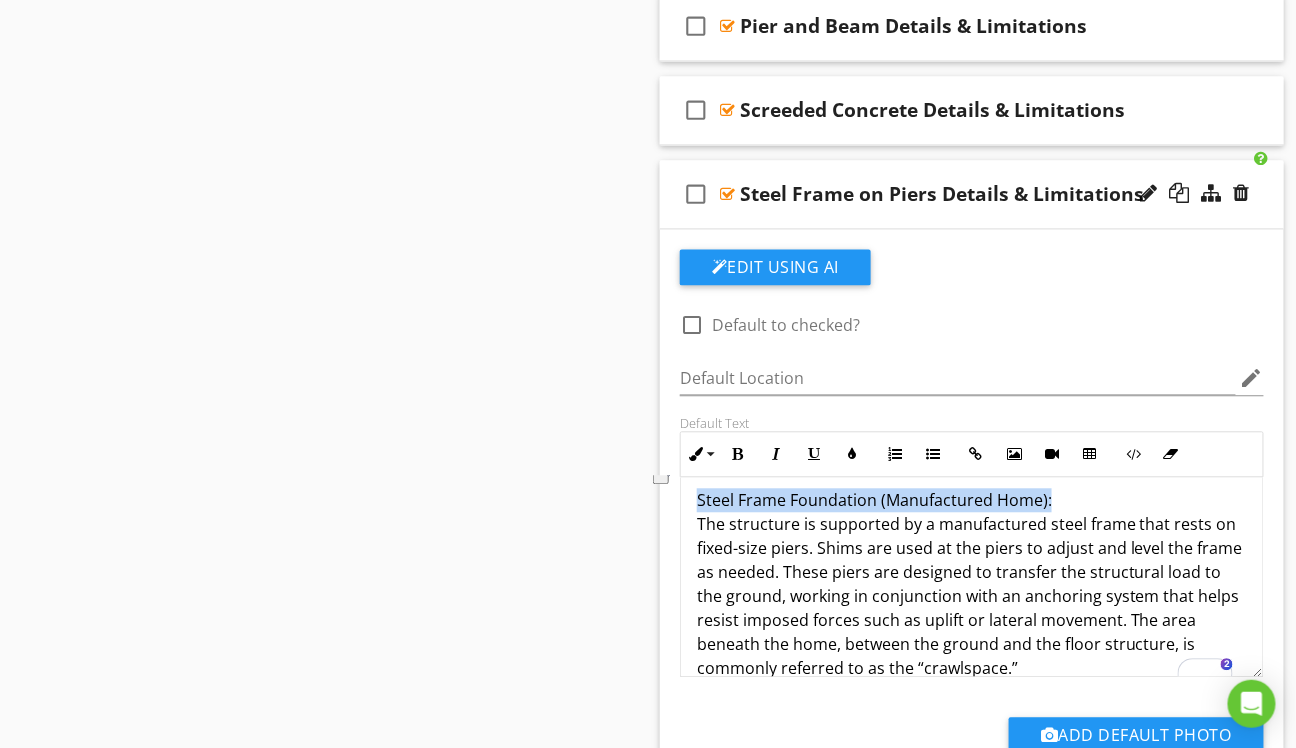 click on "Steel Frame Foundation (Manufactured Home): The structure is supported by a manufactured steel frame that rests on fixed-size piers. Shims are used at the piers to adjust and level the frame as needed. These piers are designed to transfer the structural load to the ground, working in conjunction with an anchoring system that helps resist imposed forces such as uplift or lateral movement. The area beneath the home, between the ground and the floor structure, is commonly referred to as the “crawlspace.”" at bounding box center [972, 585] 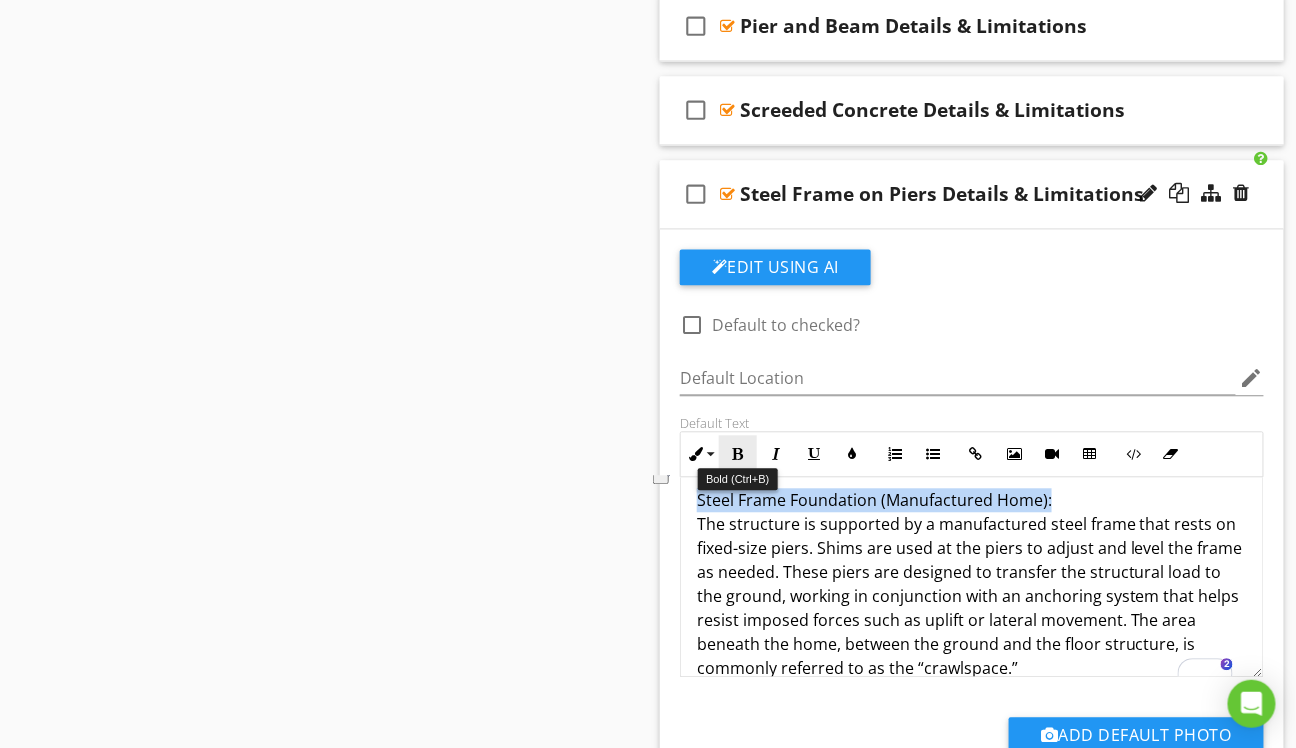 click at bounding box center [738, 455] 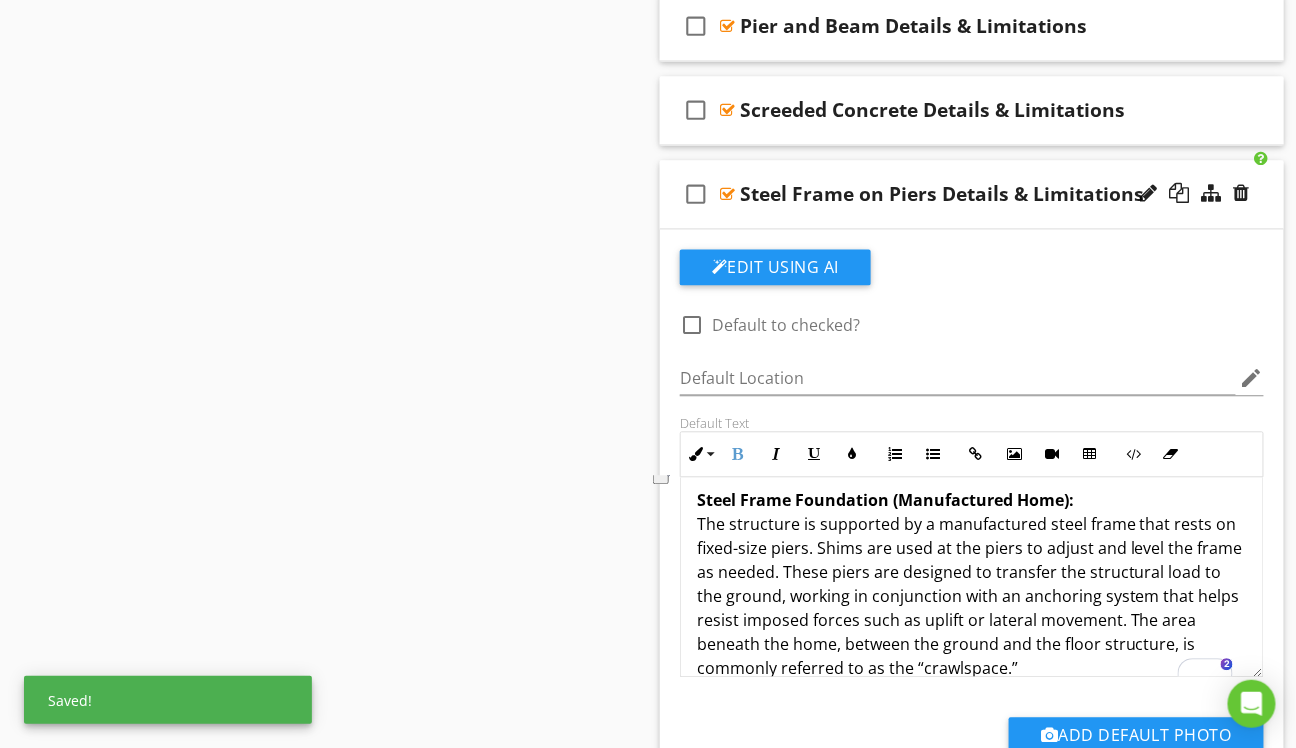 click on "Steel Frame Foundation (Manufactured Home): The structure is supported by a manufactured steel frame that rests on fixed-size piers. Shims are used at the piers to adjust and level the frame as needed. These piers are designed to transfer the structural load to the ground, working in conjunction with an anchoring system that helps resist imposed forces such as uplift or lateral movement. The area beneath the home, between the ground and the floor structure, is commonly referred to as the “crawlspace.”" at bounding box center [972, 585] 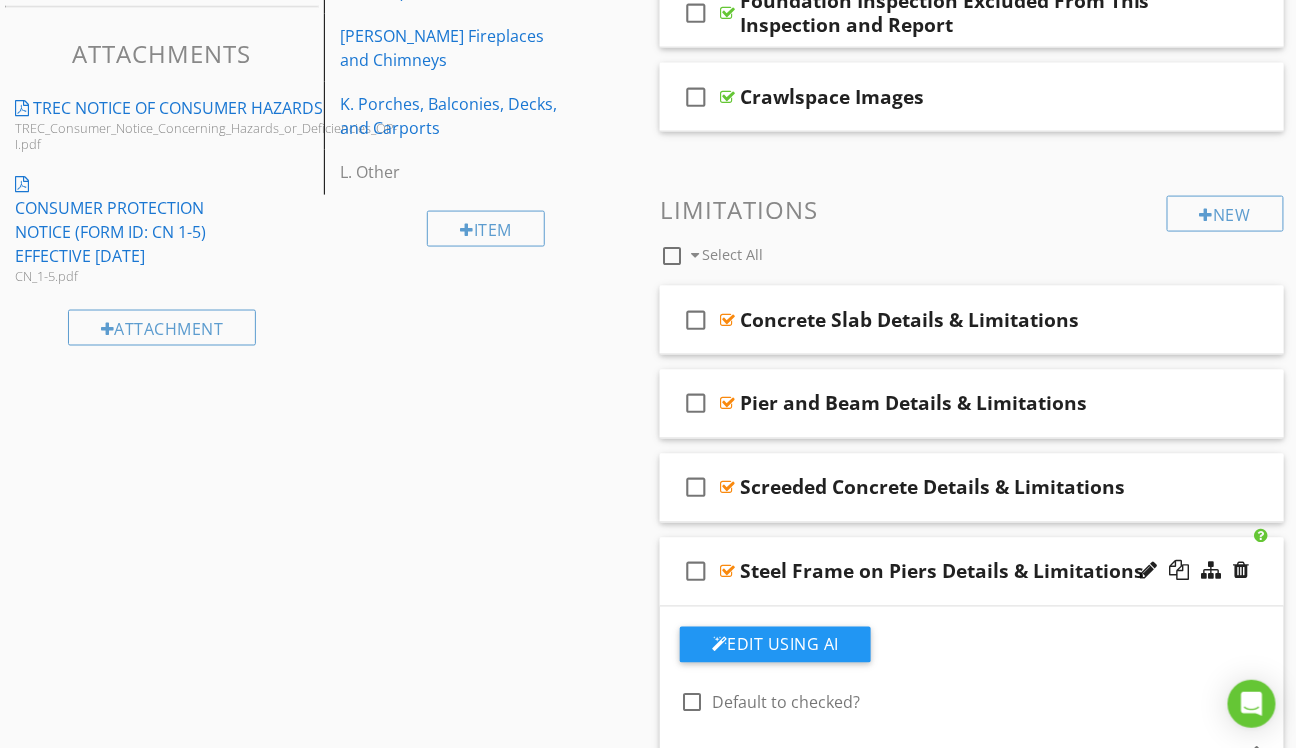 scroll, scrollTop: 734, scrollLeft: 0, axis: vertical 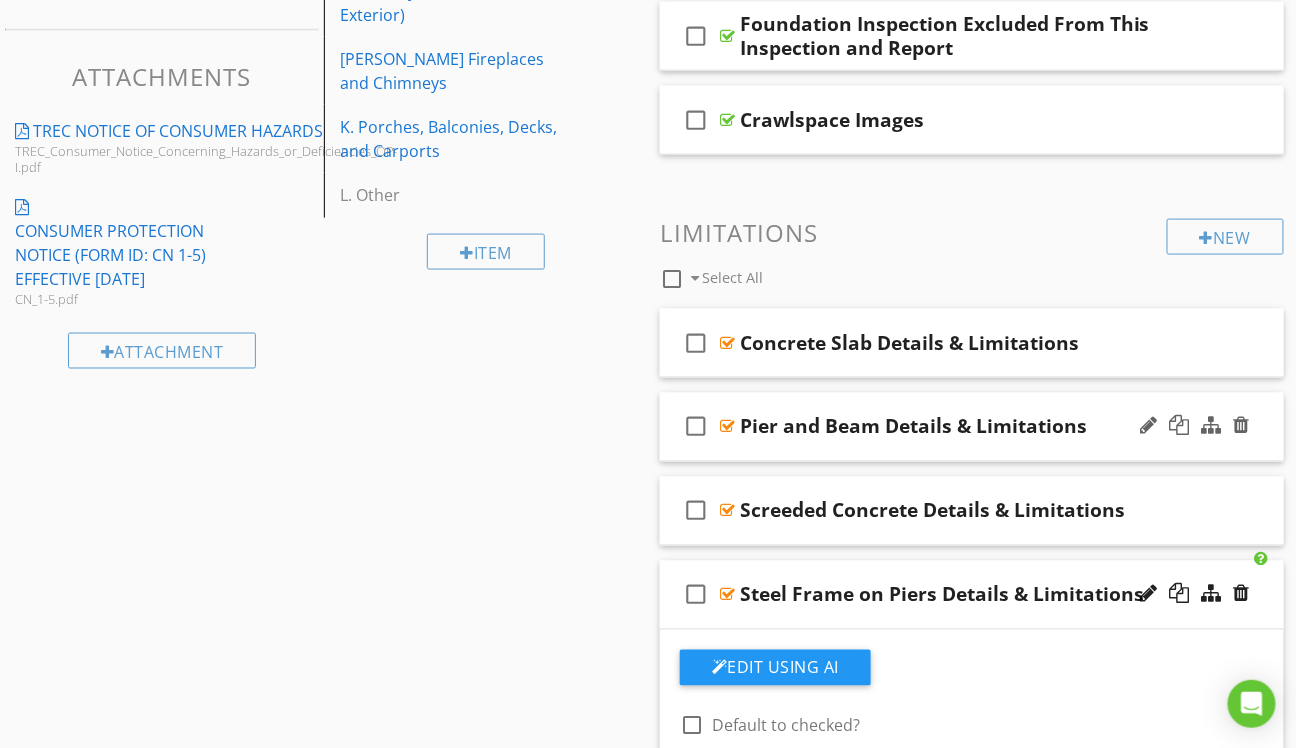 click on "check_box_outline_blank
Pier and Beam Details & Limitations" at bounding box center (972, 427) 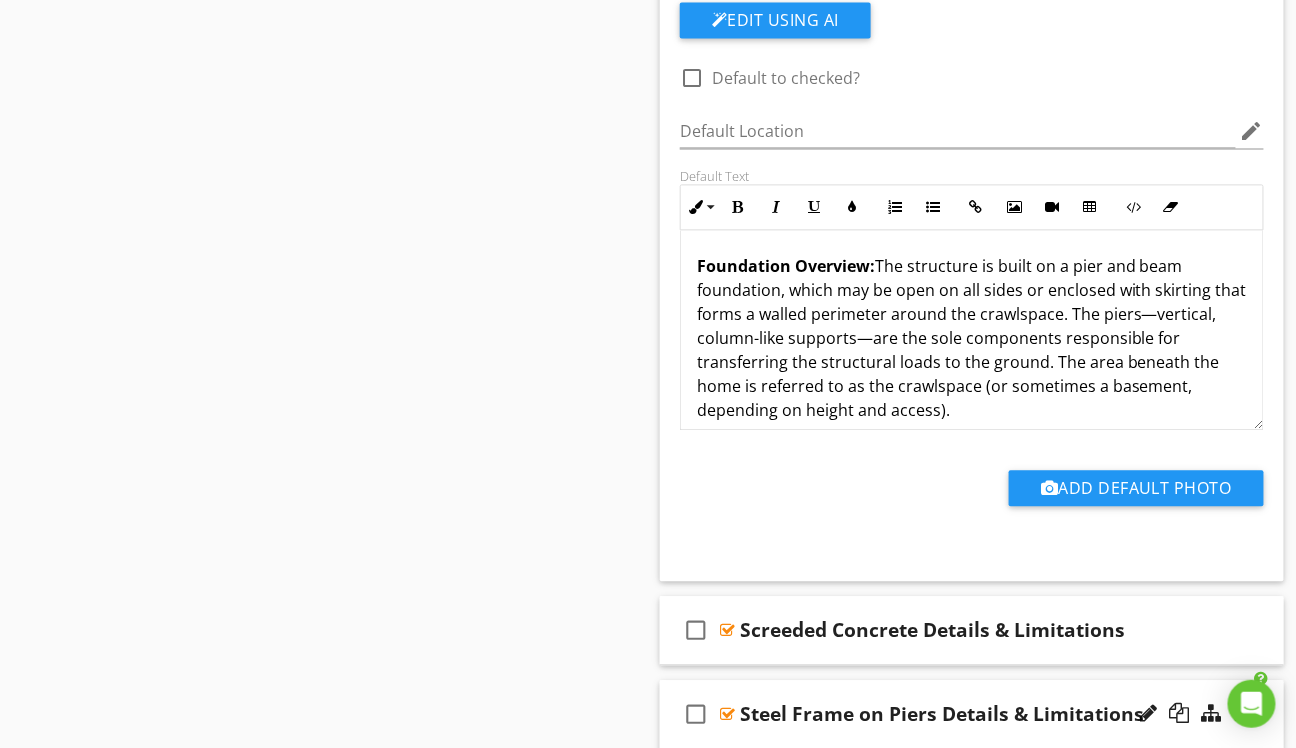 scroll, scrollTop: 1234, scrollLeft: 0, axis: vertical 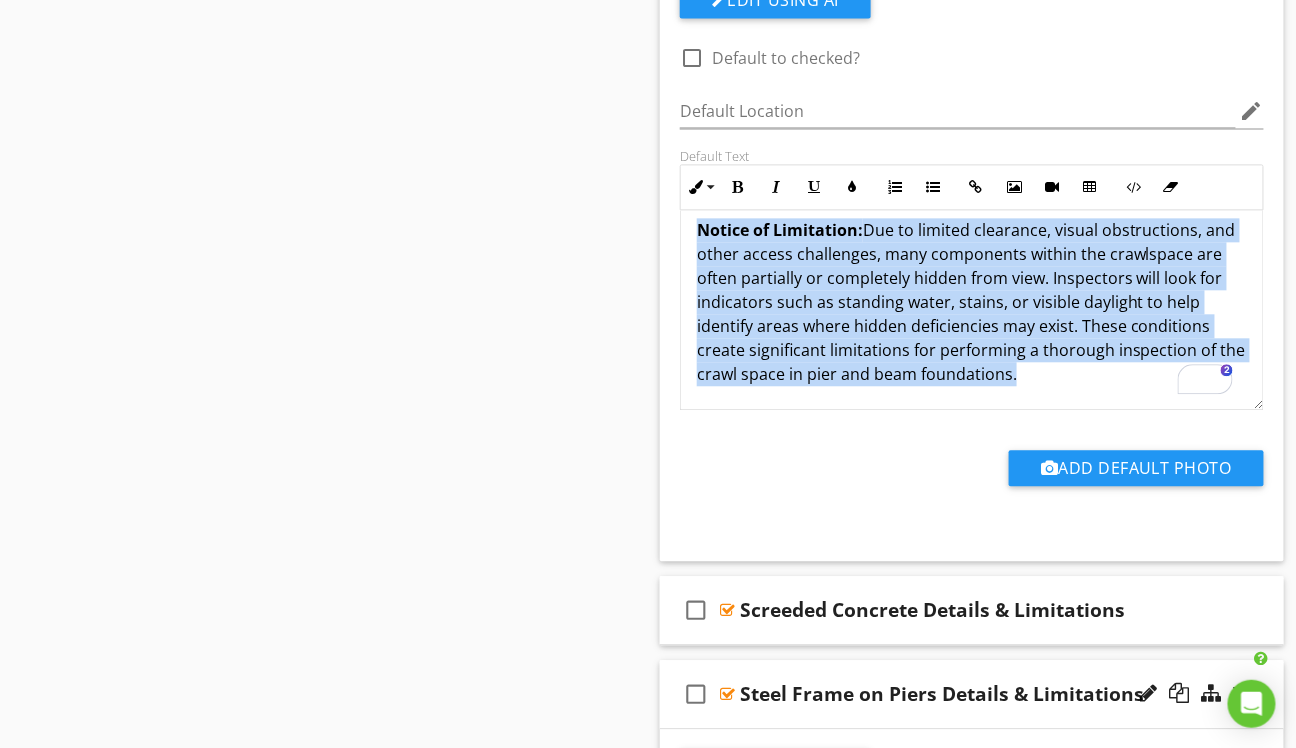 drag, startPoint x: 1078, startPoint y: 373, endPoint x: 683, endPoint y: 225, distance: 421.8163 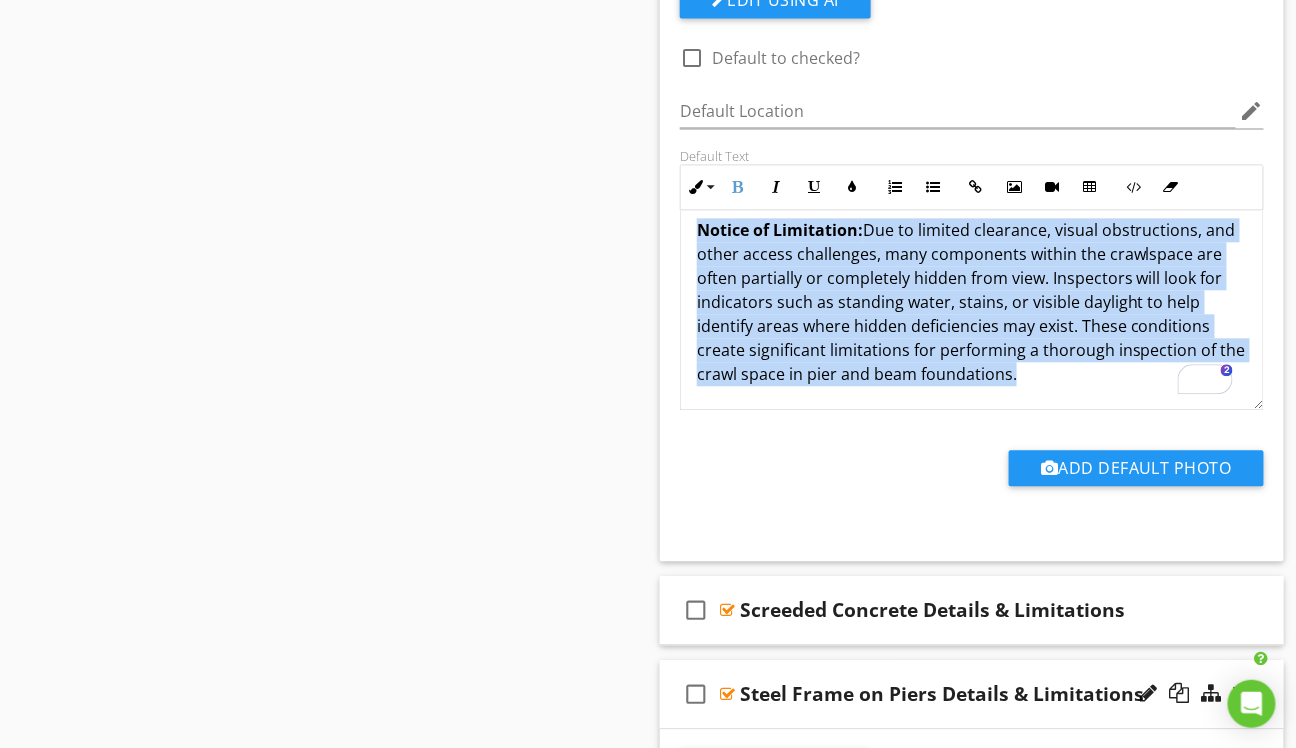 copy on "Notice of Limitation:  Due to limited clearance, visual obstructions, and other access challenges, many components within the crawlspace are often partially or completely hidden from view. Inspectors will look for indicators such as standing water, stains, or visible daylight to help identify areas where hidden deficiencies may exist. These conditions create significant limitations for performing a thorough inspection of the crawl space in pier and beam foundations." 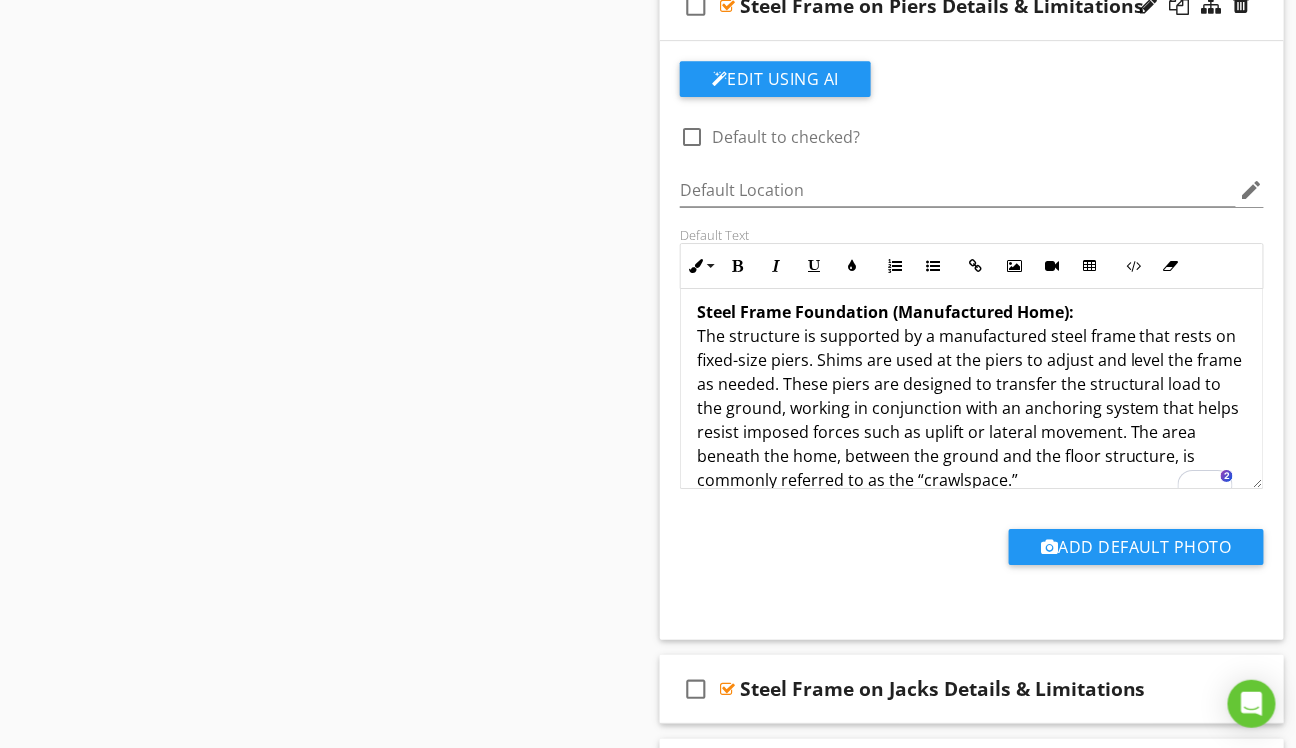 scroll, scrollTop: 1934, scrollLeft: 0, axis: vertical 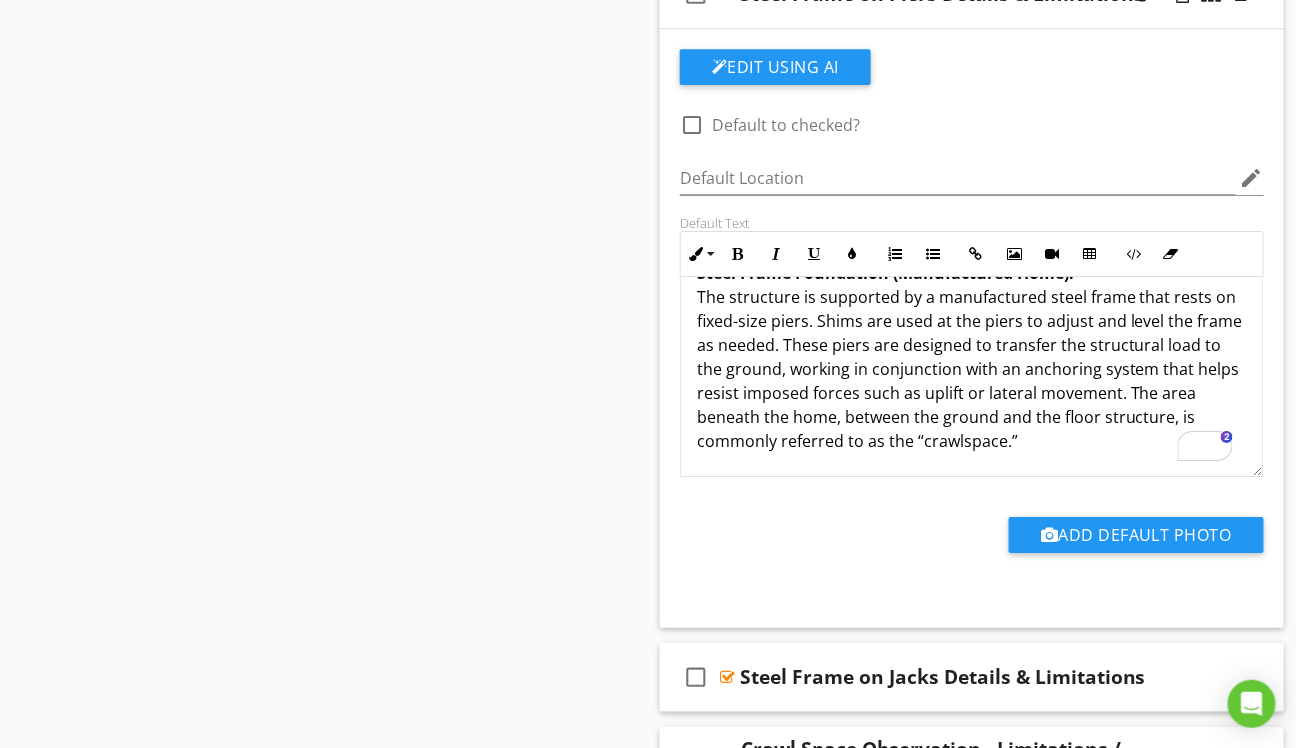 click on "Steel Frame Foundation (Manufactured Home): The structure is supported by a manufactured steel frame that rests on fixed-size piers. Shims are used at the piers to adjust and level the frame as needed. These piers are designed to transfer the structural load to the ground, working in conjunction with an anchoring system that helps resist imposed forces such as uplift or lateral movement. The area beneath the home, between the ground and the floor structure, is commonly referred to as the “crawlspace.”" at bounding box center (972, 357) 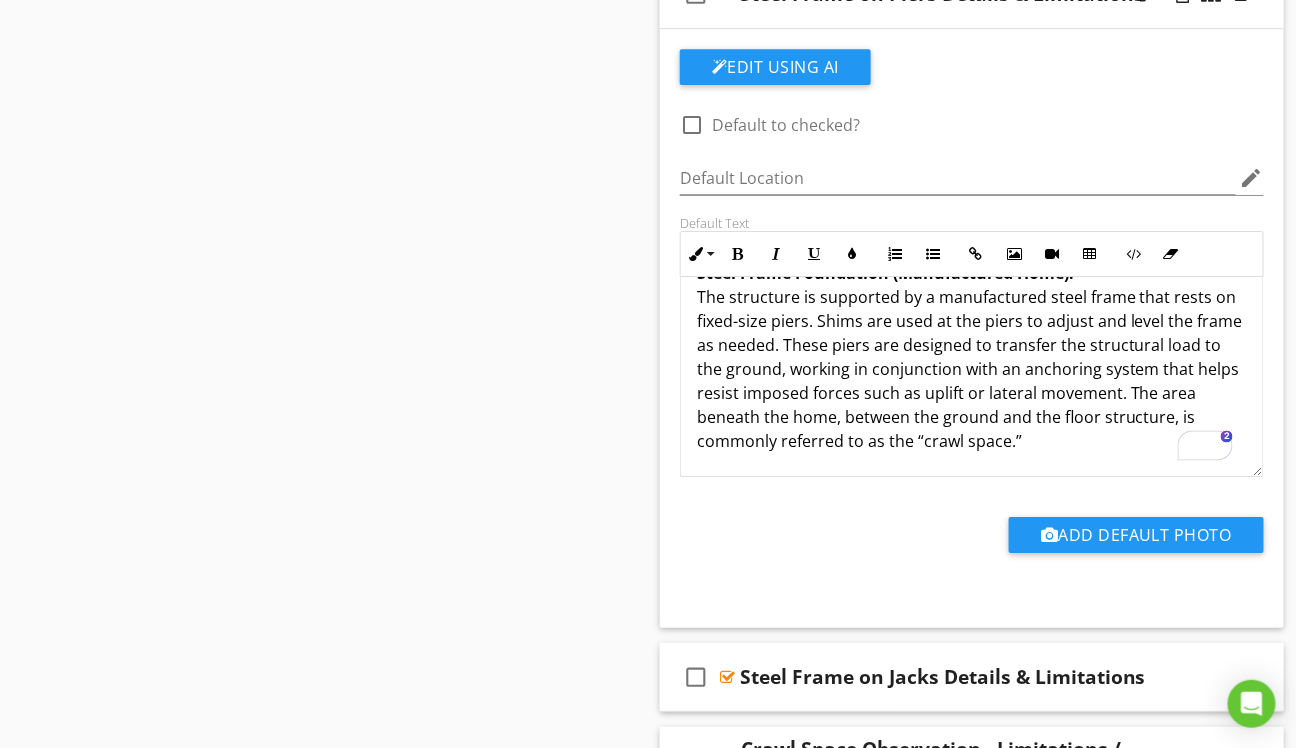 click on "Steel Frame Foundation (Manufactured Home): The structure is supported by a manufactured steel frame that rests on fixed-size piers. Shims are used at the piers to adjust and level the frame as needed. These piers are designed to transfer the structural load to the ground, working in conjunction with an anchoring system that helps resist imposed forces such as uplift or lateral movement. The area beneath the home, between the ground and the floor structure, is commonly referred to as the “crawl space.”" at bounding box center (972, 357) 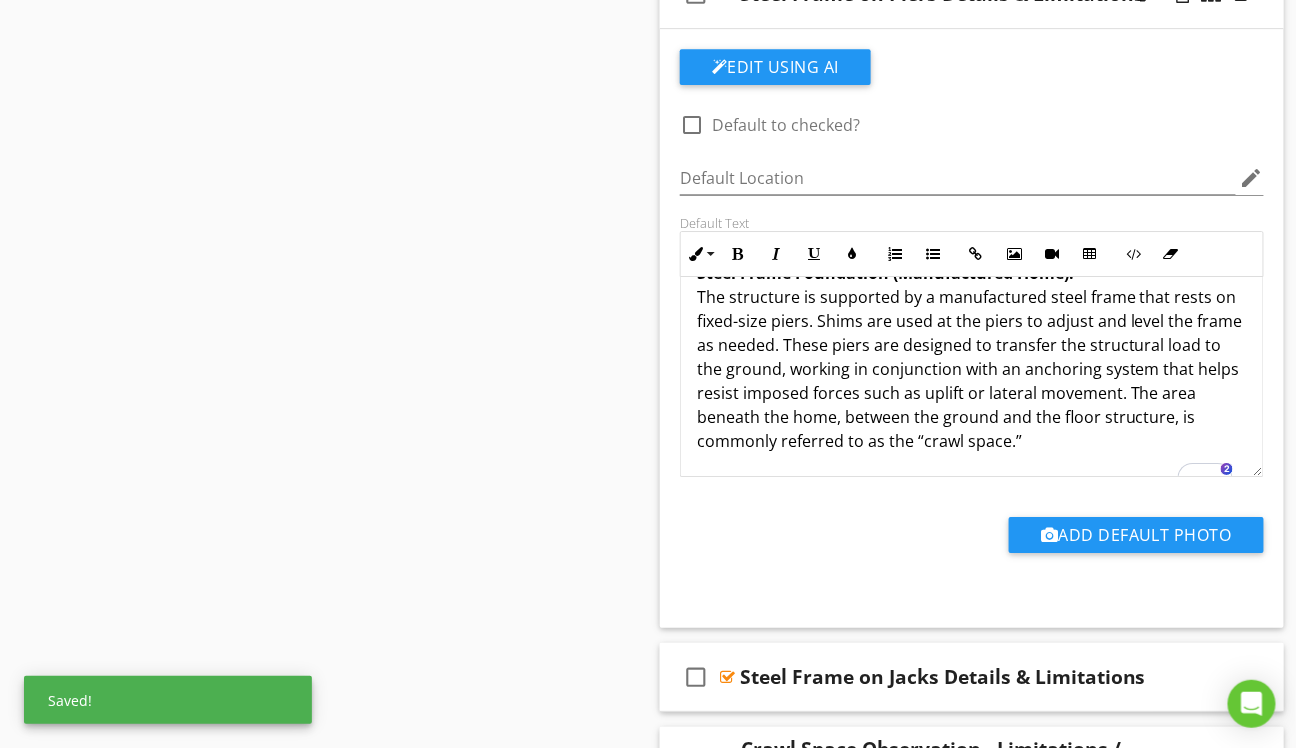 scroll, scrollTop: 45, scrollLeft: 0, axis: vertical 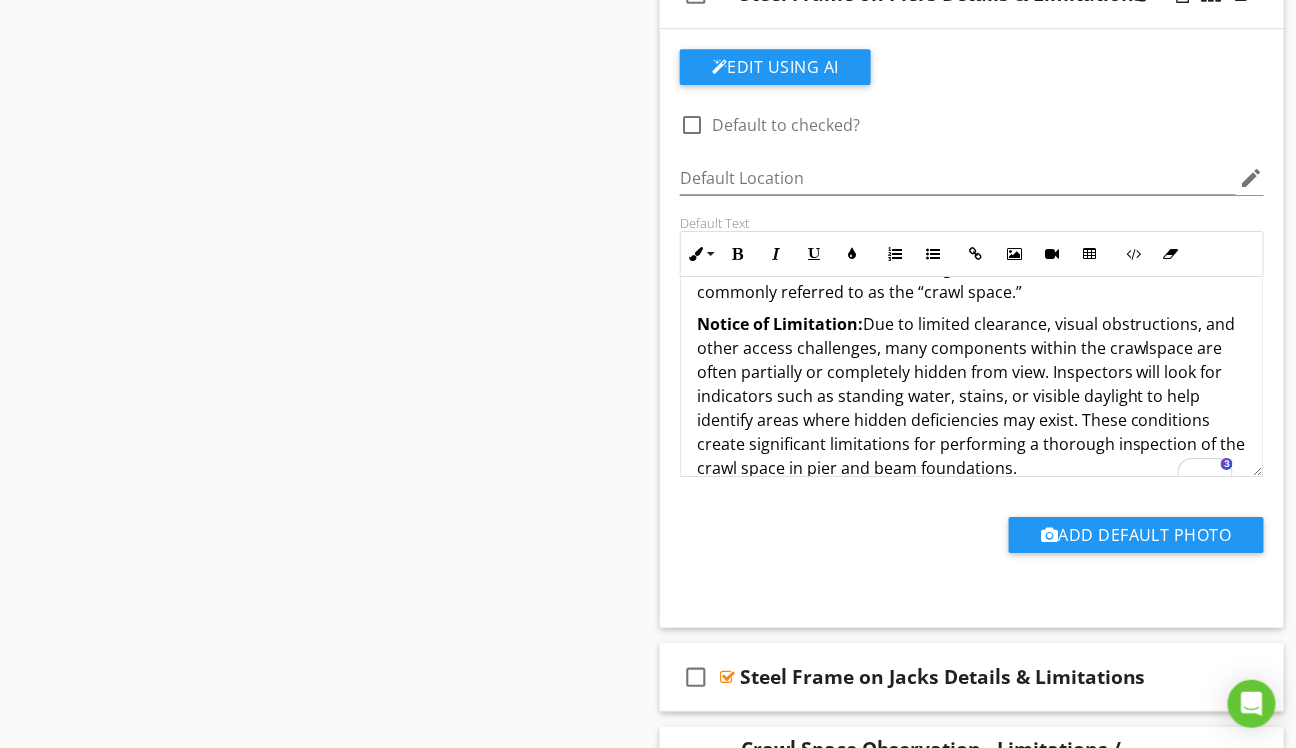 click on "Notice of Limitation:  Due to limited clearance, visual obstructions, and other access challenges, many components within the crawlspace are often partially or completely hidden from view. Inspectors will look for indicators such as standing water, stains, or visible daylight to help identify areas where hidden deficiencies may exist. These conditions create significant limitations for performing a thorough inspection of the crawl space in pier and beam foundations." at bounding box center [972, 396] 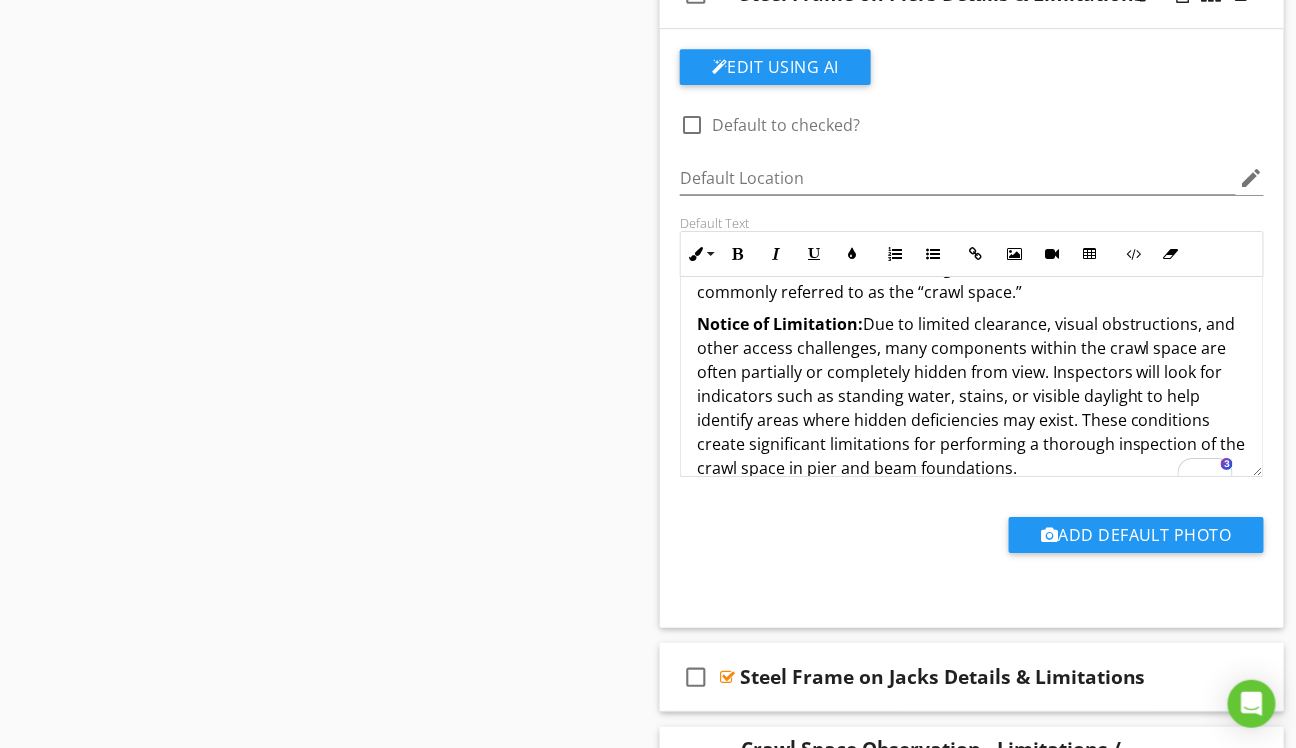 scroll, scrollTop: 200, scrollLeft: 0, axis: vertical 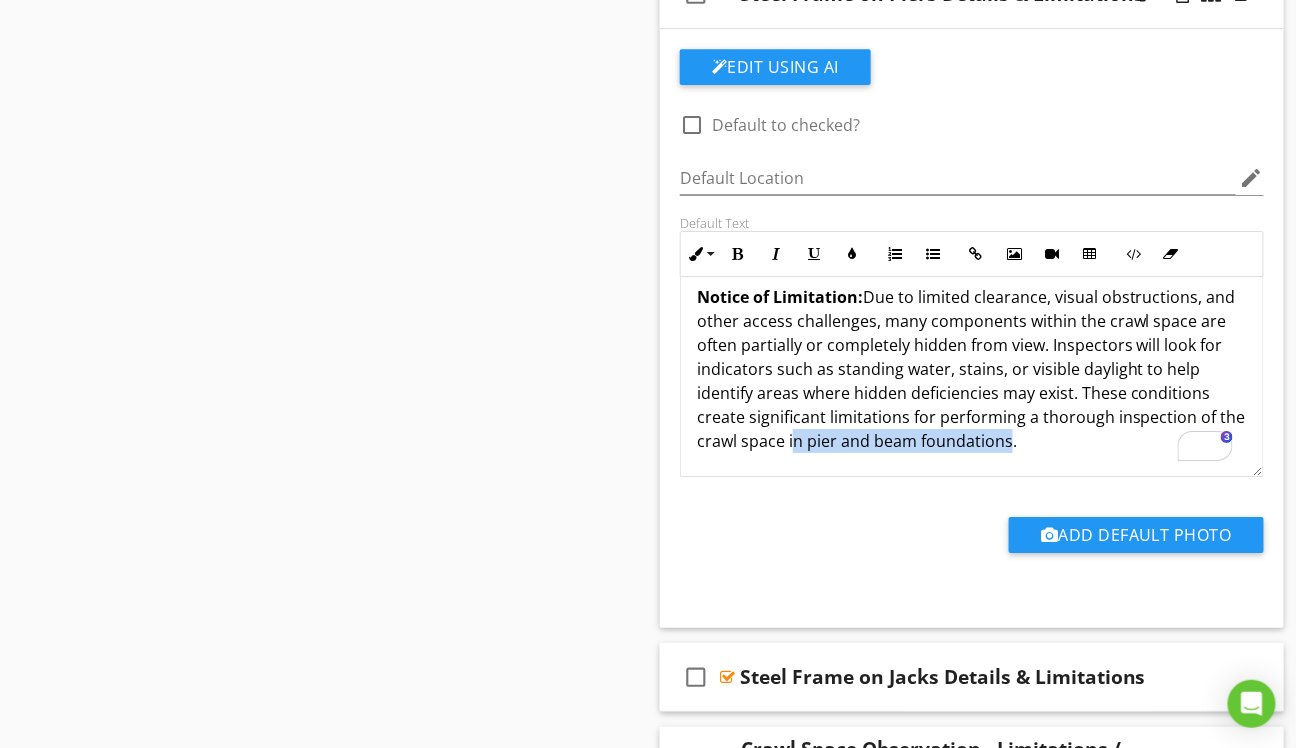 drag, startPoint x: 818, startPoint y: 434, endPoint x: 1034, endPoint y: 432, distance: 216.00926 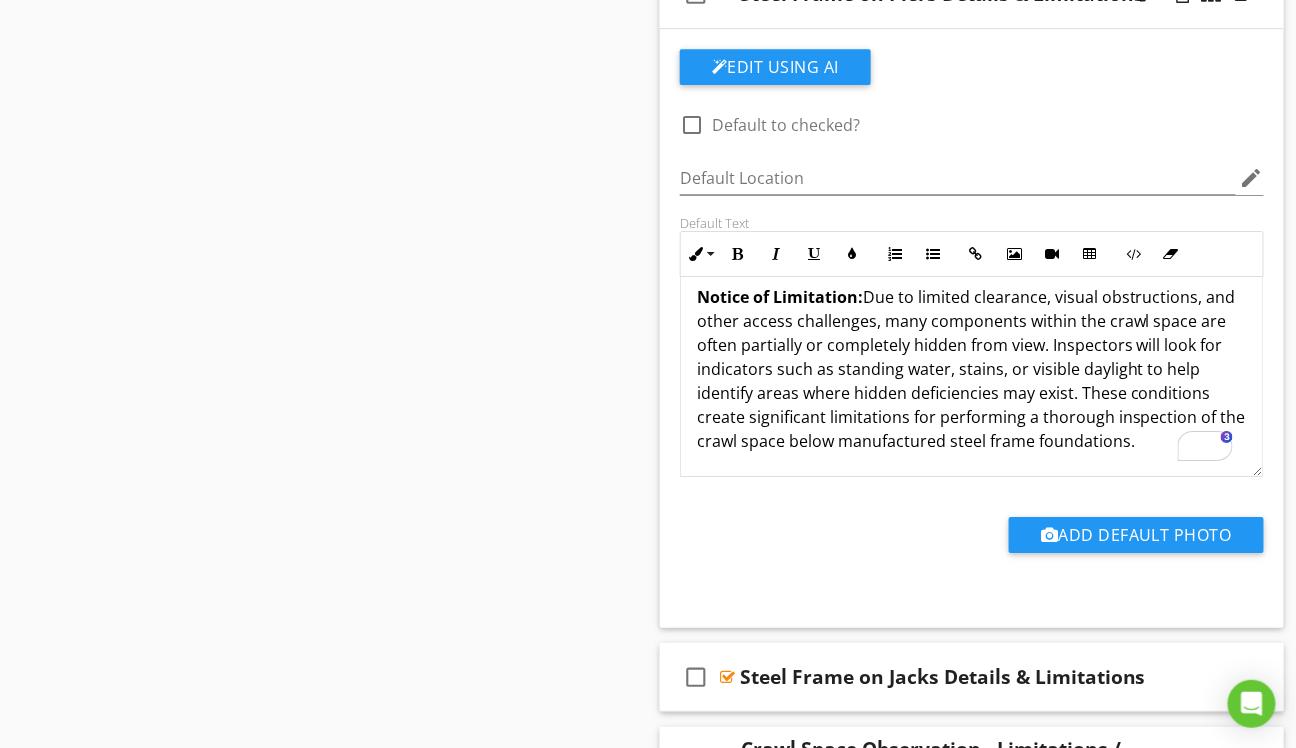scroll, scrollTop: 36, scrollLeft: 0, axis: vertical 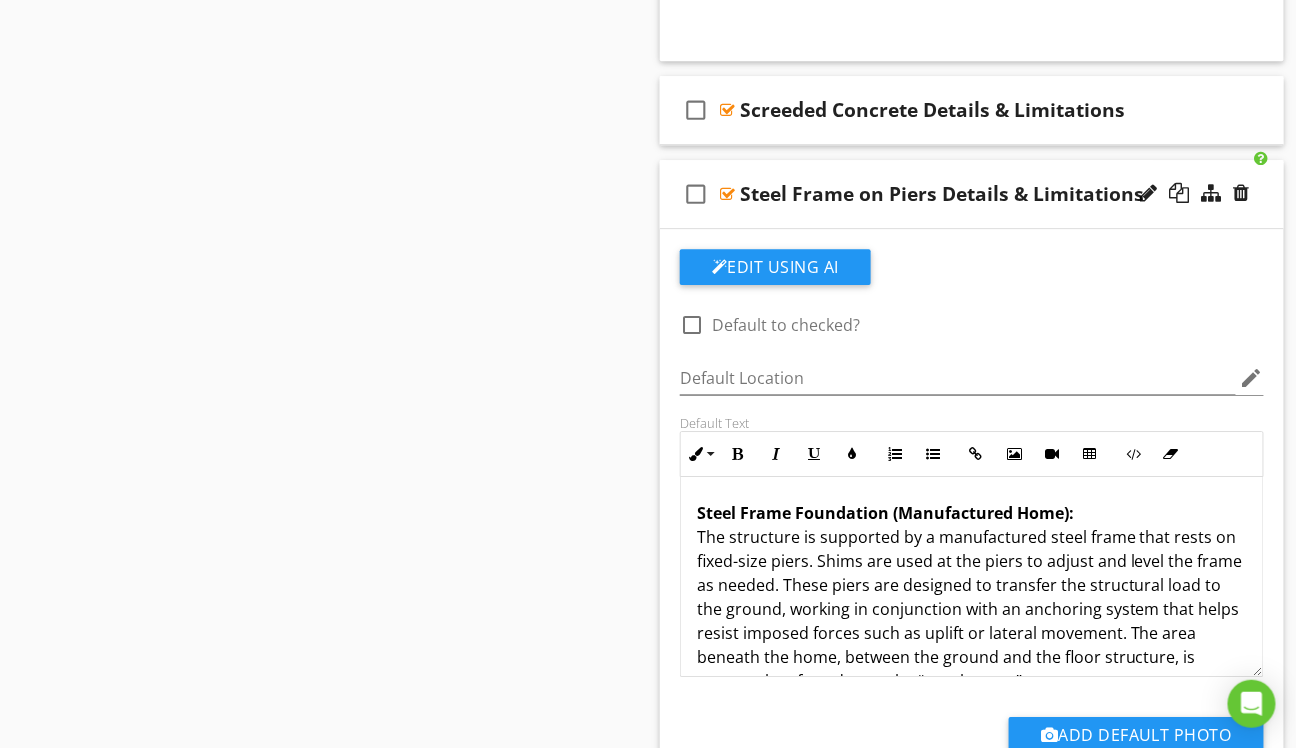 click on "Steel Frame Foundation (Manufactured Home):" at bounding box center [885, 513] 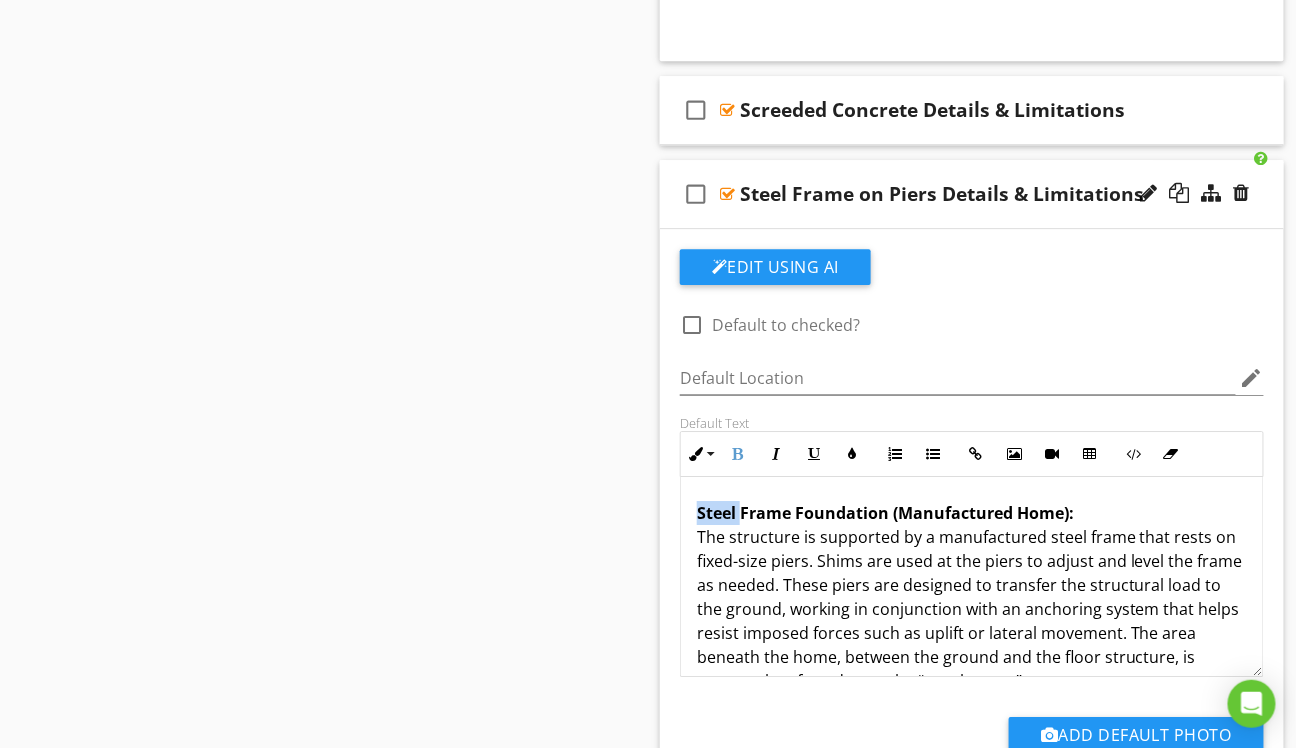 click on "Steel Frame Foundation (Manufactured Home):" at bounding box center [885, 513] 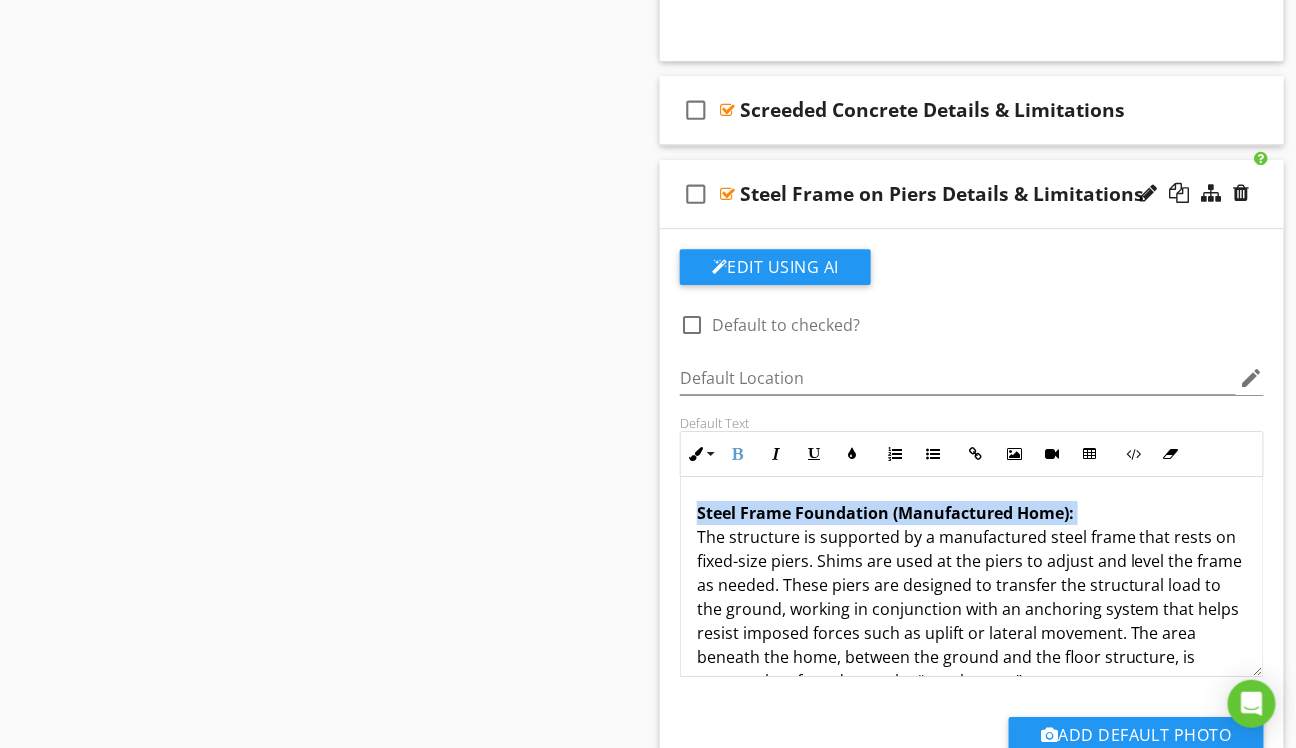 click on "Steel Frame Foundation (Manufactured Home):" at bounding box center (885, 513) 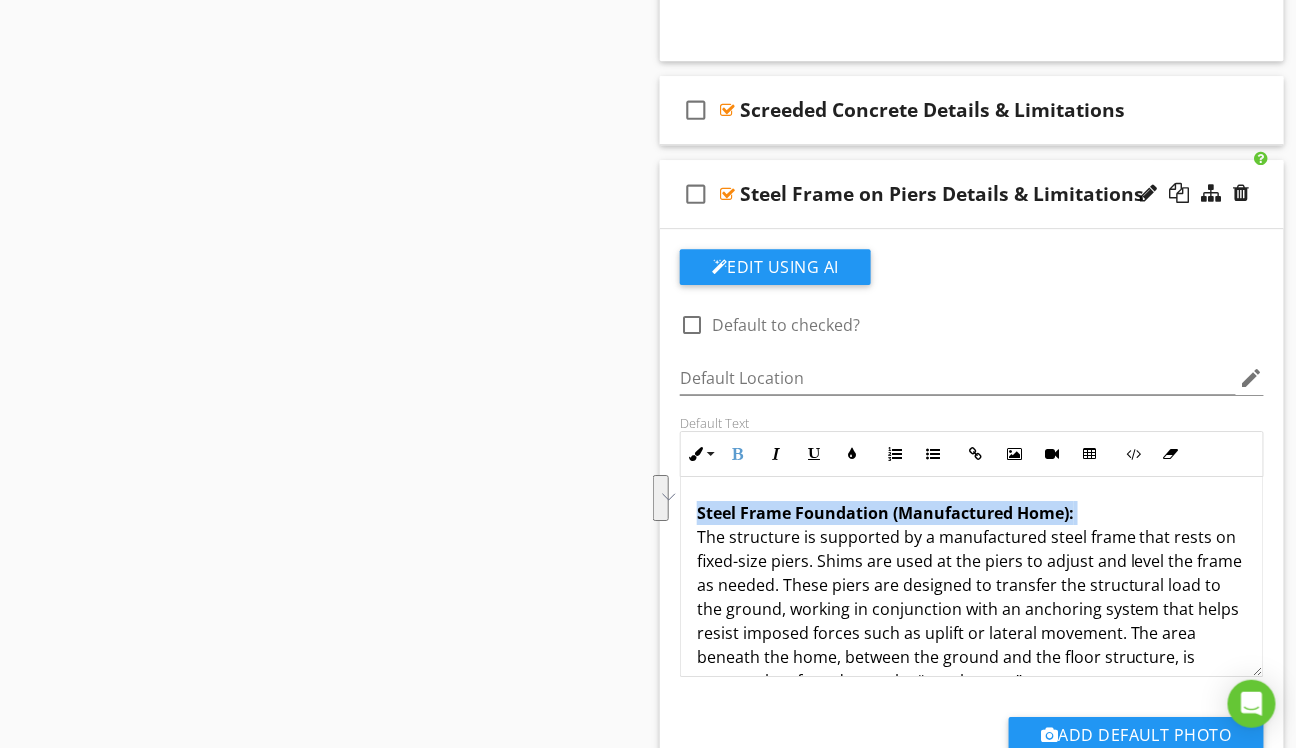 click on "Steel Frame Foundation (Manufactured Home):" at bounding box center (885, 513) 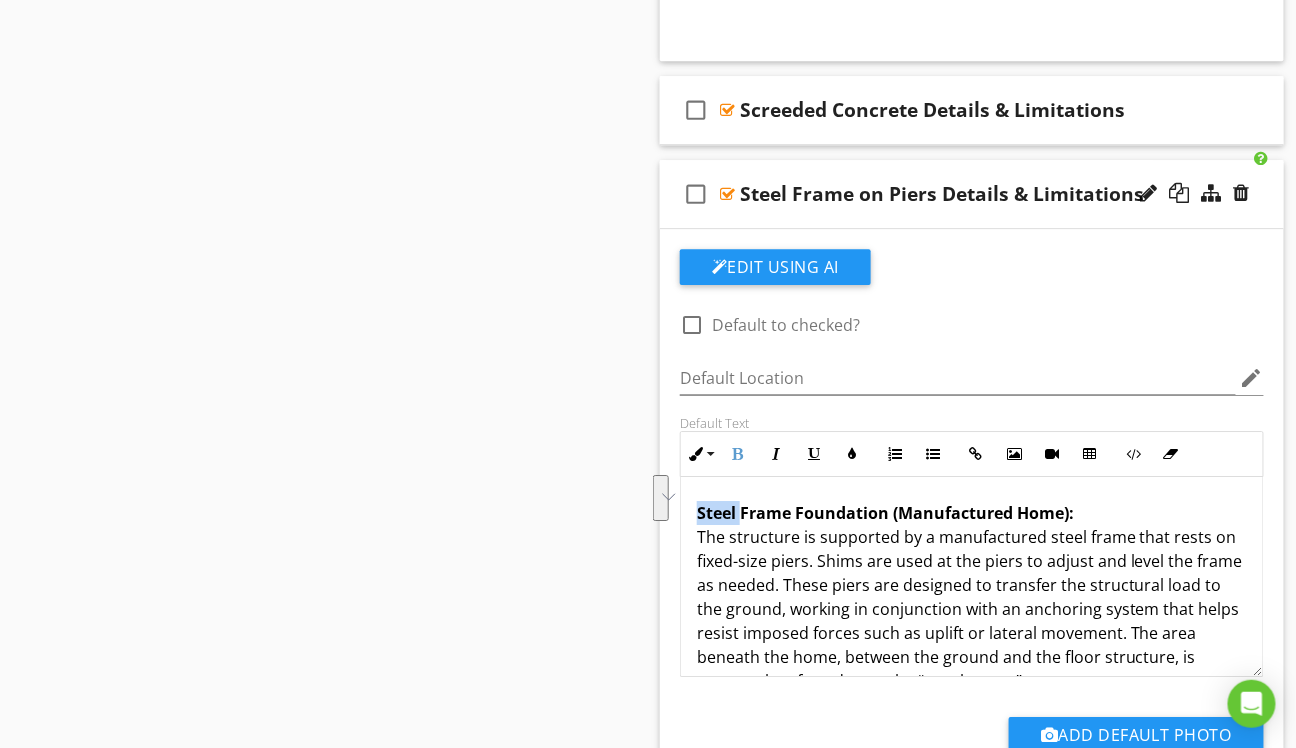 click on "Steel Frame Foundation (Manufactured Home):" at bounding box center [885, 513] 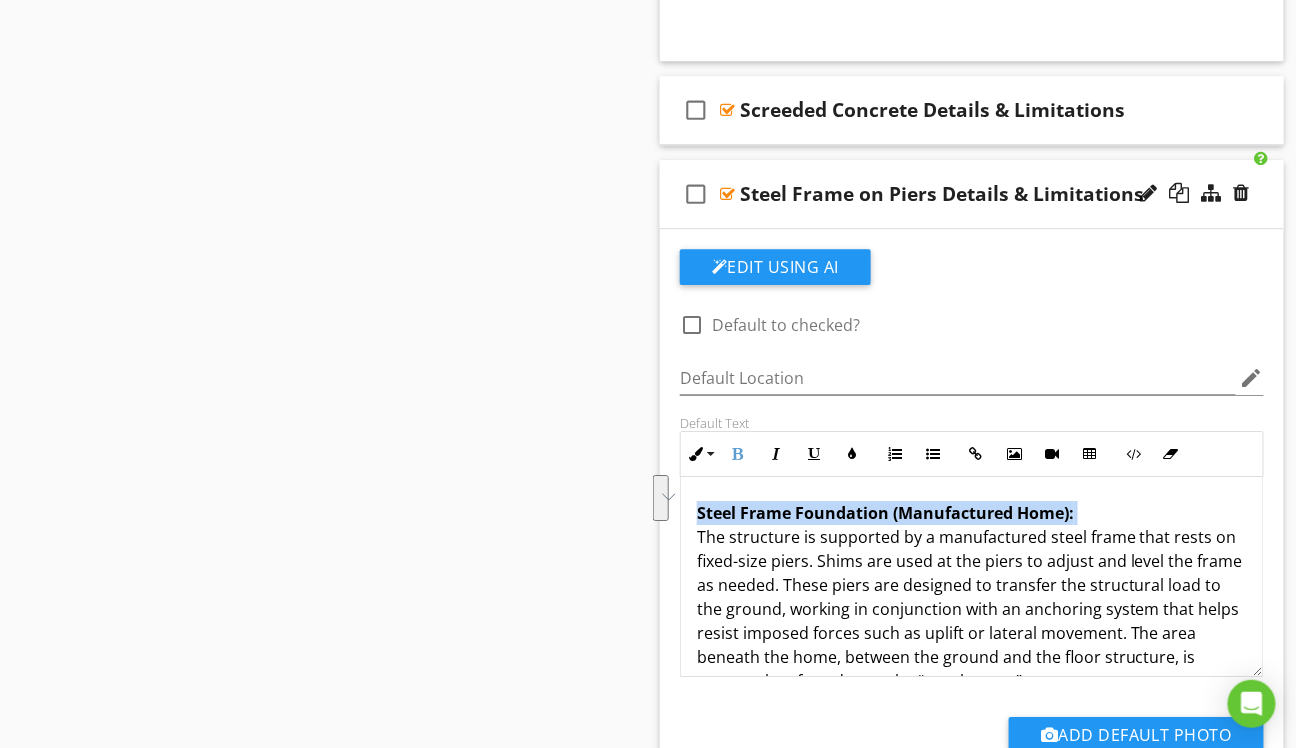click on "Steel Frame Foundation (Manufactured Home):" at bounding box center [885, 513] 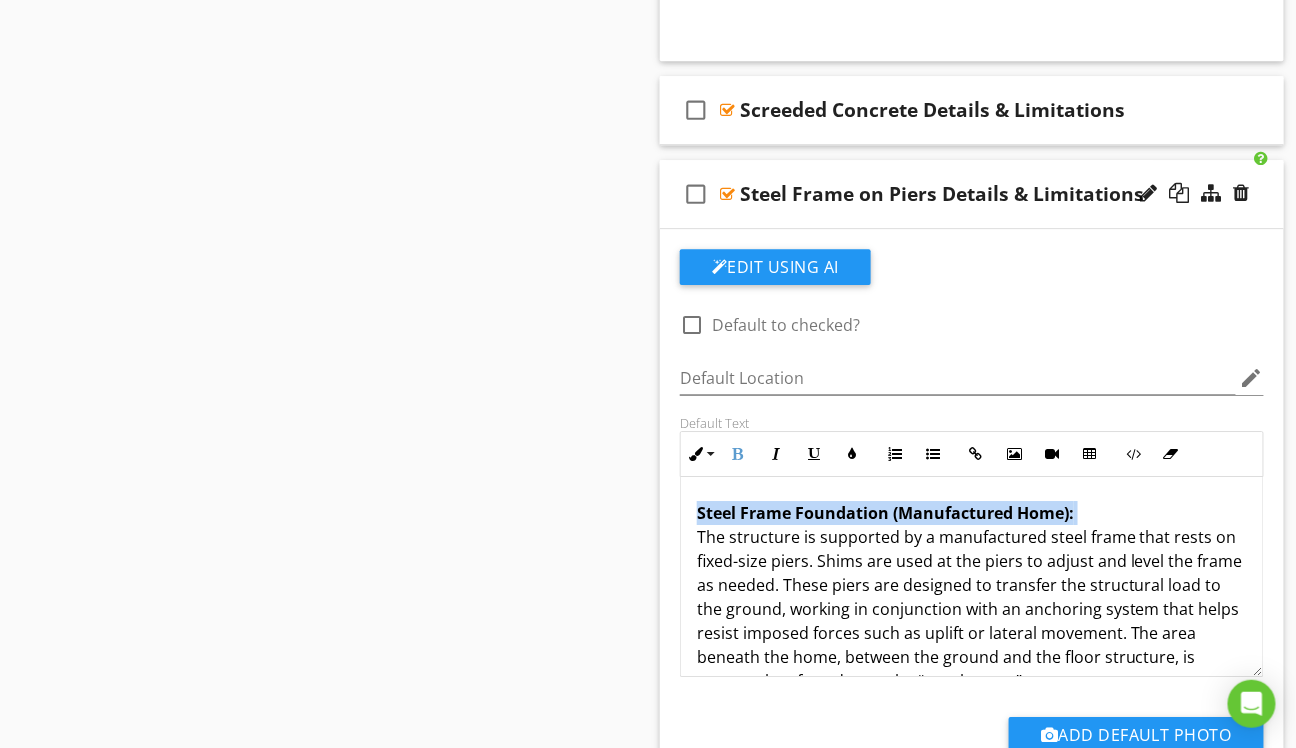 click on "Steel Frame Foundation (Manufactured Home):" at bounding box center (885, 513) 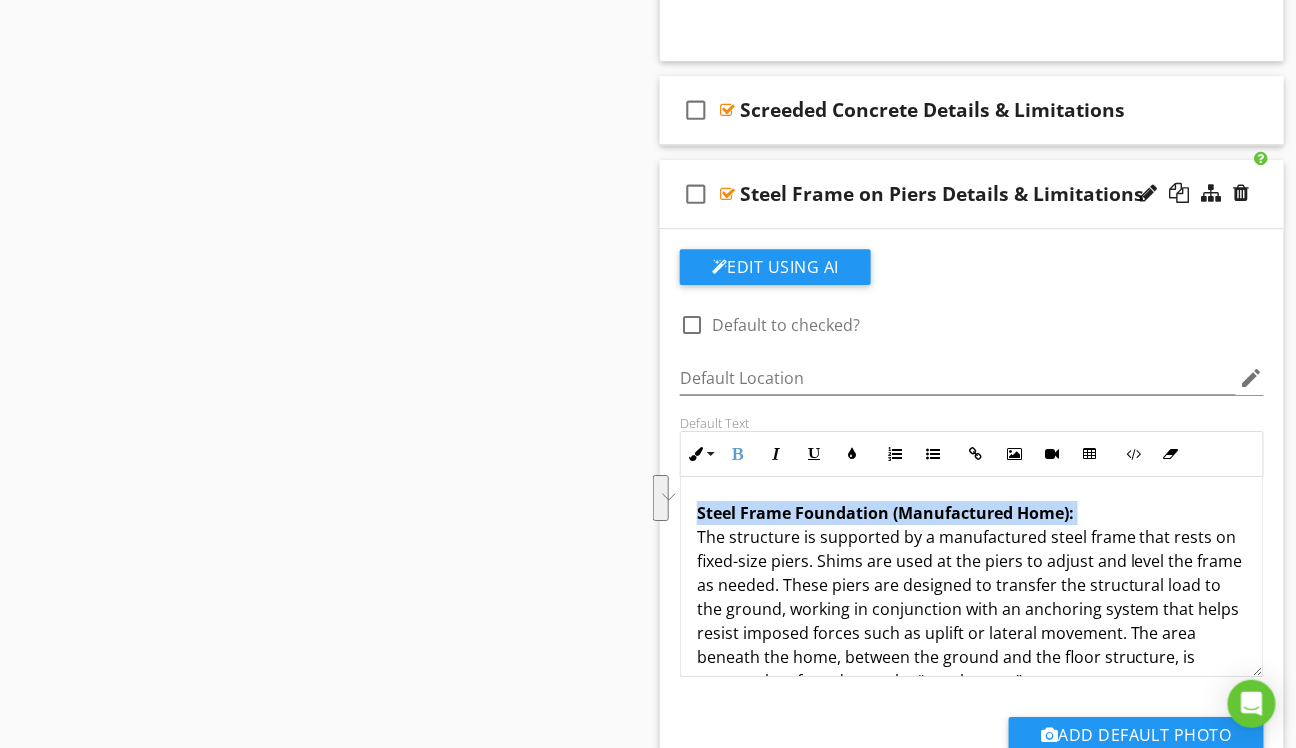 click on "Steel Frame Foundation (Manufactured Home):" at bounding box center (885, 513) 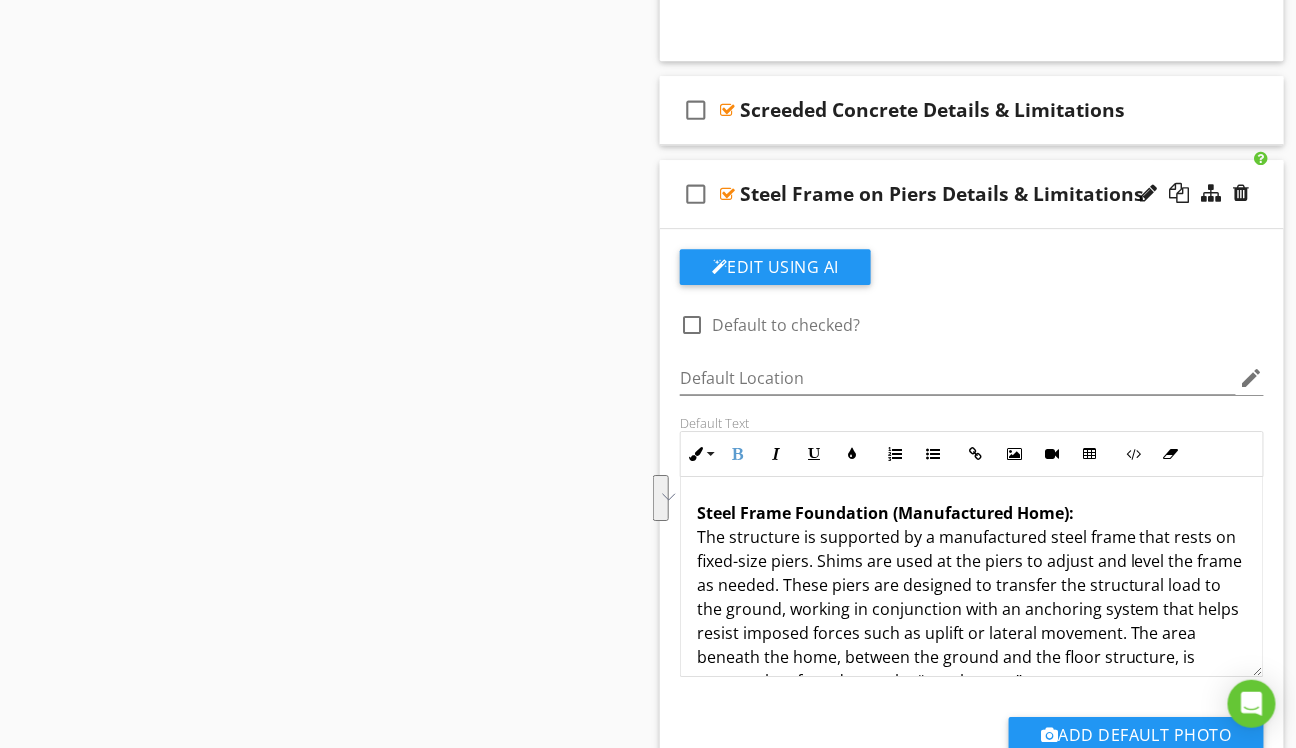 click on "Steel Frame Foundation (Manufactured Home): The structure is supported by a manufactured steel frame that rests on fixed-size piers. Shims are used at the piers to adjust and level the frame as needed. These piers are designed to transfer the structural load to the ground, working in conjunction with an anchoring system that helps resist imposed forces such as uplift or lateral movement. The area beneath the home, between the ground and the floor structure, is commonly referred to as the “crawl space.”" at bounding box center [972, 597] 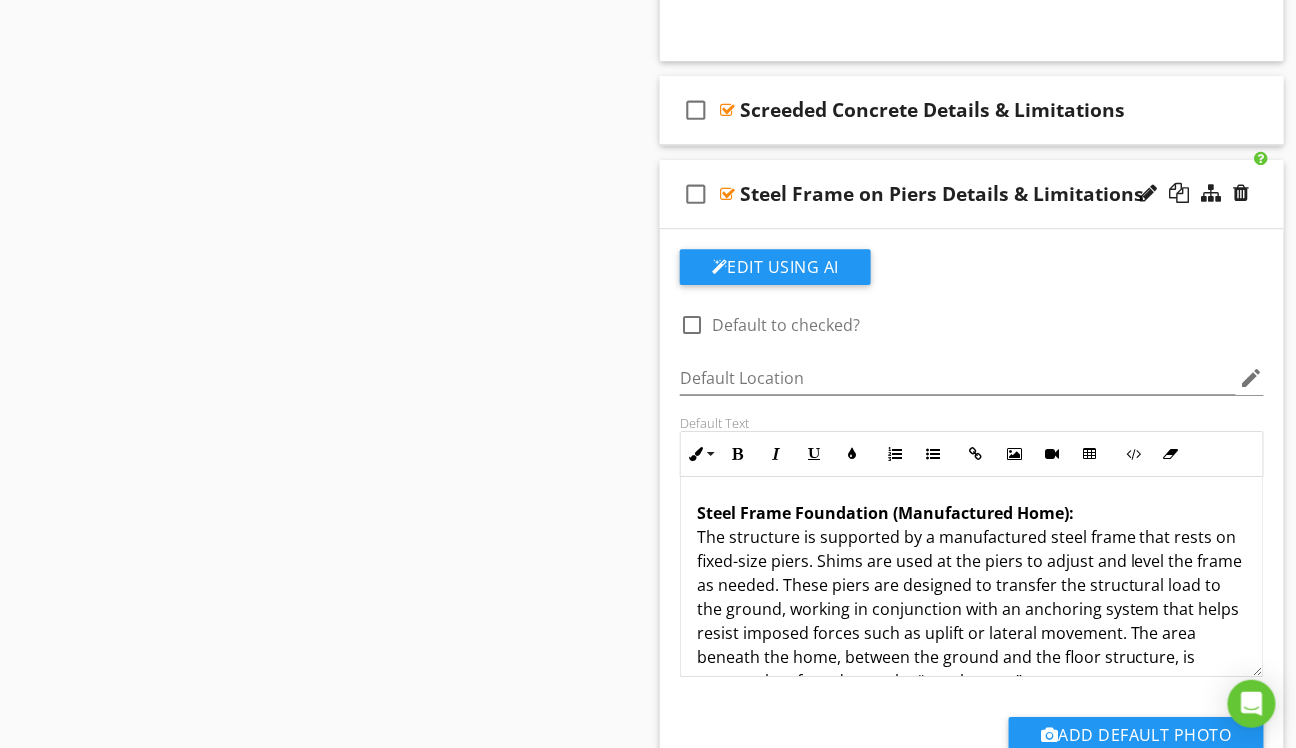 click on "Steel Frame Foundation (Manufactured Home): The structure is supported by a manufactured steel frame that rests on fixed-size piers. Shims are used at the piers to adjust and level the frame as needed. These piers are designed to transfer the structural load to the ground, working in conjunction with an anchoring system that helps resist imposed forces such as uplift or lateral movement. The area beneath the home, between the ground and the floor structure, is commonly referred to as the “crawl space.”" at bounding box center [972, 597] 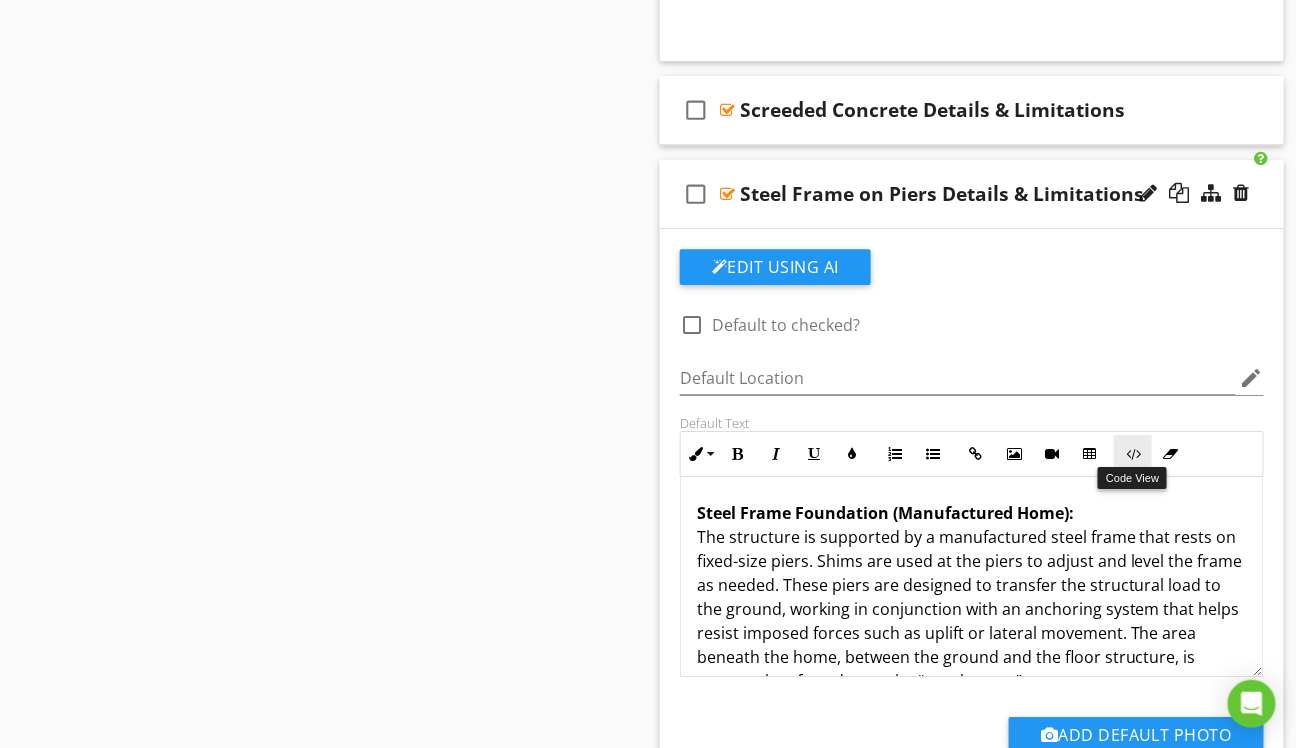 click at bounding box center (1133, 454) 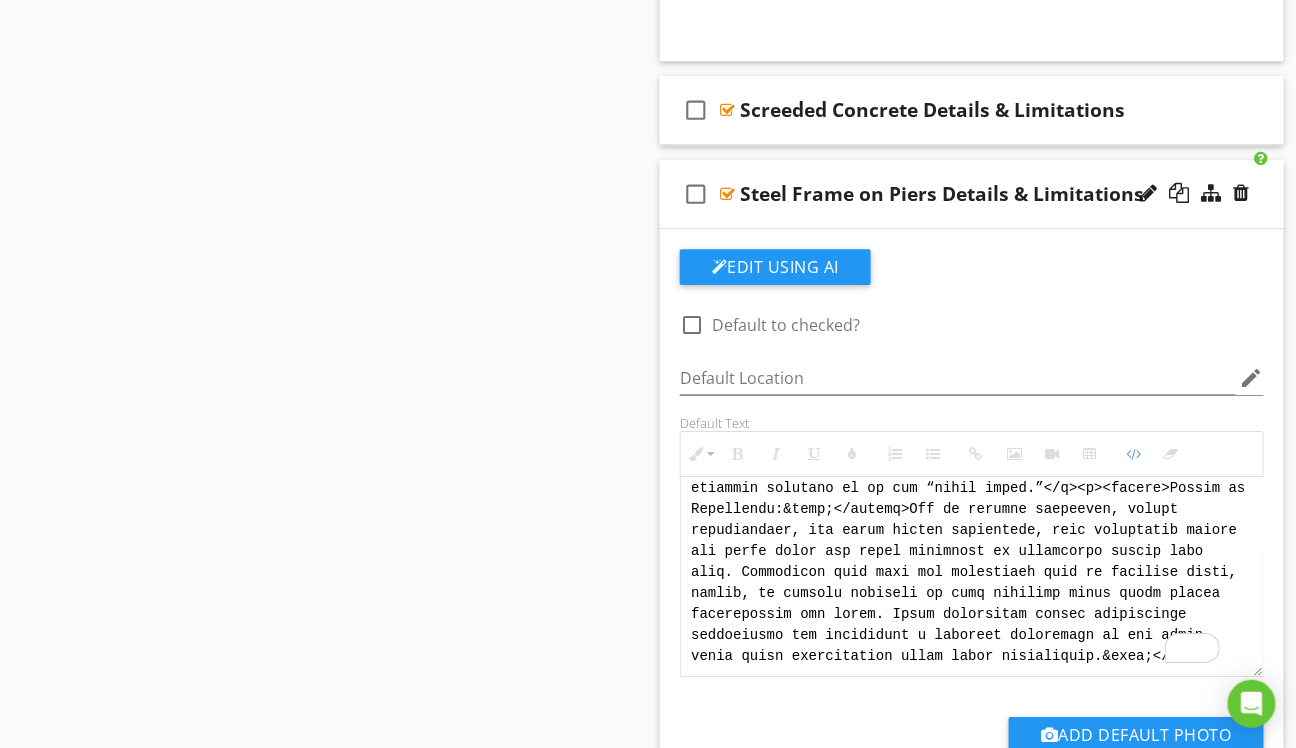 click at bounding box center (972, 577) 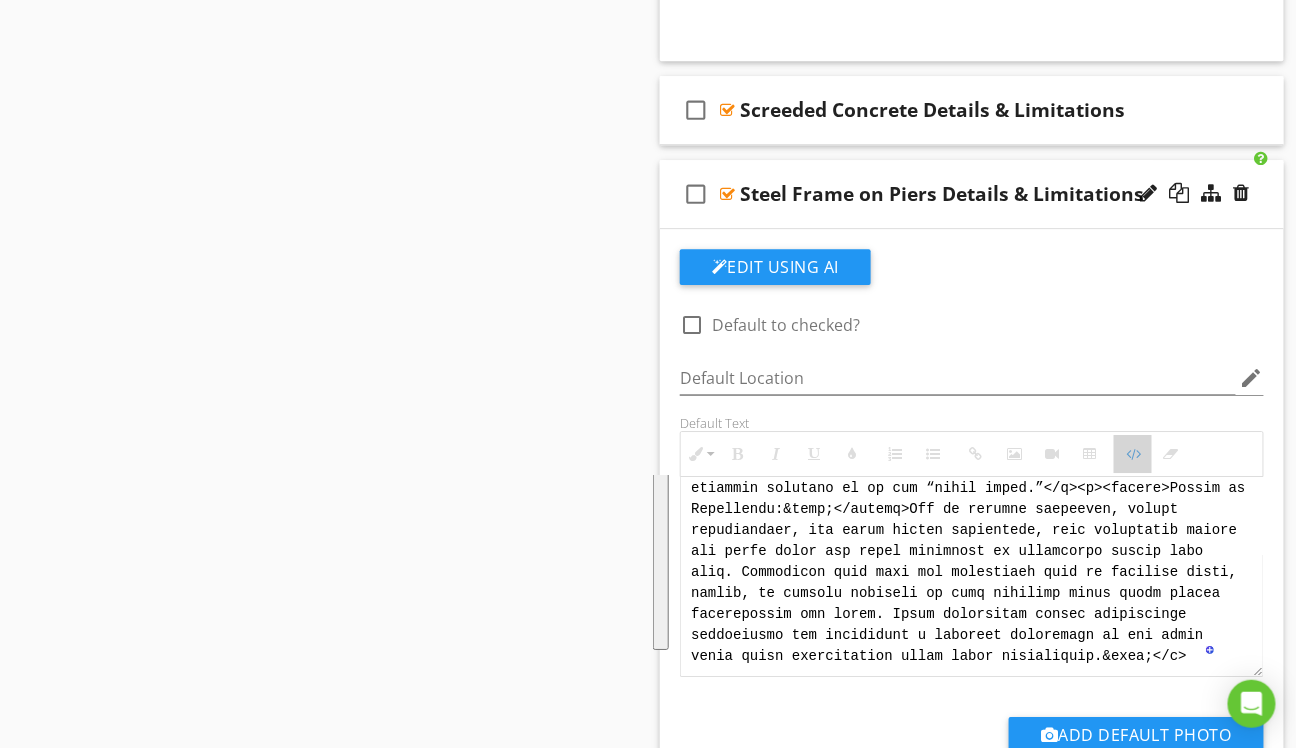 click at bounding box center [1133, 454] 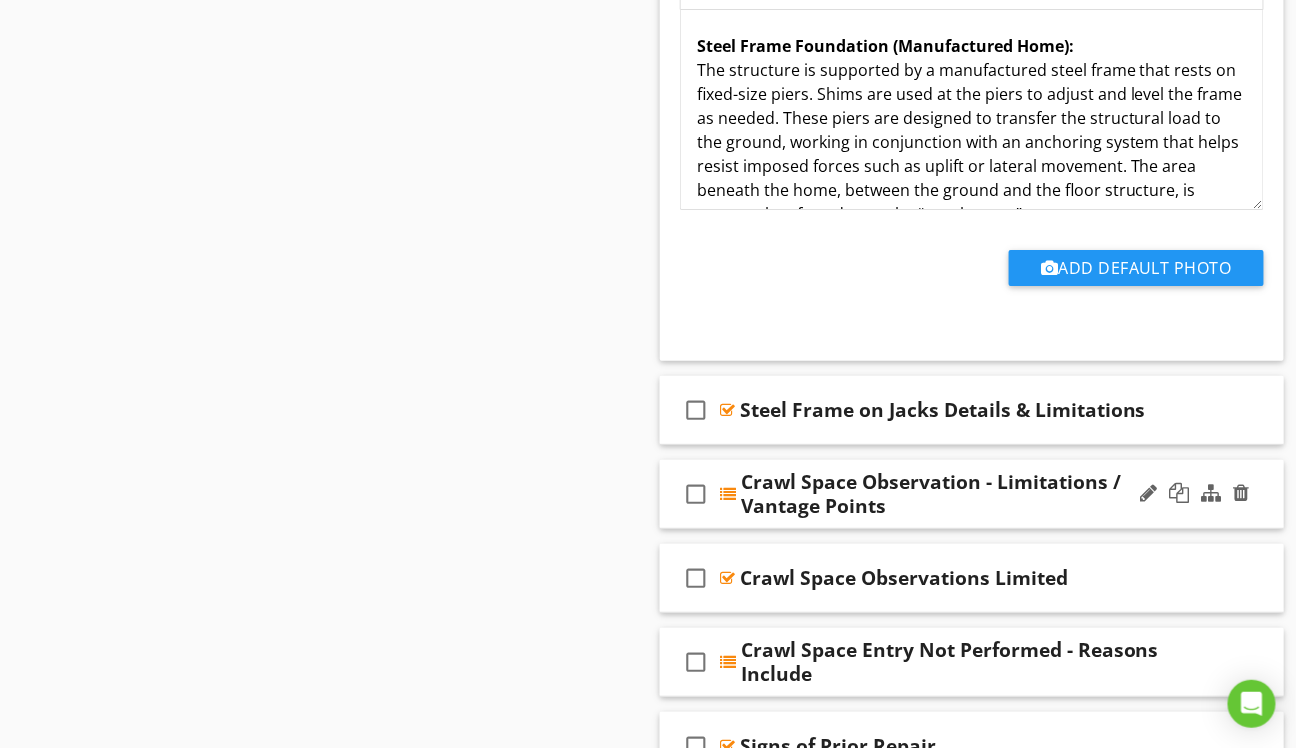 scroll, scrollTop: 2234, scrollLeft: 0, axis: vertical 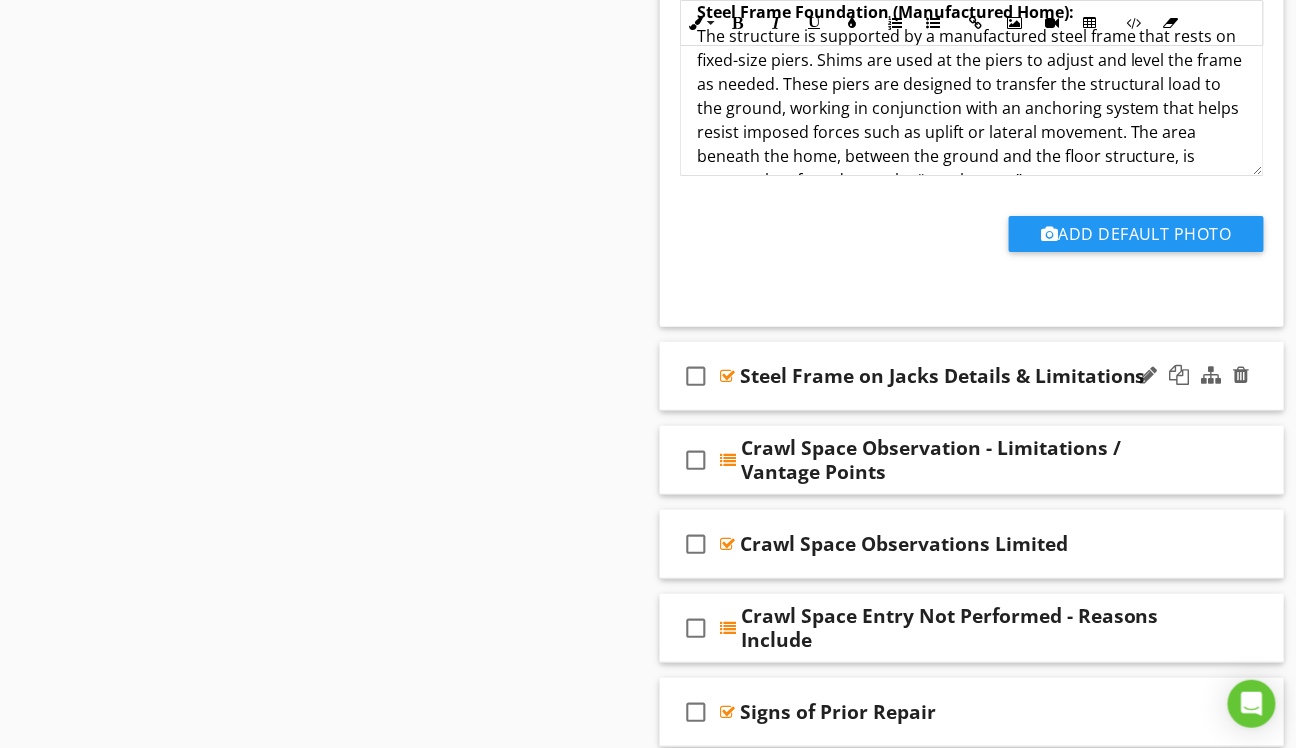 click on "check_box_outline_blank
Steel Frame on Jacks Details & Limitations" at bounding box center (972, 376) 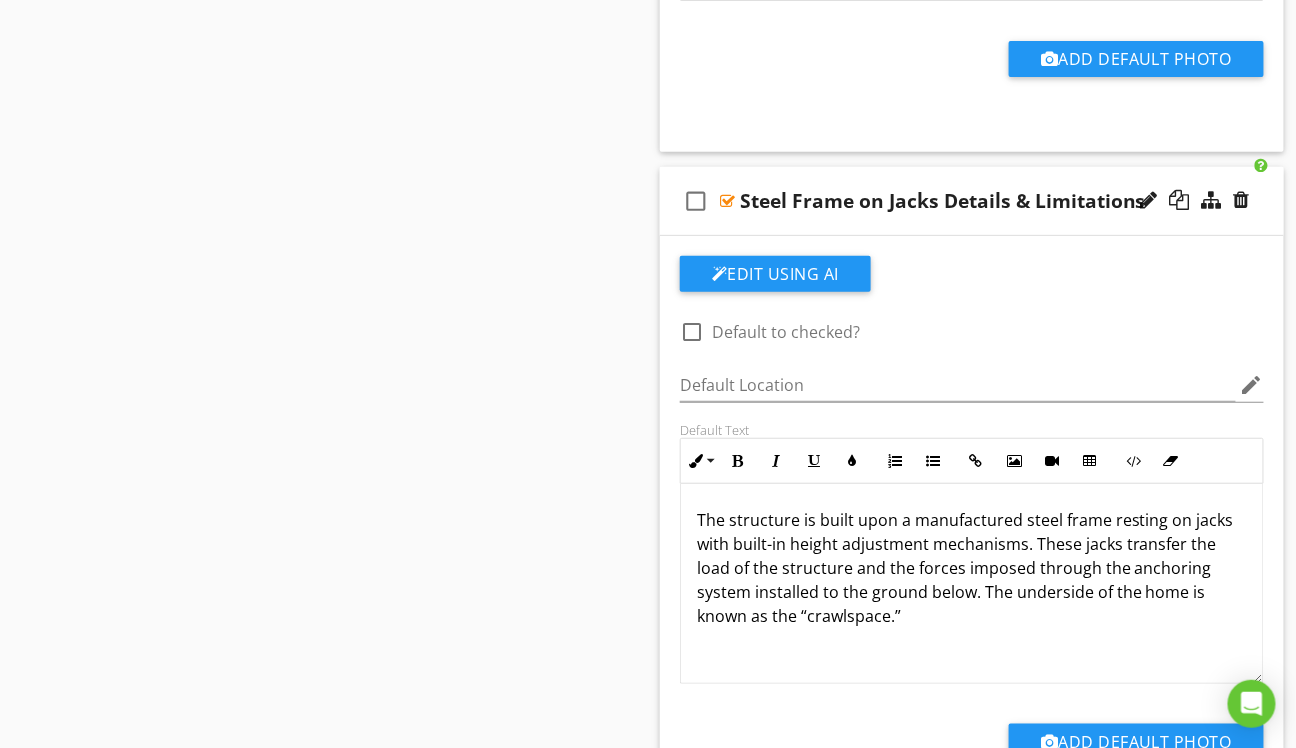 scroll, scrollTop: 2434, scrollLeft: 0, axis: vertical 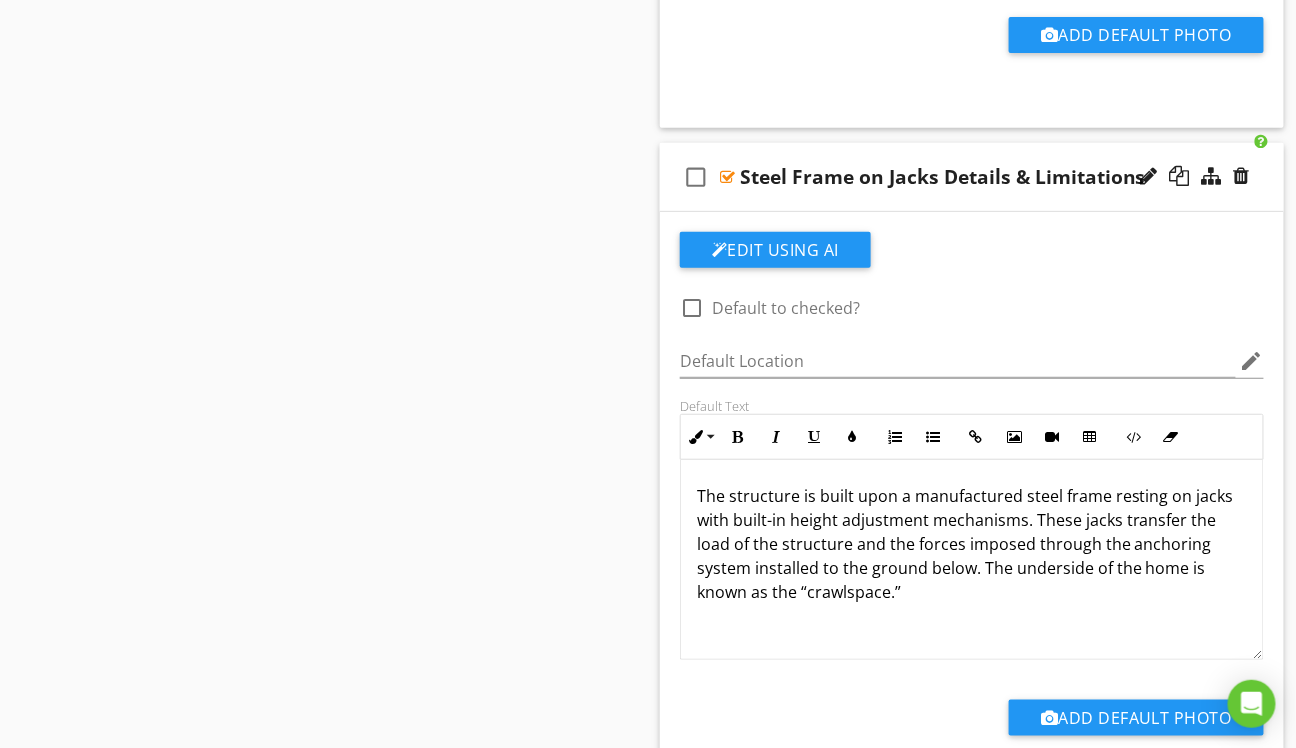 click on "The structure is built upon a manufactured steel frame resting on jacks with built-in height adjustment mechanisms. These jacks transfer the load of the structure and the forces imposed through the anchoring system installed to the ground below. The underside of the home is known as the “crawlspace.”" at bounding box center [972, 544] 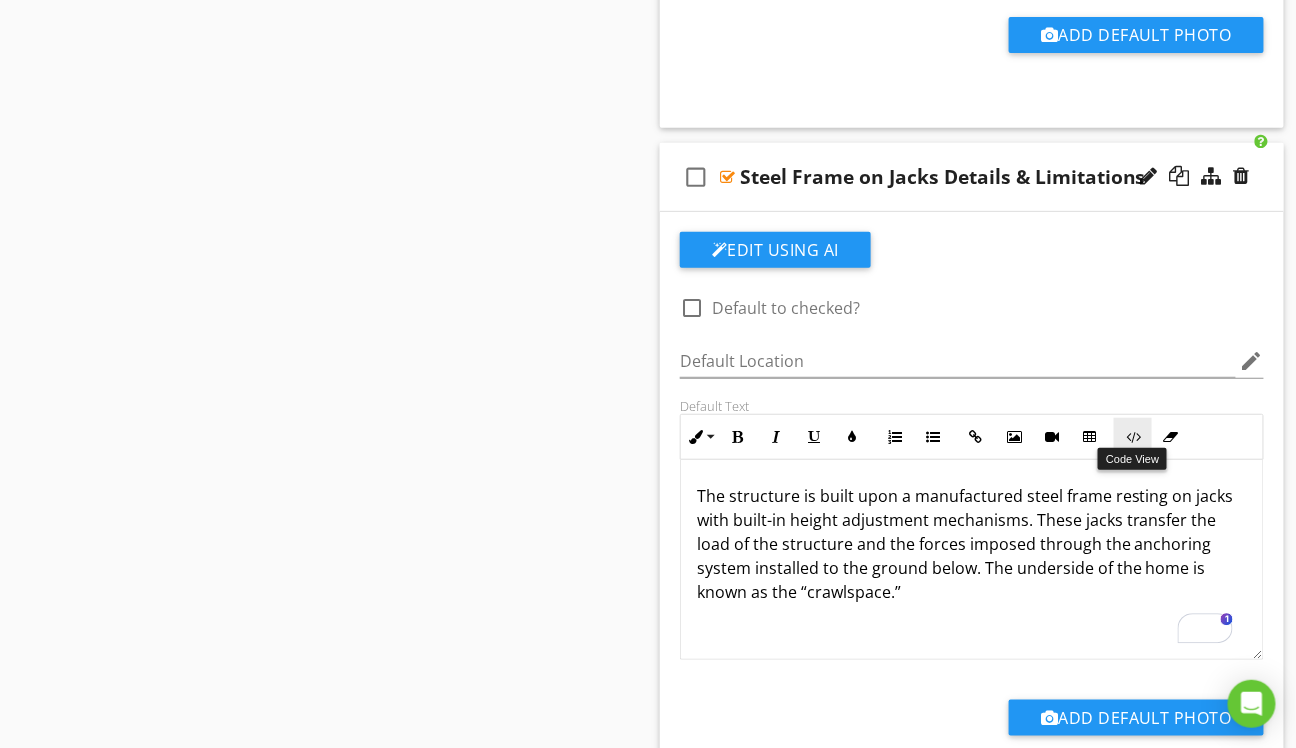click at bounding box center (1133, 437) 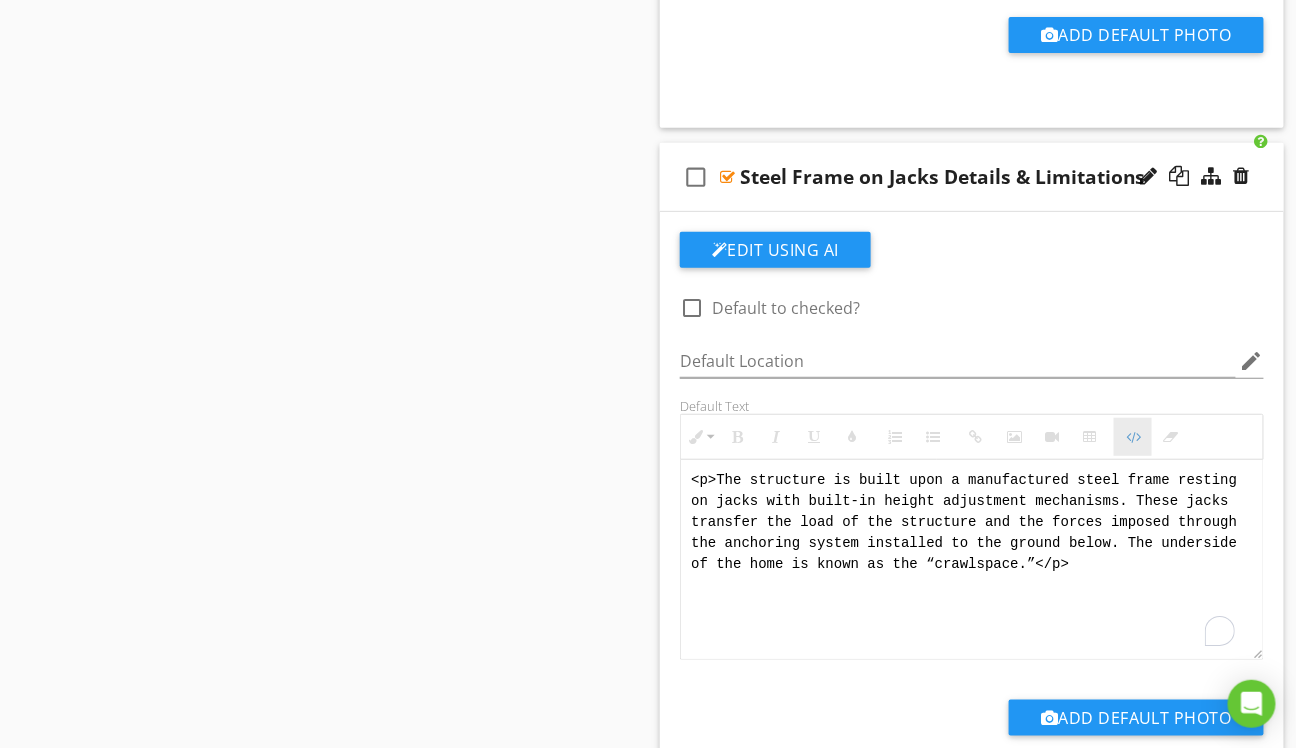 scroll, scrollTop: 0, scrollLeft: 0, axis: both 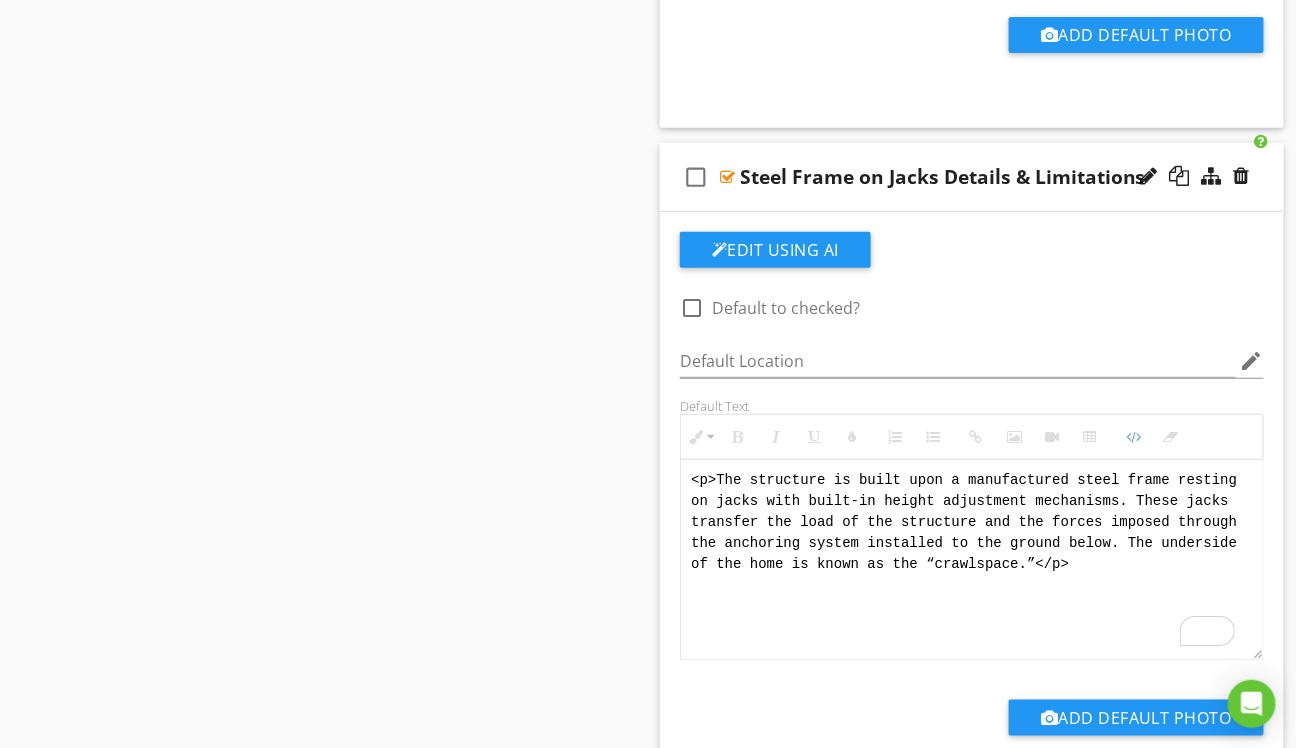 click on "<p>The structure is built upon a manufactured steel frame resting on jacks with built-in height adjustment mechanisms. These jacks transfer the load of the structure and the forces imposed through the anchoring system installed to the ground below. The underside of the home is known as the “crawlspace.”</p>" at bounding box center [972, 560] 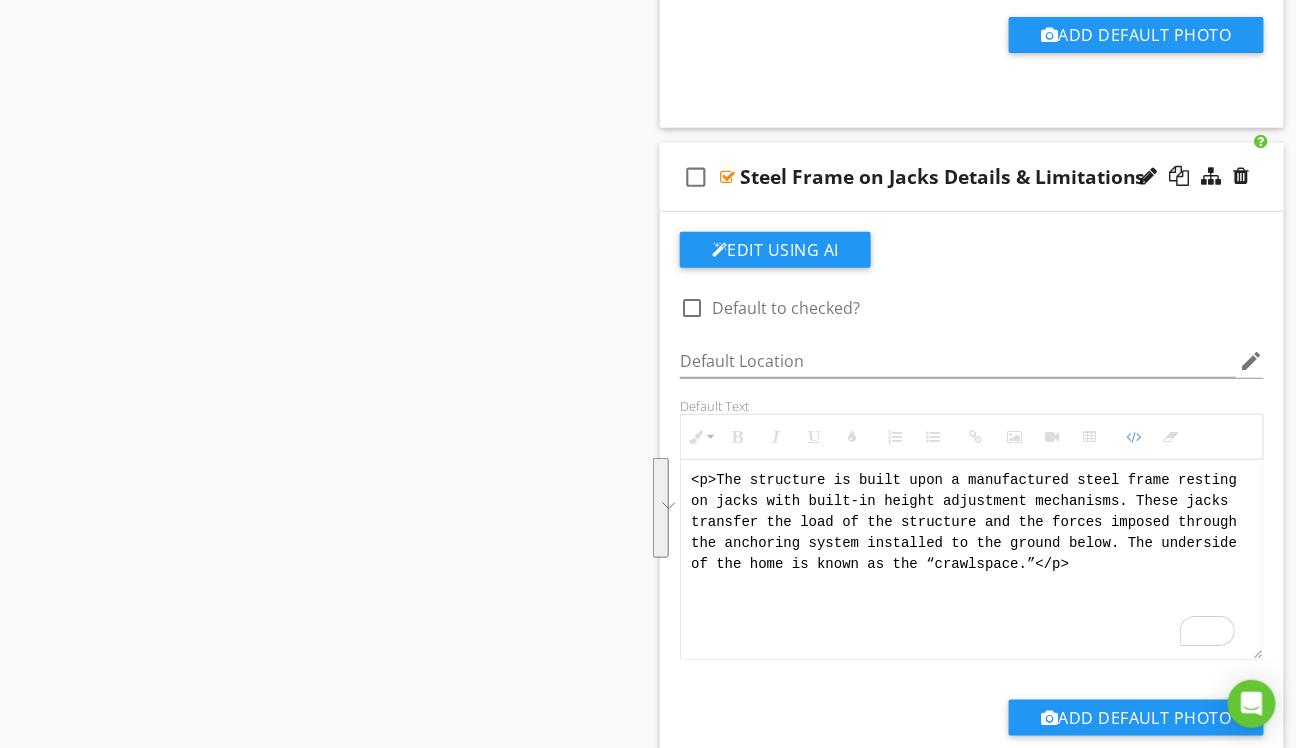 type on "<p><strong>Steel Frame Foundation (Manufactured Home):</strong><br data-start="177" data-end="180">The structure is supported by a manufactured steel frame that rests on fixed-size piers. Shims are used at the piers to adjust and level the frame as needed. These piers are designed to transfer the structural load to the ground, working in conjunction with an anchoring system that helps resist imposed forces such as uplift or lateral movement. The area beneath the home, between the ground and the floor structure, is commonly referred to as the “crawl space.”</p><p><strong>Notice of Limitation:&nbsp;</strong>Due to limited clearance, visual obstructions, and other access challenges, many components within the crawl space are often partially or completely hidden from view. Inspectors will look for indicators such as standing water, stains, or visible daylight to help identify areas where hidden deficiencies may exist. These conditions create significant limitations for performing a thorough inspection of the c..." 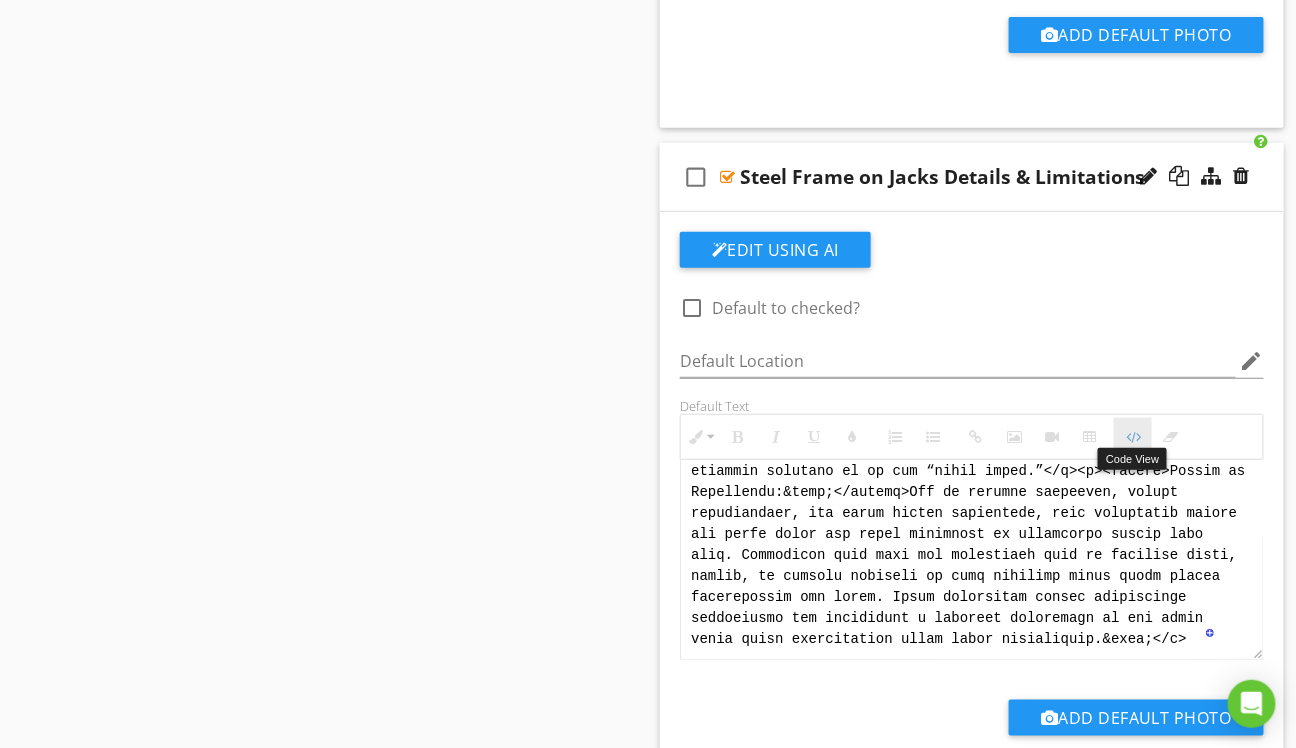 click at bounding box center [1133, 437] 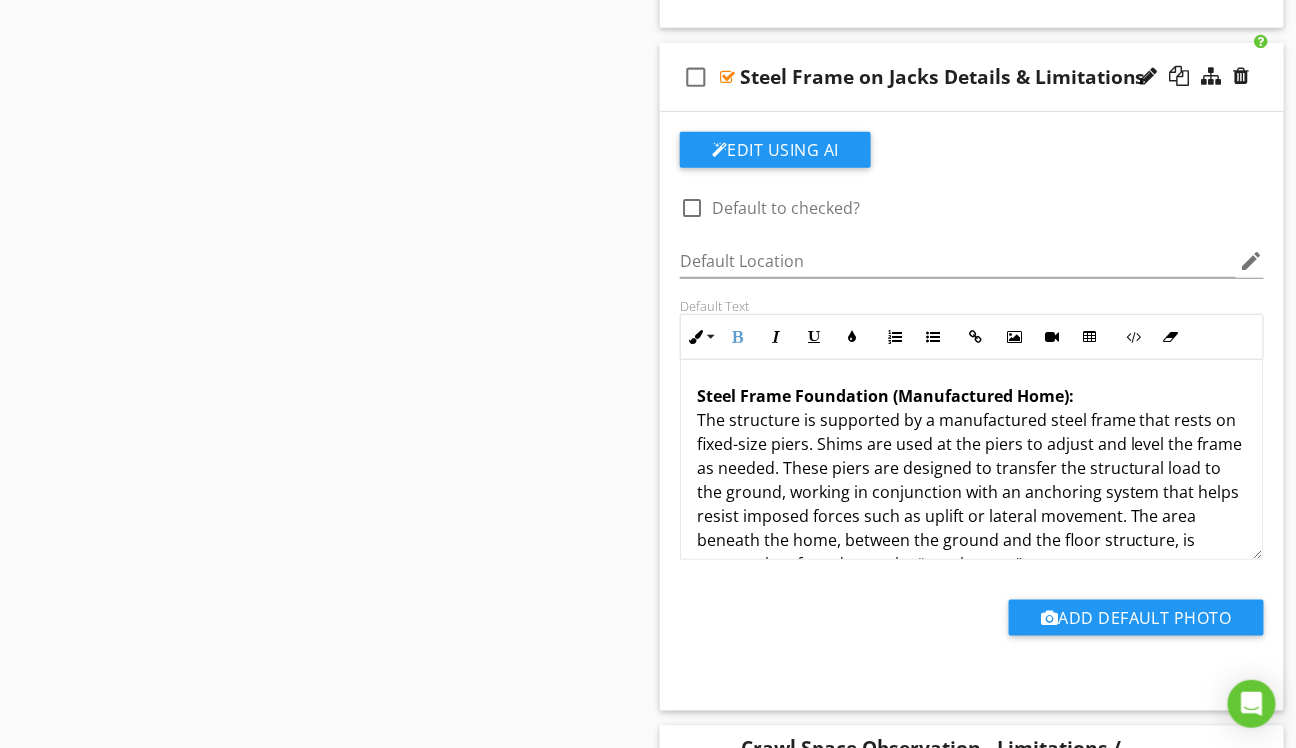 click on "Steel Frame Foundation (Manufactured Home): The structure is supported by a manufactured steel frame that rests on fixed-size piers. Shims are used at the piers to adjust and level the frame as needed. These piers are designed to transfer the structural load to the ground, working in conjunction with an anchoring system that helps resist imposed forces such as uplift or lateral movement. The area beneath the home, between the ground and the floor structure, is commonly referred to as the “crawl space.”" at bounding box center [972, 480] 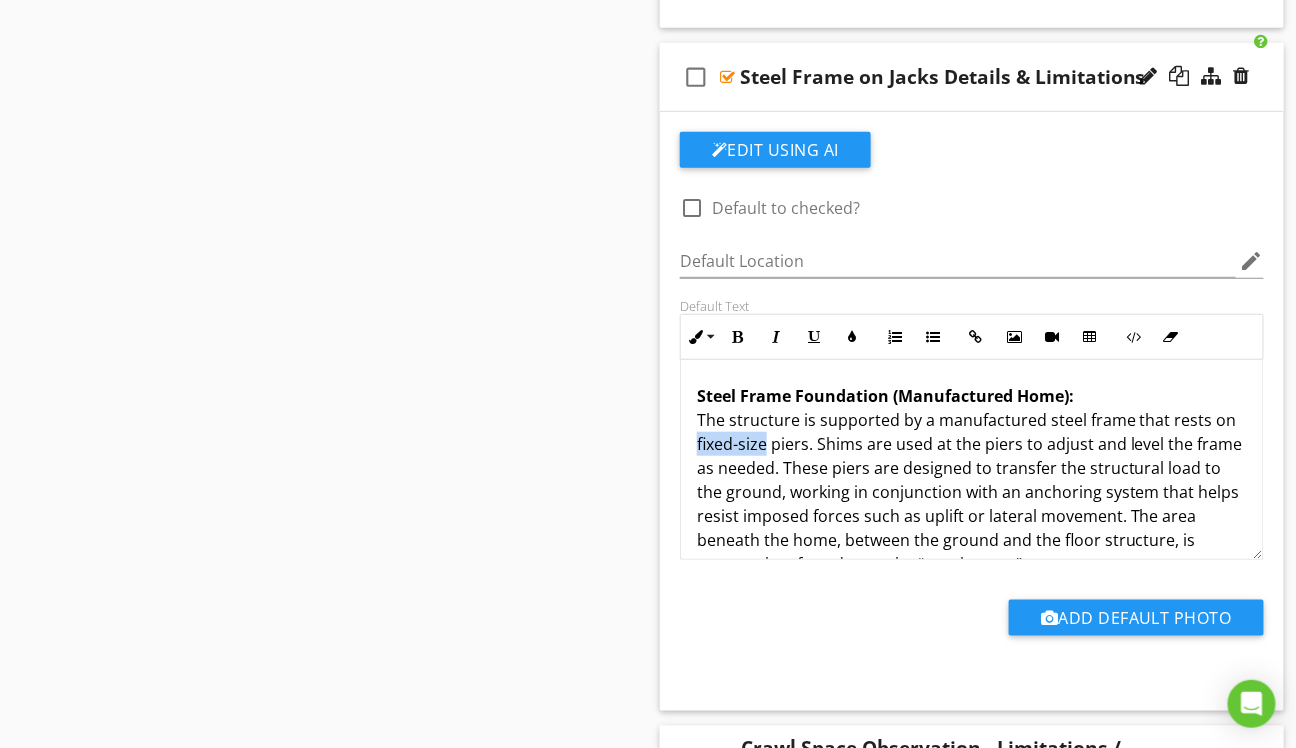 drag, startPoint x: 717, startPoint y: 431, endPoint x: 750, endPoint y: 432, distance: 33.01515 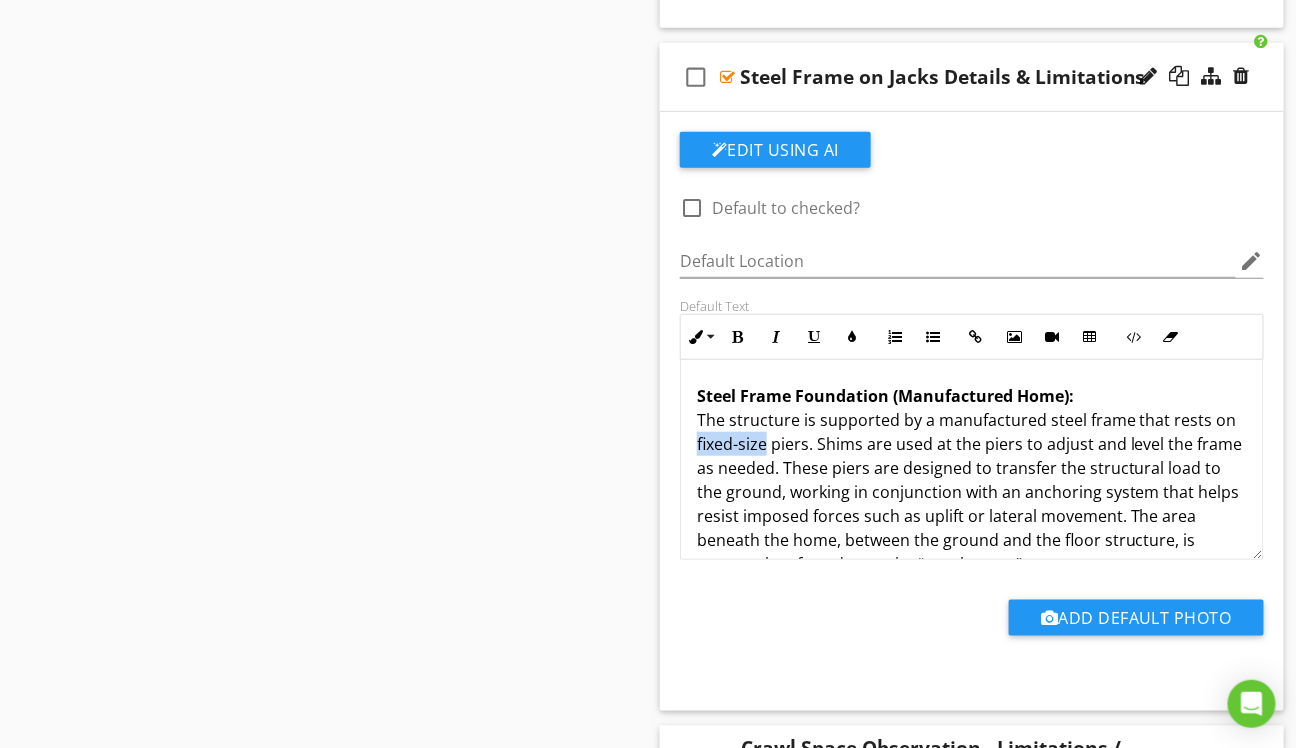 click on "Steel Frame Foundation (Manufactured Home): The structure is supported by a manufactured steel frame that rests on fixed-size piers. Shims are used at the piers to adjust and level the frame as needed. These piers are designed to transfer the structural load to the ground, working in conjunction with an anchoring system that helps resist imposed forces such as uplift or lateral movement. The area beneath the home, between the ground and the floor structure, is commonly referred to as the “crawl space.”" at bounding box center (972, 480) 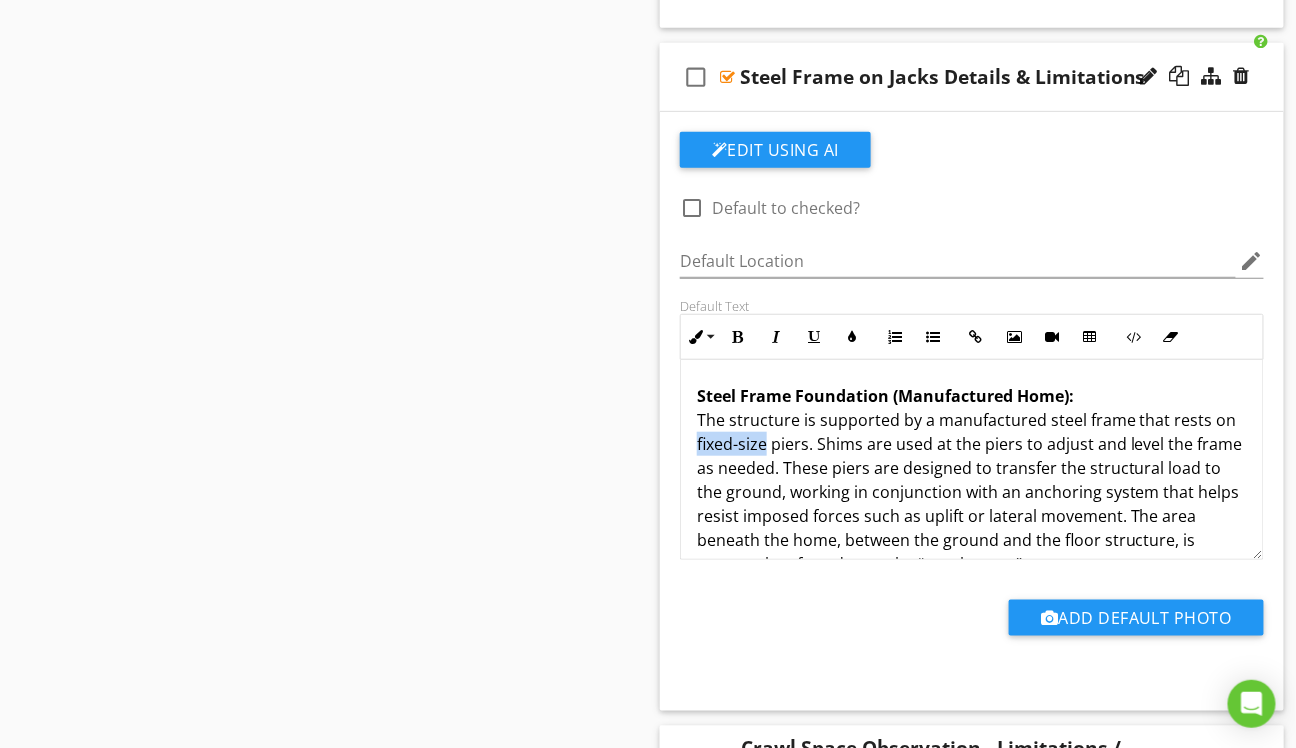 type 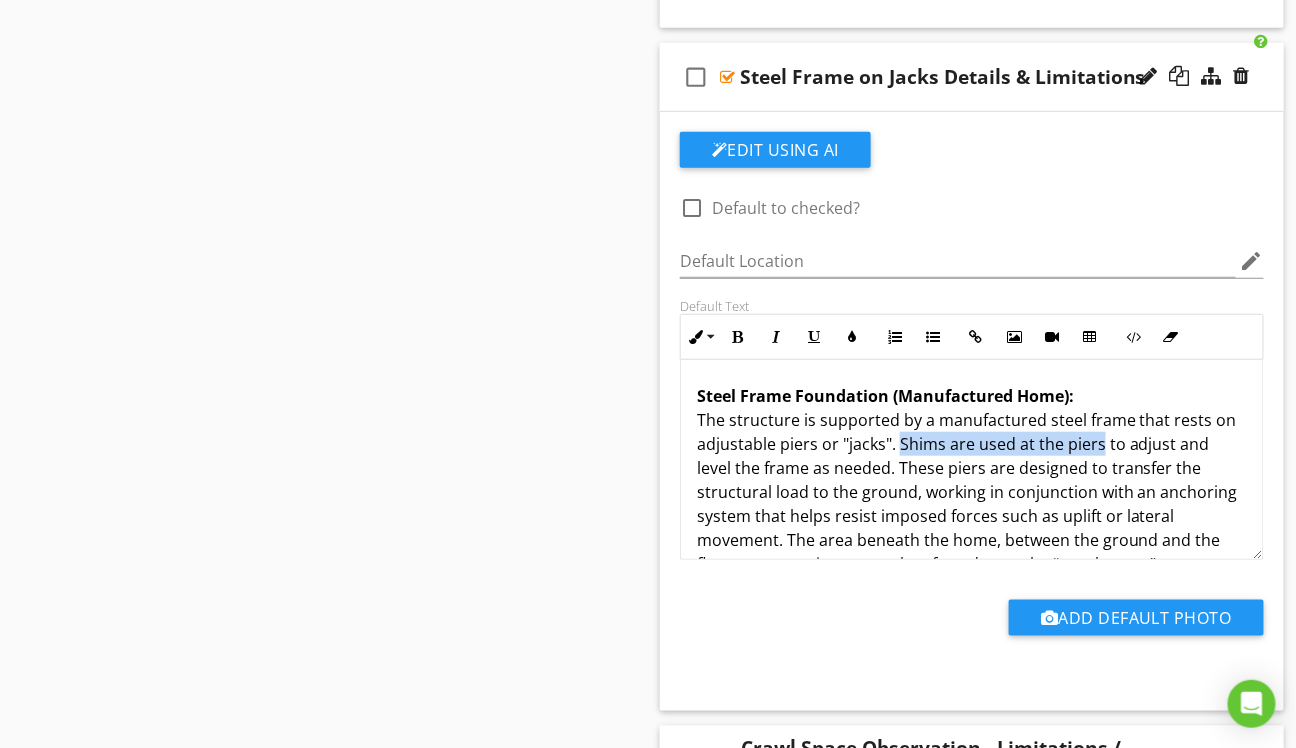 drag, startPoint x: 1099, startPoint y: 438, endPoint x: 900, endPoint y: 435, distance: 199.02261 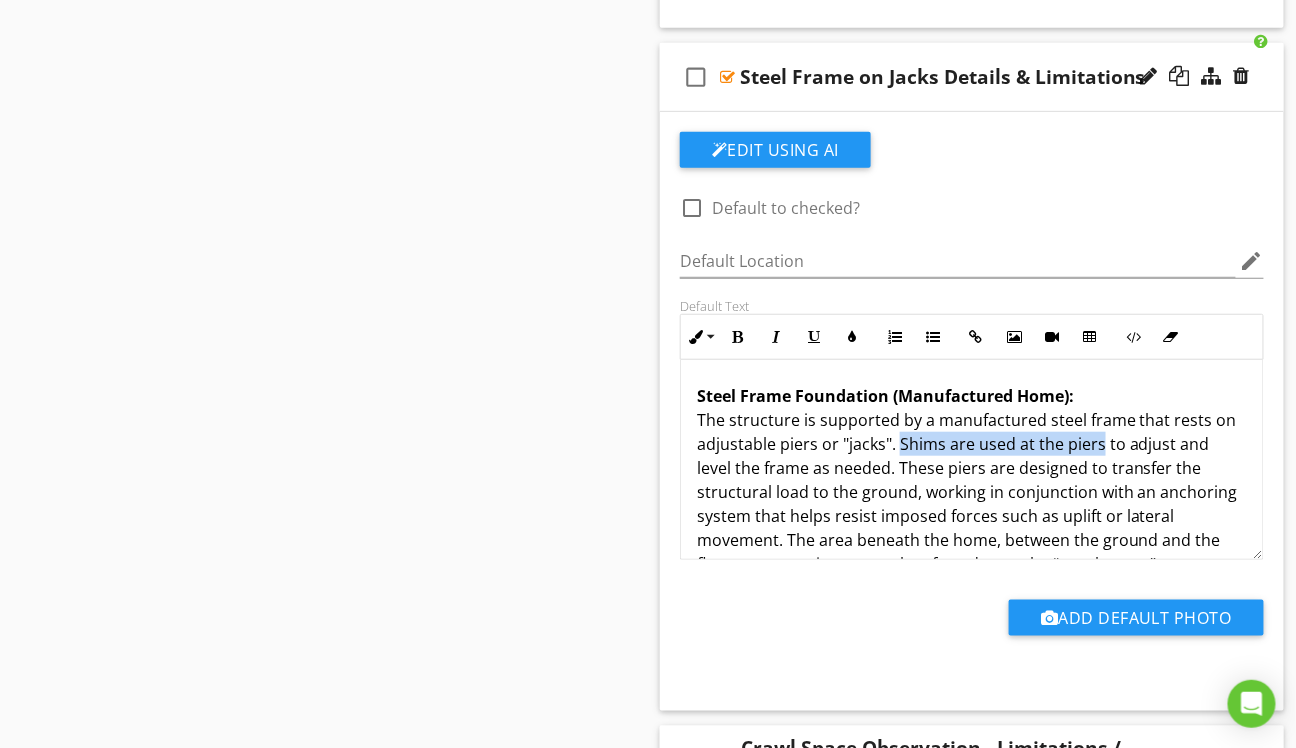click on "Steel Frame Foundation (Manufactured Home): The structure is supported by a manufactured steel frame that rests on adjustable piers or "jacks". Shims are used at the piers to adjust and level the frame as needed. These piers are designed to transfer the structural load to the ground, working in conjunction with an anchoring system that helps resist imposed forces such as uplift or lateral movement. The area beneath the home, between the ground and the floor structure, is commonly referred to as the “crawl space.”" at bounding box center (972, 480) 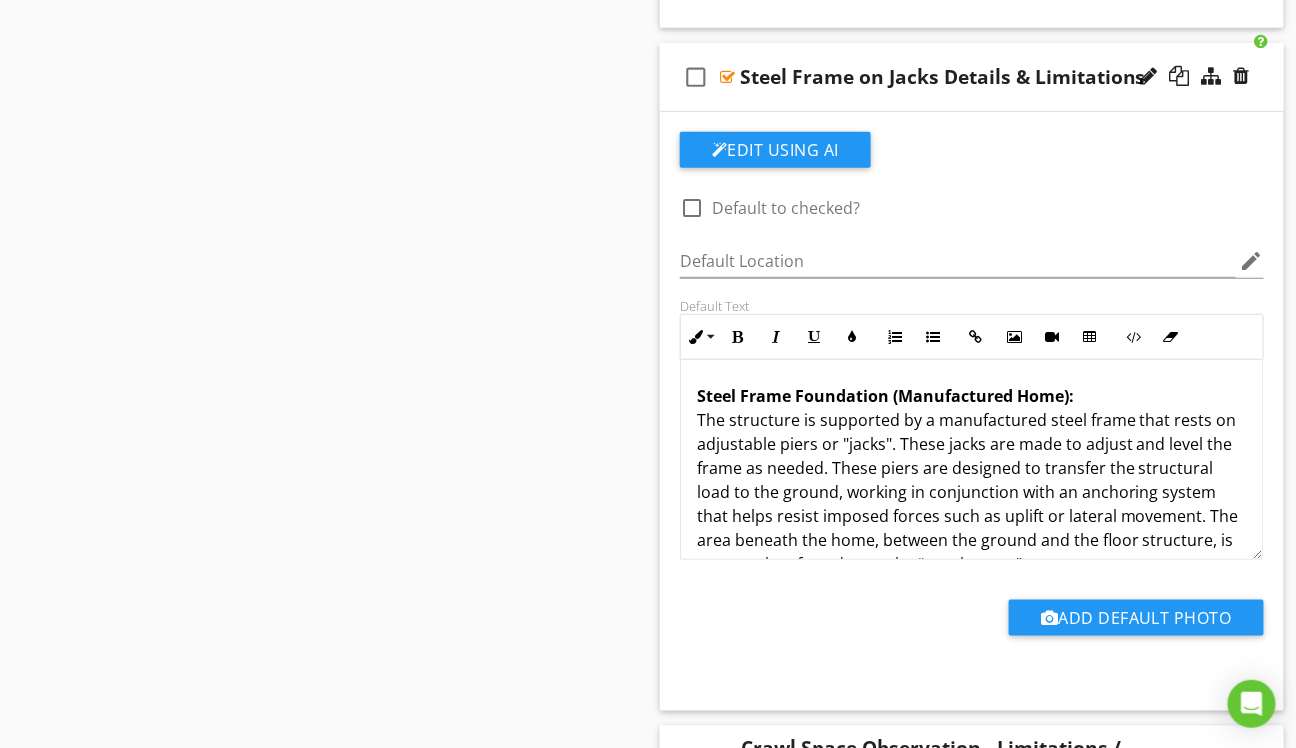 click on "Steel Frame Foundation (Manufactured Home): The structure is supported by a manufactured steel frame that rests on adjustable piers or "jacks". These jacks are made to adjust and level the frame as needed. These piers are designed to transfer the structural load to the ground, working in conjunction with an anchoring system that helps resist imposed forces such as uplift or lateral movement. The area beneath the home, between the ground and the floor structure, is commonly referred to as the “crawl space.”" at bounding box center (972, 480) 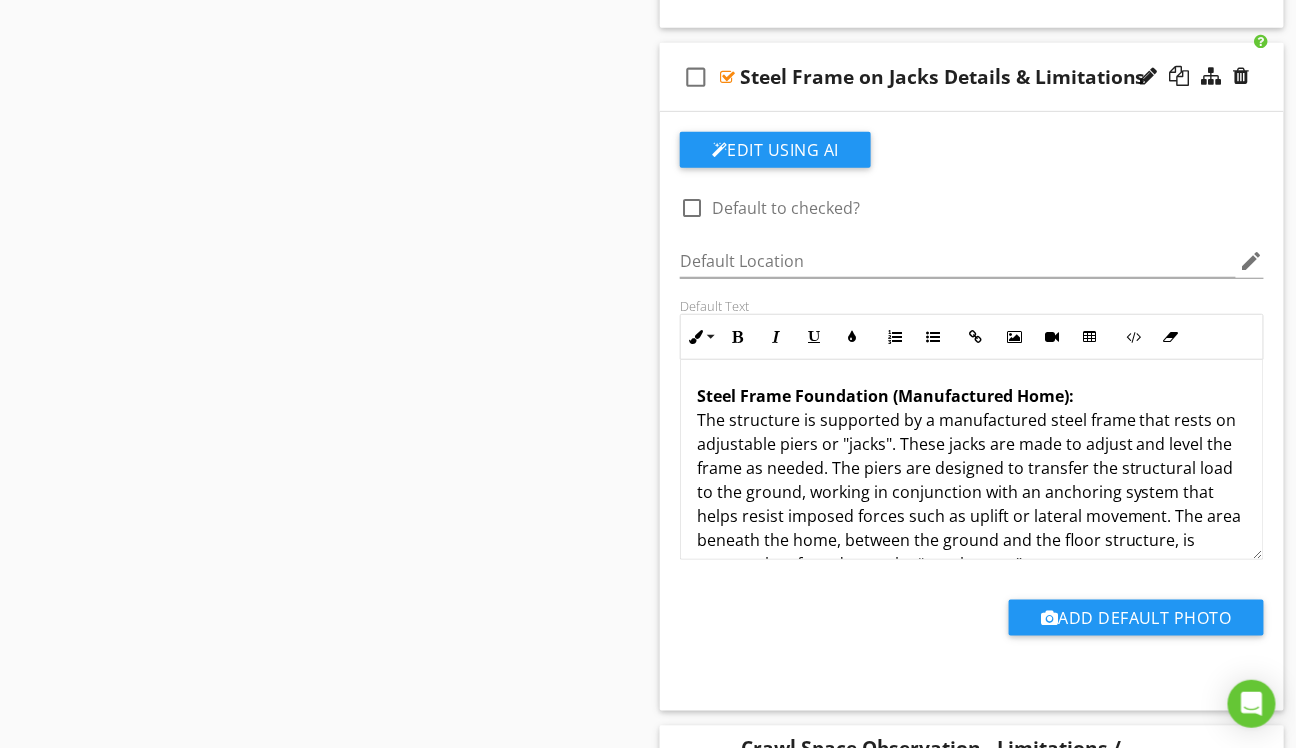 scroll, scrollTop: 38, scrollLeft: 0, axis: vertical 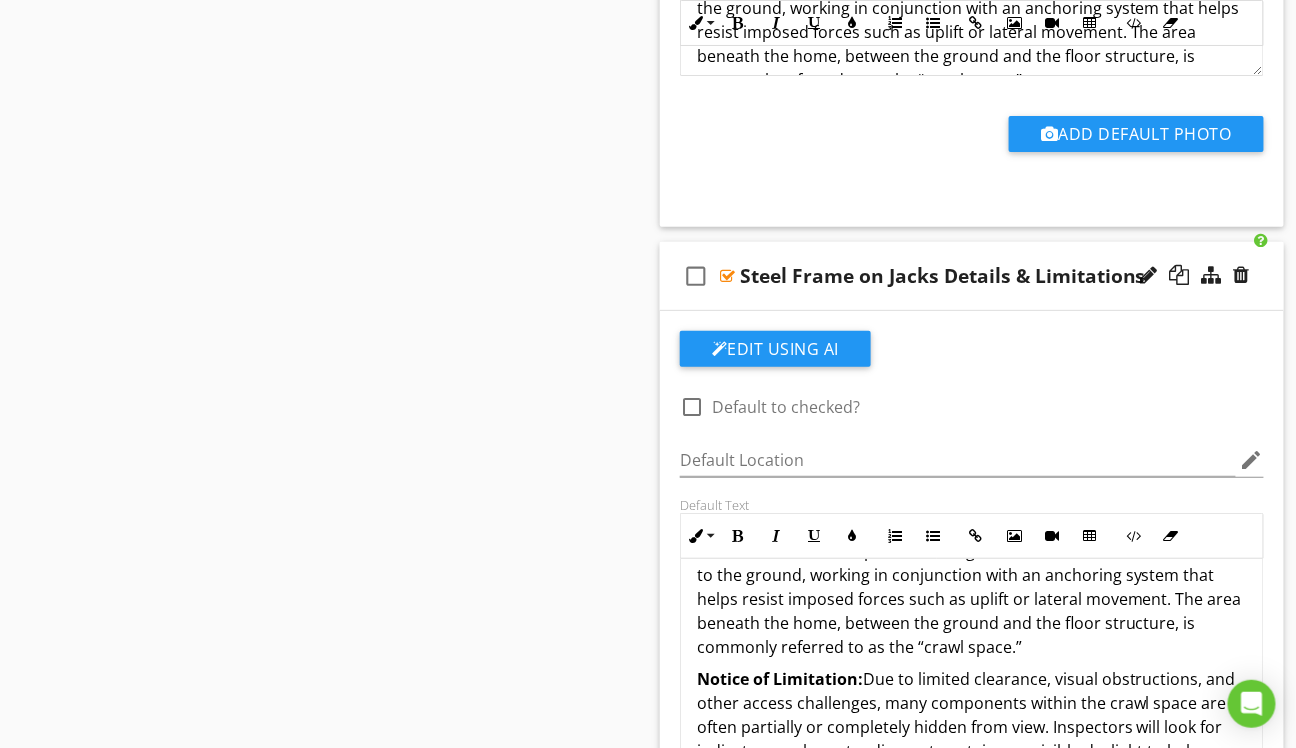 click on "check_box_outline_blank
Steel Frame on Jacks Details & Limitations" at bounding box center [972, 276] 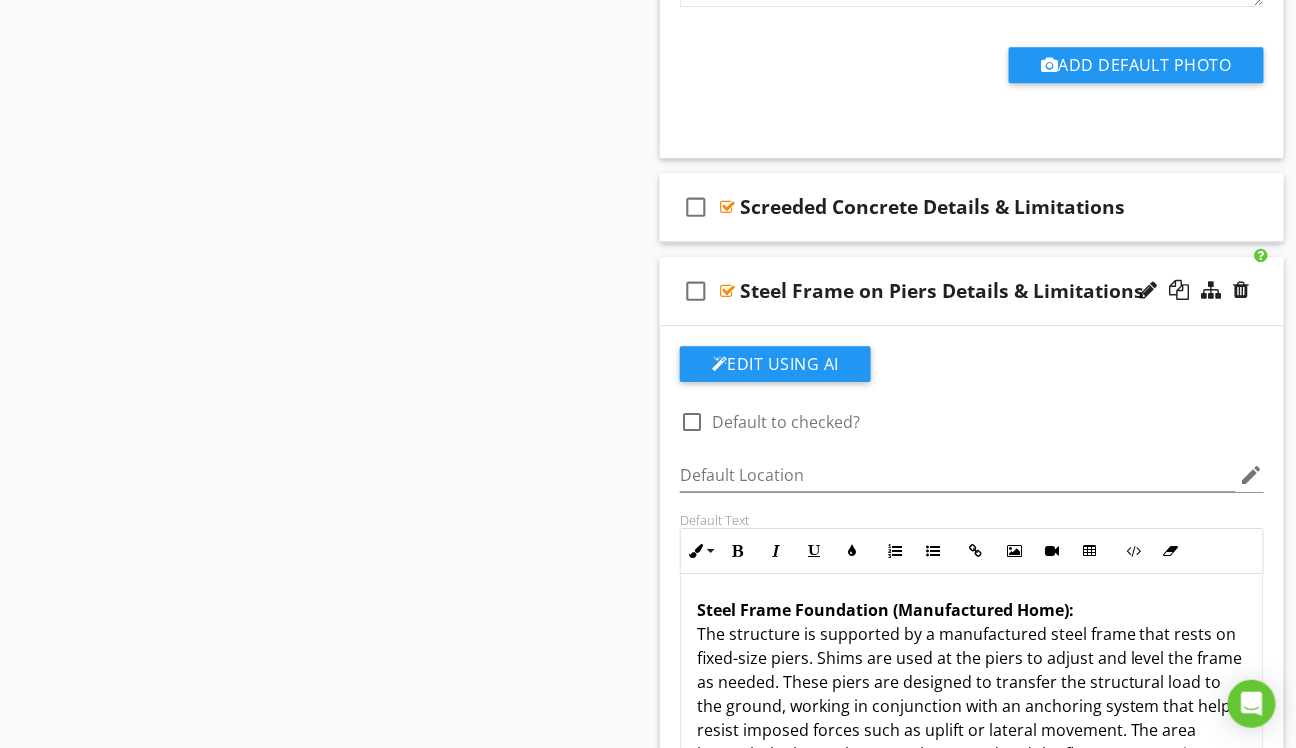 scroll, scrollTop: 1634, scrollLeft: 0, axis: vertical 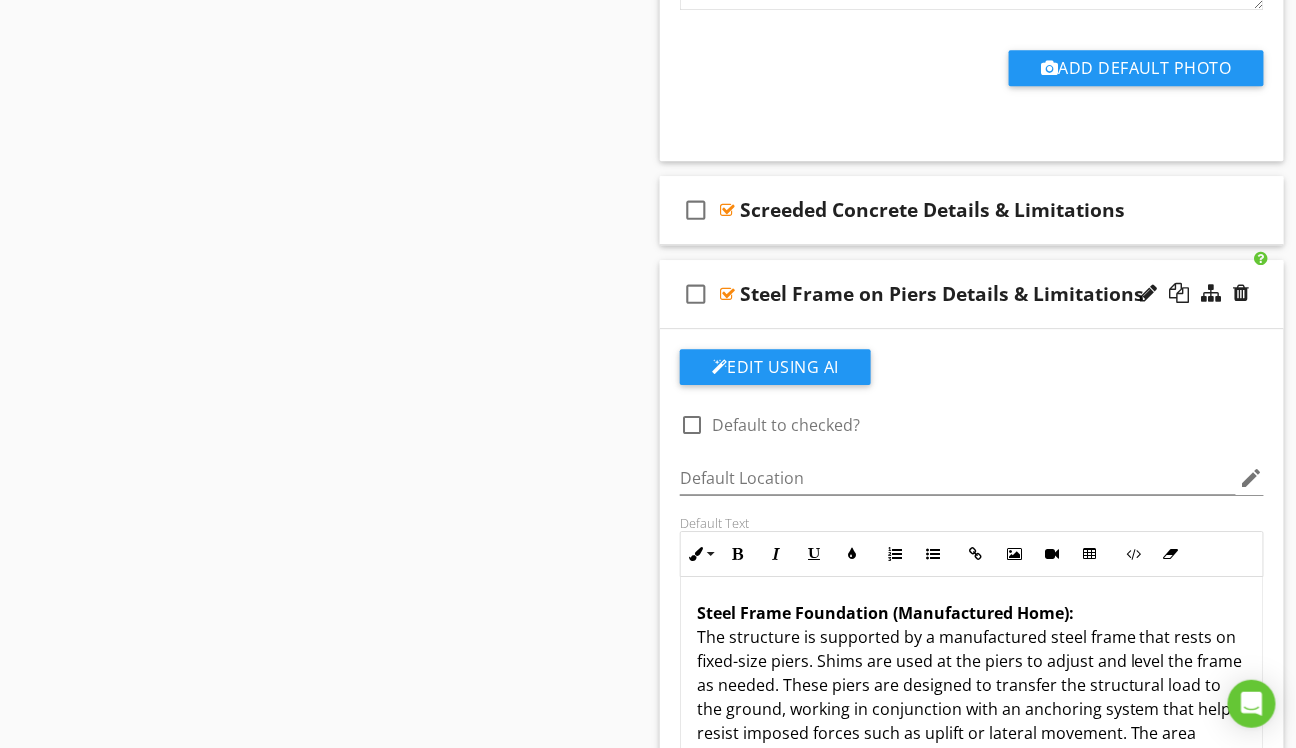 click on "check_box_outline_blank
Steel Frame on Piers Details & Limitations" at bounding box center (972, 294) 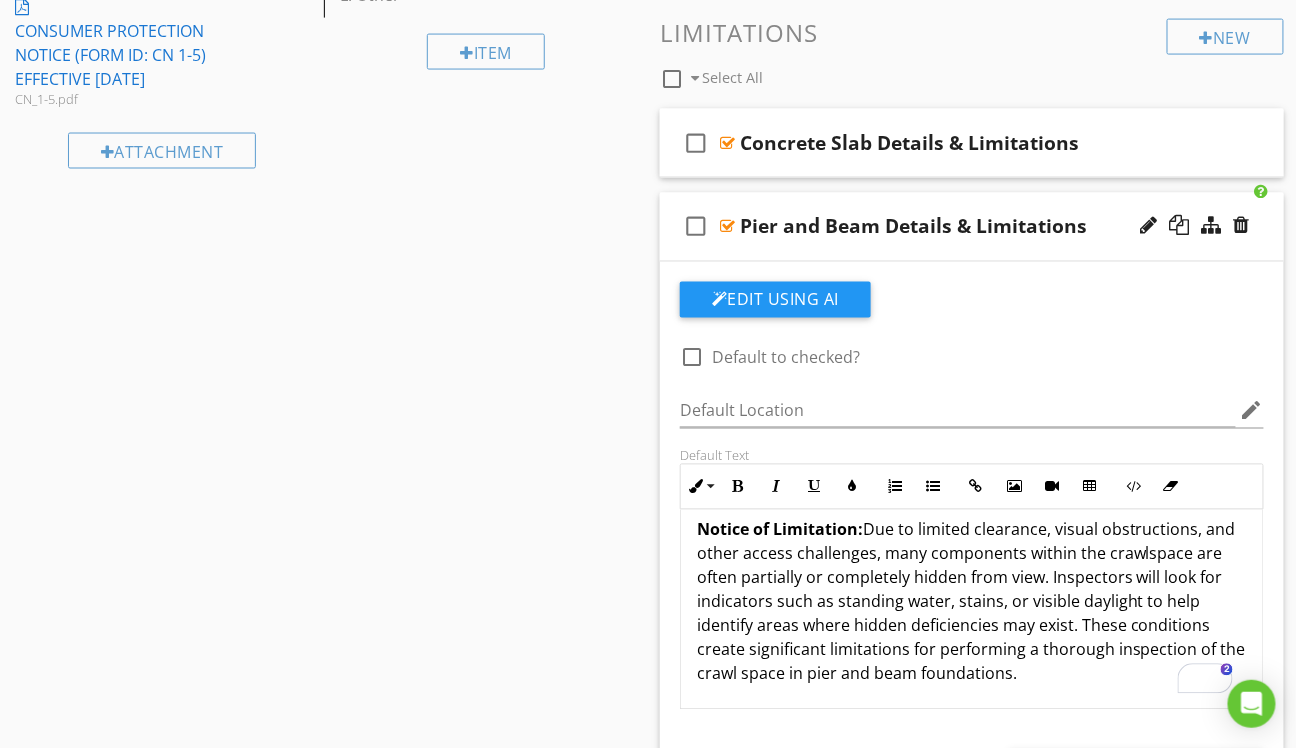 click on "check_box_outline_blank
Pier and Beam Details & Limitations" at bounding box center (972, 227) 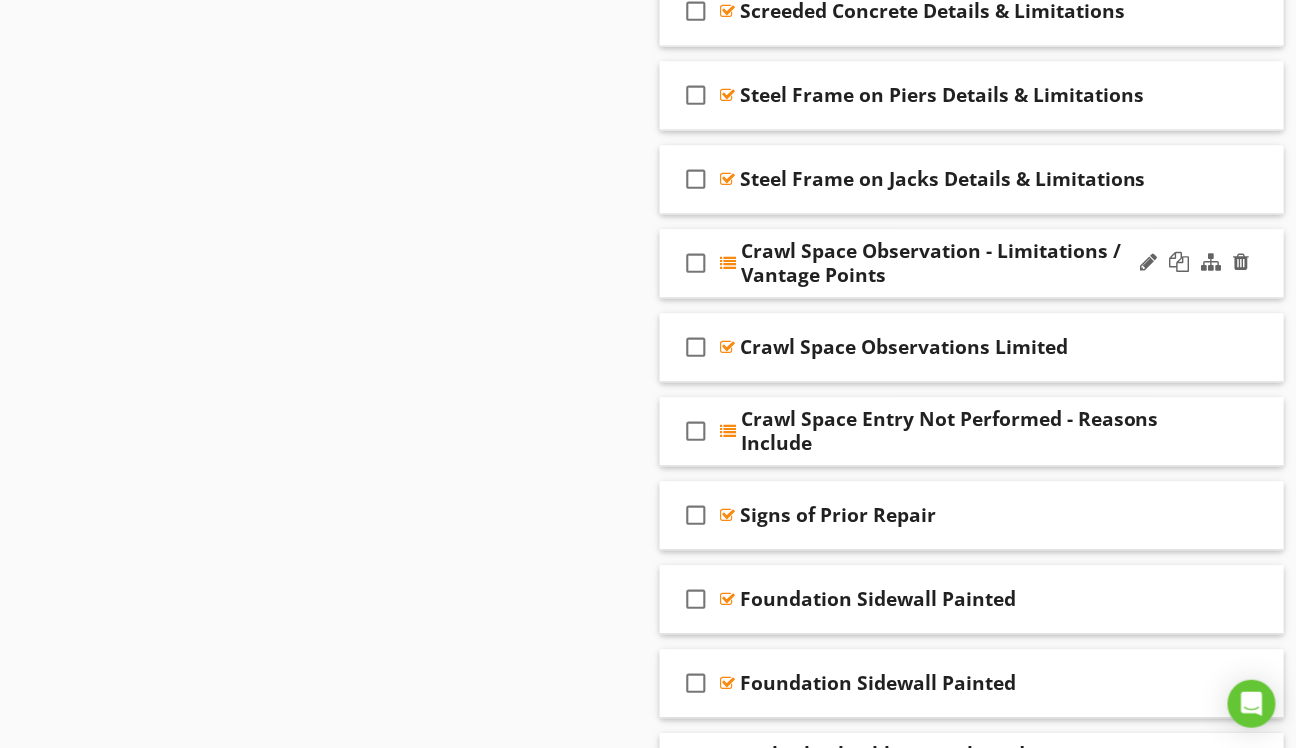 click on "Crawl Space Observation - Limitations / Vantage Points" at bounding box center [960, 263] 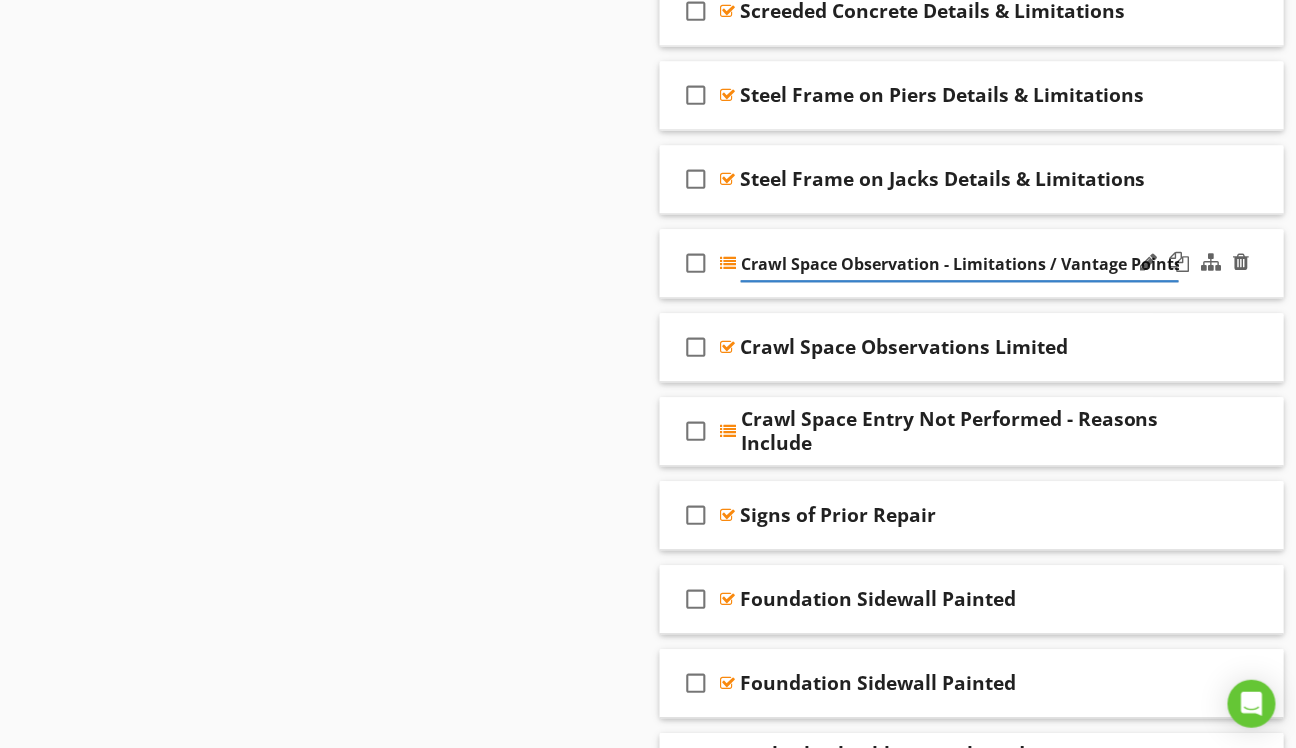 click on "check_box_outline_blank         Crawl Space Observation - Limitations / Vantage Points" at bounding box center [972, 263] 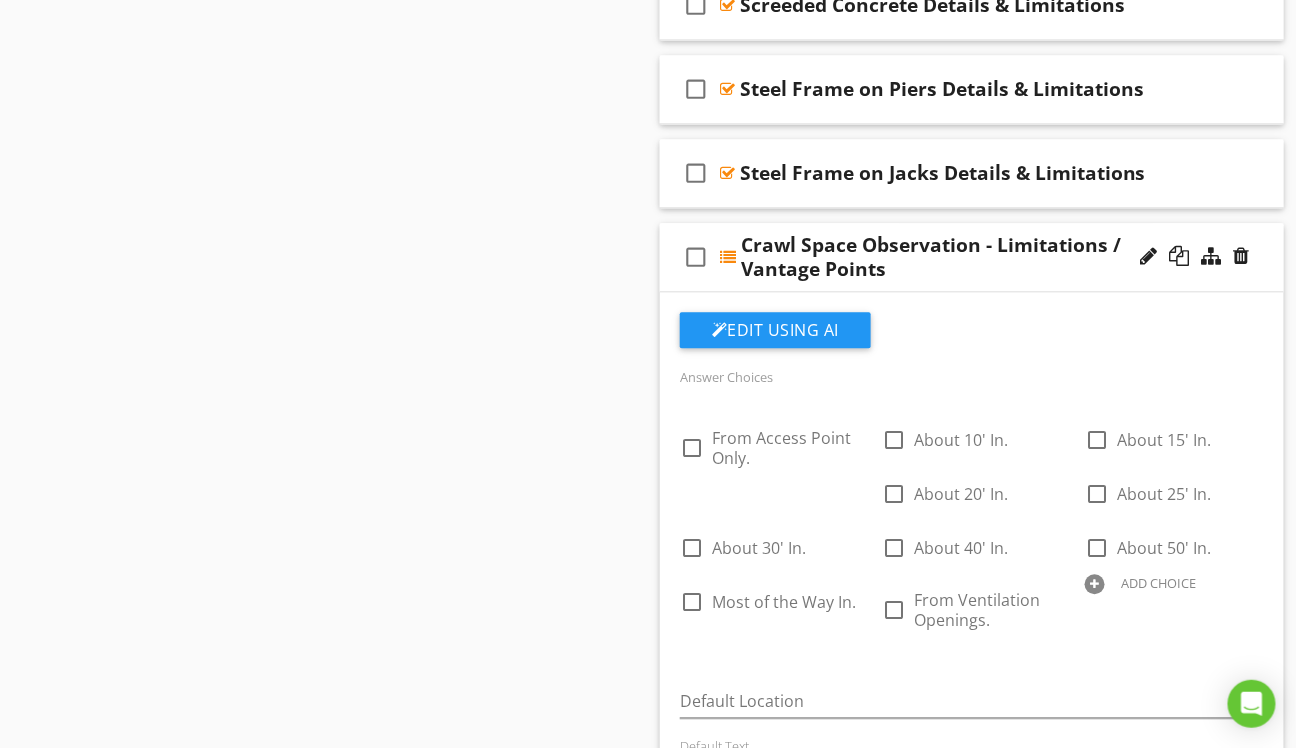 scroll, scrollTop: 1234, scrollLeft: 0, axis: vertical 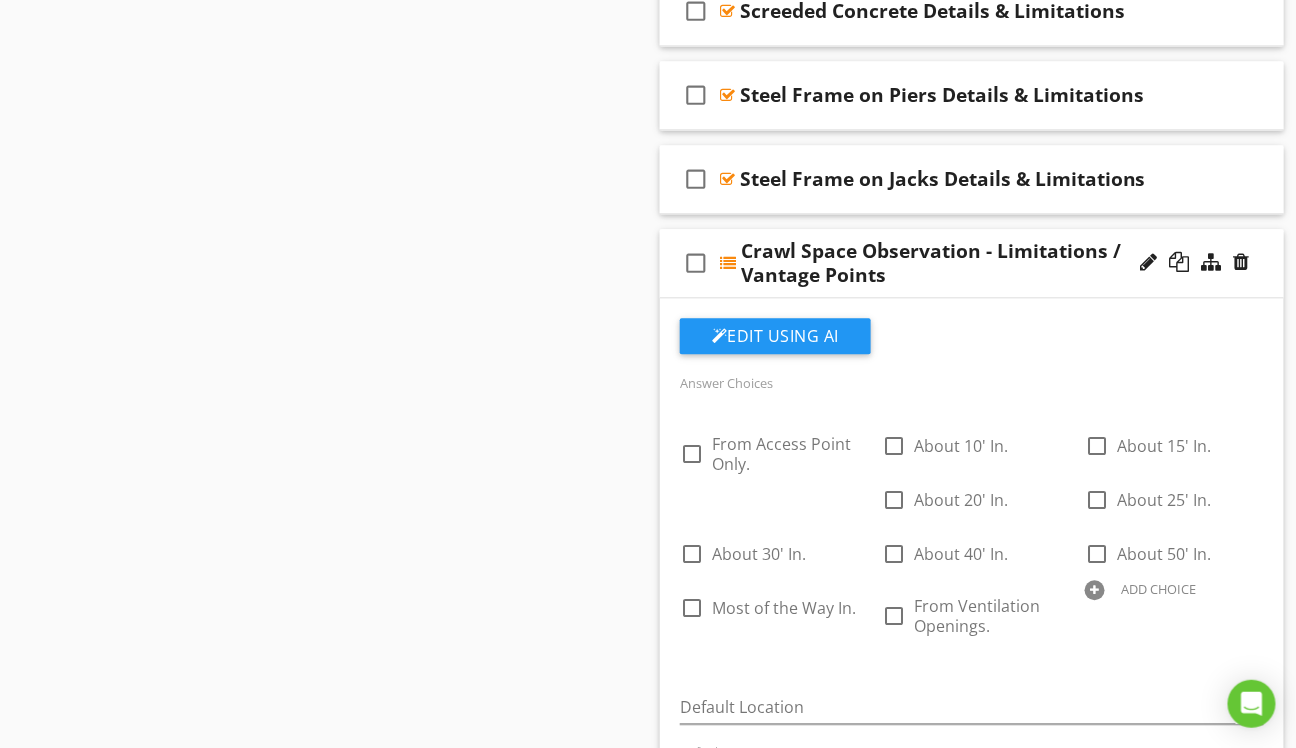click on "check_box_outline_blank
Crawl Space Observation - Limitations / Vantage Points" at bounding box center (972, 263) 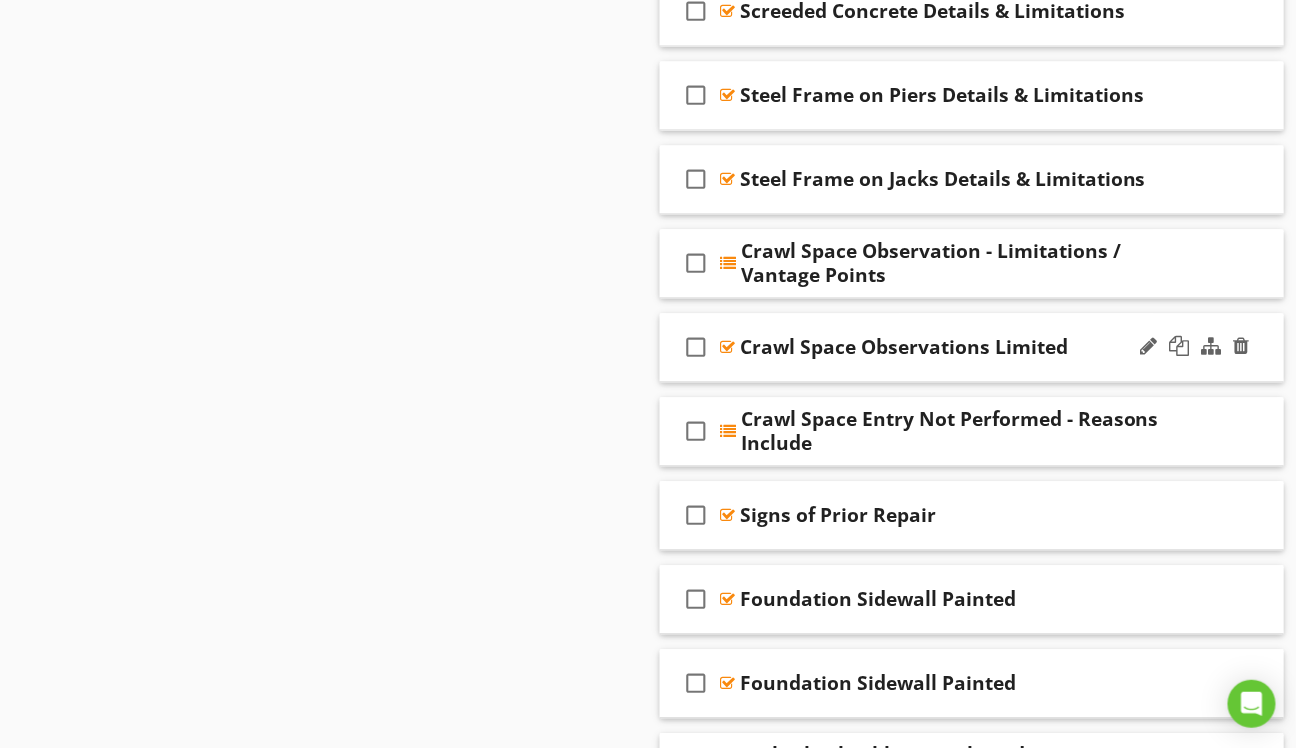 click on "check_box_outline_blank
Crawl Space Observations Limited" at bounding box center [972, 347] 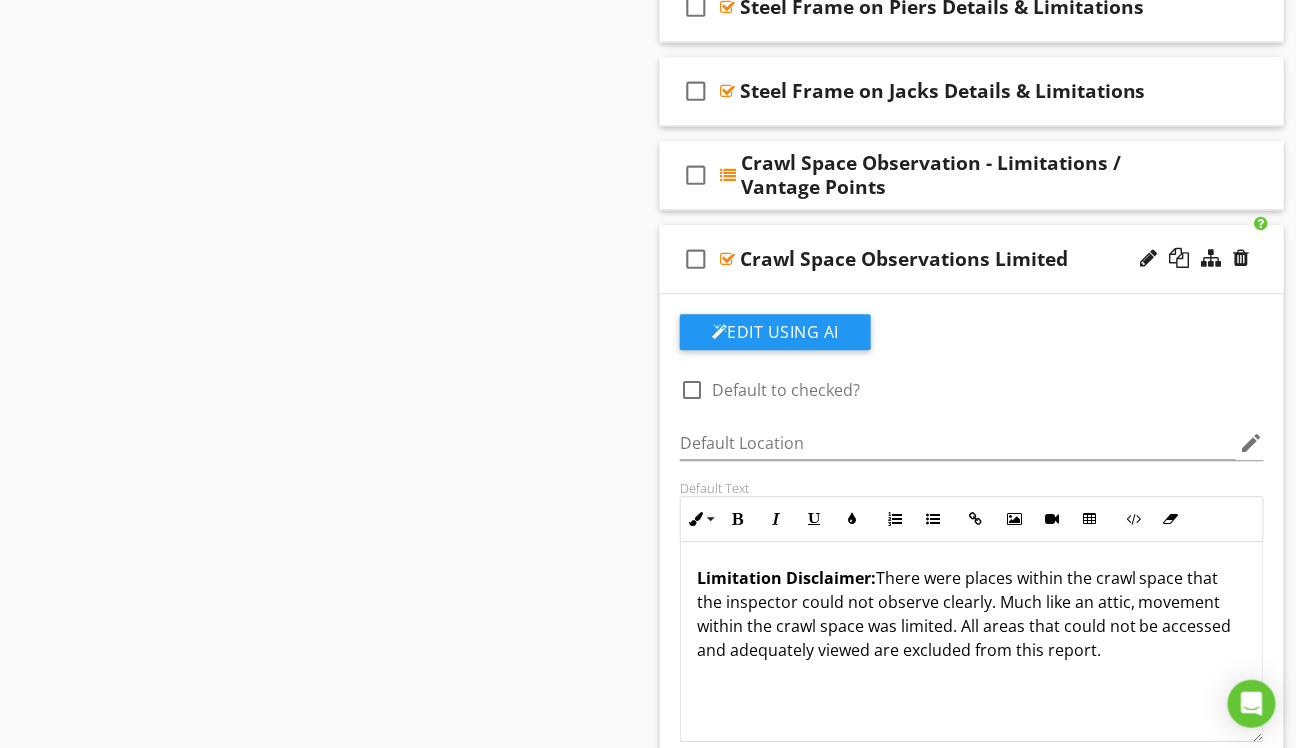 scroll, scrollTop: 1234, scrollLeft: 0, axis: vertical 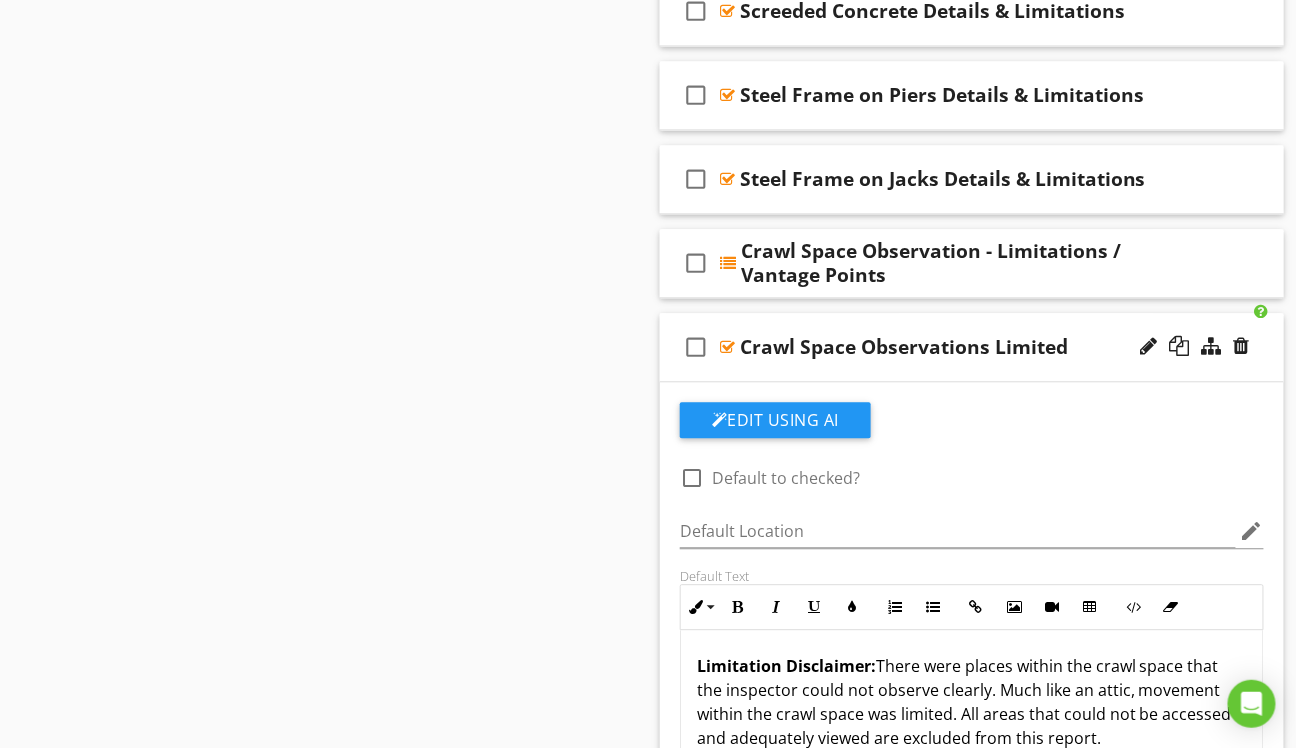 click on "check_box_outline_blank
Crawl Space Observations Limited" at bounding box center [972, 347] 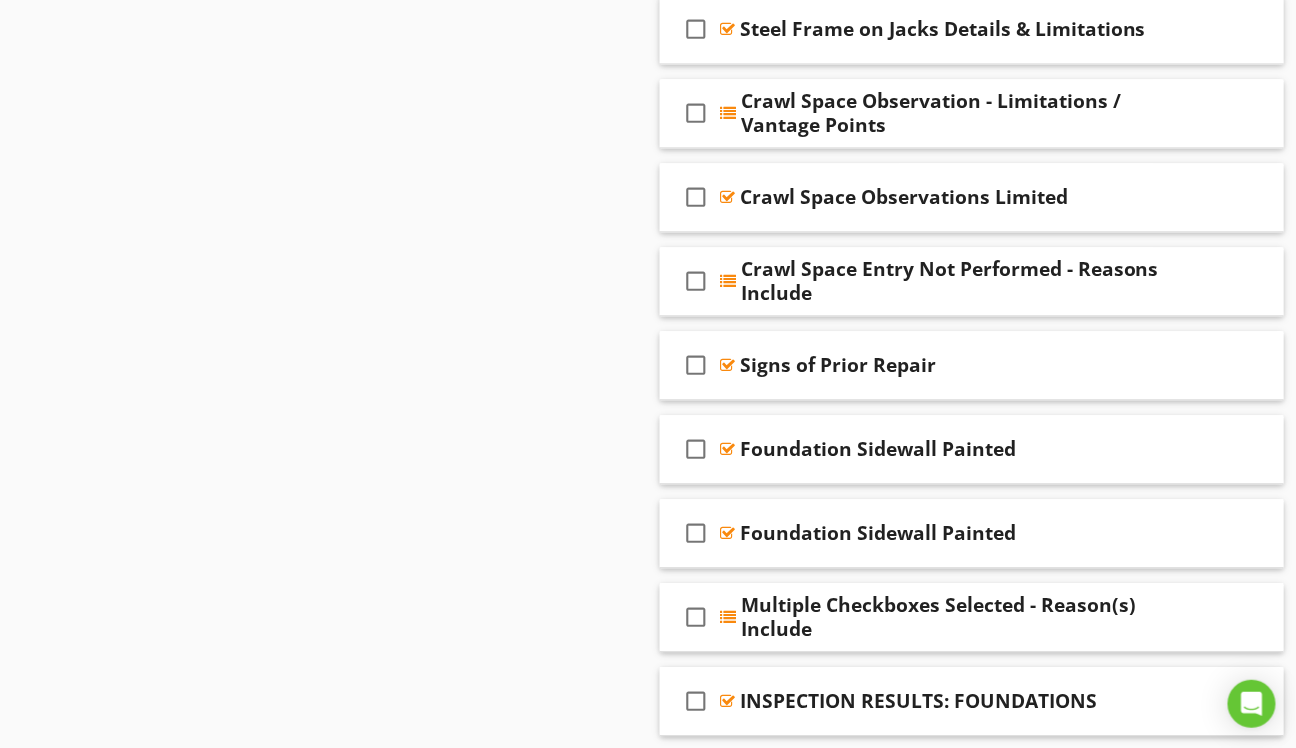 scroll, scrollTop: 1434, scrollLeft: 0, axis: vertical 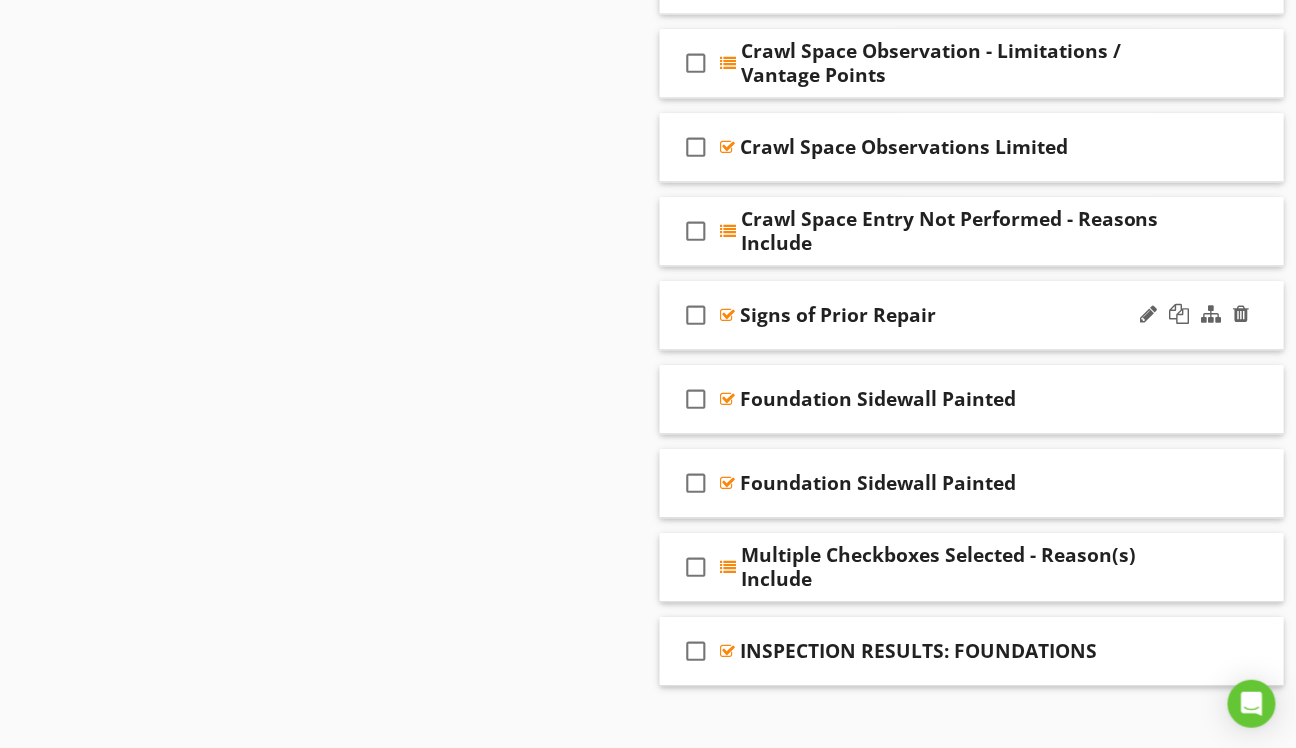 click on "check_box_outline_blank
Signs of Prior Repair" at bounding box center (972, 315) 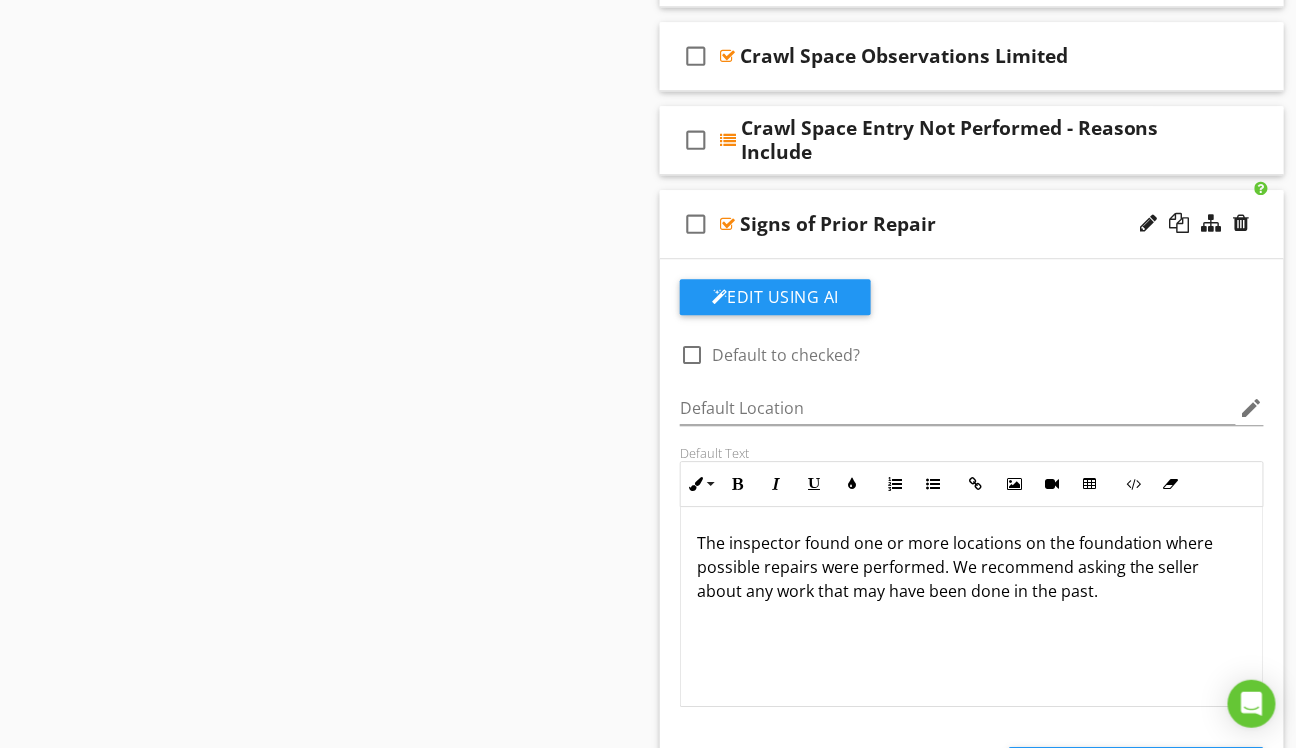 scroll, scrollTop: 1534, scrollLeft: 0, axis: vertical 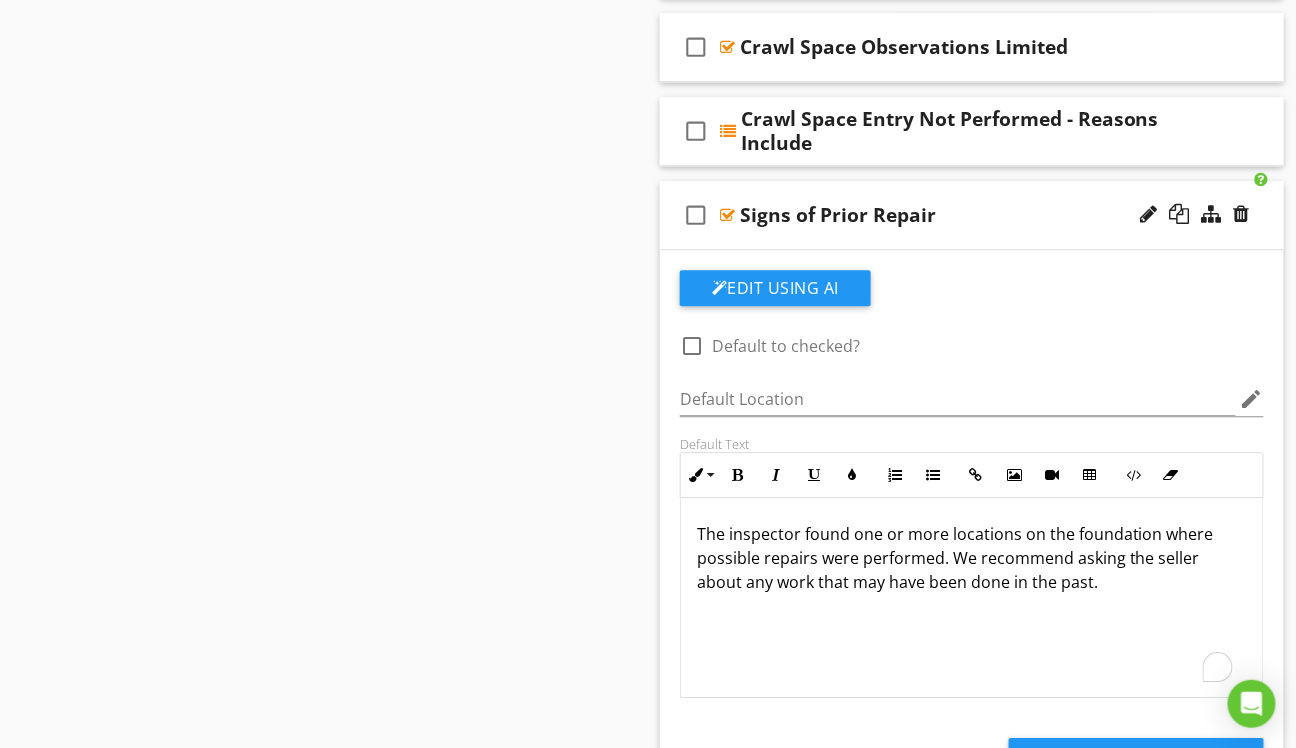click on "The inspector found one or more locations on the foundation where possible repairs were performed. We recommend asking the seller about any work that may have been done in the past." at bounding box center [972, 558] 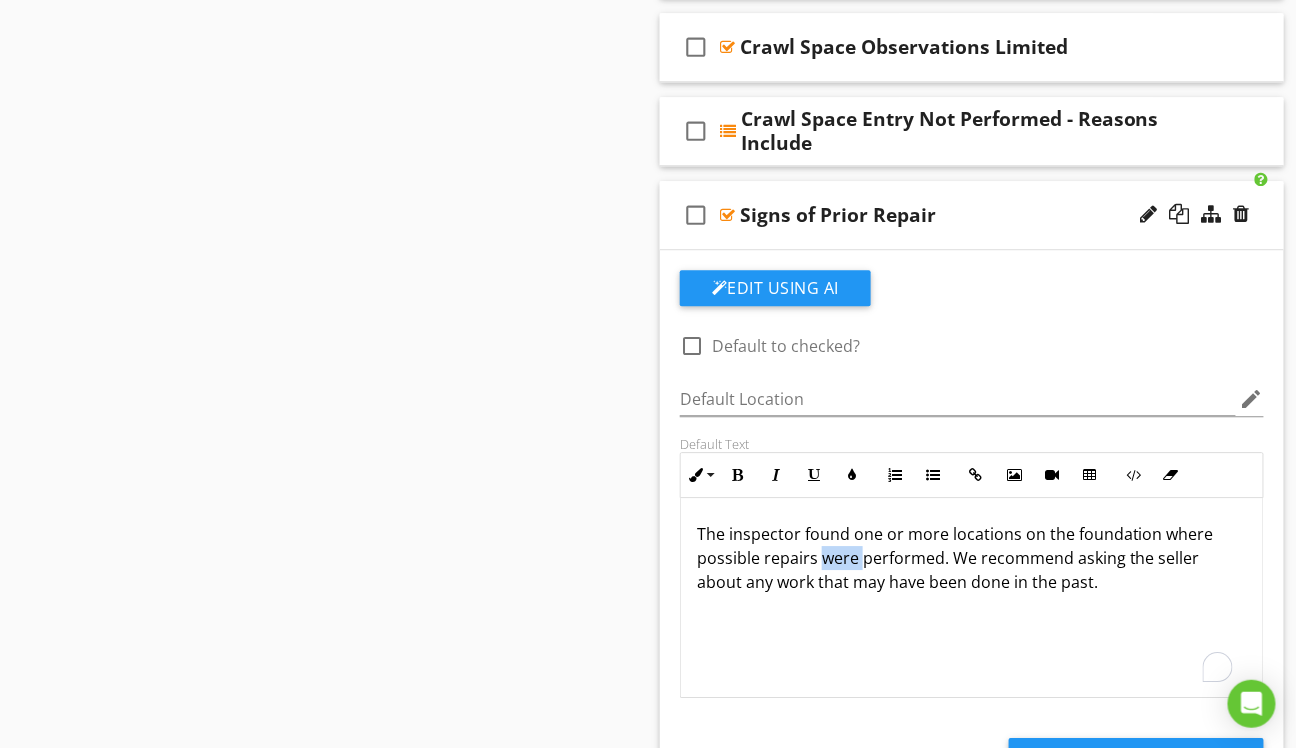 click on "The inspector found one or more locations on the foundation where possible repairs were performed. We recommend asking the seller about any work that may have been done in the past." at bounding box center [972, 558] 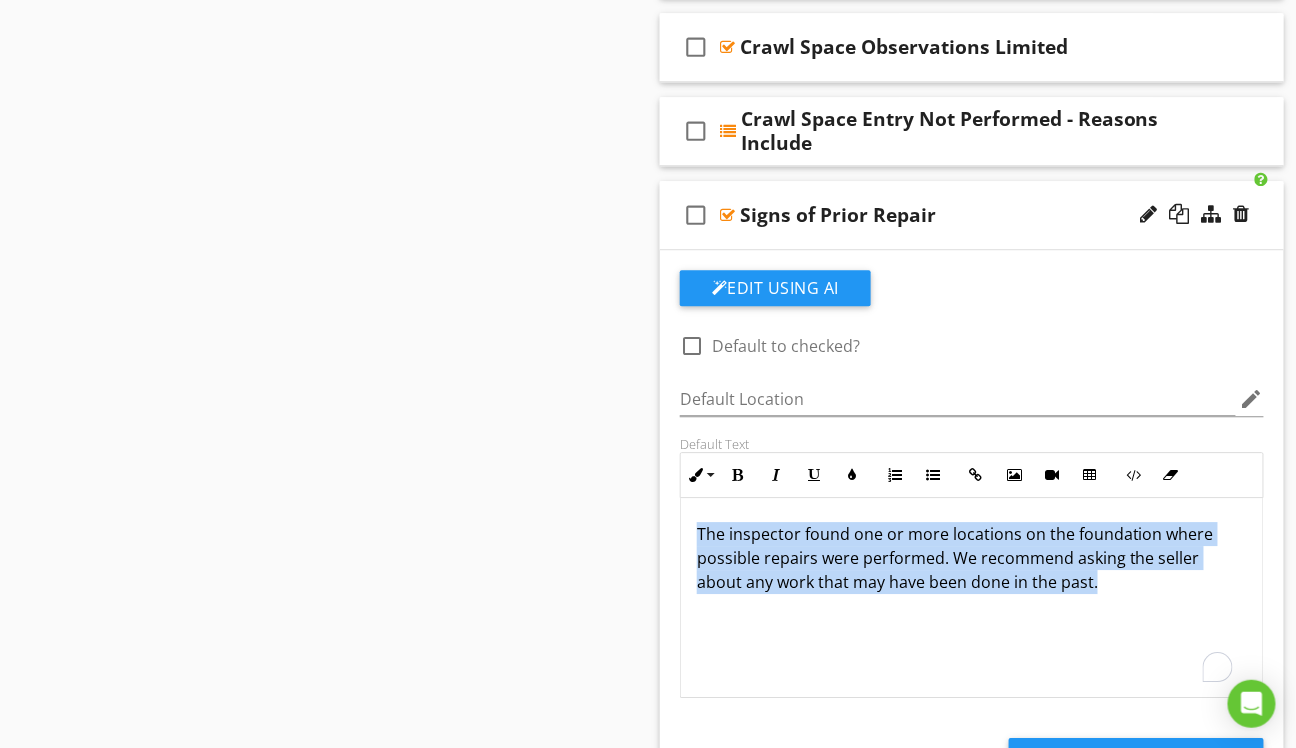 click on "The inspector found one or more locations on the foundation where possible repairs were performed. We recommend asking the seller about any work that may have been done in the past." at bounding box center [972, 558] 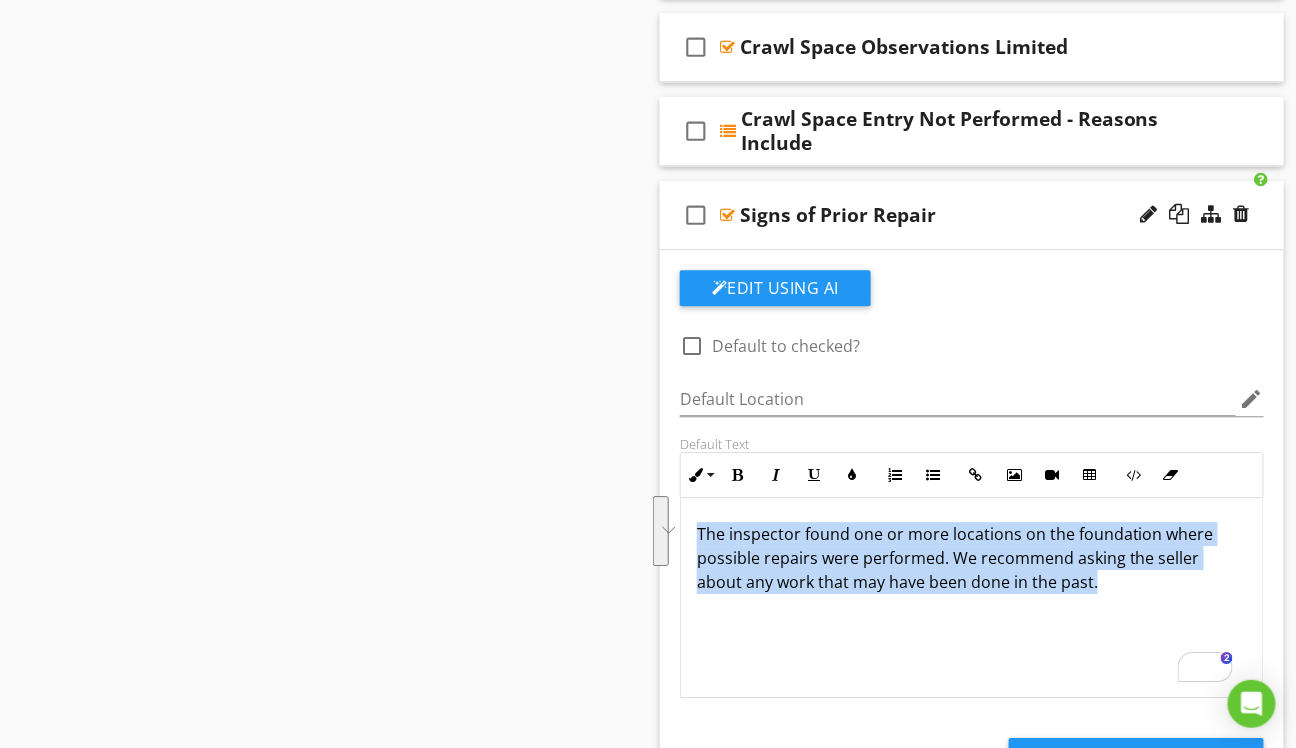 copy on "The inspector found one or more locations on the foundation where possible repairs were performed. We recommend asking the seller about any work that may have been done in the past." 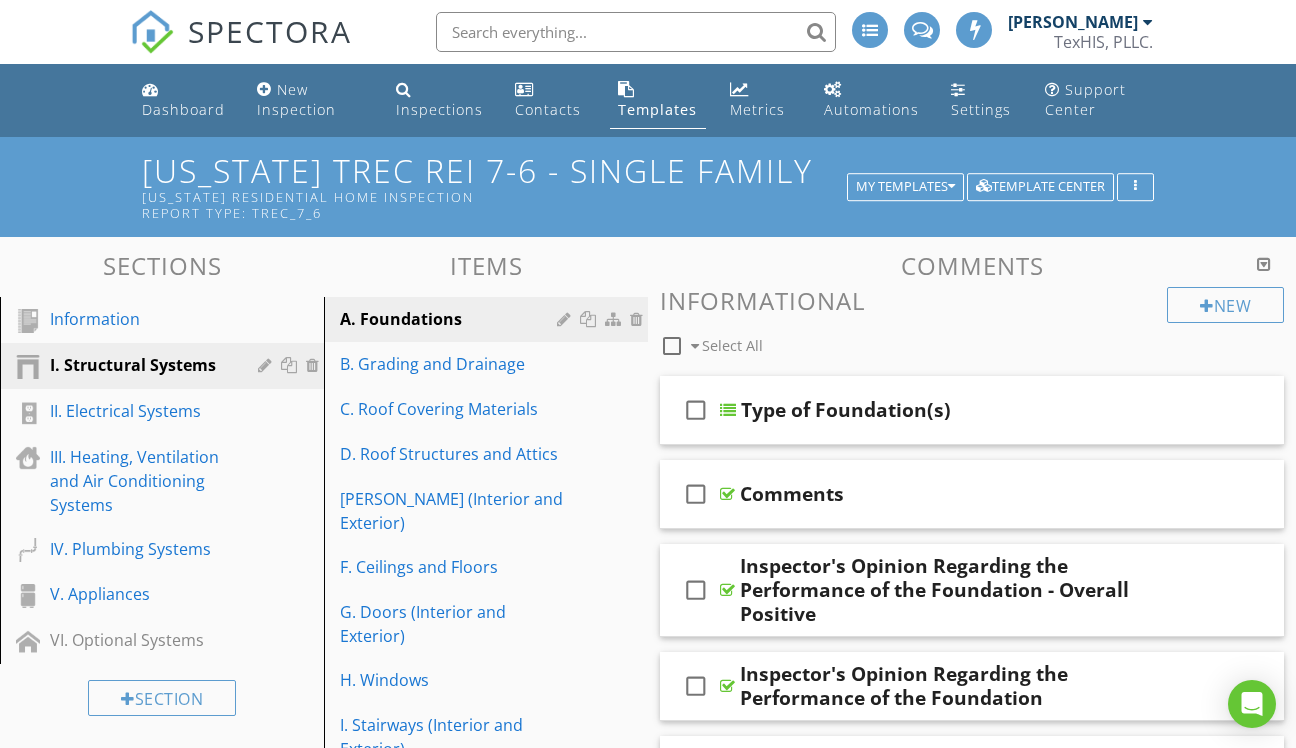 scroll, scrollTop: 1534, scrollLeft: 0, axis: vertical 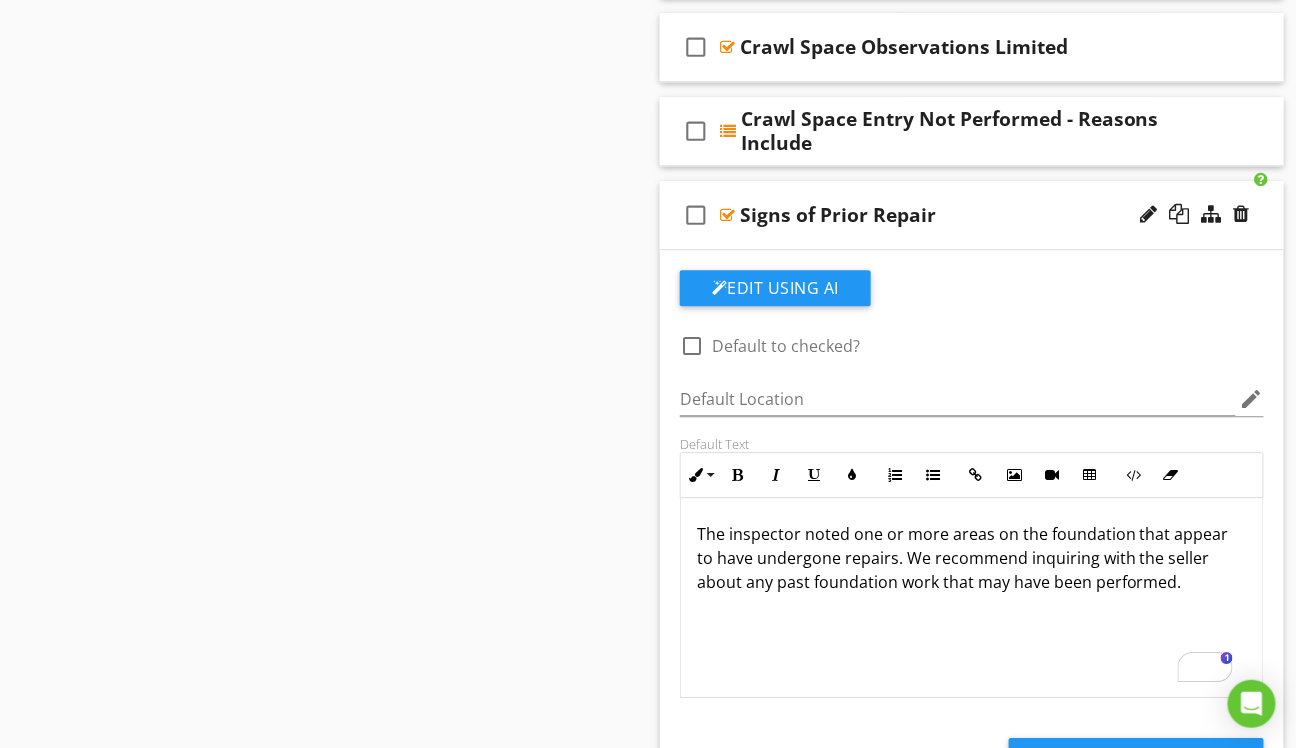 click on "check_box_outline_blank
Signs of Prior Repair" at bounding box center [972, 215] 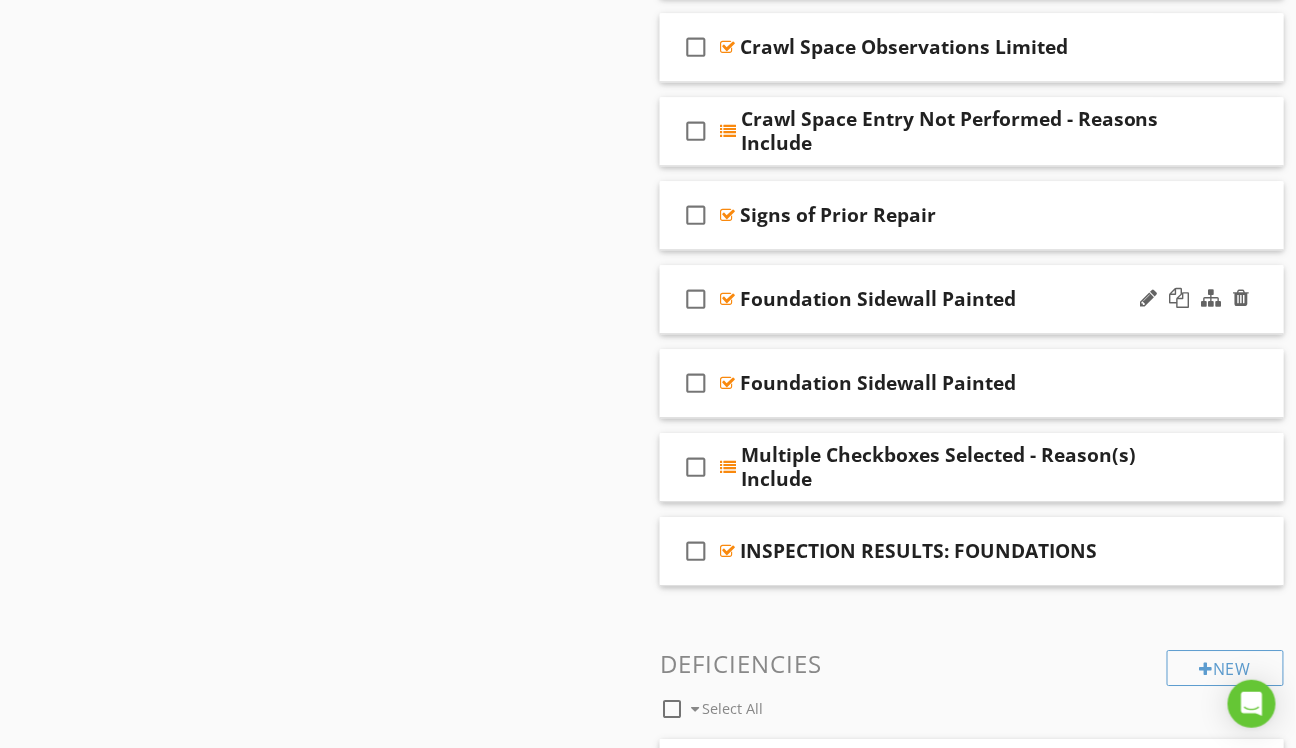 click on "check_box_outline_blank
Foundation Sidewall Painted" at bounding box center [972, 299] 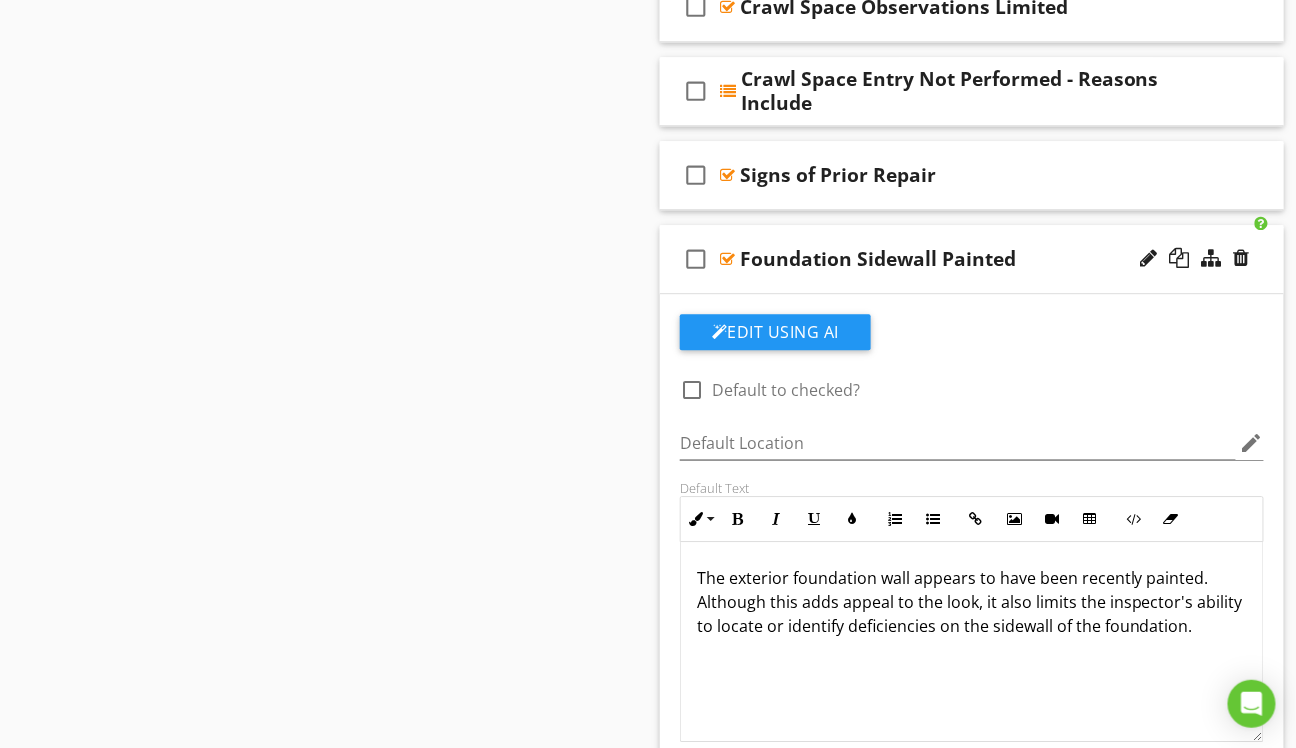 scroll, scrollTop: 1634, scrollLeft: 0, axis: vertical 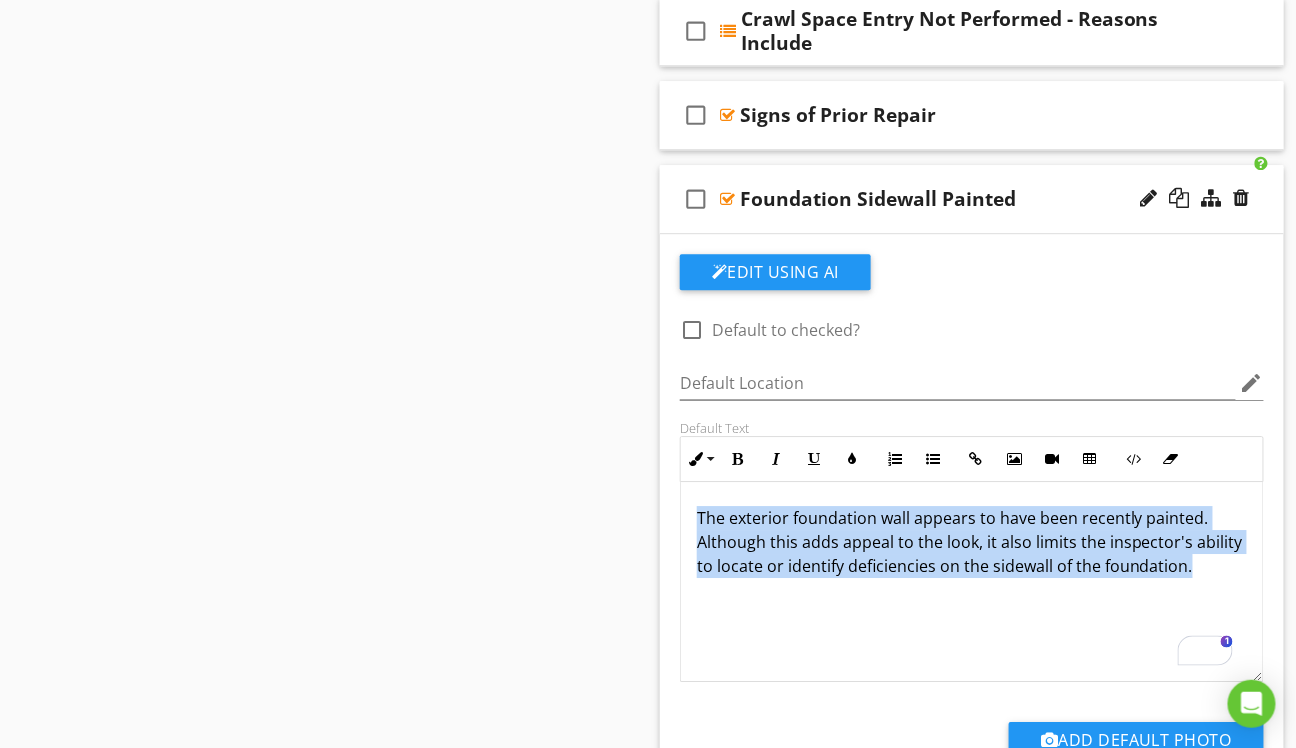 drag, startPoint x: 860, startPoint y: 583, endPoint x: 696, endPoint y: 514, distance: 177.92415 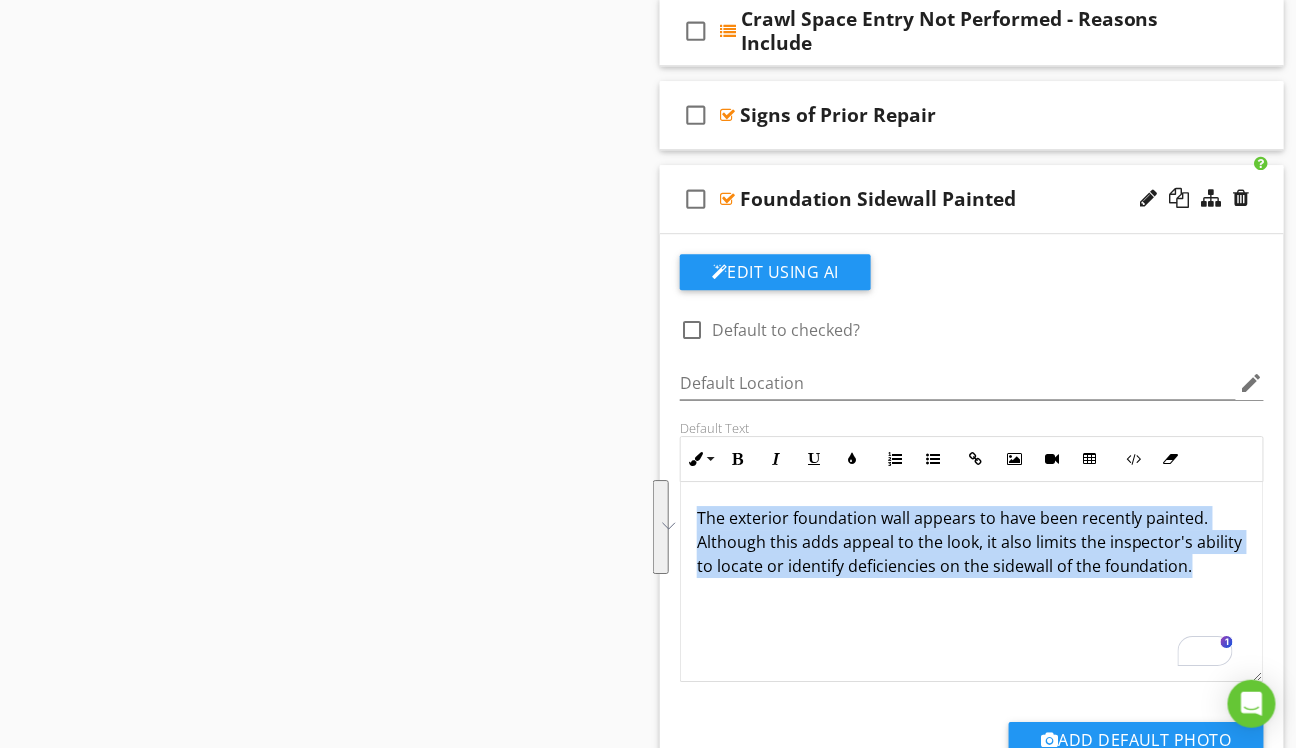 copy on "The exterior foundation wall appears to have been recently painted. Although this adds appeal to the look, it also limits the inspector's ability to locate or identify deficiencies on the sidewall of the foundation." 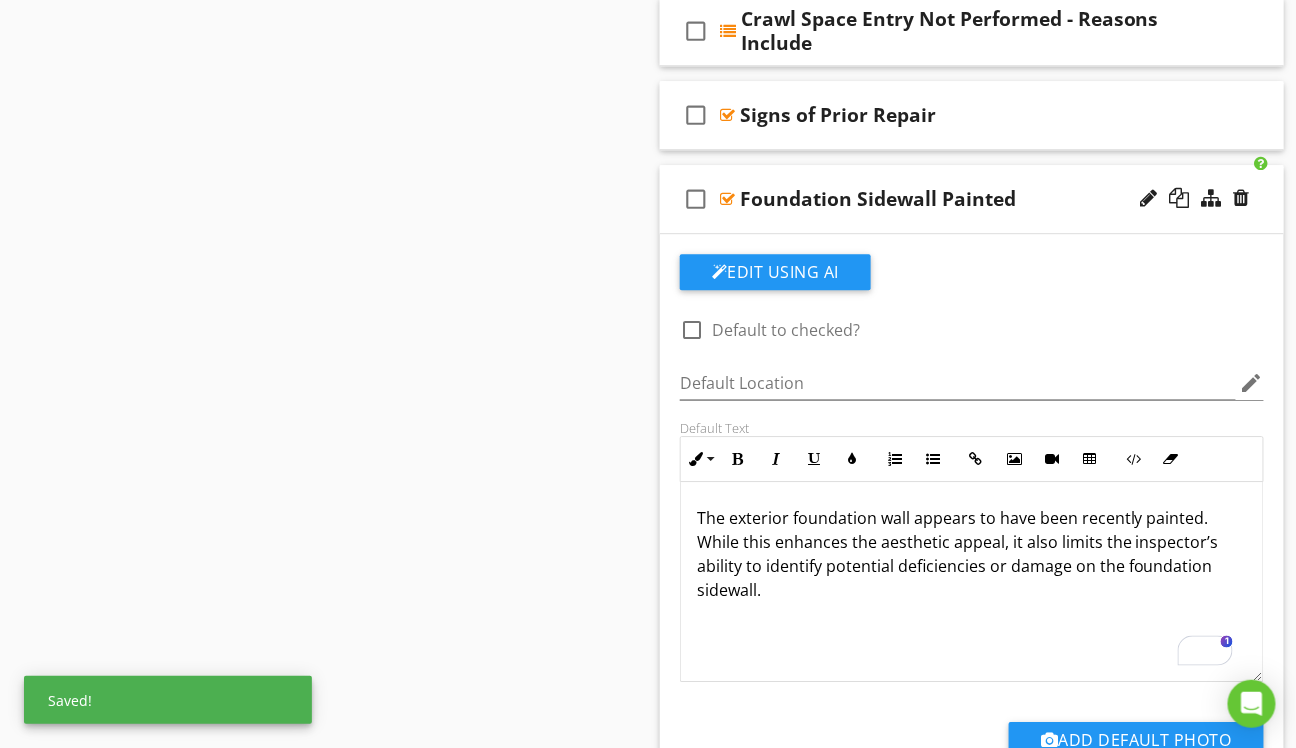 click on "check_box_outline_blank
Foundation Sidewall Painted" at bounding box center (972, 199) 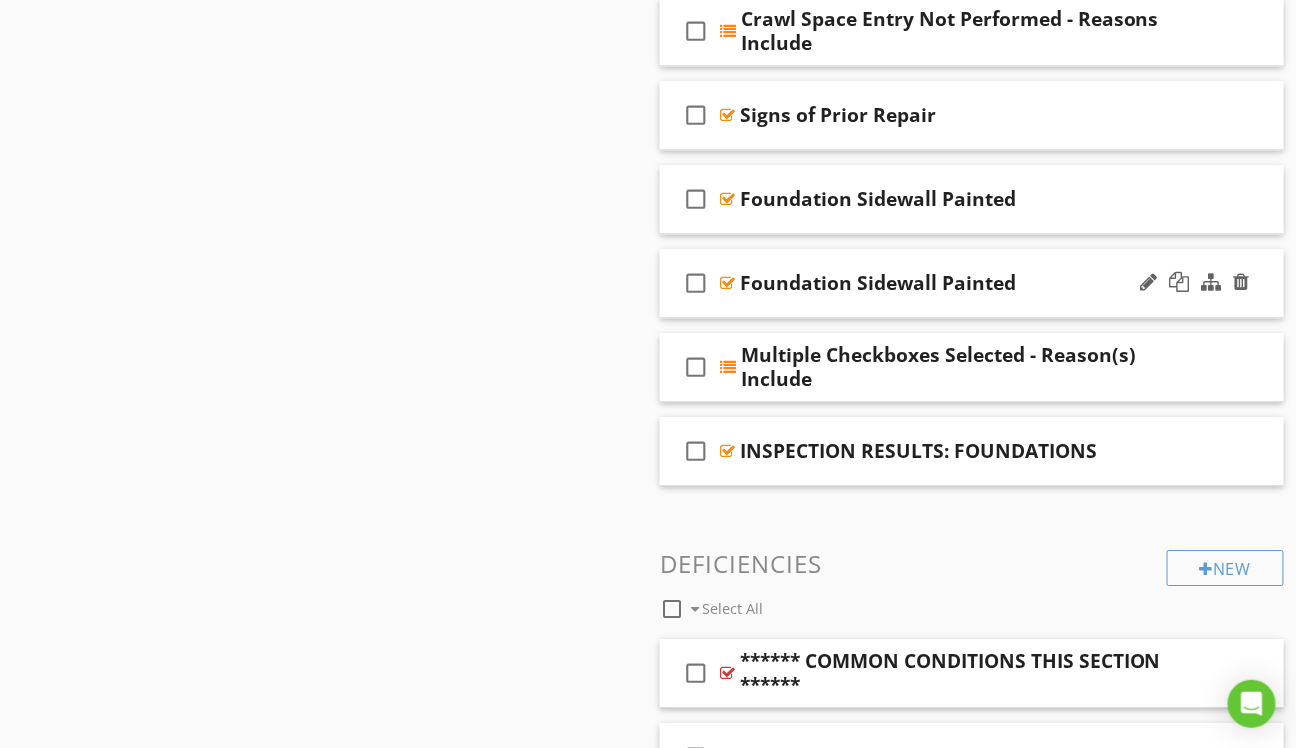 click on "check_box_outline_blank
Foundation Sidewall Painted" at bounding box center [972, 283] 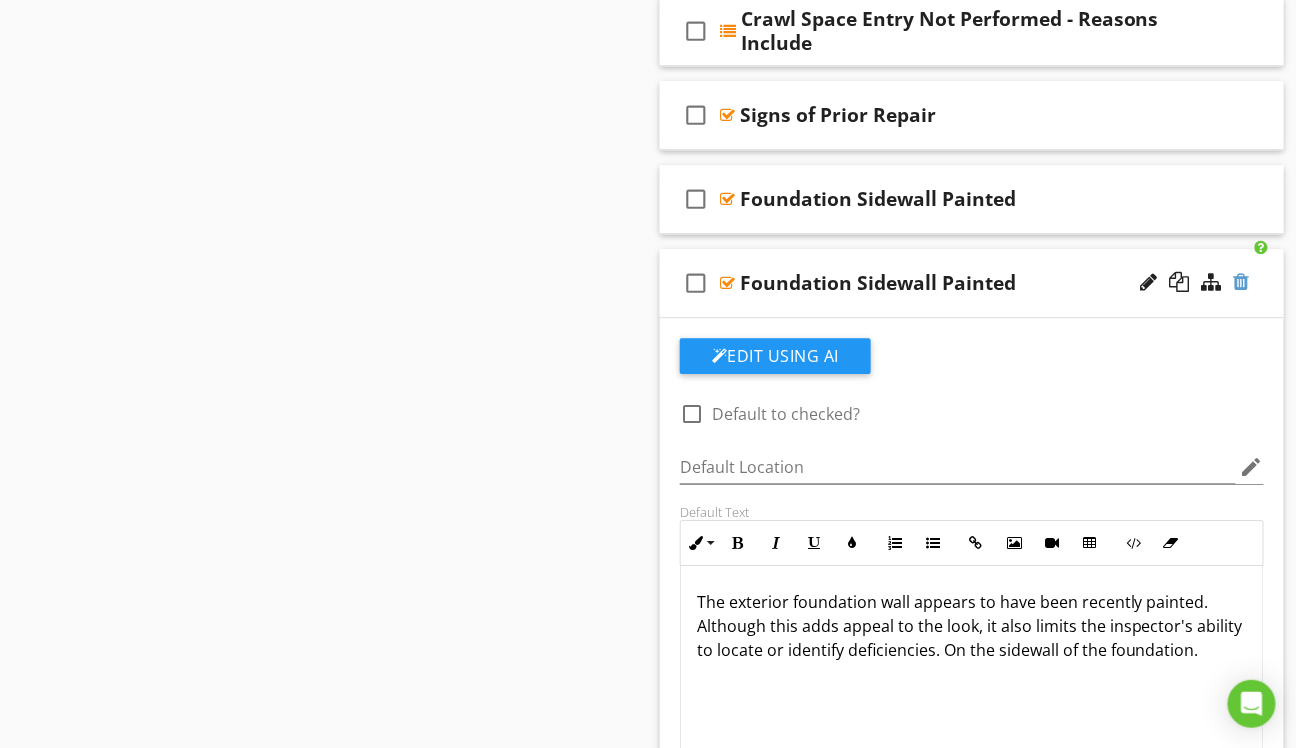 click at bounding box center [1242, 282] 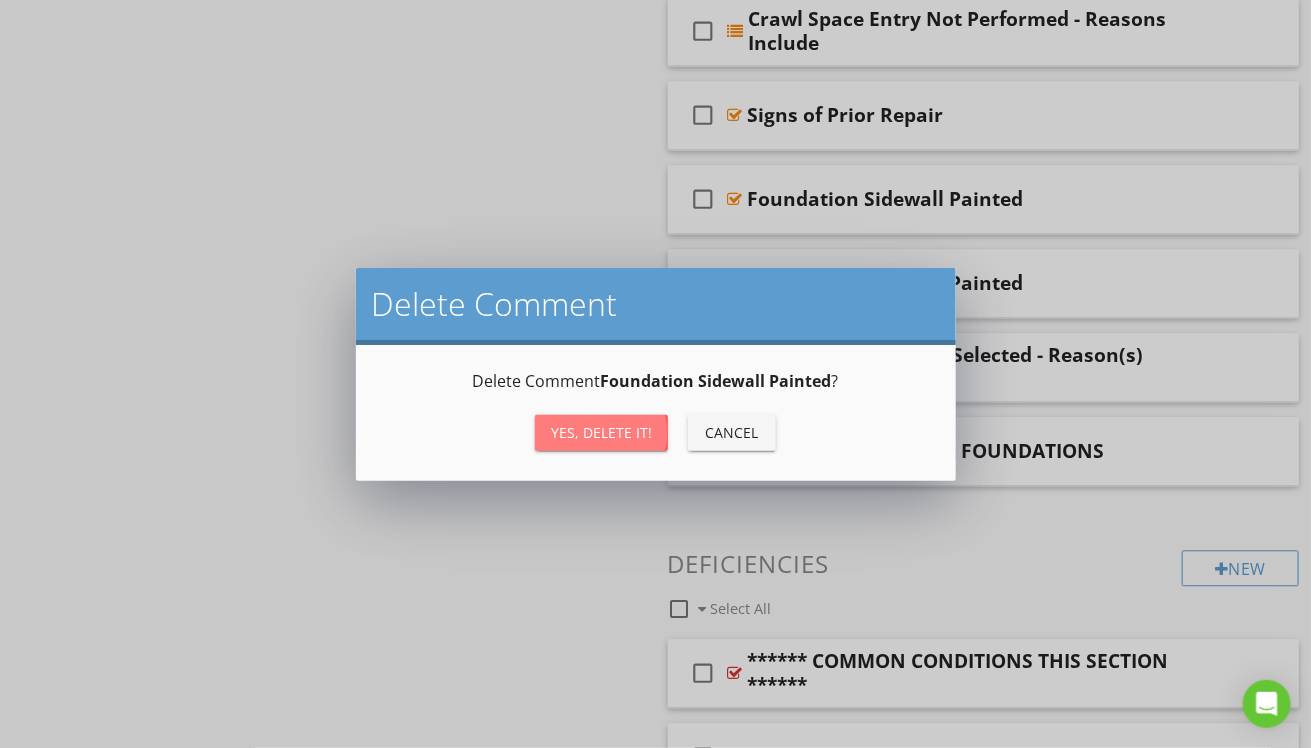 click on "Yes, Delete it!" at bounding box center [601, 432] 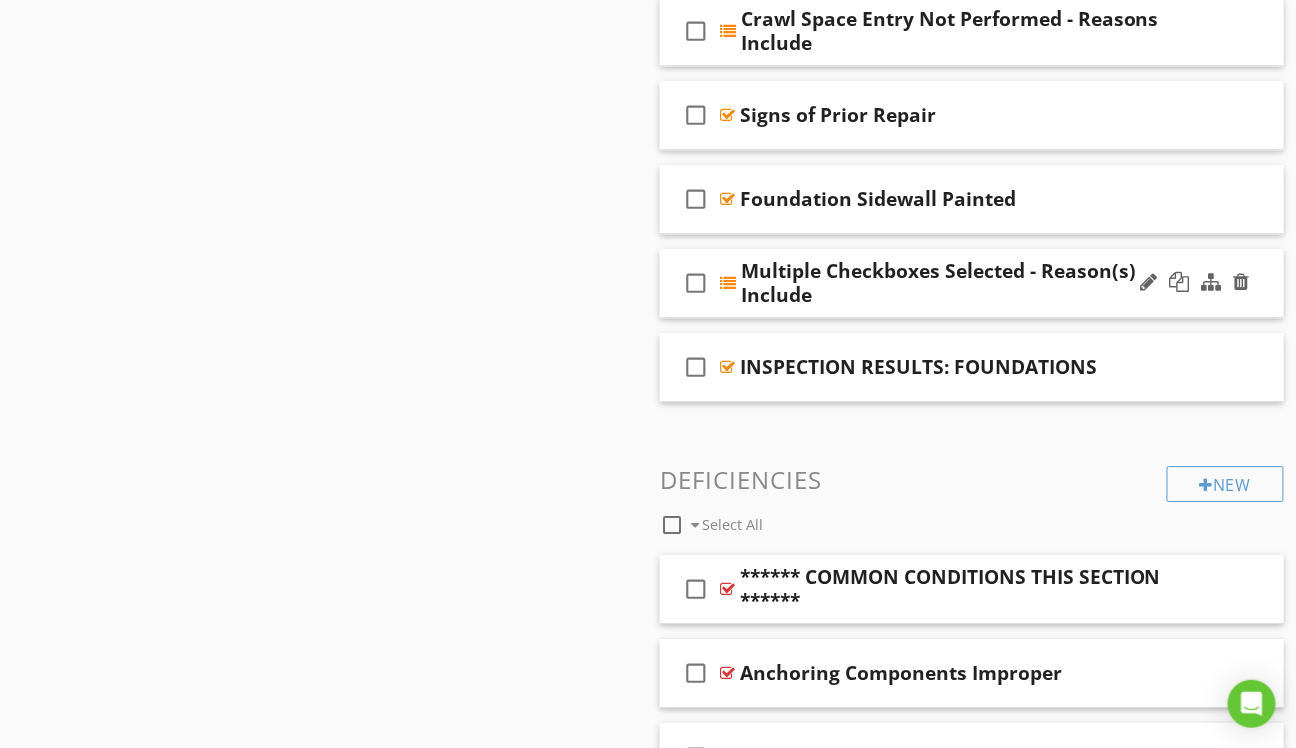 click on "check_box_outline_blank
Multiple Checkboxes Selected - Reason(s) Include" at bounding box center [972, 283] 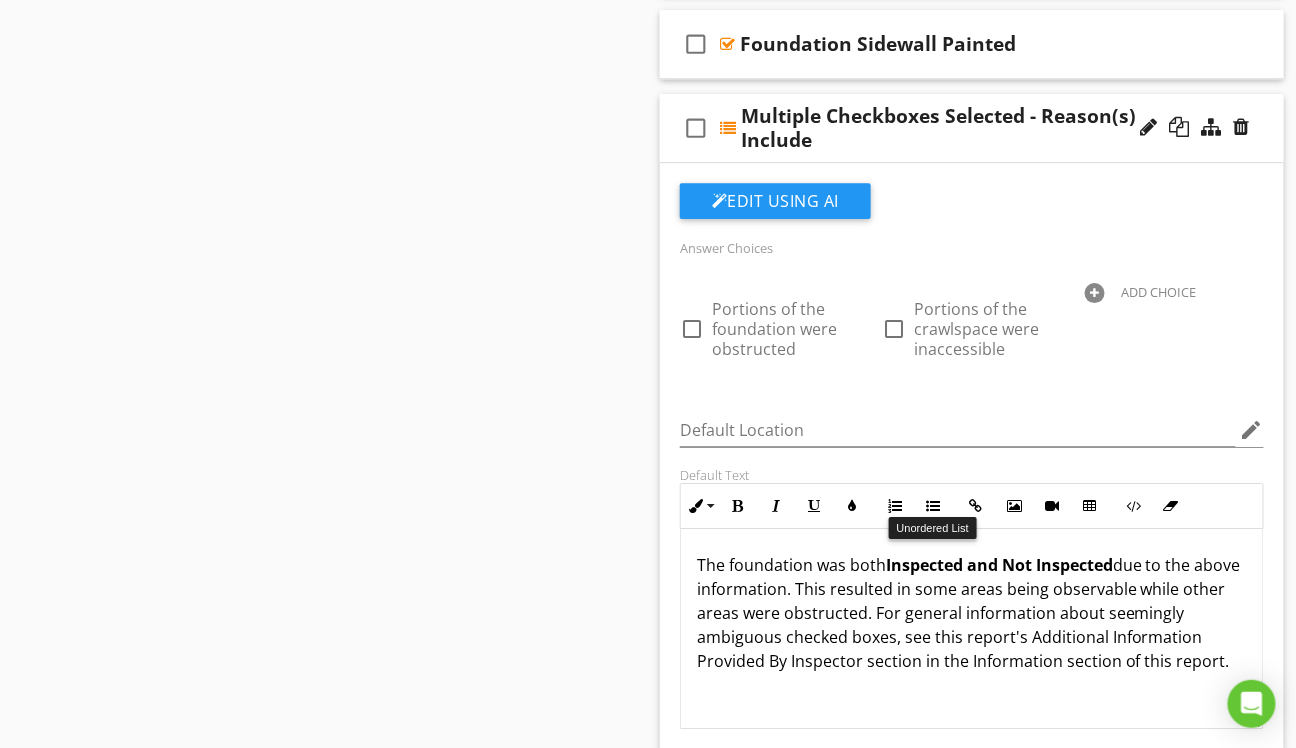 scroll, scrollTop: 1834, scrollLeft: 0, axis: vertical 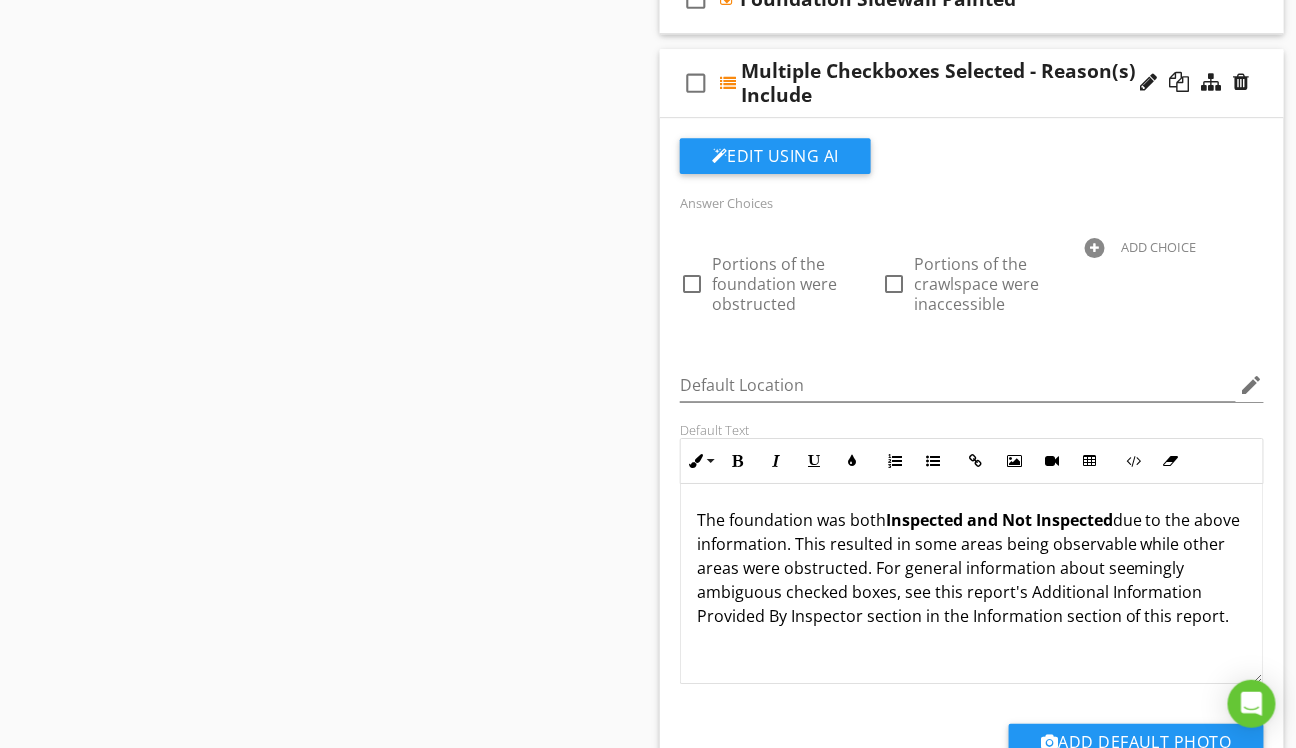 click on "The foundation was both  Inspected and Not Inspected  due to the above information. This resulted in some areas being observable while other areas were obstructed. For general information about seemingly ambiguous checked boxes, see this report's Additional Information Provided By Inspector section in the Information section of this report." at bounding box center [972, 568] 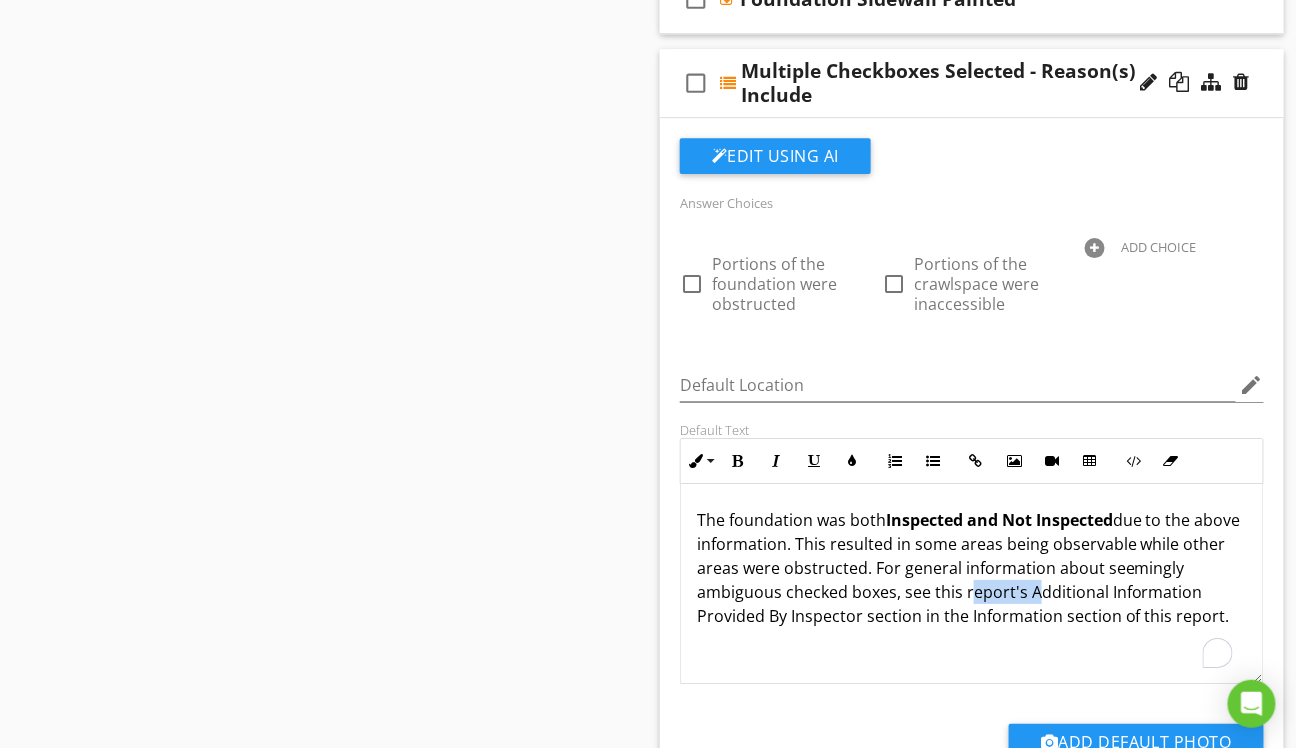 click on "The foundation was both  Inspected and Not Inspected  due to the above information. This resulted in some areas being observable while other areas were obstructed. For general information about seemingly ambiguous checked boxes, see this report's Additional Information Provided By Inspector section in the Information section of this report." at bounding box center (972, 568) 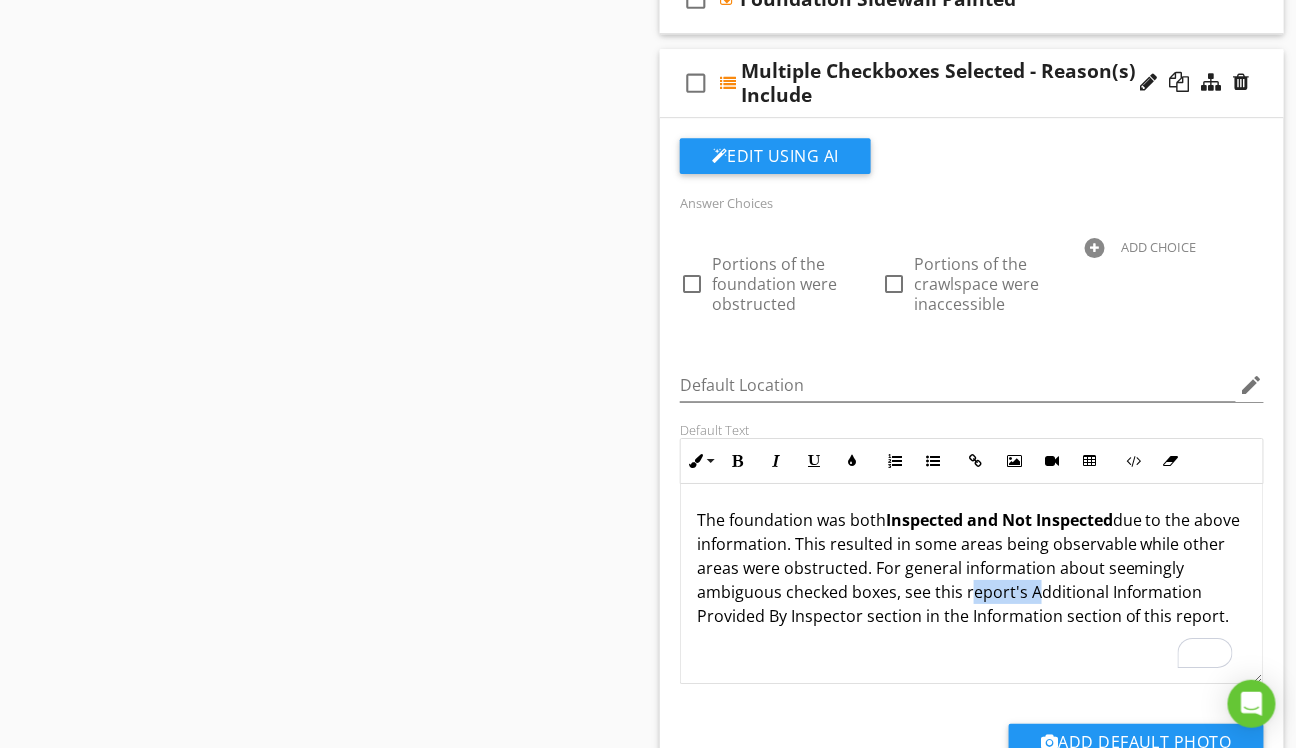 click on "The foundation was both  Inspected and Not Inspected  due to the above information. This resulted in some areas being observable while other areas were obstructed. For general information about seemingly ambiguous checked boxes, see this report's Additional Information Provided By Inspector section in the Information section of this report." at bounding box center (972, 568) 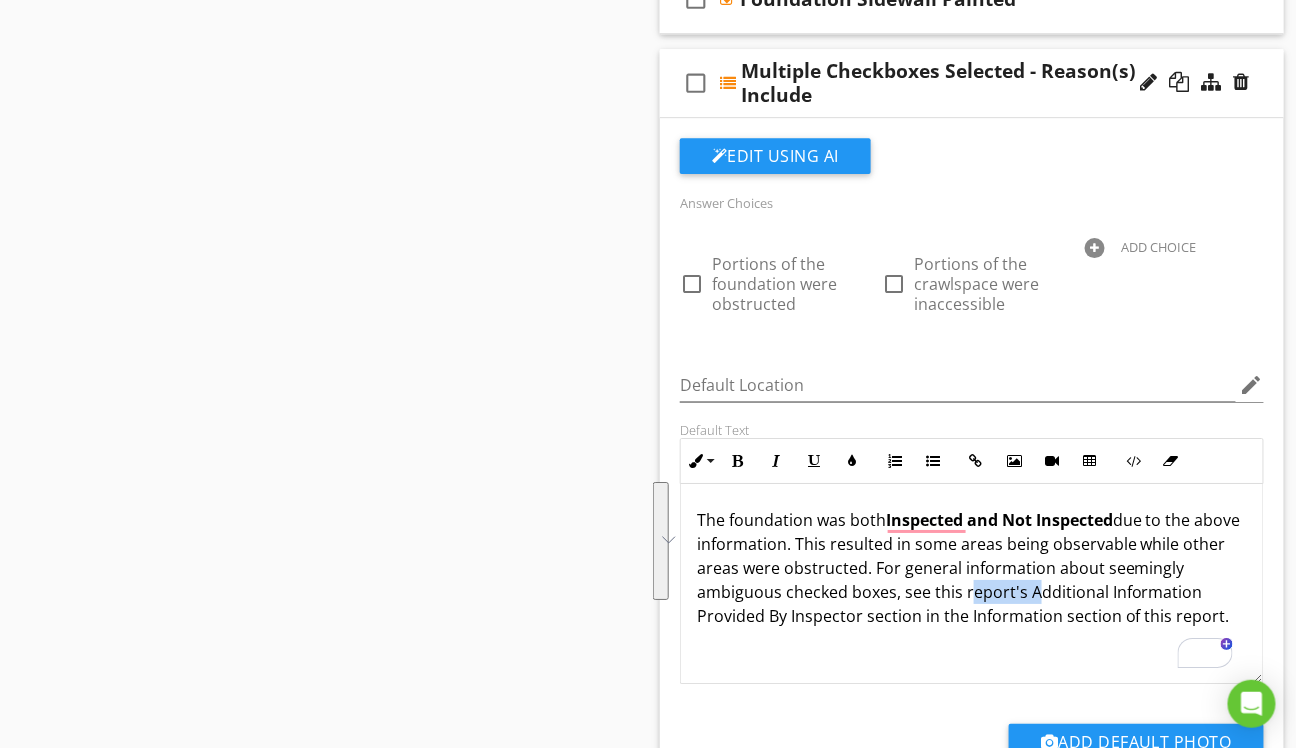 copy on "The foundation was both  Inspected and Not Inspected  due to the above information. This resulted in some areas being observable while other areas were obstructed. For general information about seemingly ambiguous checked boxes, see this report's Additional Information Provided By Inspector section in the Information section of this report." 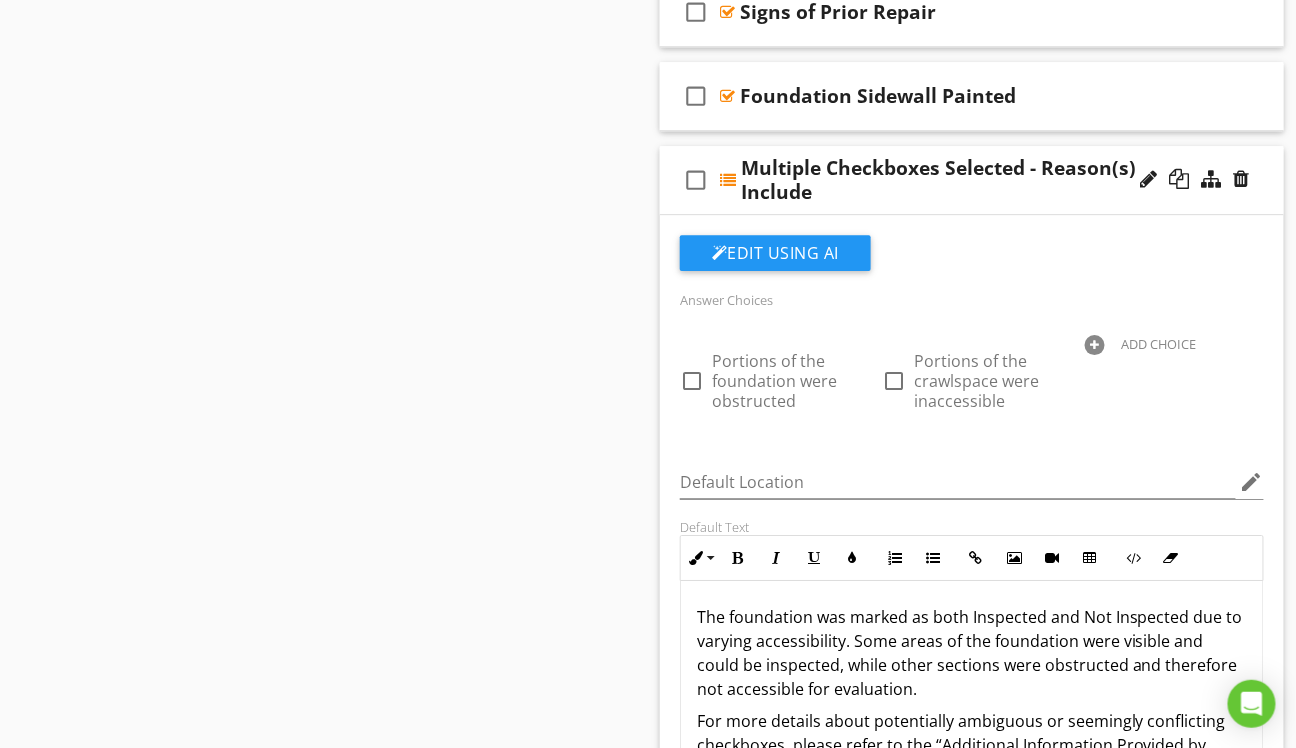 scroll, scrollTop: 1734, scrollLeft: 0, axis: vertical 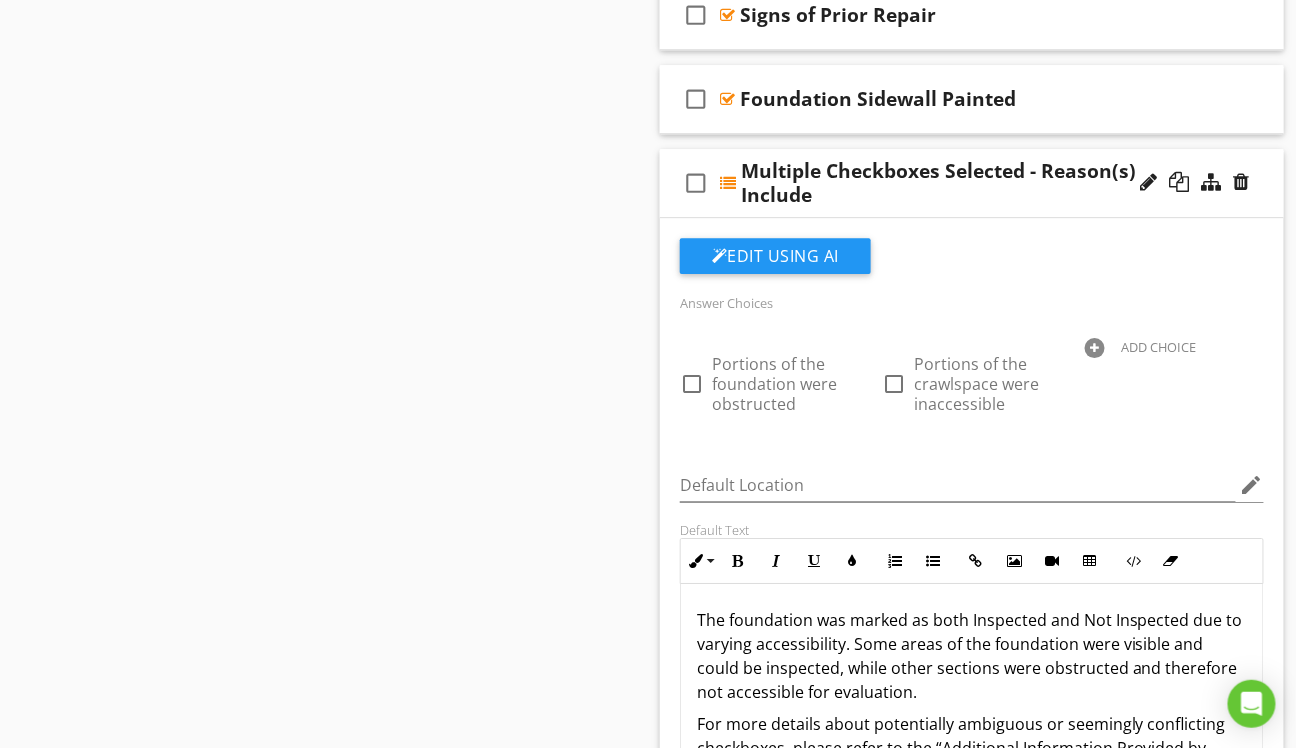 click on "check_box_outline_blank
Multiple Checkboxes Selected - Reason(s) Include" at bounding box center (972, 183) 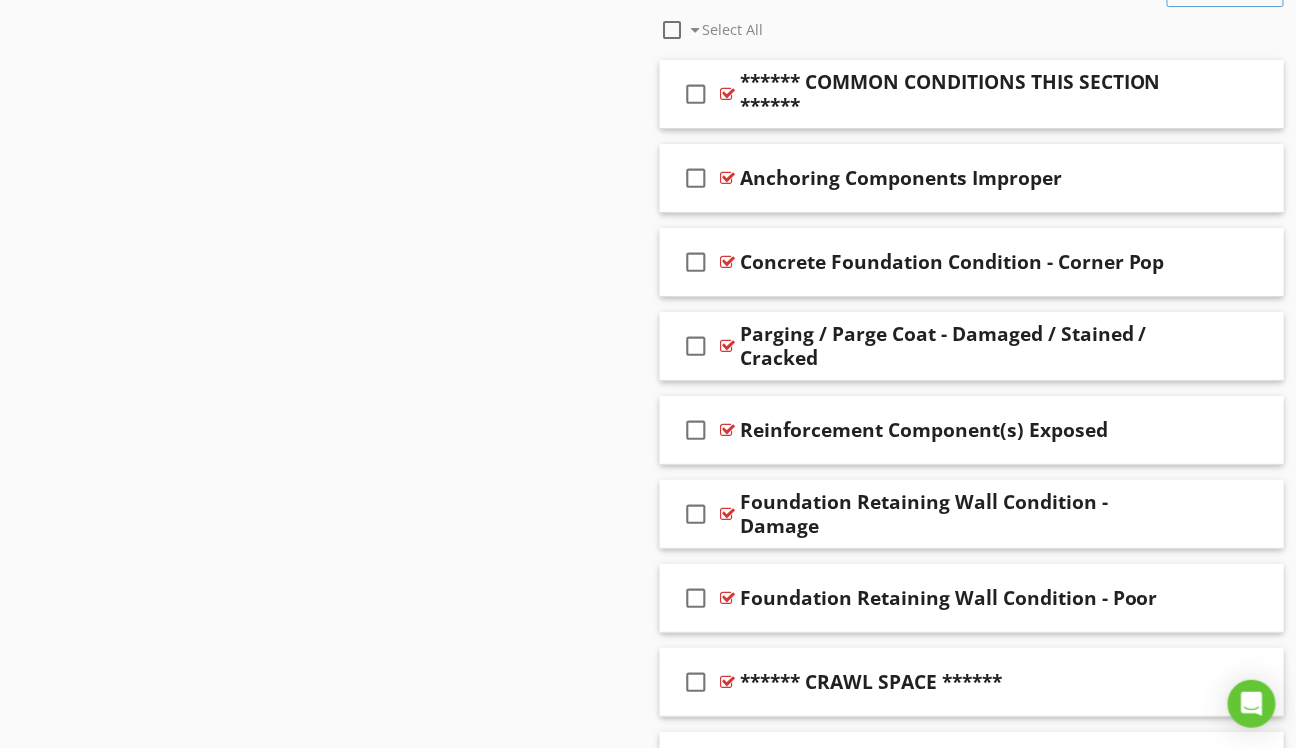 scroll, scrollTop: 2134, scrollLeft: 0, axis: vertical 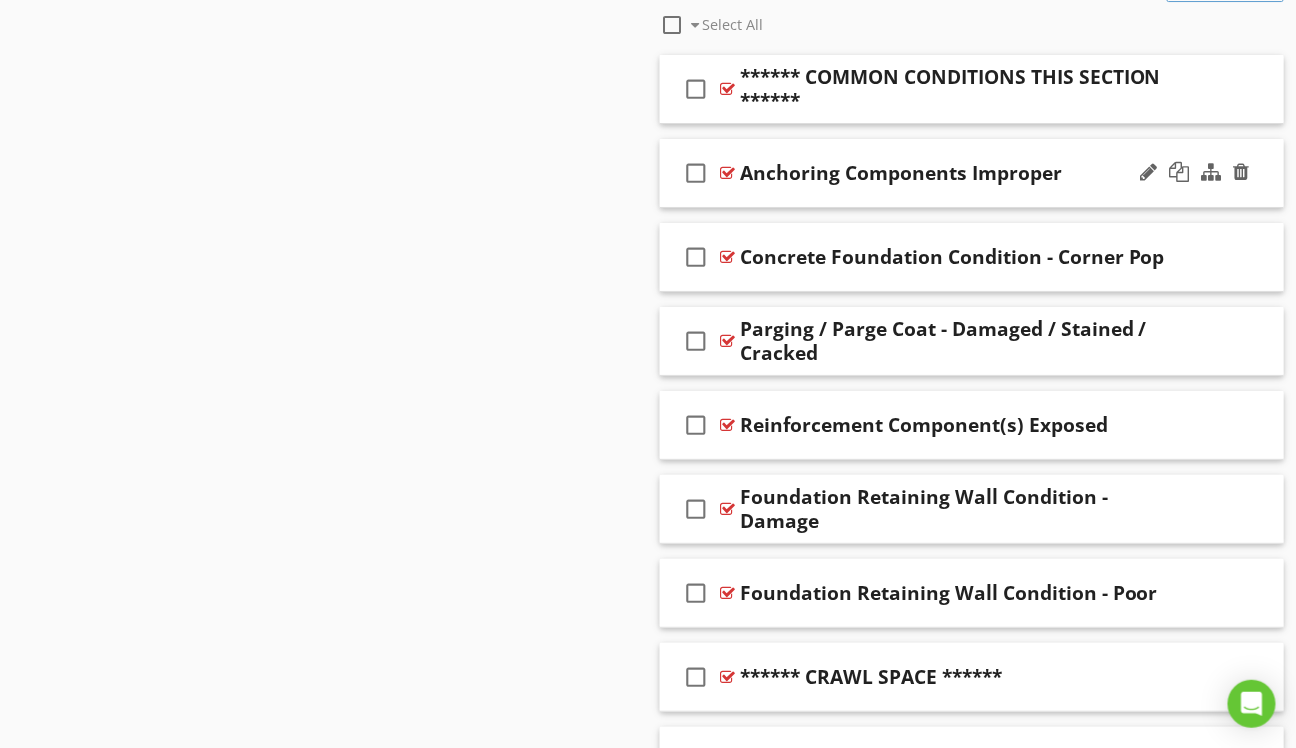 click on "check_box_outline_blank
Anchoring Components Improper" at bounding box center (972, 173) 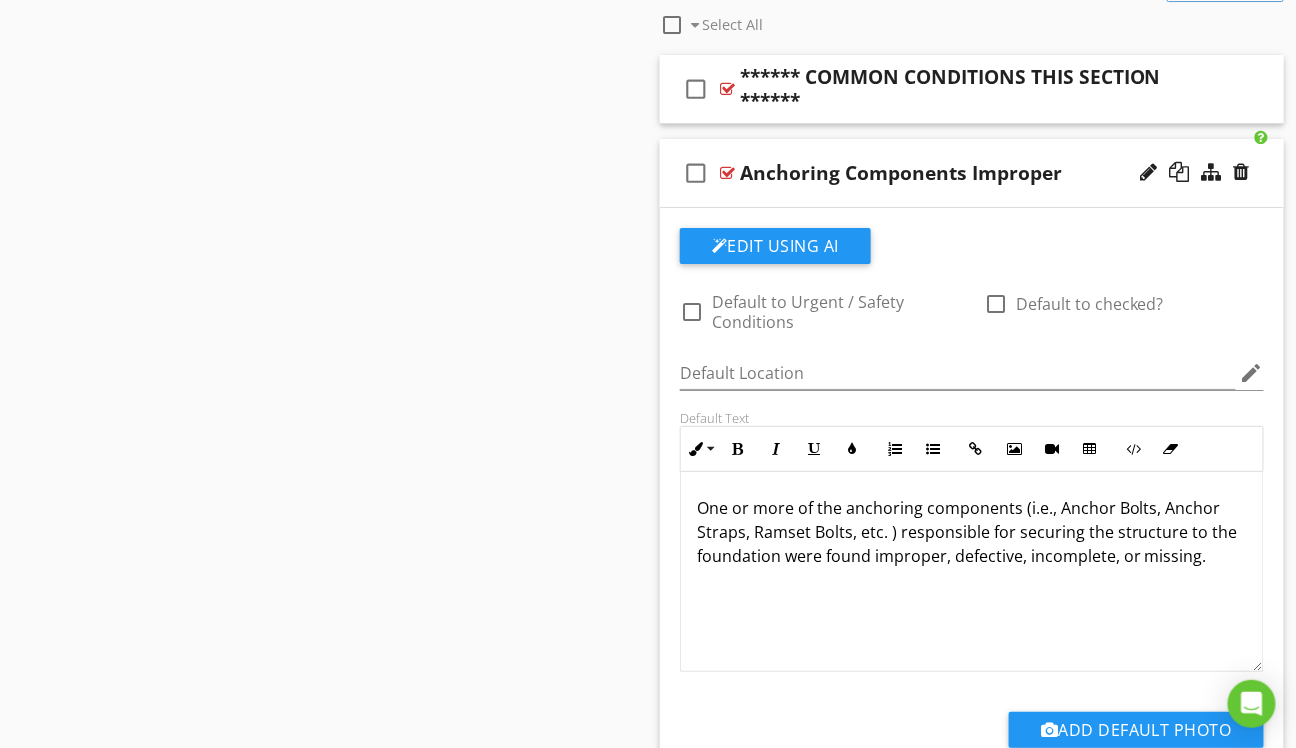 click on "One or more of the anchoring components (i.e., Anchor Bolts, Anchor Straps, Ramset Bolts, etc. ) responsible for securing the structure to the foundation were found improper, defective, incomplete, or missing." at bounding box center (972, 532) 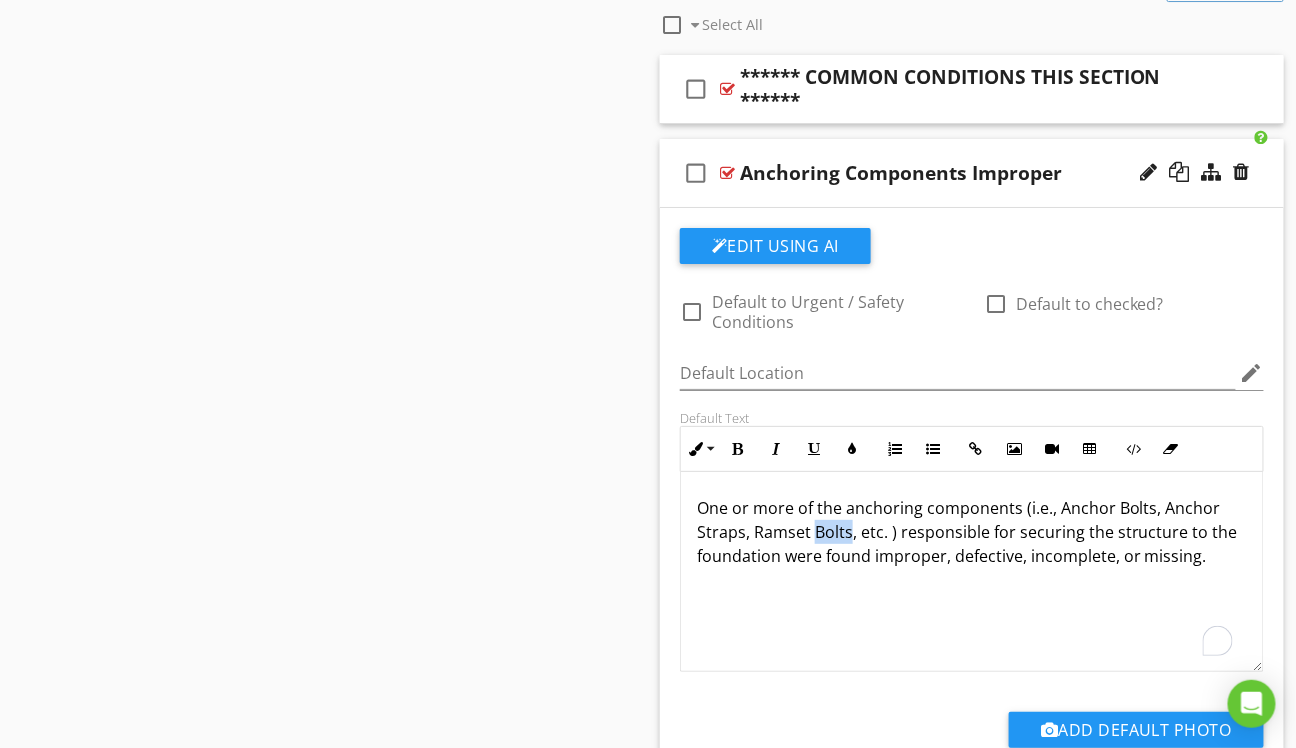 click on "One or more of the anchoring components (i.e., Anchor Bolts, Anchor Straps, Ramset Bolts, etc. ) responsible for securing the structure to the foundation were found improper, defective, incomplete, or missing." at bounding box center [972, 532] 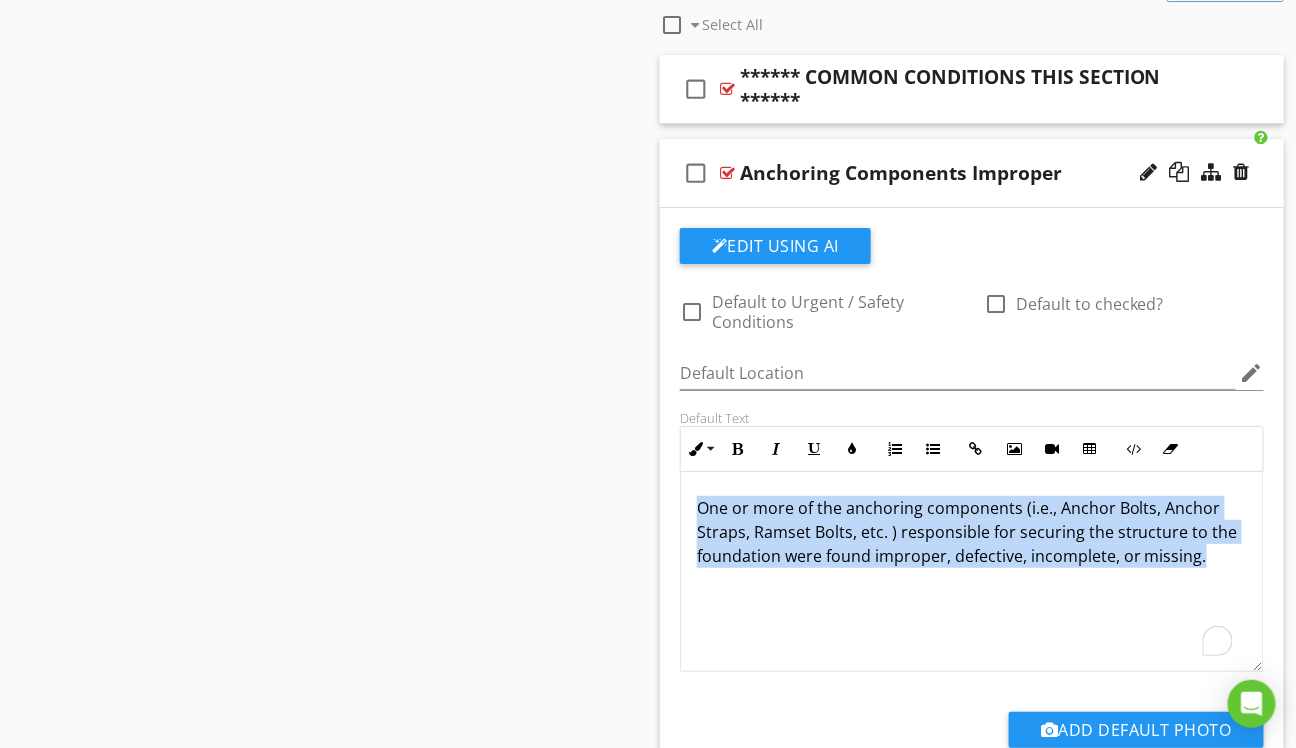click on "One or more of the anchoring components (i.e., Anchor Bolts, Anchor Straps, Ramset Bolts, etc. ) responsible for securing the structure to the foundation were found improper, defective, incomplete, or missing." at bounding box center (972, 532) 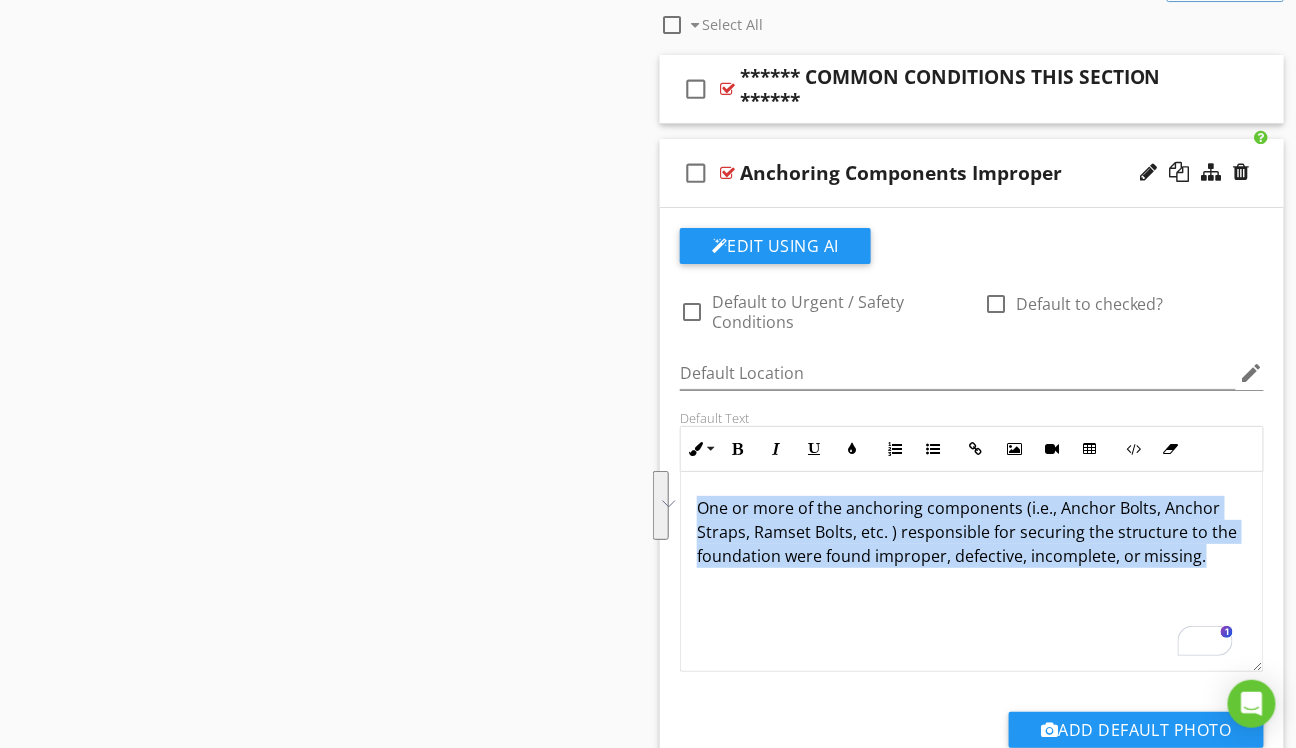 copy on "One or more of the anchoring components (i.e., Anchor Bolts, Anchor Straps, Ramset Bolts, etc. ) responsible for securing the structure to the foundation were found improper, defective, incomplete, or missing." 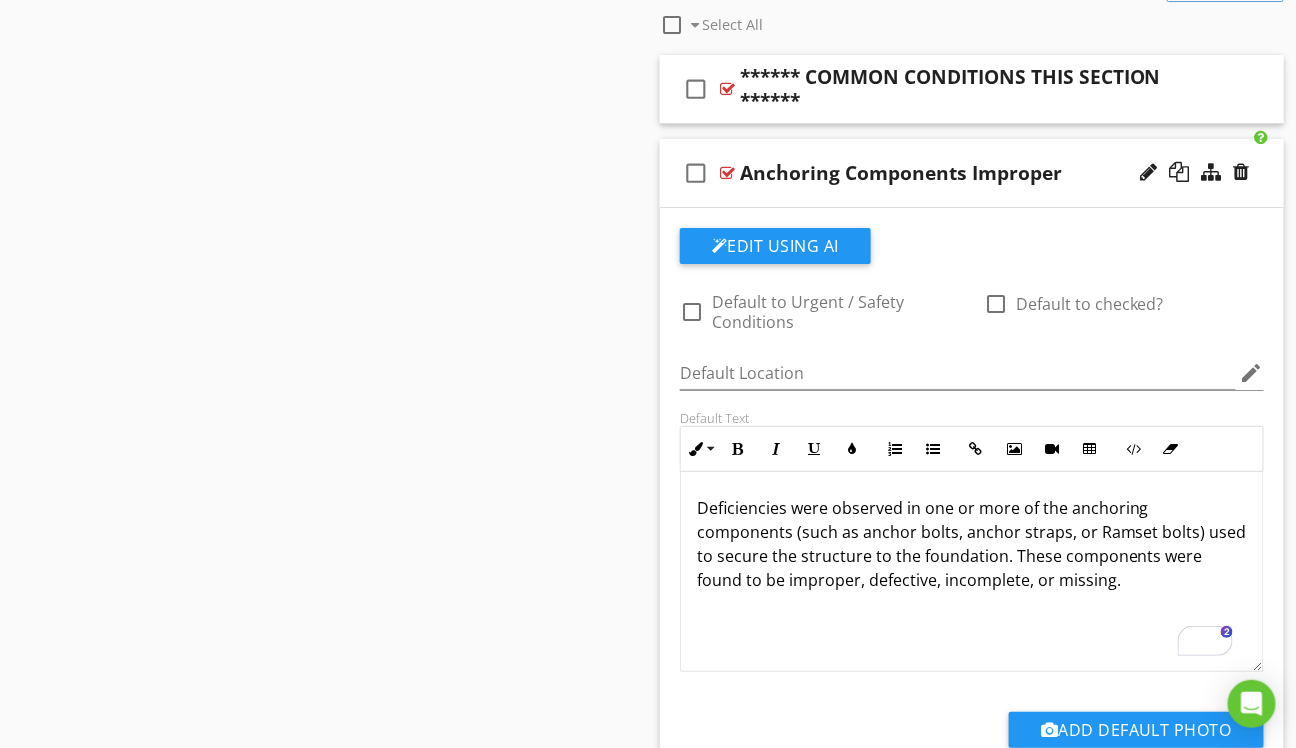 click on "check_box_outline_blank
Anchoring Components Improper" at bounding box center (972, 173) 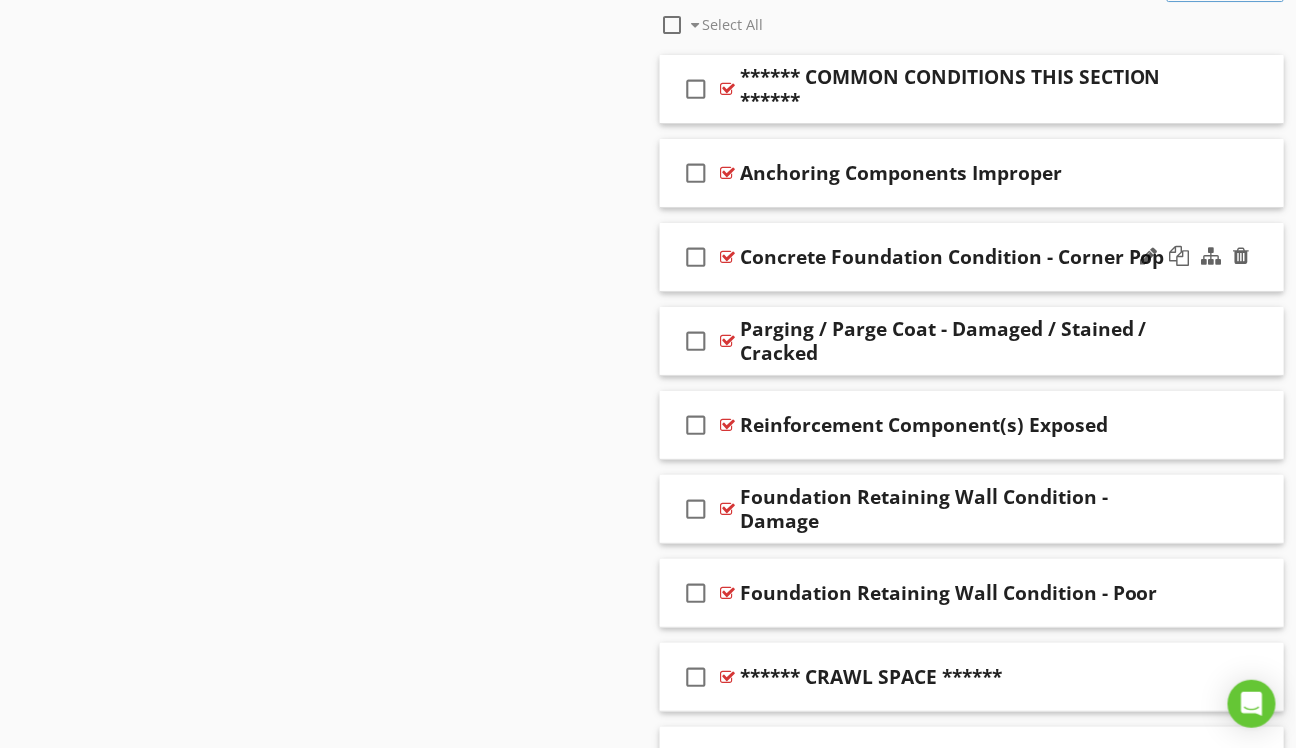 click on "check_box_outline_blank
Concrete Foundation Condition - Corner Pop" at bounding box center [972, 257] 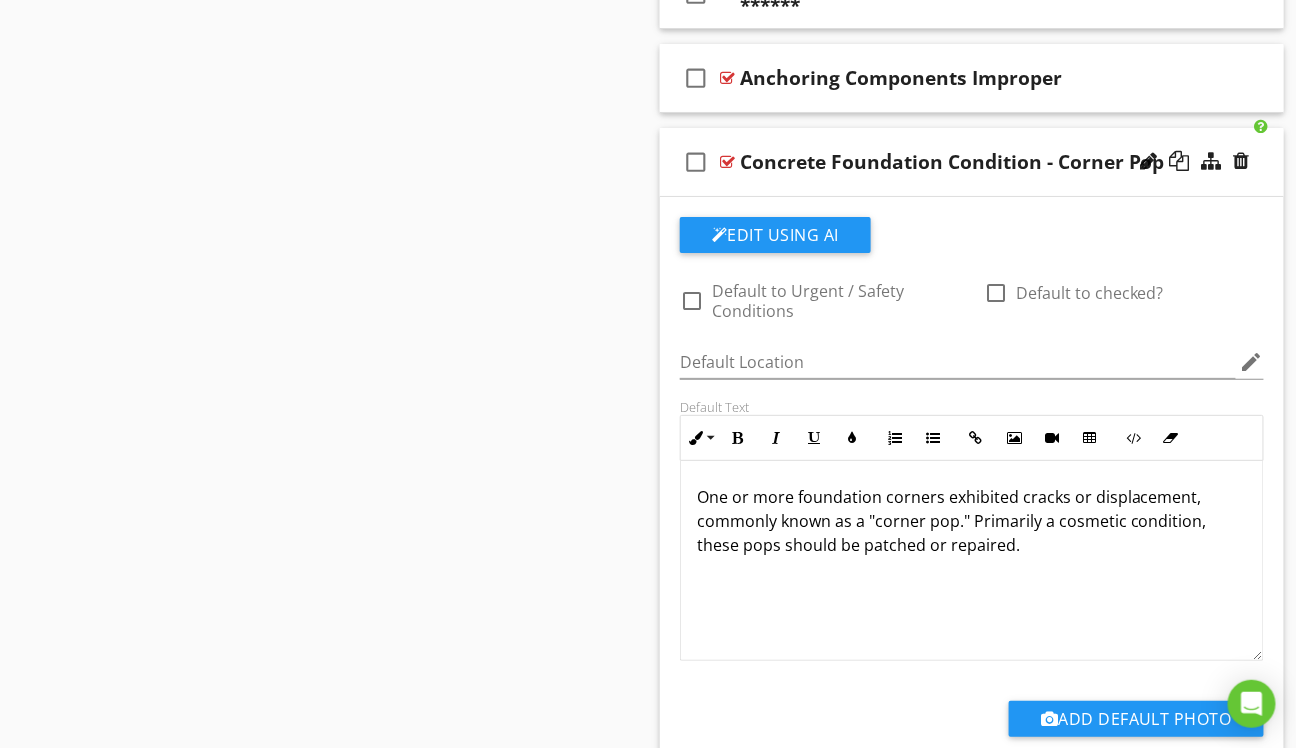 scroll, scrollTop: 2234, scrollLeft: 0, axis: vertical 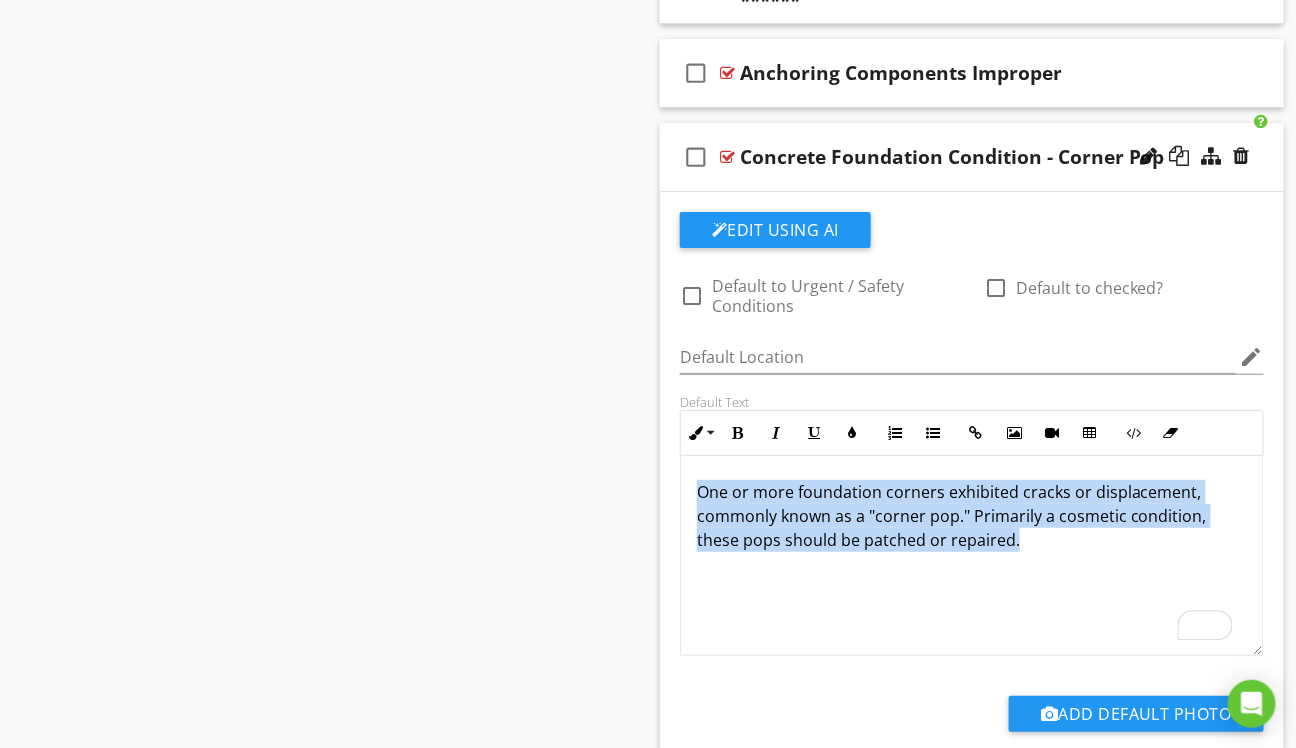 drag, startPoint x: 1028, startPoint y: 528, endPoint x: 660, endPoint y: 482, distance: 370.86386 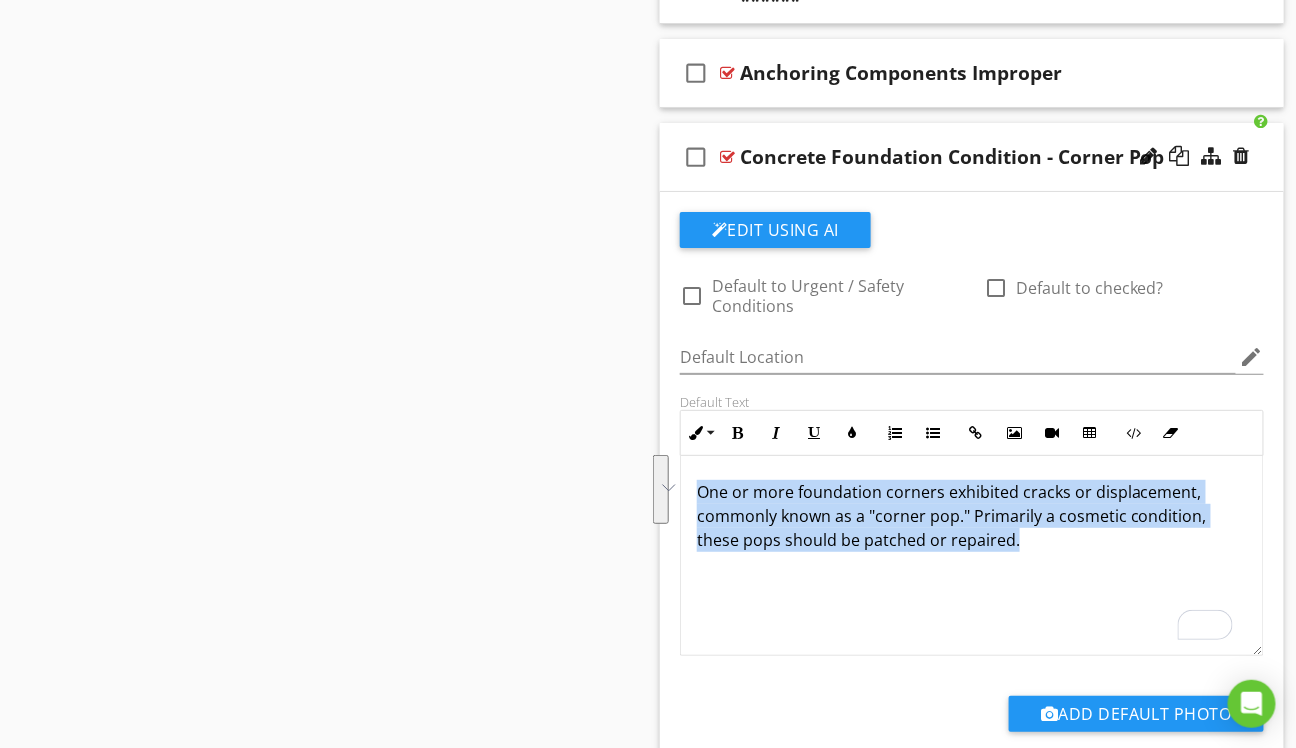 copy on "One or more foundation corners exhibited cracks or displacement, commonly known as a "corner pop." Primarily a cosmetic condition, these pops should be patched or repaired." 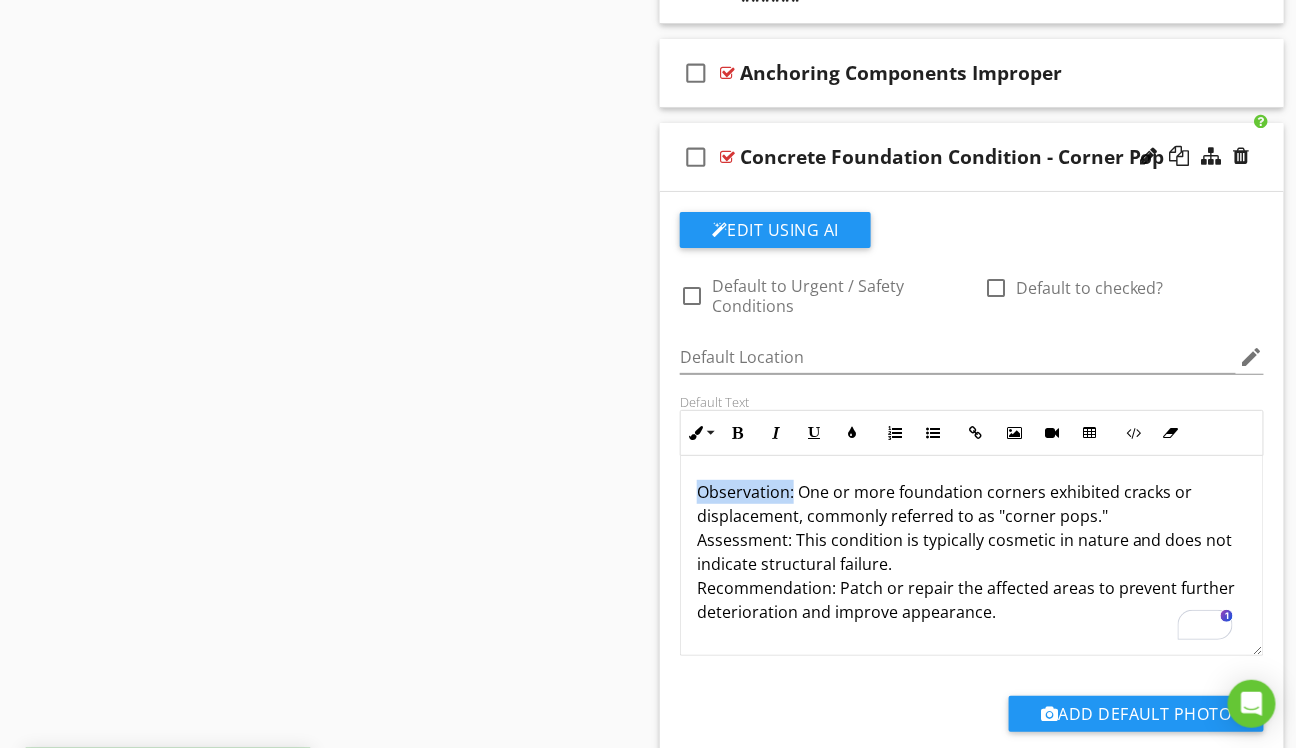 drag, startPoint x: 792, startPoint y: 480, endPoint x: 698, endPoint y: 485, distance: 94.13288 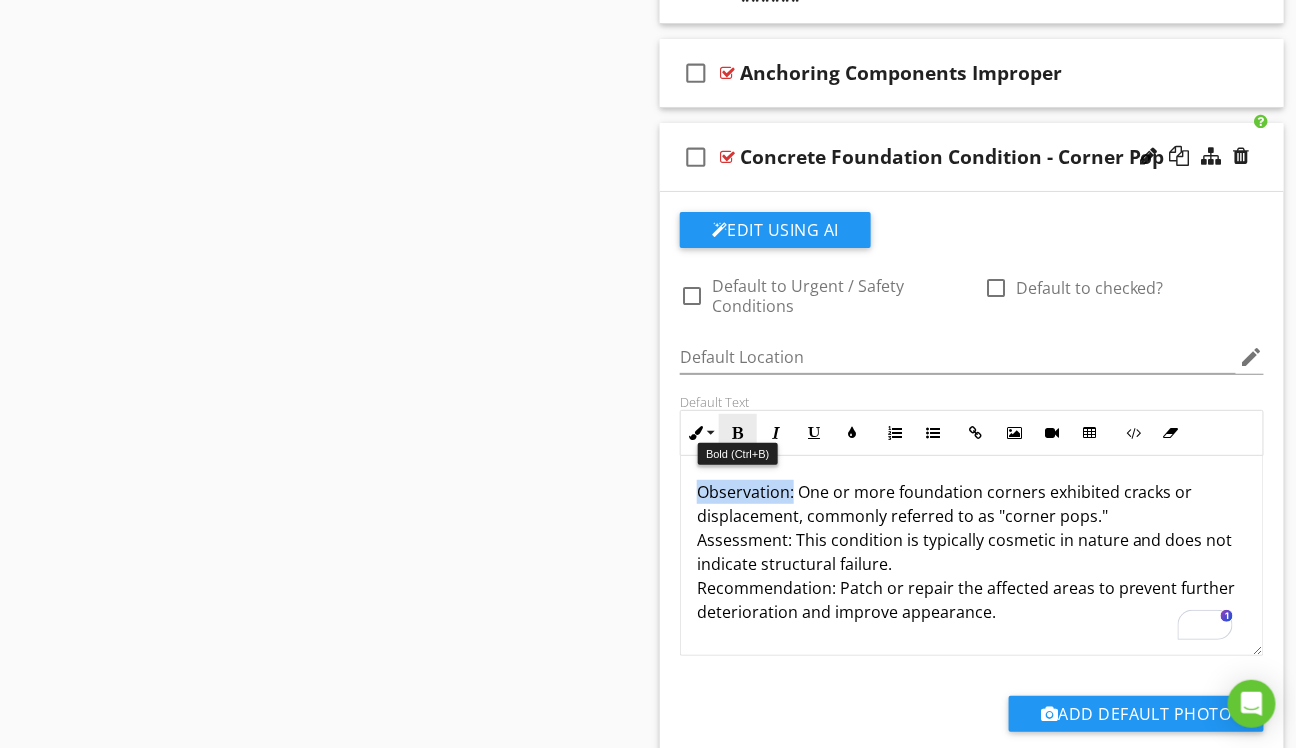 click at bounding box center [738, 433] 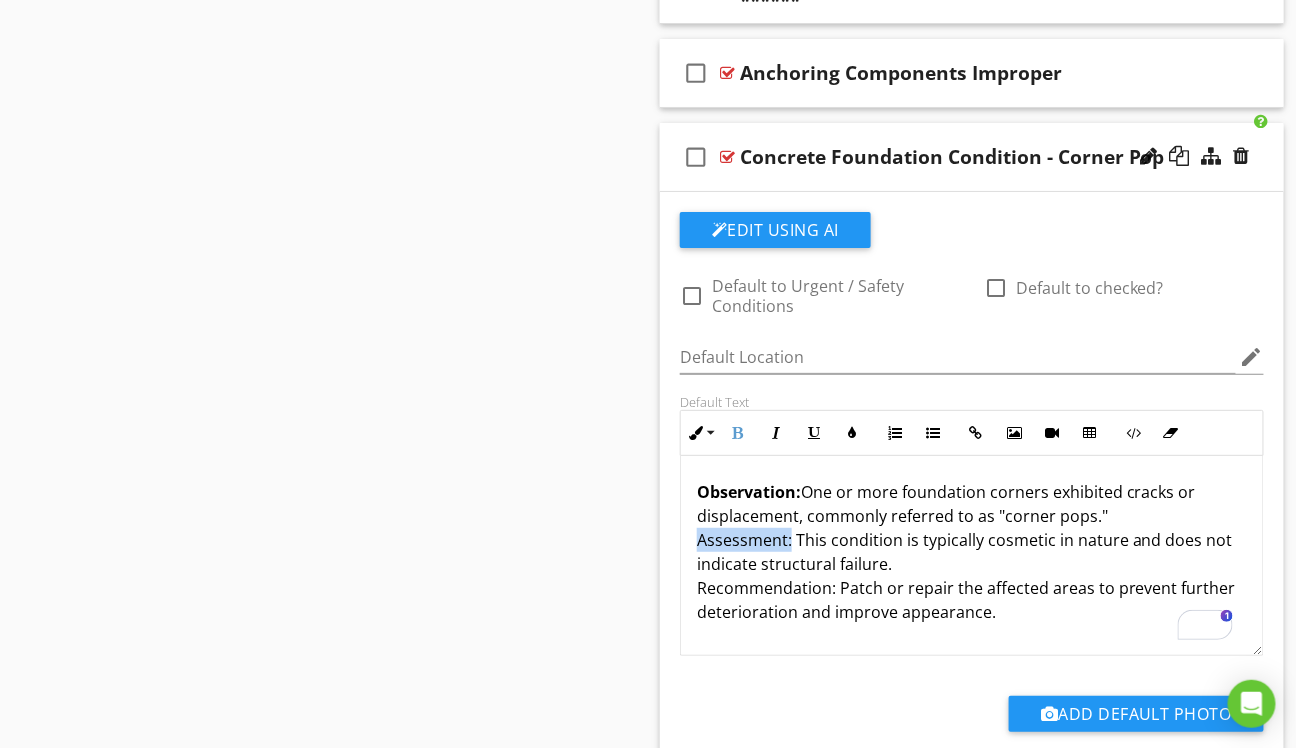 drag, startPoint x: 790, startPoint y: 528, endPoint x: 697, endPoint y: 529, distance: 93.00538 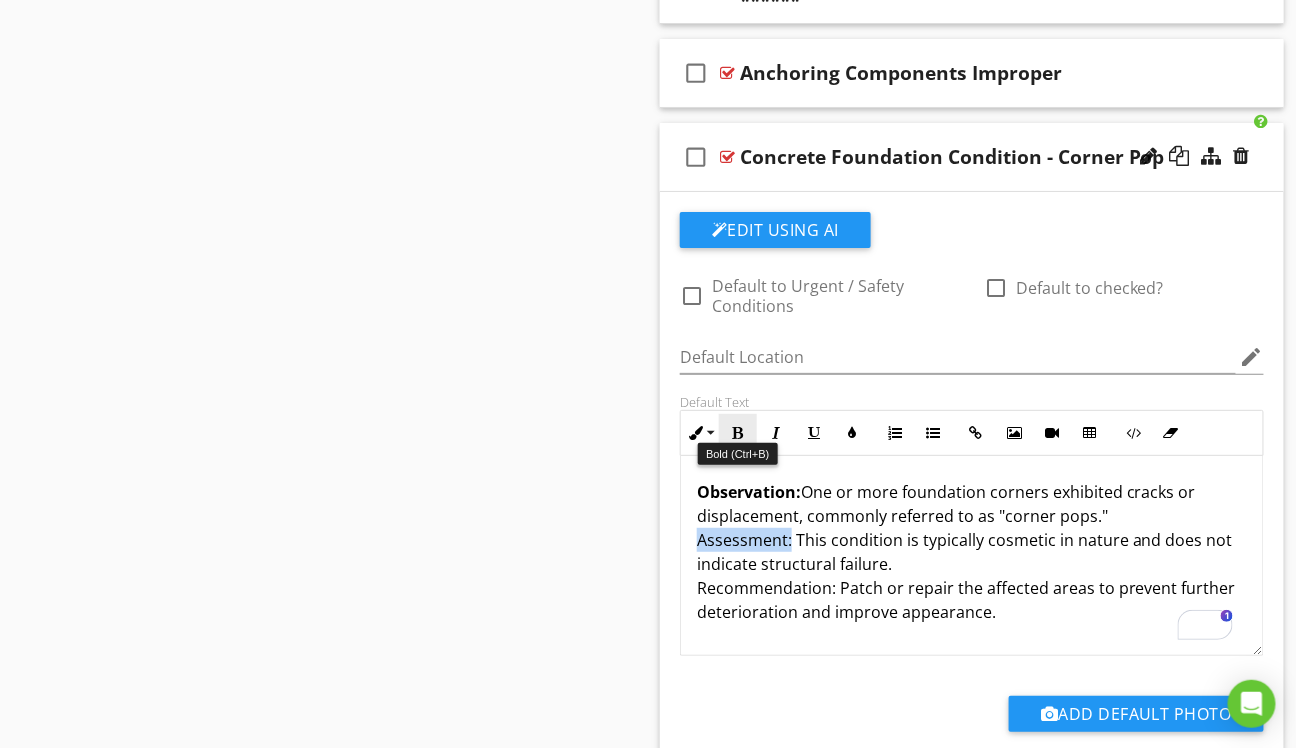 click at bounding box center [738, 433] 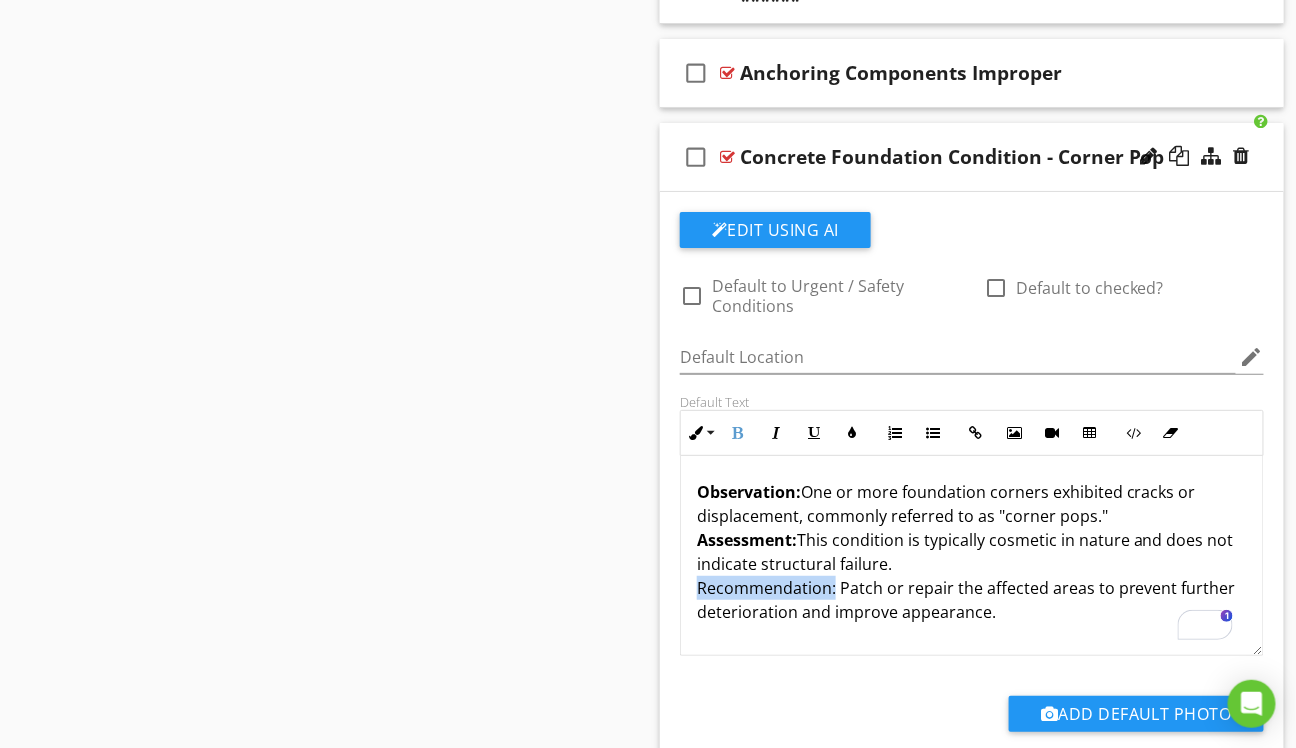 drag, startPoint x: 833, startPoint y: 577, endPoint x: 700, endPoint y: 580, distance: 133.03383 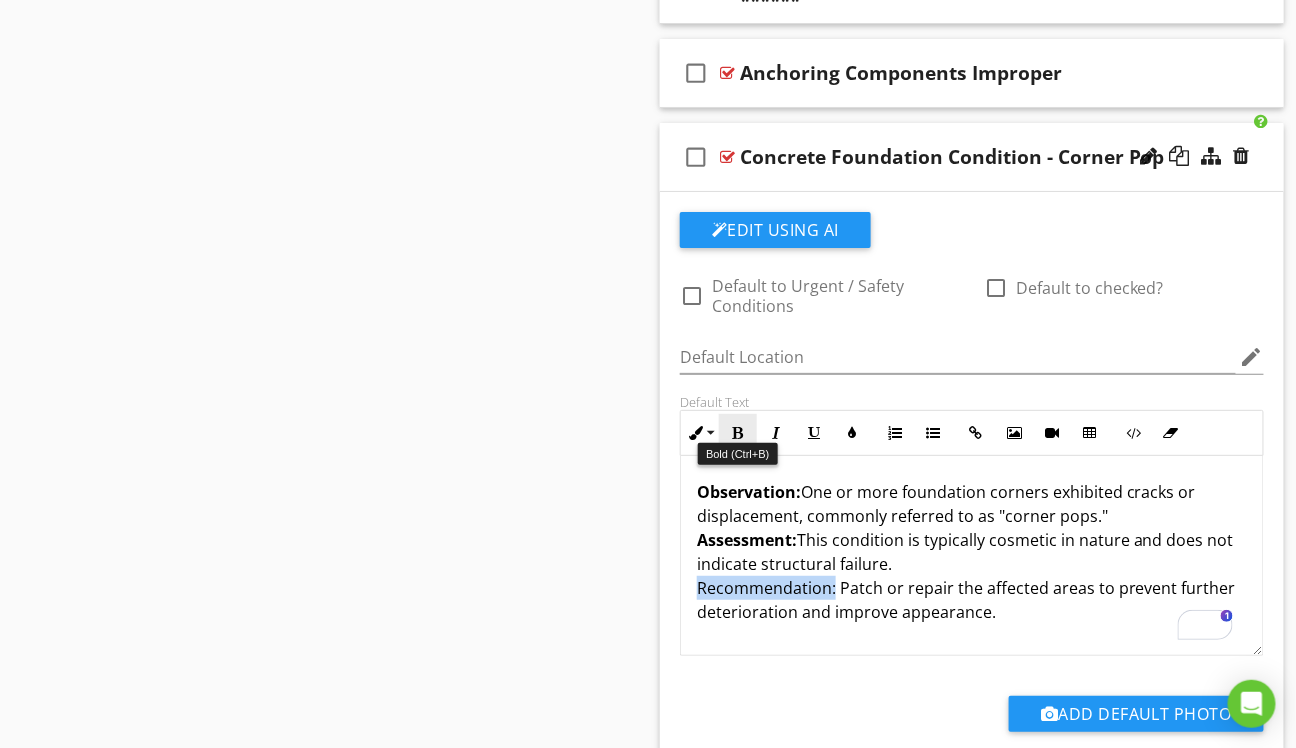 click on "Bold" at bounding box center (738, 433) 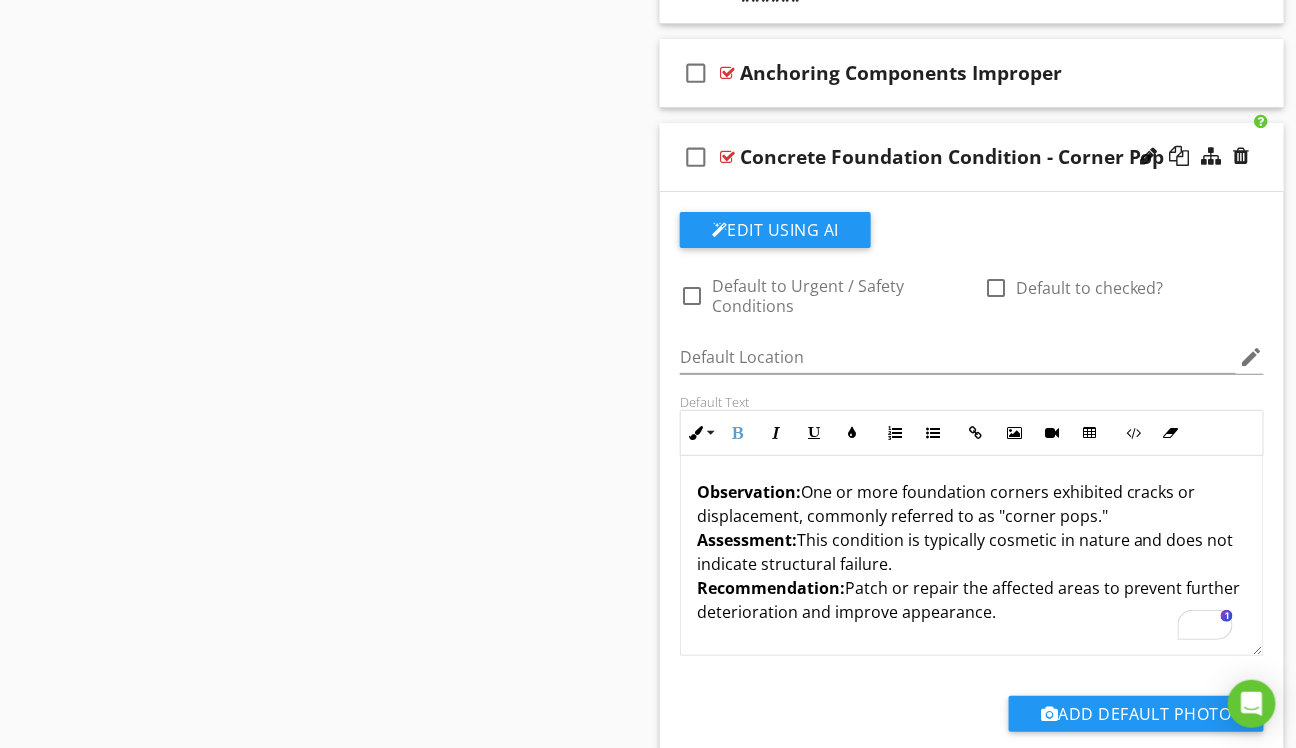 click on "Sections
Information           I. Structural Systems           II. Electrical Systems           III. Heating, Ventilation and Air Conditioning Systems           IV. Plumbing Systems           V. Appliances           VI. Optional Systems
Section
Attachments     TREC Notice of Consumer Hazards   TREC_Consumer_Notice_Concerning_Hazards_or_Deficiencies_OP-I.pdf     Consumer Protection Notice (Form ID: CN 1-5) Effective [DATE]   CN_1-5.pdf
Attachment
Items
A. Foundations           B. Grading and Drainage           C. Roof Covering Materials           D. Roof Structures and Attics           [PERSON_NAME] (Interior and Exterior)           F. Ceilings and Floors           G. Doors (Interior and Exterior)           H. Windows           I. Stairways (Interior and Exterior)           J. Fireplaces and Chimneys           K. Porches, Balconies, Decks, and Carports           L. Other" at bounding box center (648, 697) 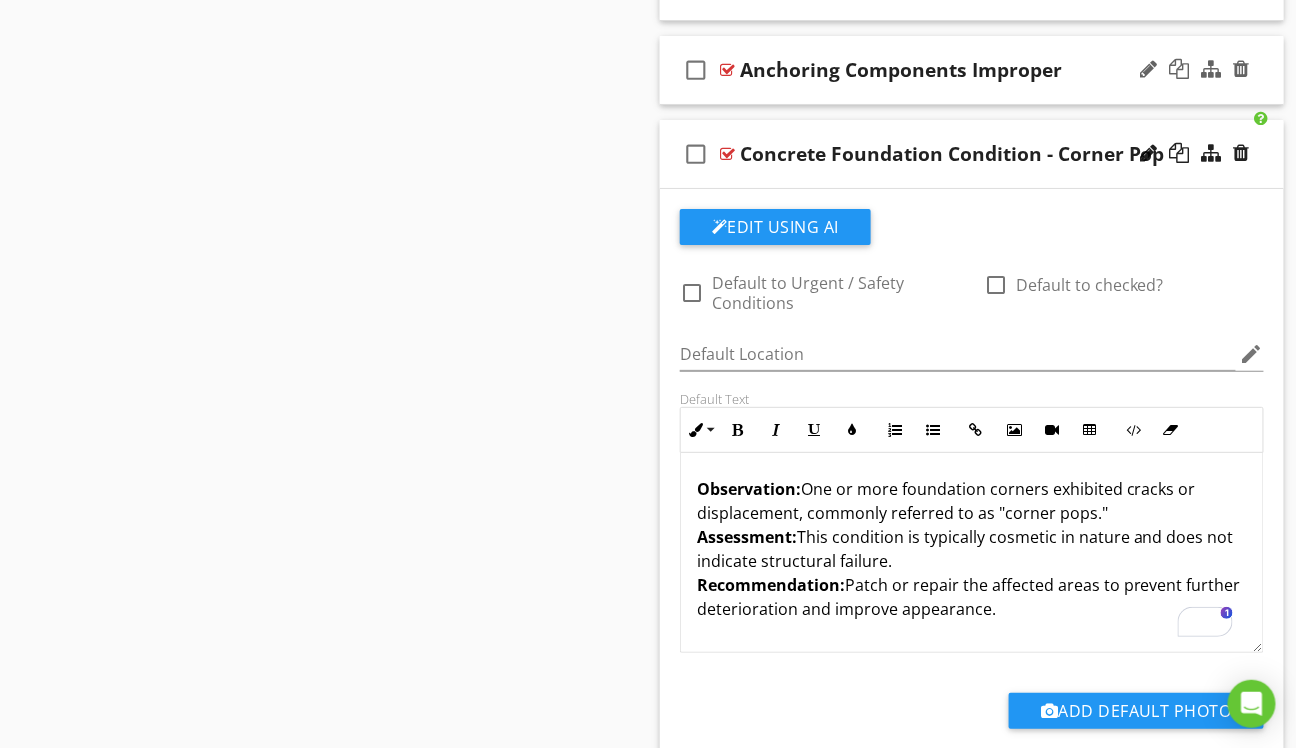scroll, scrollTop: 2234, scrollLeft: 0, axis: vertical 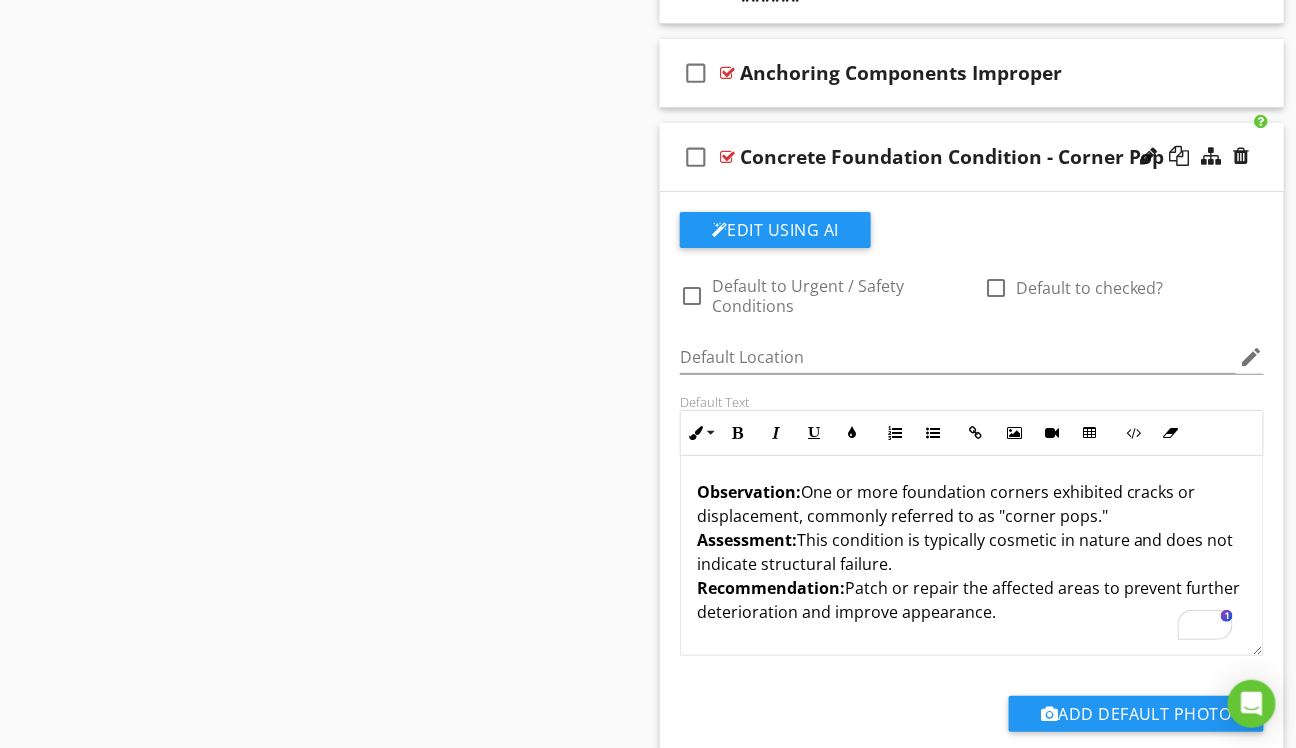 click on "check_box_outline_blank
Concrete Foundation Condition - Corner Pop" at bounding box center (972, 157) 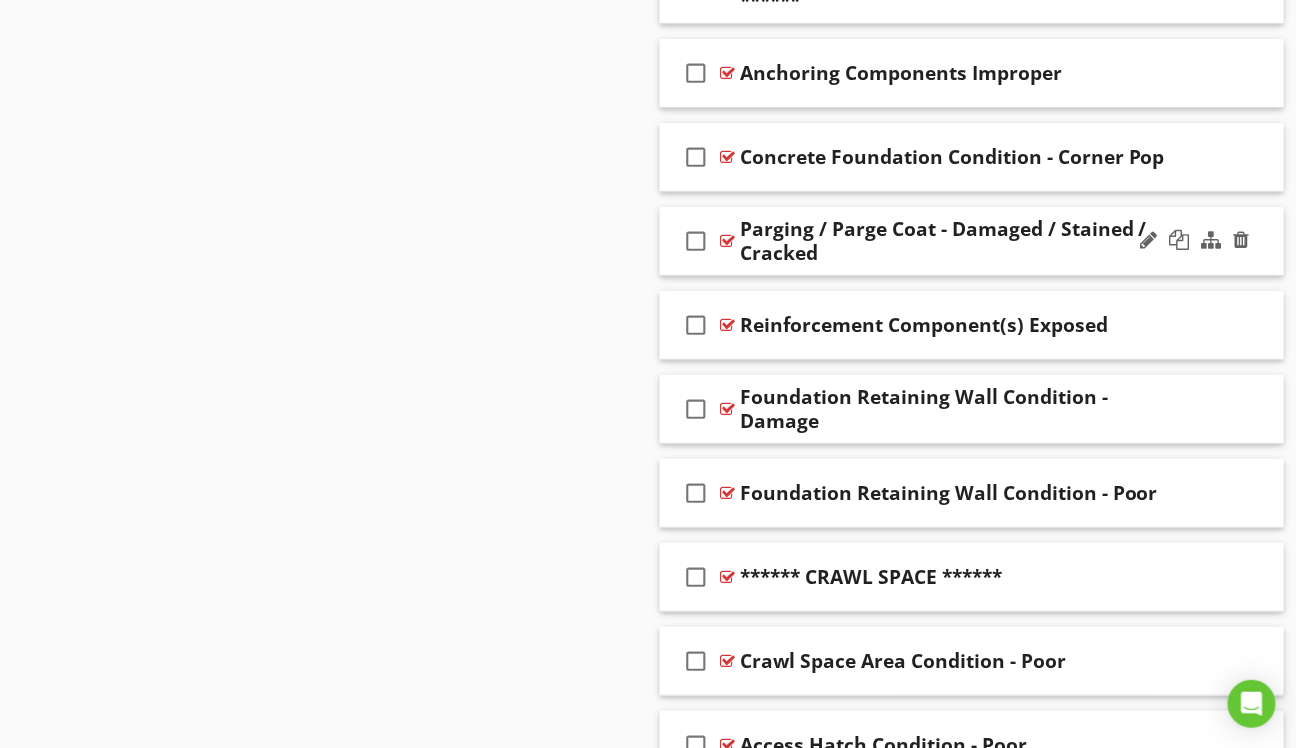 click on "Parging / Parge Coat - Damaged / Stained / Cracked" at bounding box center (959, 241) 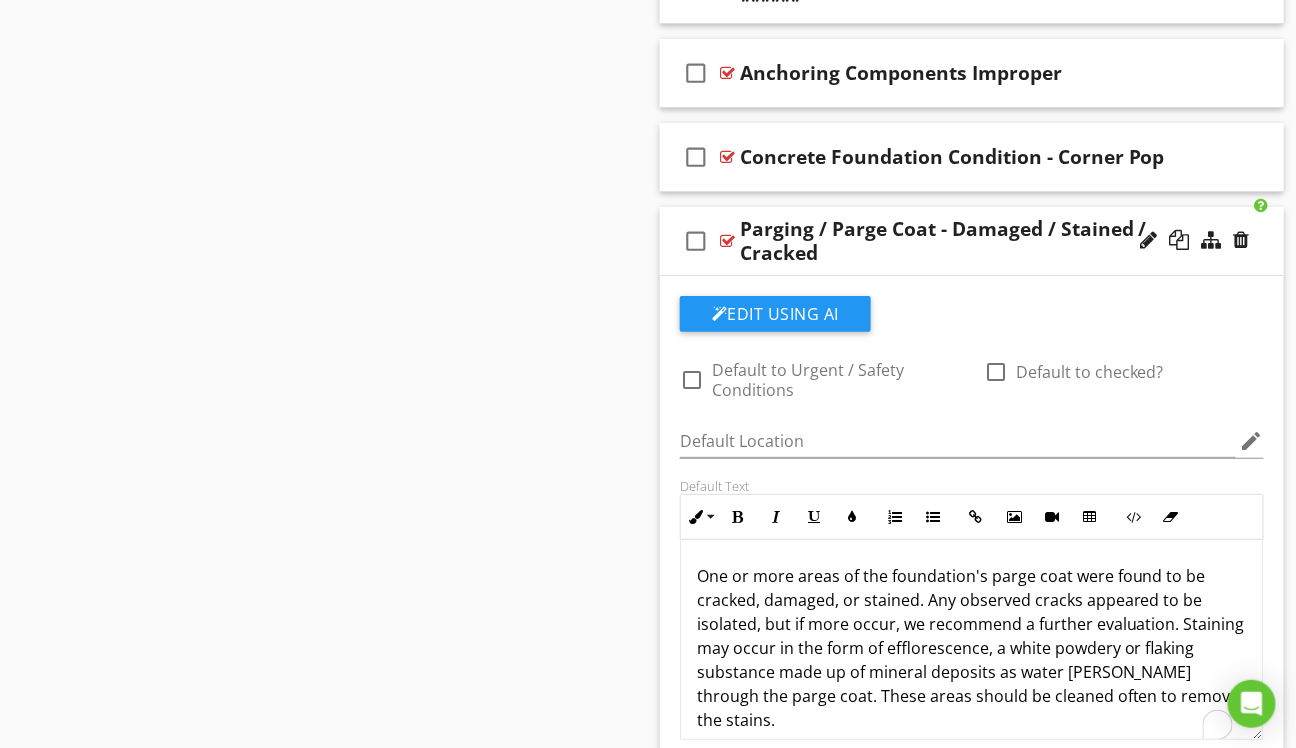 click on "One or more areas of the foundation's parge coat were found to be cracked, damaged, or stained. Any observed cracks appeared to be isolated, but if more occur, we recommend a further evaluation. Staining may occur in the form of efflorescence, a white powdery or flaking substance made up of mineral deposits as water [PERSON_NAME] through the parge coat. These areas should be cleaned often to remove the stains." at bounding box center (971, 648) 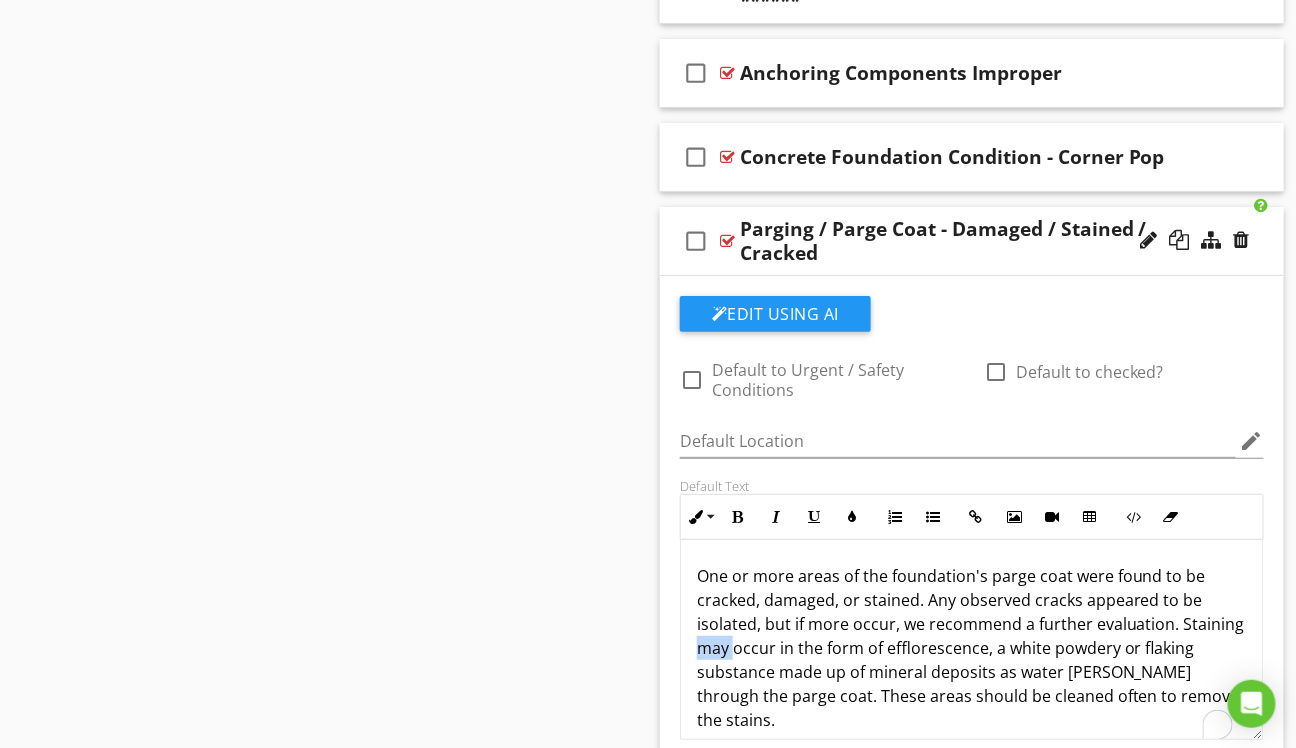 click on "One or more areas of the foundation's parge coat were found to be cracked, damaged, or stained. Any observed cracks appeared to be isolated, but if more occur, we recommend a further evaluation. Staining may occur in the form of efflorescence, a white powdery or flaking substance made up of mineral deposits as water [PERSON_NAME] through the parge coat. These areas should be cleaned often to remove the stains." at bounding box center (971, 648) 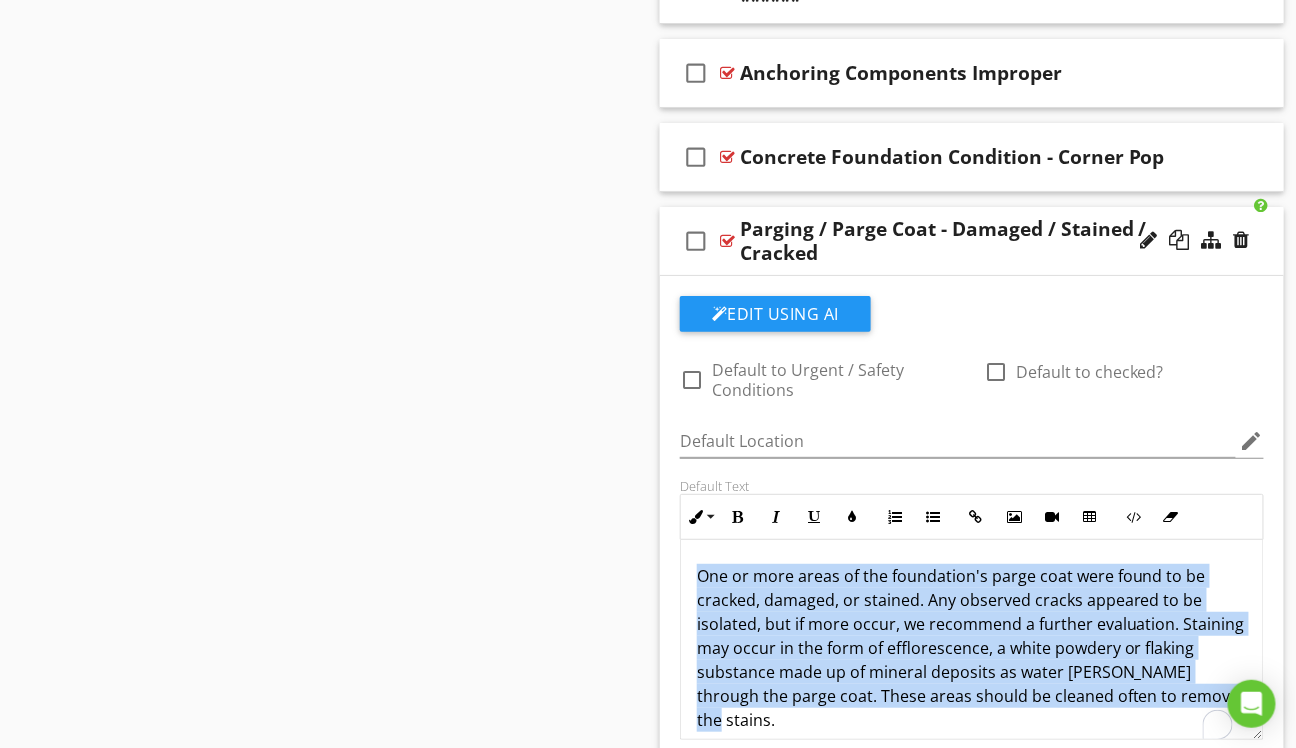 click on "One or more areas of the foundation's parge coat were found to be cracked, damaged, or stained. Any observed cracks appeared to be isolated, but if more occur, we recommend a further evaluation. Staining may occur in the form of efflorescence, a white powdery or flaking substance made up of mineral deposits as water [PERSON_NAME] through the parge coat. These areas should be cleaned often to remove the stains." at bounding box center [971, 648] 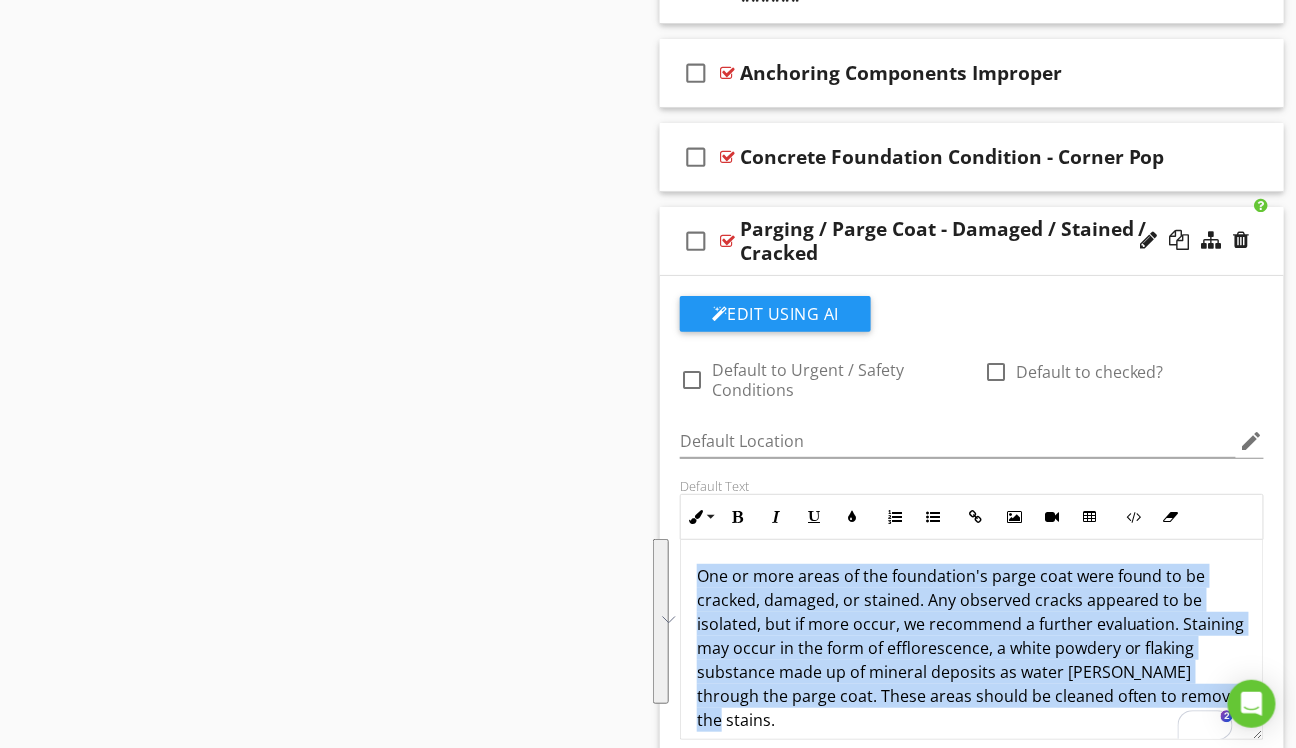 copy on "One or more areas of the foundation's parge coat were found to be cracked, damaged, or stained. Any observed cracks appeared to be isolated, but if more occur, we recommend a further evaluation. Staining may occur in the form of efflorescence, a white powdery or flaking substance made up of mineral deposits as water [PERSON_NAME] through the parge coat. These areas should be cleaned often to remove the stains." 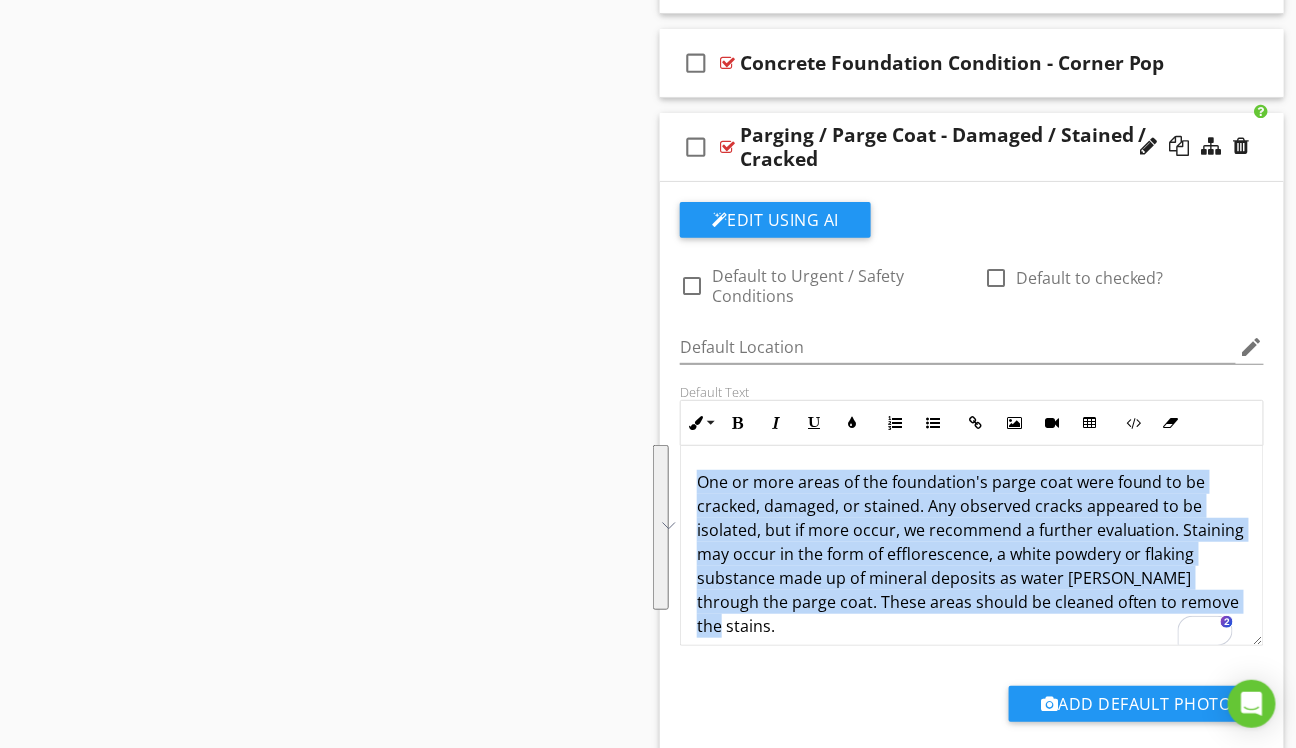 scroll, scrollTop: 2334, scrollLeft: 0, axis: vertical 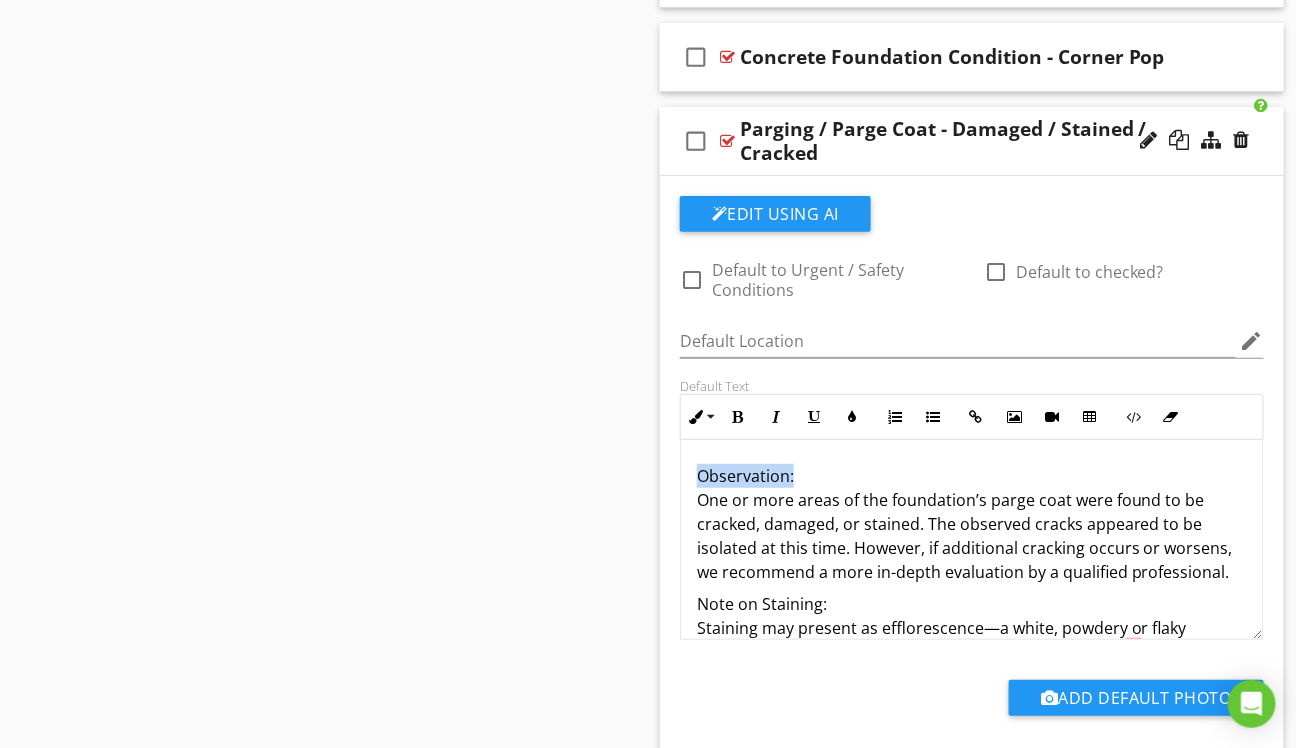 drag, startPoint x: 796, startPoint y: 465, endPoint x: 698, endPoint y: 471, distance: 98.1835 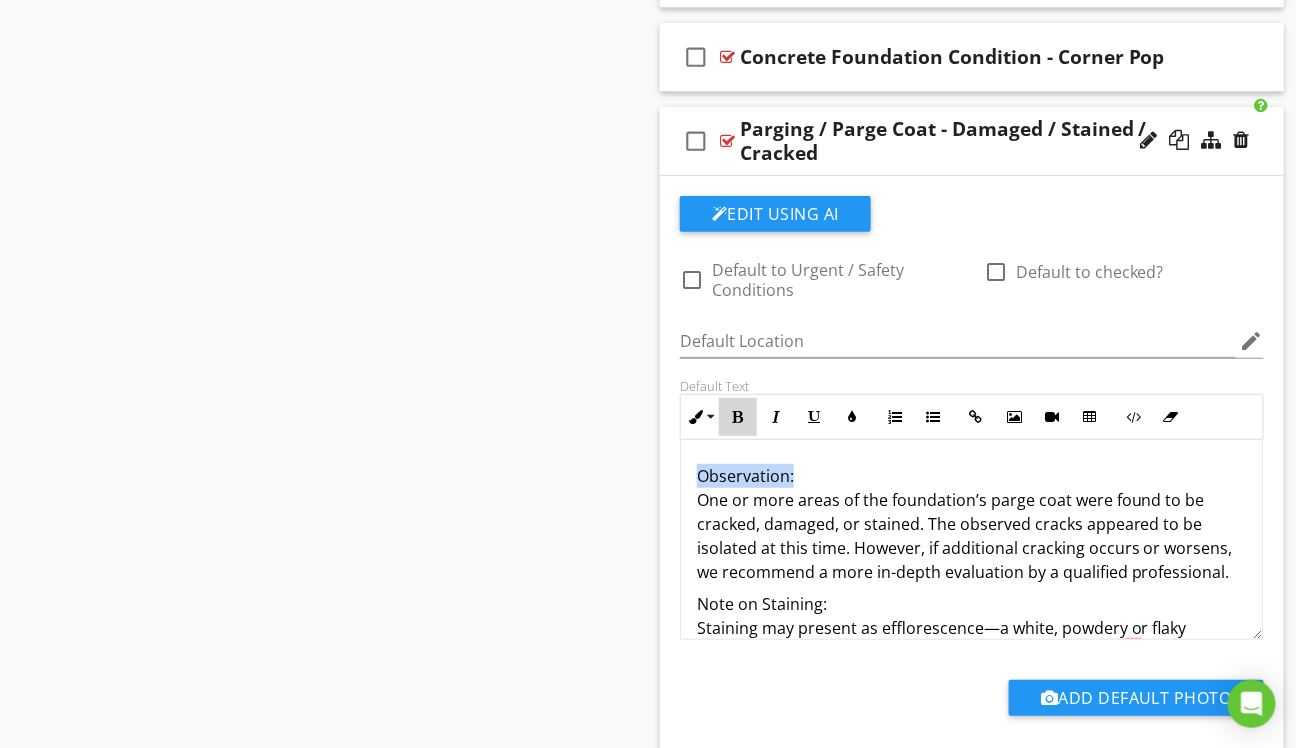 click at bounding box center [738, 417] 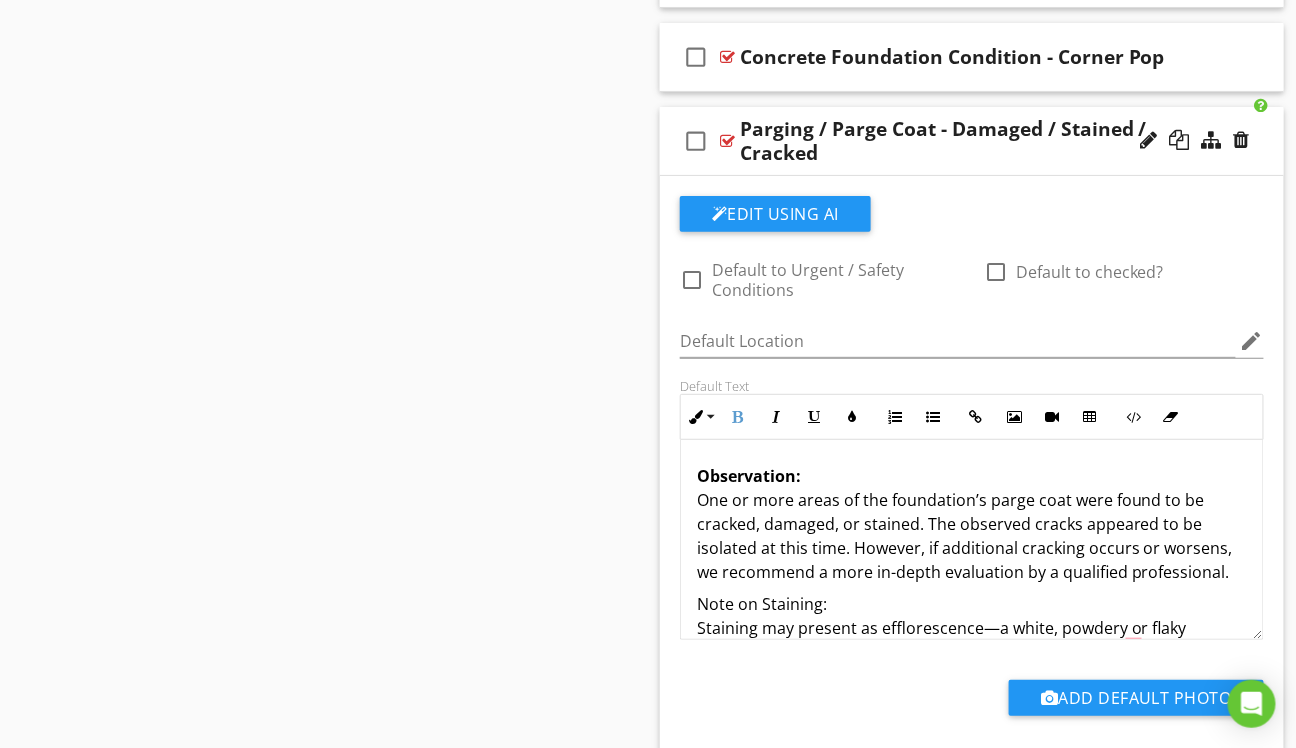 click on "Observation: One or more areas of the foundation’s parge coat were found to be cracked, damaged, or stained. The observed cracks appeared to be isolated at this time. However, if additional cracking occurs or worsens, we recommend a more in-depth evaluation by a qualified professional." at bounding box center (972, 524) 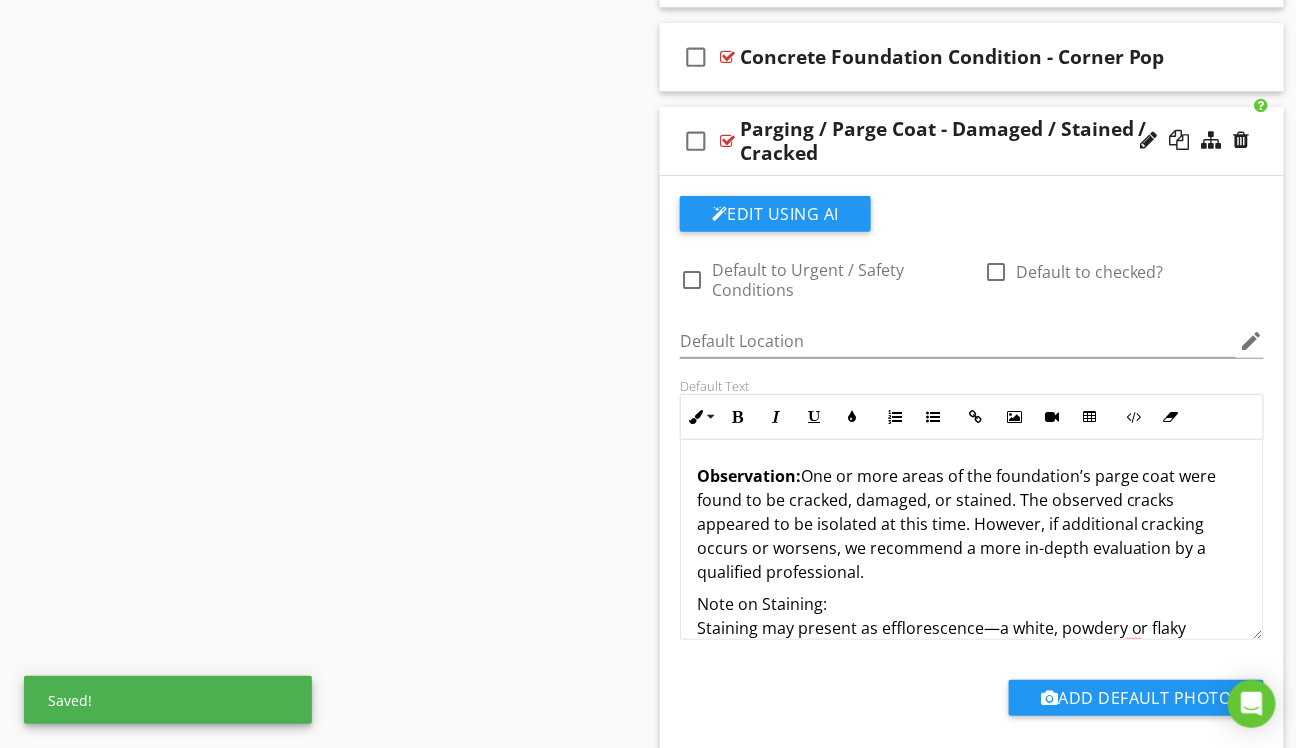 type 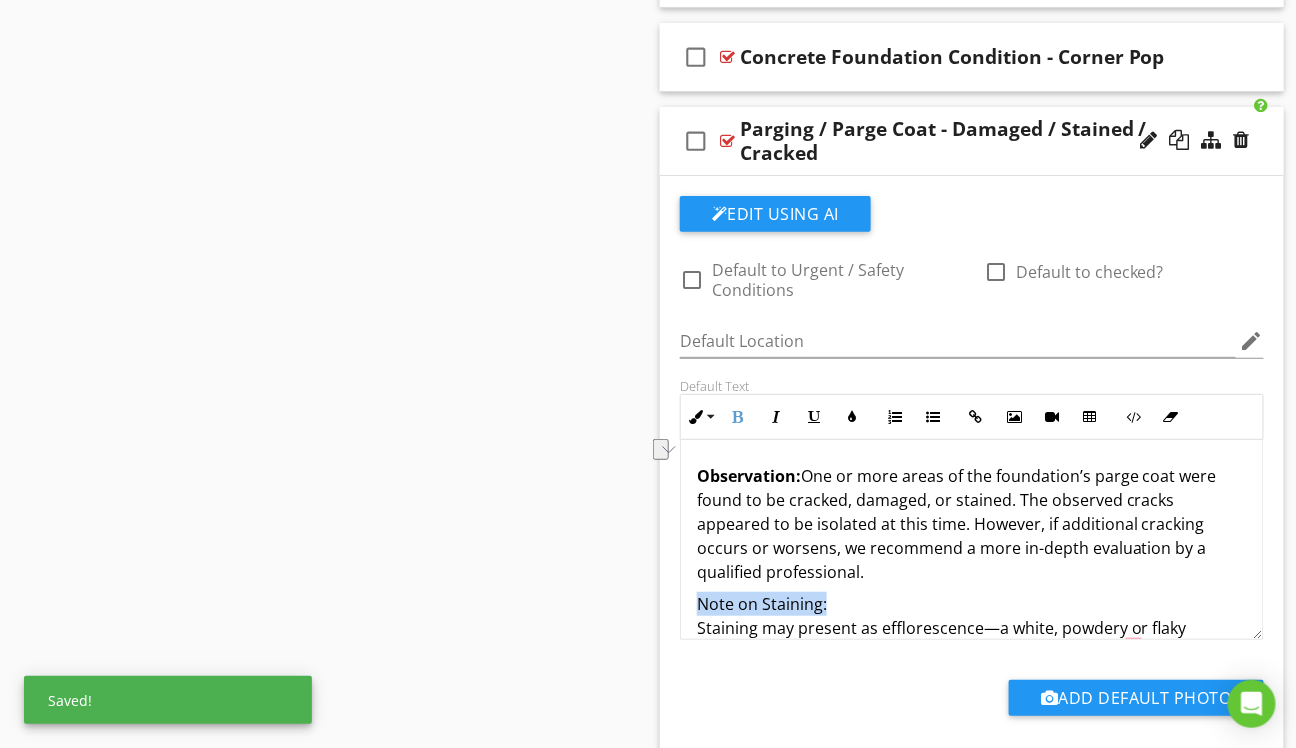 drag, startPoint x: 832, startPoint y: 594, endPoint x: 693, endPoint y: 599, distance: 139.0899 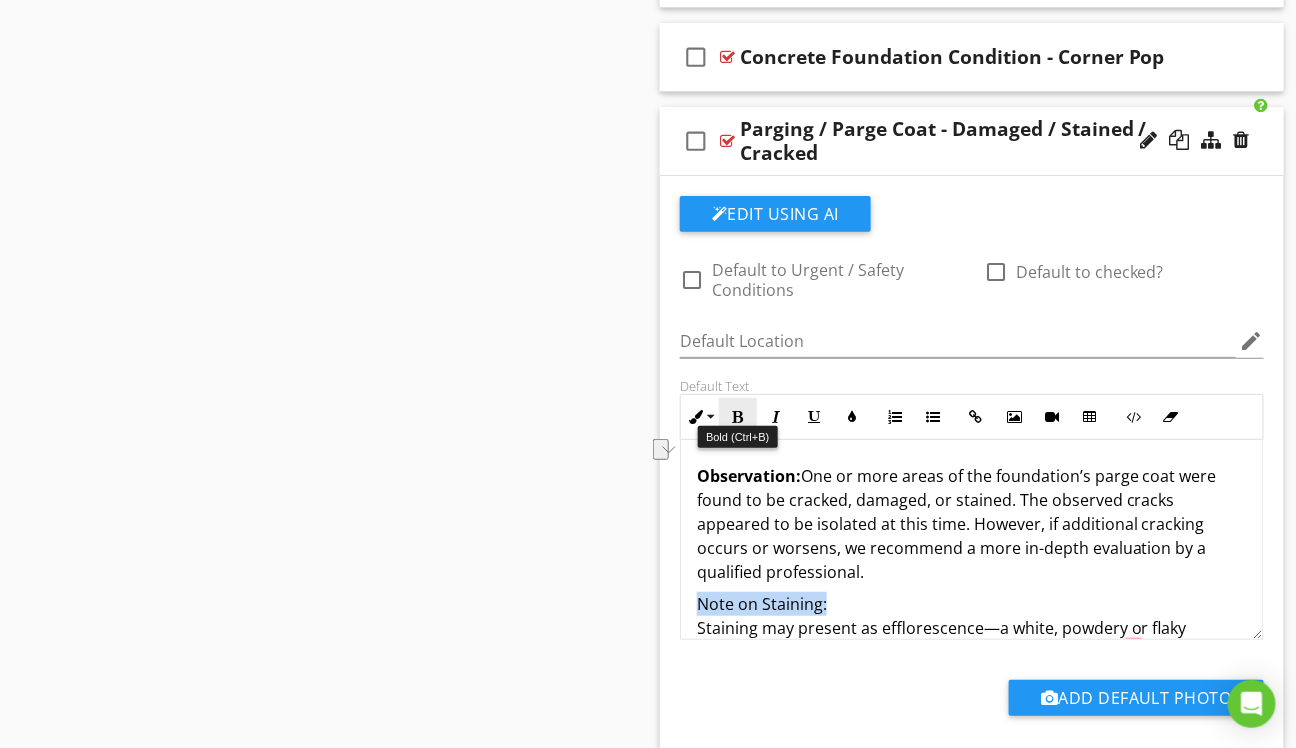 click on "Bold" at bounding box center [738, 417] 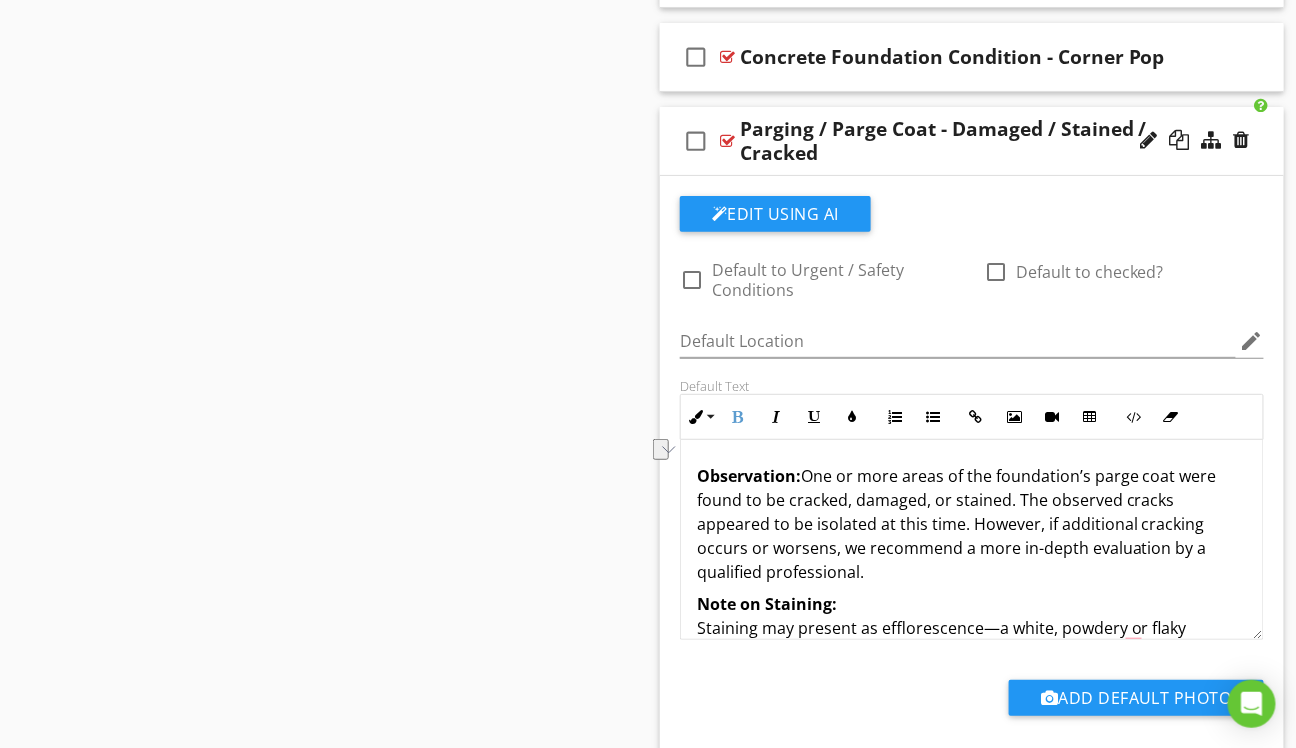 click on "Note on Staining: Staining may present as efflorescence—a white, powdery or flaky substance caused by mineral deposits left behind when water passes through the parge coat. These areas should be cleaned regularly to prevent buildup and maintain the integrity of the surface." at bounding box center [972, 652] 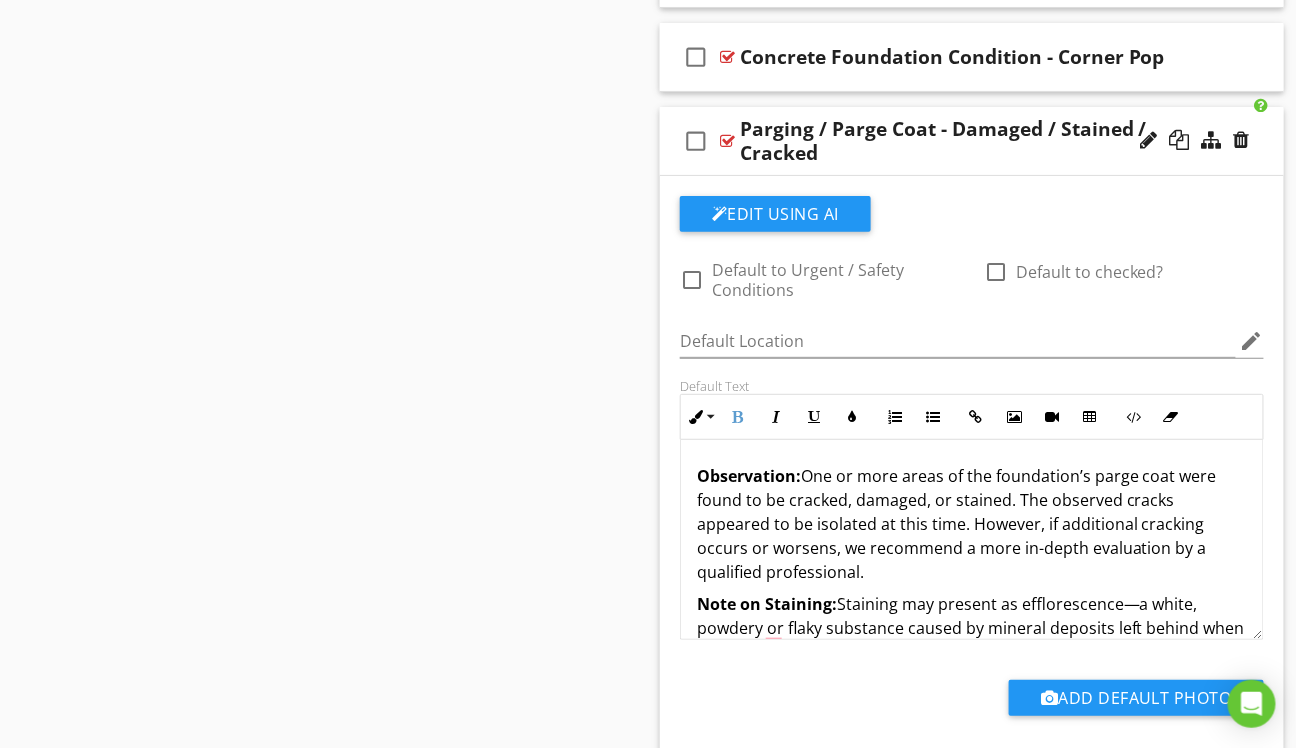 scroll, scrollTop: 39, scrollLeft: 0, axis: vertical 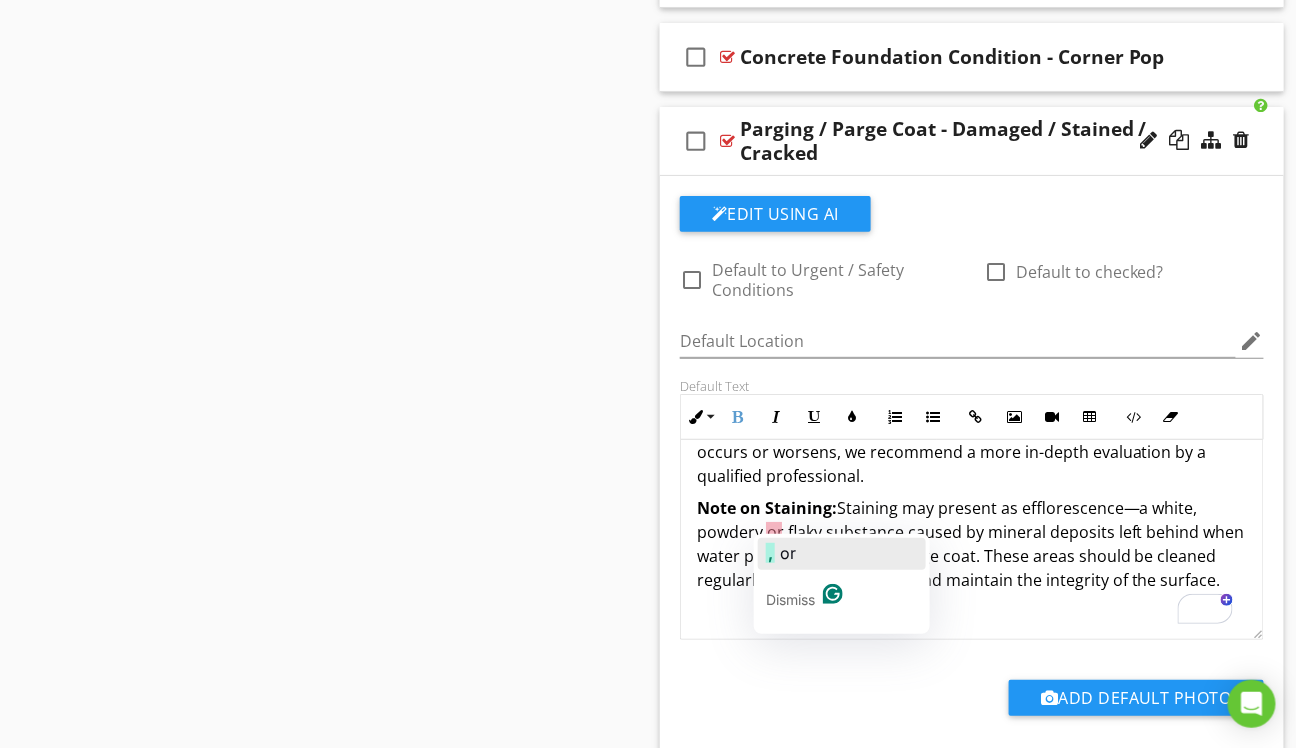click on "," 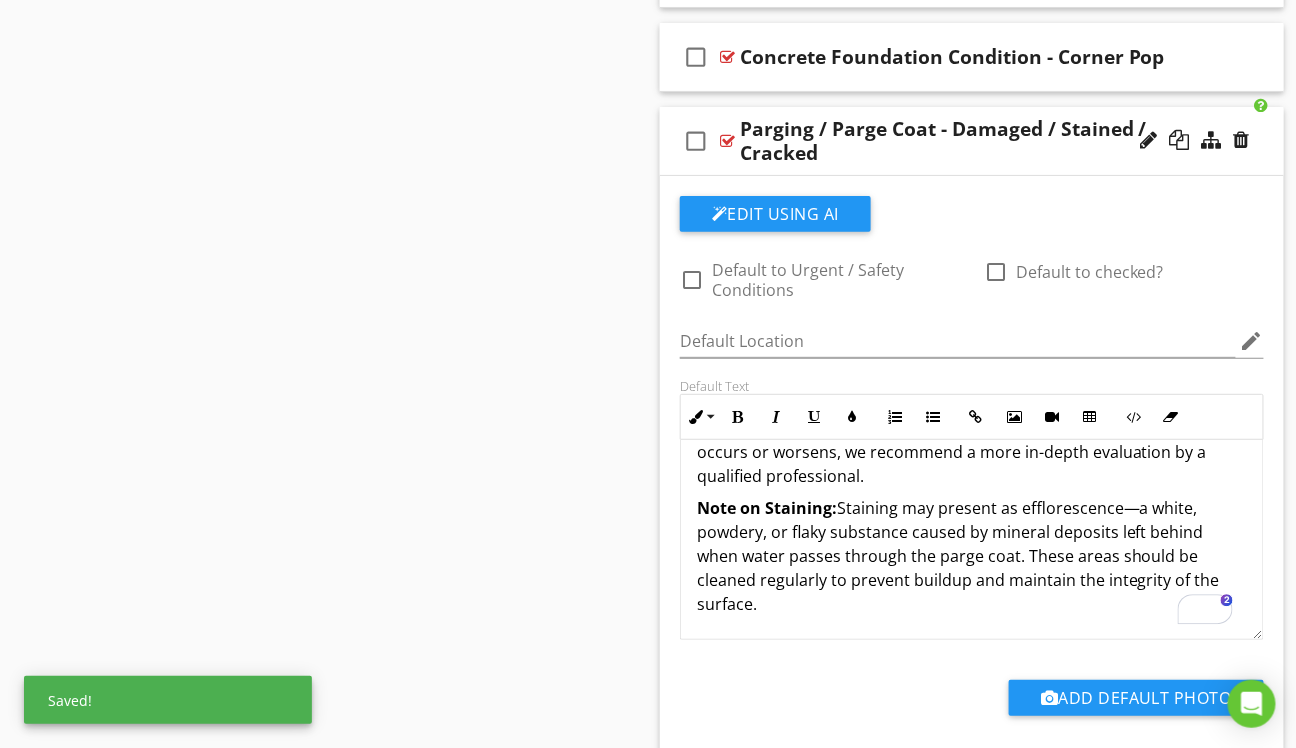 scroll, scrollTop: 57, scrollLeft: 0, axis: vertical 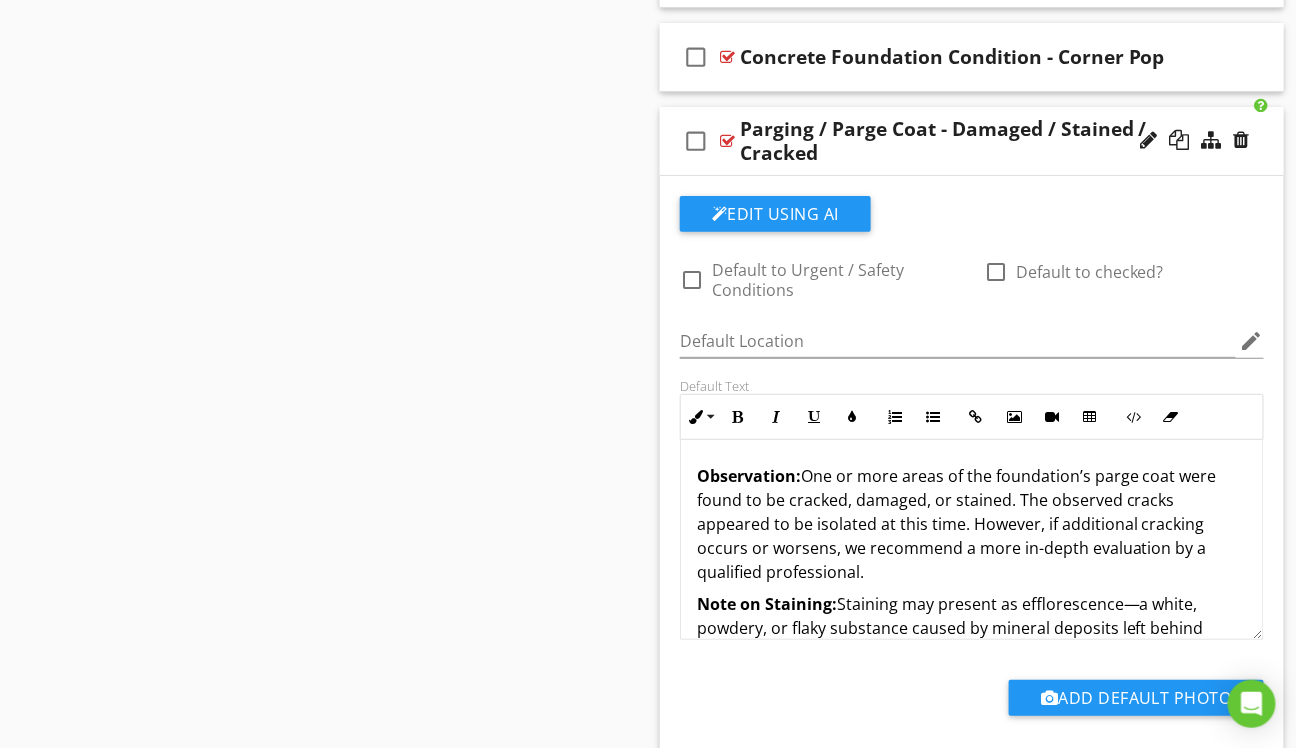 click on "check_box_outline_blank
Parging / Parge Coat - Damaged / Stained / Cracked" at bounding box center [972, 141] 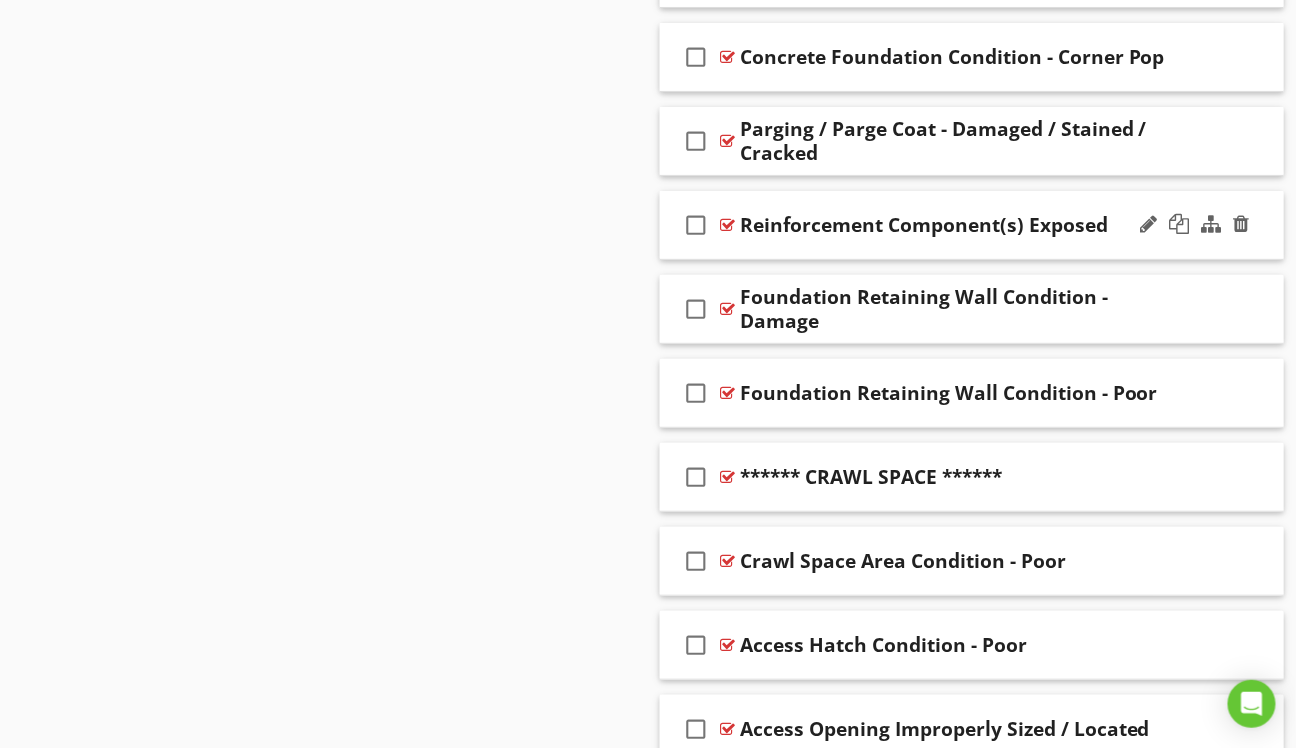 click on "check_box_outline_blank
Reinforcement Component(s) Exposed" at bounding box center [972, 225] 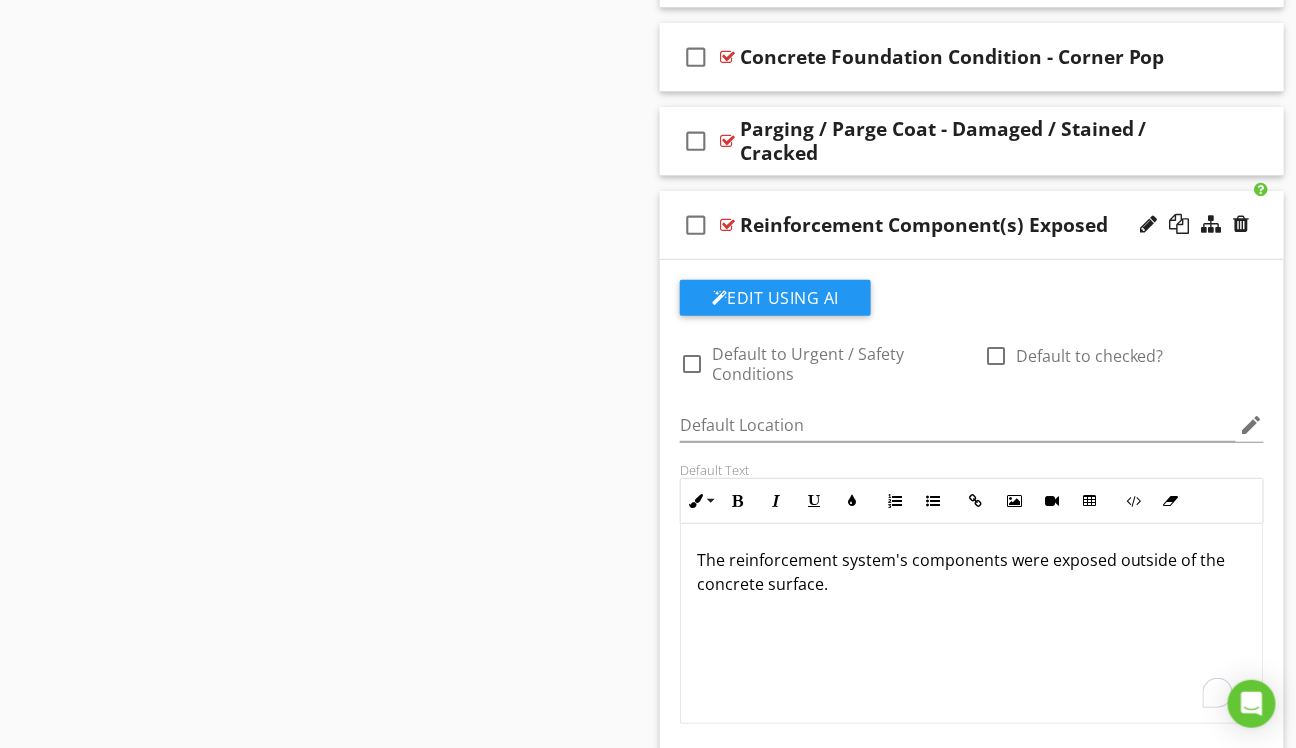 drag, startPoint x: 846, startPoint y: 578, endPoint x: 755, endPoint y: 525, distance: 105.30907 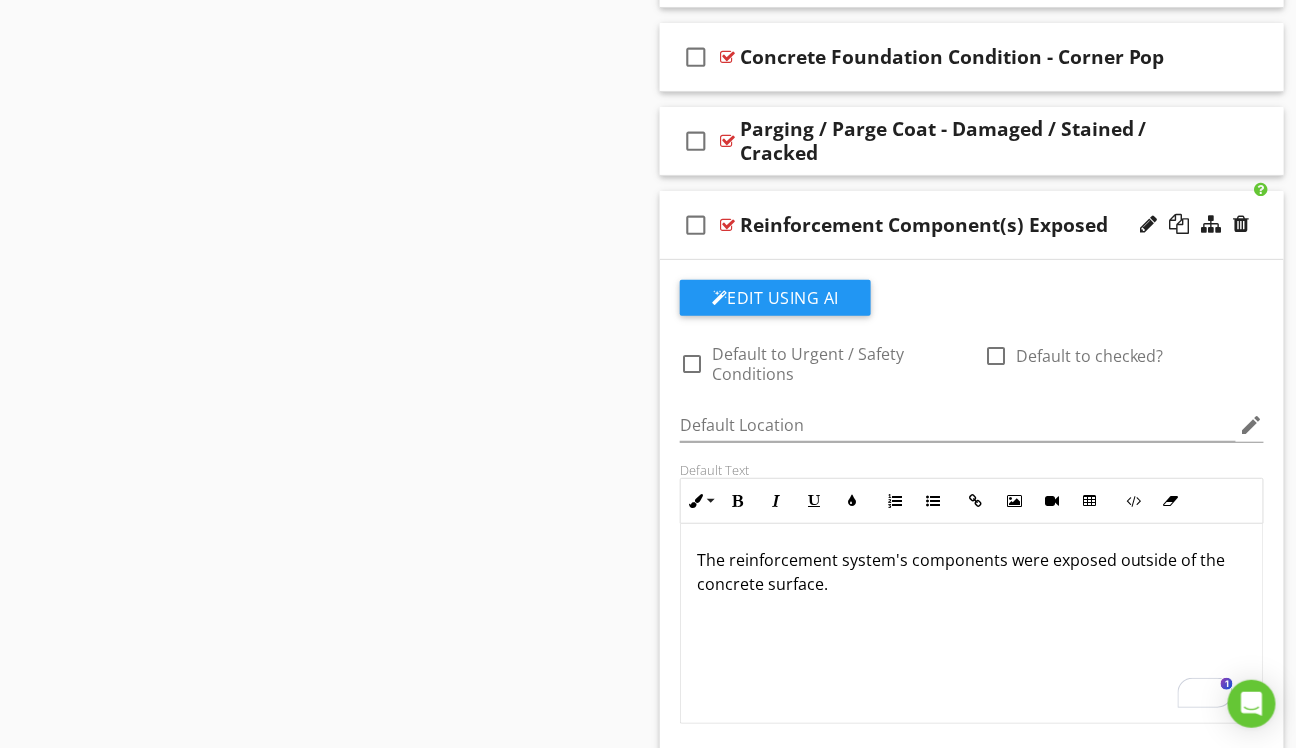 type 